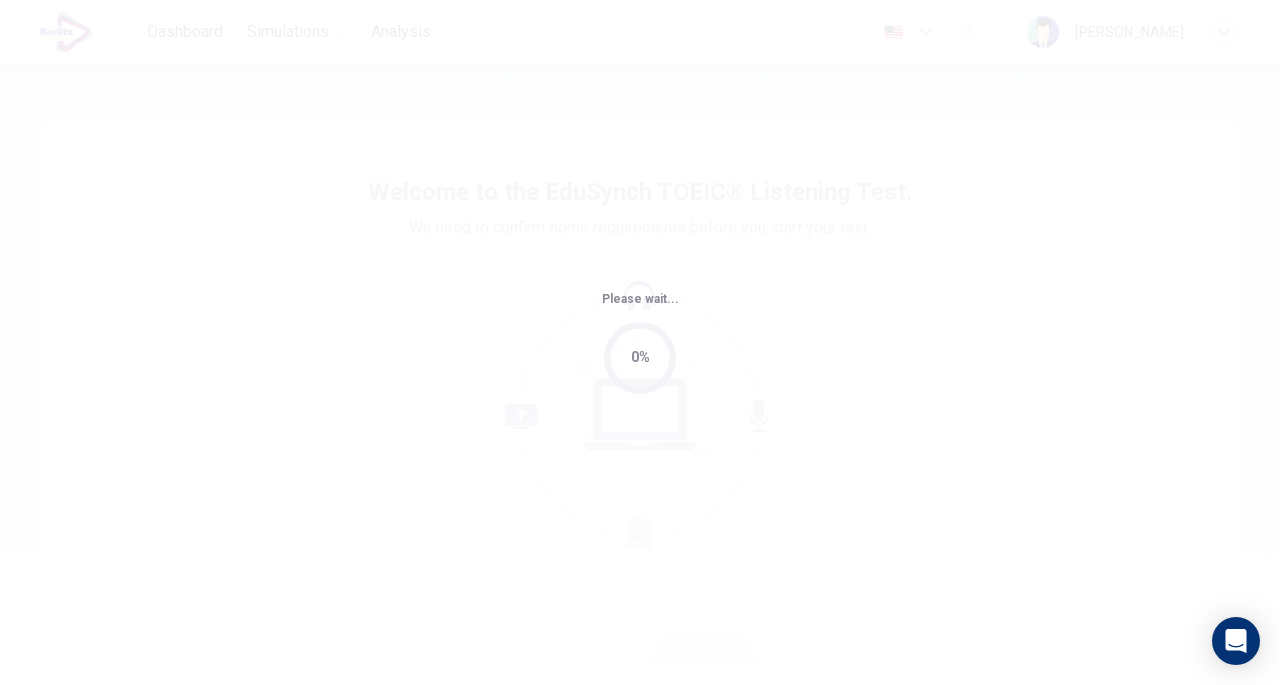 scroll, scrollTop: 0, scrollLeft: 0, axis: both 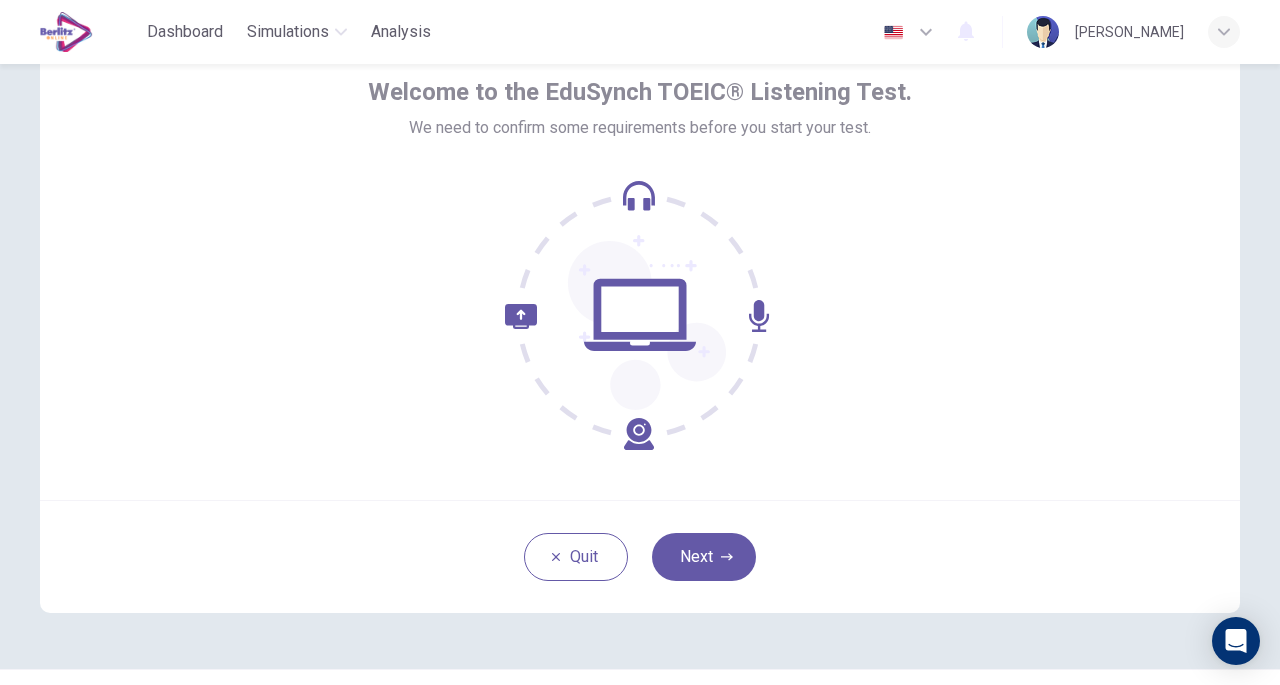 click on "Next" at bounding box center (704, 557) 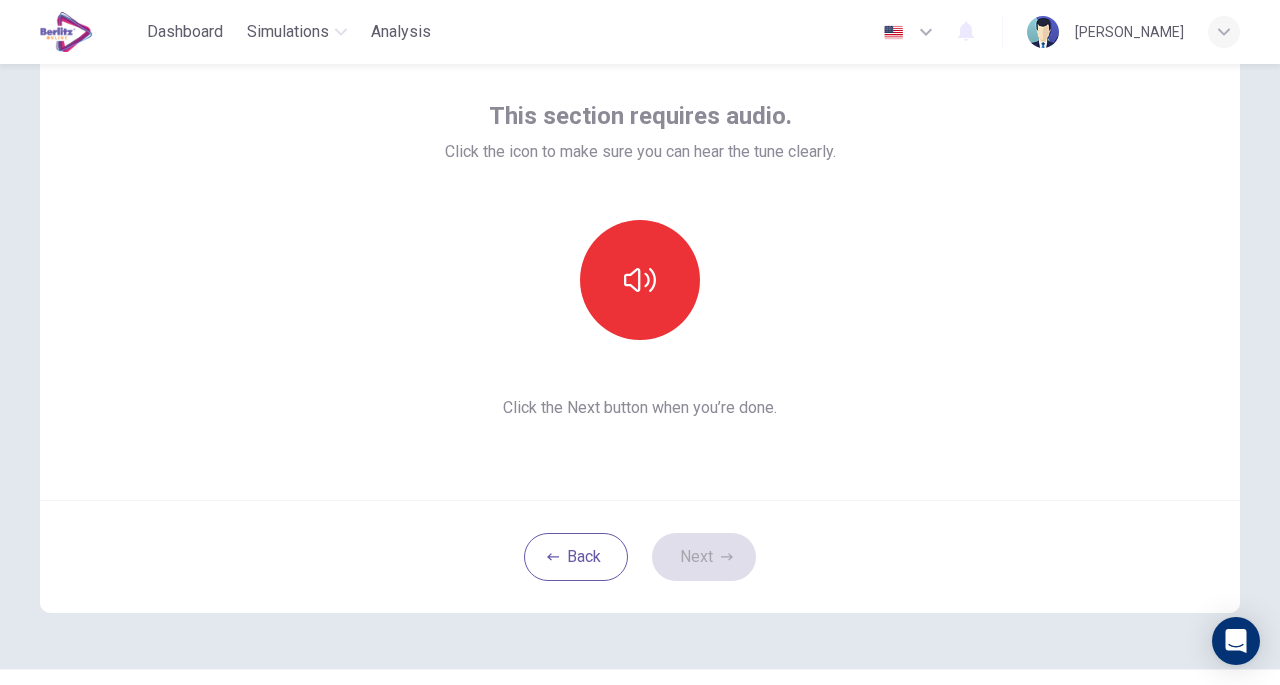 click 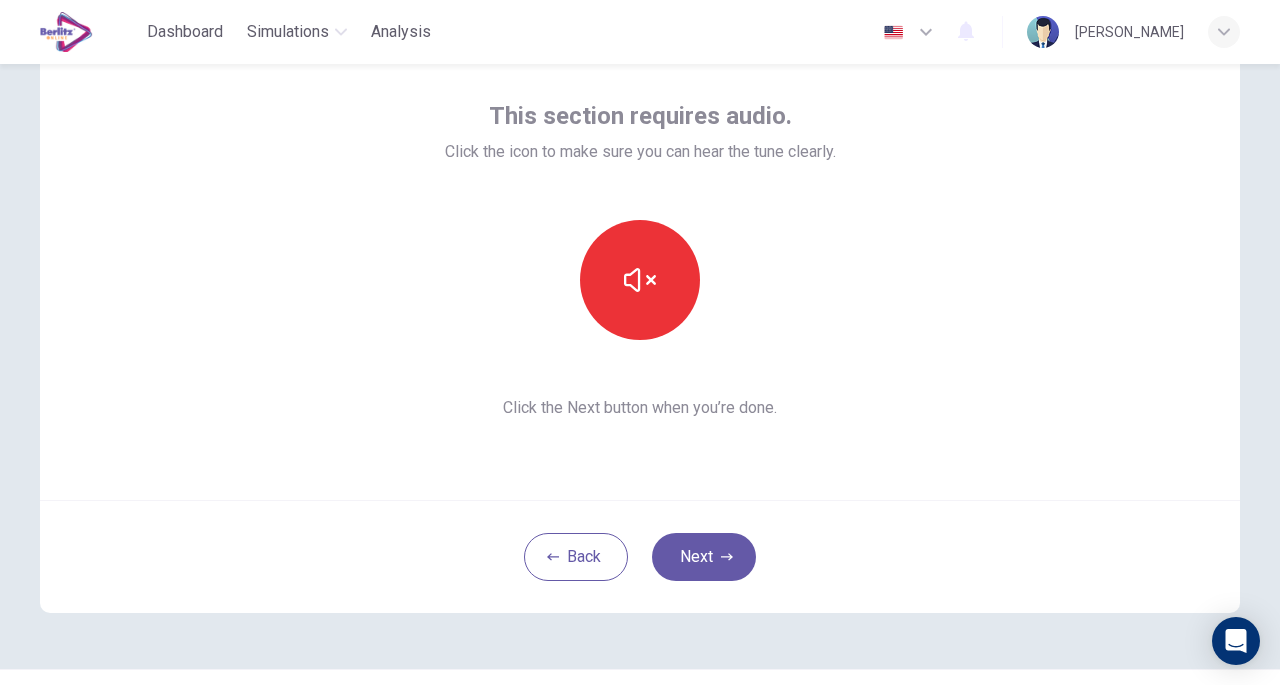 type 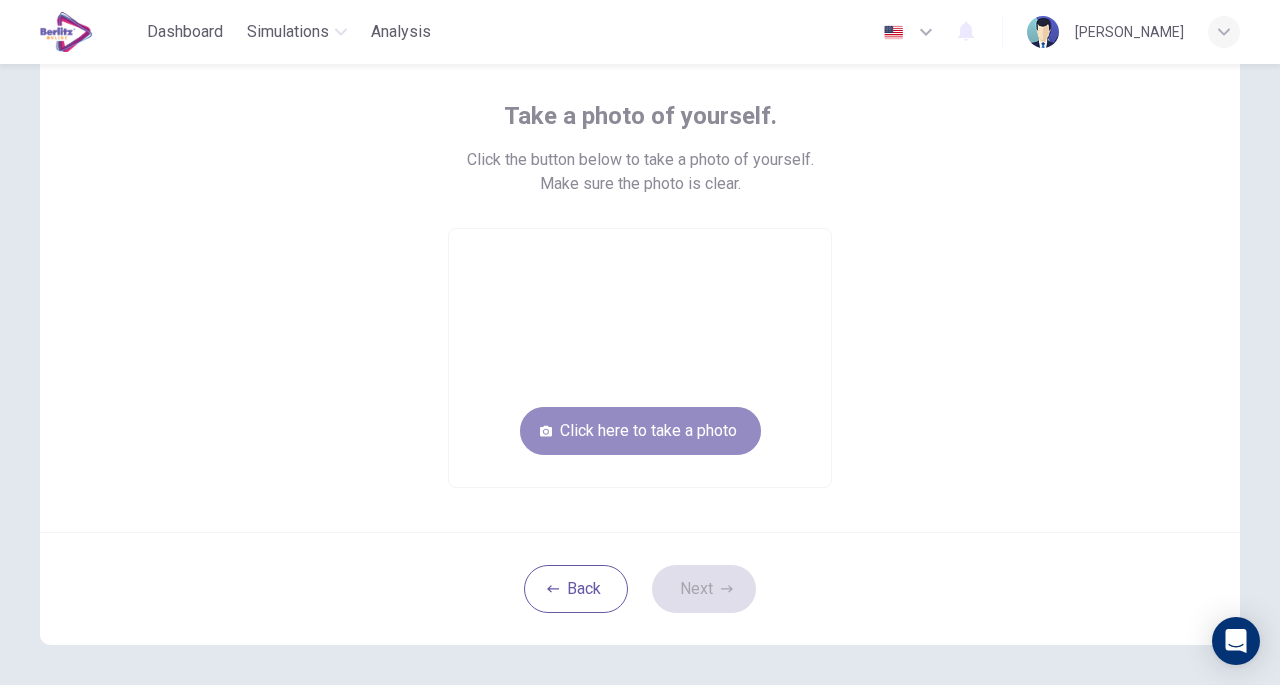 click on "Click here to take a photo" at bounding box center [640, 431] 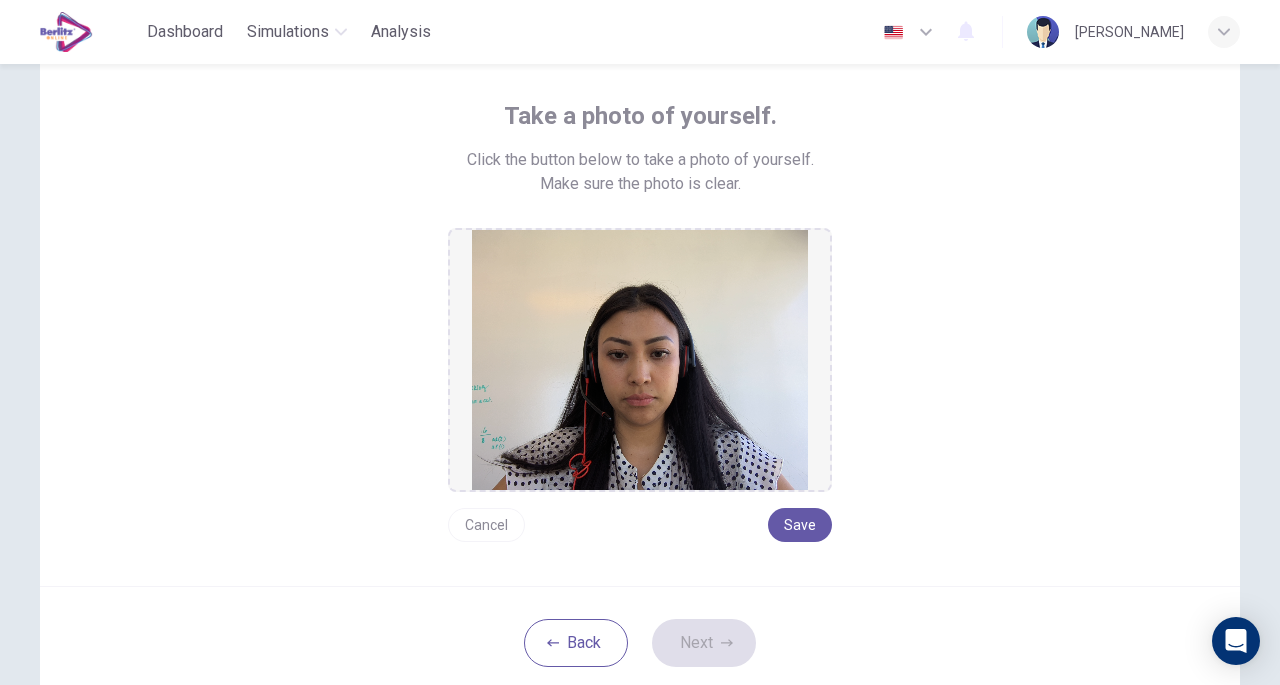 click on "Save" at bounding box center [800, 525] 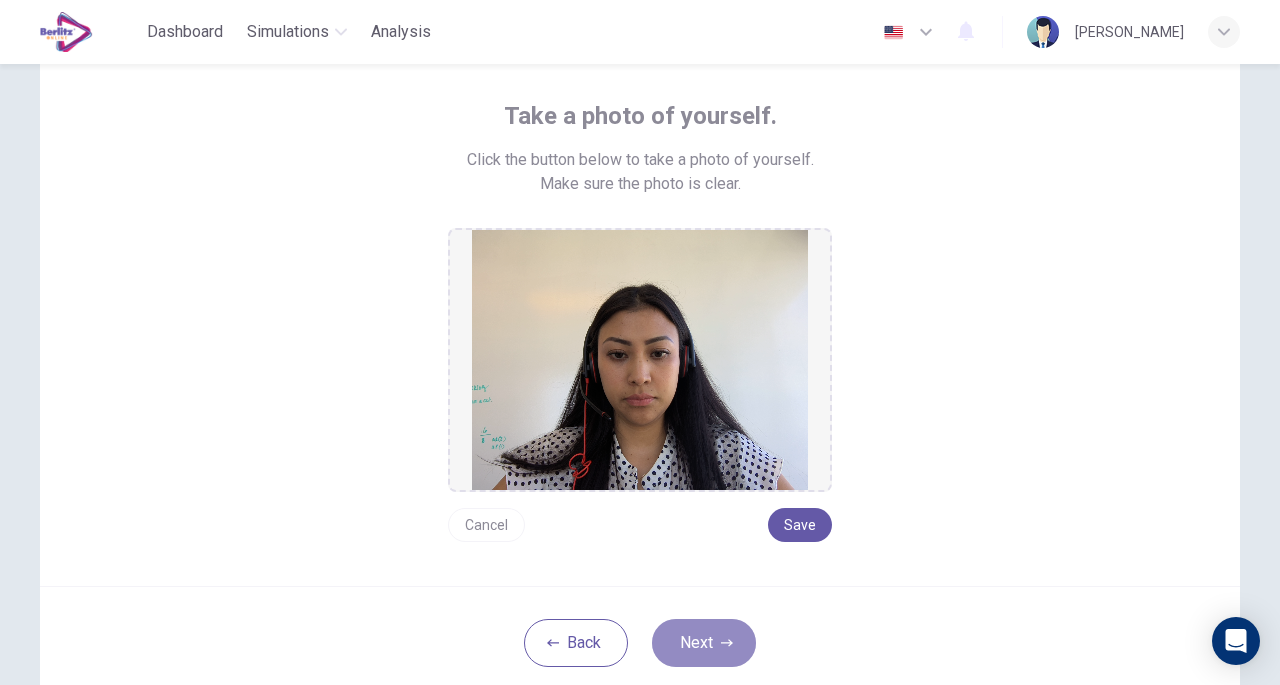 click on "Next" at bounding box center (704, 643) 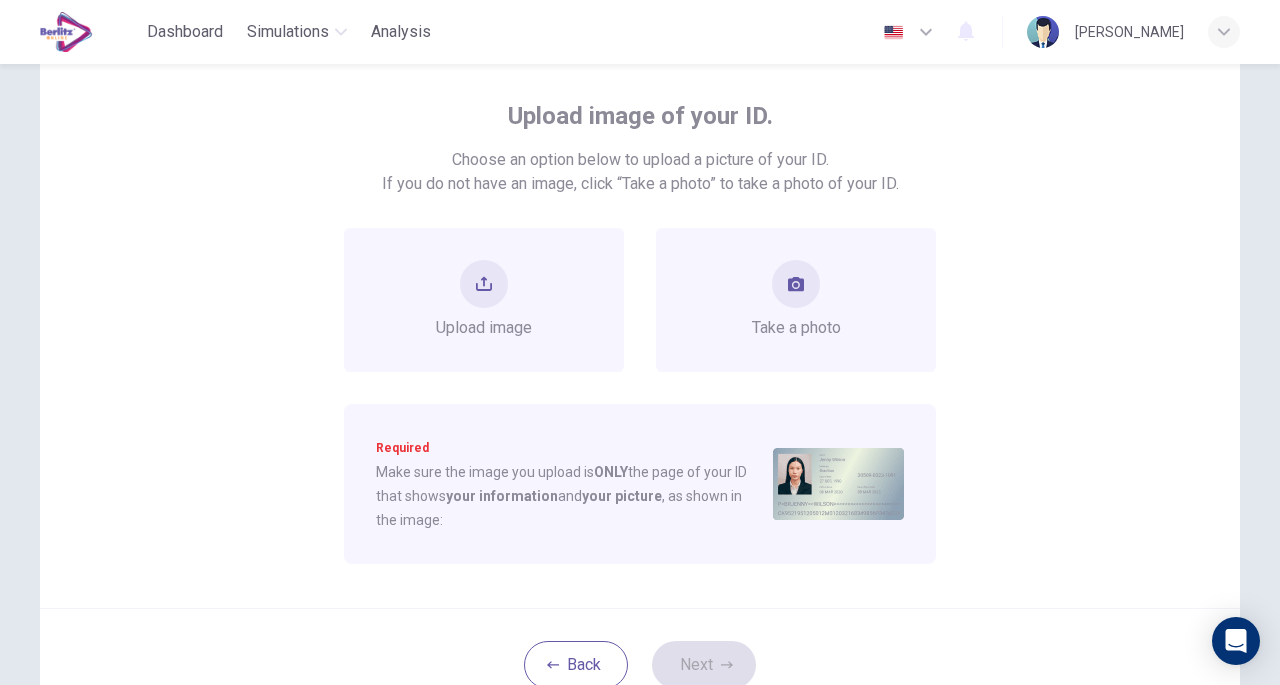 click at bounding box center [796, 284] 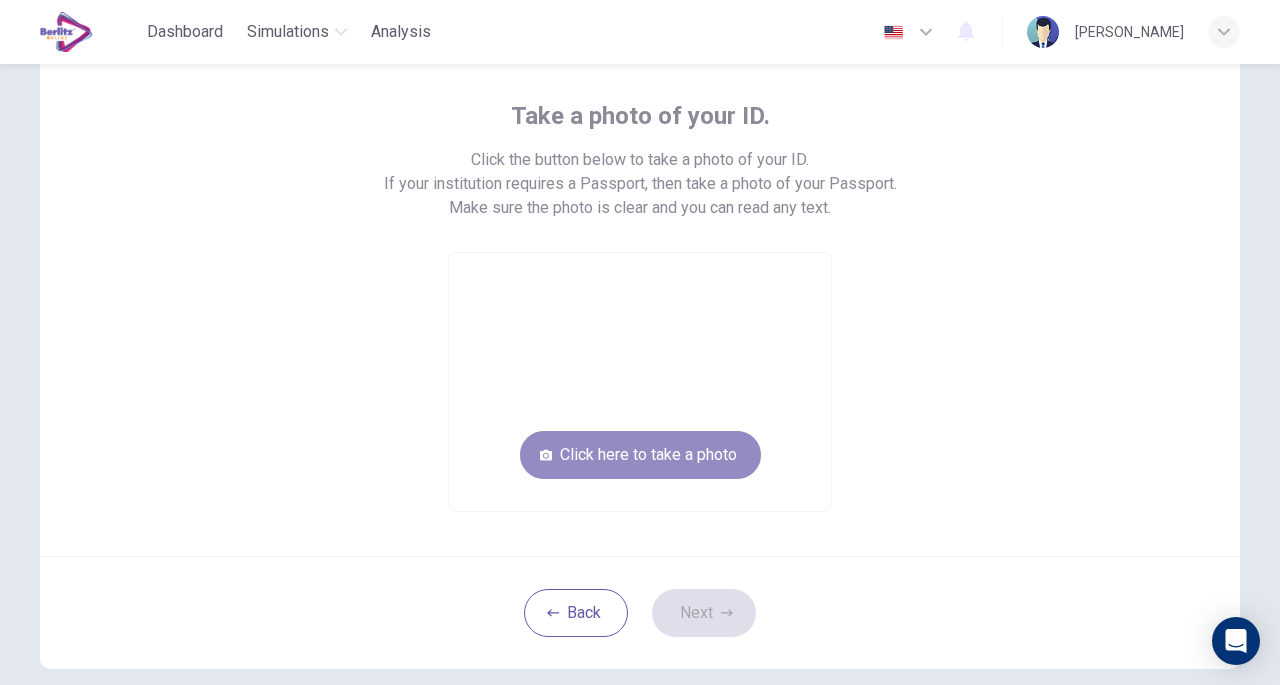 click on "Click here to take a photo" at bounding box center (640, 455) 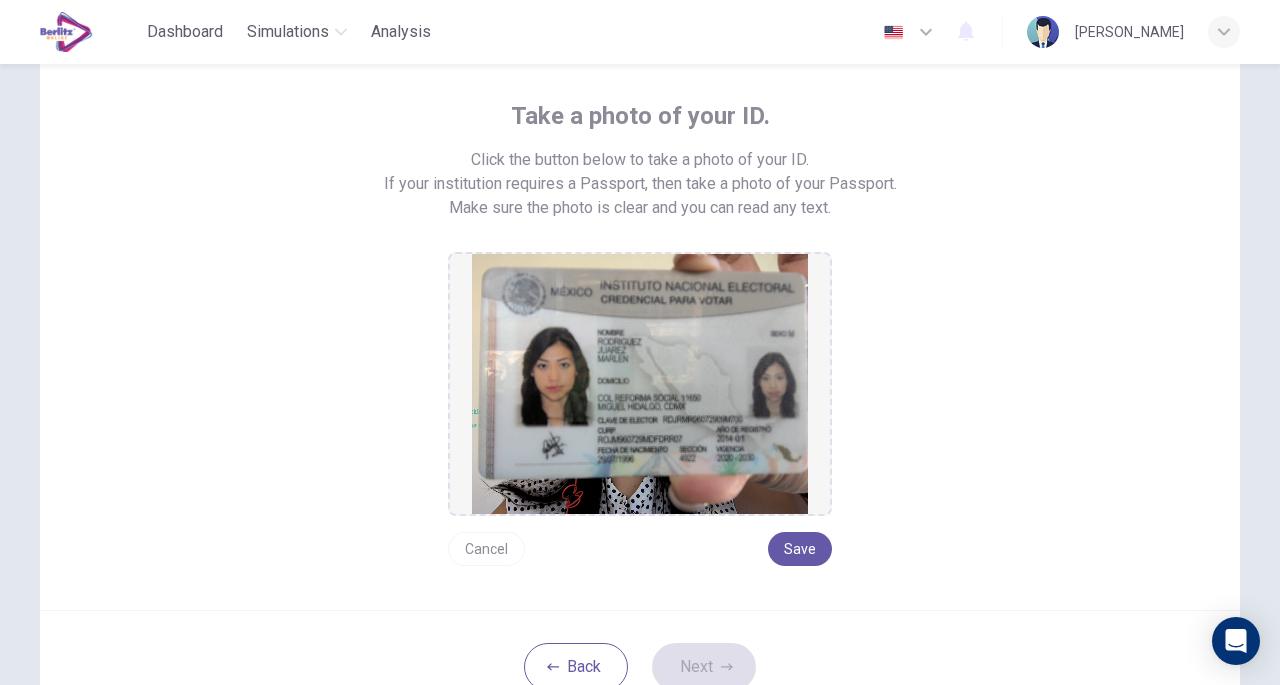click on "Save" at bounding box center [800, 549] 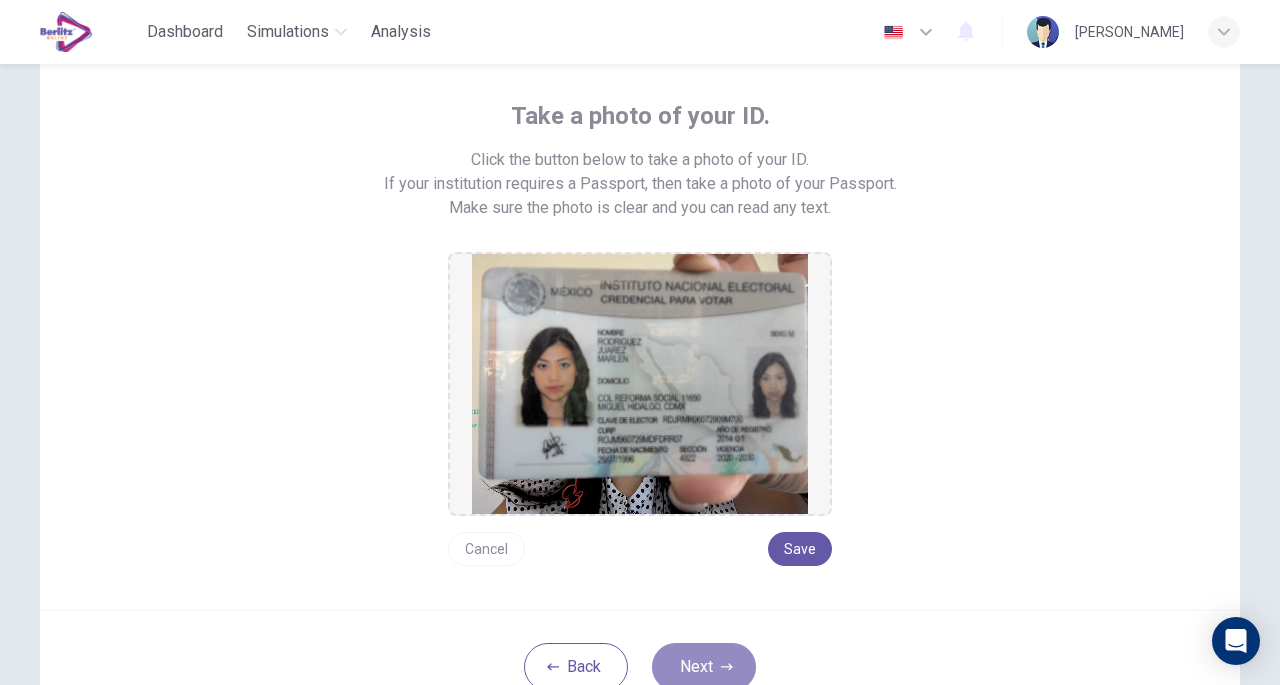 click on "Next" at bounding box center [704, 667] 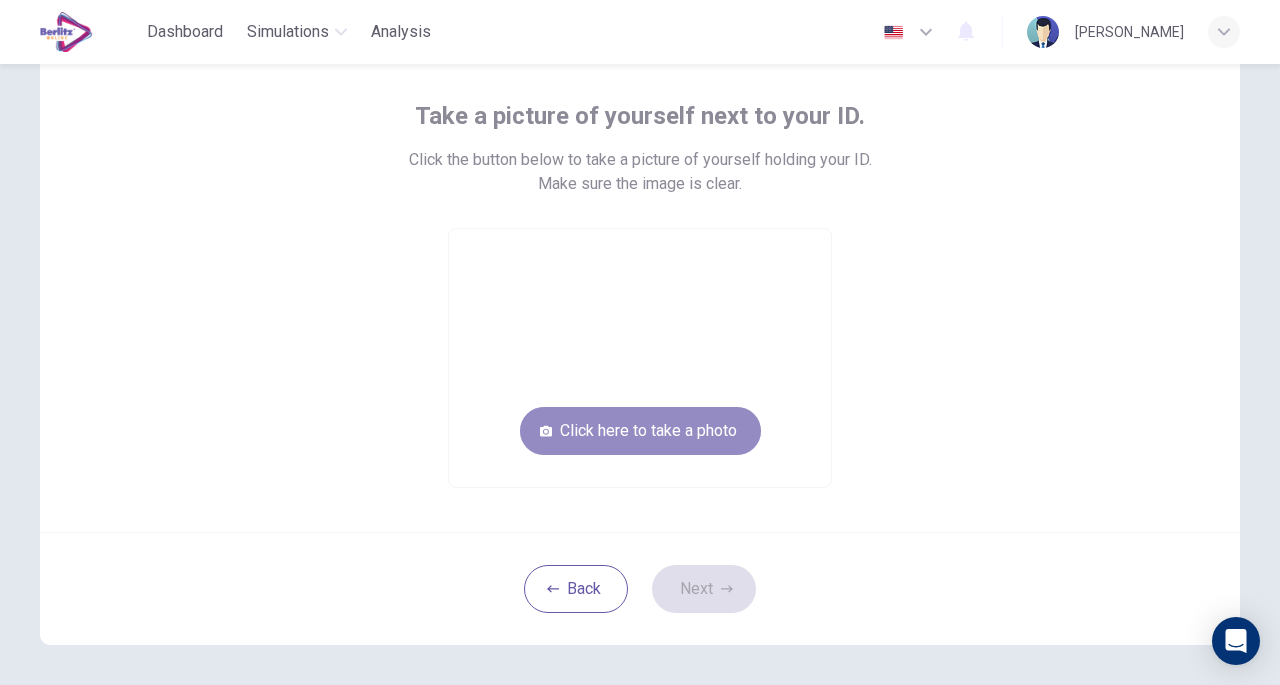 click on "Click here to take a photo" at bounding box center (640, 431) 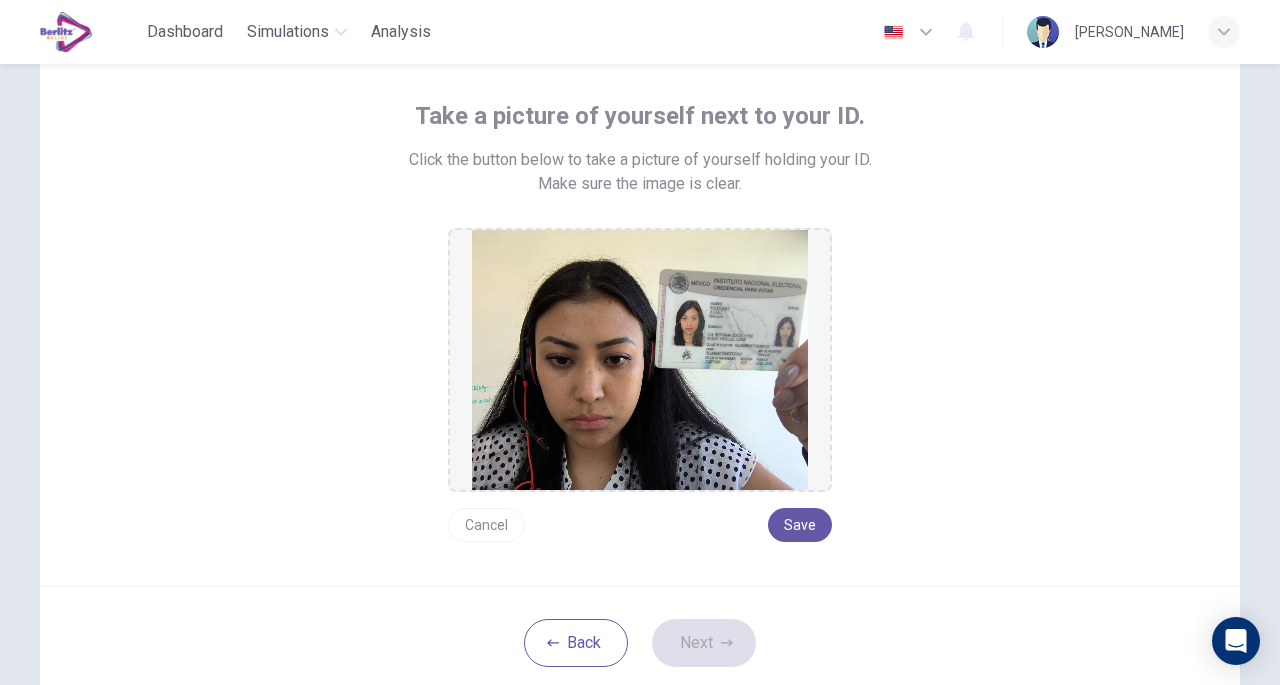 click on "Cancel" at bounding box center [486, 525] 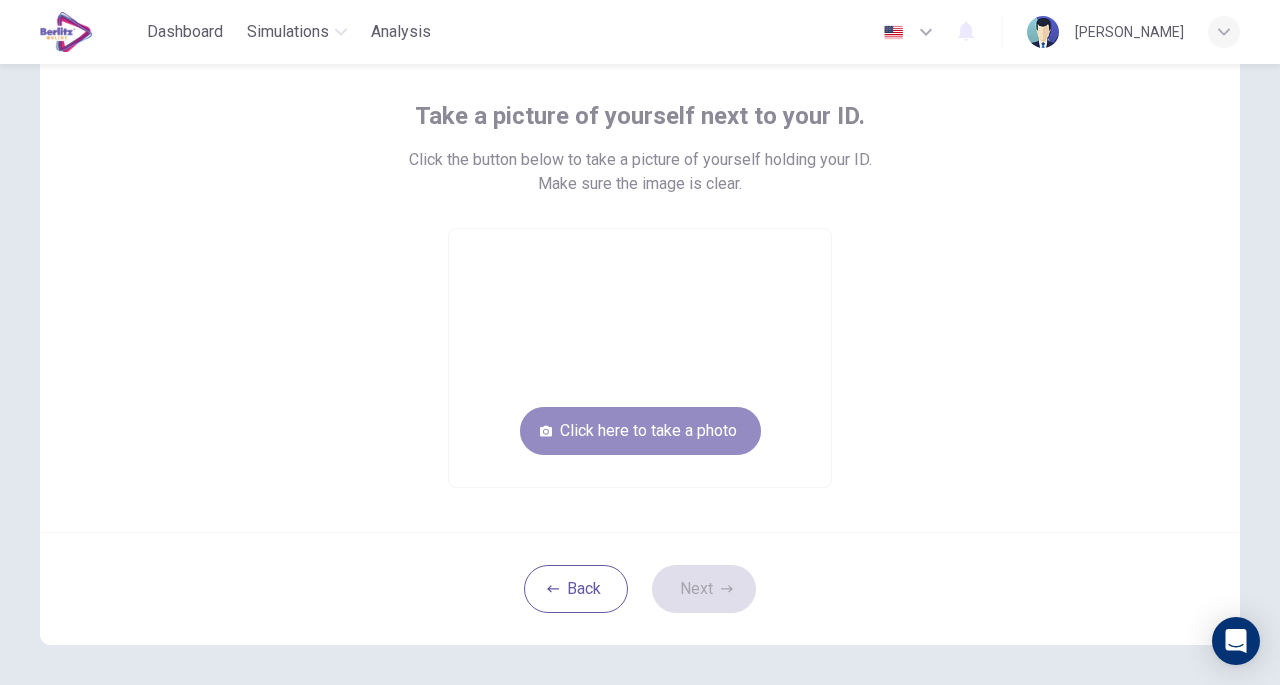 click on "Click here to take a photo" at bounding box center [640, 431] 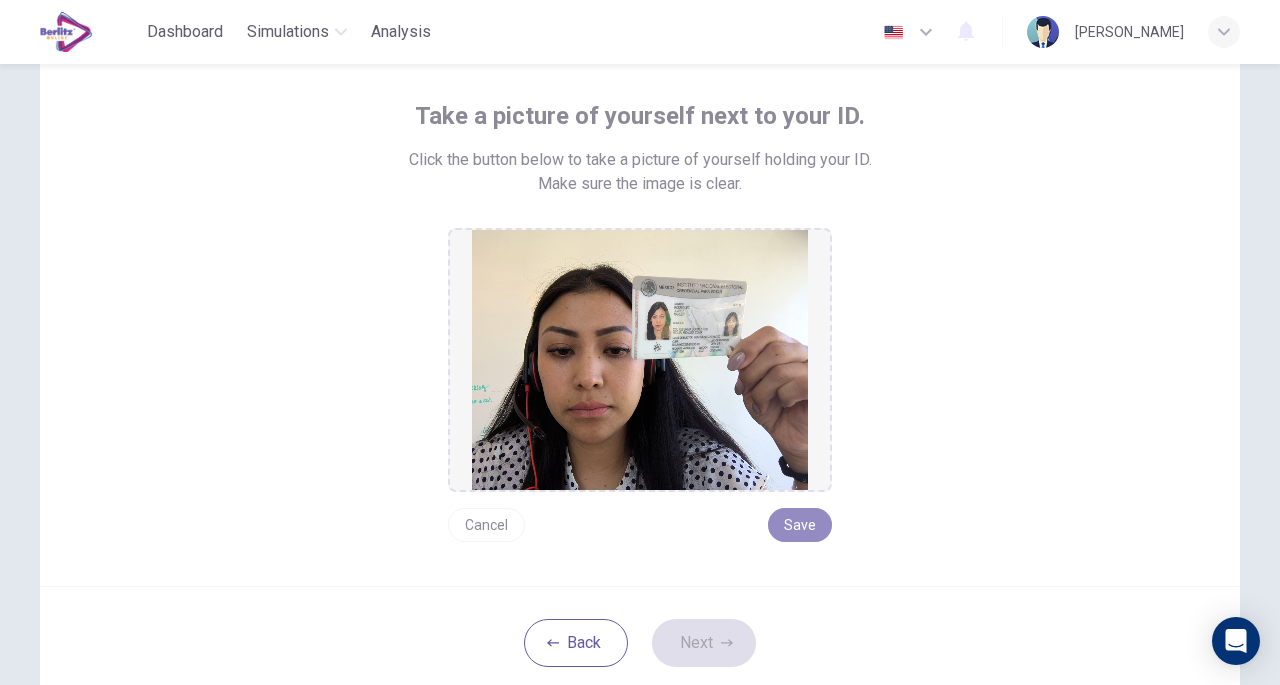 click on "Save" at bounding box center [800, 525] 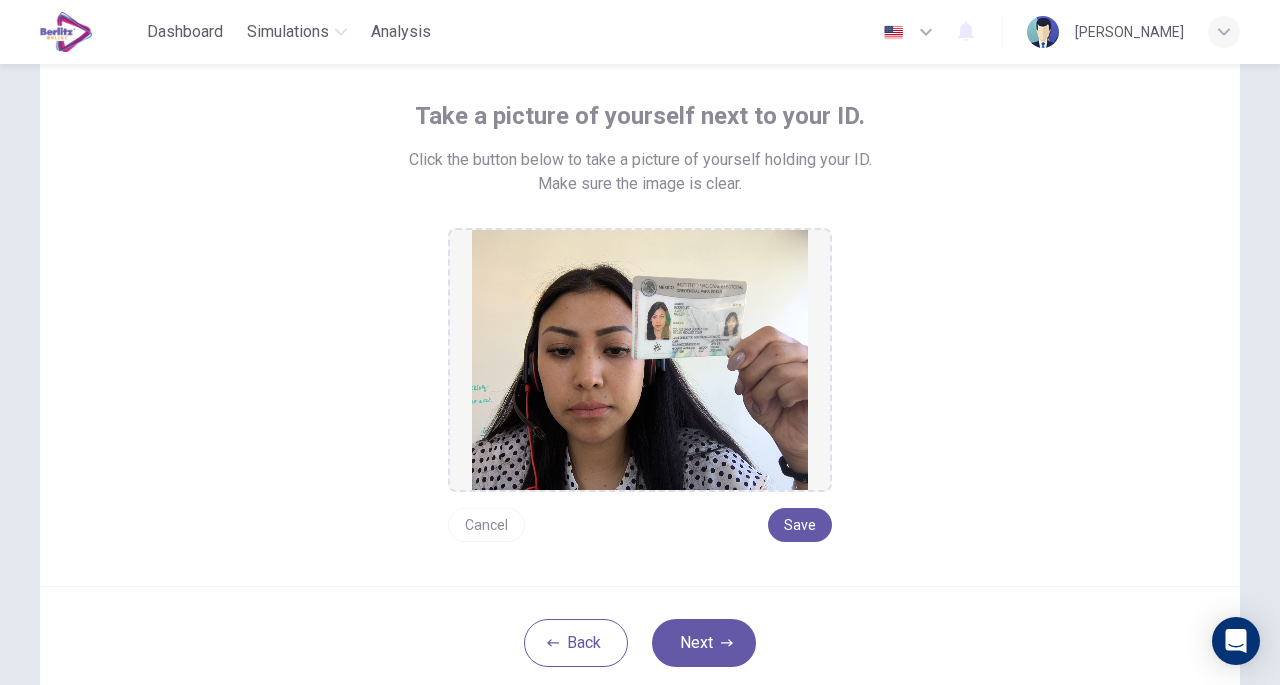click on "Next" at bounding box center [704, 643] 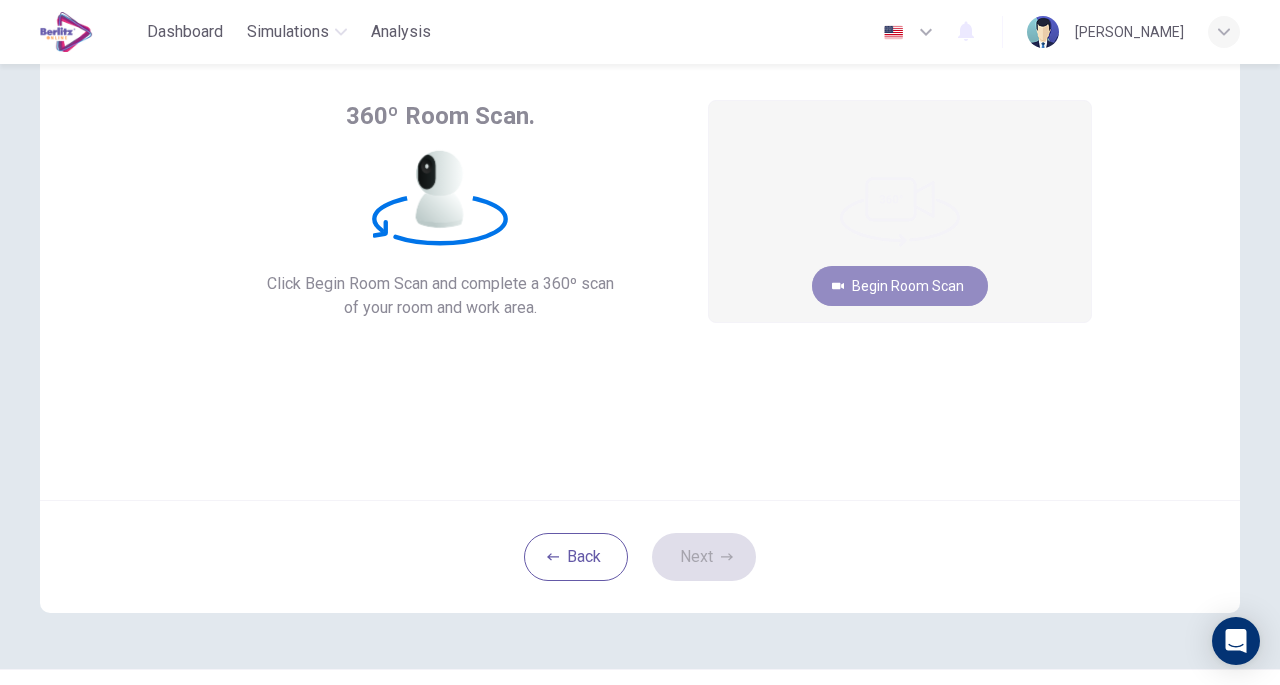 click on "Begin Room Scan" at bounding box center (900, 286) 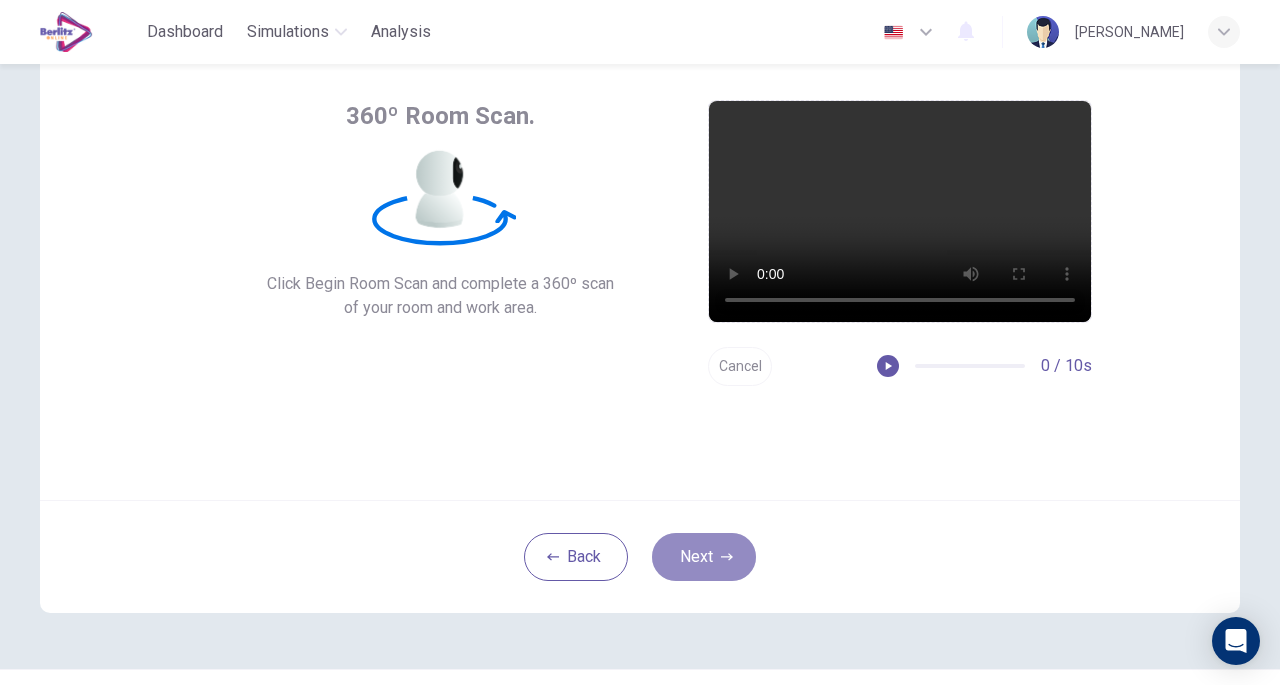 click on "Next" at bounding box center [704, 557] 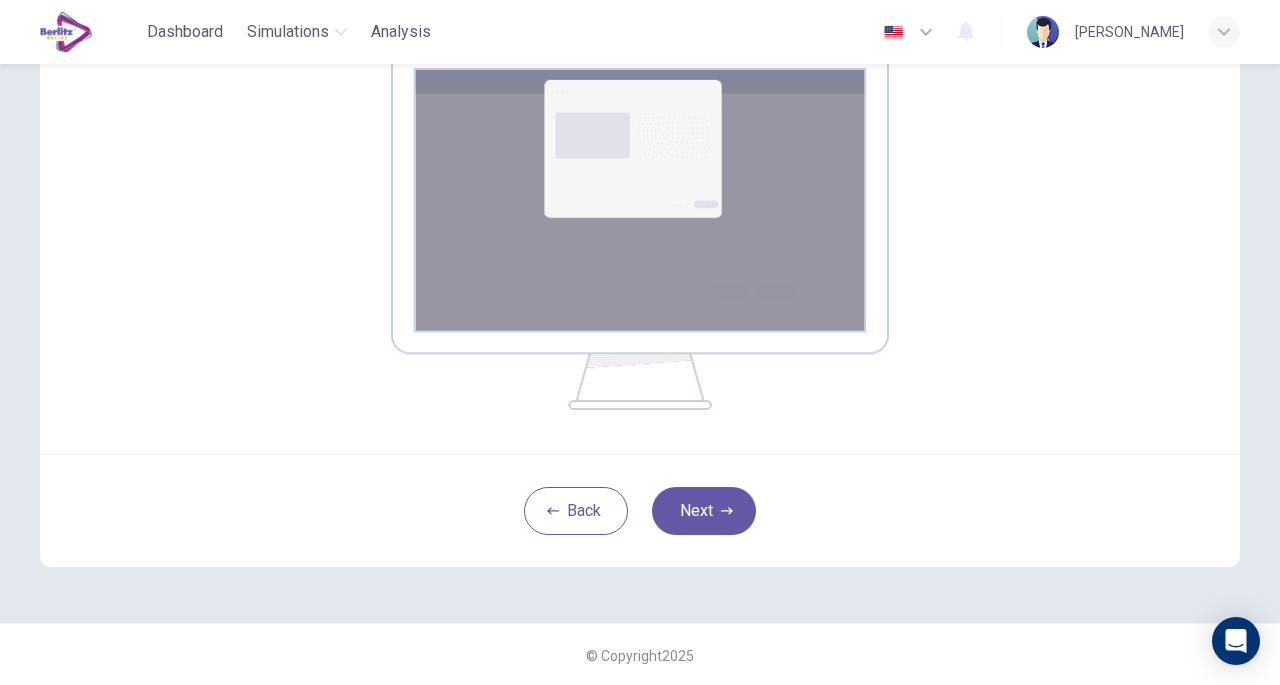scroll, scrollTop: 353, scrollLeft: 0, axis: vertical 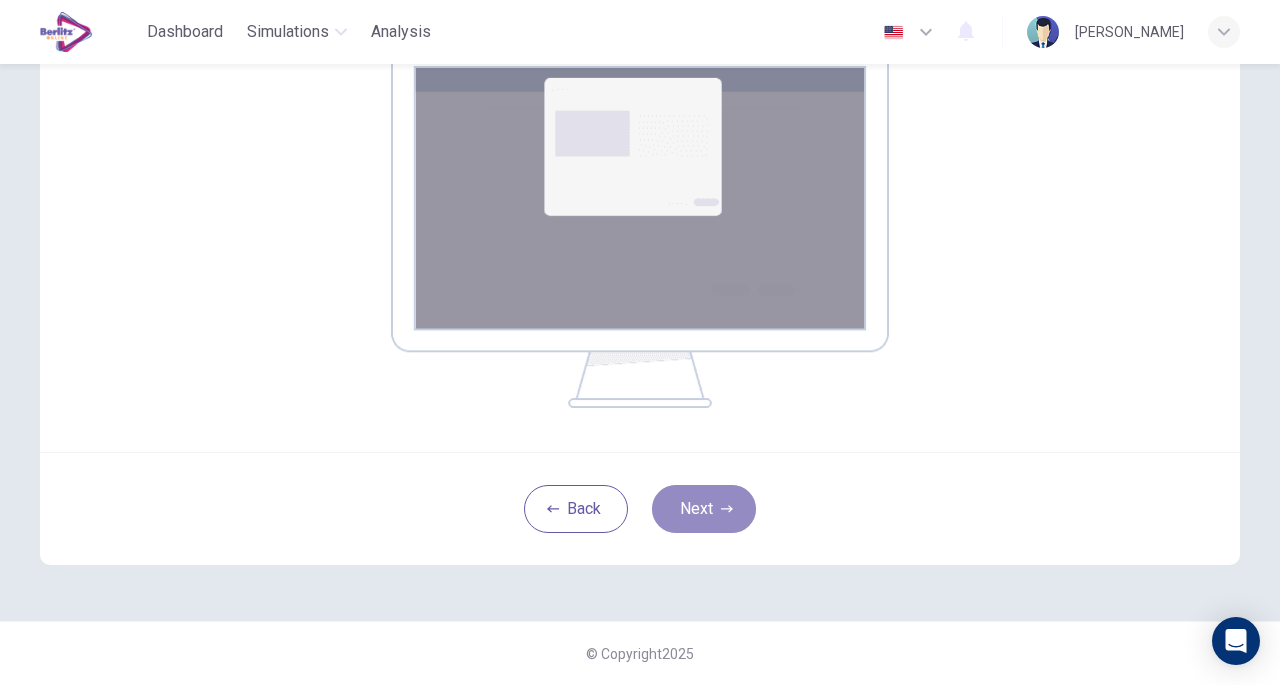 click on "Next" at bounding box center (704, 509) 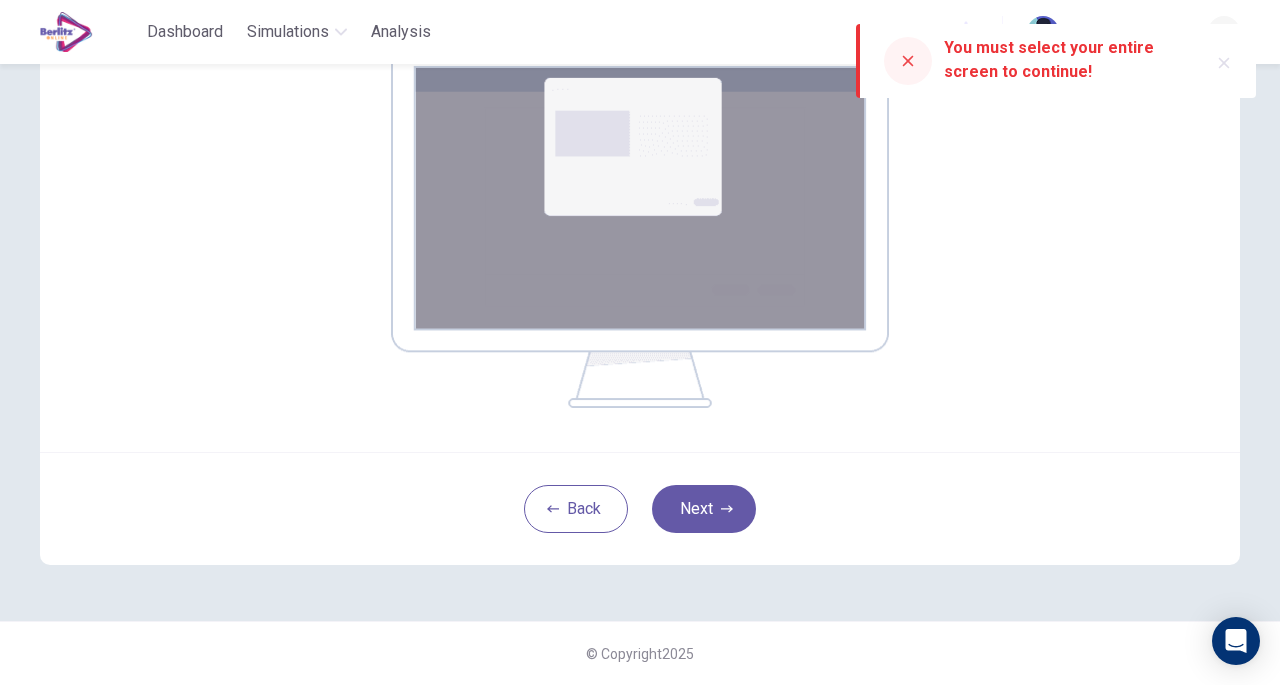 click at bounding box center (908, 61) 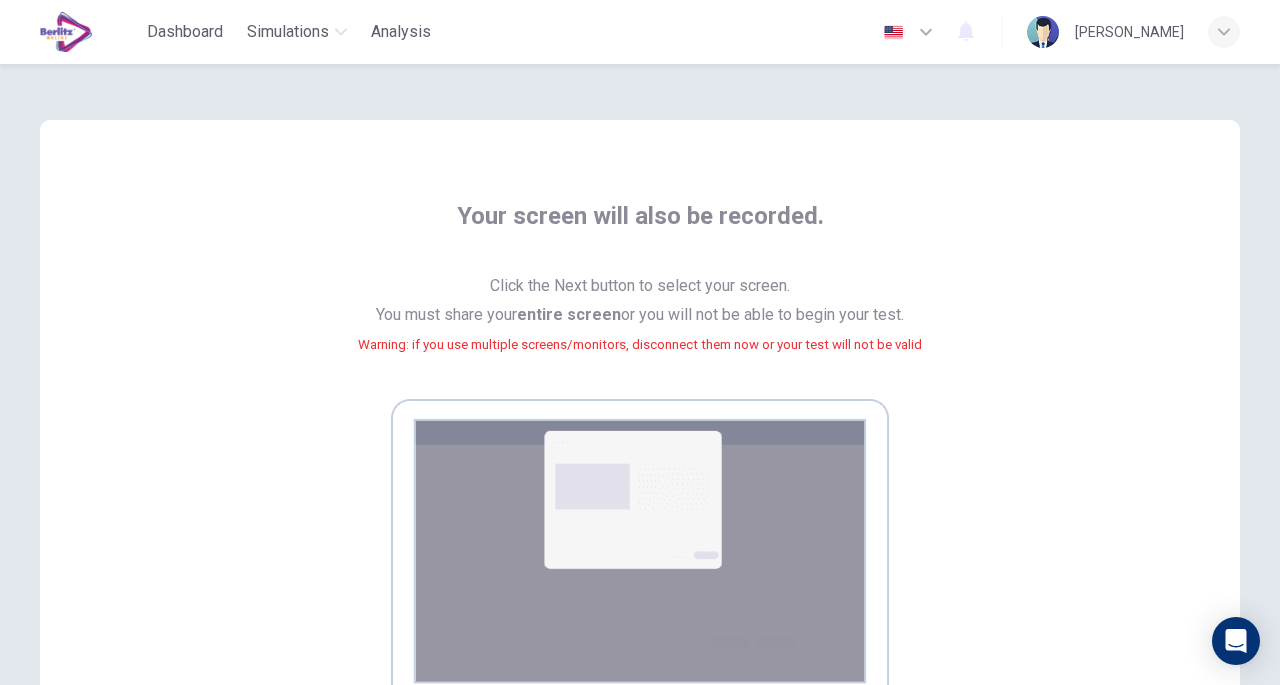 scroll, scrollTop: 100, scrollLeft: 0, axis: vertical 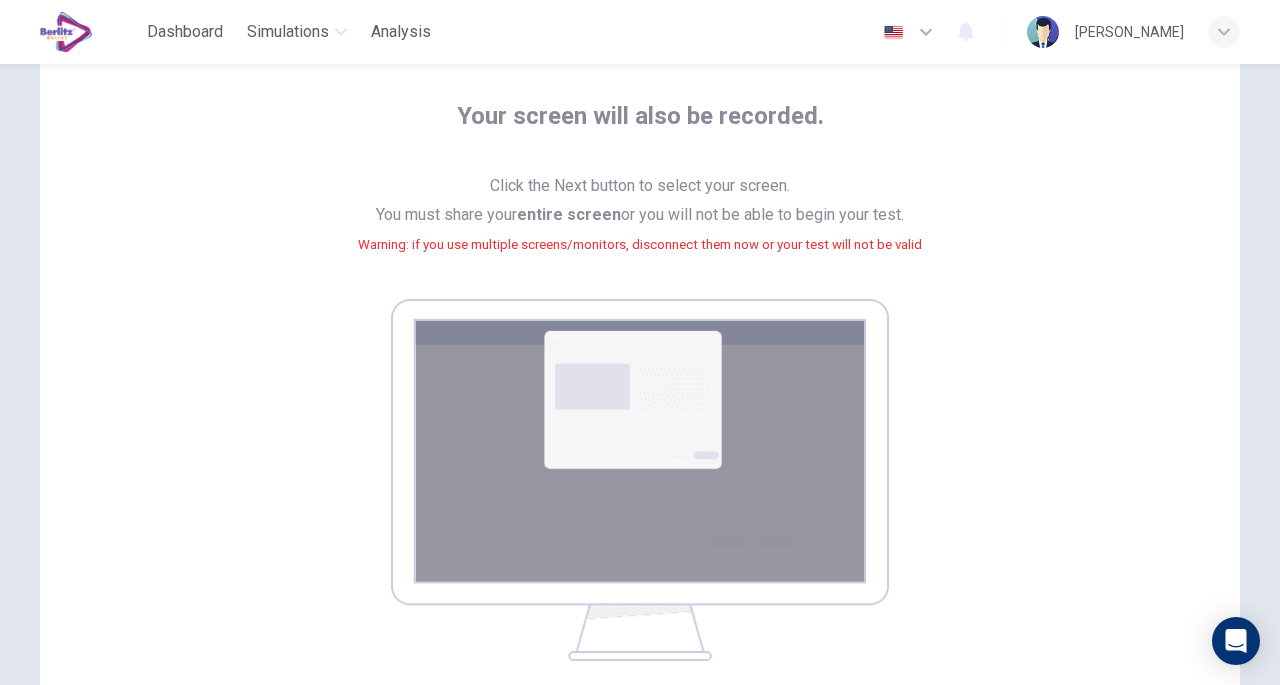 click on "Warning: if you use multiple screens/monitors, disconnect them now or your test will not be valid" at bounding box center (640, 244) 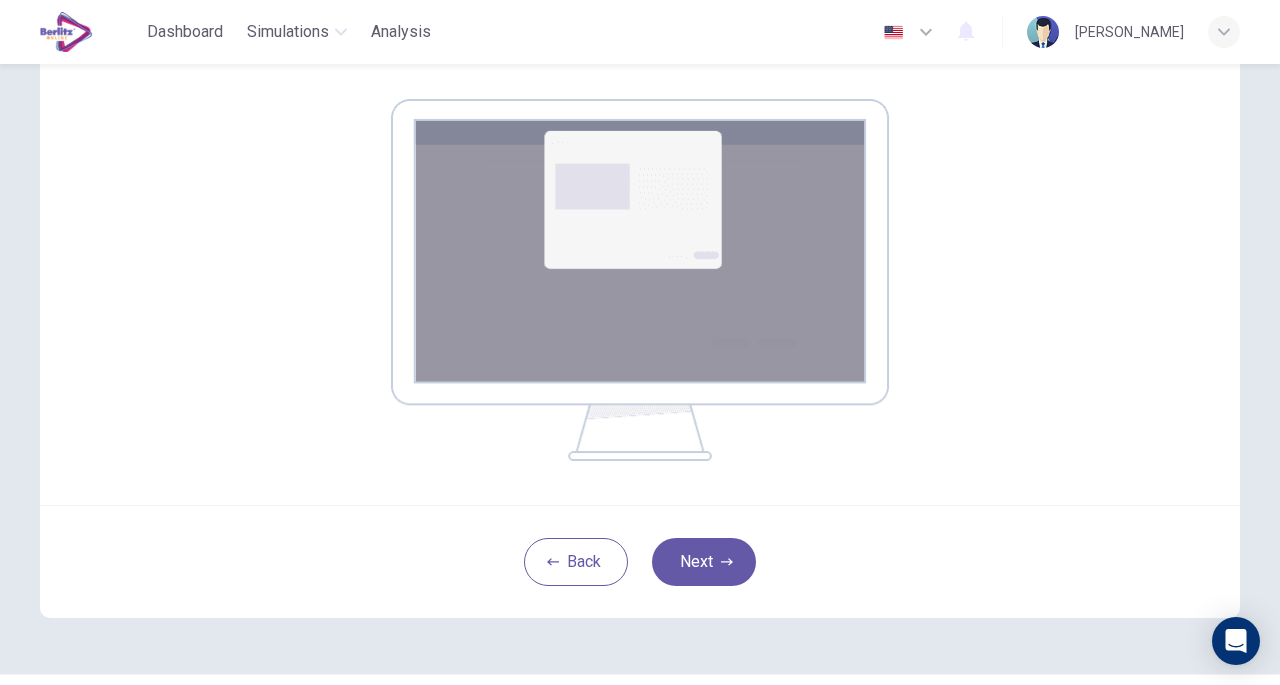 scroll, scrollTop: 353, scrollLeft: 0, axis: vertical 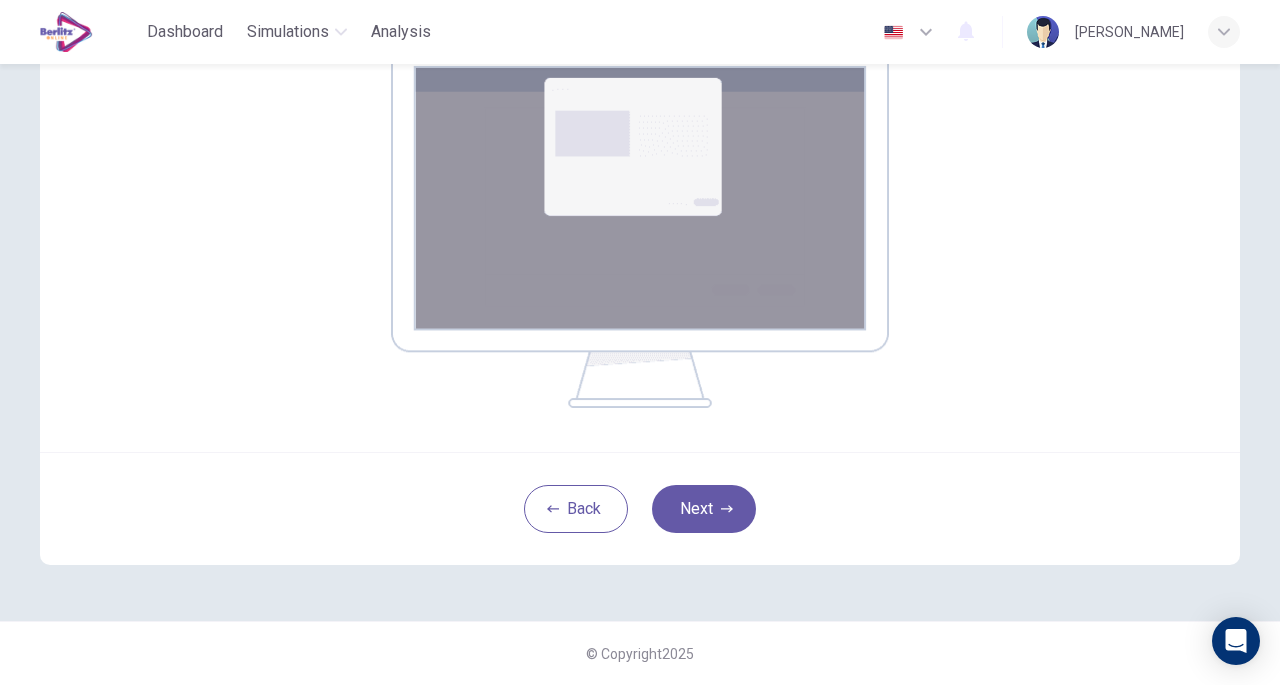 click on "Next" at bounding box center [704, 509] 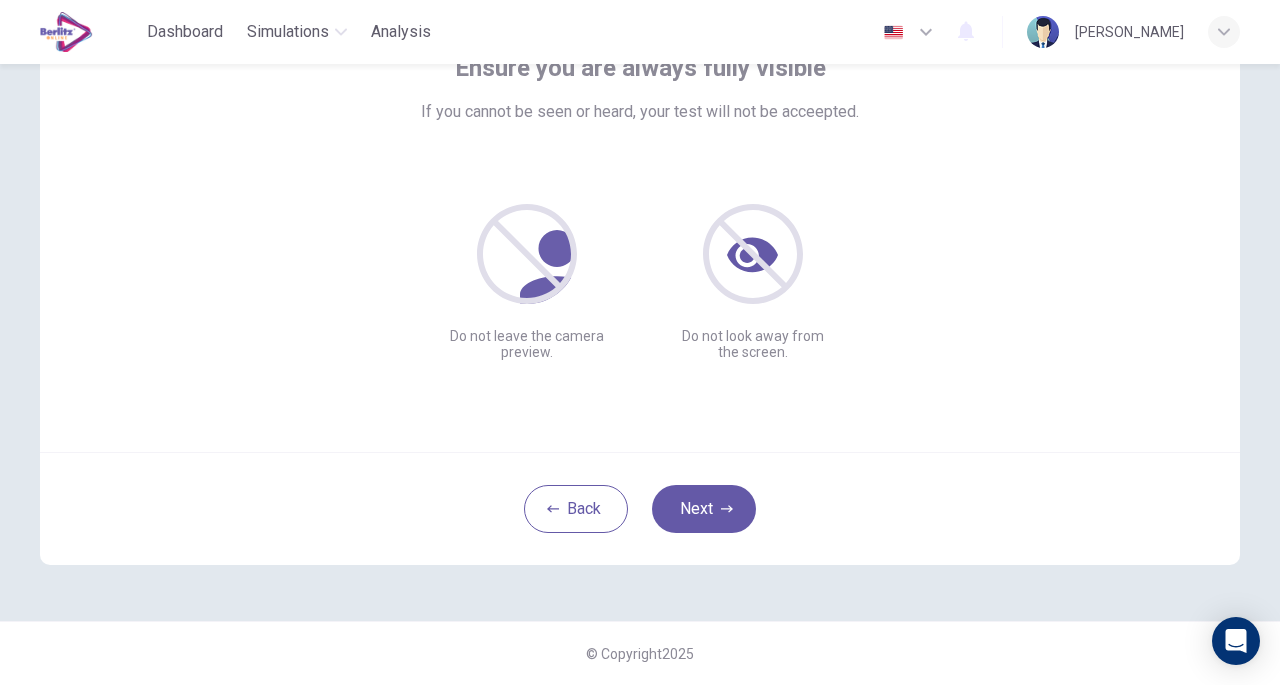 scroll, scrollTop: 147, scrollLeft: 0, axis: vertical 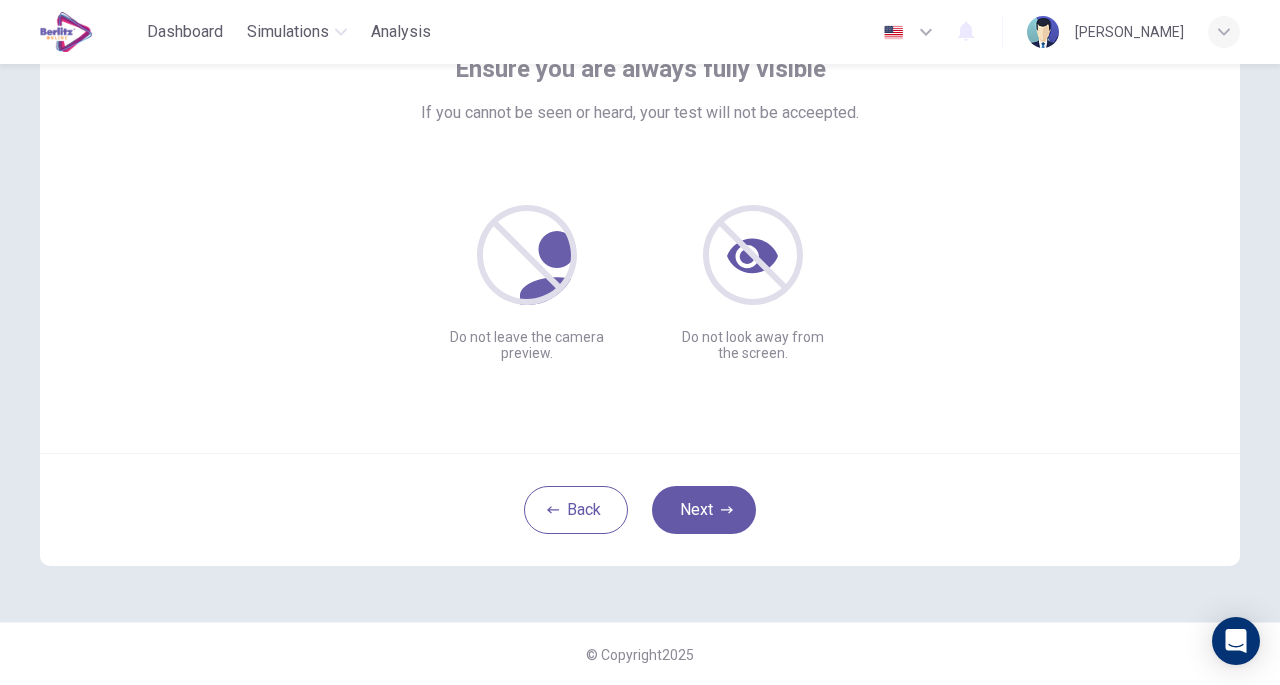 click on "Back Next" at bounding box center (640, 509) 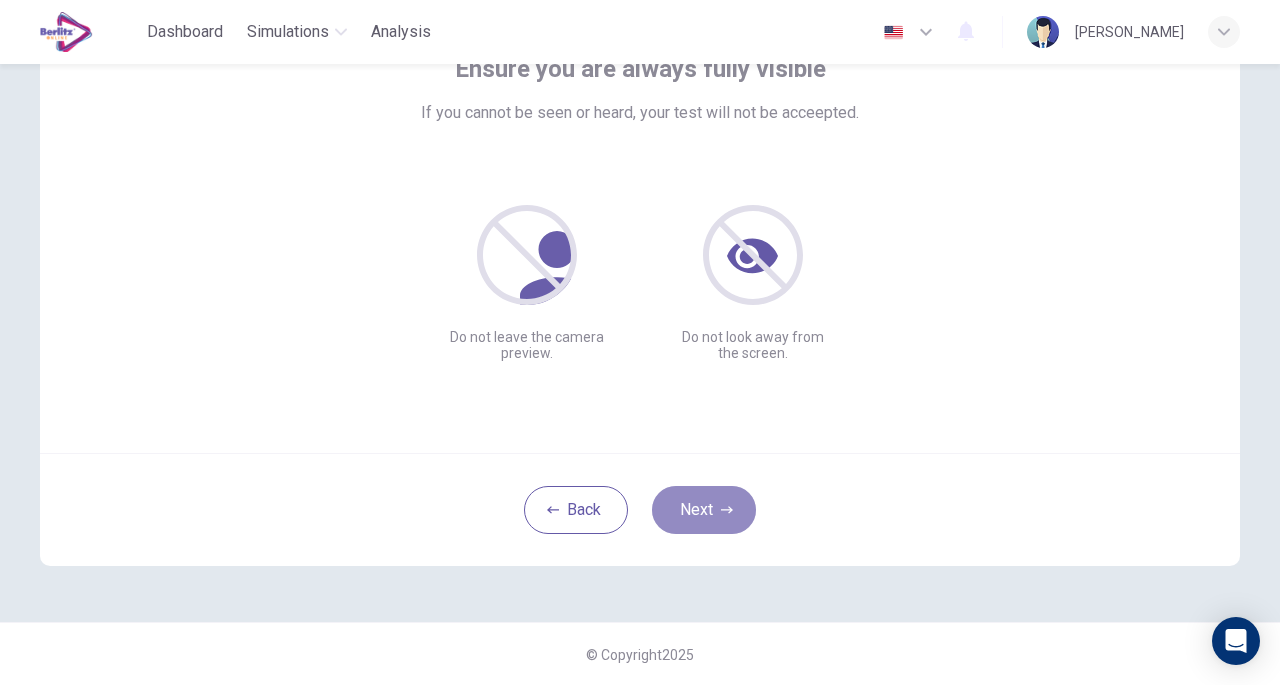 click on "Next" at bounding box center (704, 510) 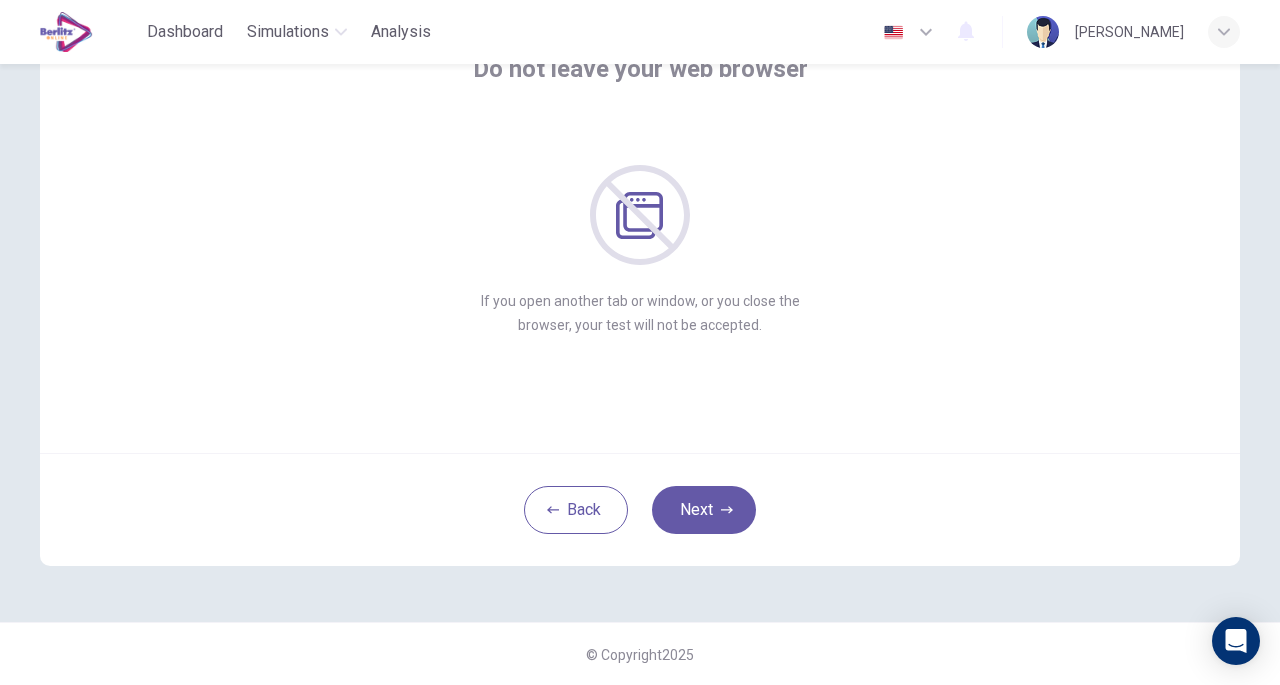click on "Next" at bounding box center [704, 510] 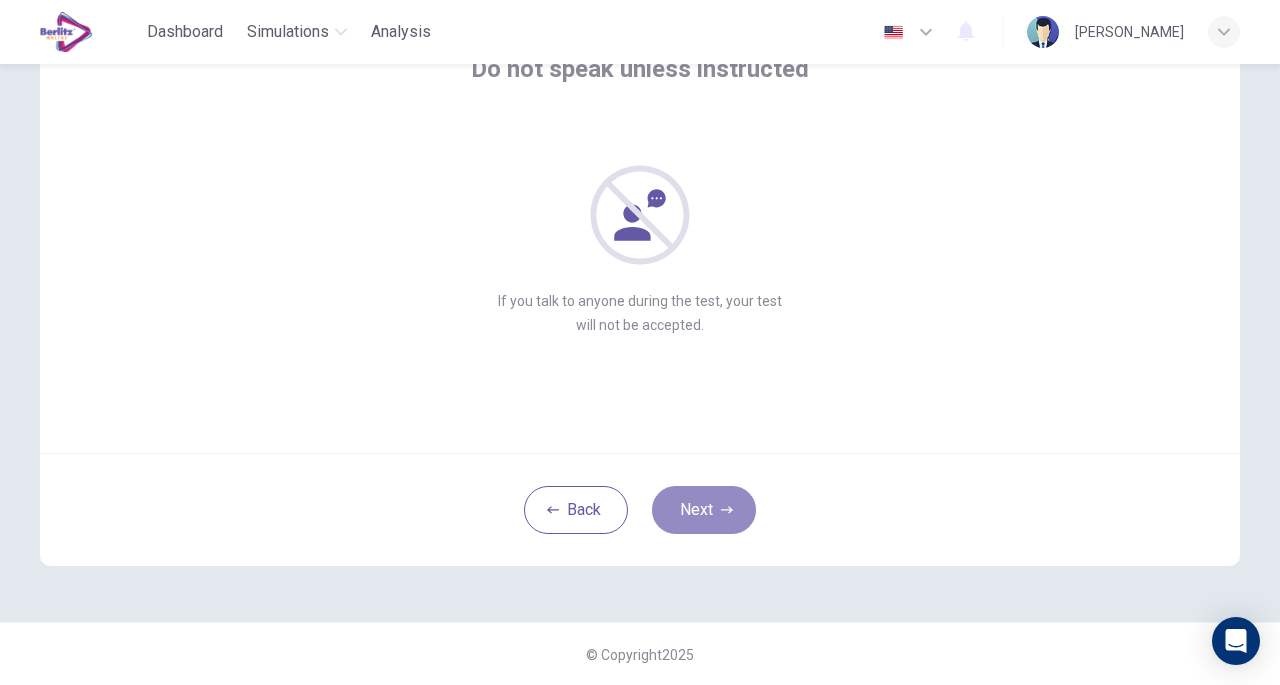 click on "Next" at bounding box center (704, 510) 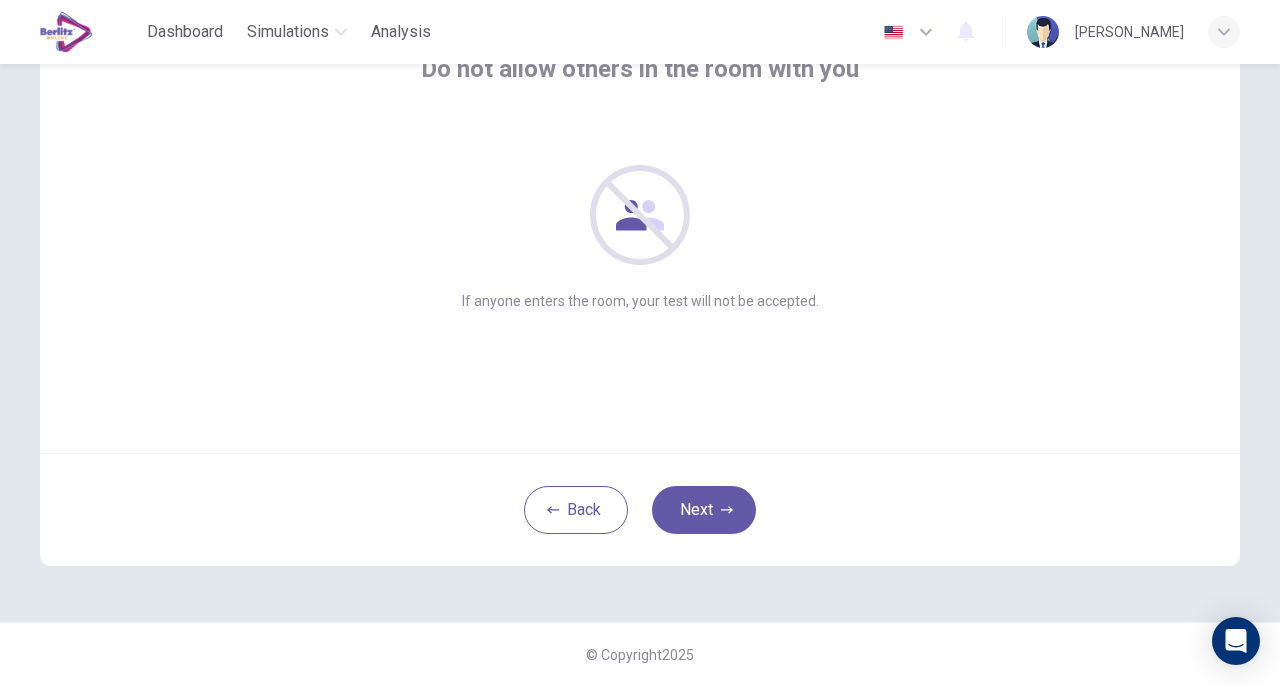 click on "Next" at bounding box center [704, 510] 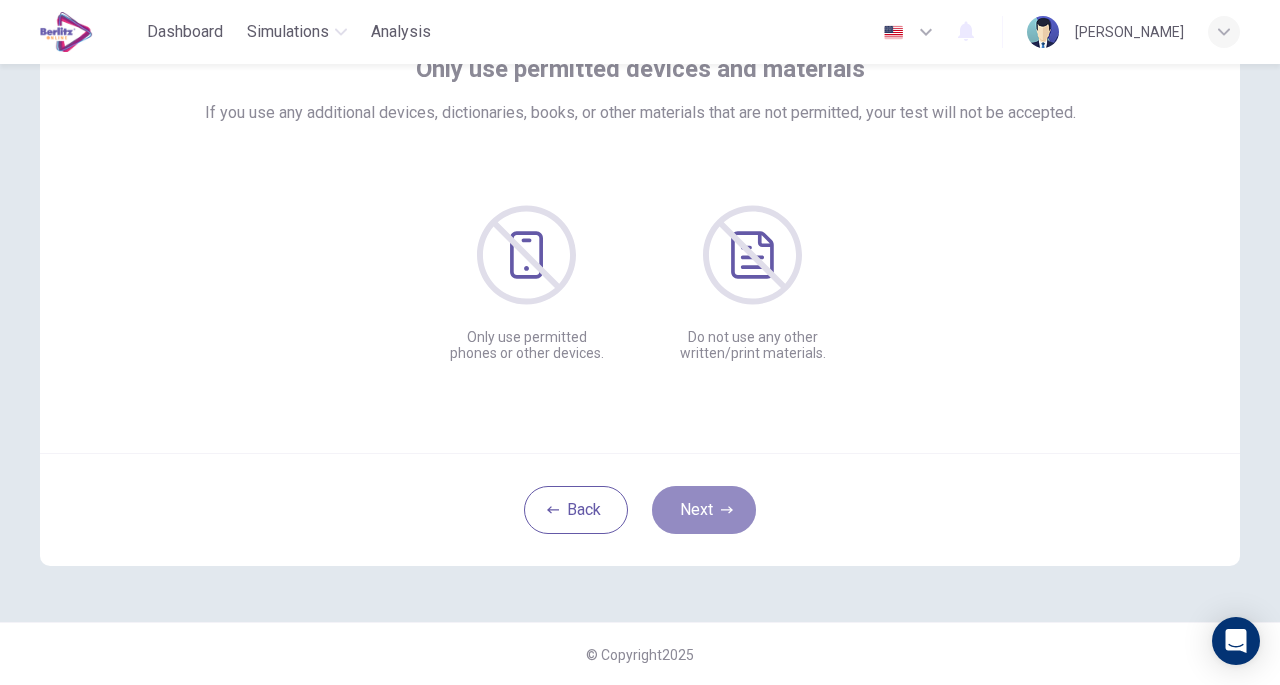 click on "Next" at bounding box center [704, 510] 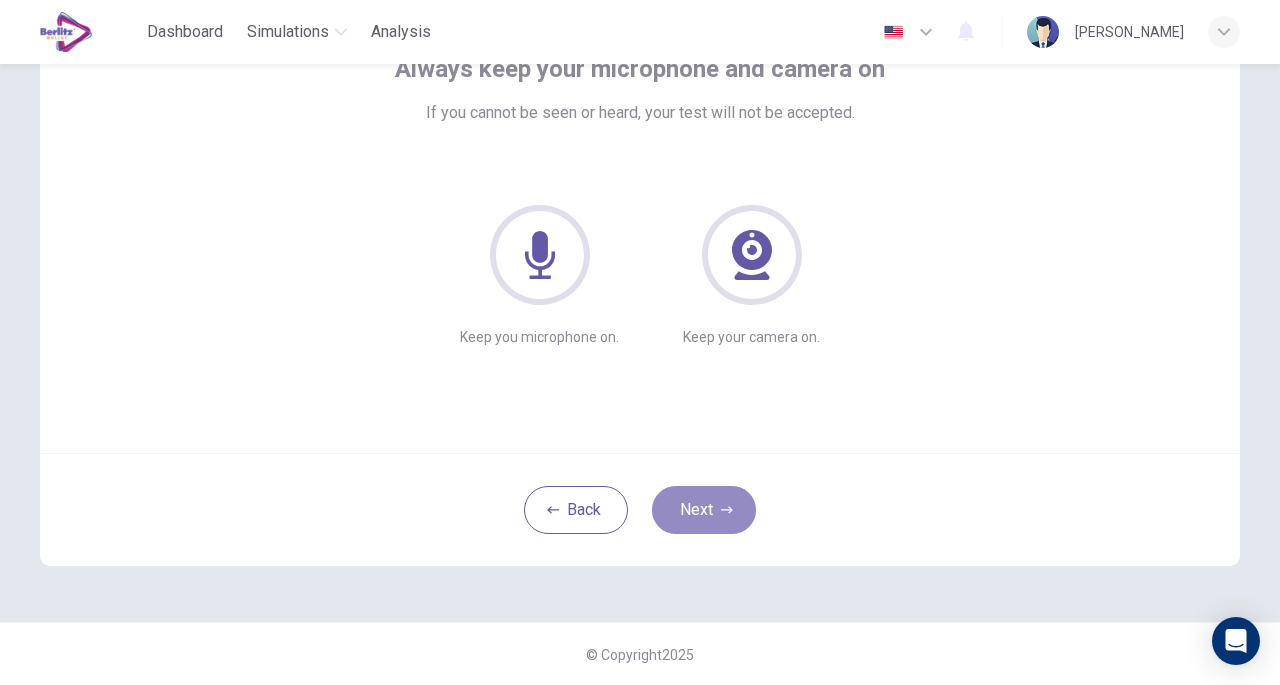 click on "Next" at bounding box center [704, 510] 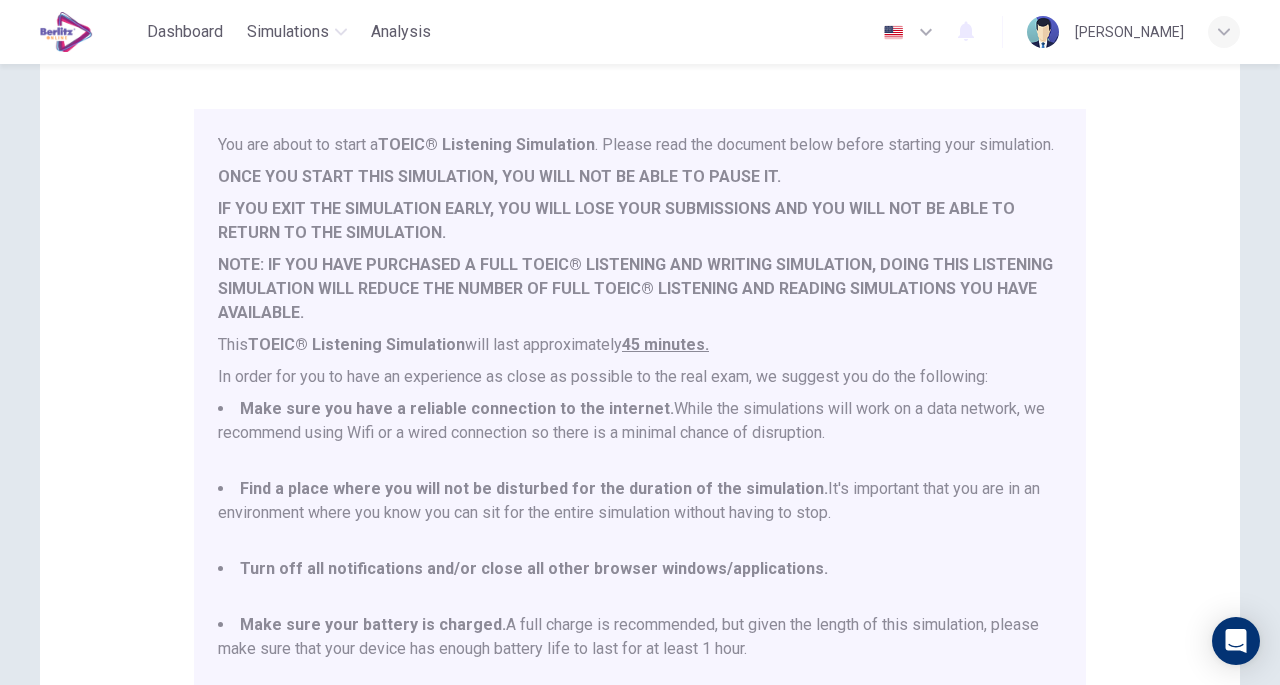 scroll, scrollTop: 52, scrollLeft: 0, axis: vertical 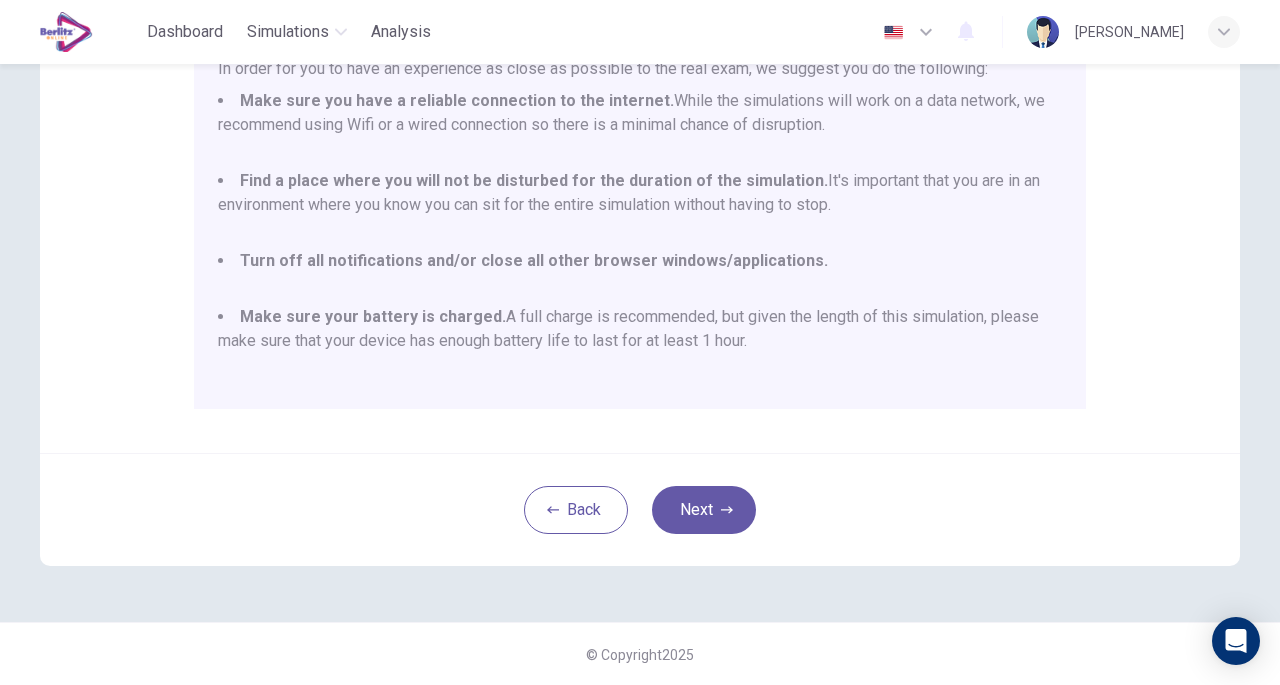 click on "Next" at bounding box center (704, 510) 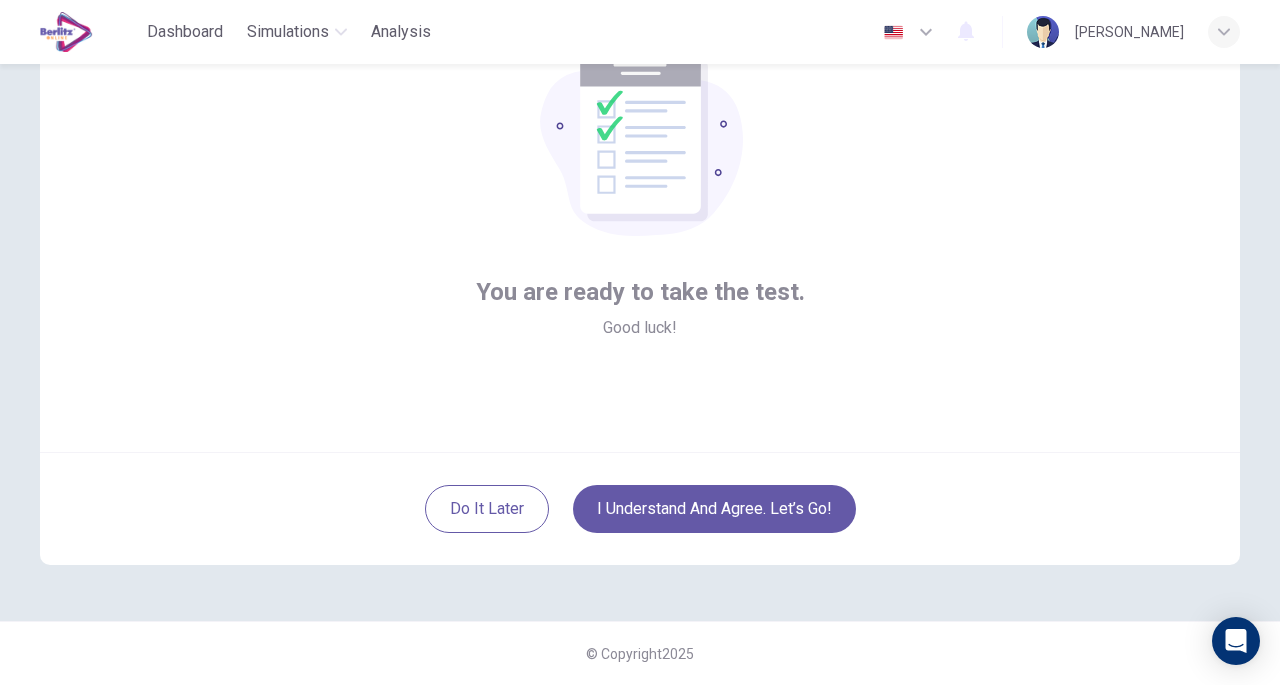 scroll, scrollTop: 147, scrollLeft: 0, axis: vertical 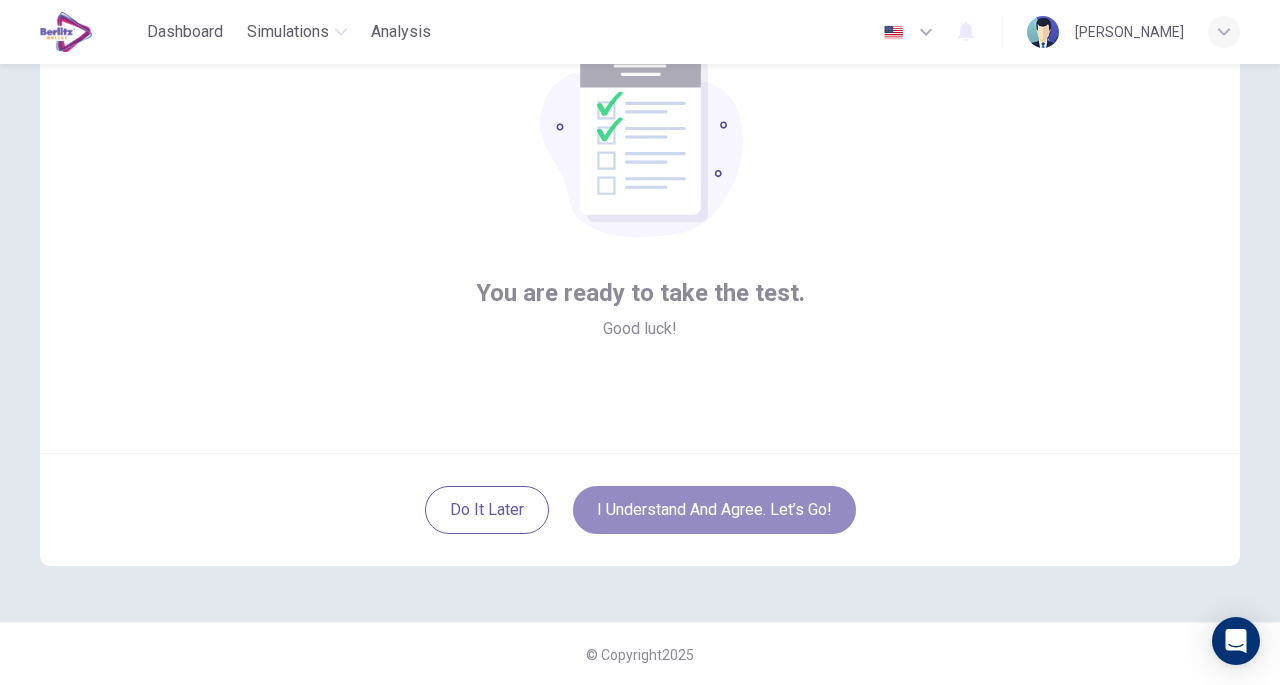 click on "I understand and agree. Let’s go!" at bounding box center (714, 510) 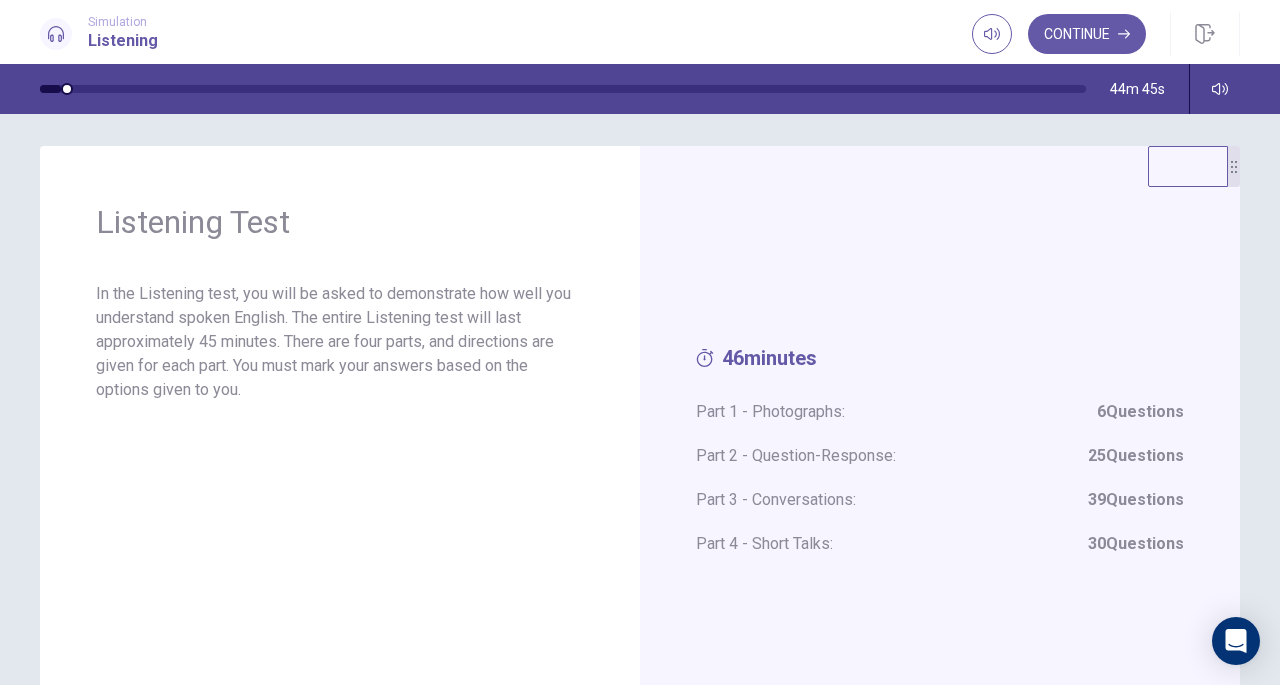 scroll, scrollTop: 0, scrollLeft: 0, axis: both 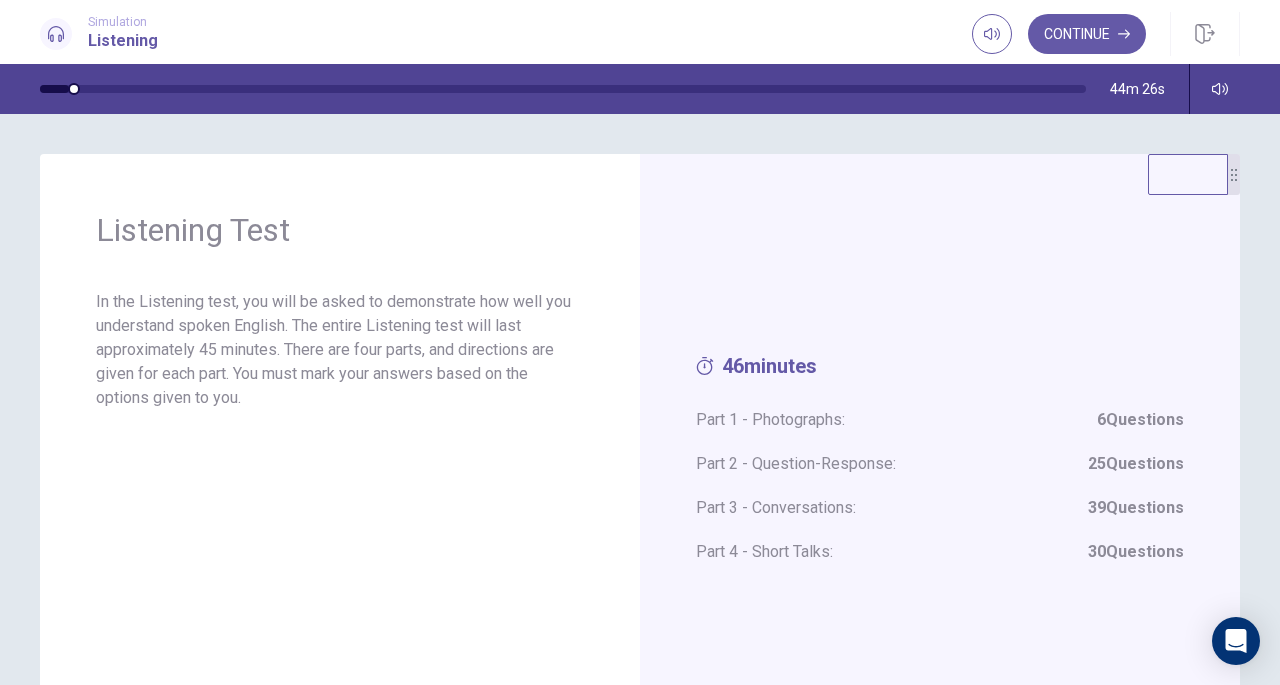 click on "Continue" at bounding box center [1087, 34] 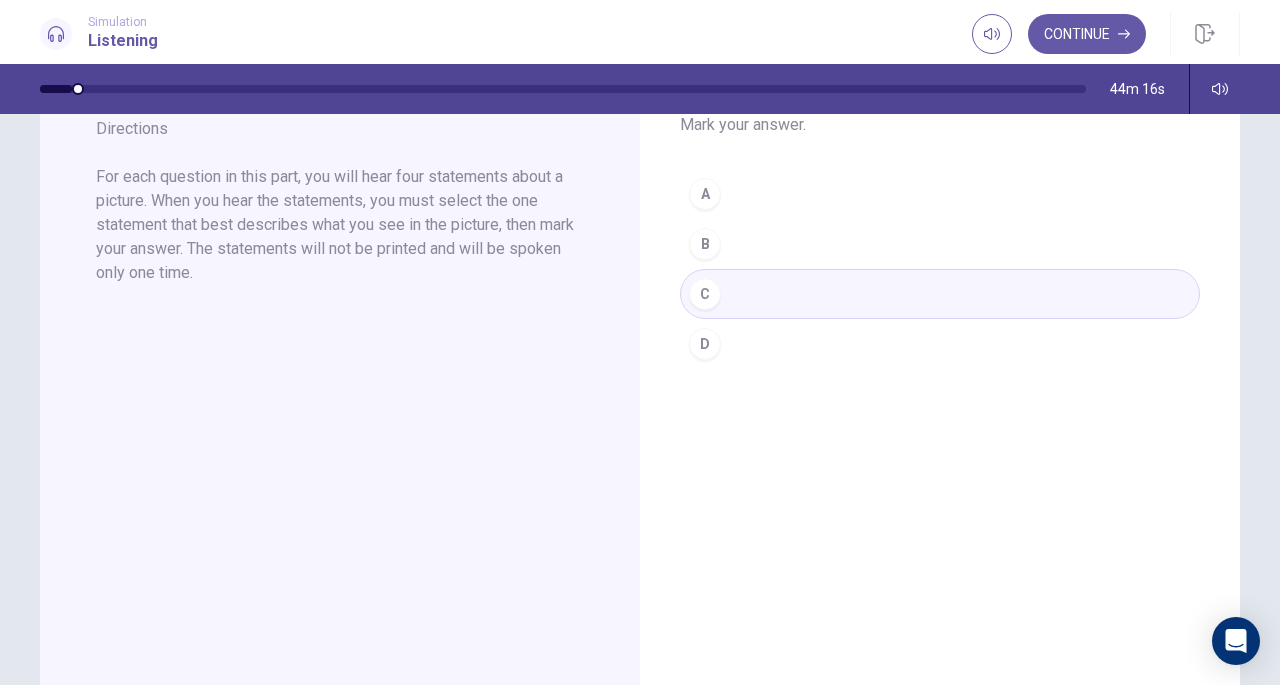 scroll, scrollTop: 0, scrollLeft: 0, axis: both 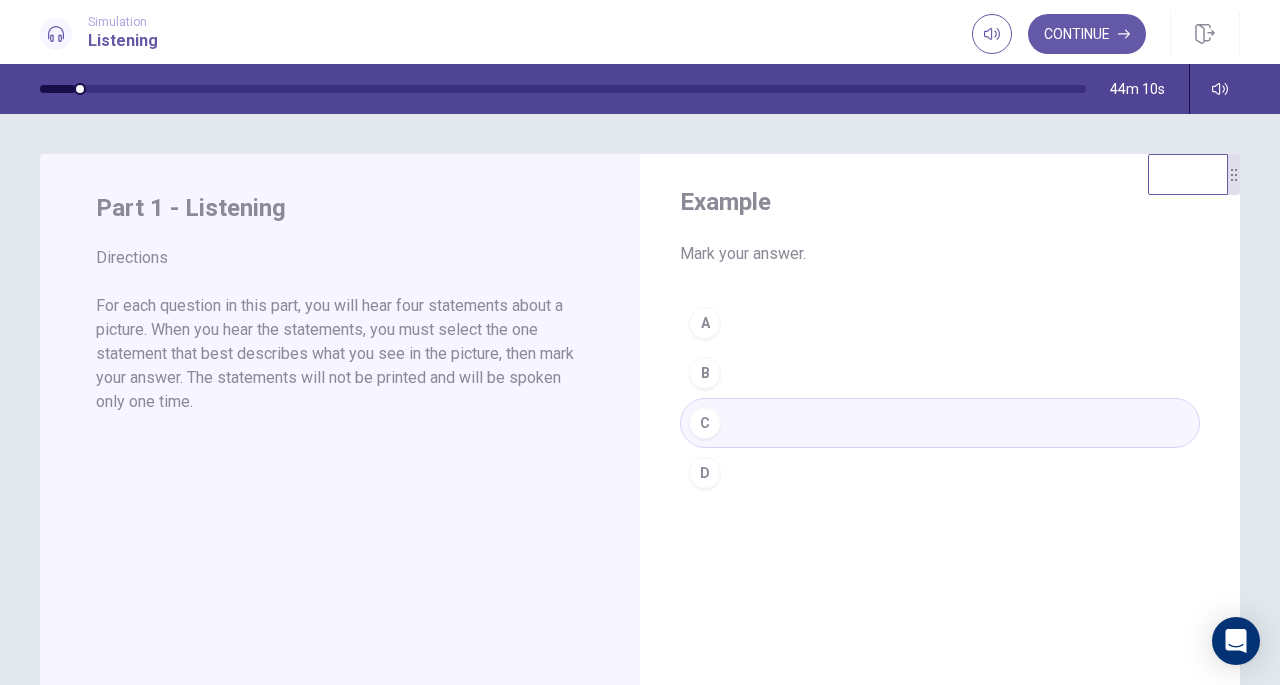 click on "Continue" at bounding box center (1087, 34) 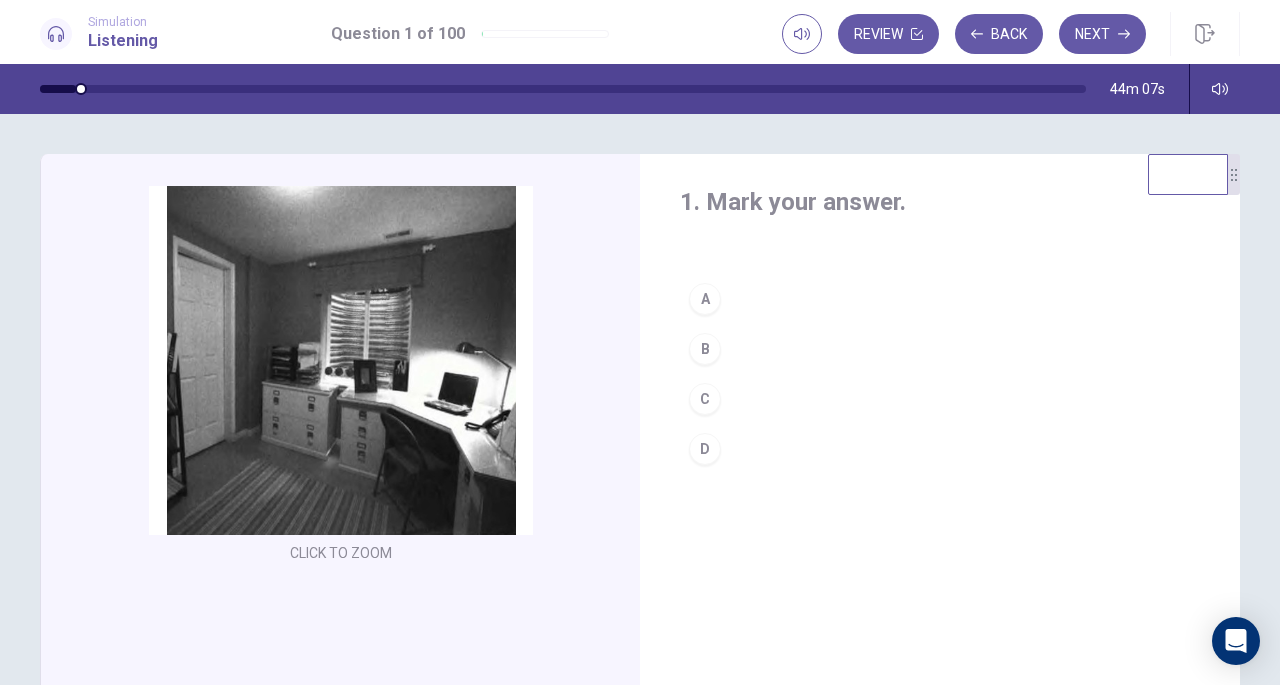 click on "Click to Zoom" at bounding box center (341, 377) 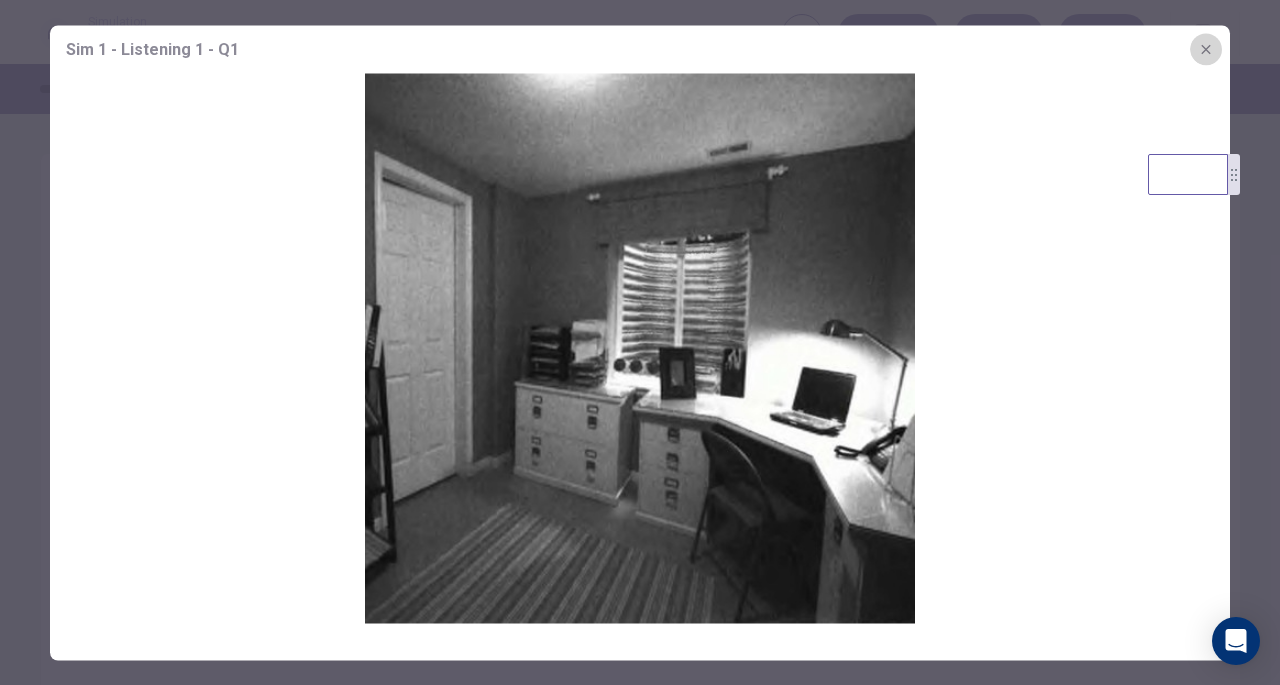 click 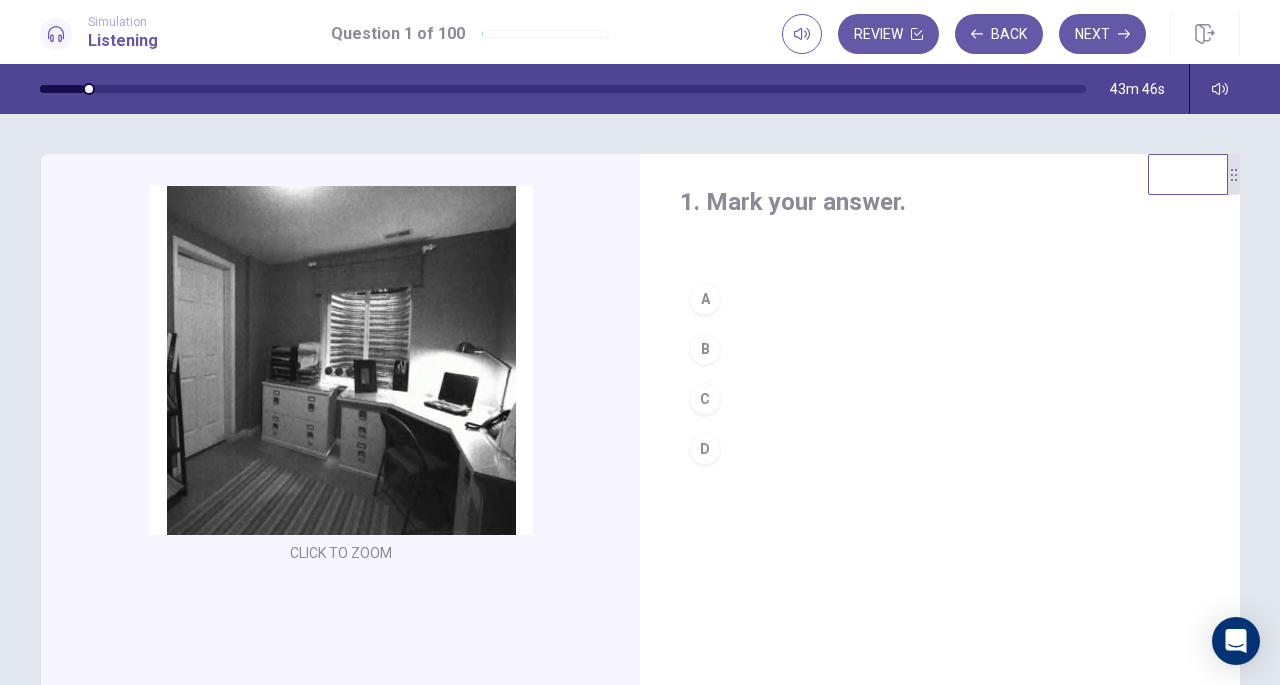 click on "Click to Zoom" at bounding box center [341, 377] 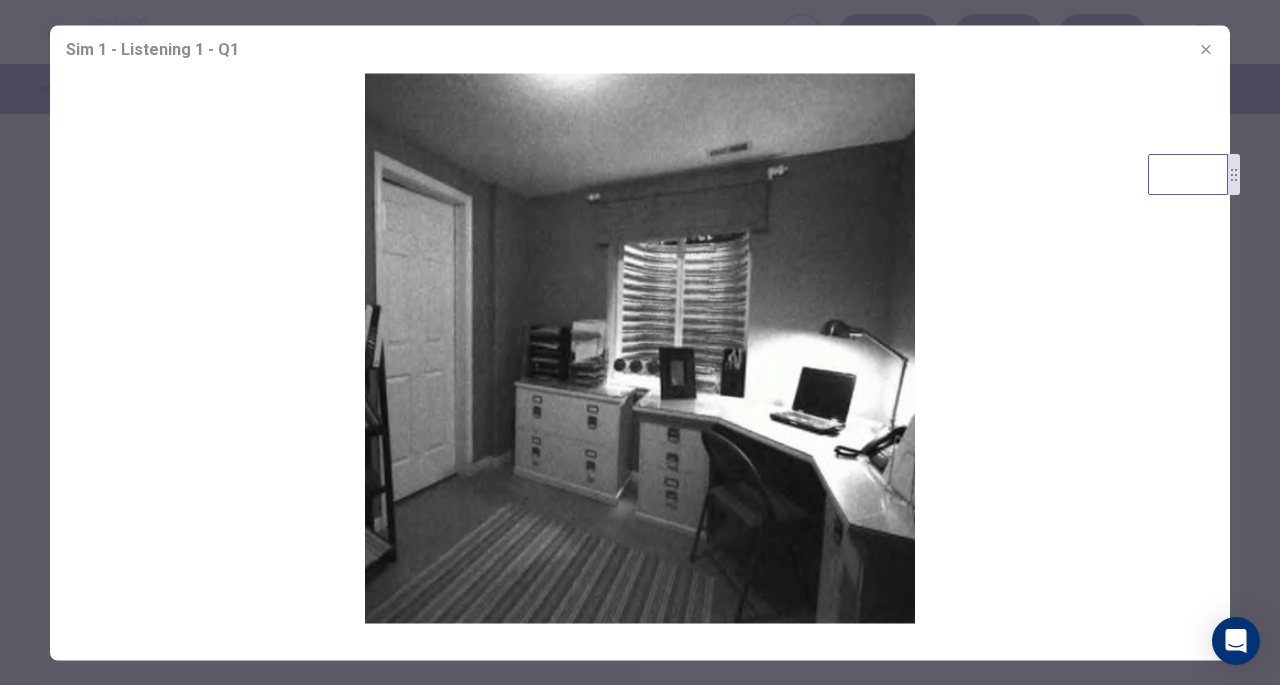 click 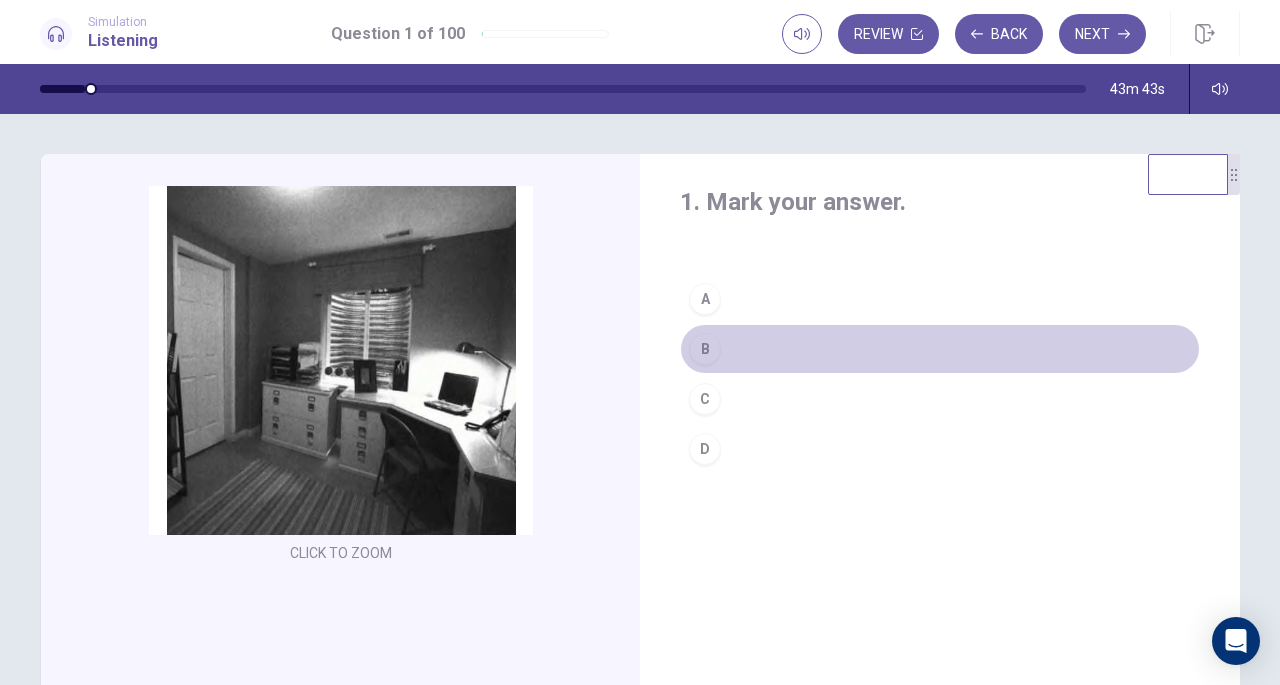 click on "B" at bounding box center [705, 349] 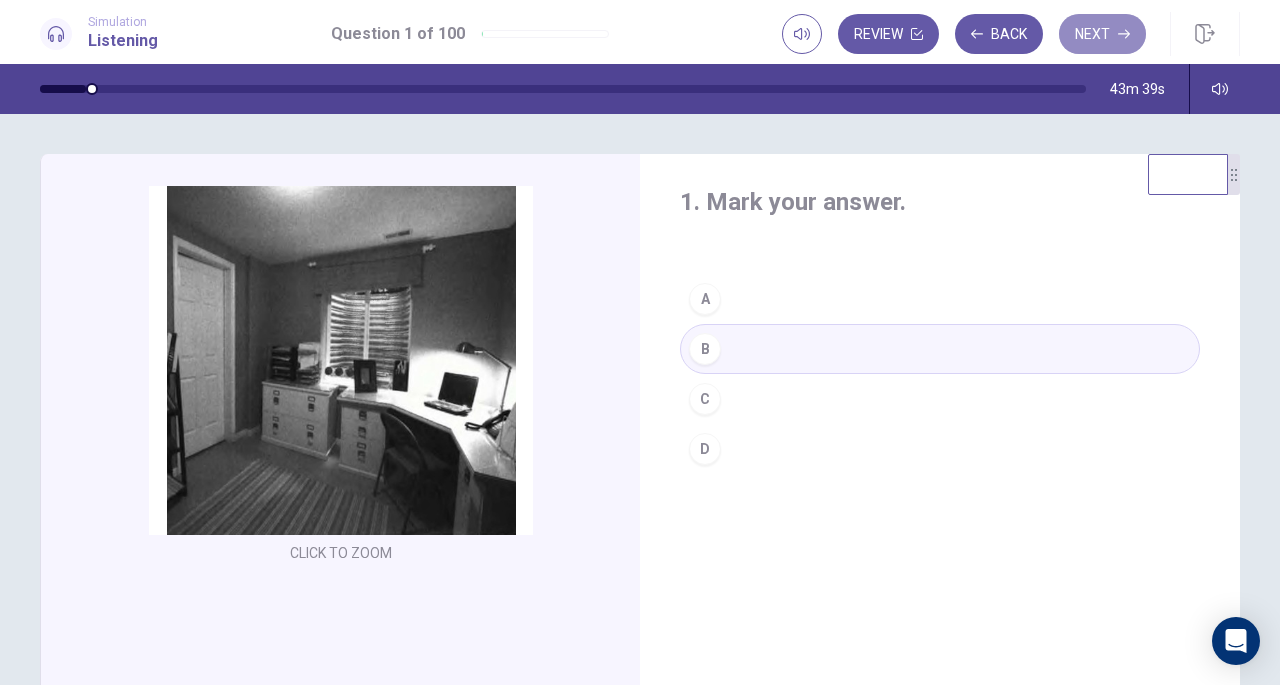 click on "Next" at bounding box center [1102, 34] 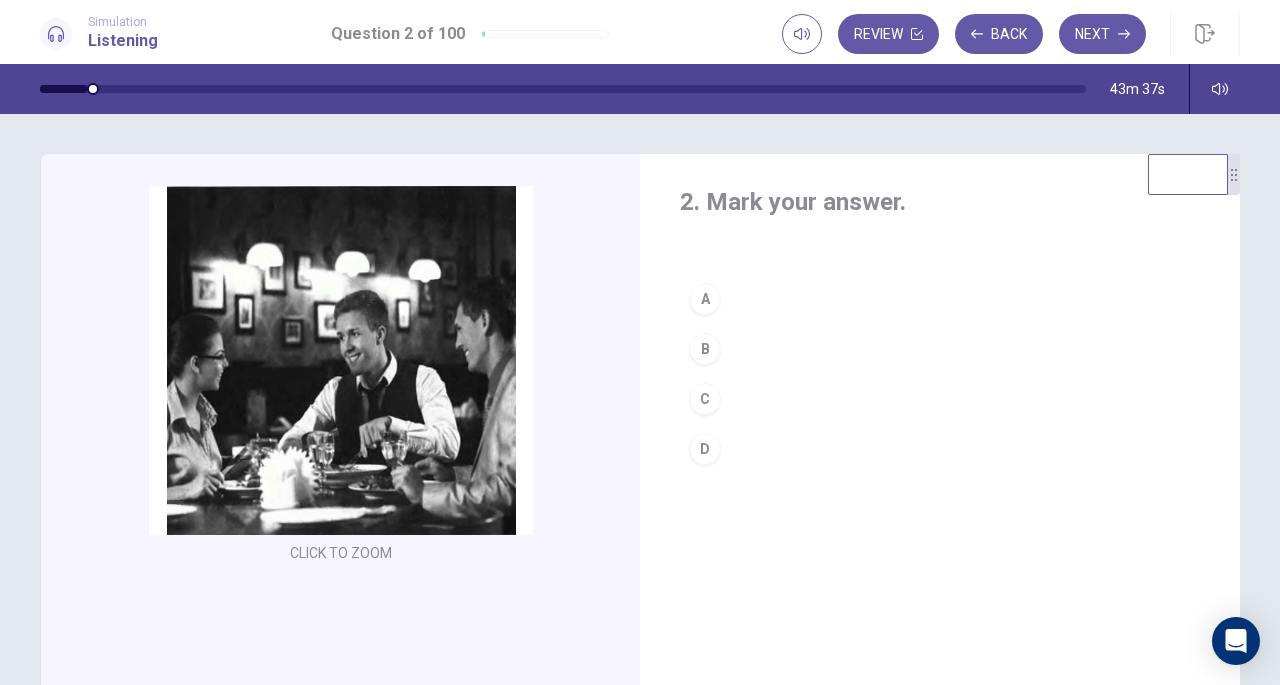 click on "Click to Zoom" at bounding box center (341, 377) 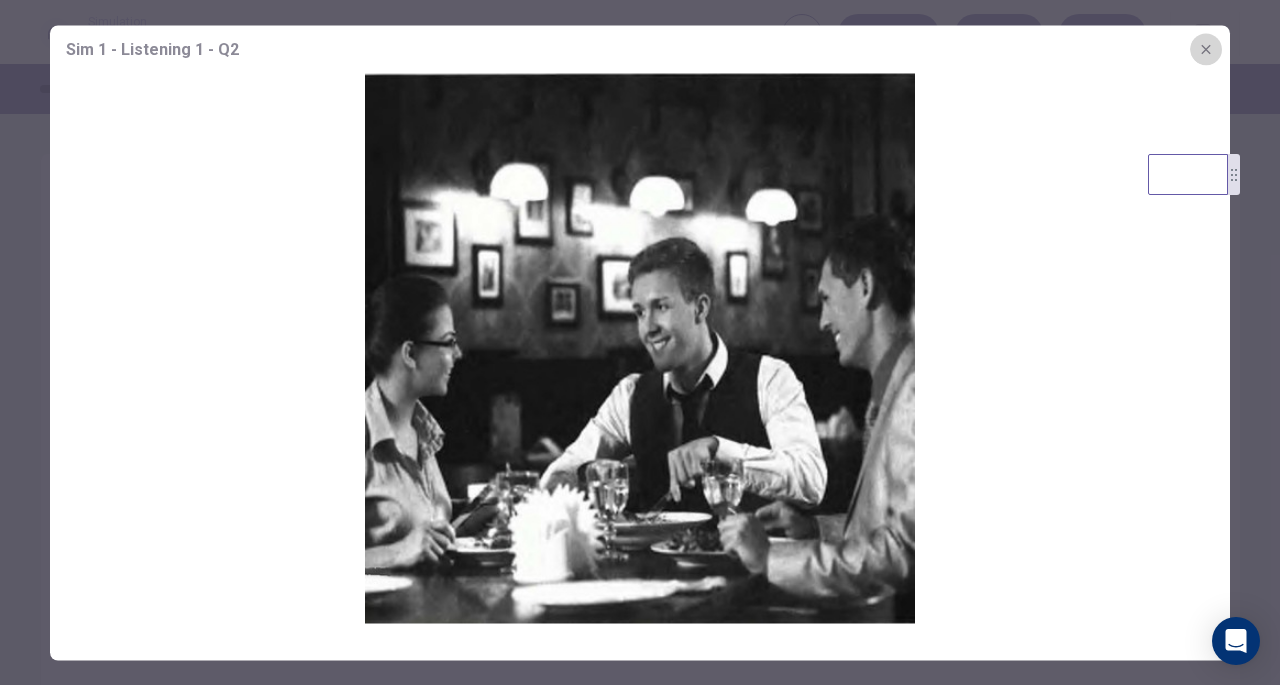 click 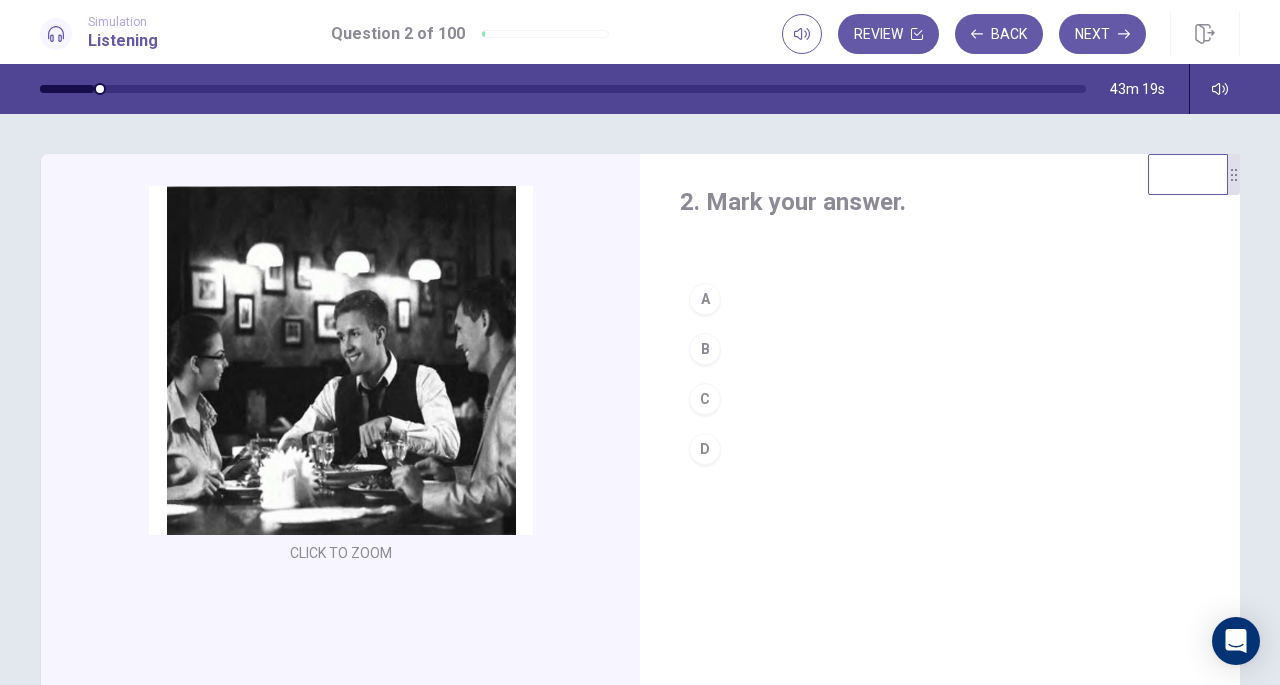 click on "A" at bounding box center [705, 299] 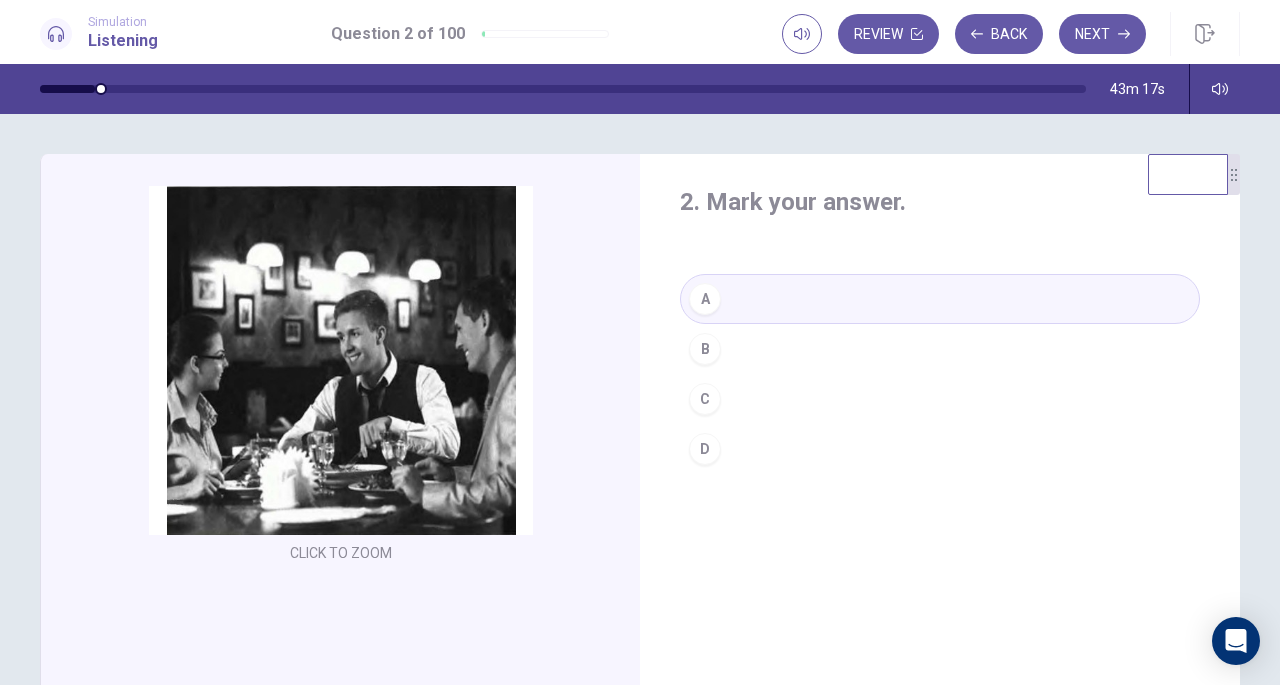 click on "Next" at bounding box center [1102, 34] 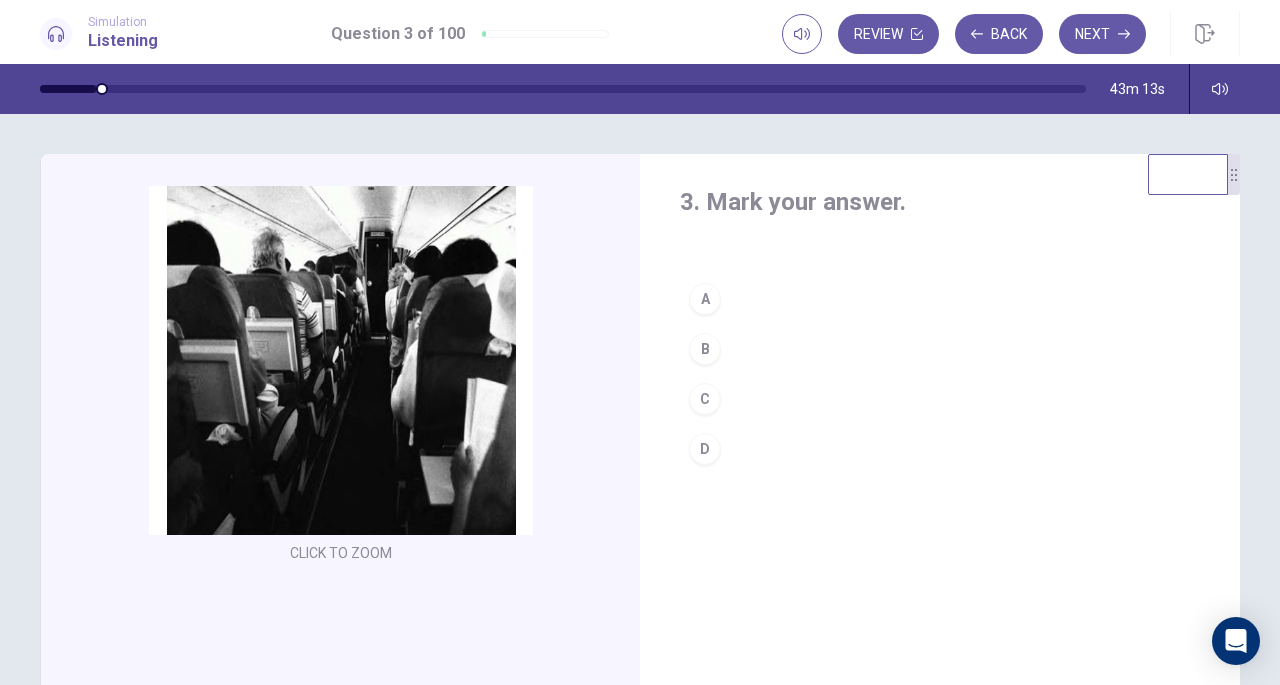 click on "Click to Zoom" at bounding box center [341, 377] 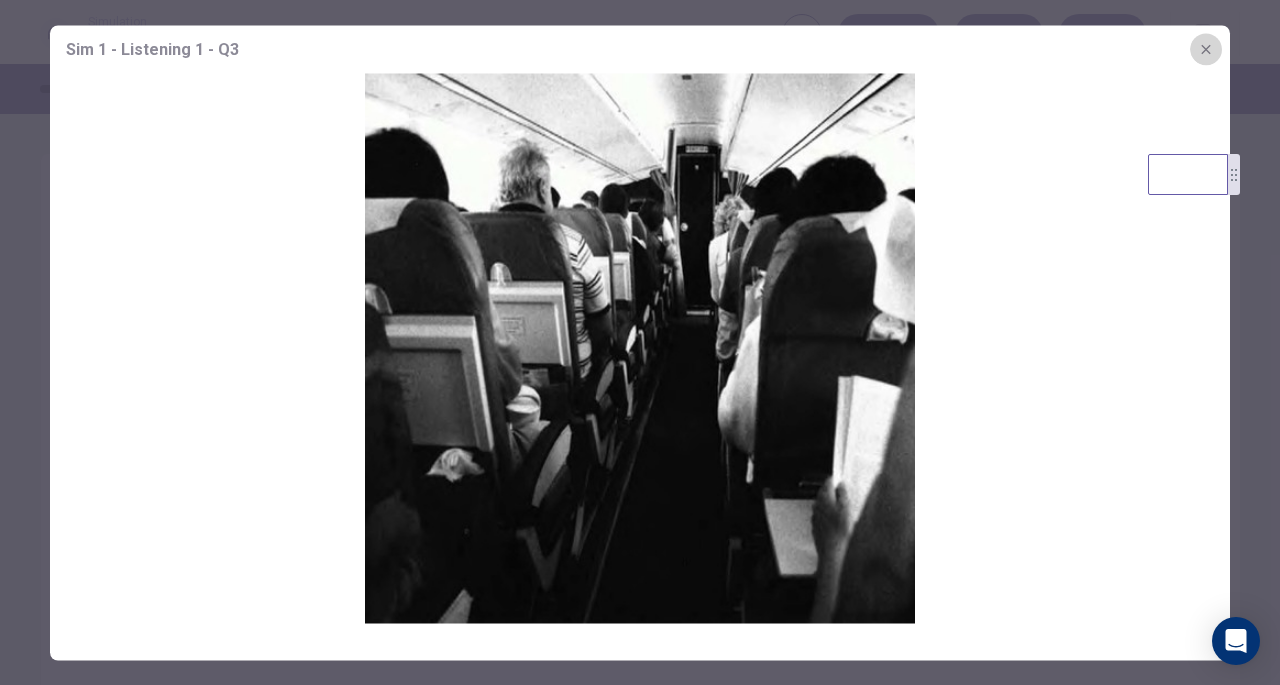 click 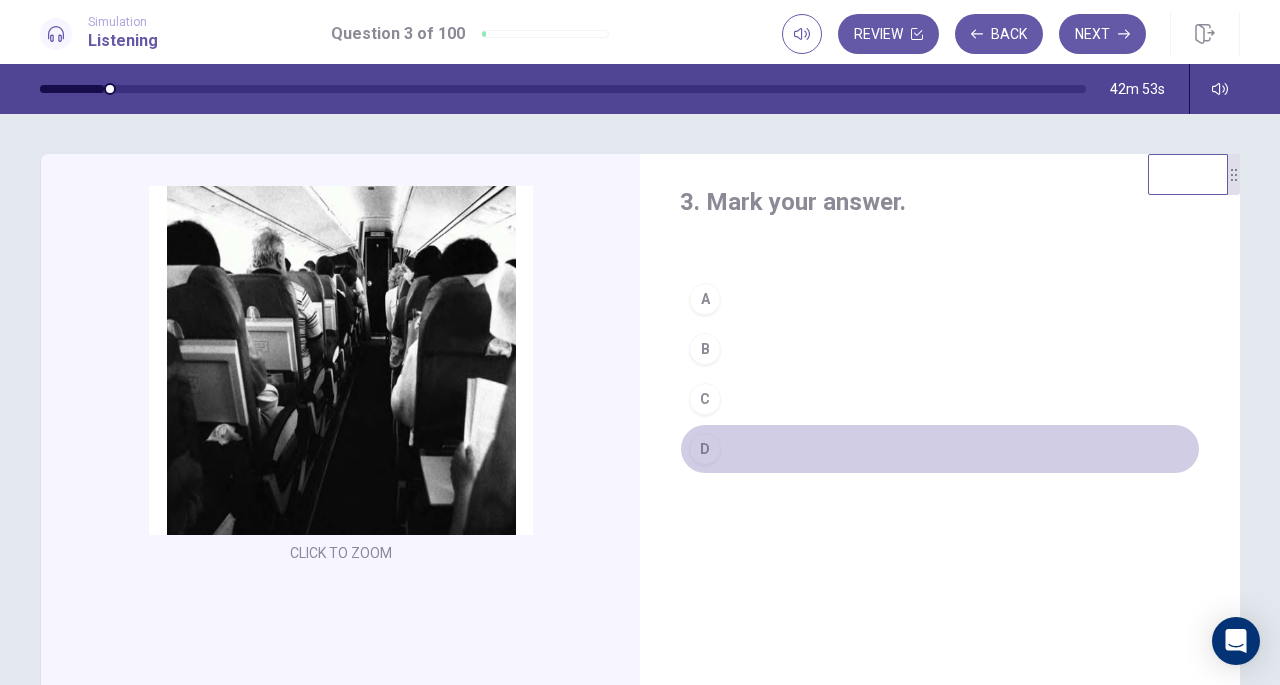 click on "D" at bounding box center (705, 449) 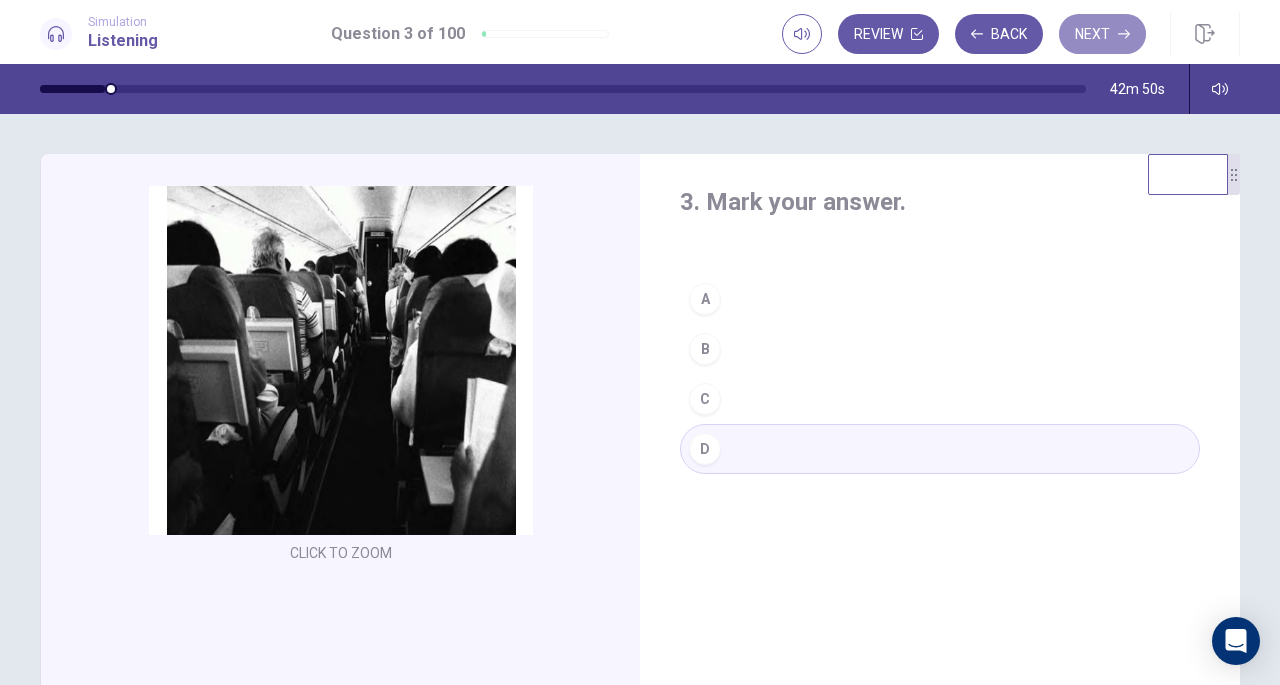 click on "Next" at bounding box center [1102, 34] 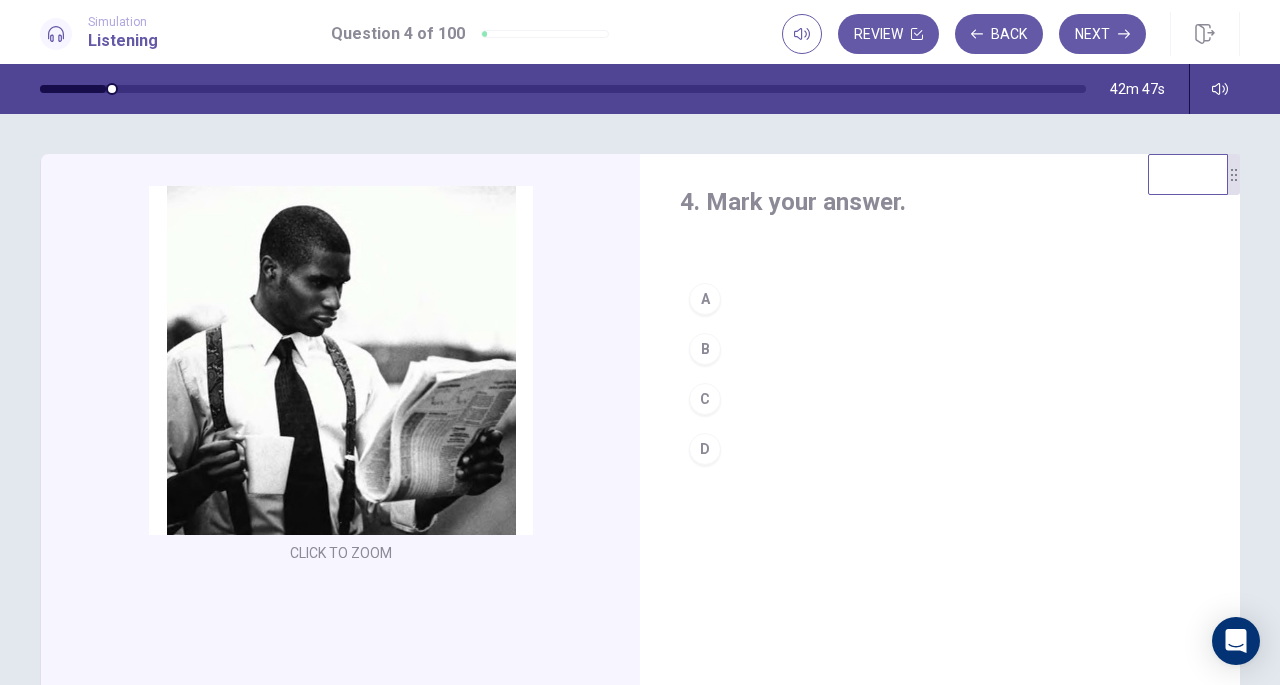 click on "Click to Zoom" at bounding box center [341, 377] 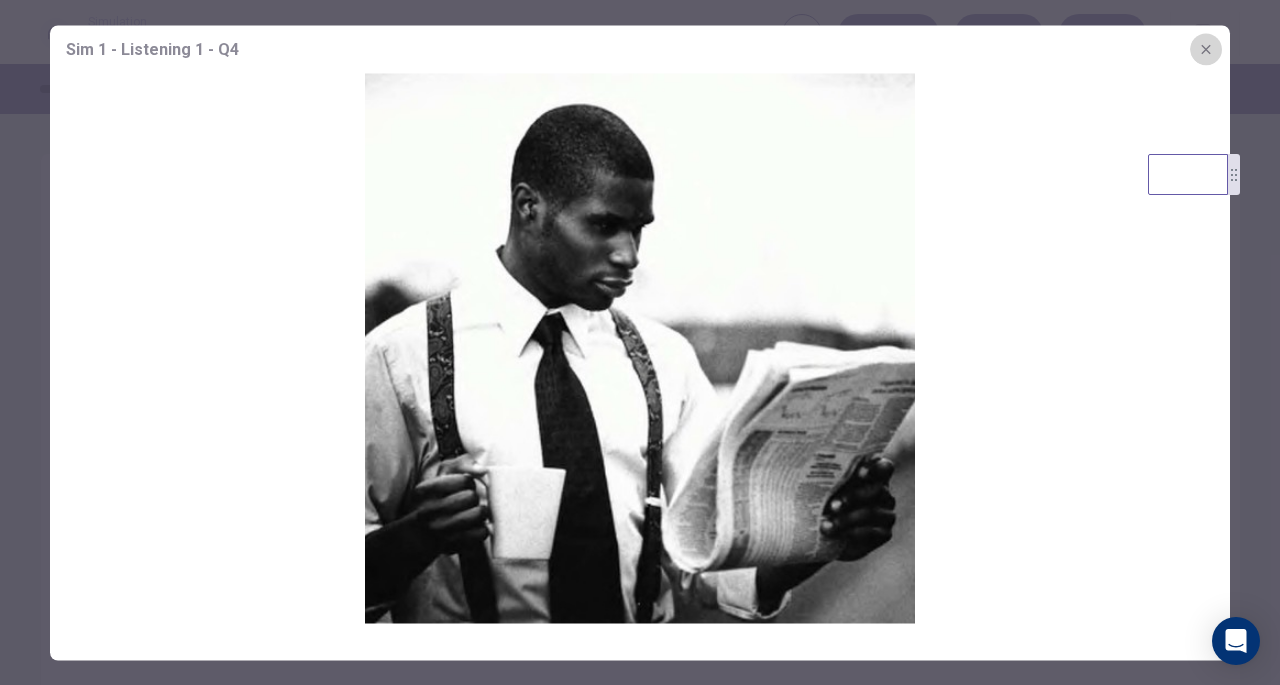 click 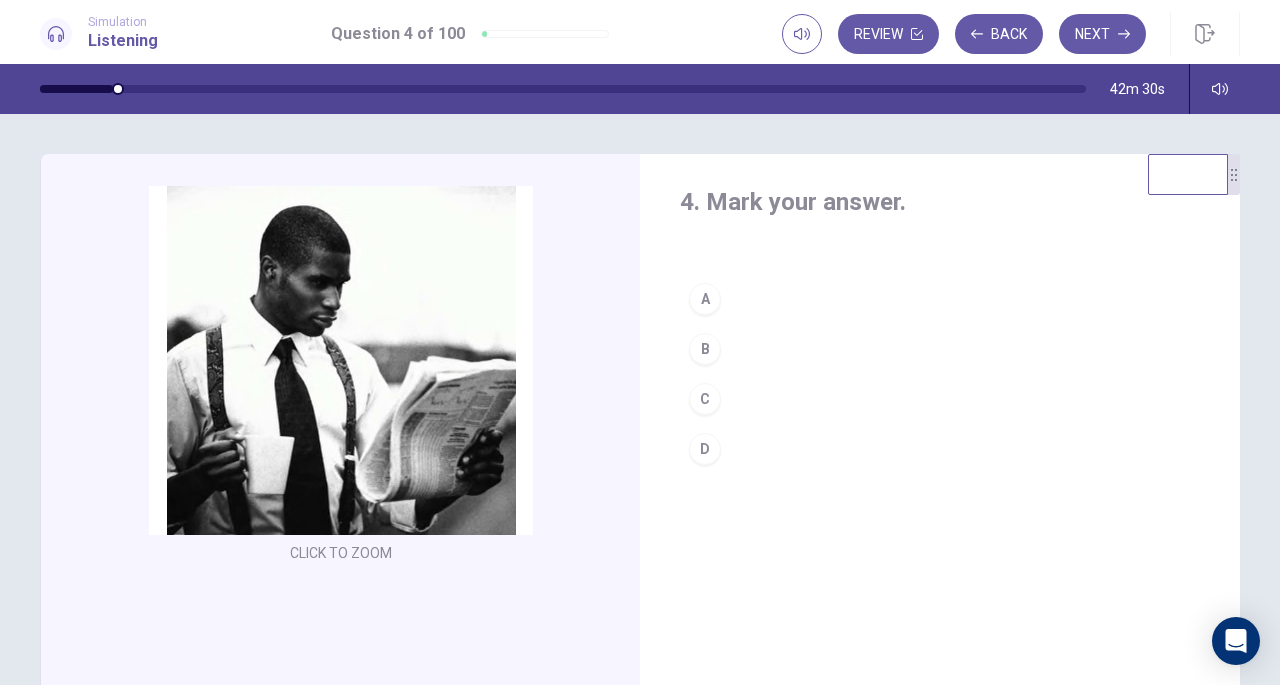 click on "C" at bounding box center (705, 399) 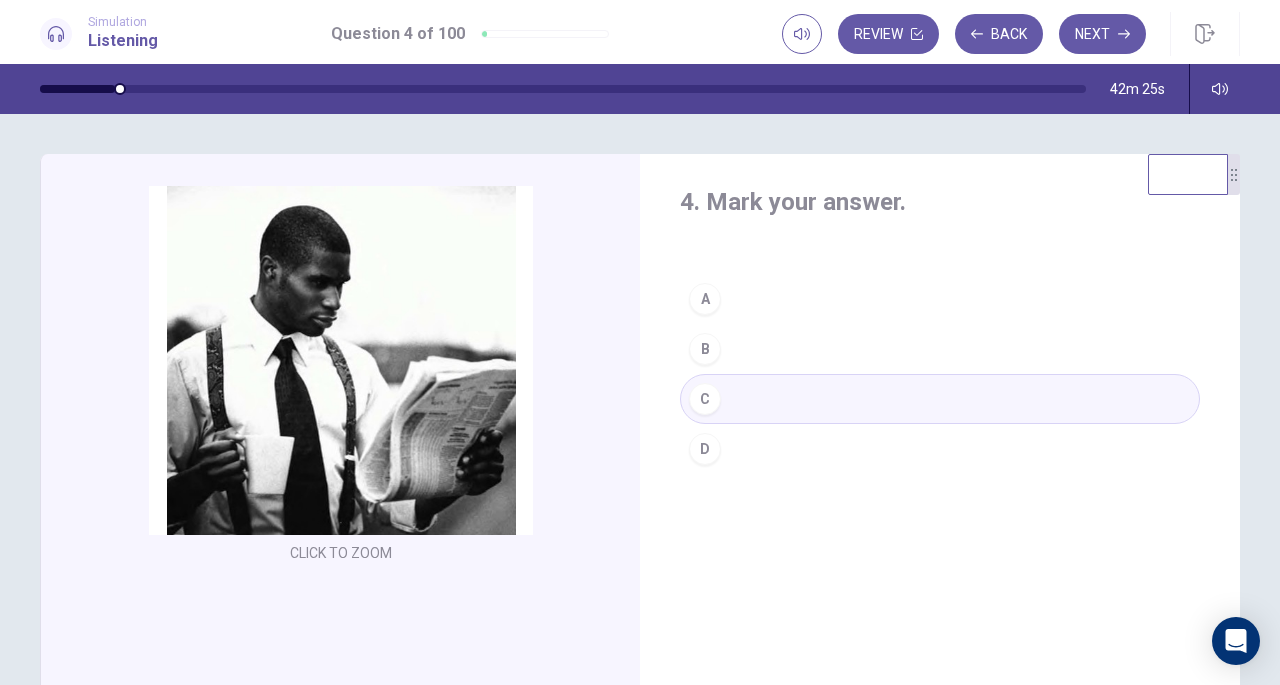 click on "Next" at bounding box center (1102, 34) 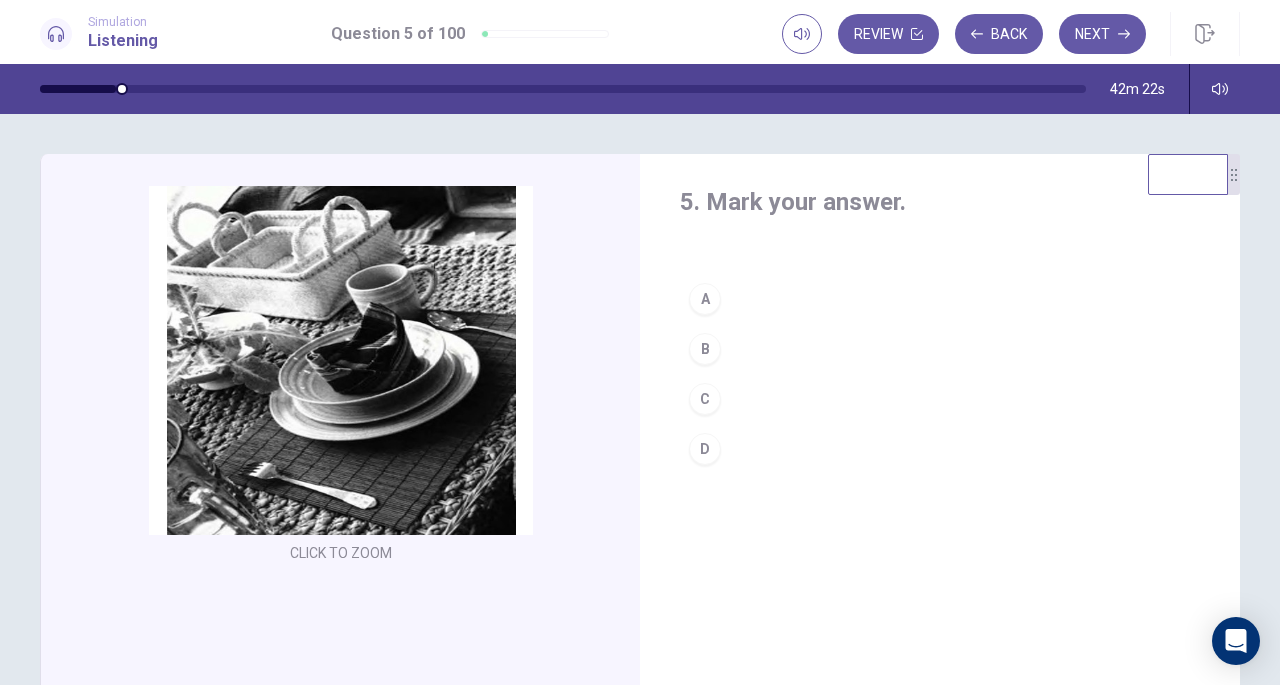 click on "Click to Zoom" at bounding box center (341, 377) 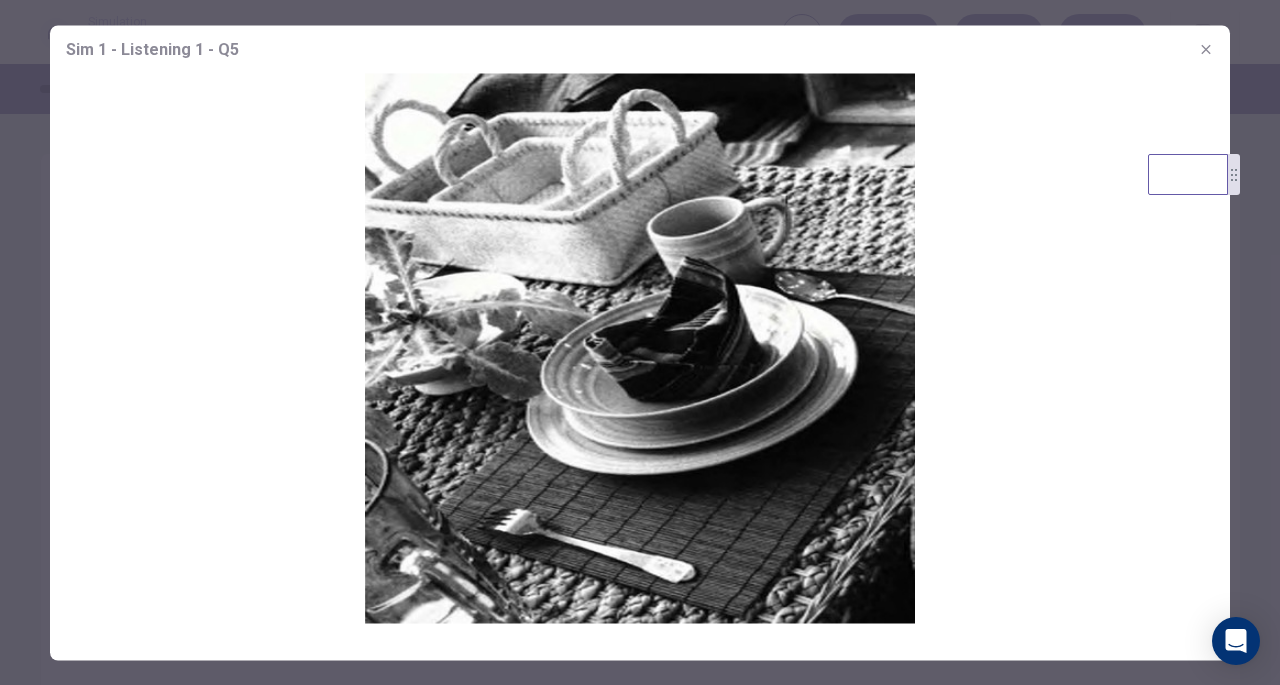 click 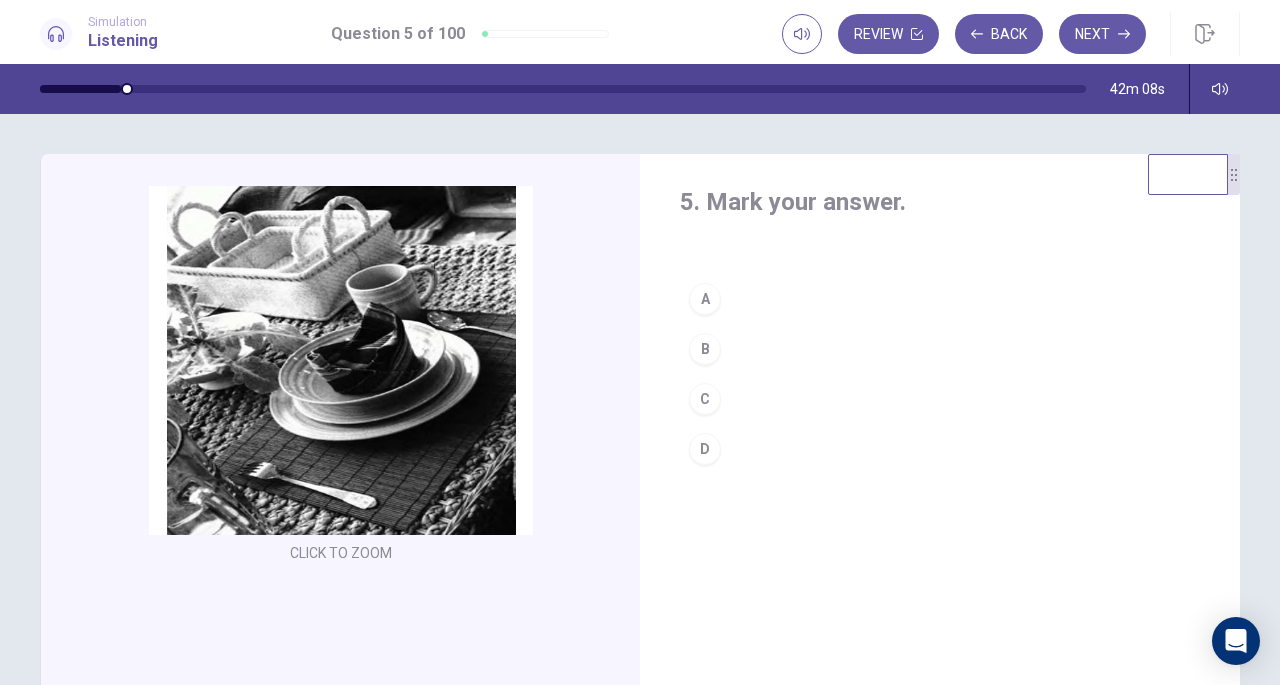 click on "A" at bounding box center (705, 299) 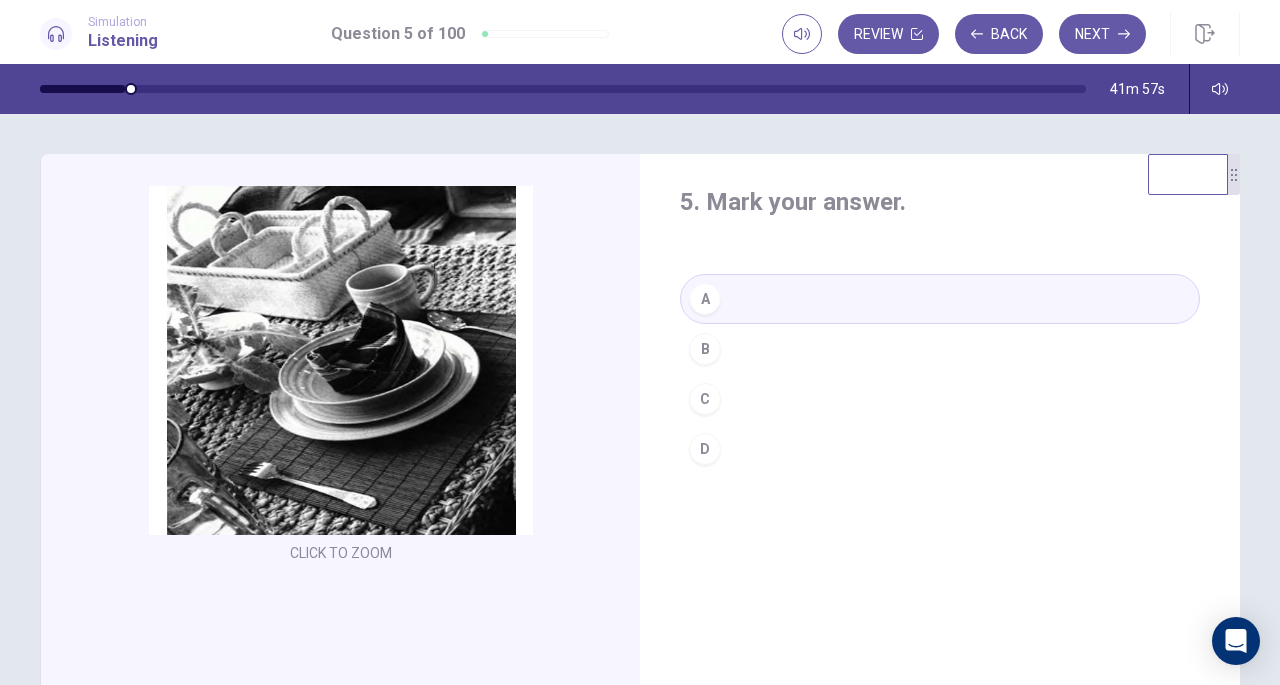 click on "Next" at bounding box center [1102, 34] 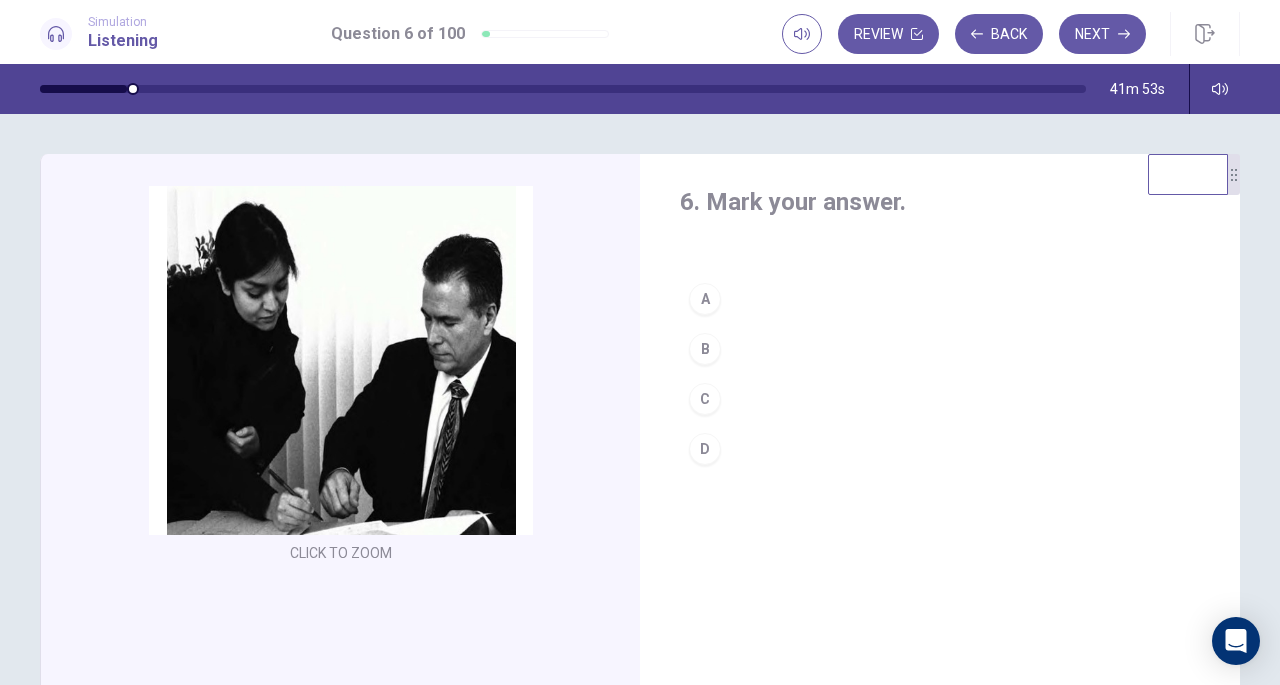 click on "Click to Zoom" at bounding box center (341, 377) 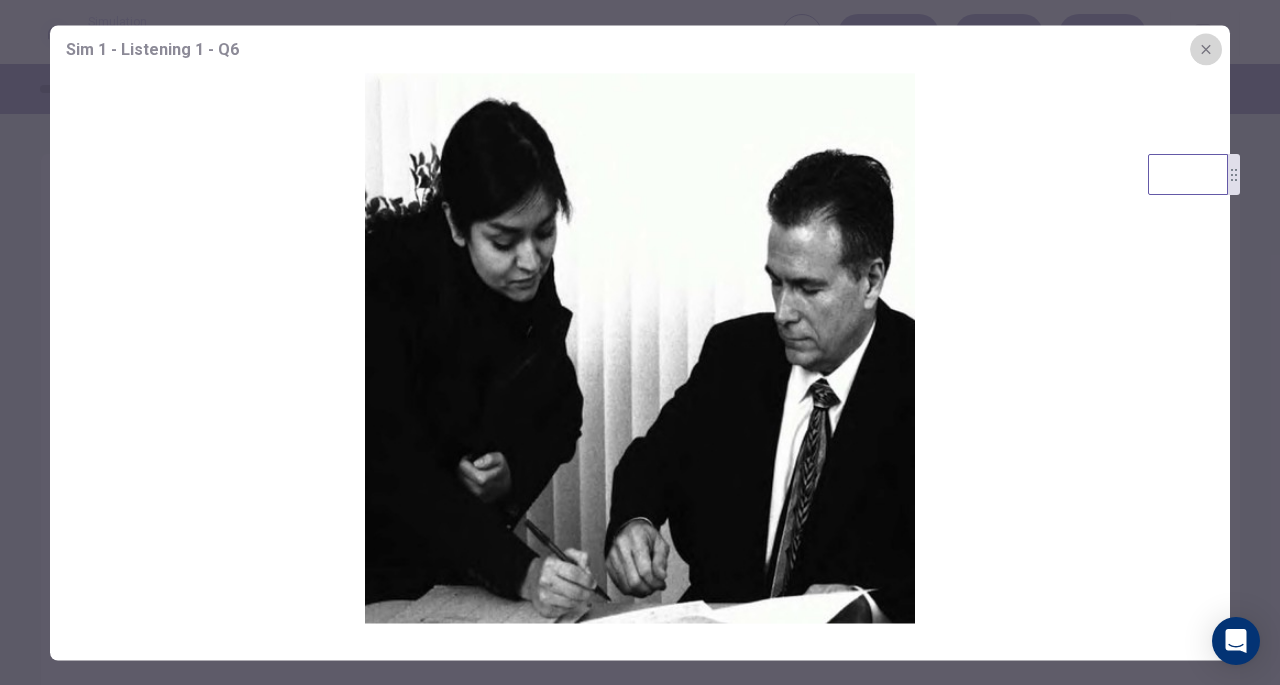 click 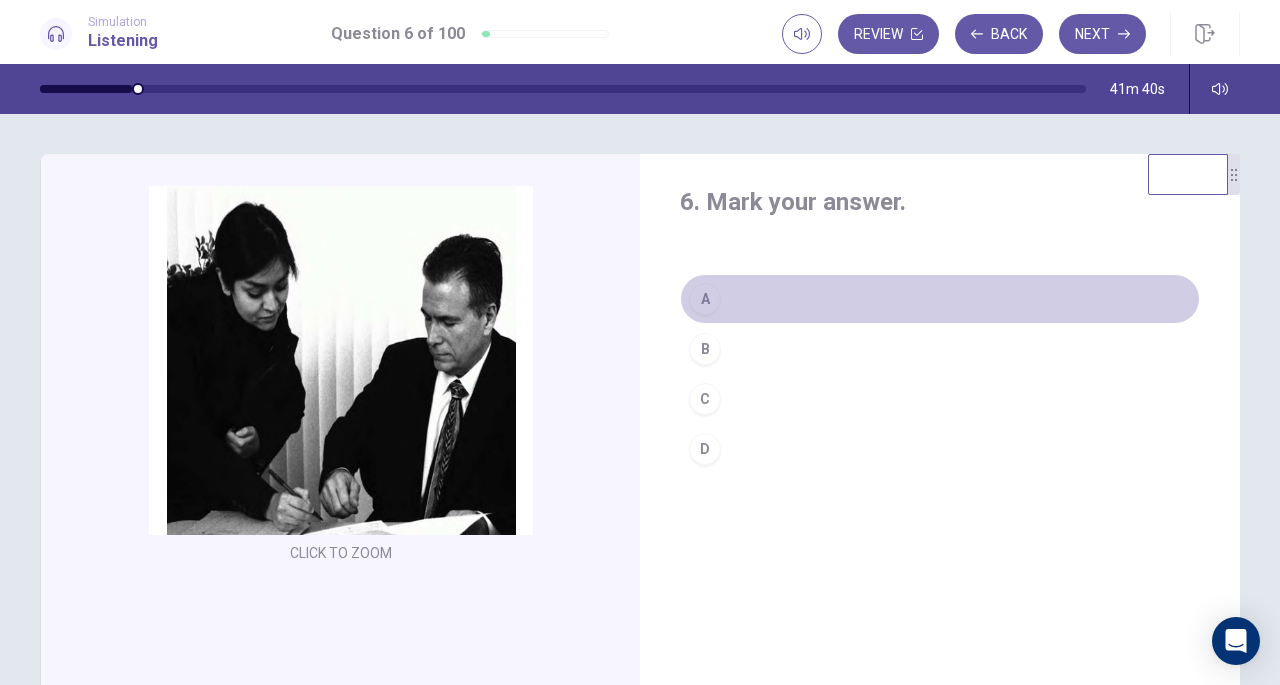 click on "A" at bounding box center (705, 299) 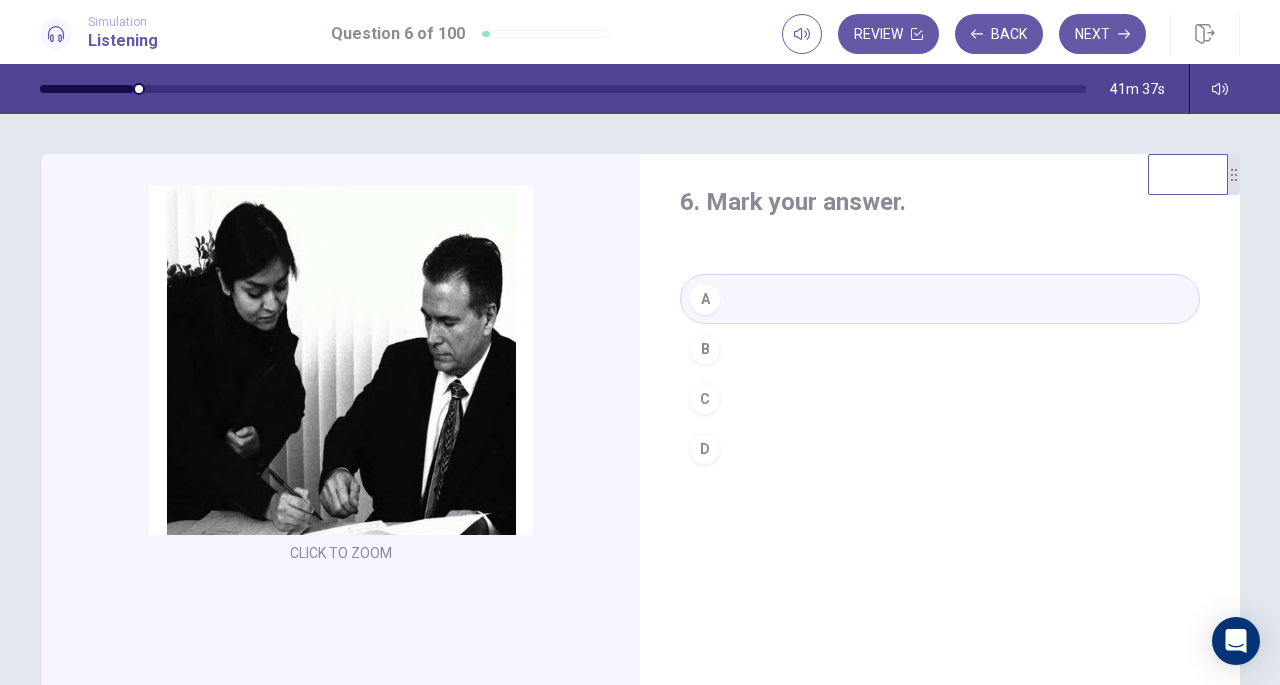 click on "C" at bounding box center [705, 399] 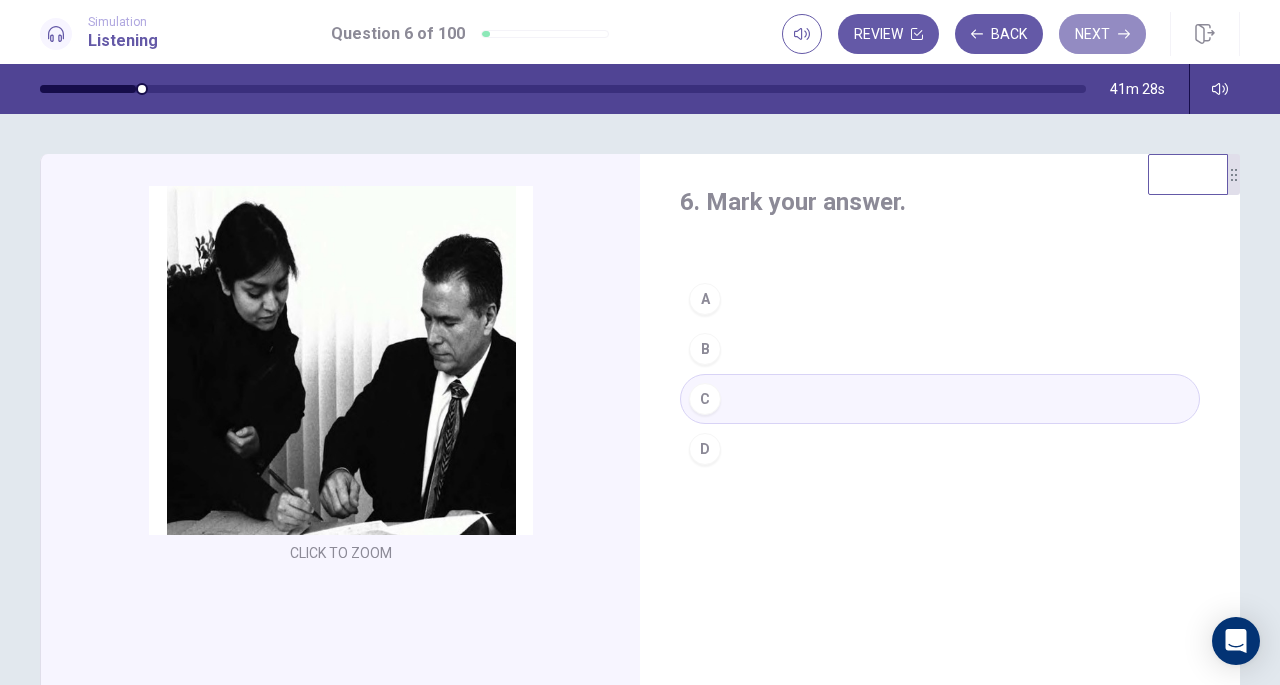 click on "Next" at bounding box center [1102, 34] 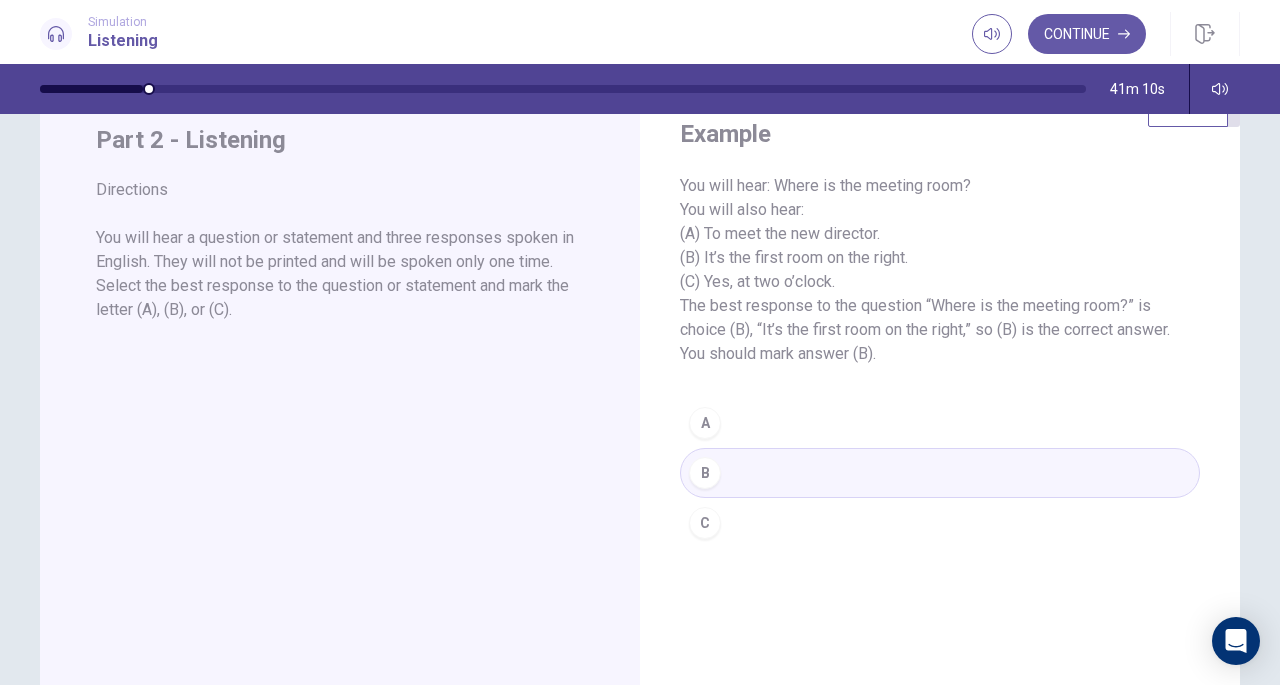 scroll, scrollTop: 0, scrollLeft: 0, axis: both 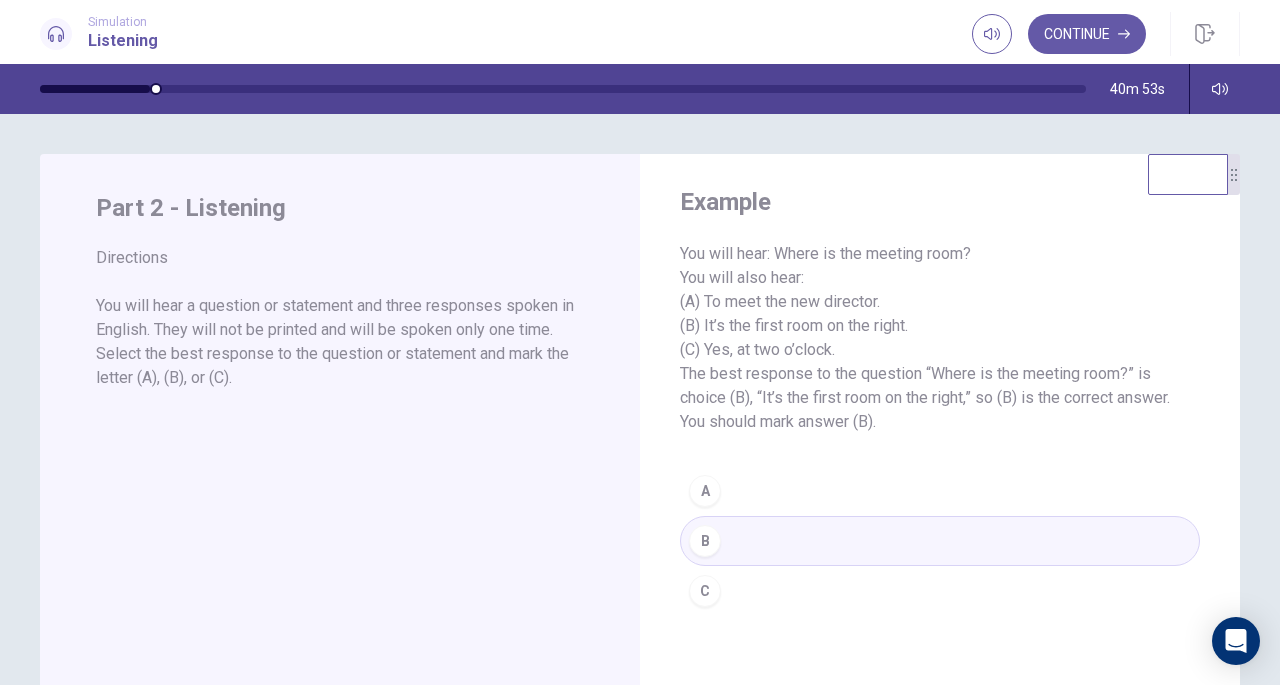 click on "Continue" at bounding box center [1087, 34] 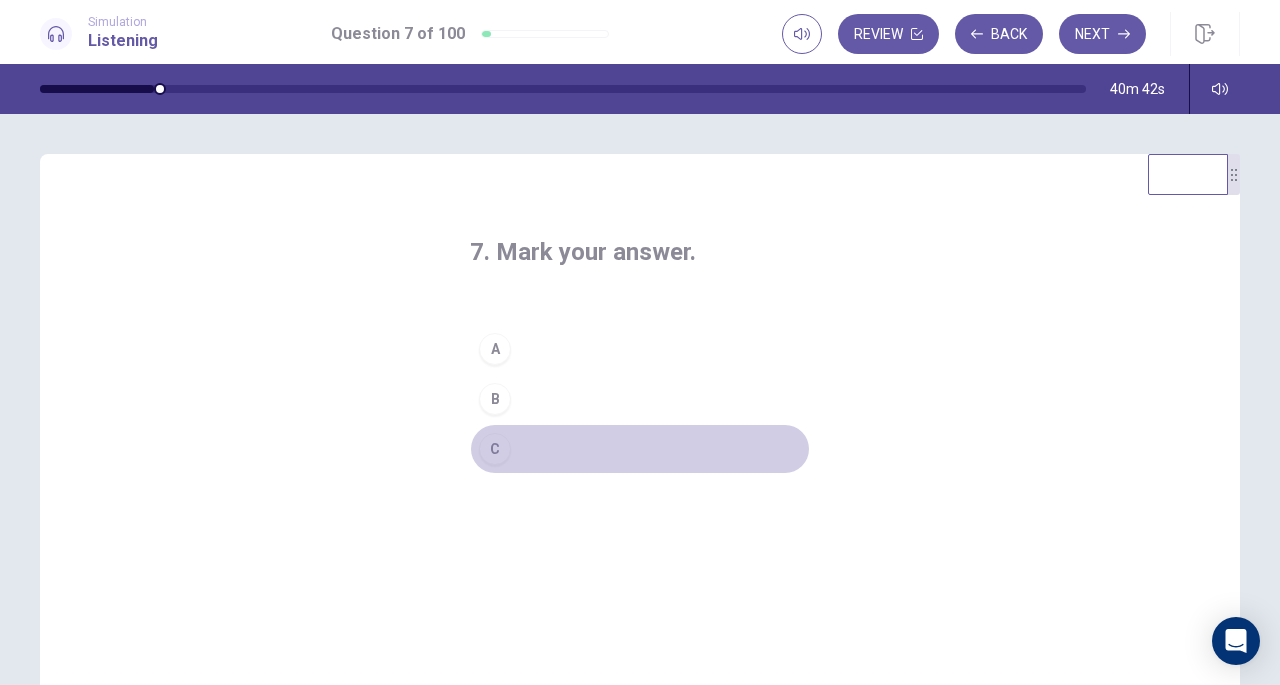 click on "C" at bounding box center [495, 449] 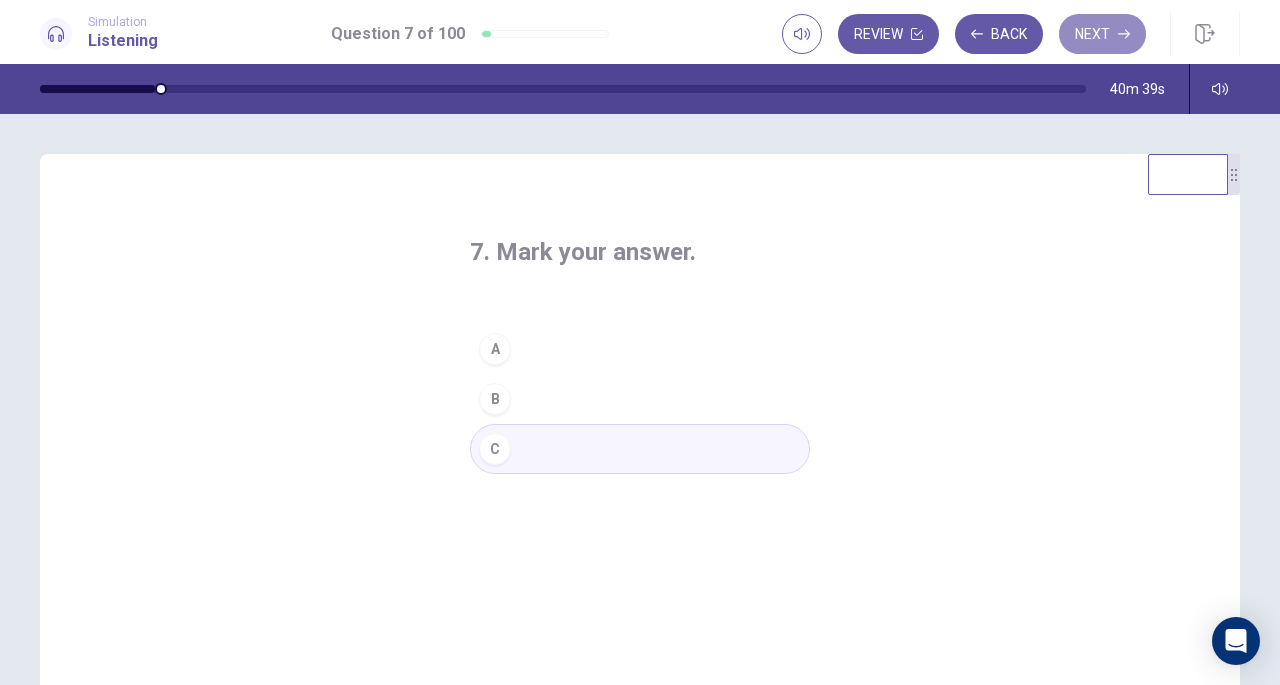 click on "Next" at bounding box center [1102, 34] 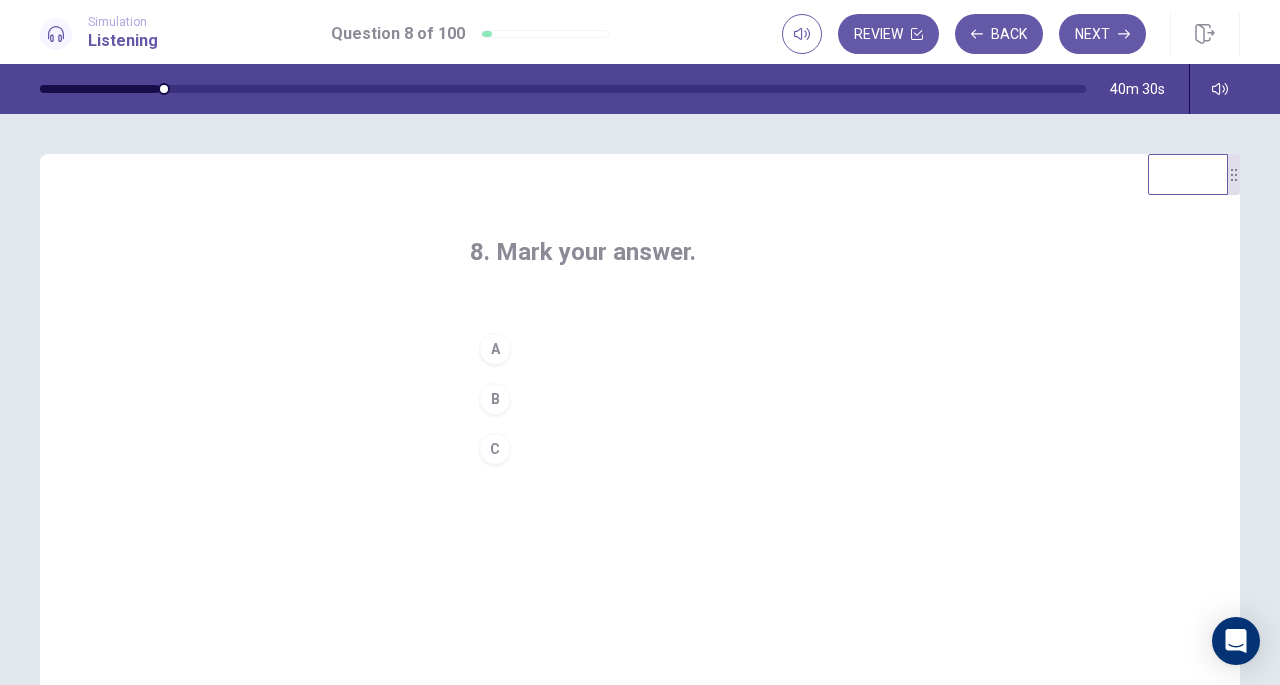 click on "A" at bounding box center (495, 349) 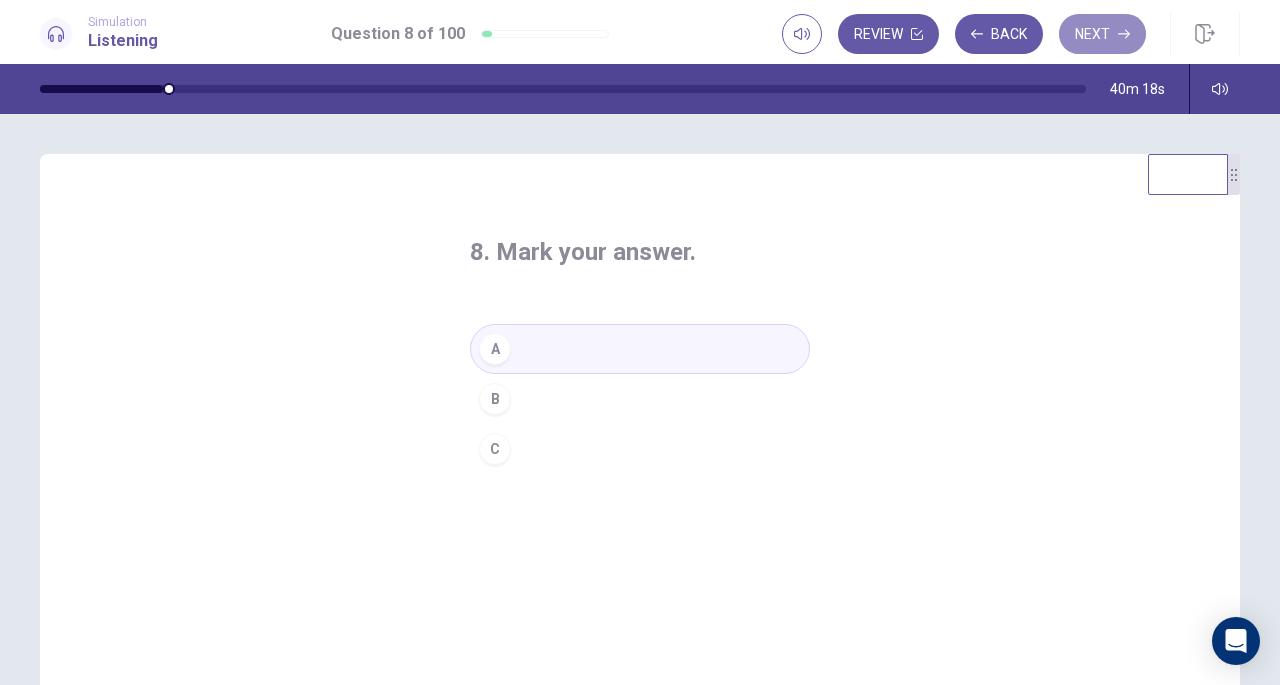 click on "Next" at bounding box center [1102, 34] 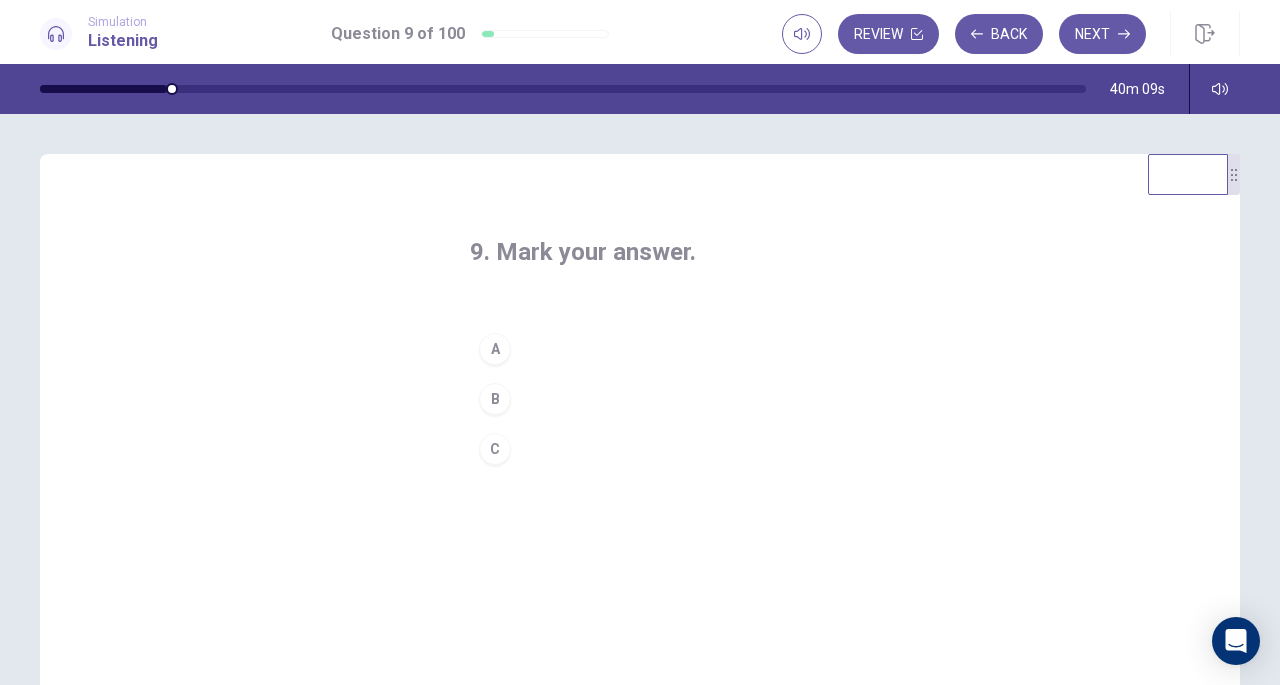 click on "A" at bounding box center [495, 349] 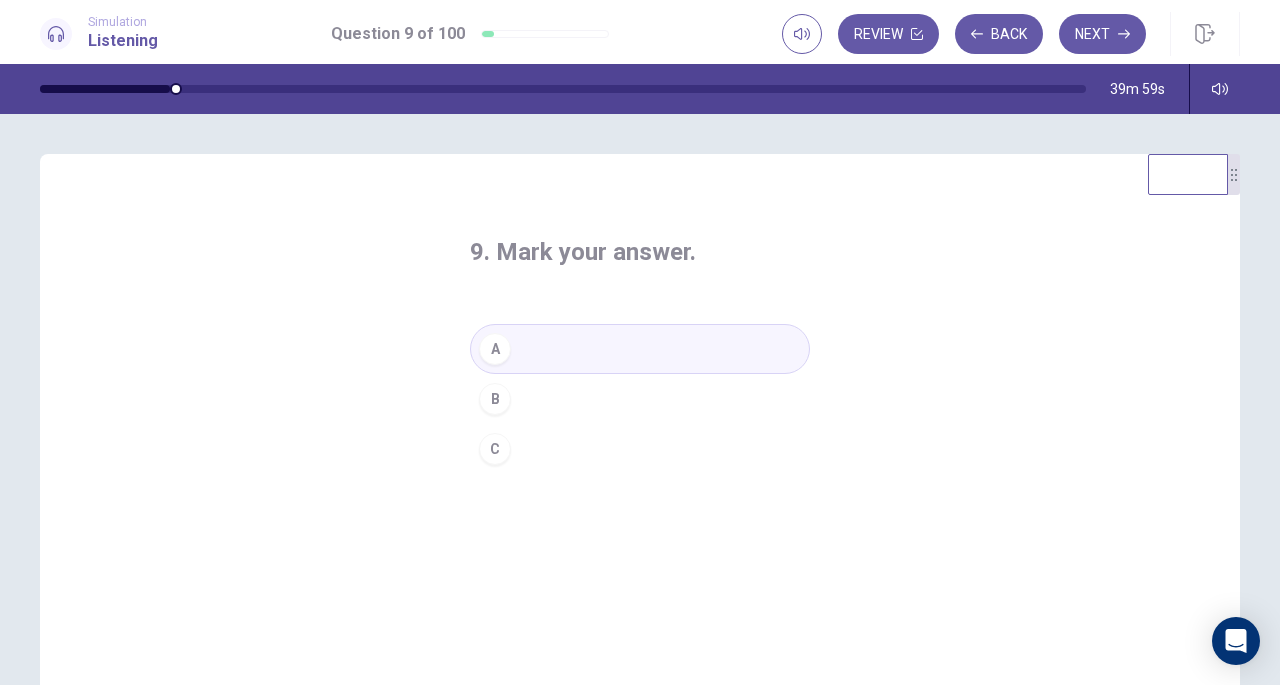 click on "Next" at bounding box center (1102, 34) 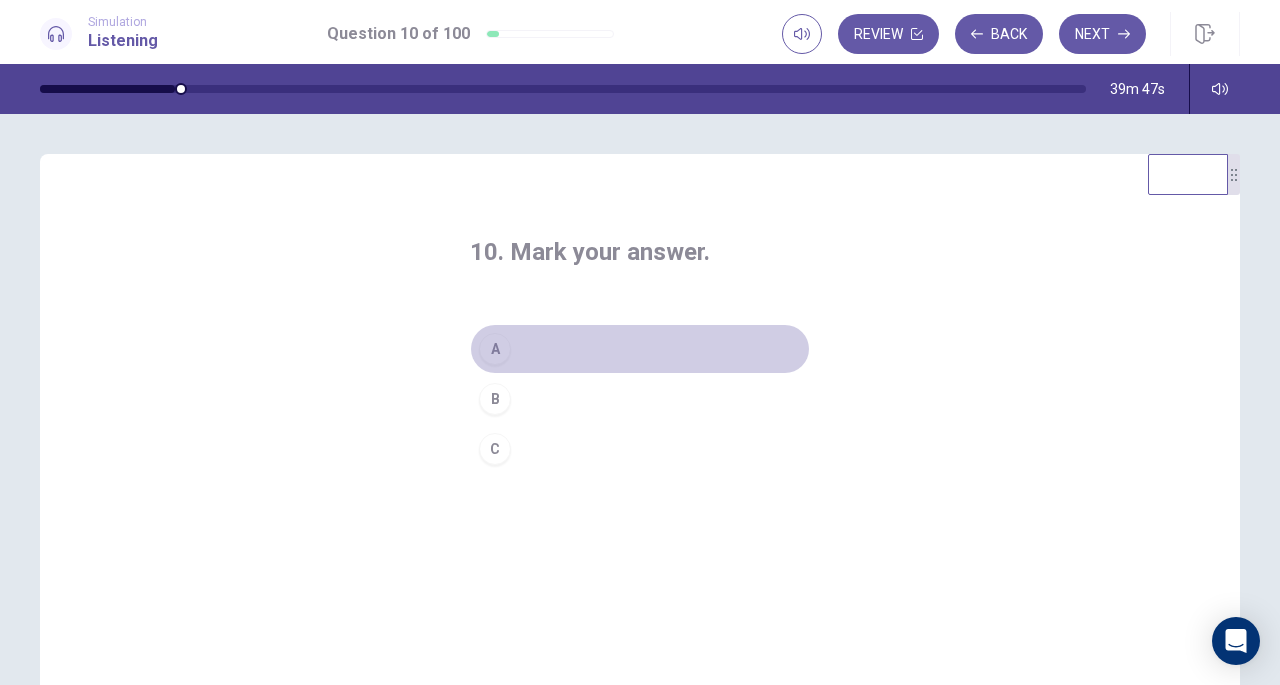 click on "A" at bounding box center (495, 349) 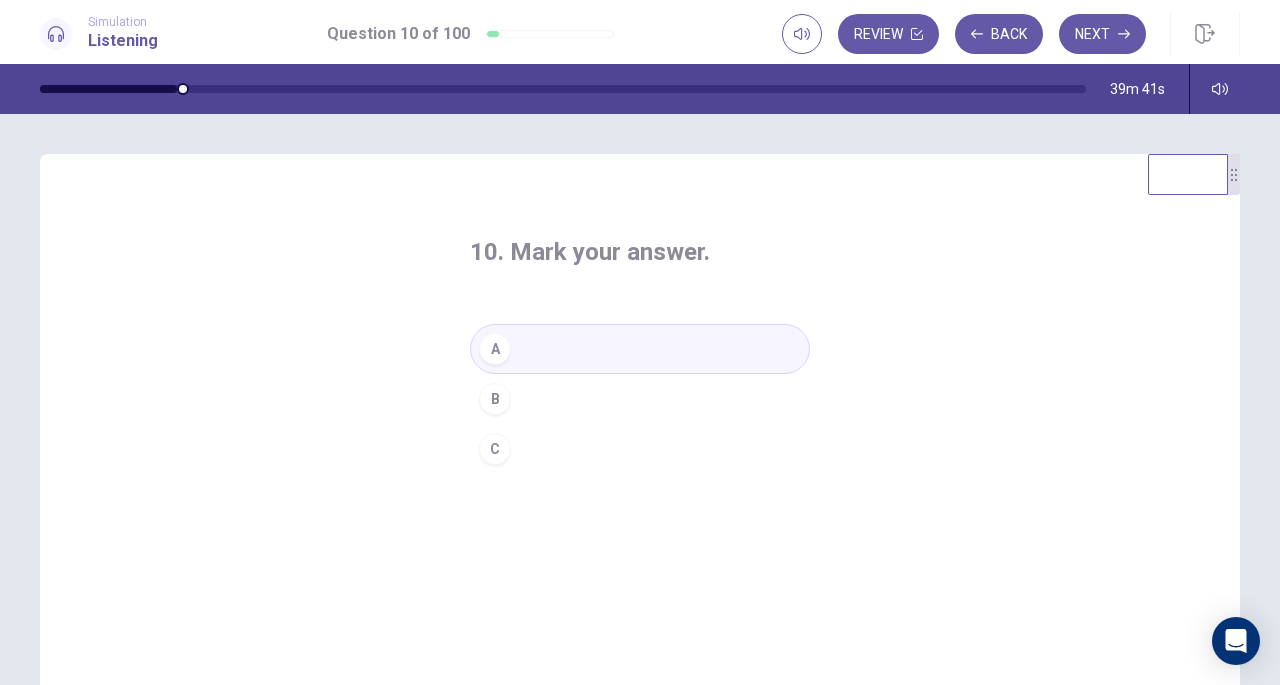 click on "B" at bounding box center (495, 399) 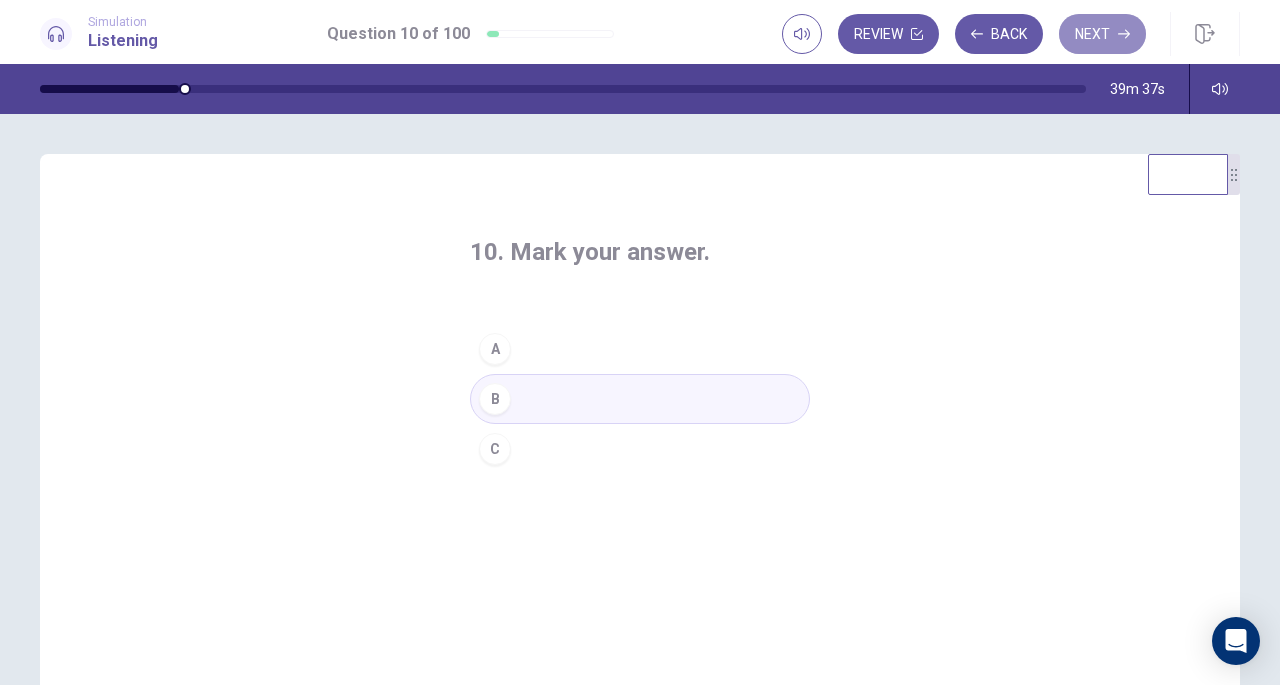 click on "Next" at bounding box center (1102, 34) 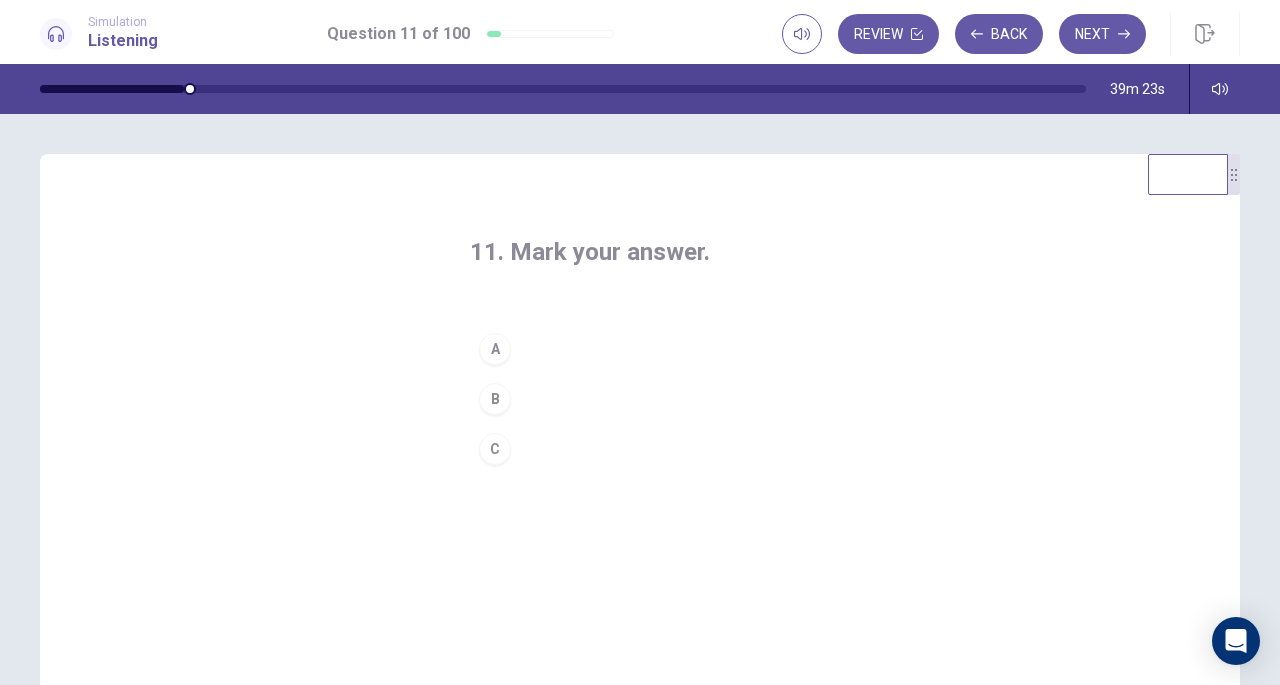 click on "B" at bounding box center (495, 399) 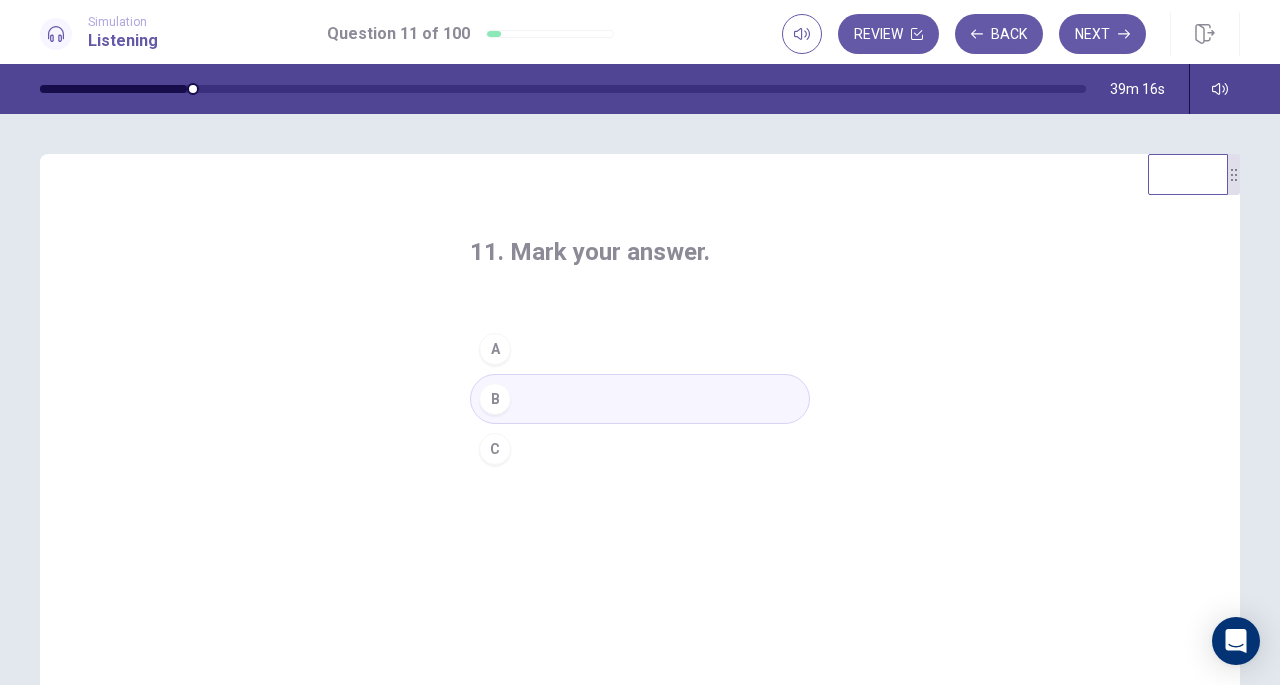 click on "Next" at bounding box center [1102, 34] 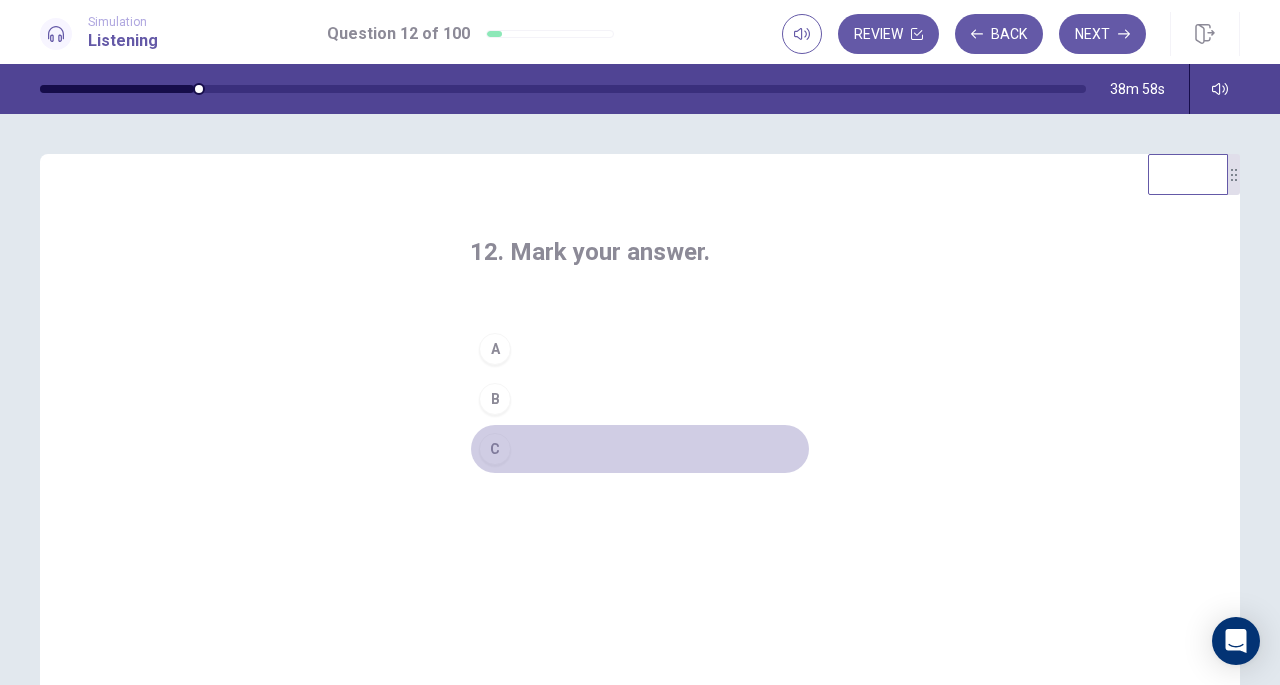 click on "C" at bounding box center (495, 449) 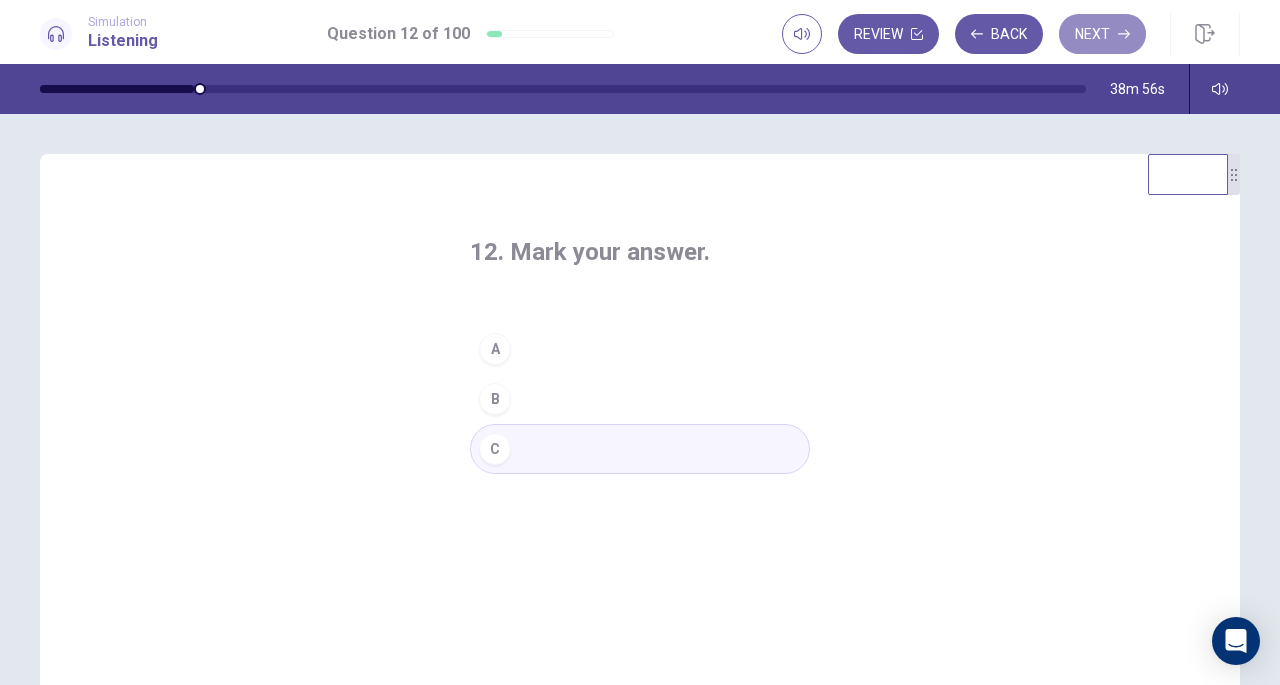 click on "Next" at bounding box center [1102, 34] 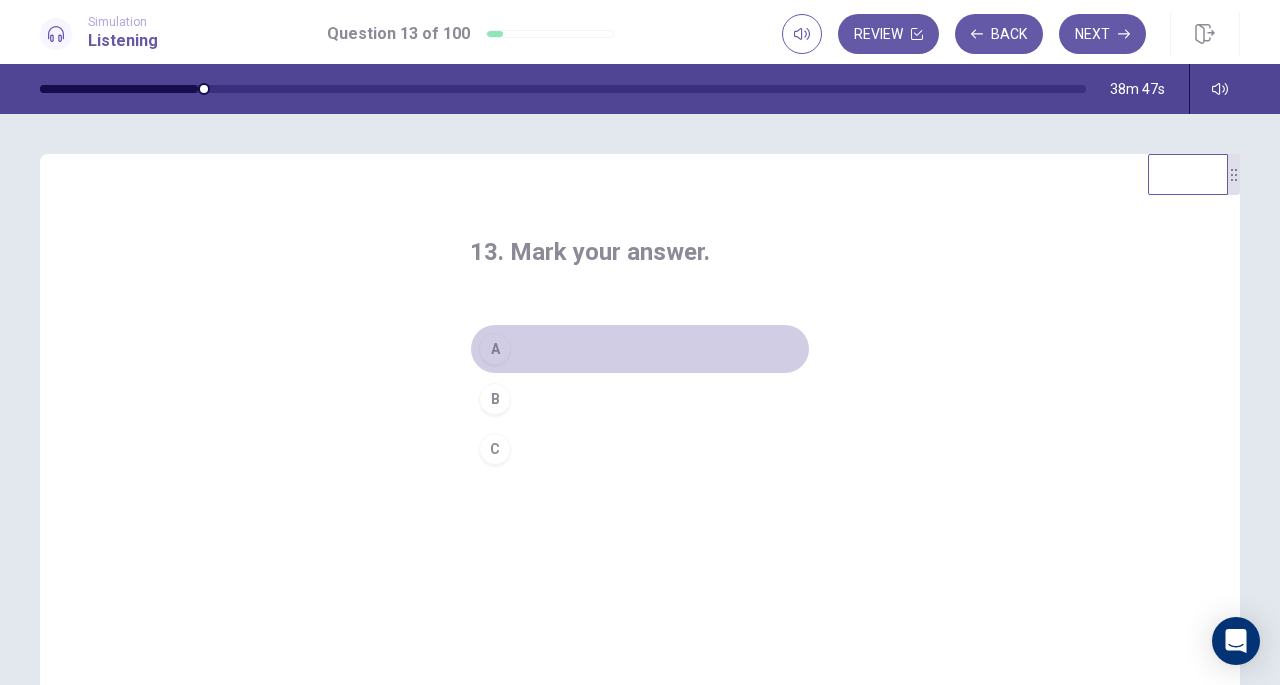 click on "A" at bounding box center (495, 349) 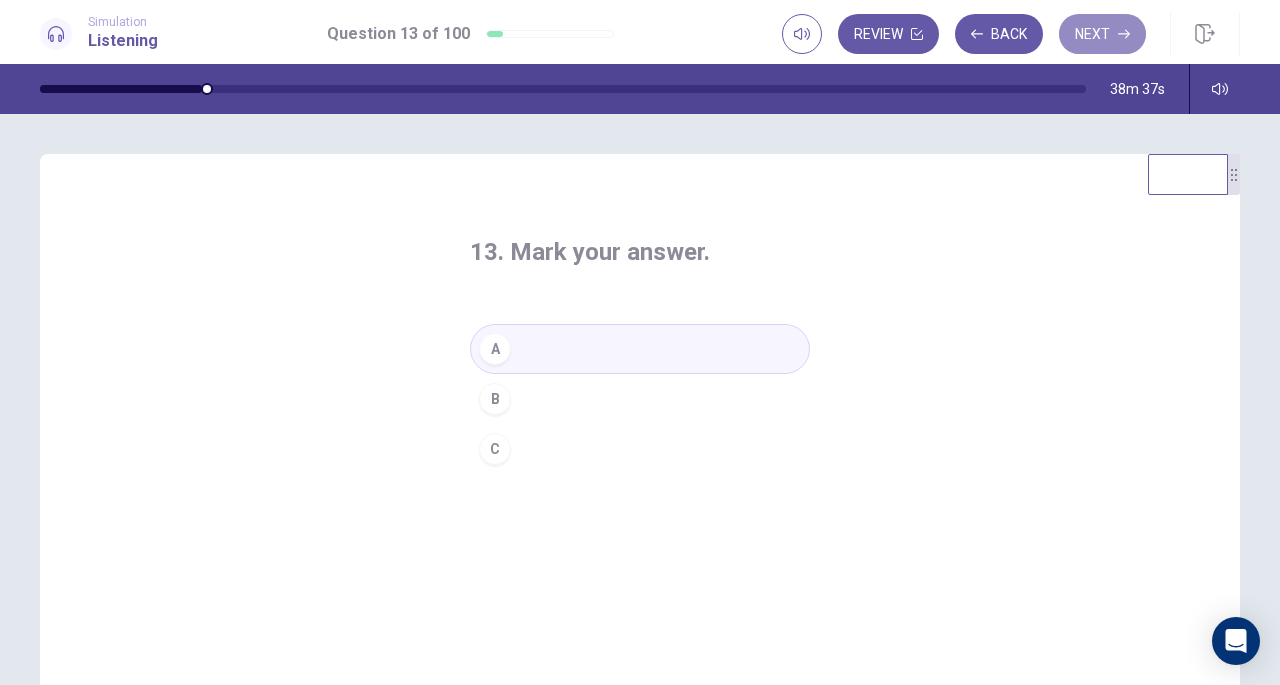 click on "Next" at bounding box center (1102, 34) 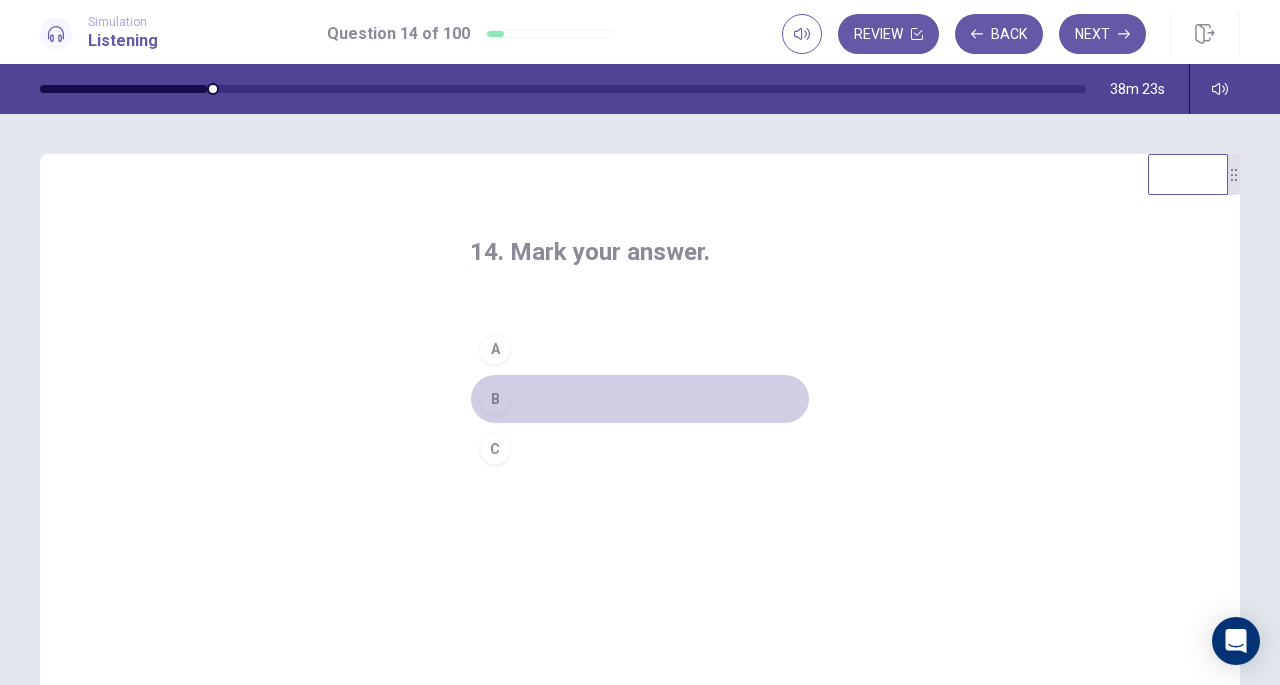 click on "B" at bounding box center [495, 399] 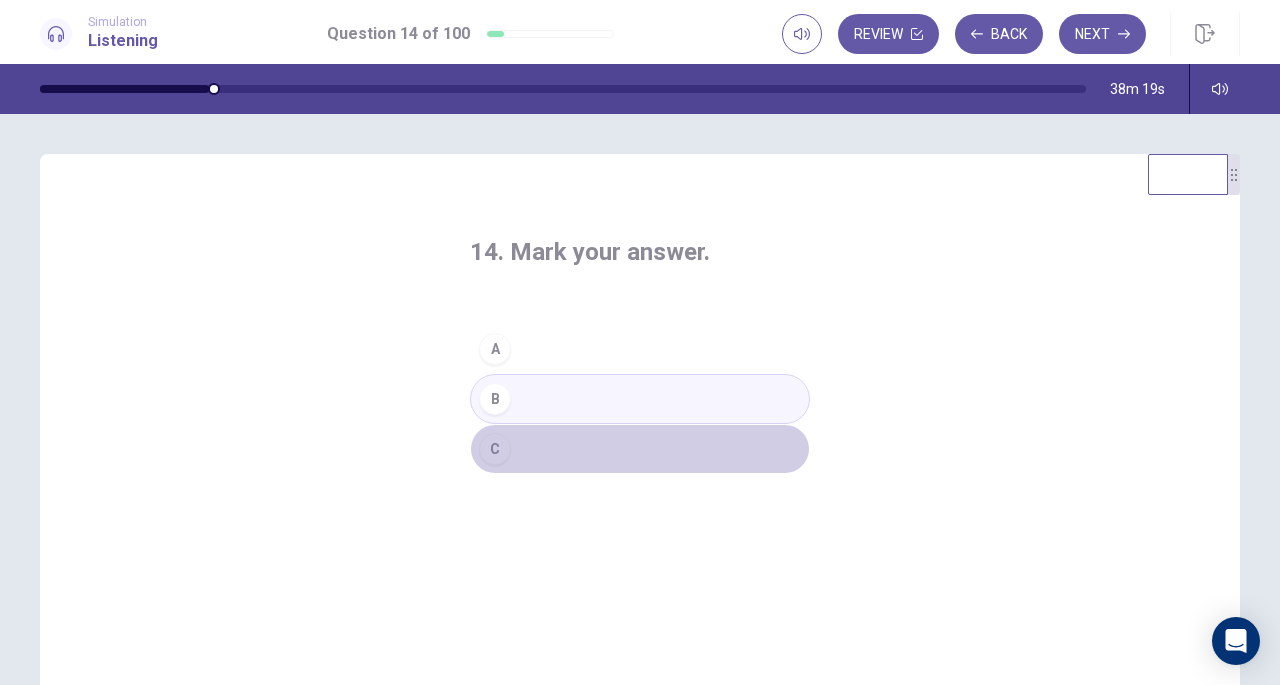 click on "C" at bounding box center [495, 449] 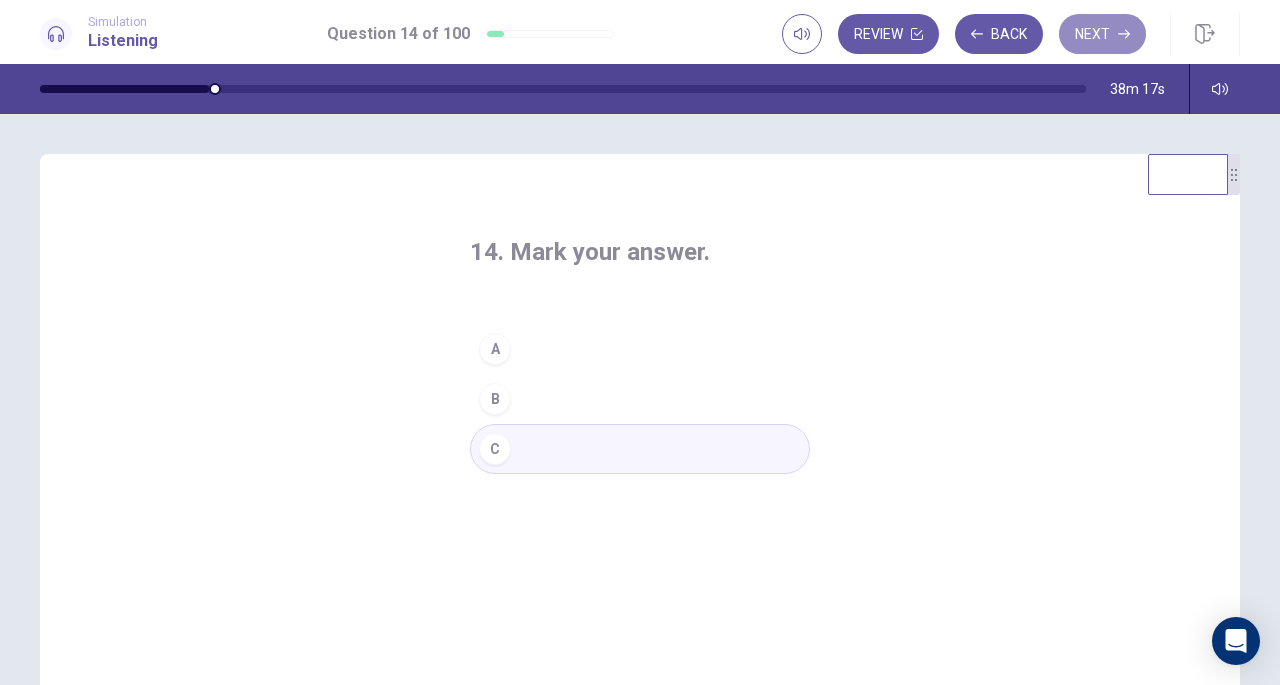 click on "Next" at bounding box center [1102, 34] 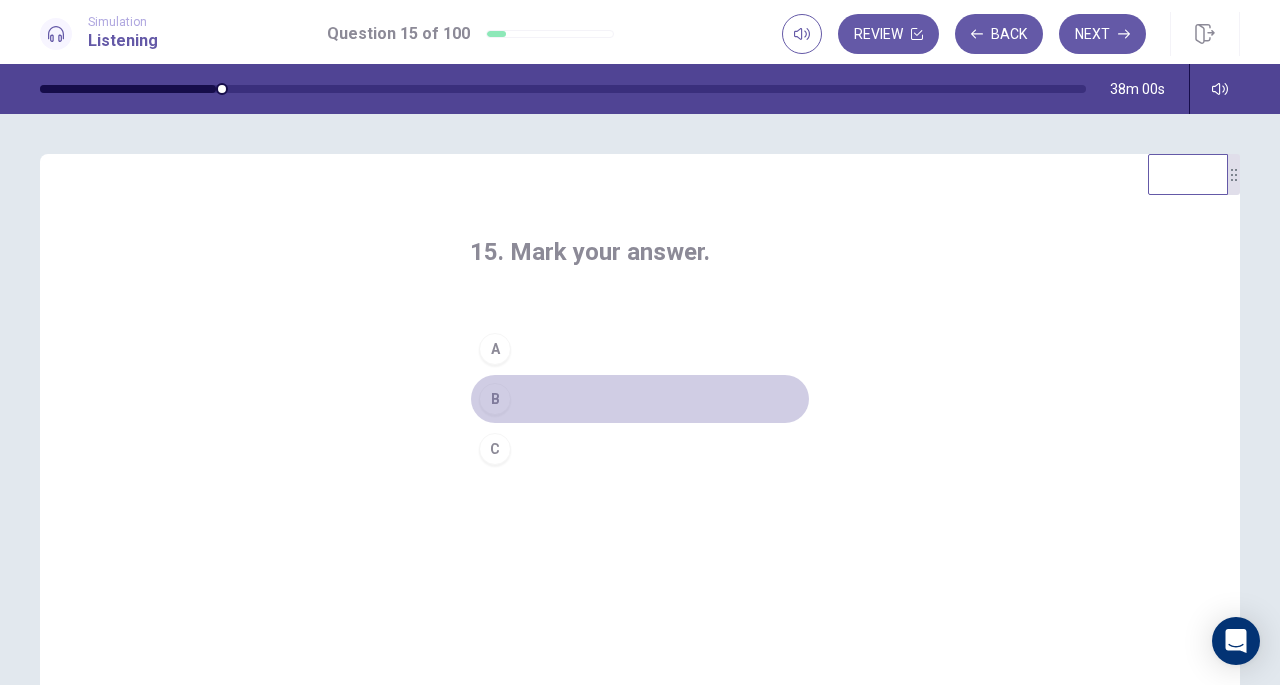 click on "B" at bounding box center [495, 399] 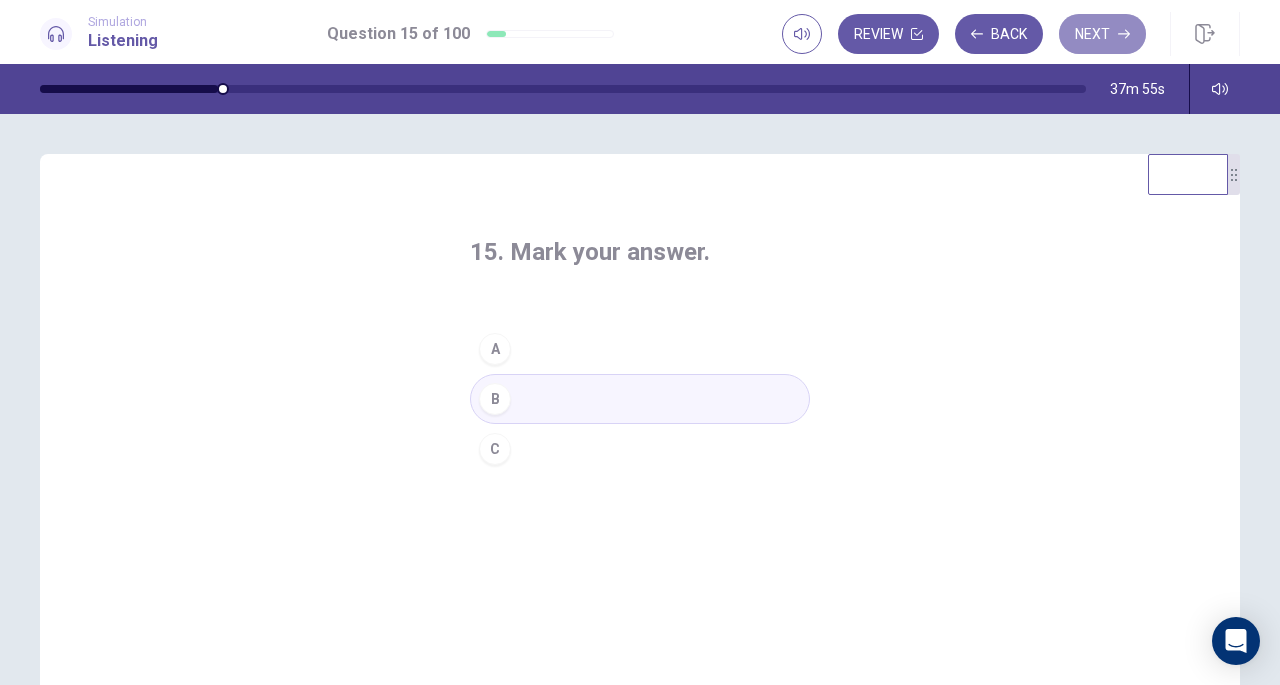 click on "Next" at bounding box center (1102, 34) 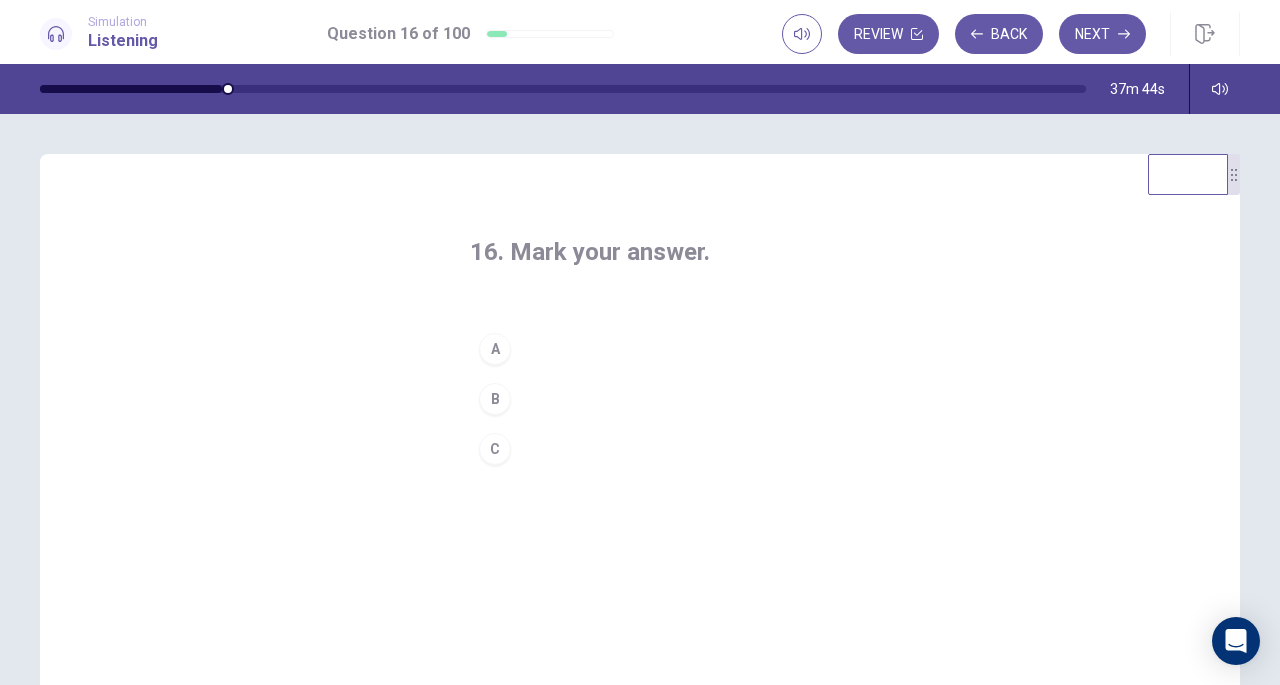 click on "A" at bounding box center (495, 349) 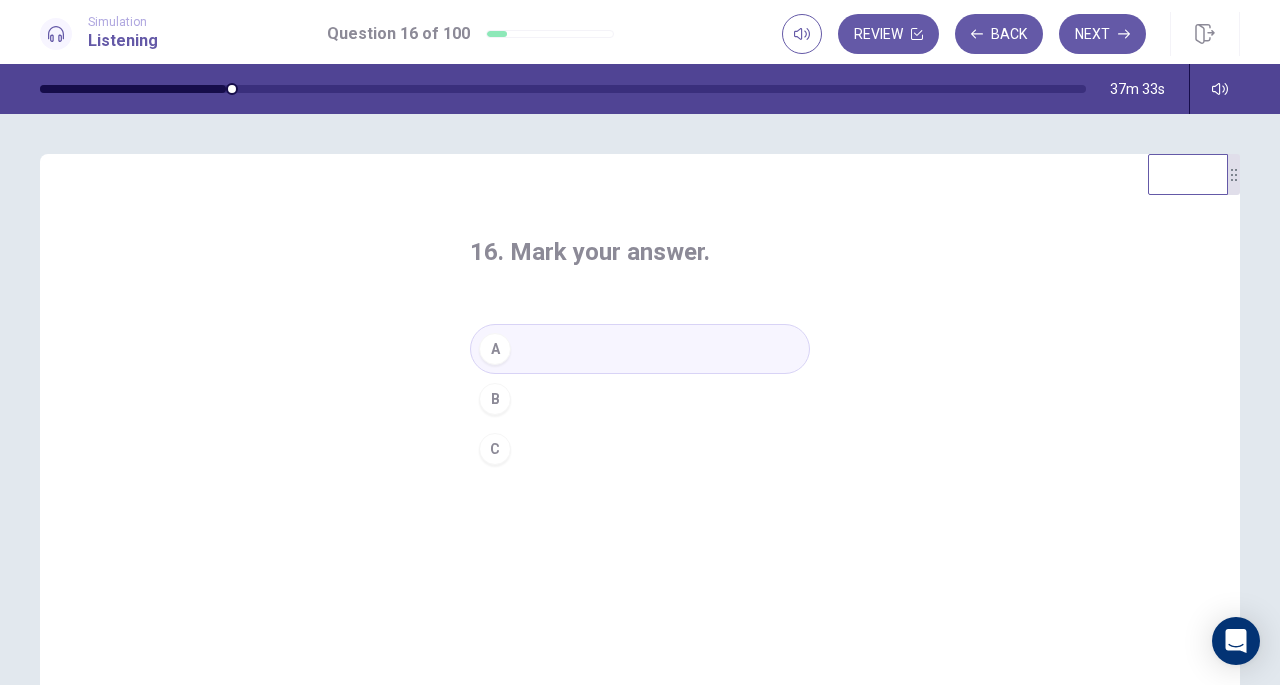 click on "Next" at bounding box center (1102, 34) 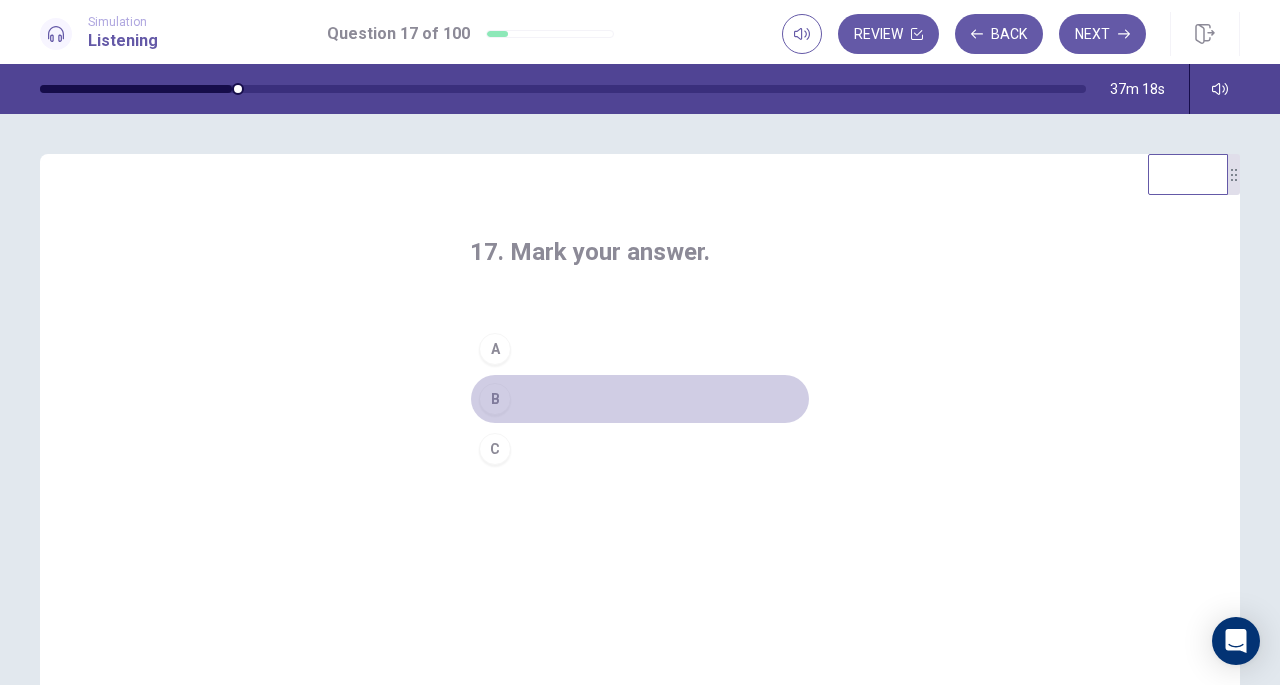 click on "B" at bounding box center (495, 399) 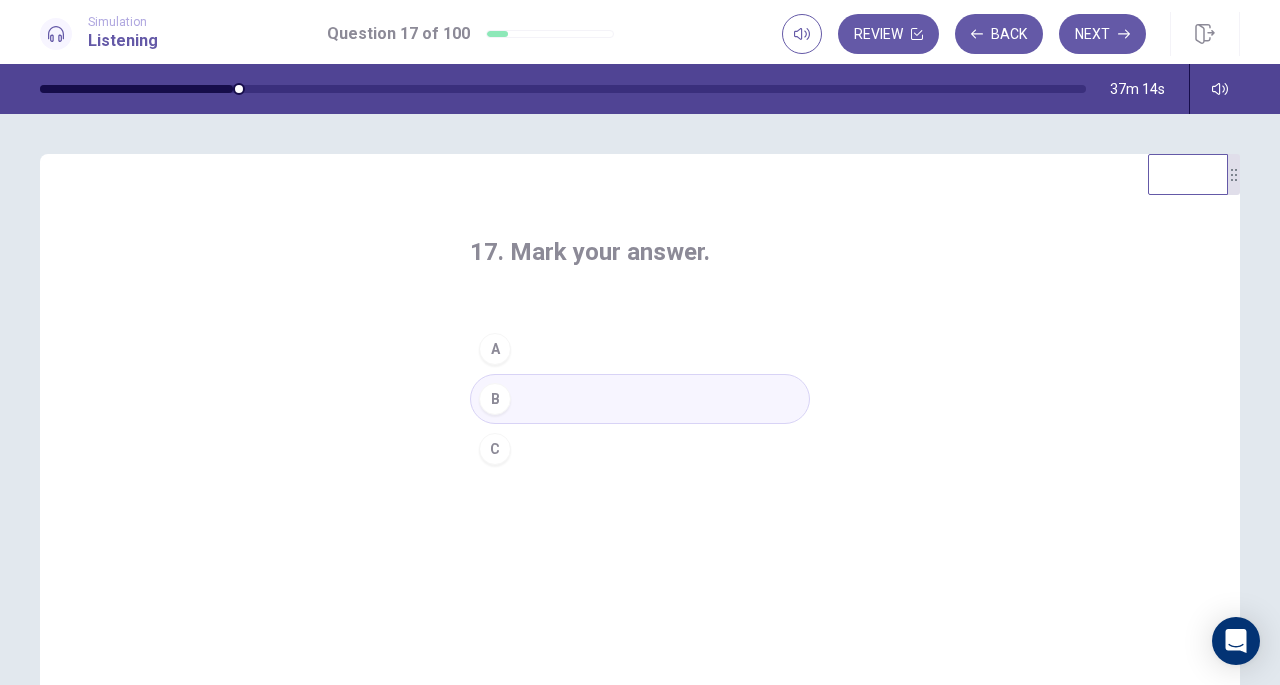 click on "Next" at bounding box center [1102, 34] 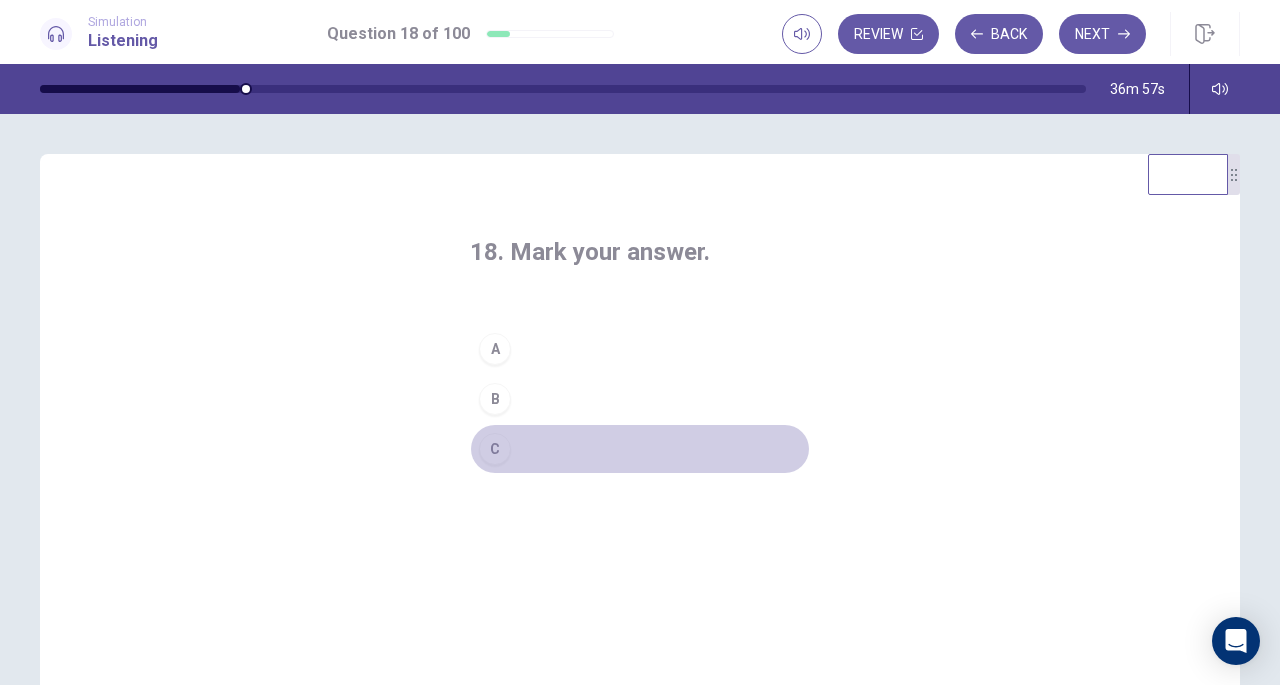 click on "C" at bounding box center (495, 449) 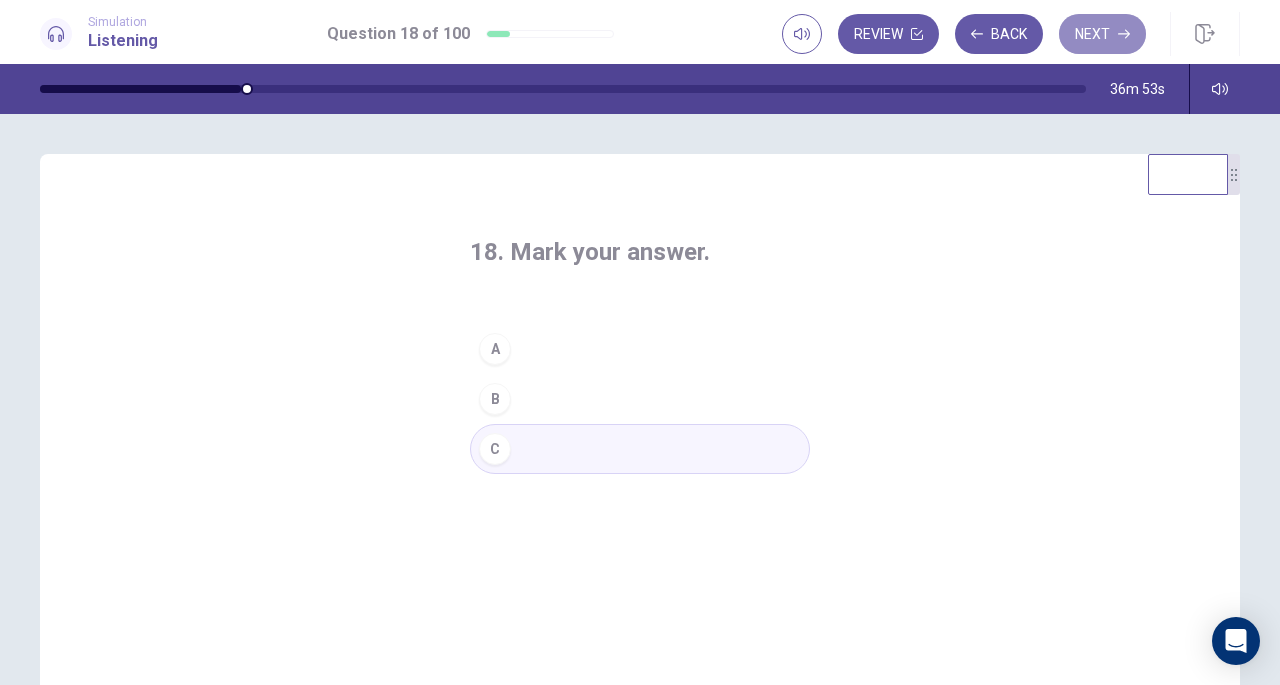 click on "Next" at bounding box center [1102, 34] 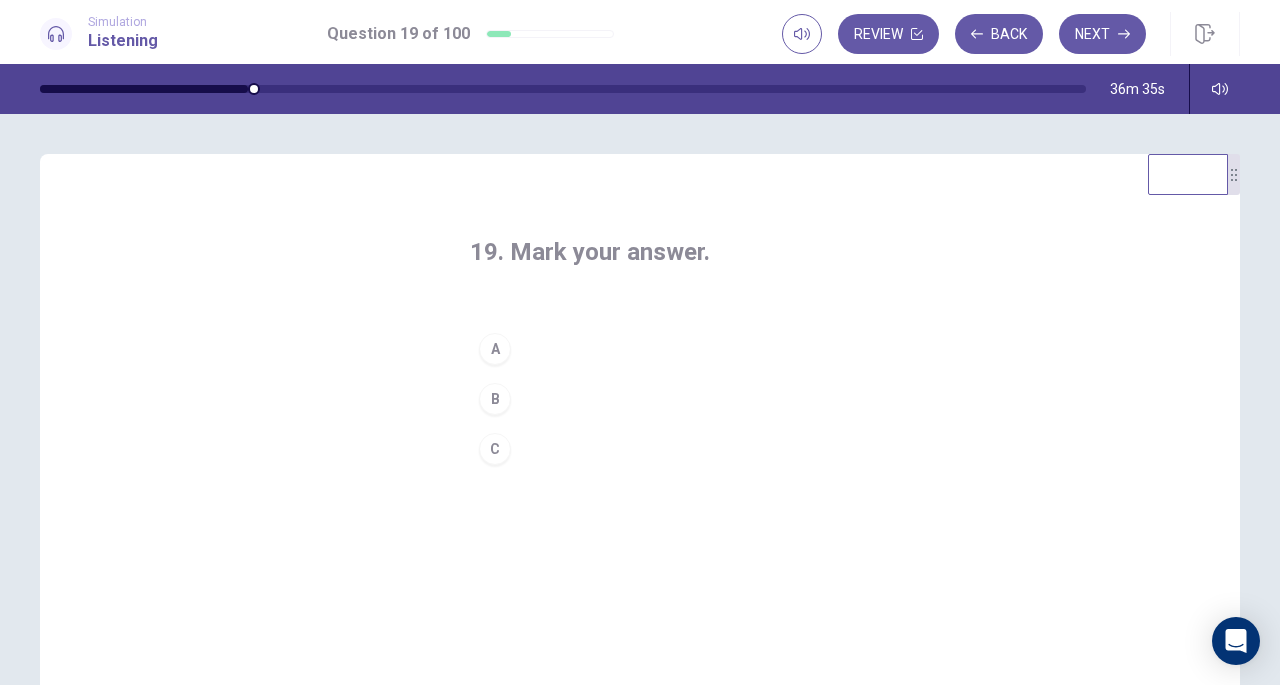 click on "C" at bounding box center [495, 449] 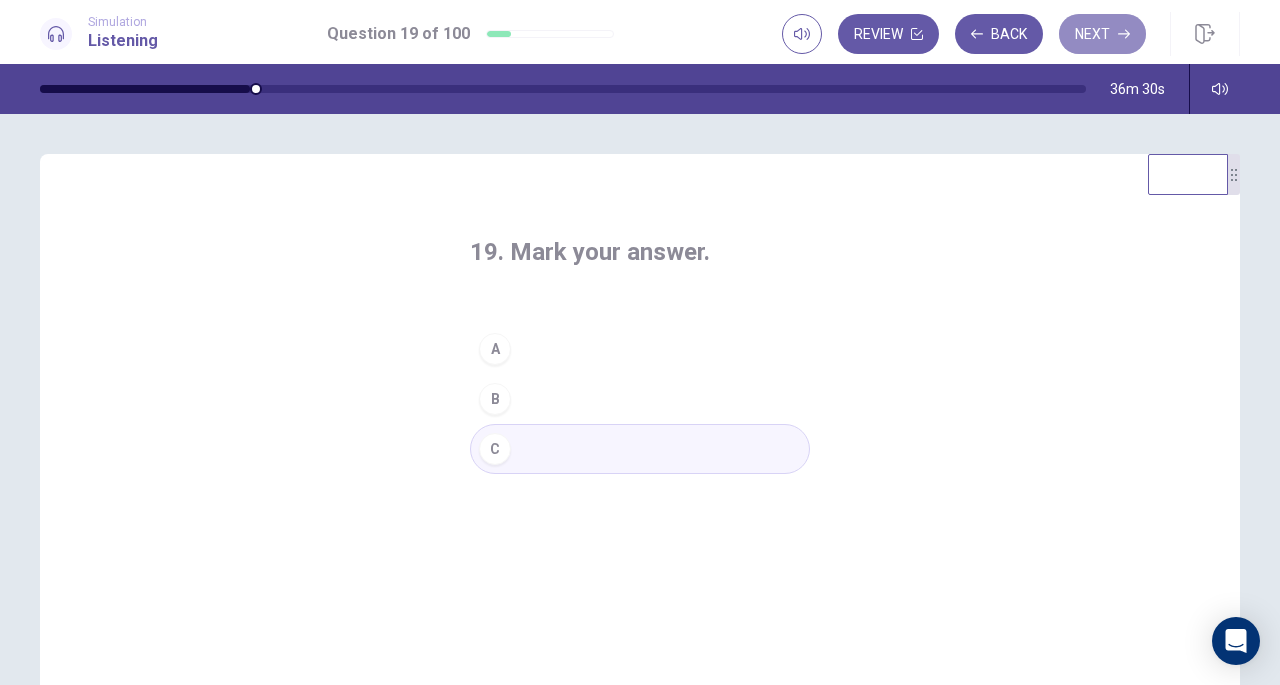 click on "Next" at bounding box center [1102, 34] 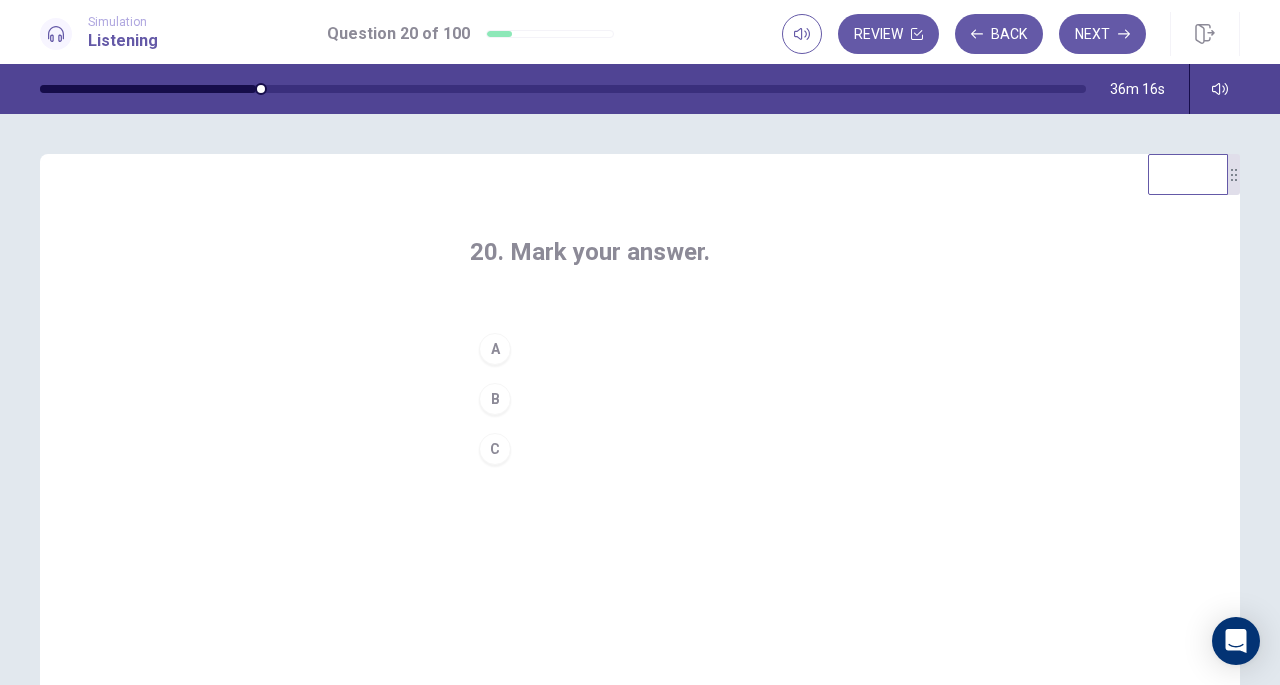 click on "A" at bounding box center [495, 349] 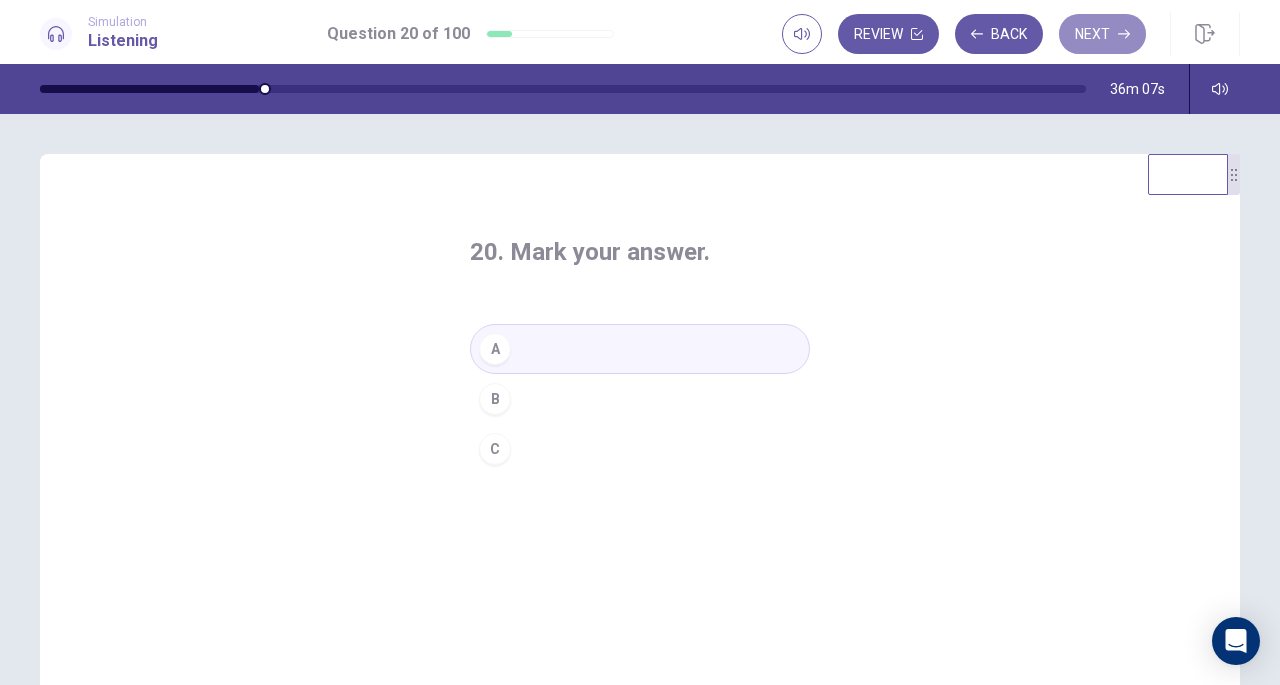 click on "Next" at bounding box center [1102, 34] 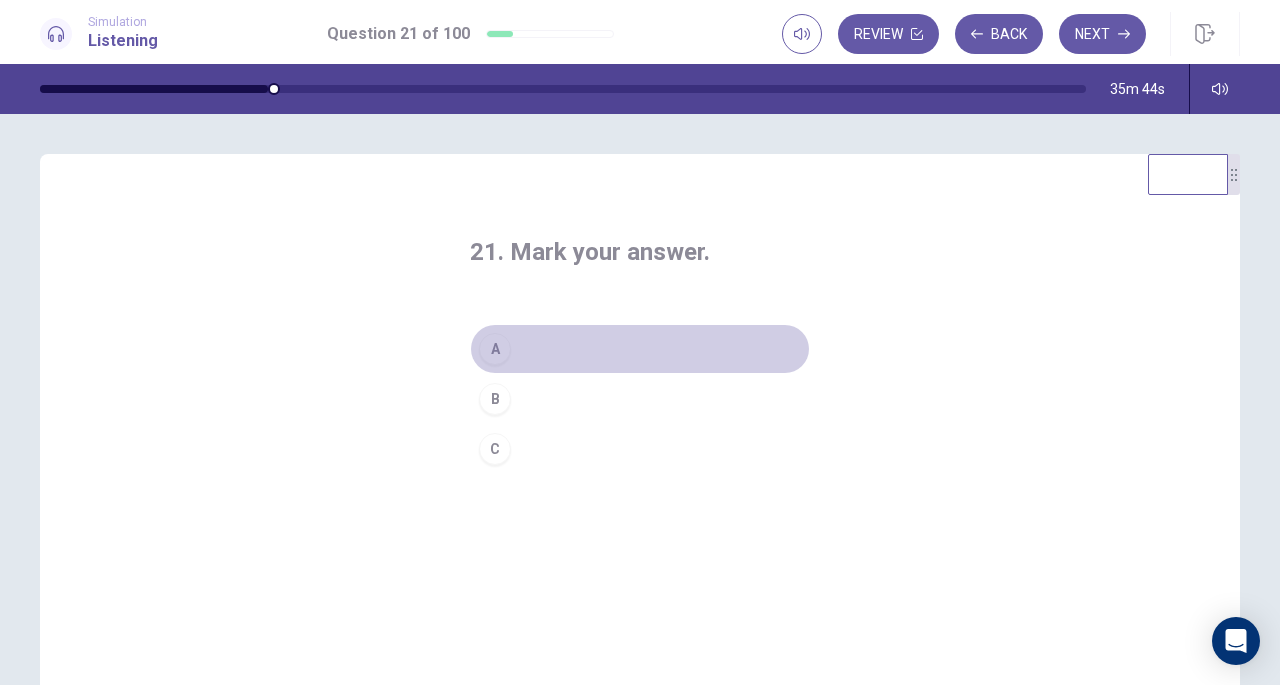click on "A" at bounding box center [495, 349] 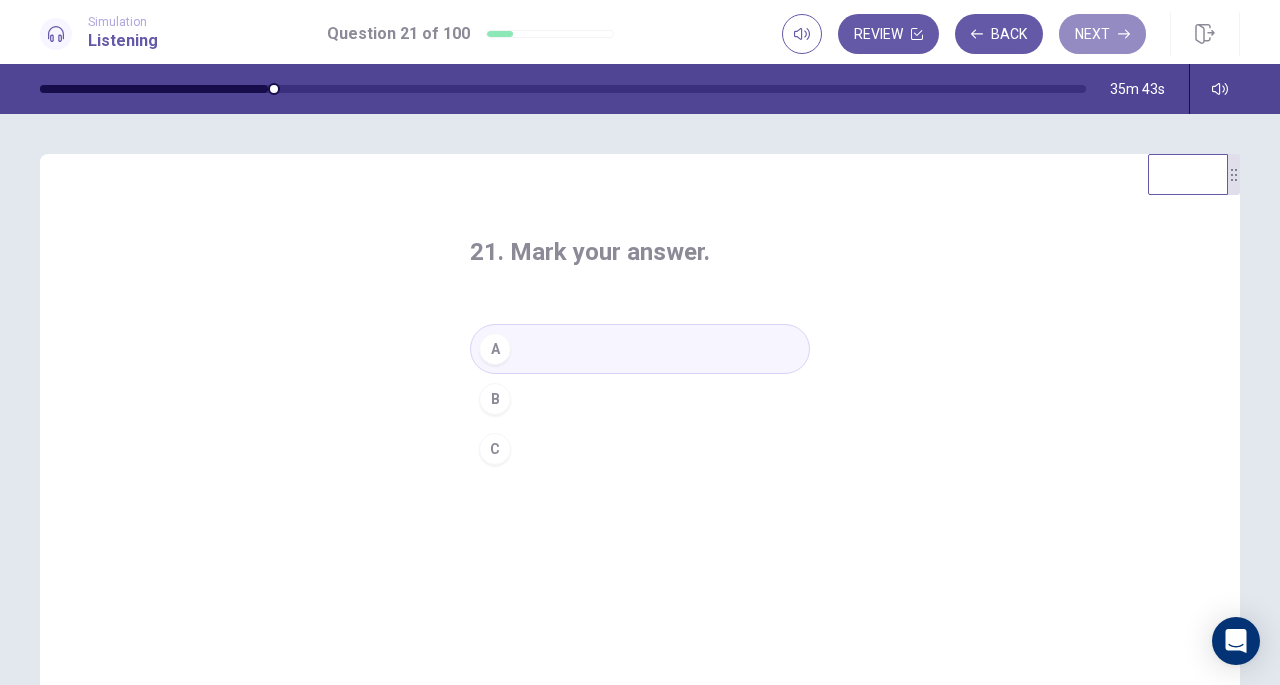 click on "Next" at bounding box center [1102, 34] 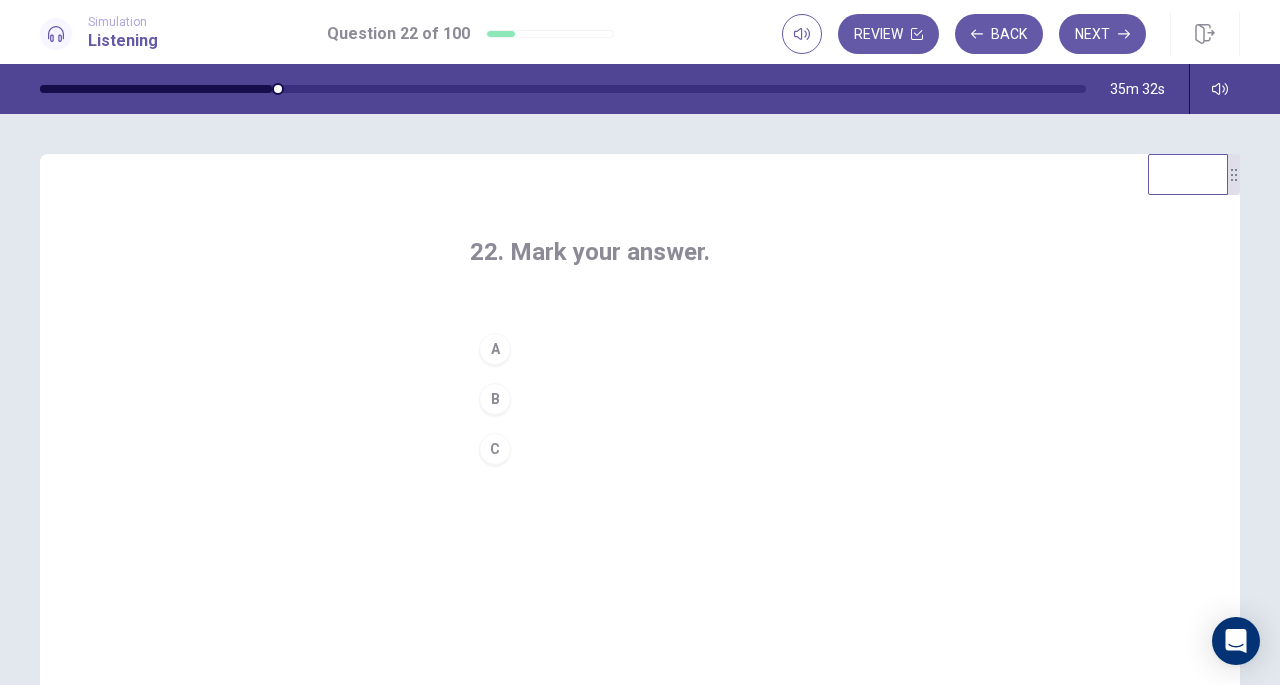 click on "B" at bounding box center [495, 399] 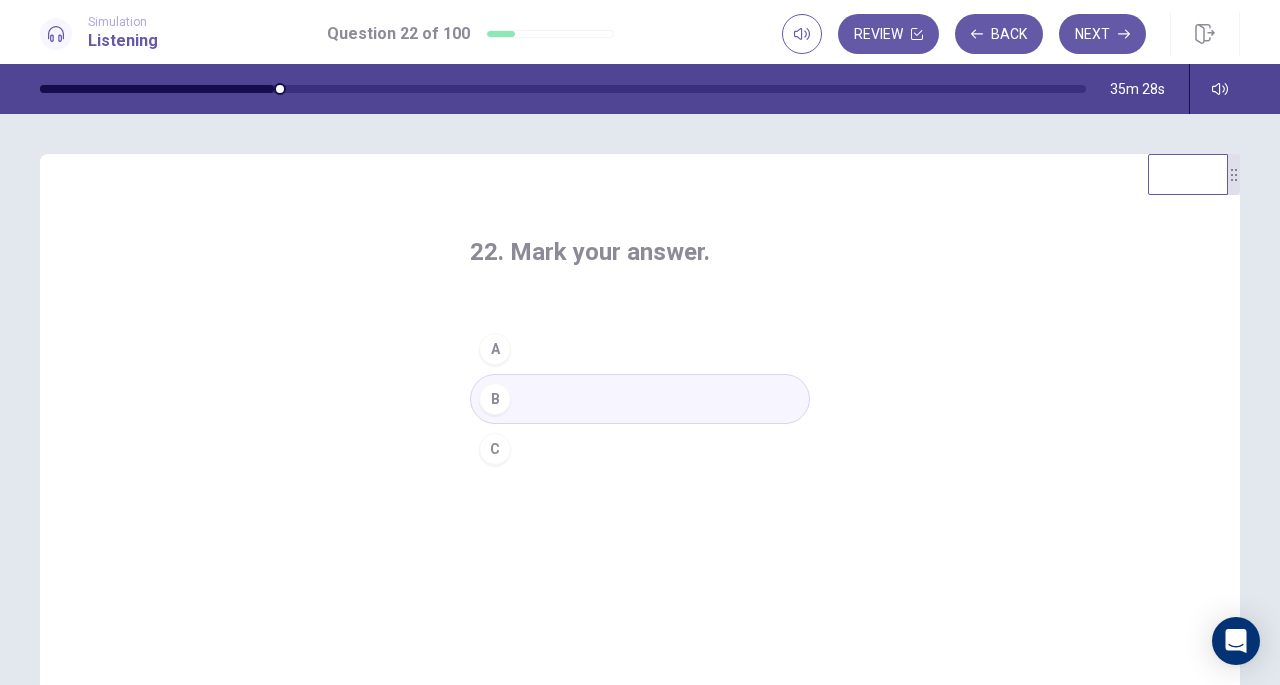 click 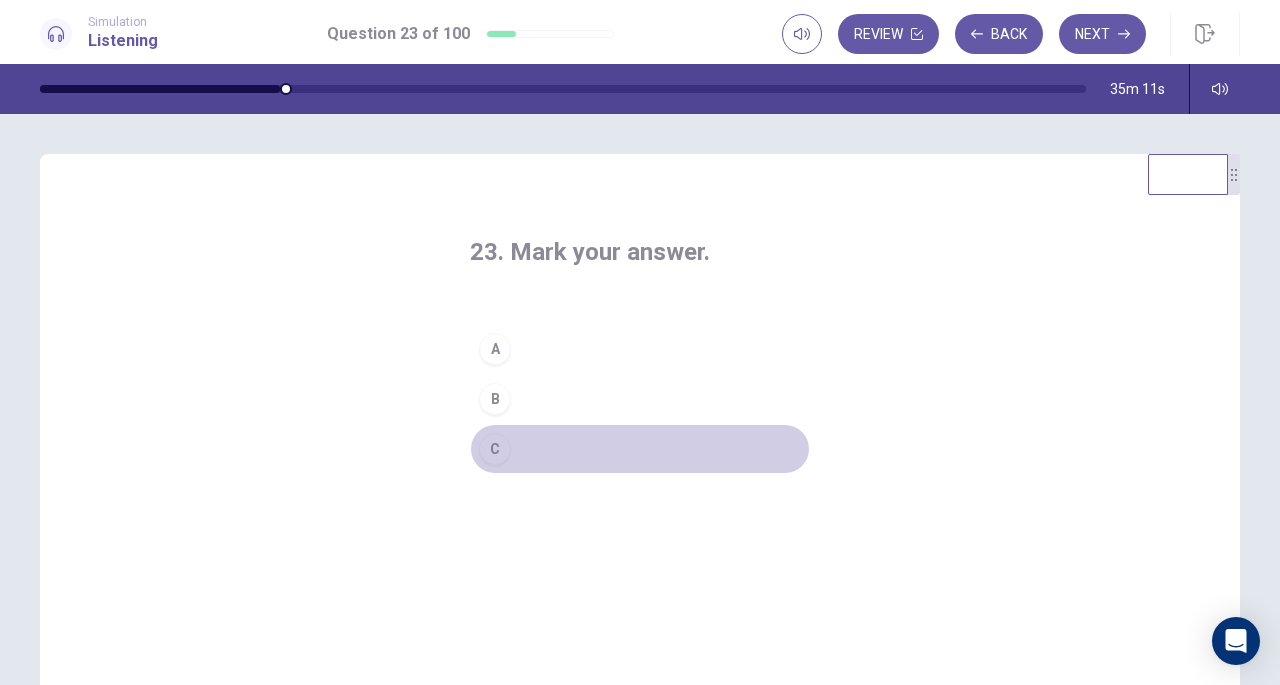 click on "C" at bounding box center [495, 449] 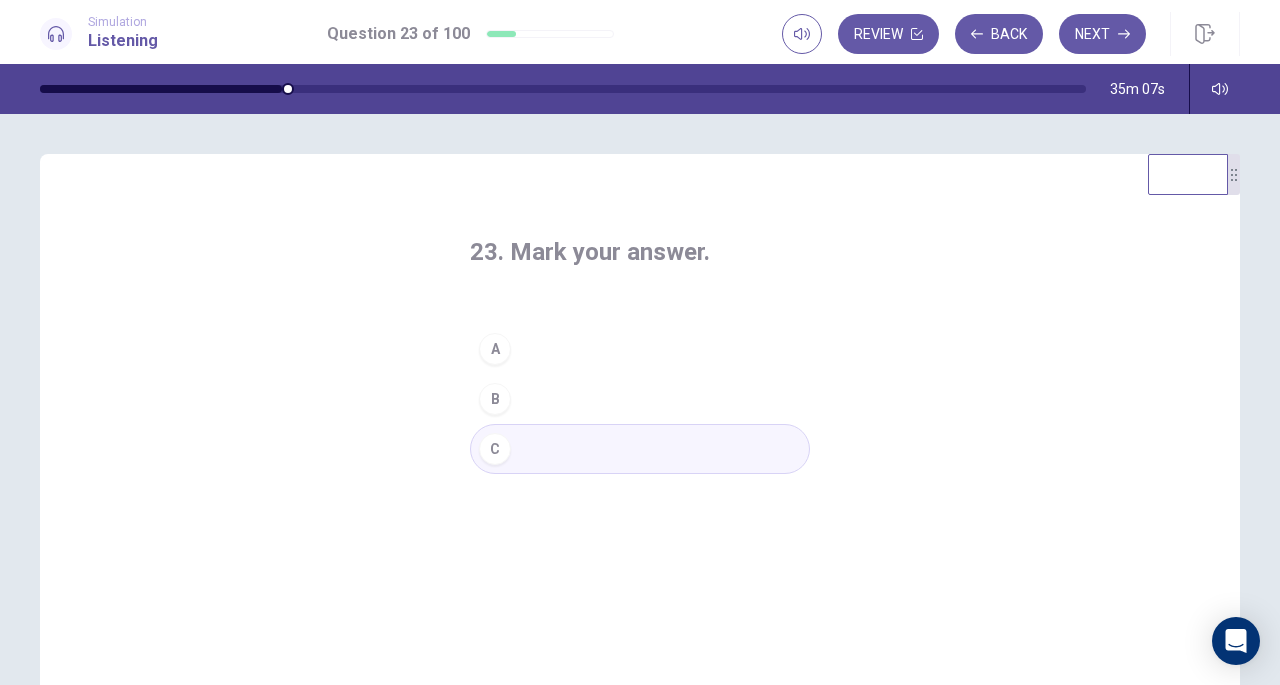 click on "Next" at bounding box center (1102, 34) 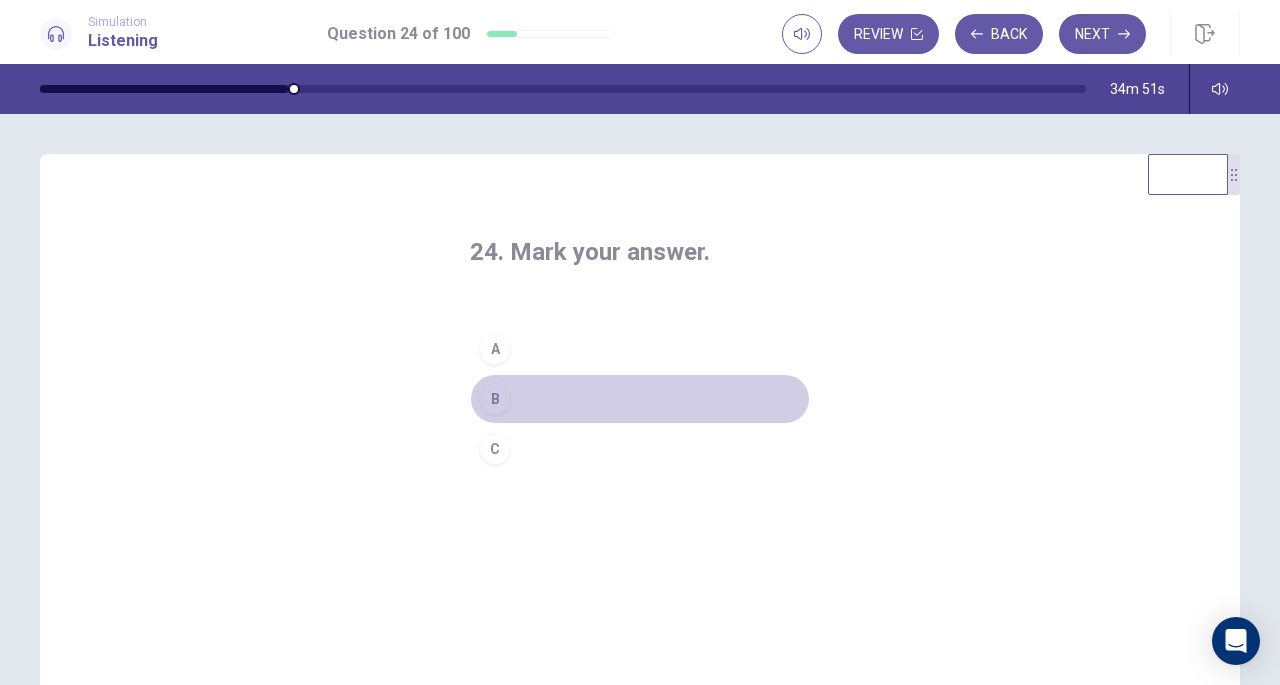 click on "B" at bounding box center (495, 399) 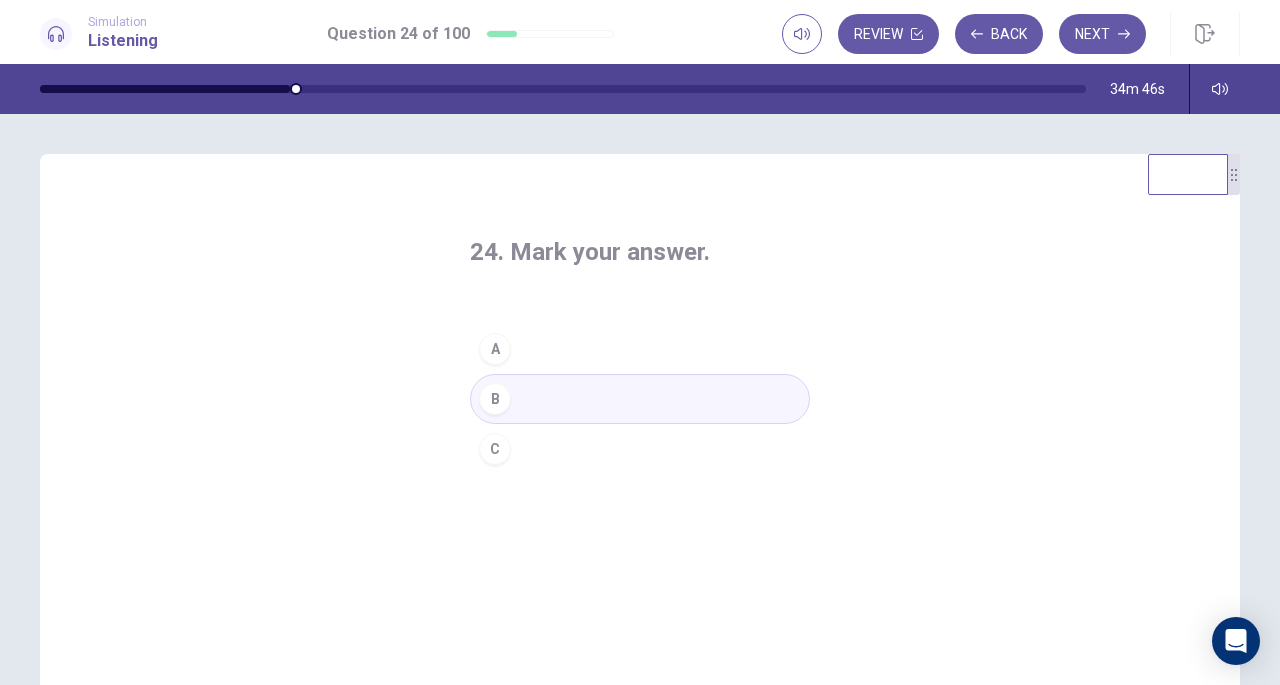 click on "Next" at bounding box center [1102, 34] 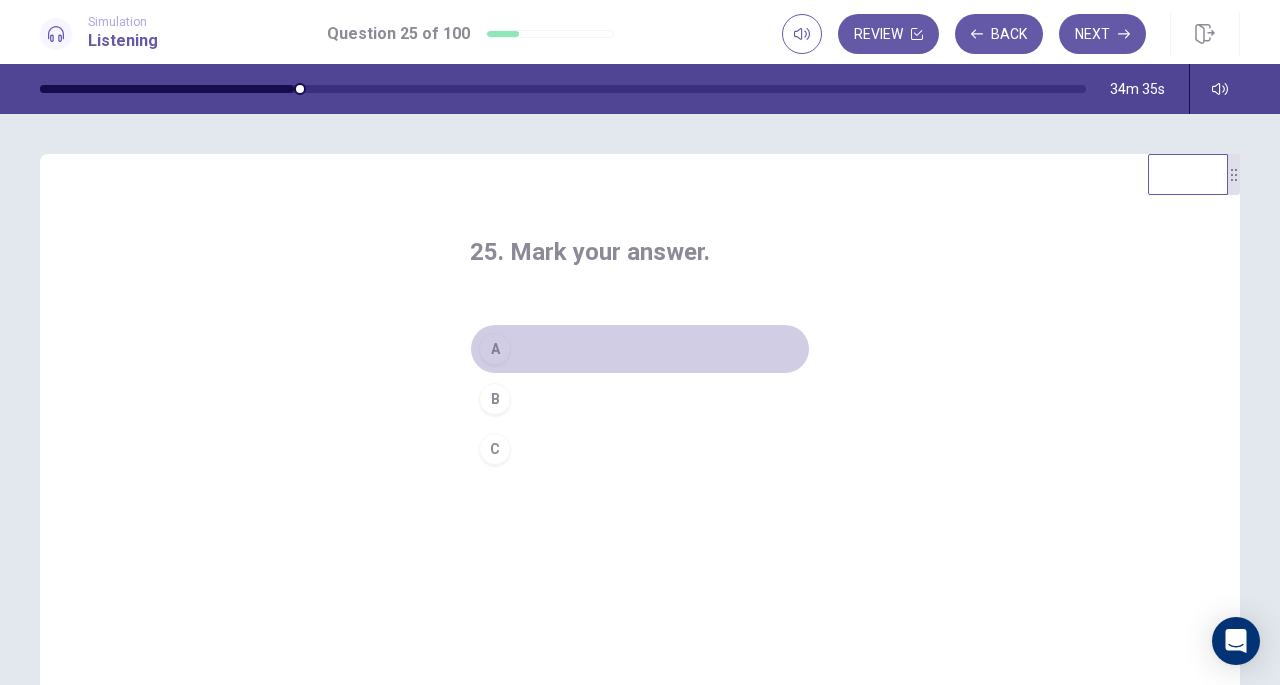 click on "A" at bounding box center (495, 349) 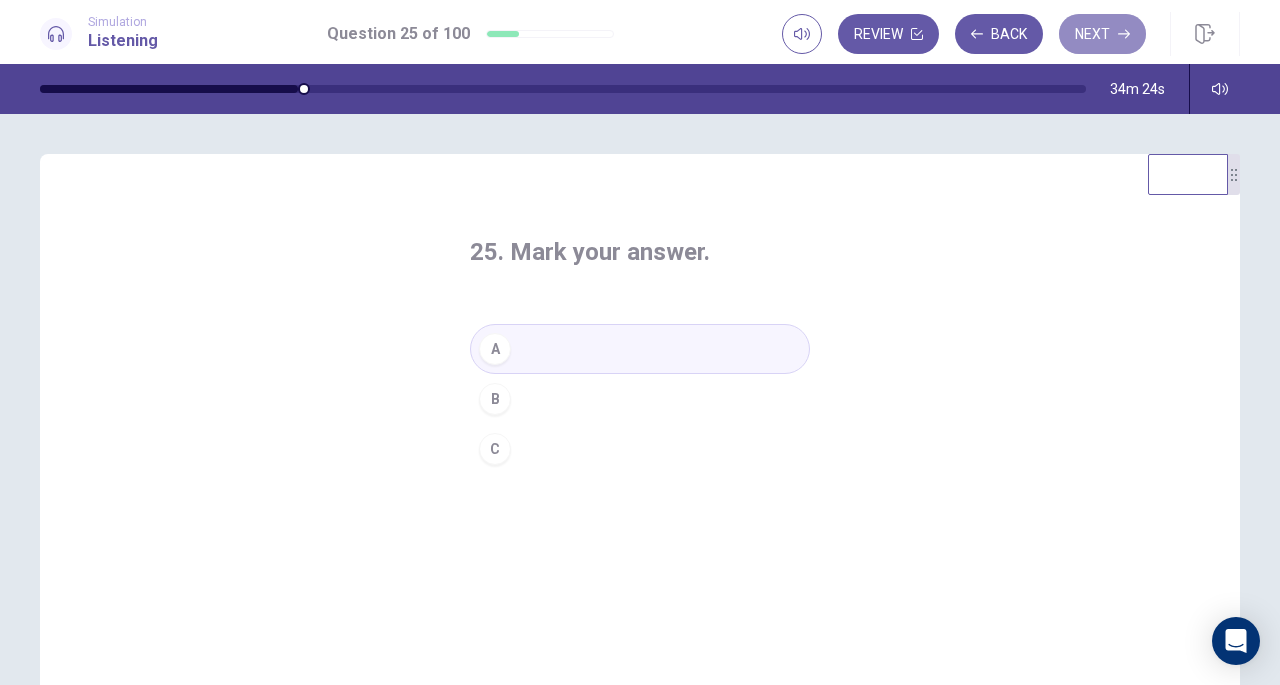 click on "Next" at bounding box center (1102, 34) 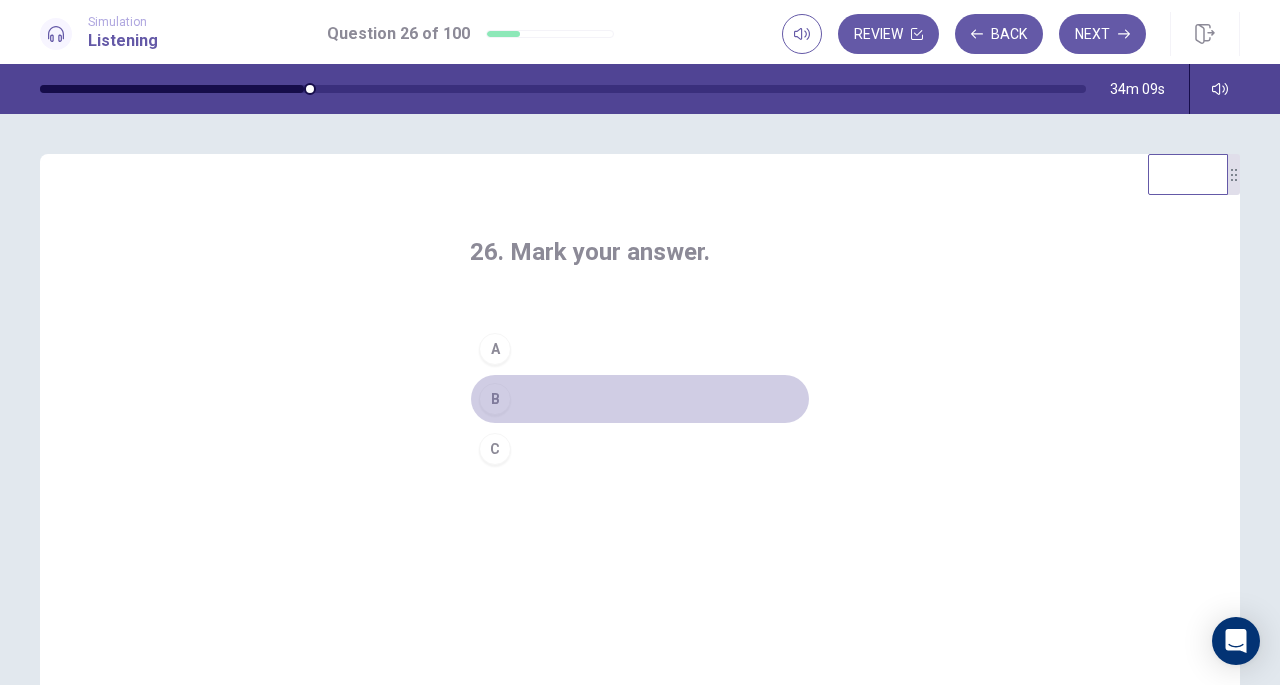 click on "B" at bounding box center (495, 399) 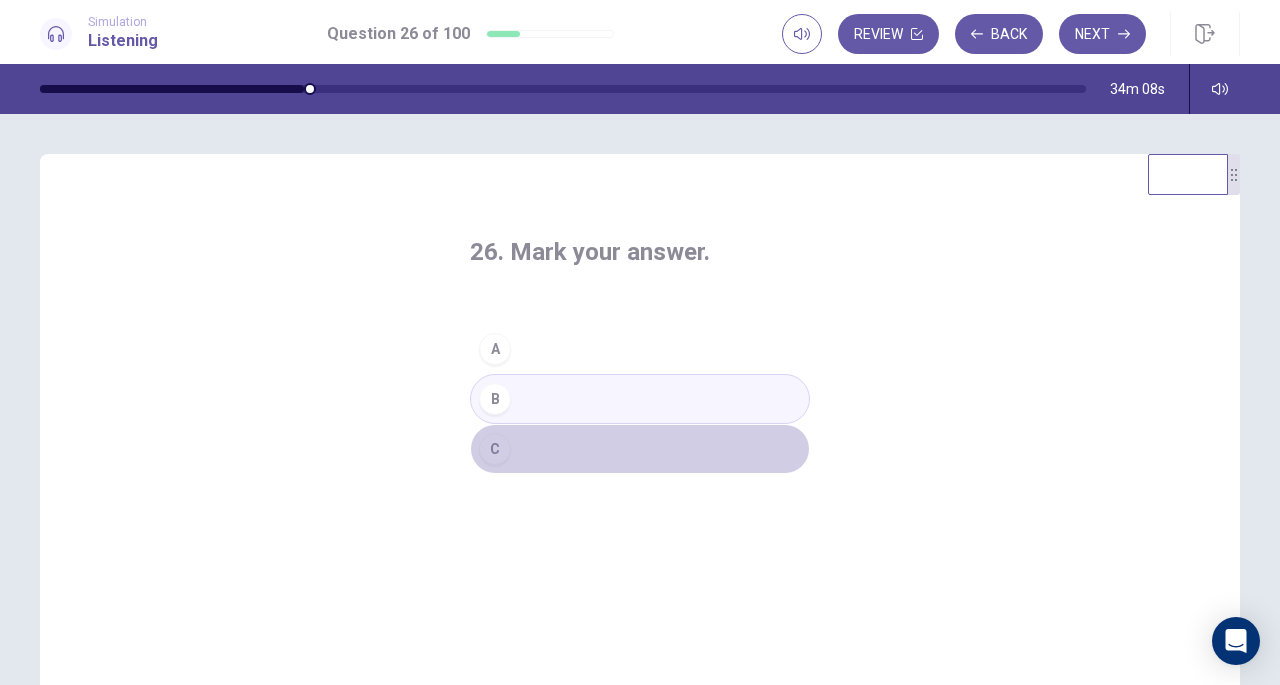 click on "C" at bounding box center (495, 449) 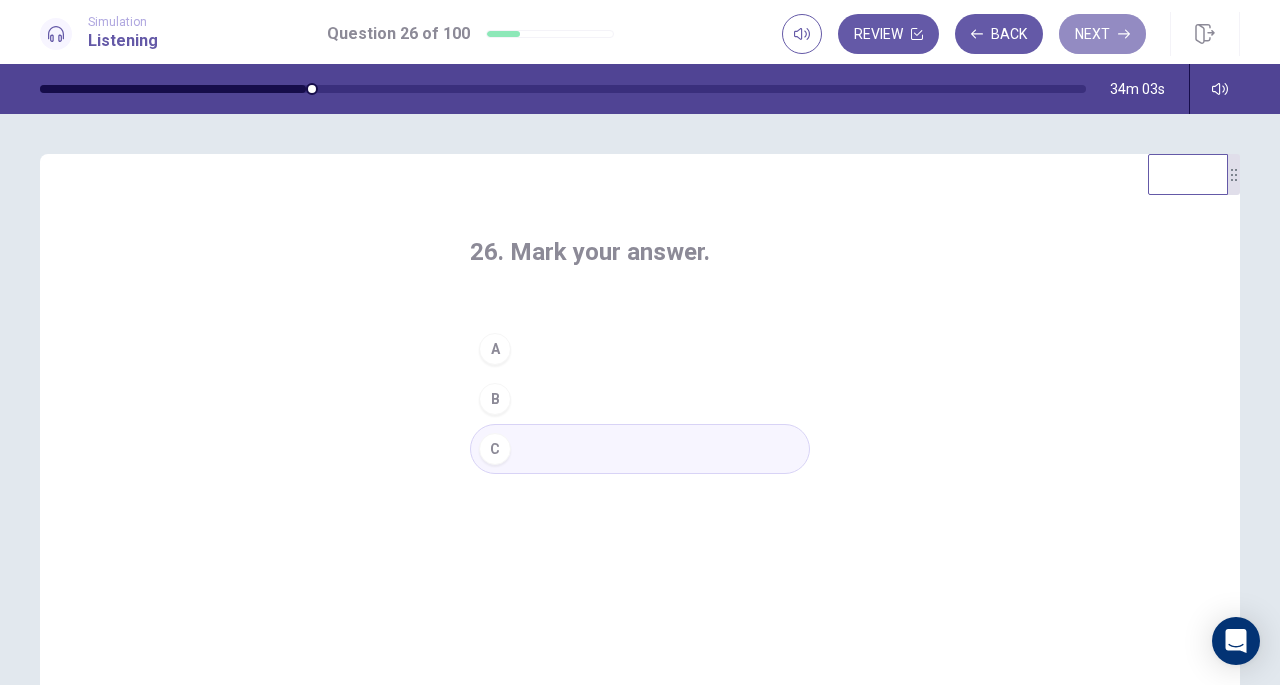 click on "Next" at bounding box center [1102, 34] 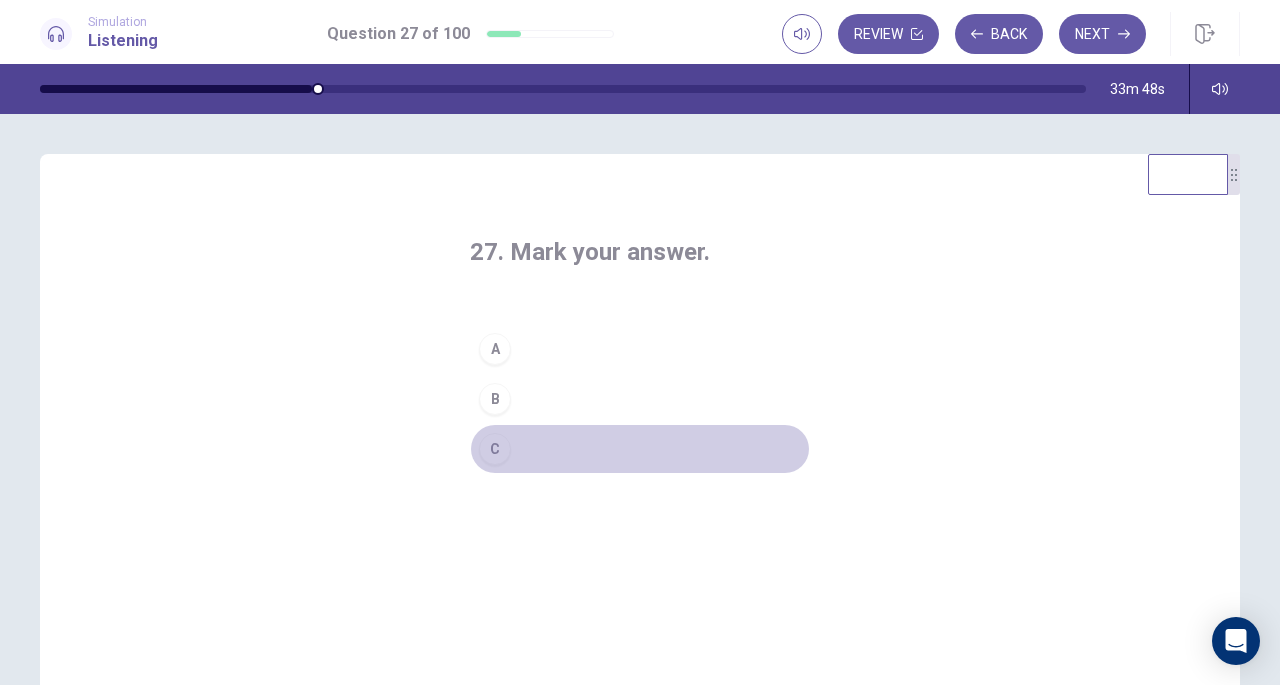 click on "C" at bounding box center [495, 449] 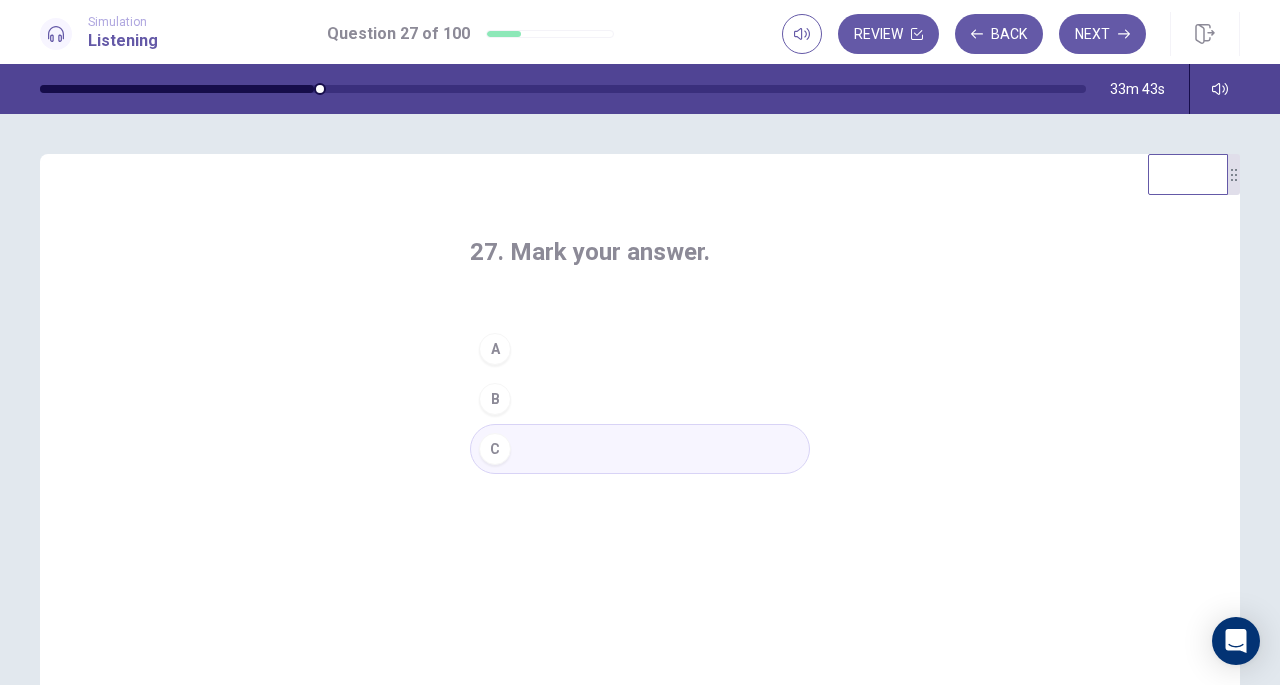 click on "Next" at bounding box center [1102, 34] 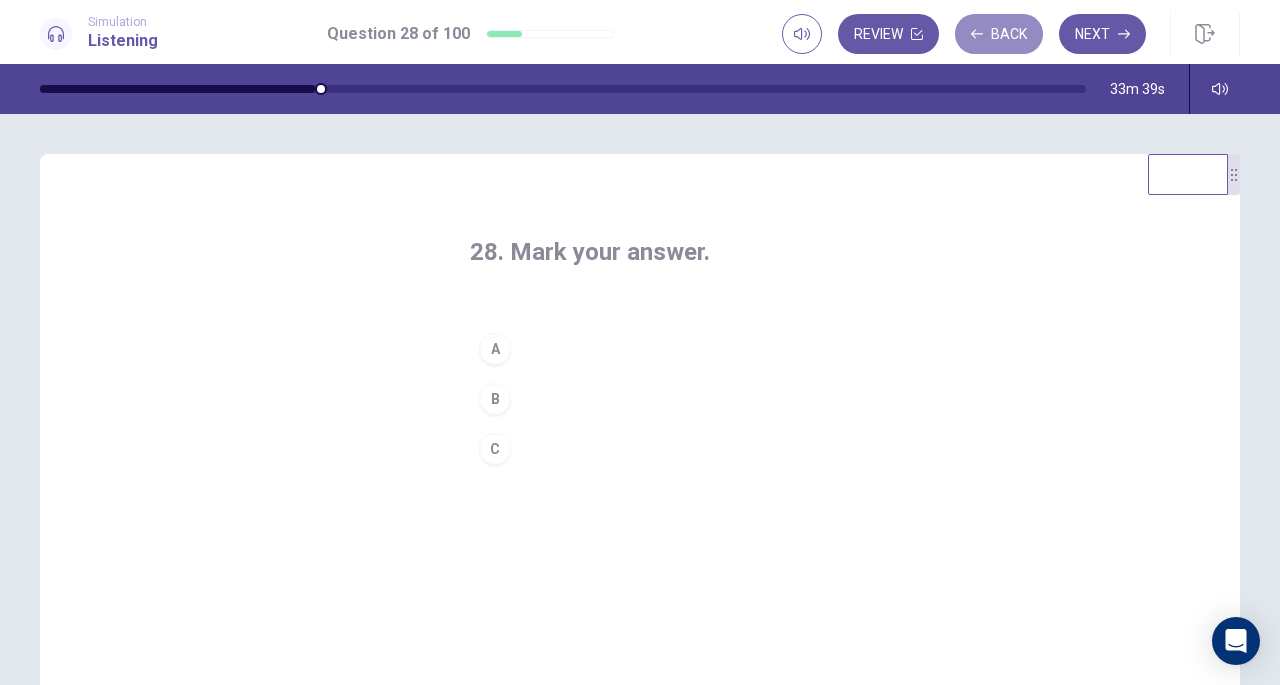 click on "Back" at bounding box center (999, 34) 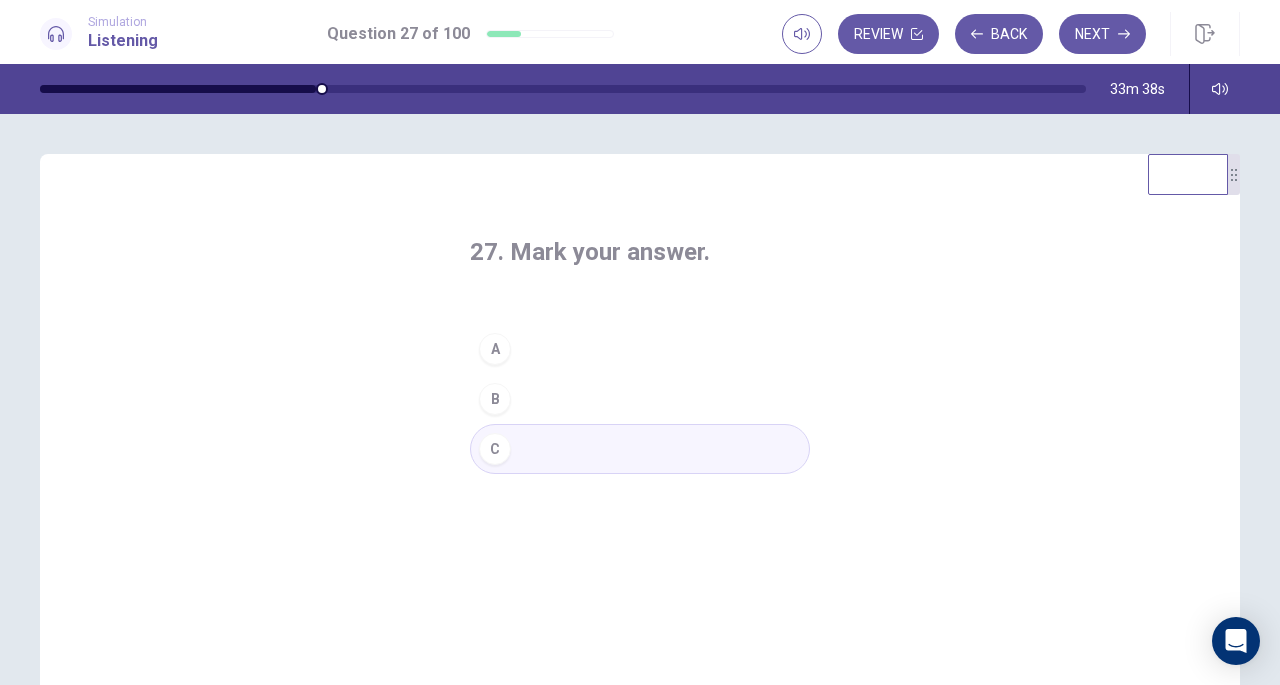 click on "Next" at bounding box center (1102, 34) 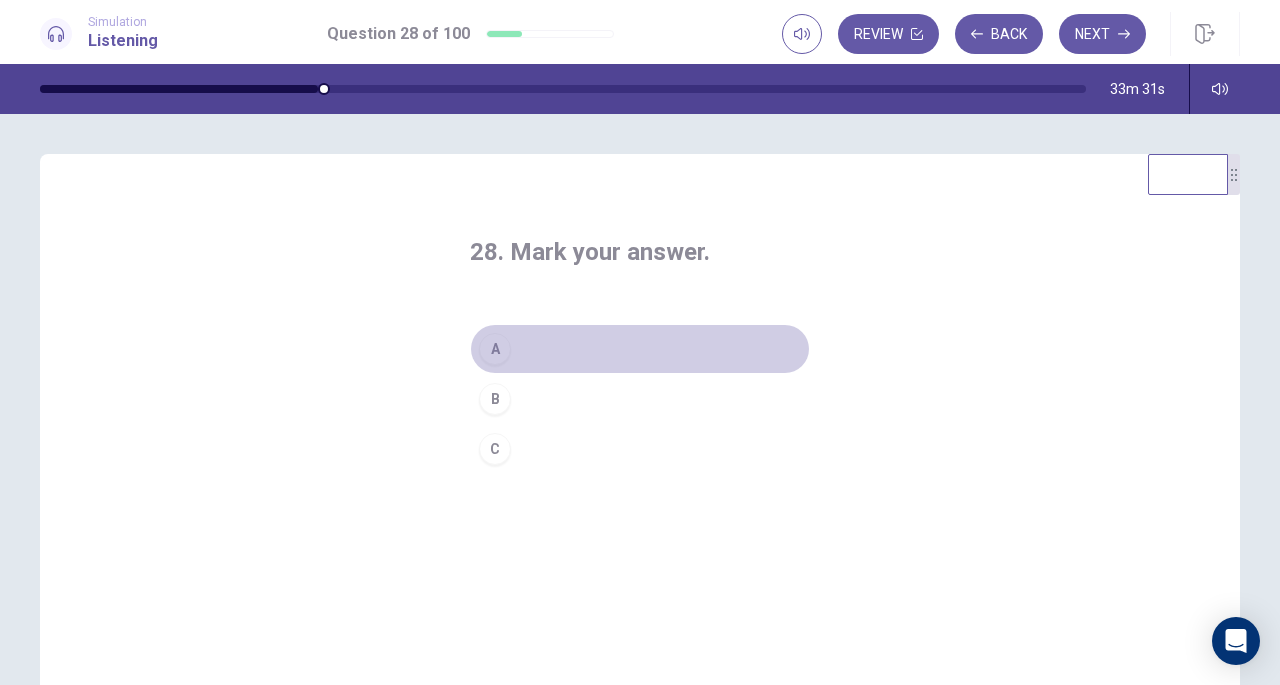 click on "A" at bounding box center (495, 349) 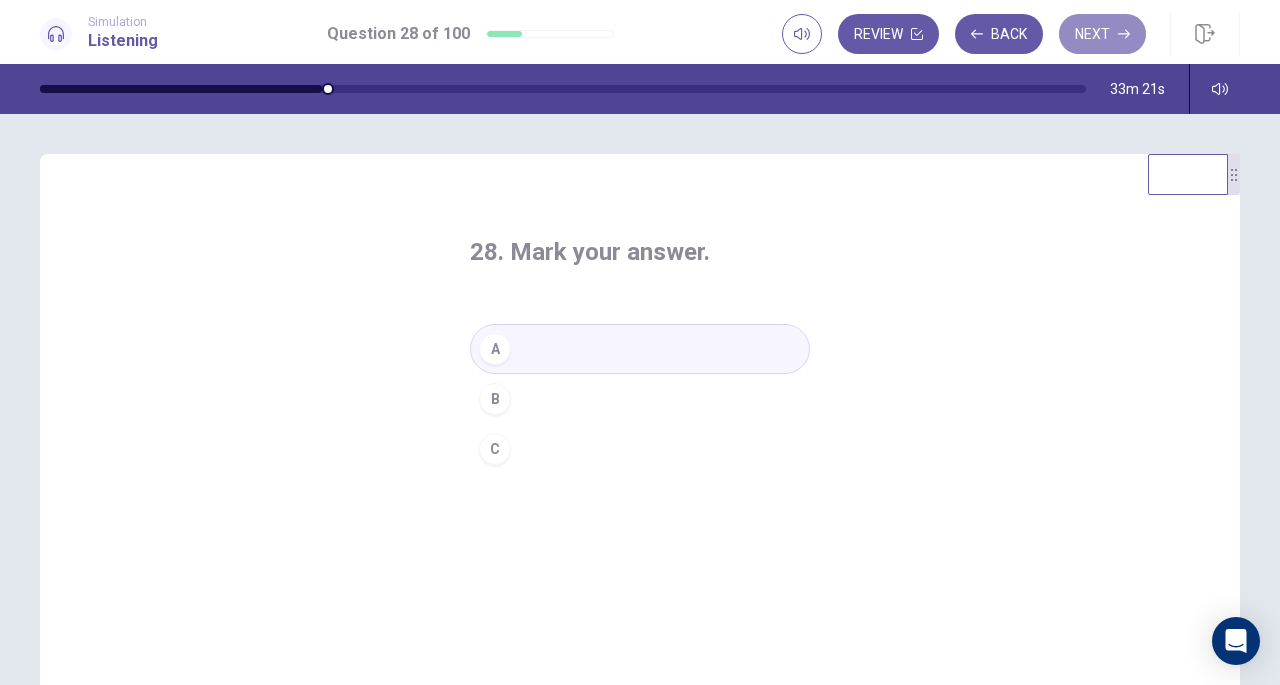 click on "Next" at bounding box center [1102, 34] 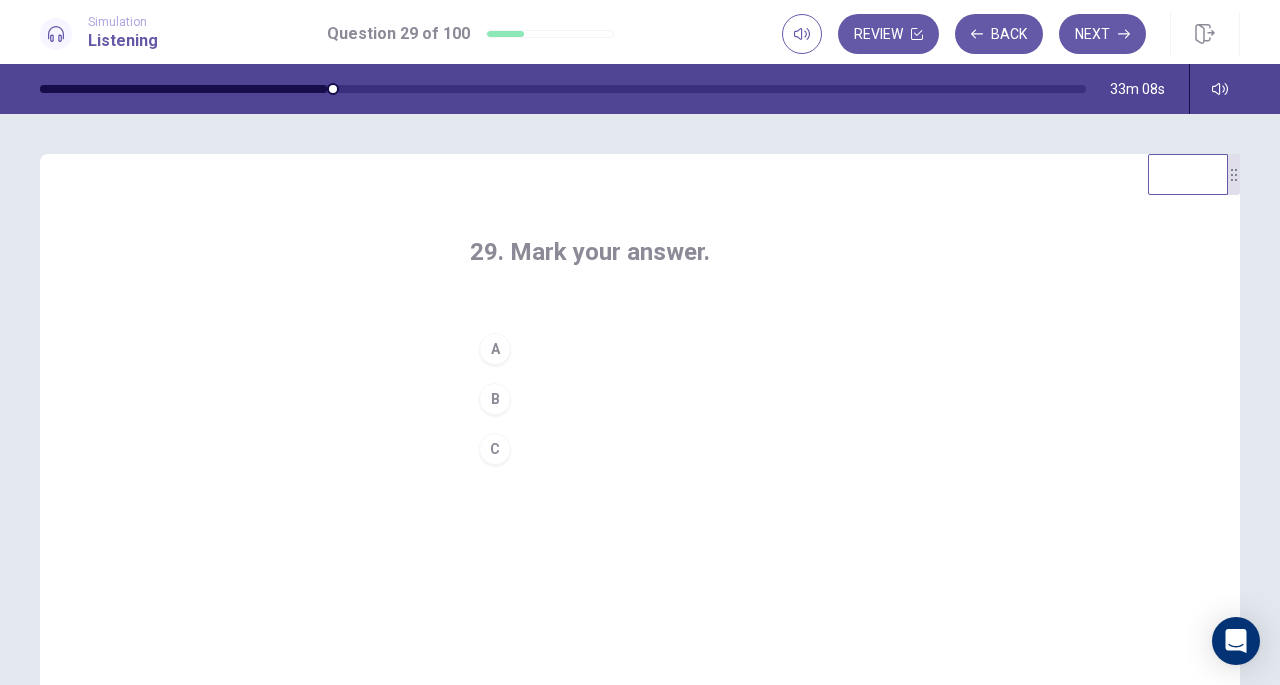 click on "B" at bounding box center [495, 399] 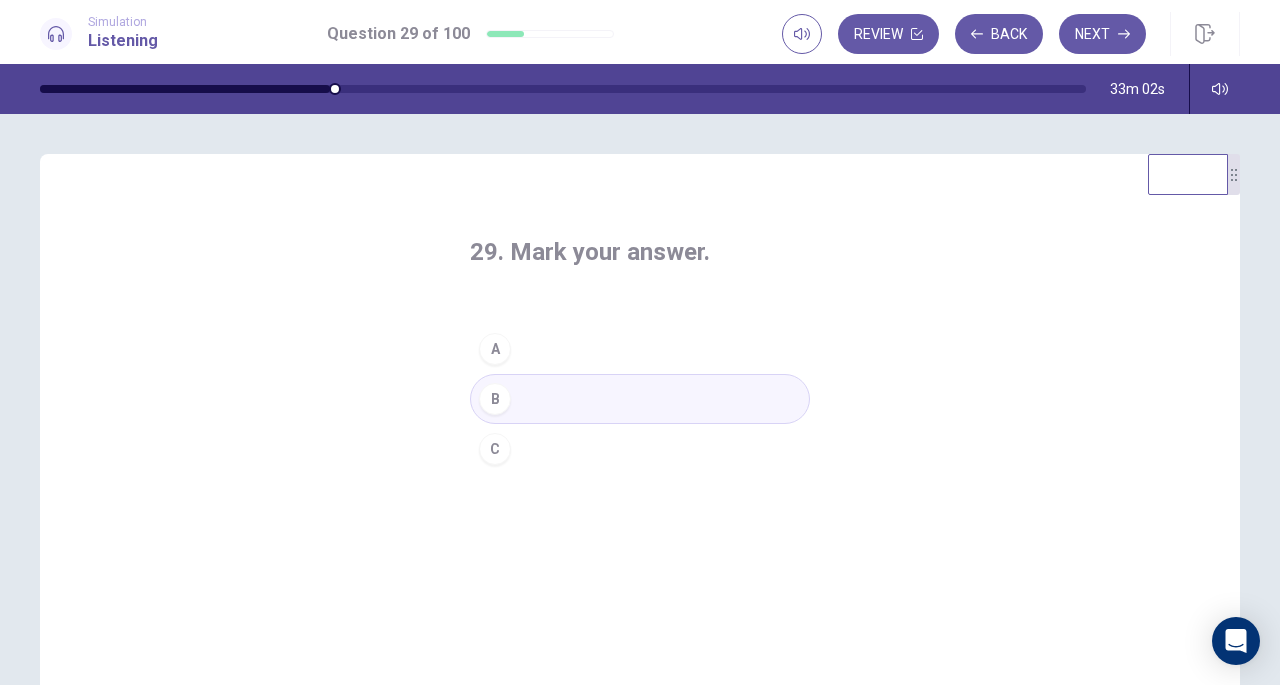 click on "Next" at bounding box center [1102, 34] 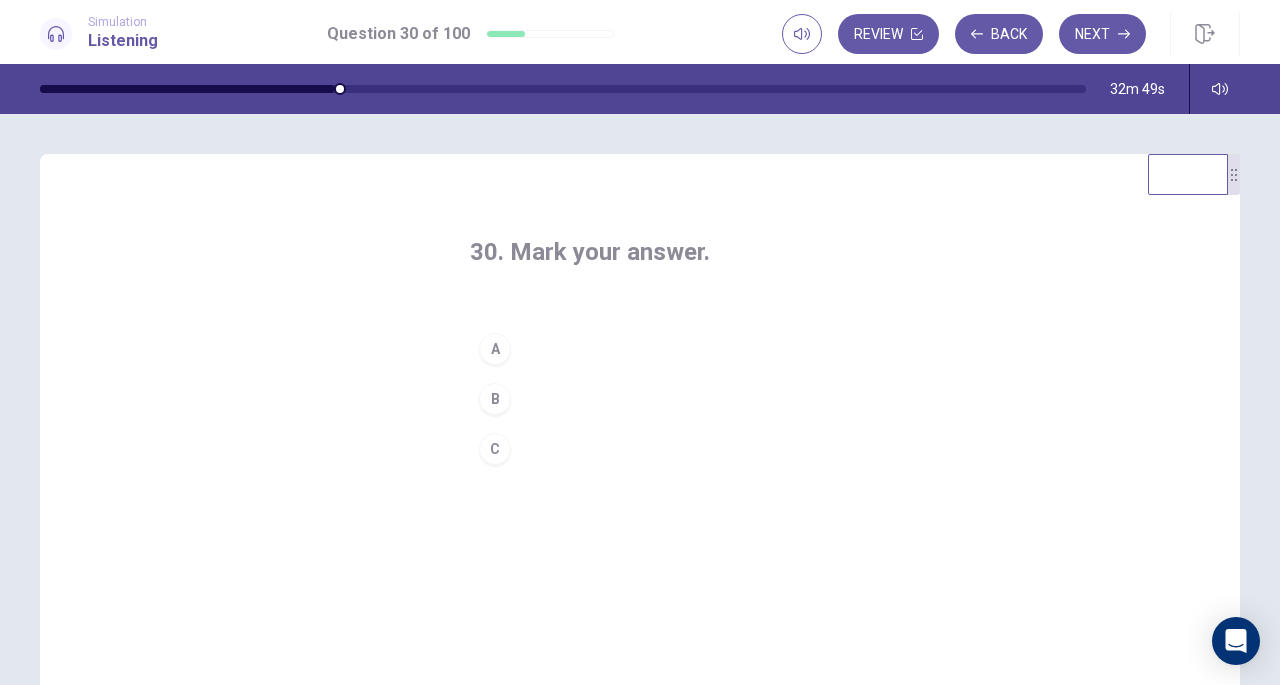 click on "A" at bounding box center [495, 349] 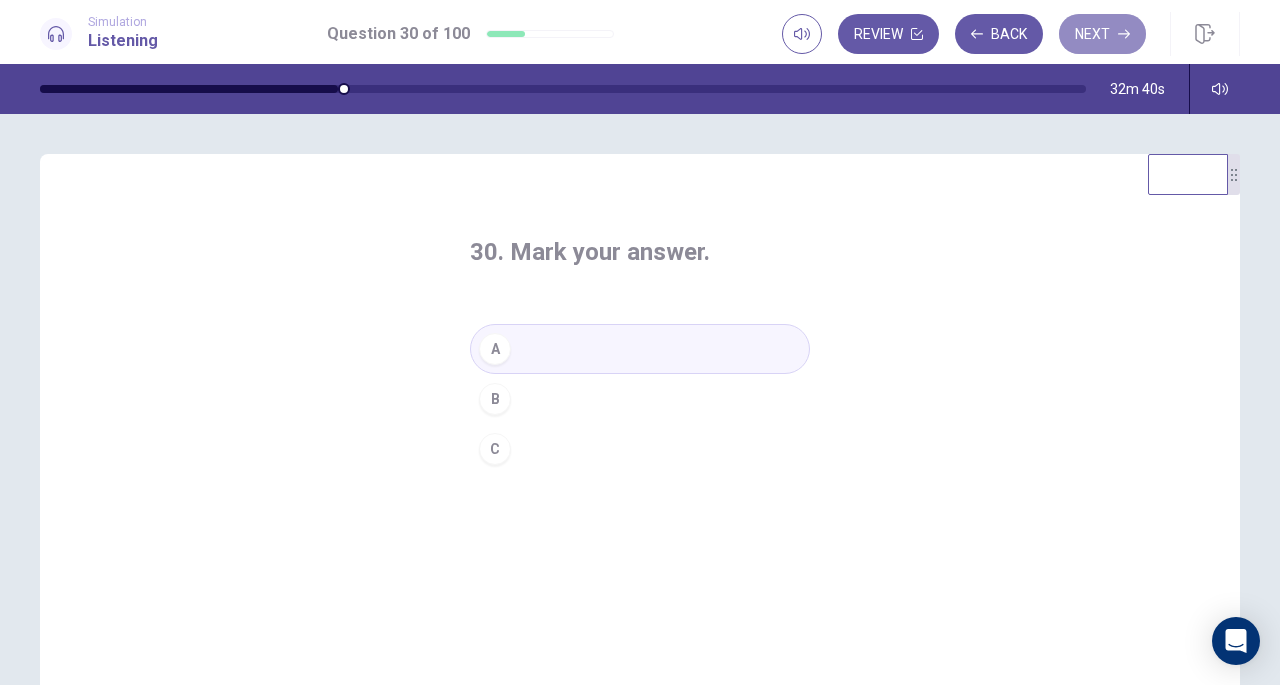 click on "Next" at bounding box center (1102, 34) 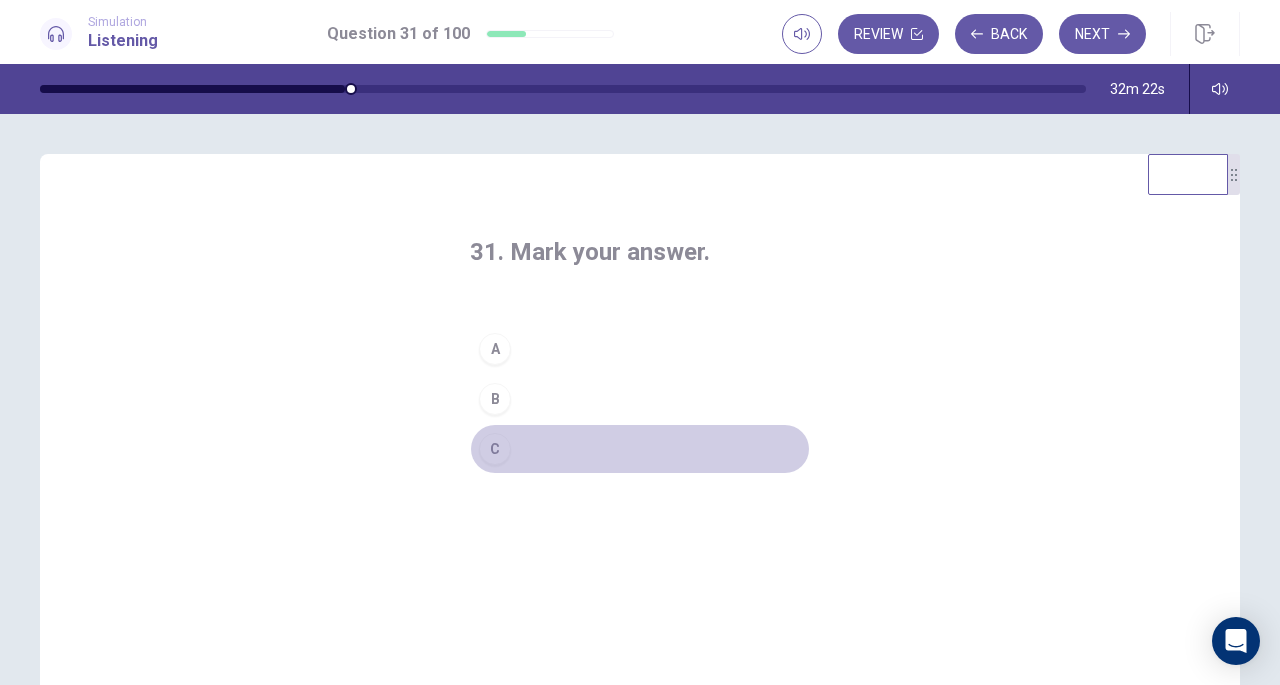 click on "C" at bounding box center (495, 449) 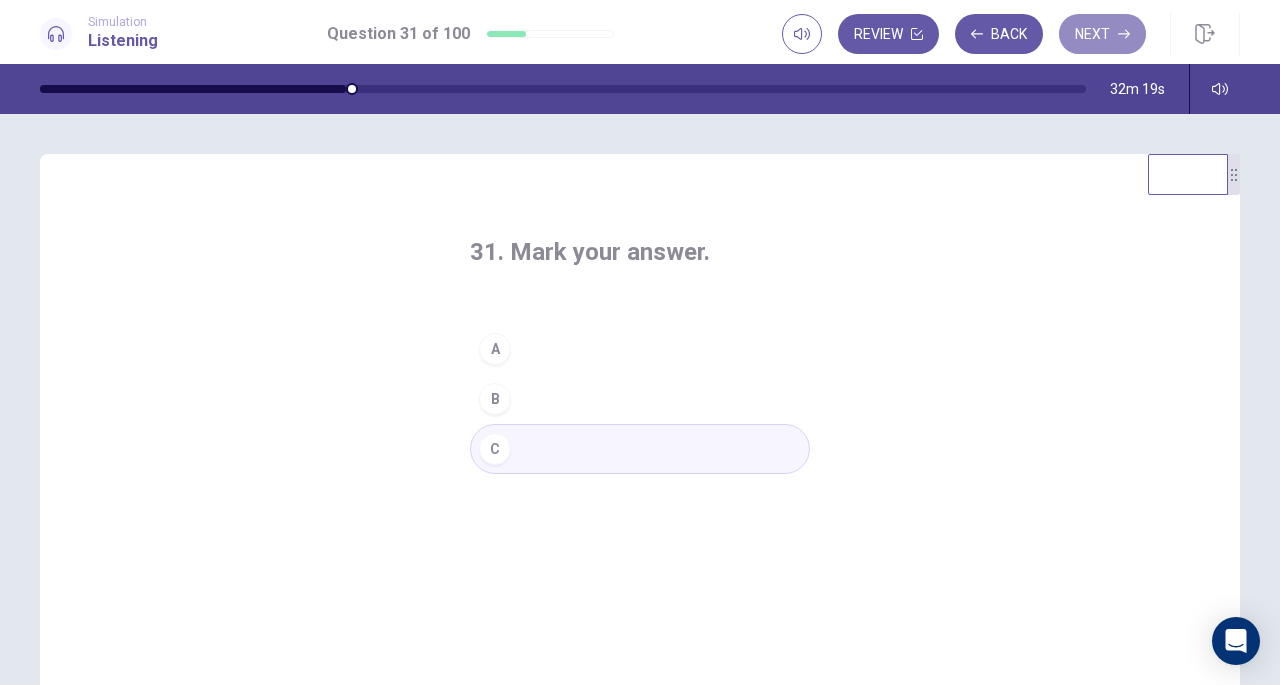 click on "Next" at bounding box center (1102, 34) 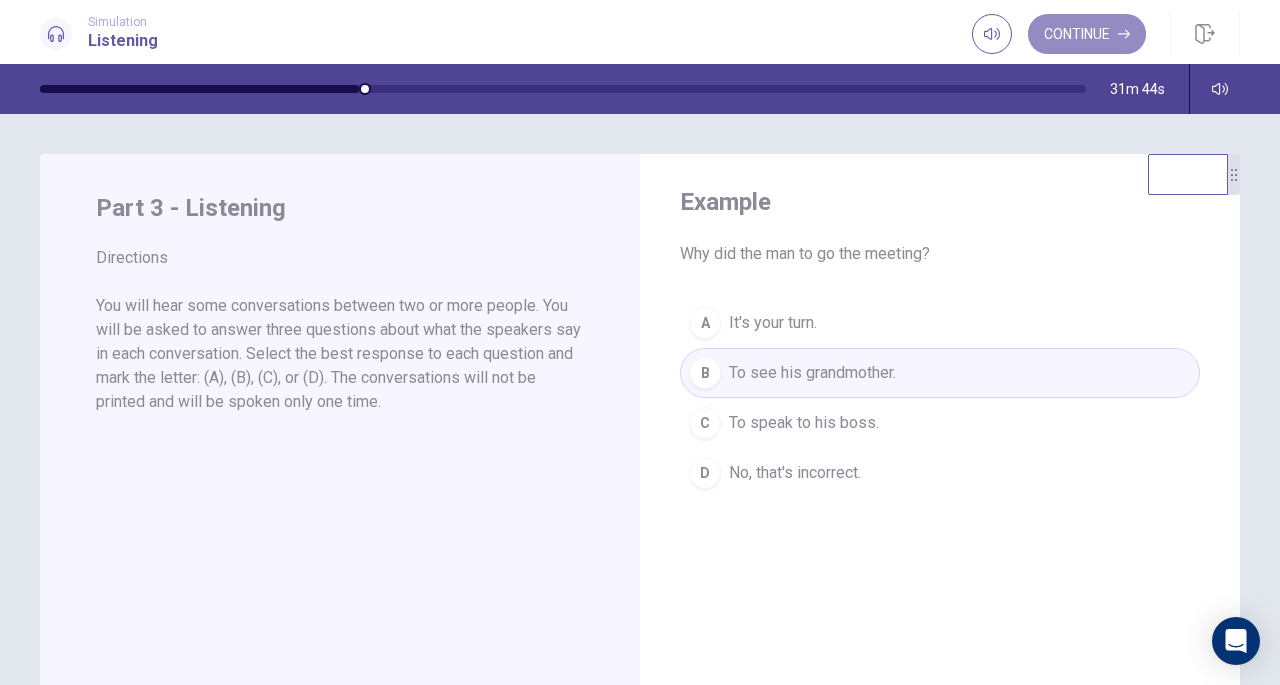 click on "Continue" at bounding box center (1087, 34) 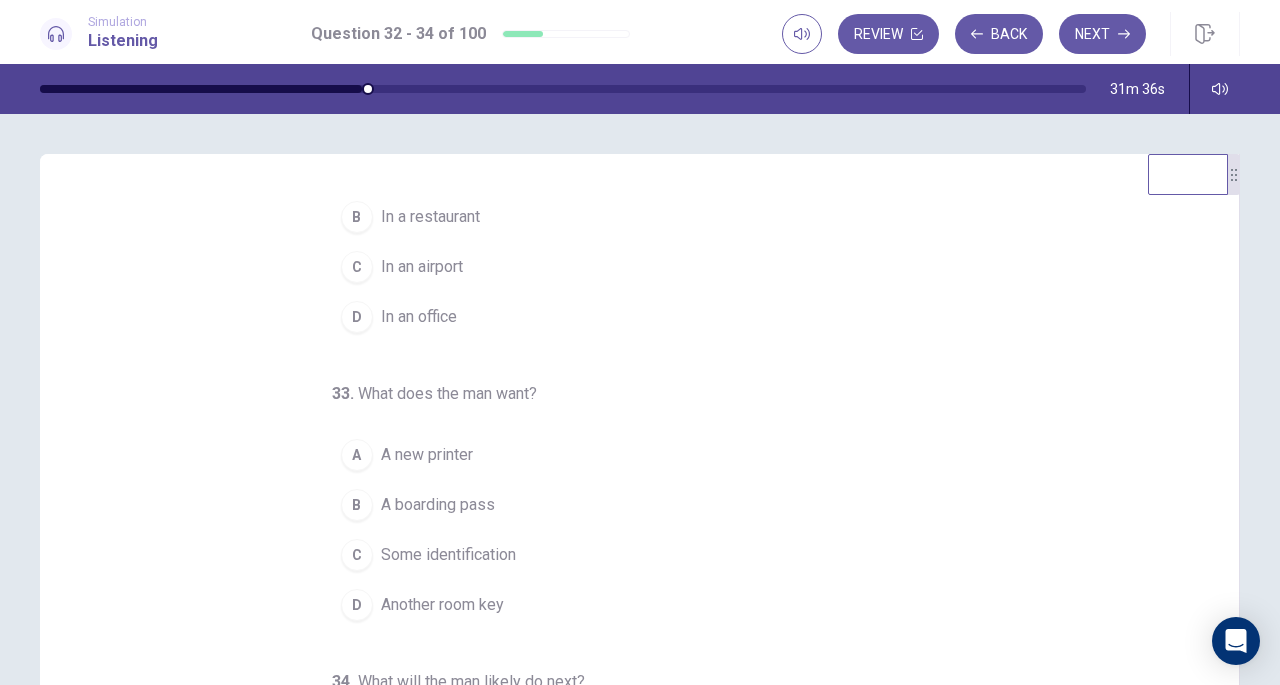 scroll, scrollTop: 0, scrollLeft: 0, axis: both 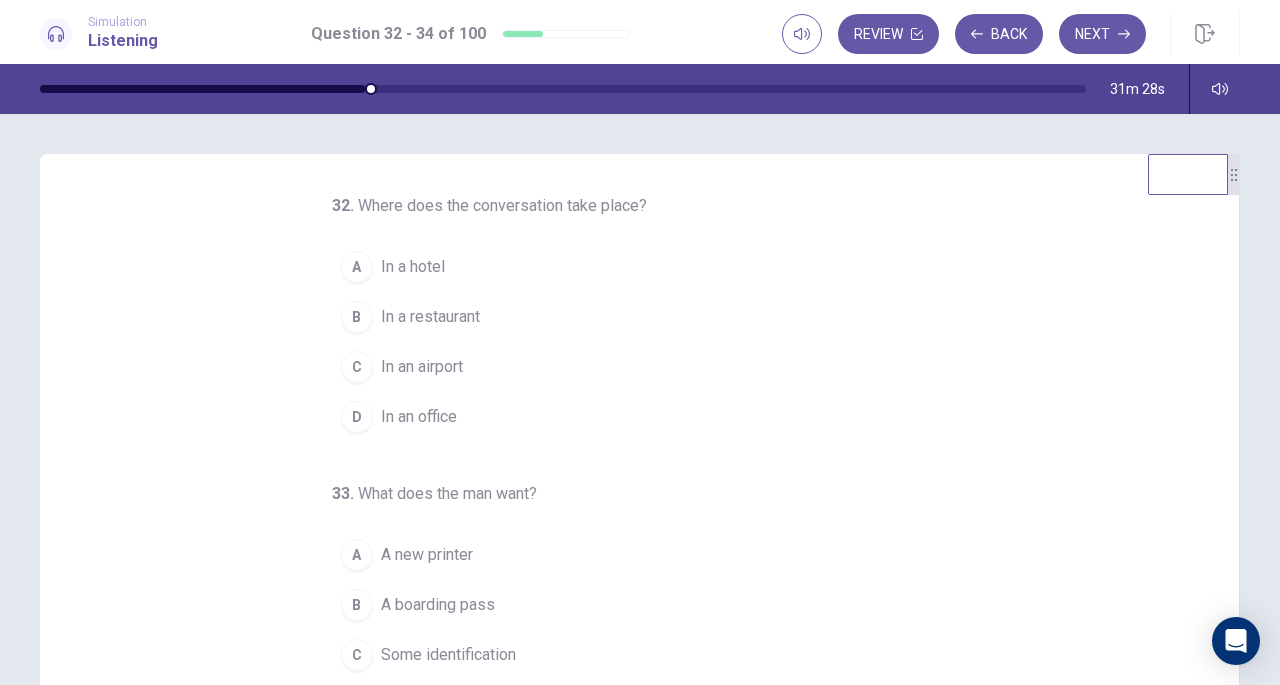 click on "In an airport" at bounding box center (422, 367) 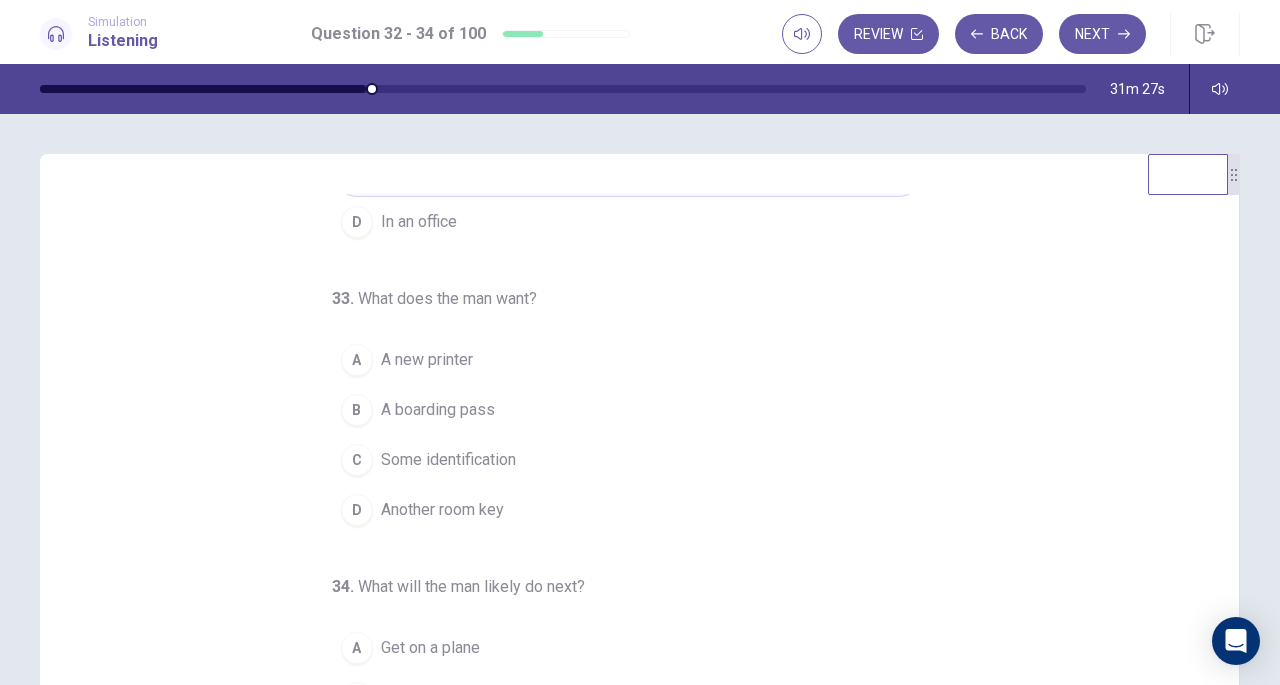 scroll, scrollTop: 200, scrollLeft: 0, axis: vertical 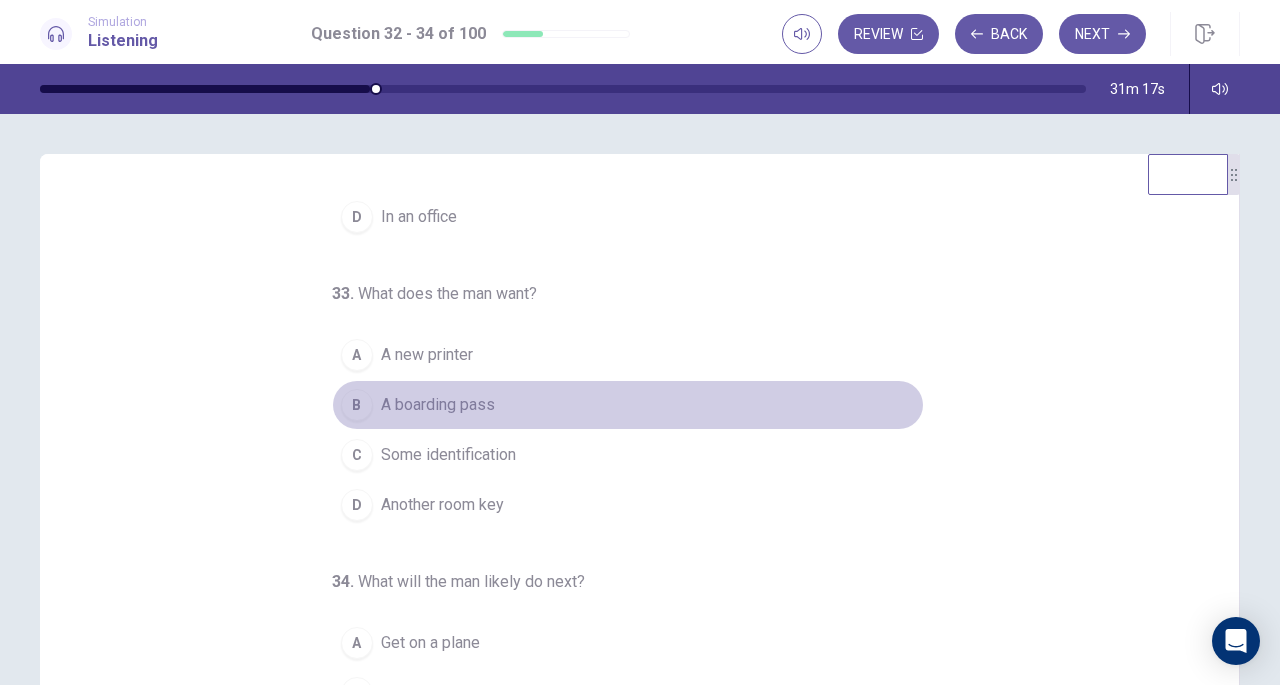 click on "A boarding pass" at bounding box center [438, 405] 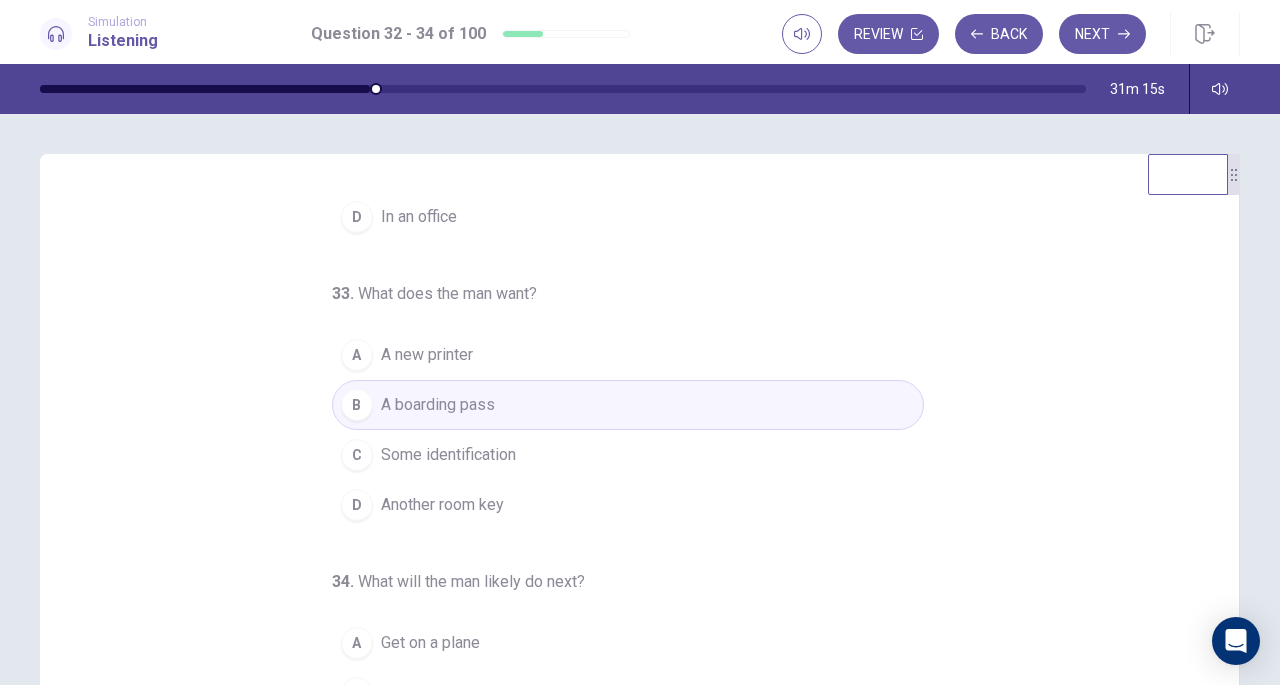 scroll, scrollTop: 200, scrollLeft: 0, axis: vertical 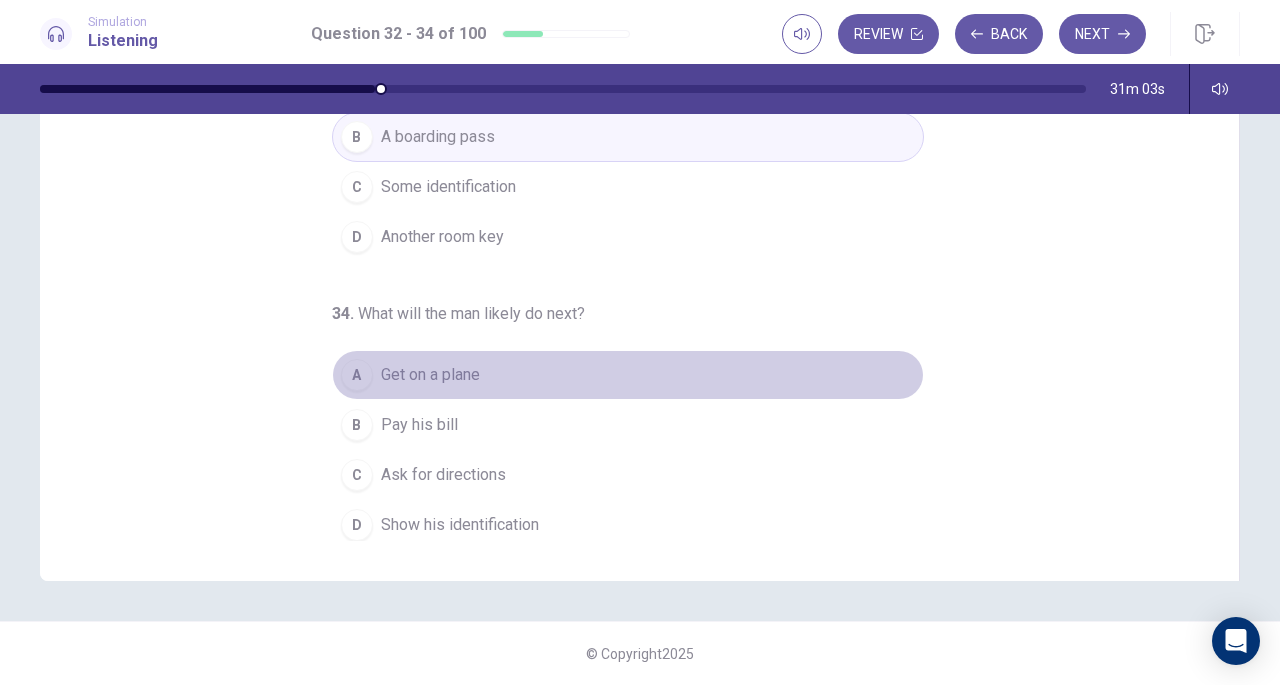 click on "Get on a plane" at bounding box center (430, 375) 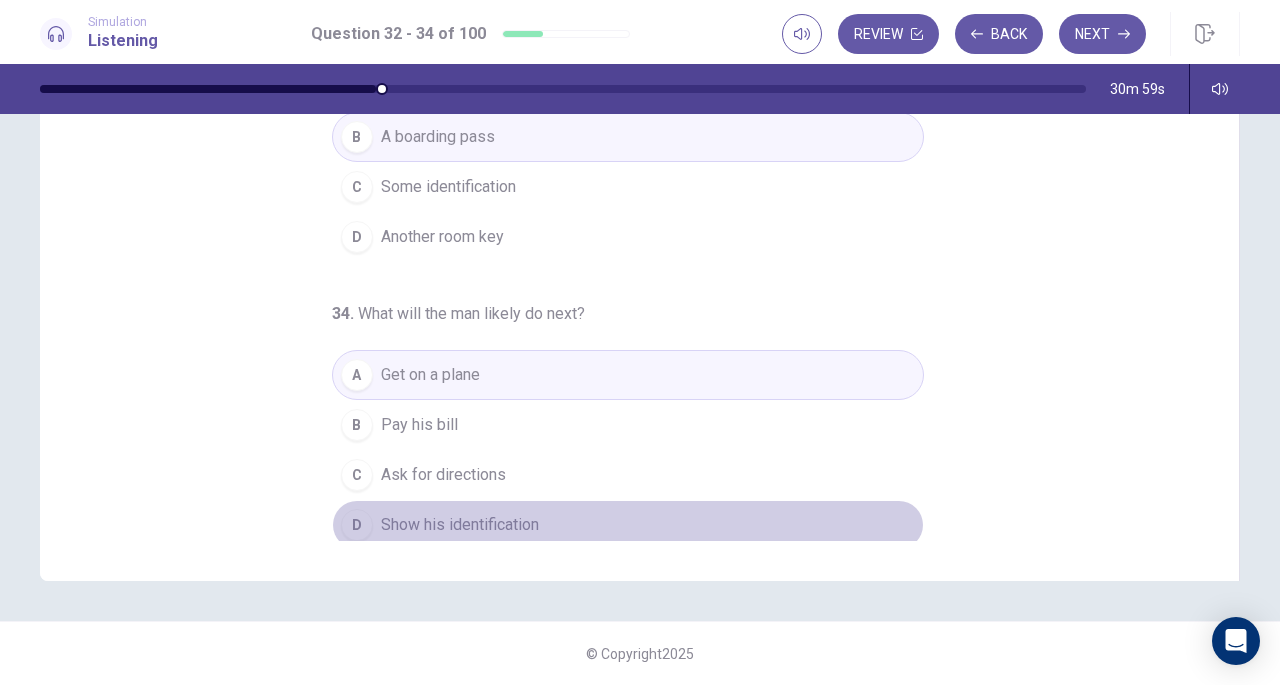 click on "Show his identification" at bounding box center (460, 525) 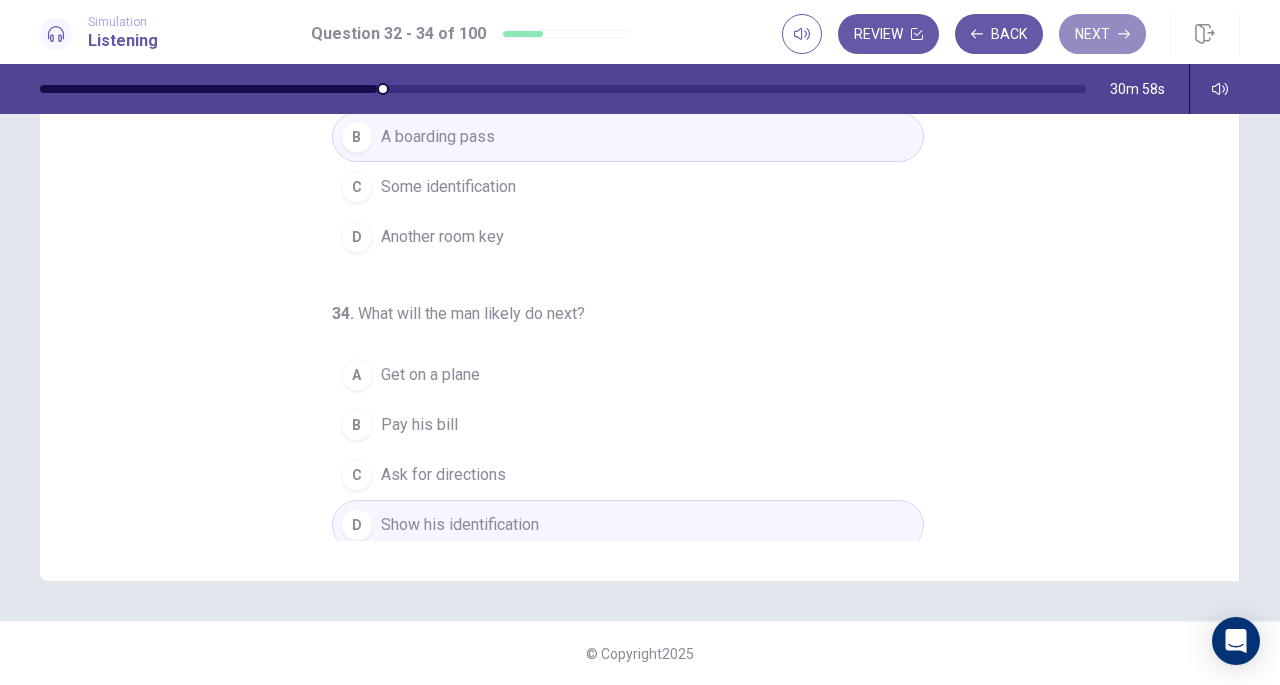 click on "Next" at bounding box center (1102, 34) 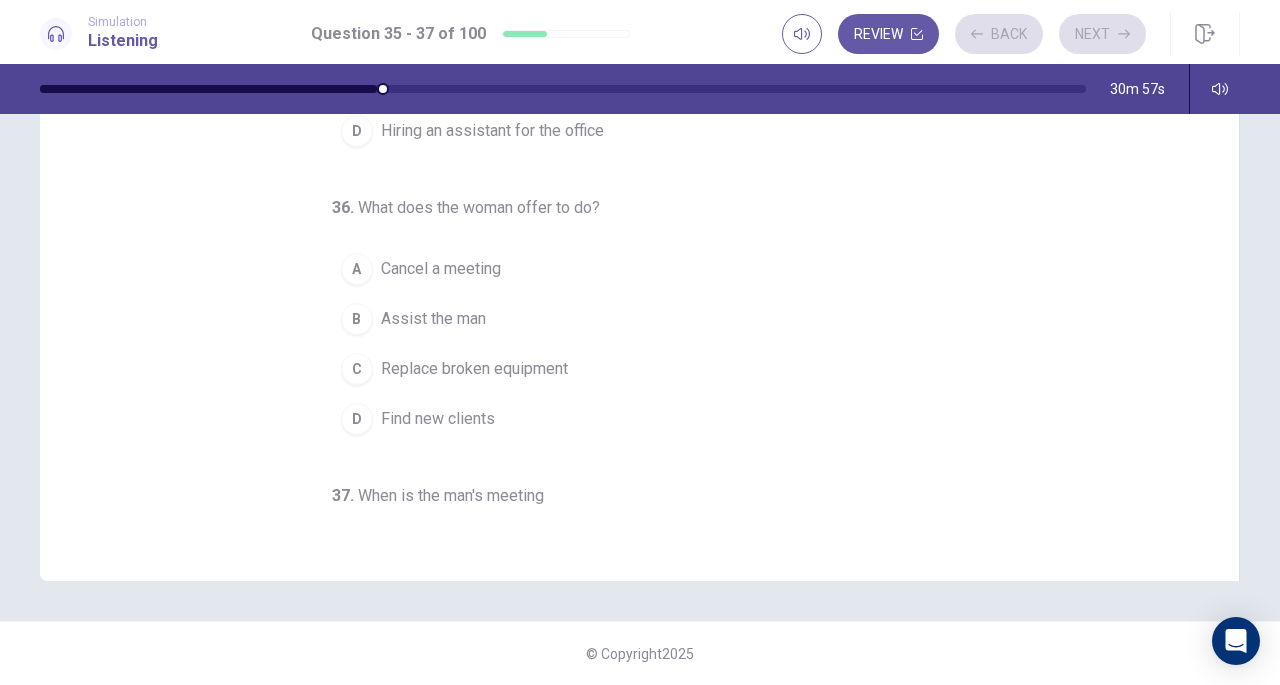 scroll, scrollTop: 0, scrollLeft: 0, axis: both 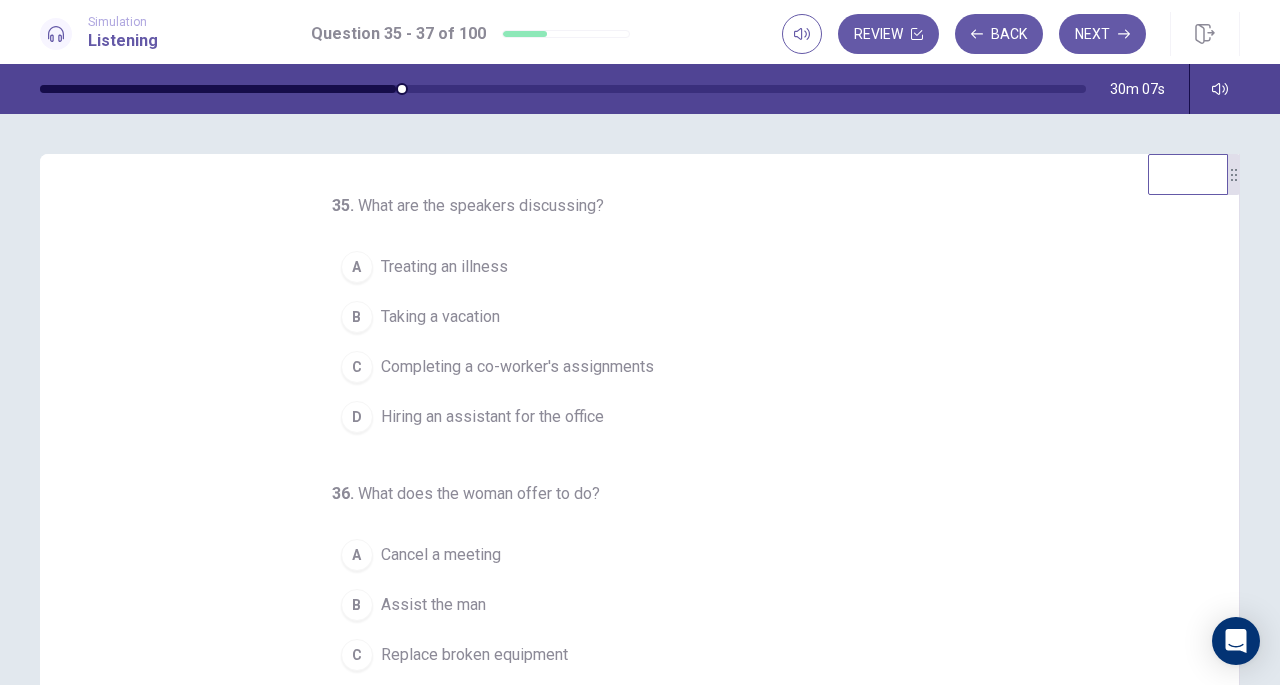 click on "Completing a co-worker's assignments" at bounding box center (517, 367) 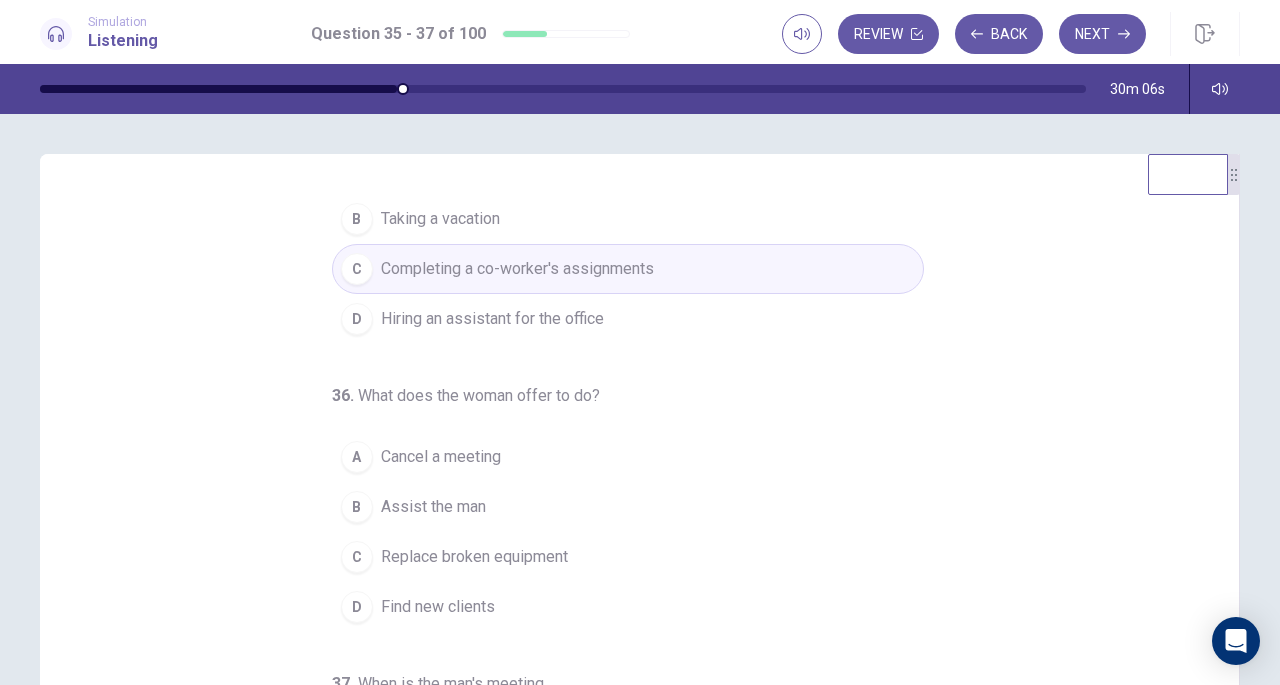 scroll, scrollTop: 200, scrollLeft: 0, axis: vertical 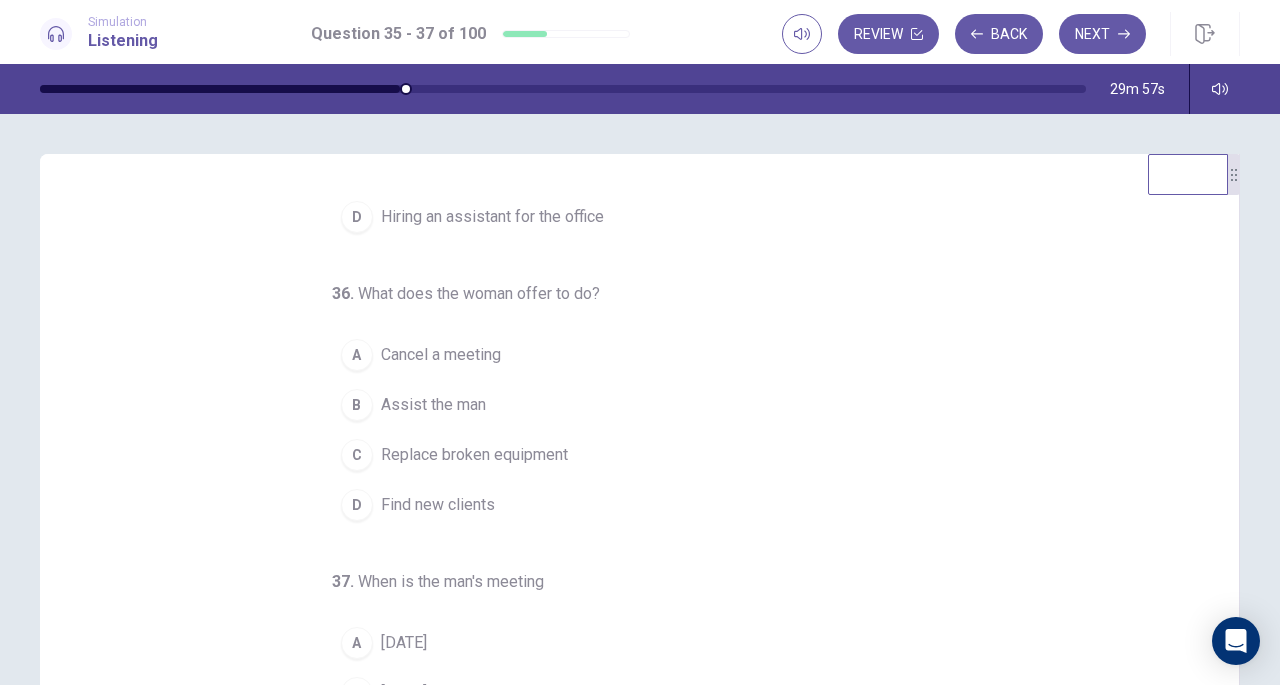 click on "Assist the man" at bounding box center (433, 405) 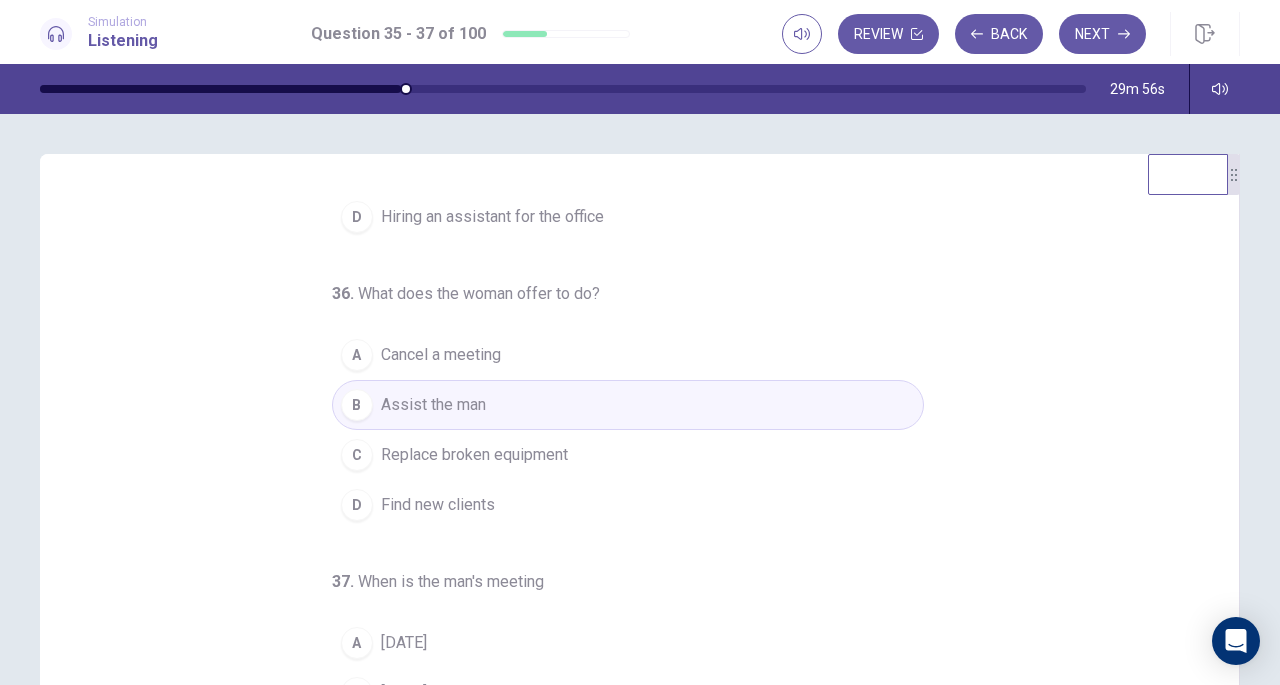 scroll, scrollTop: 200, scrollLeft: 0, axis: vertical 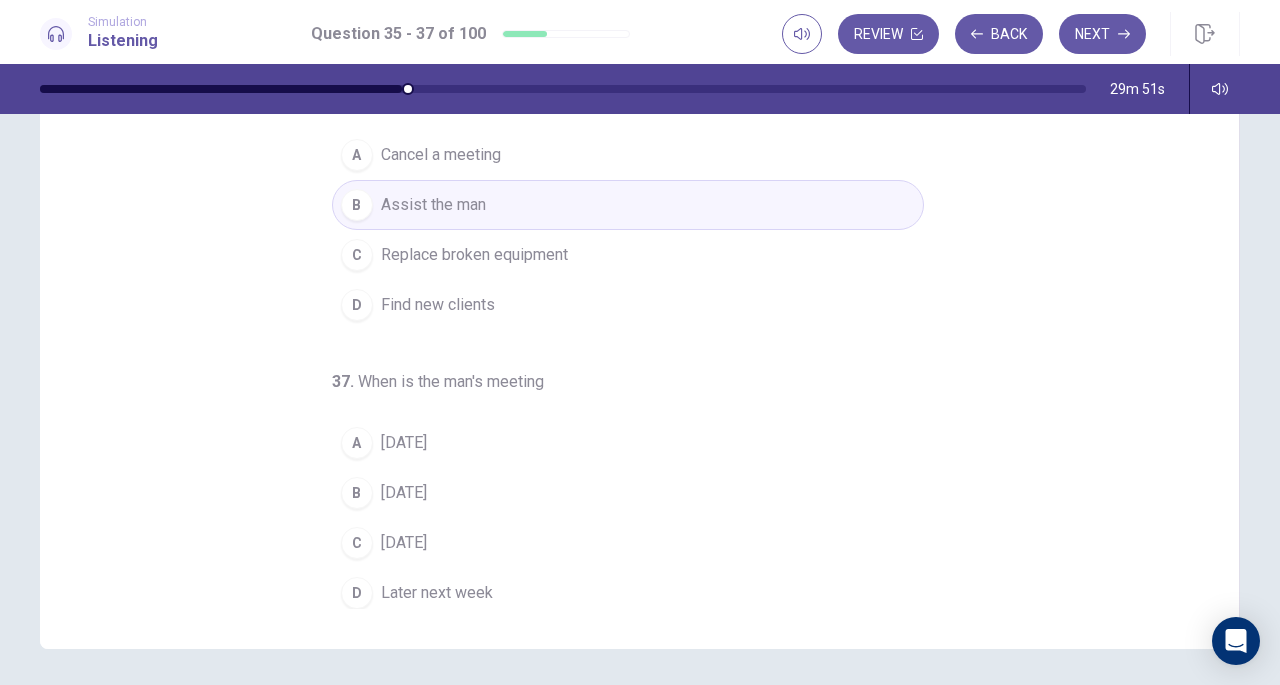 click on "[DATE]" at bounding box center (404, 493) 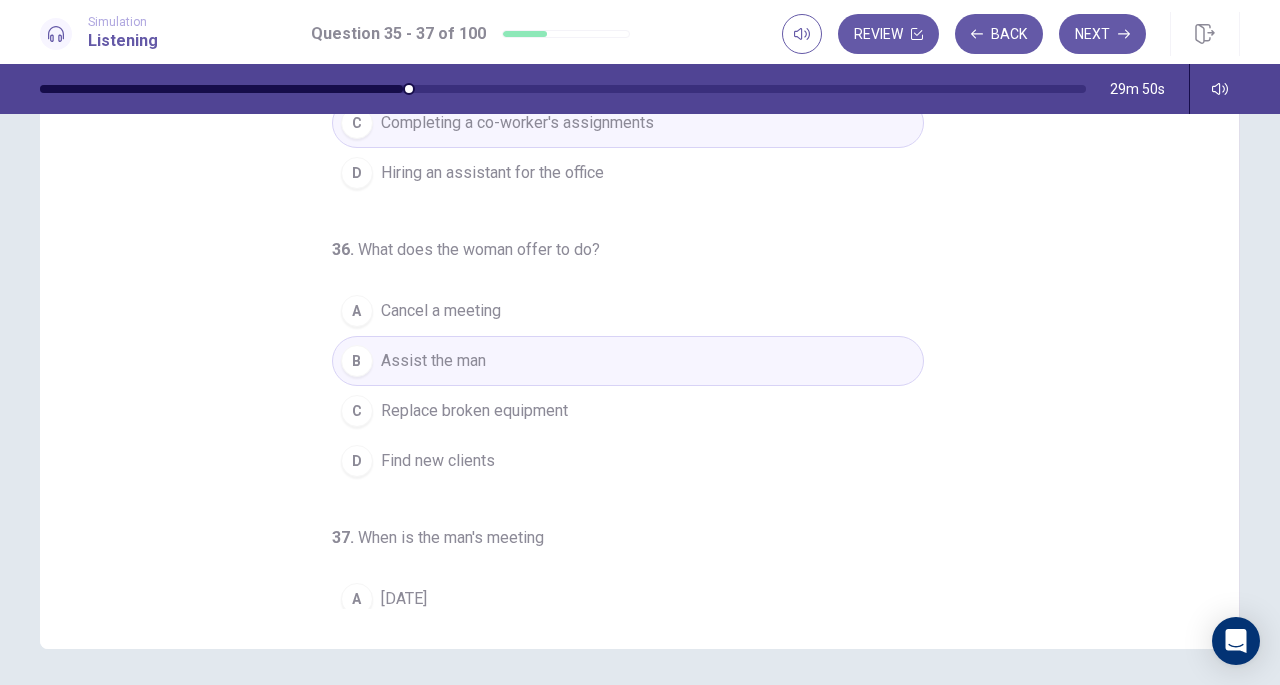 scroll, scrollTop: 0, scrollLeft: 0, axis: both 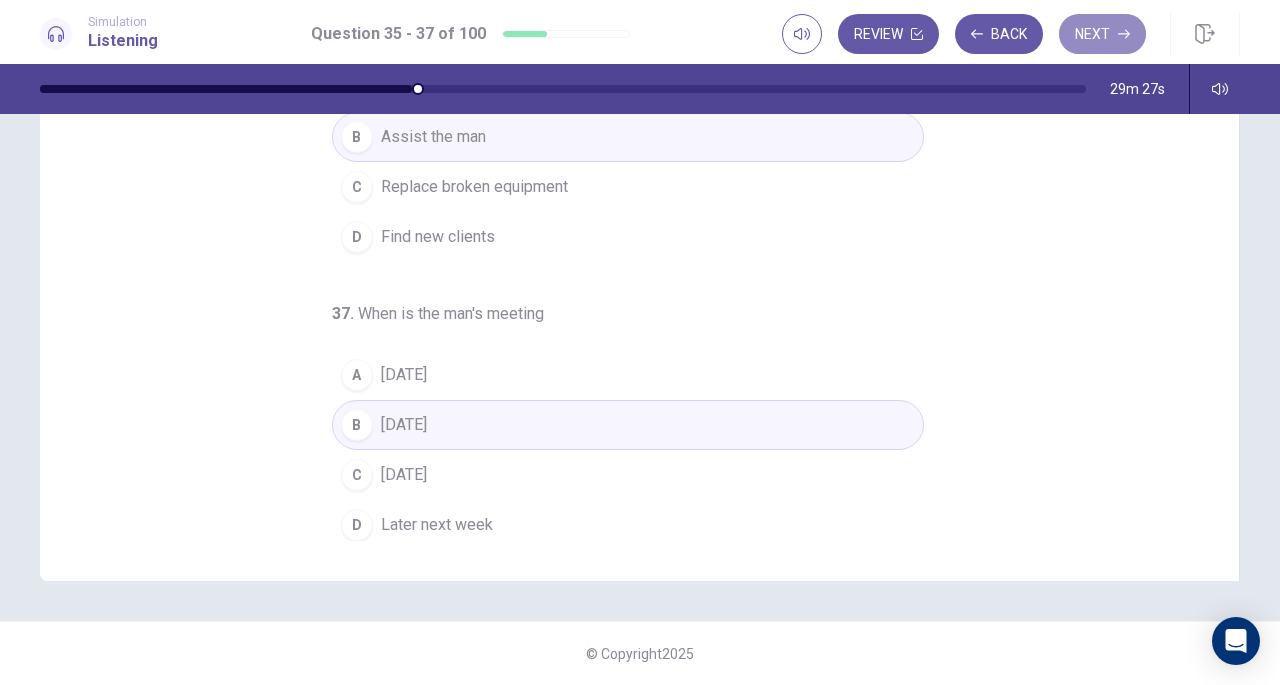click on "Next" at bounding box center (1102, 34) 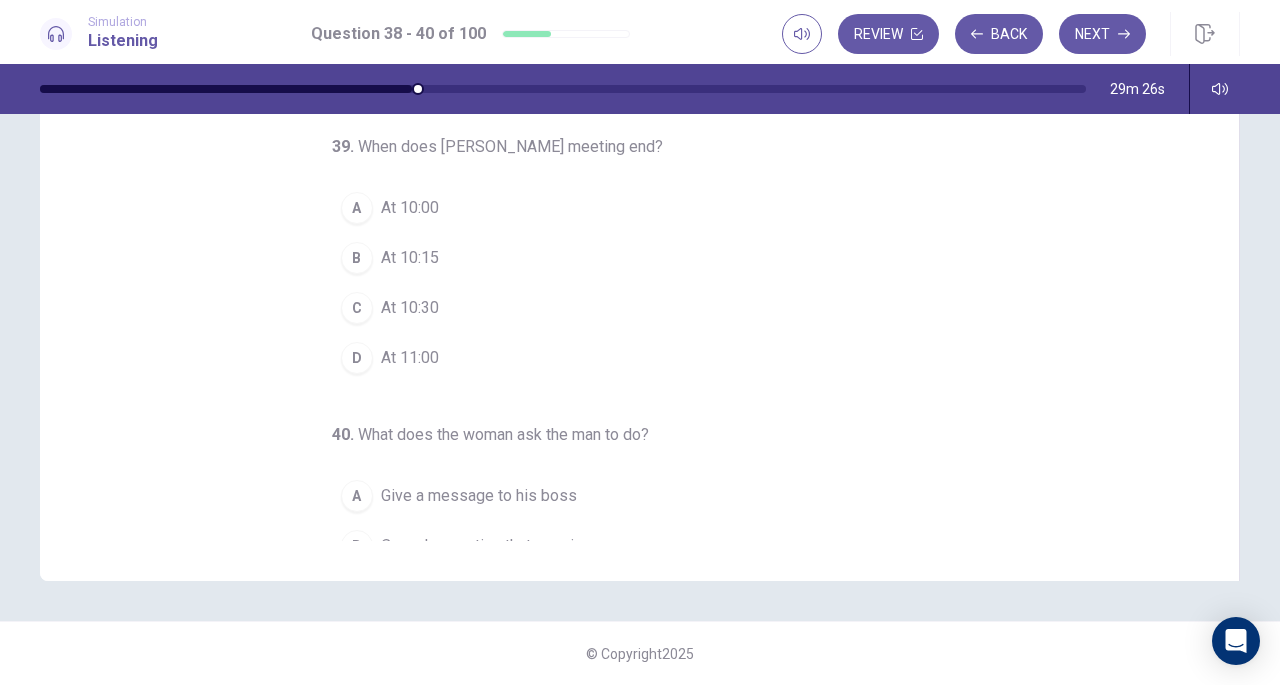 scroll, scrollTop: 0, scrollLeft: 0, axis: both 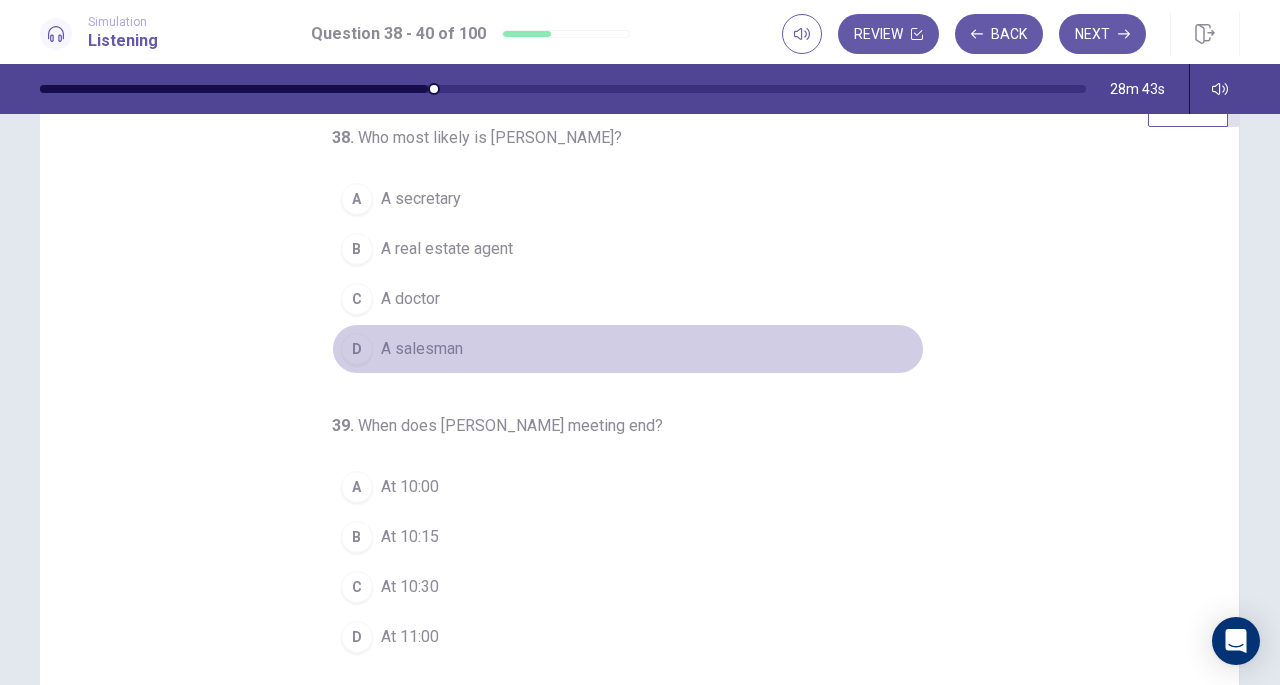 click on "A salesman" at bounding box center [422, 349] 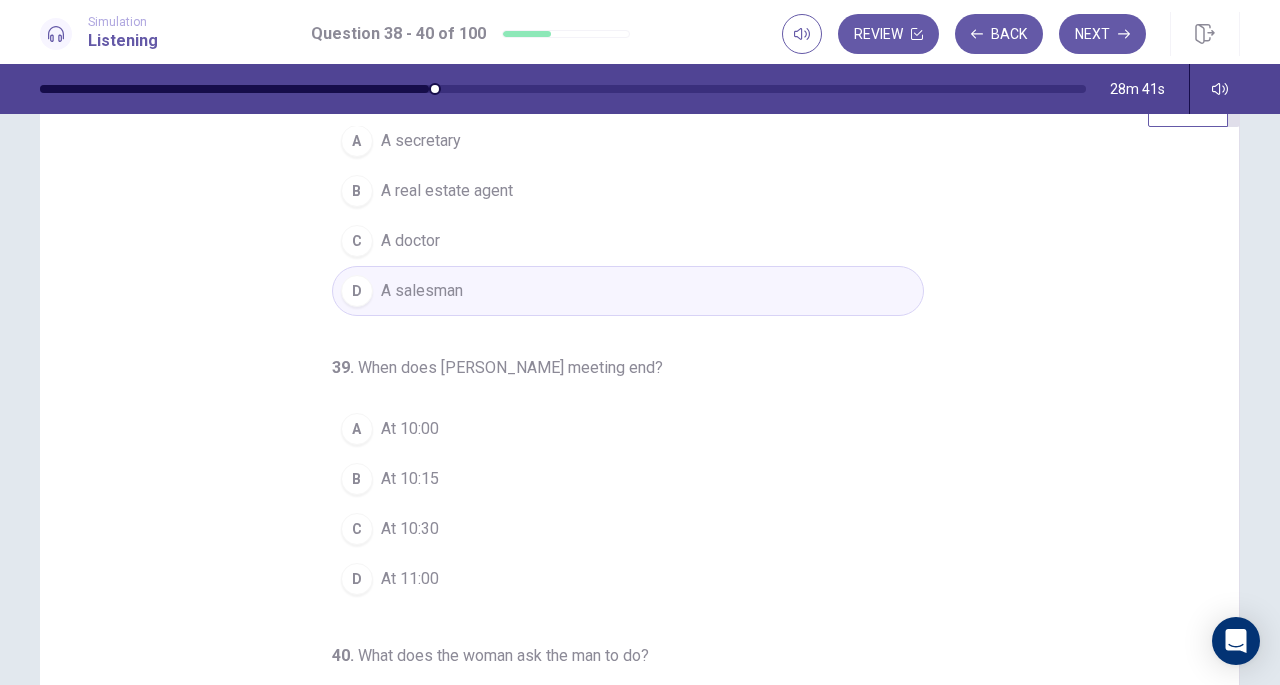 scroll, scrollTop: 100, scrollLeft: 0, axis: vertical 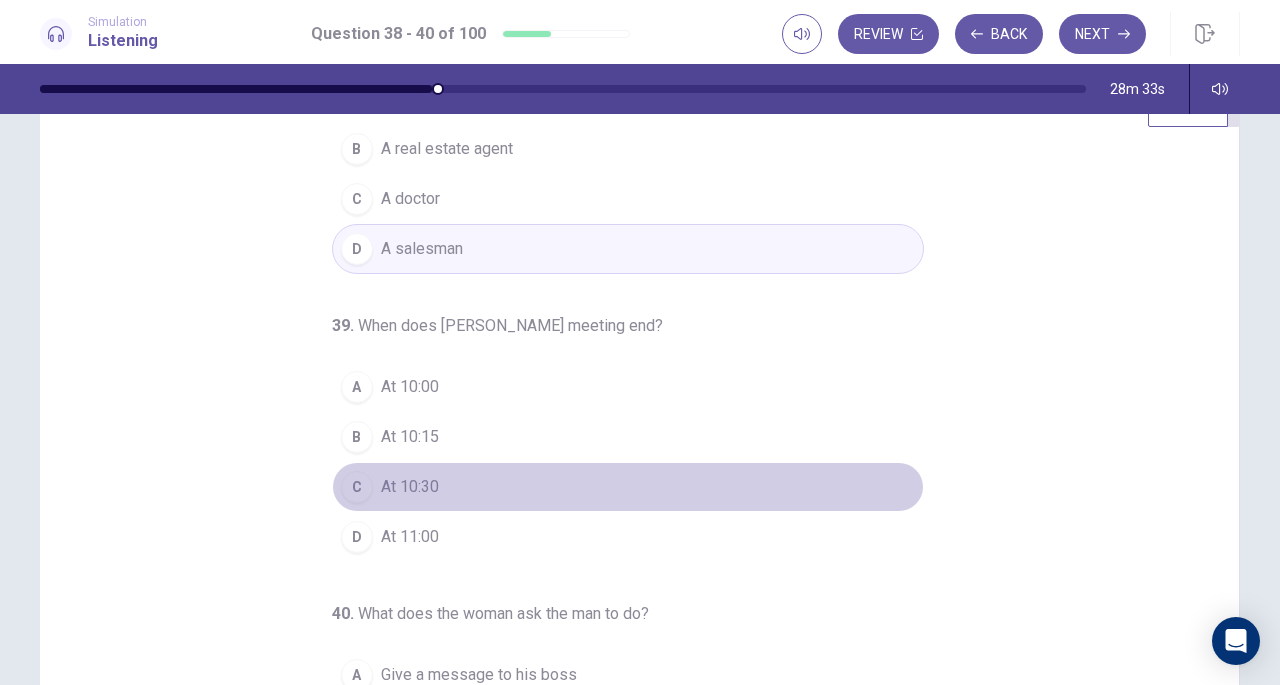 click on "At 10:30" at bounding box center [410, 487] 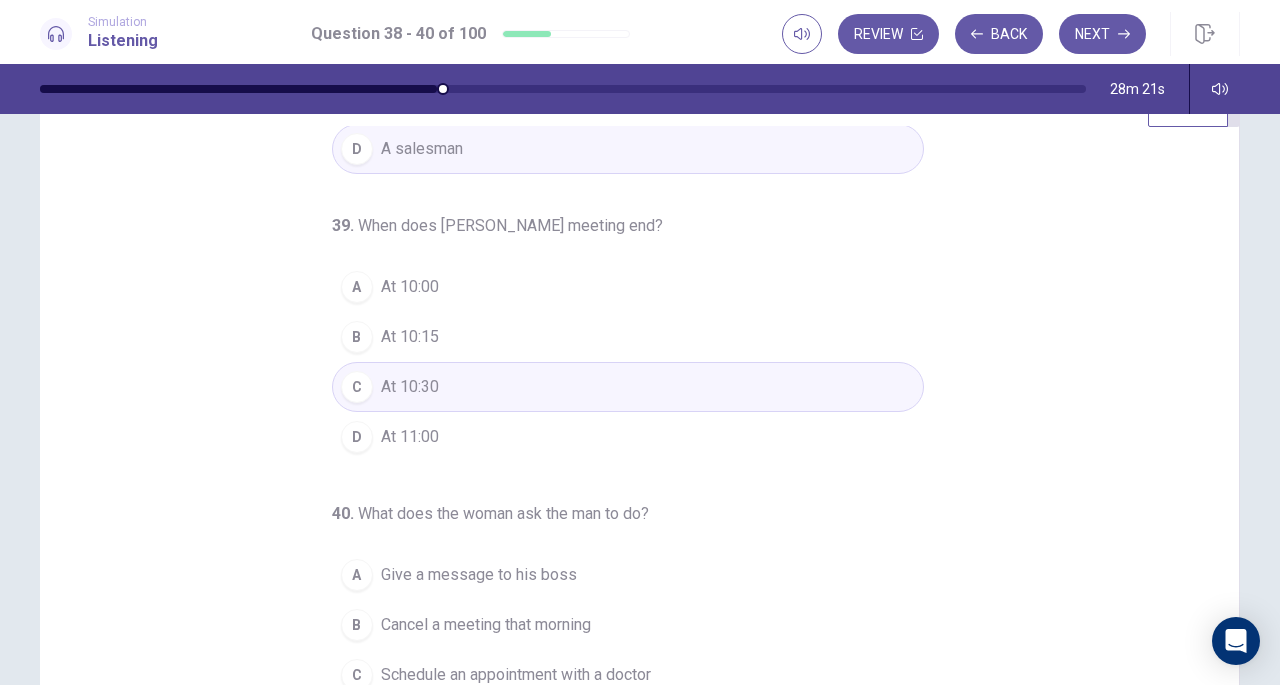 scroll, scrollTop: 200, scrollLeft: 0, axis: vertical 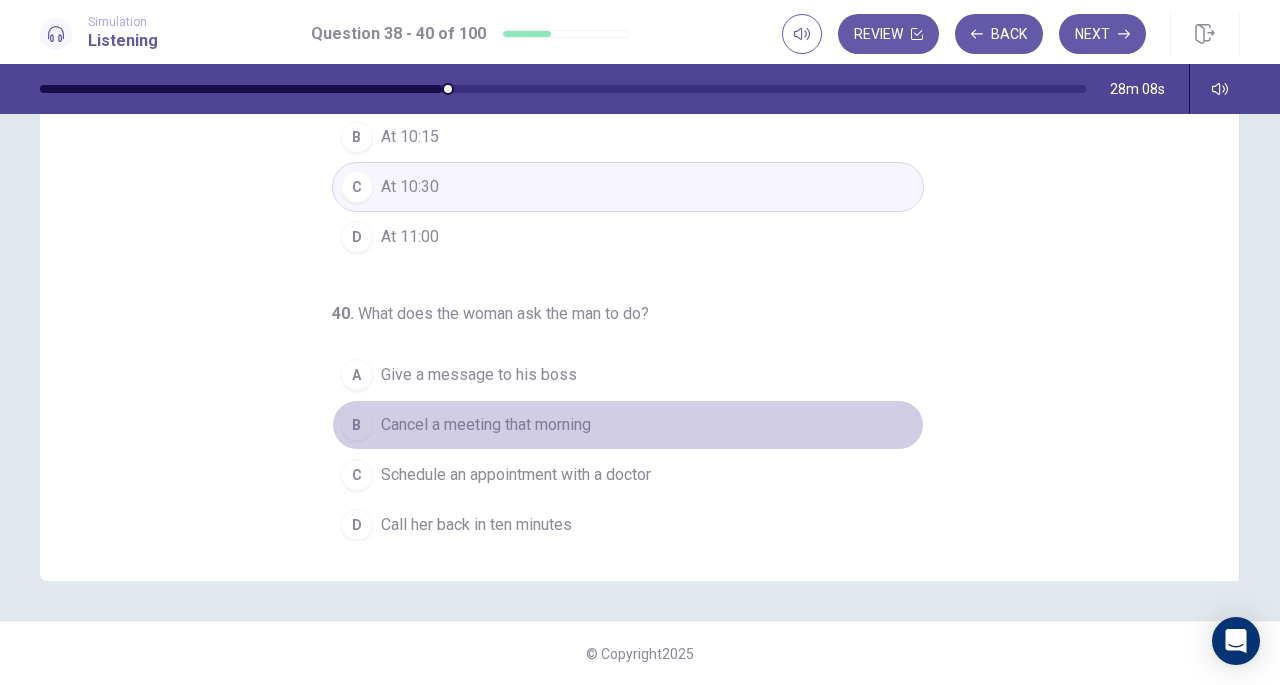 click on "Cancel a meeting that morning" at bounding box center [486, 425] 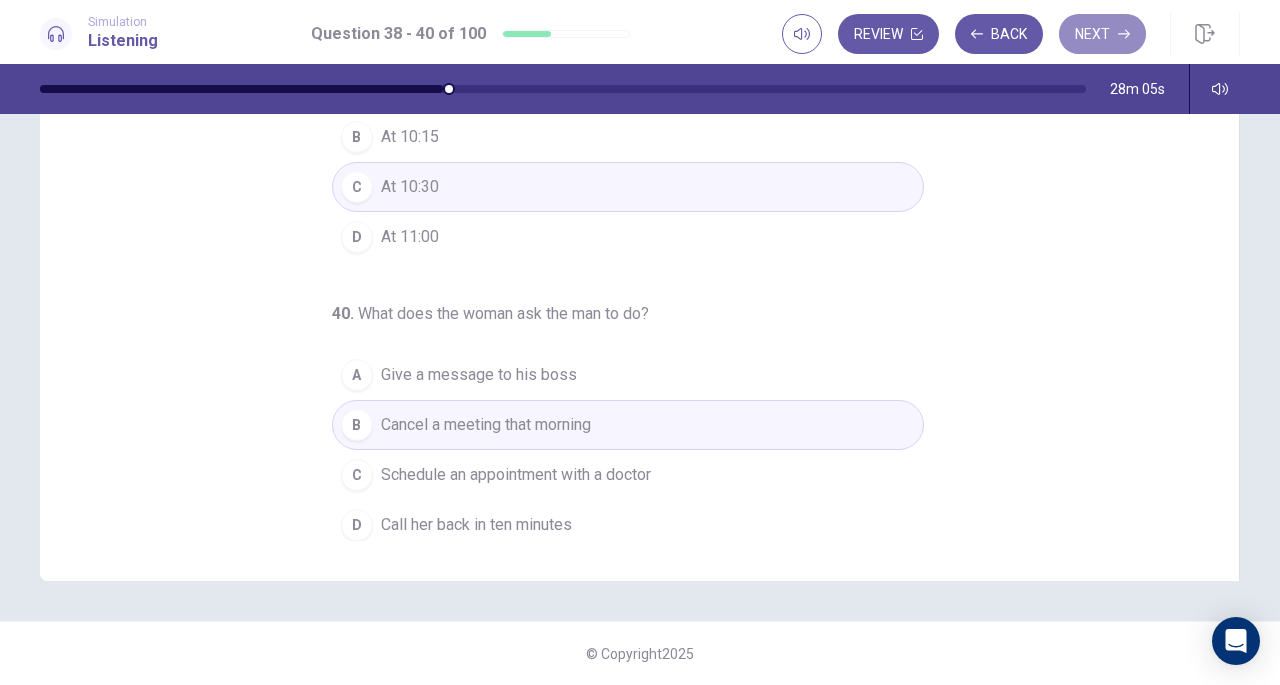 click on "Next" at bounding box center (1102, 34) 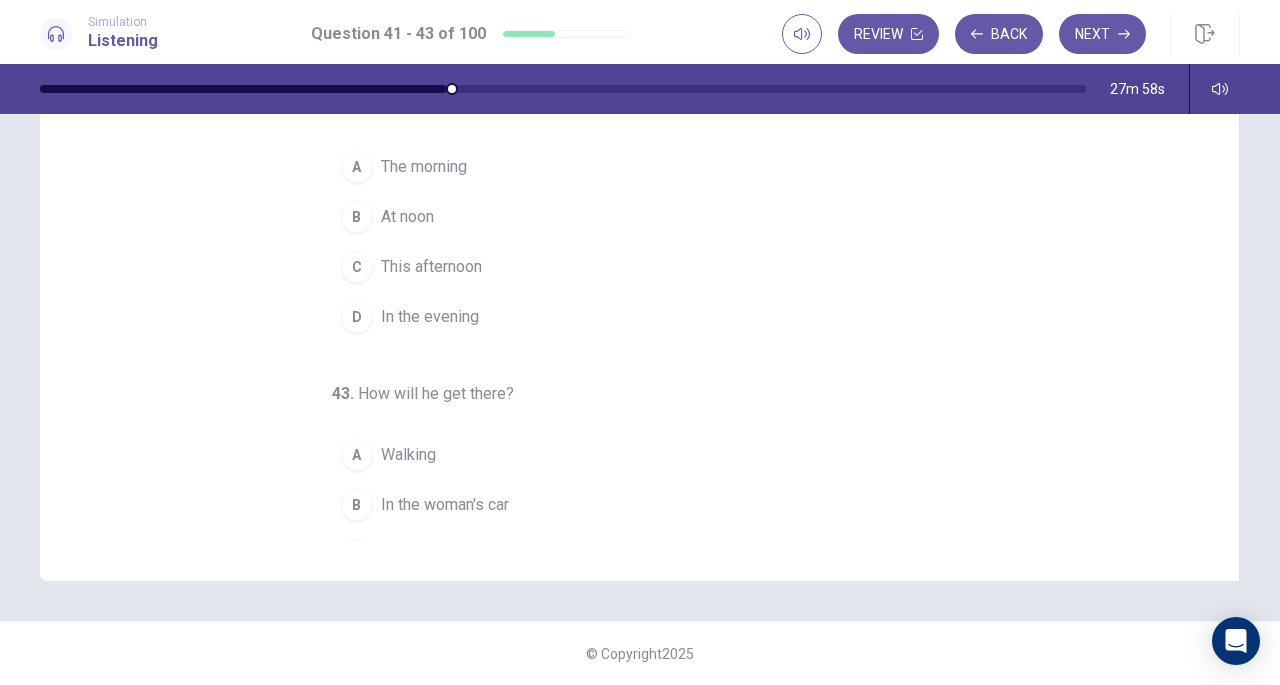 scroll, scrollTop: 0, scrollLeft: 0, axis: both 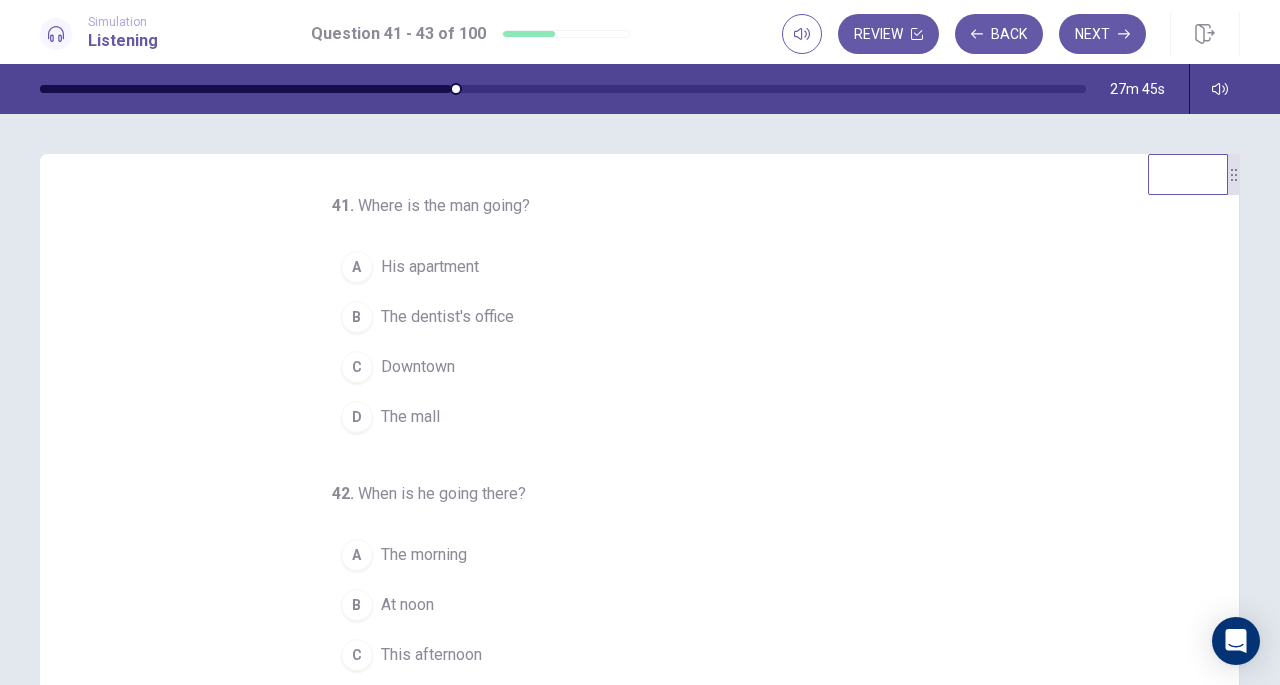click on "The dentist's office" at bounding box center [447, 317] 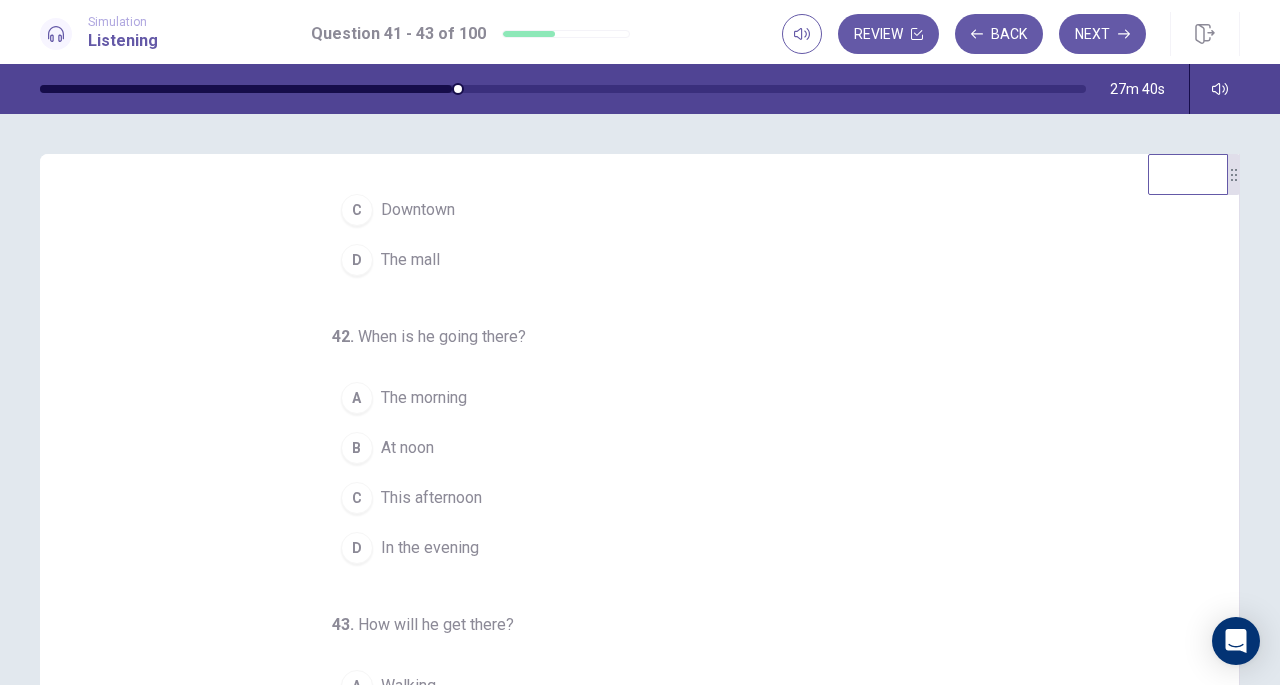 scroll, scrollTop: 200, scrollLeft: 0, axis: vertical 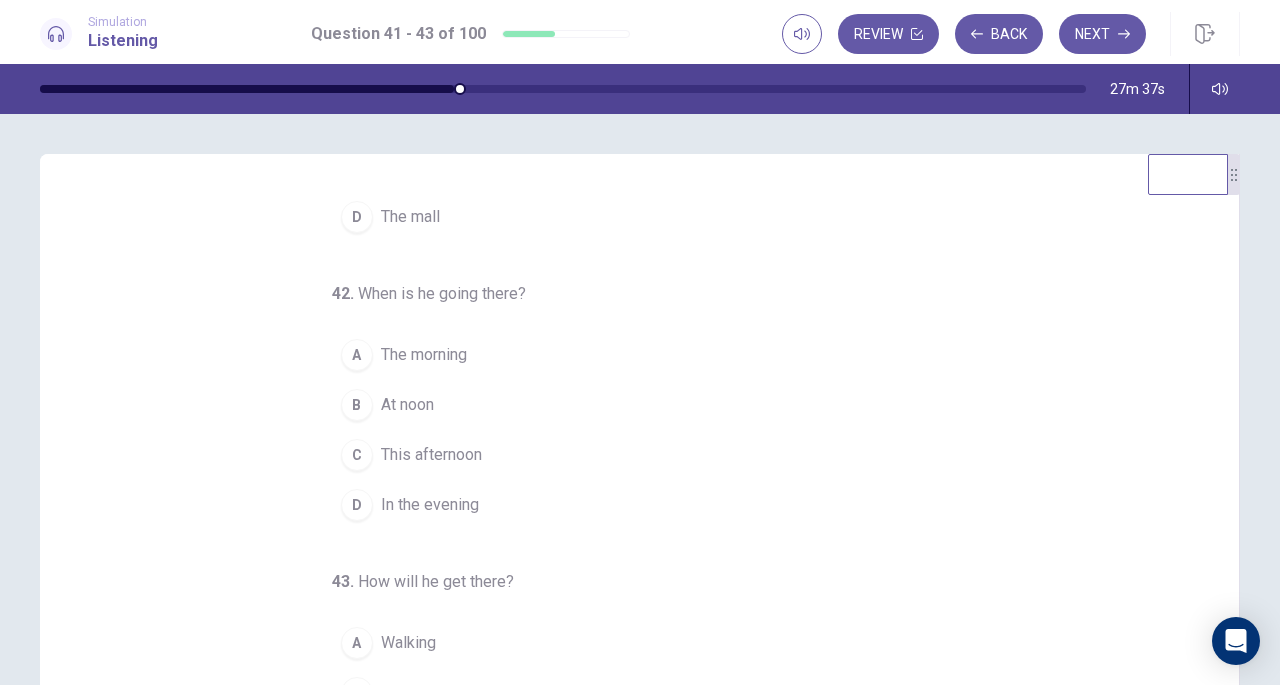 click on "This afternoon" at bounding box center [431, 455] 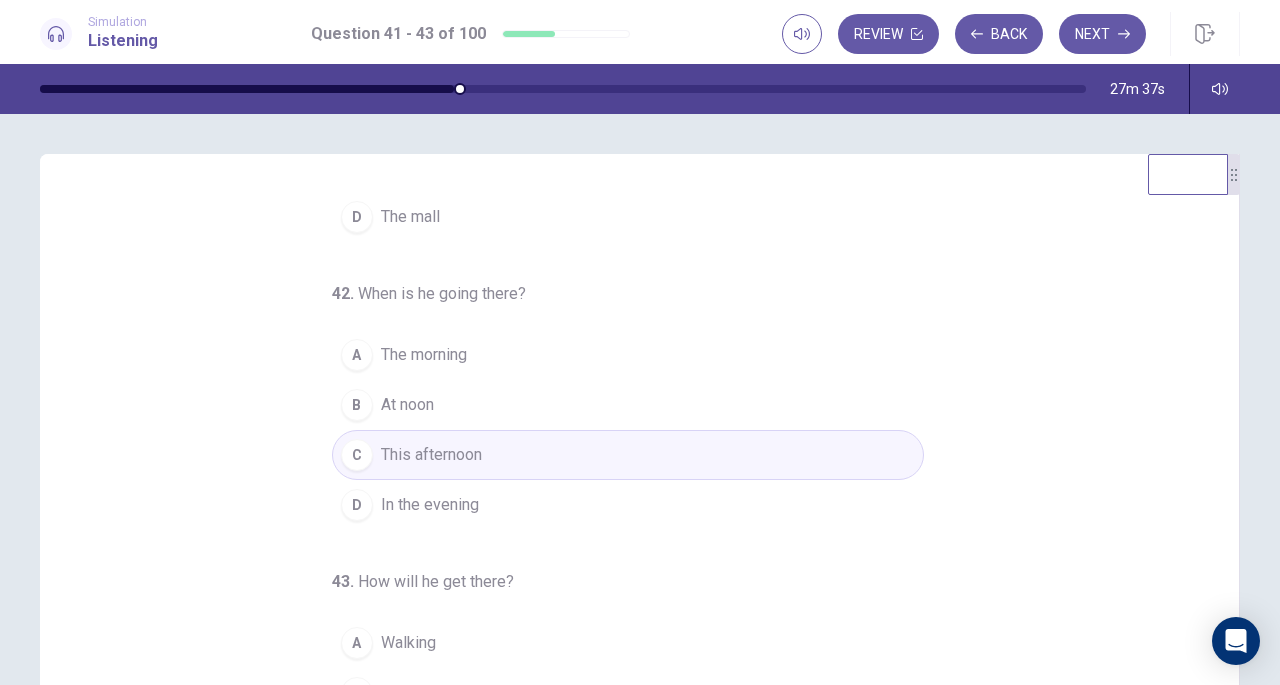 scroll, scrollTop: 200, scrollLeft: 0, axis: vertical 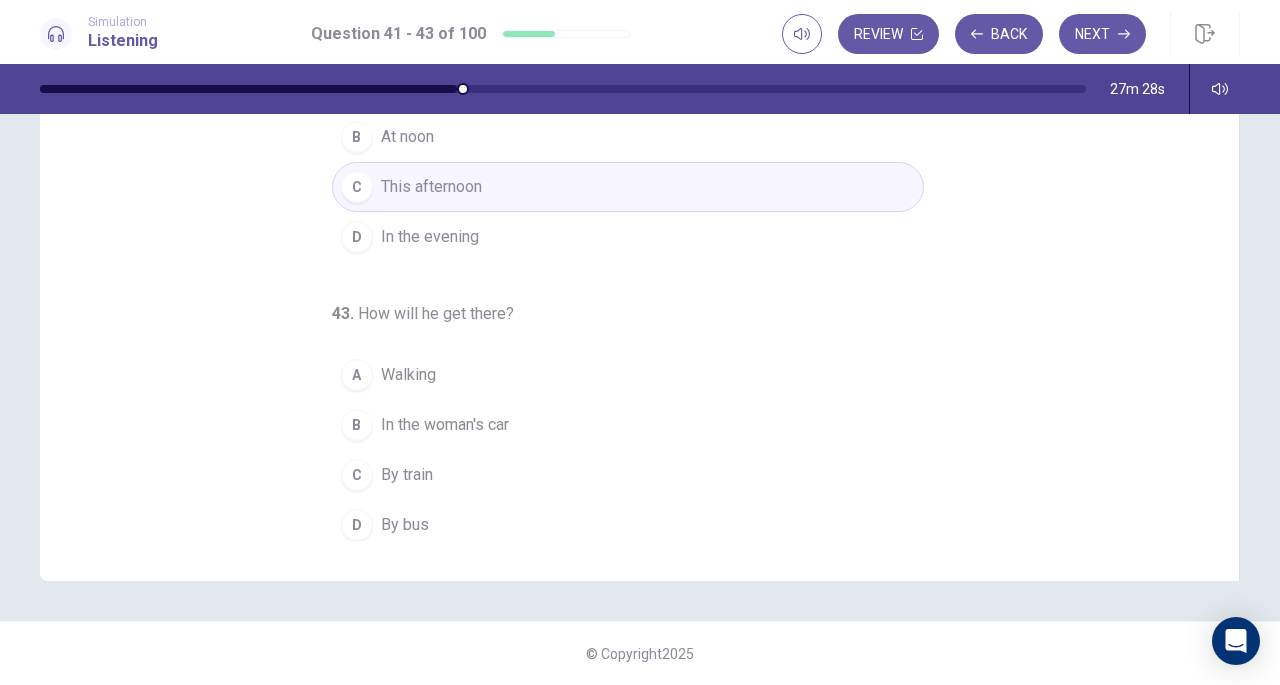 click on "By bus" at bounding box center (405, 525) 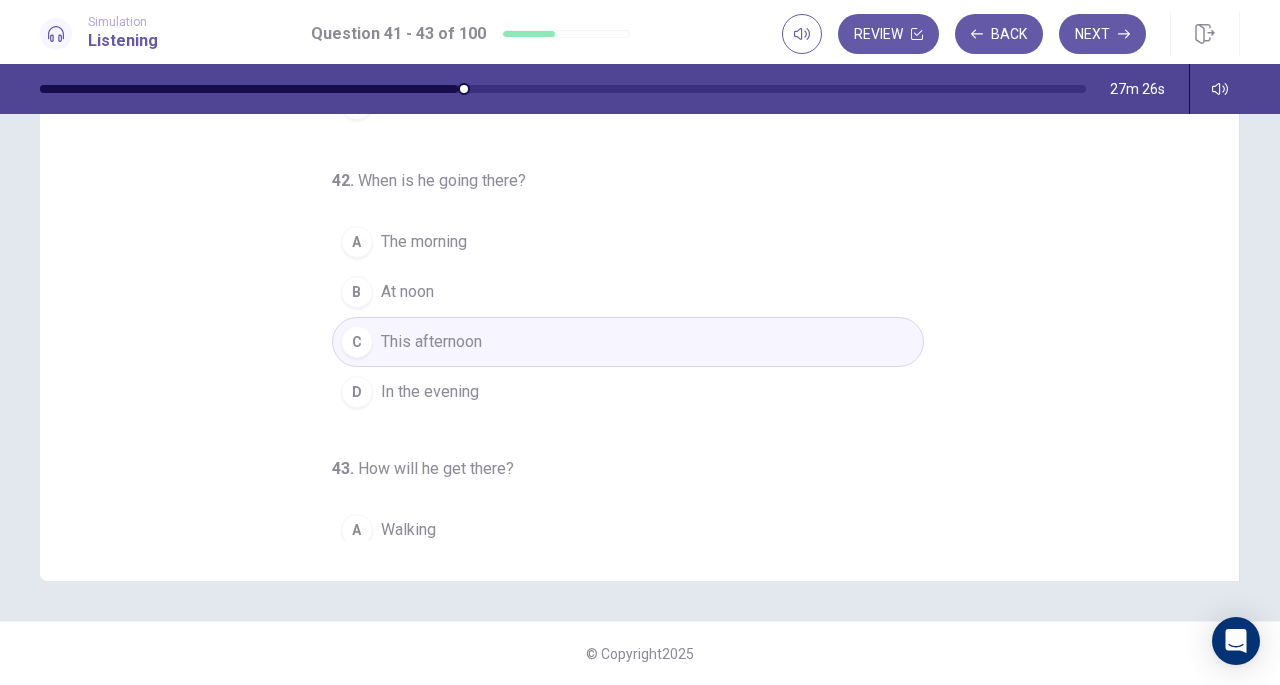 scroll, scrollTop: 0, scrollLeft: 0, axis: both 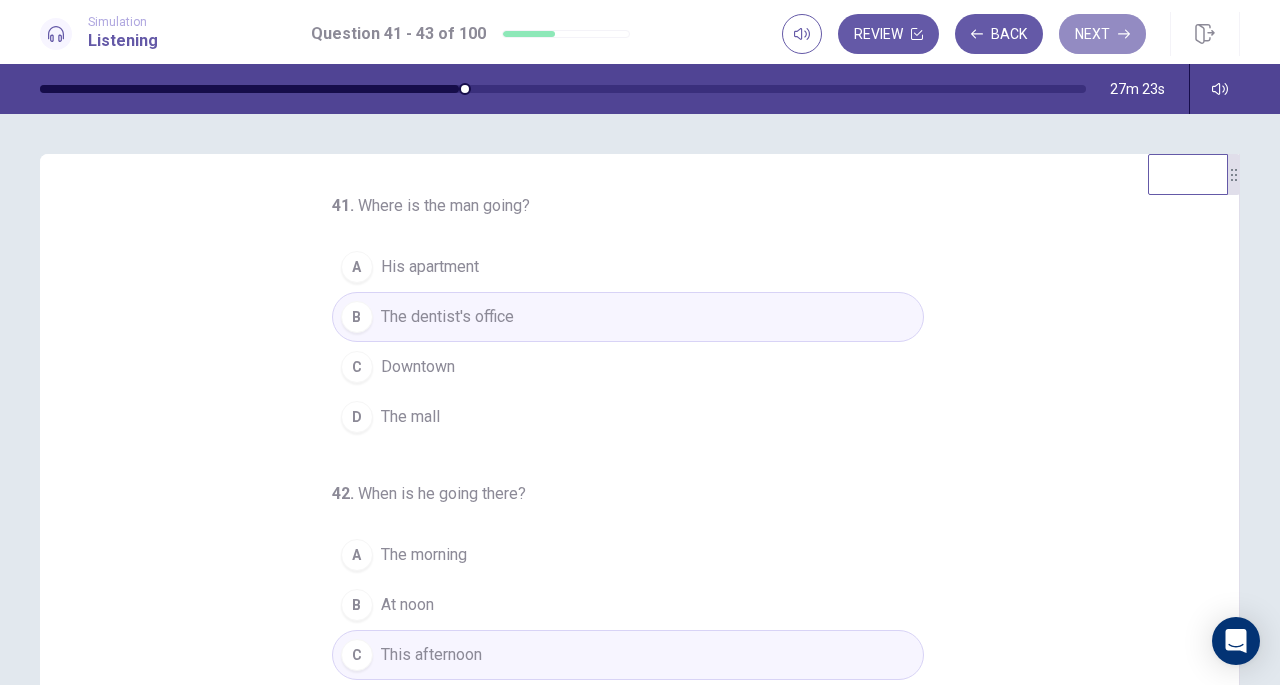 click on "Next" at bounding box center (1102, 34) 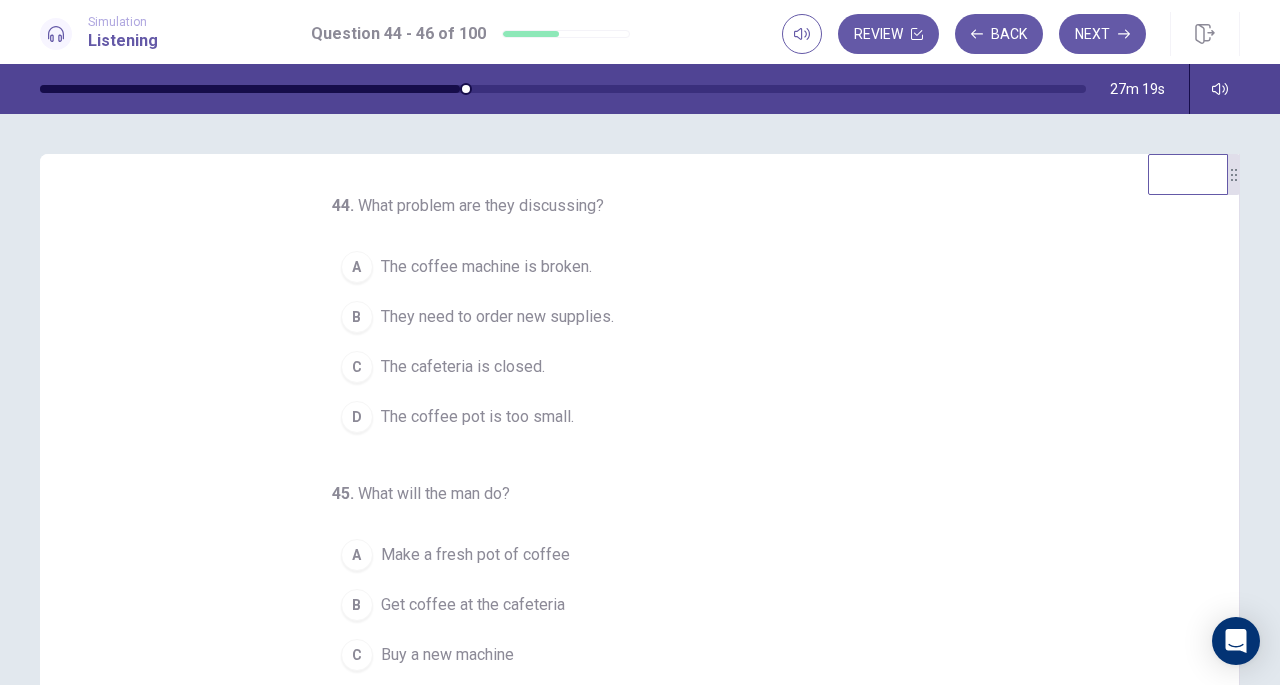 scroll, scrollTop: 200, scrollLeft: 0, axis: vertical 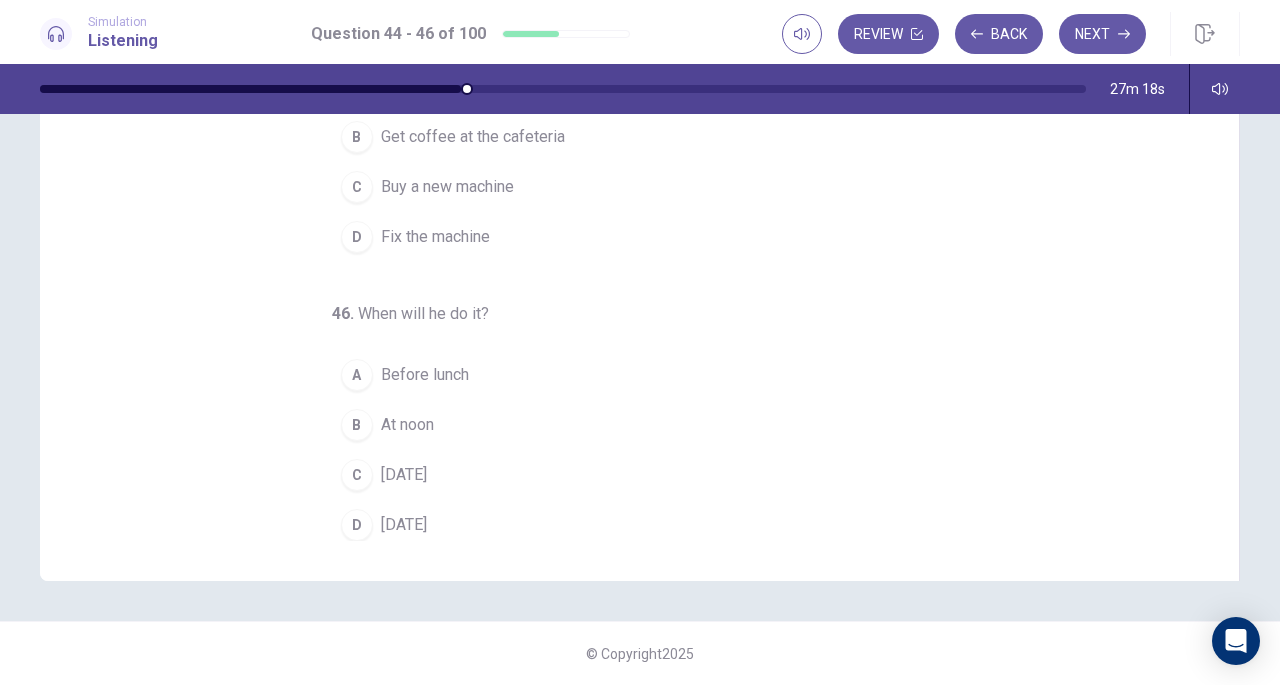 click on "Back" at bounding box center (999, 34) 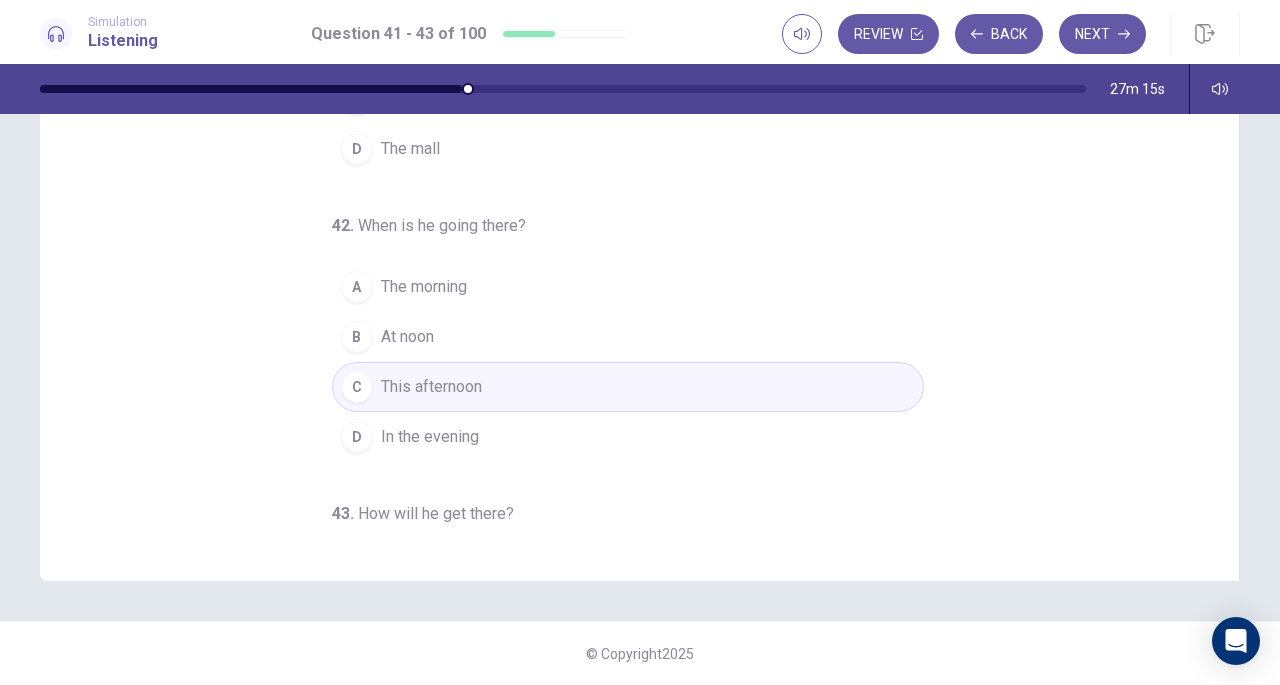 scroll, scrollTop: 0, scrollLeft: 0, axis: both 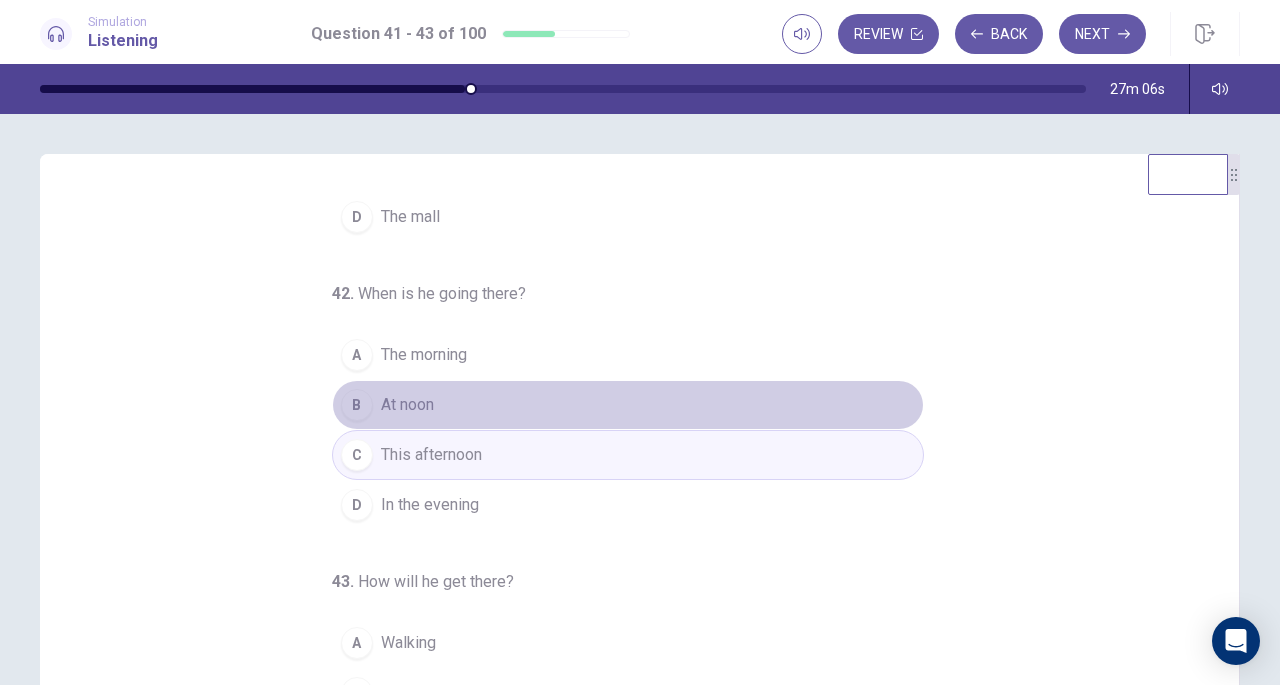 click on "B At noon" at bounding box center (628, 405) 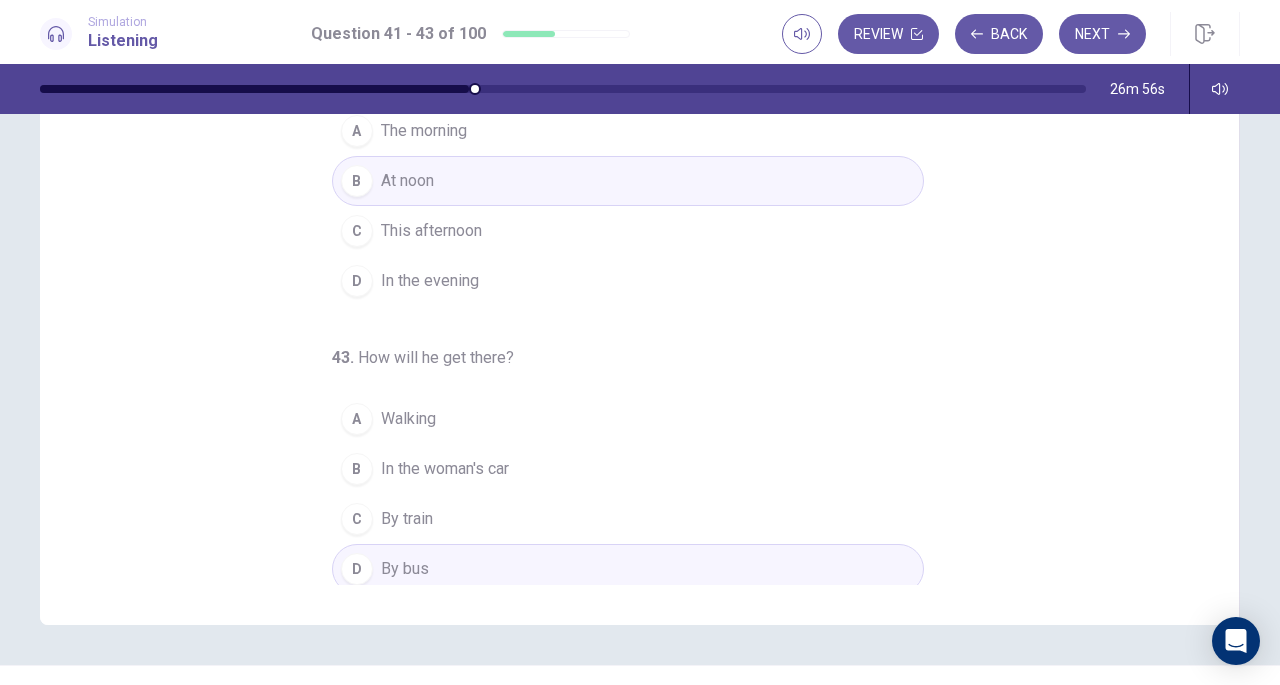 scroll, scrollTop: 268, scrollLeft: 0, axis: vertical 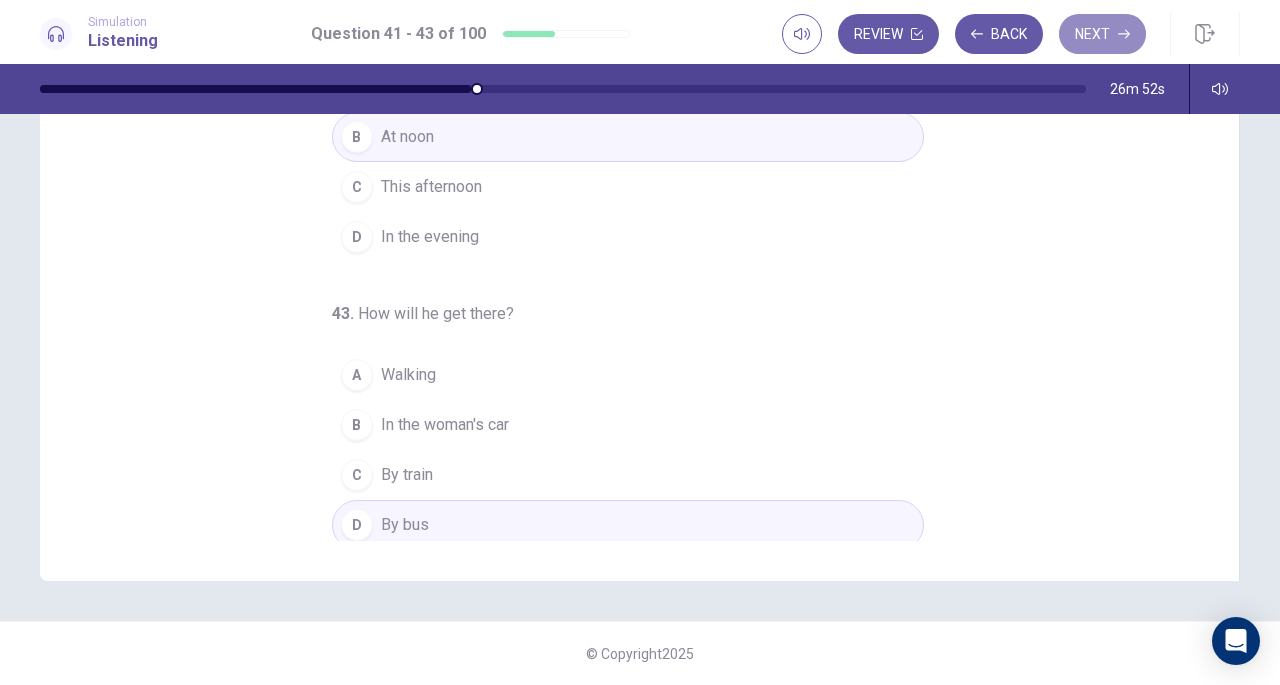 drag, startPoint x: 1095, startPoint y: 37, endPoint x: 1098, endPoint y: 55, distance: 18.248287 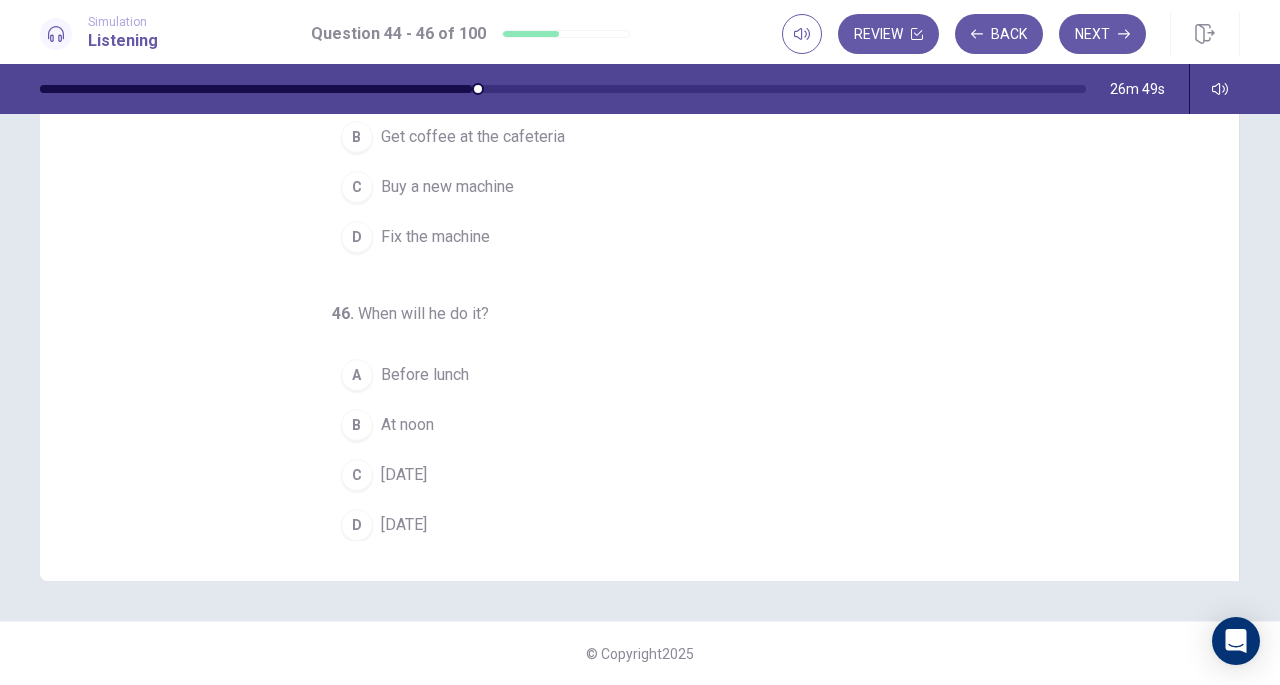 scroll, scrollTop: 0, scrollLeft: 0, axis: both 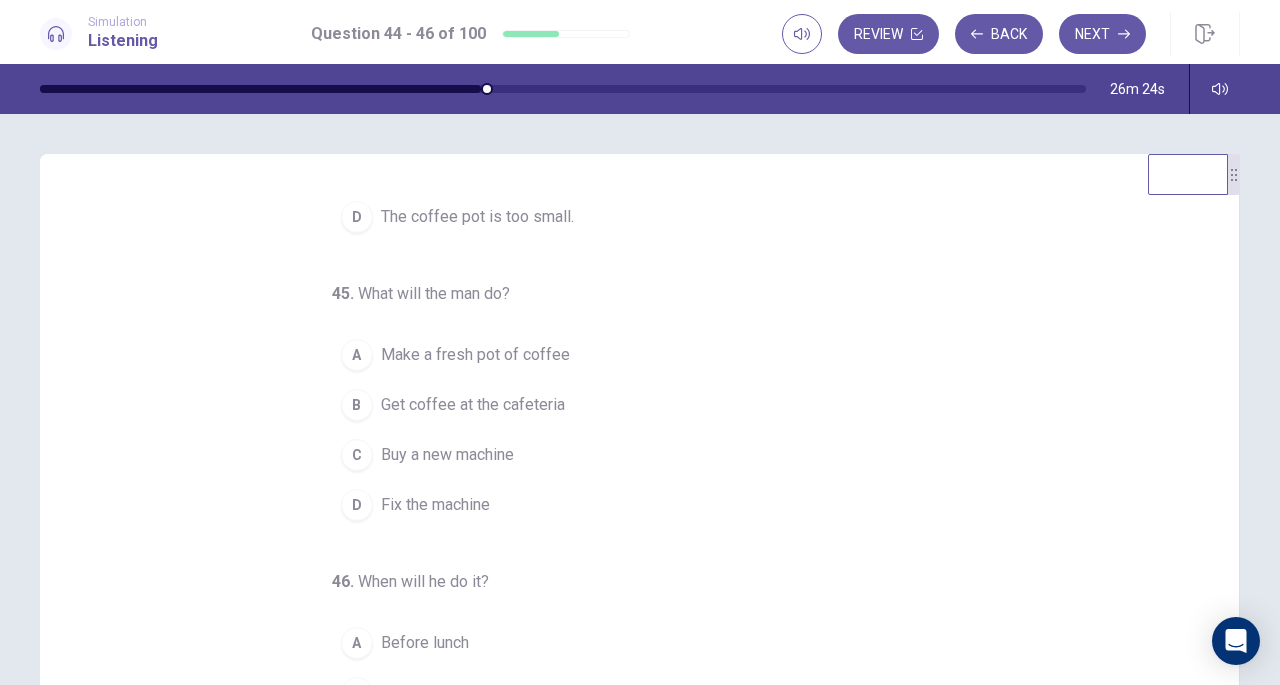 click on "Get coffee at the cafeteria" at bounding box center (473, 405) 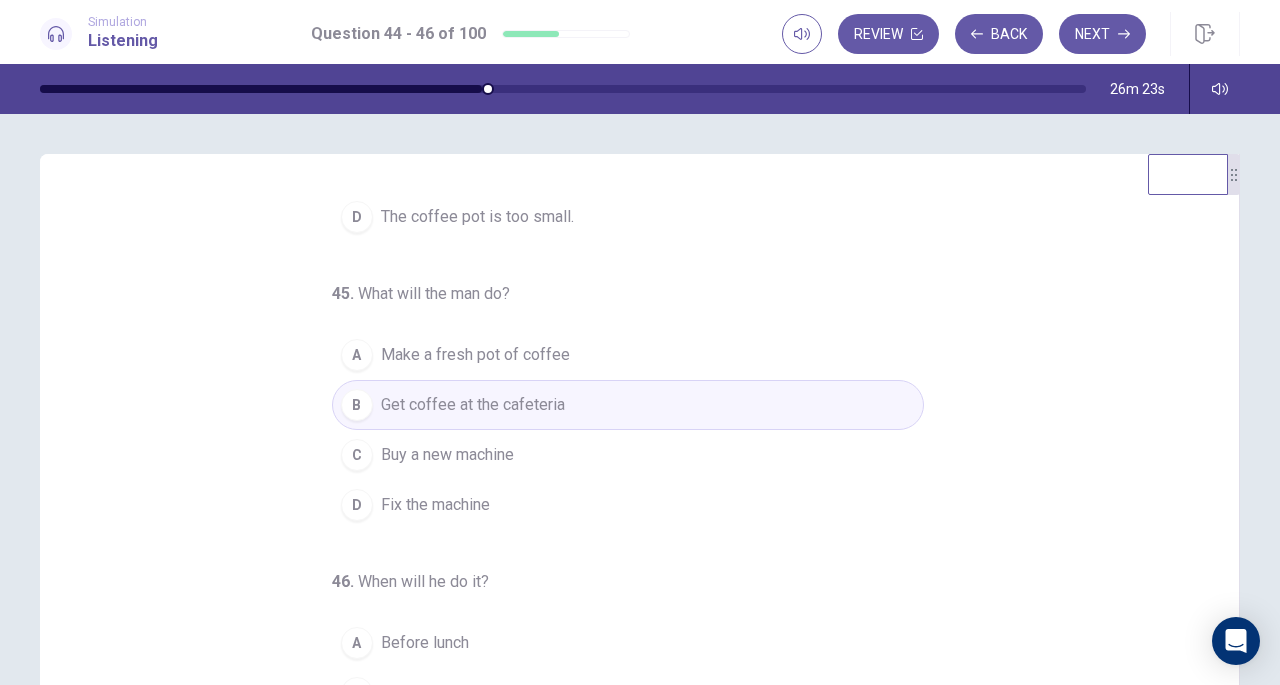 scroll, scrollTop: 200, scrollLeft: 0, axis: vertical 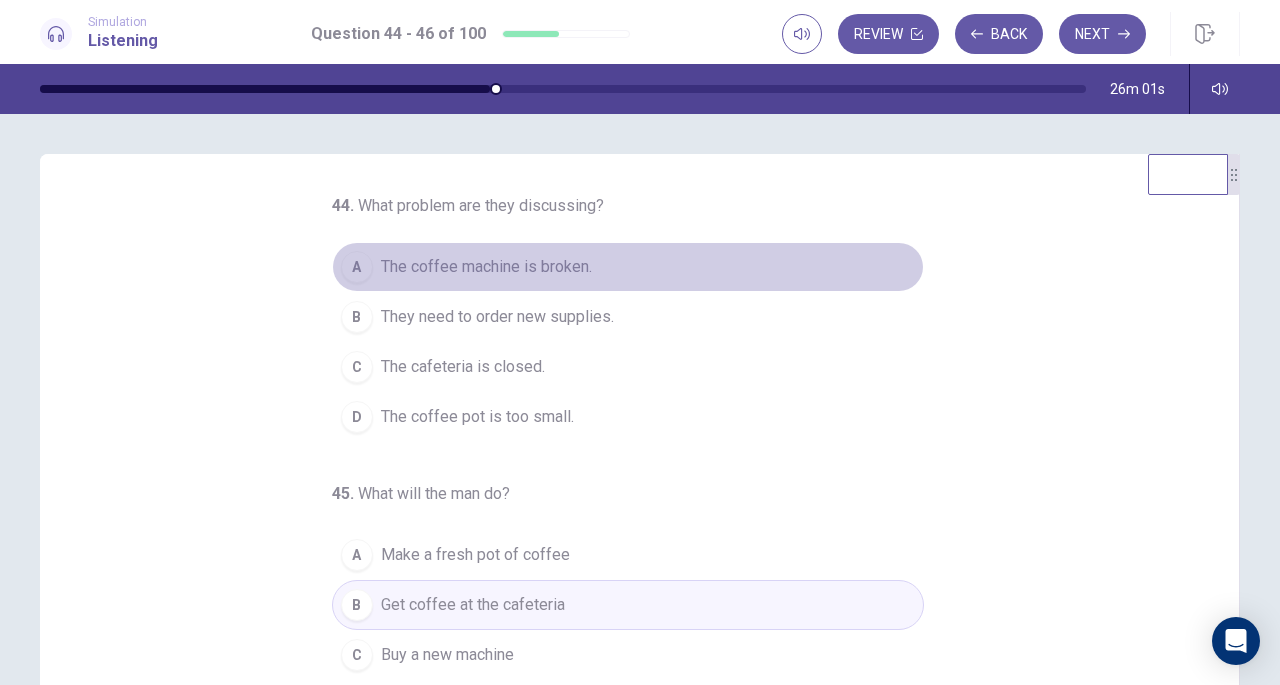 click on "The coffee machine is broken." at bounding box center (486, 267) 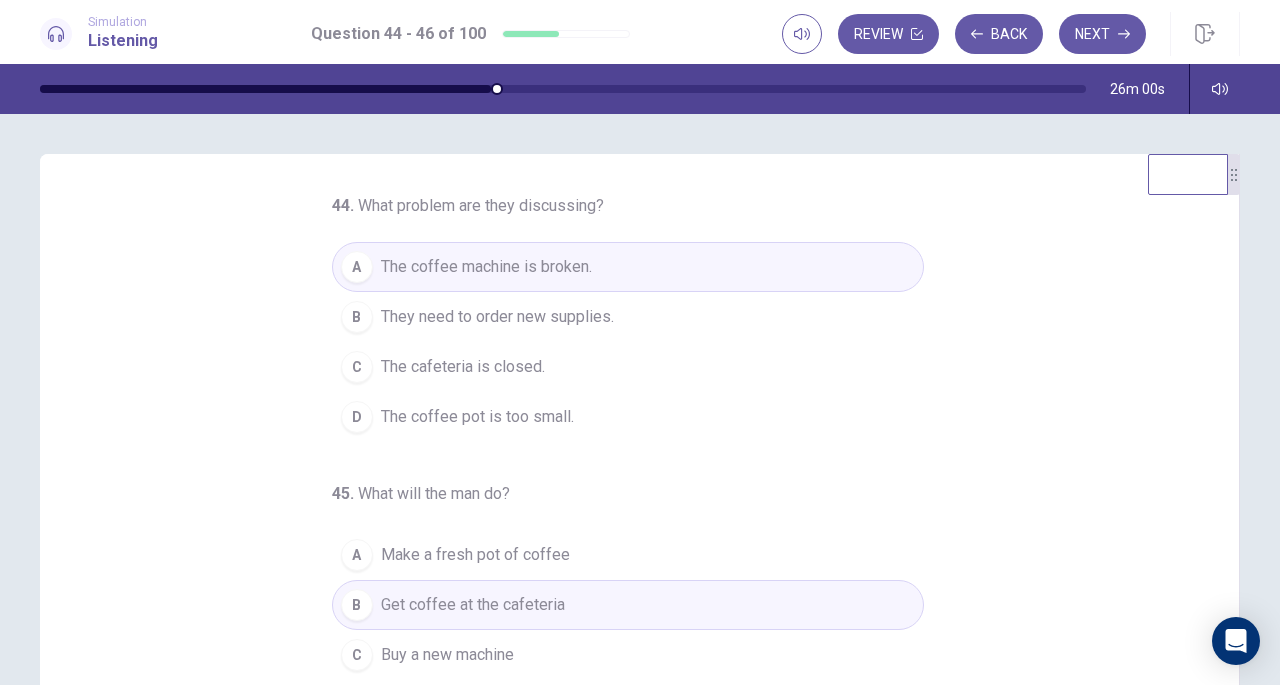 scroll, scrollTop: 200, scrollLeft: 0, axis: vertical 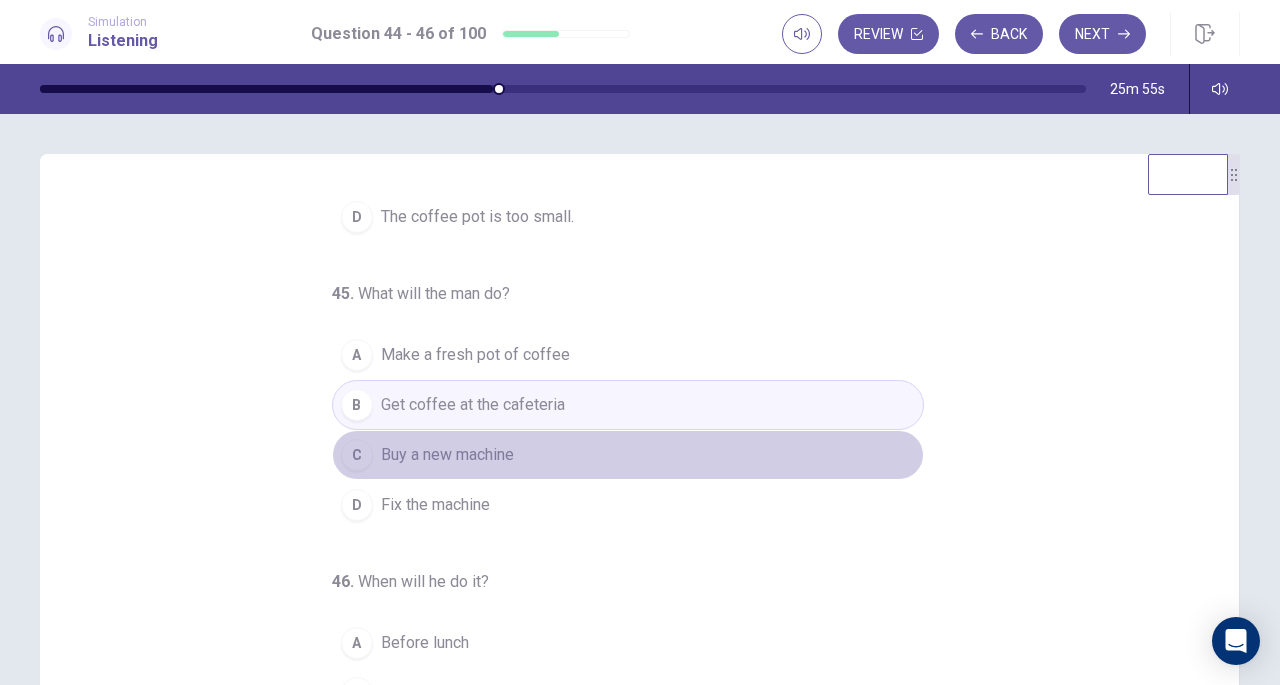 click on "Buy a new machine" at bounding box center (447, 455) 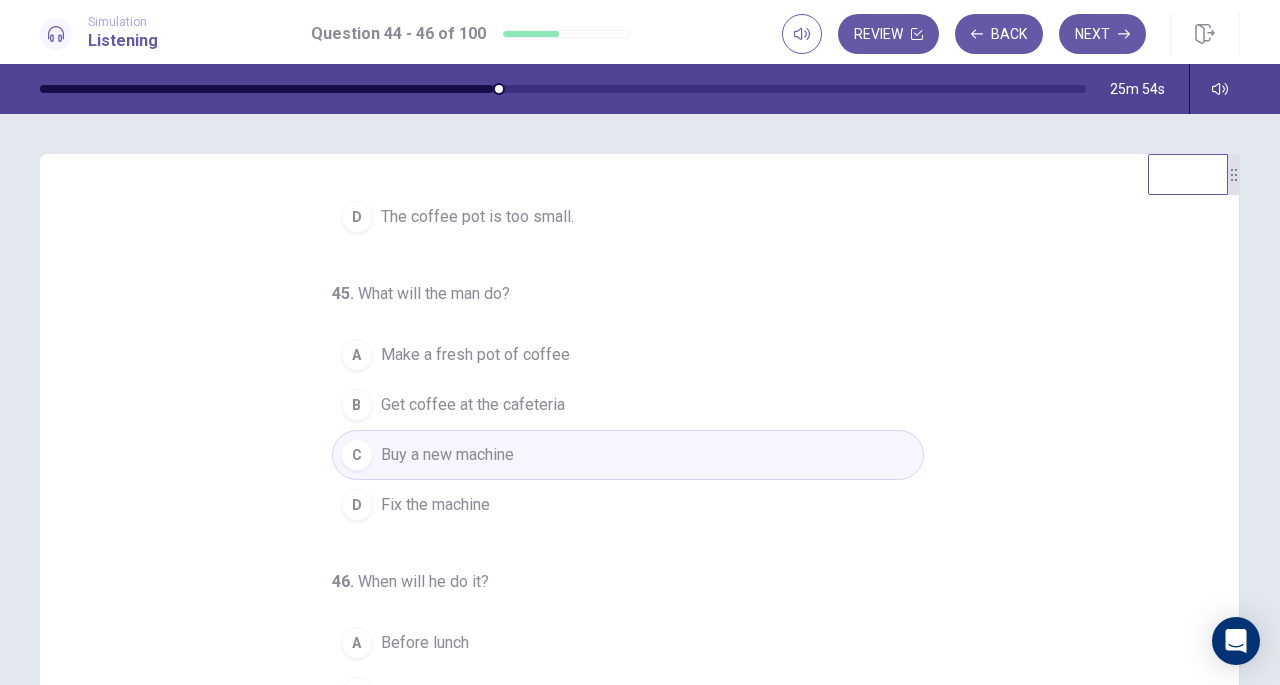 scroll, scrollTop: 200, scrollLeft: 0, axis: vertical 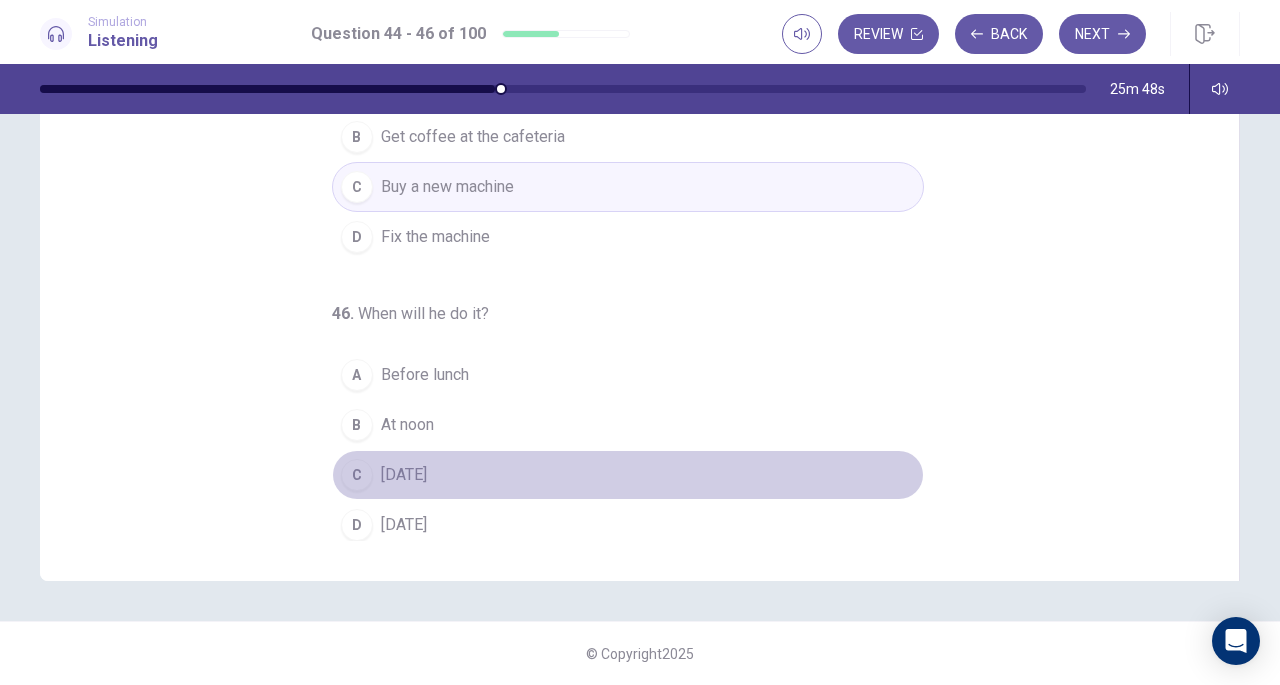 click on "[DATE]" at bounding box center (404, 475) 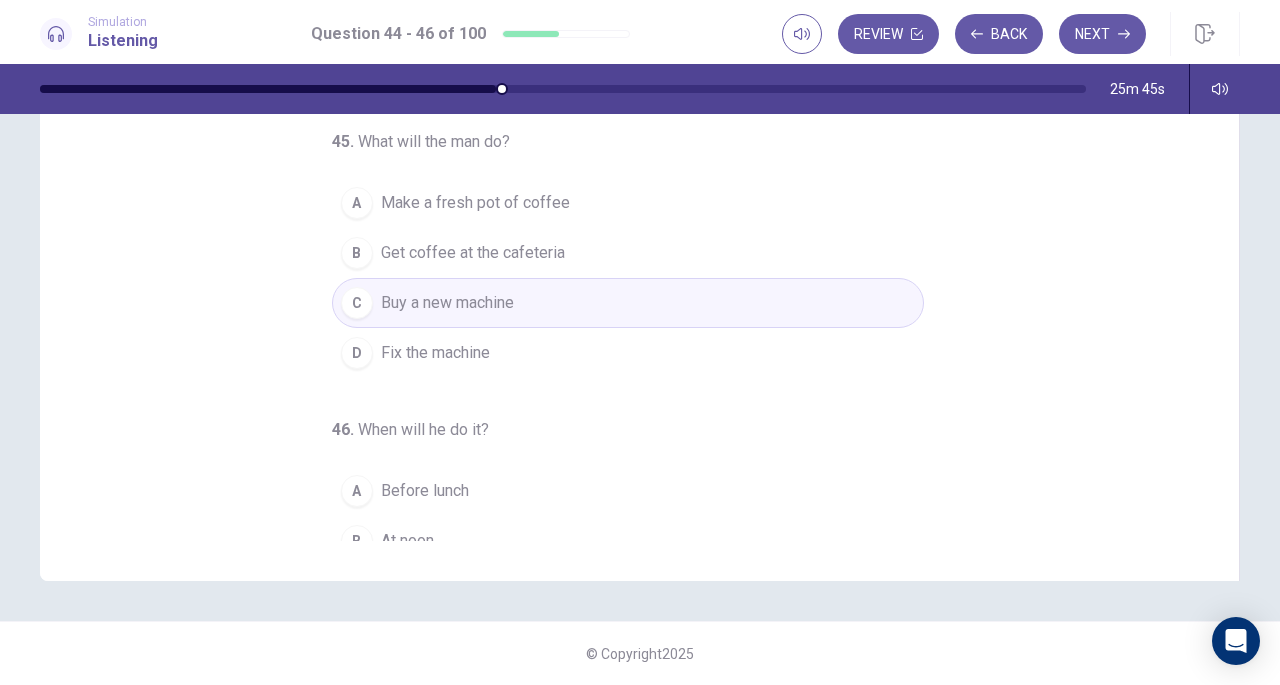 scroll, scrollTop: 200, scrollLeft: 0, axis: vertical 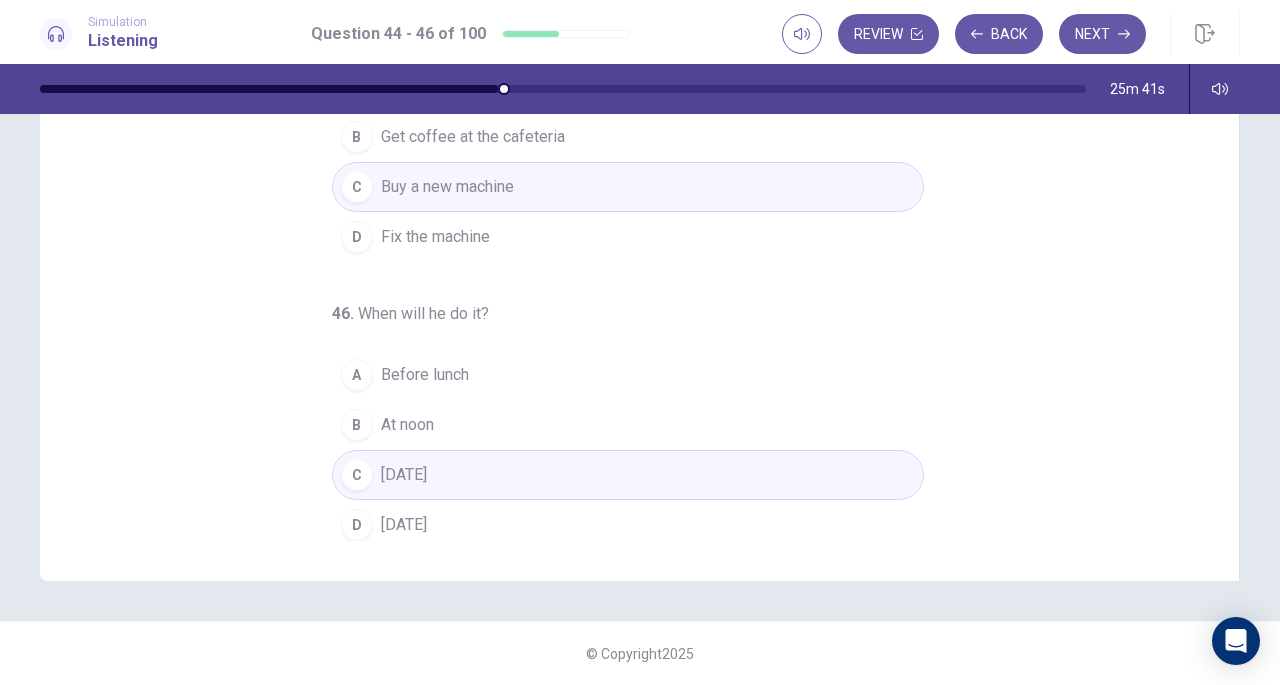 click on "Next" at bounding box center (1102, 34) 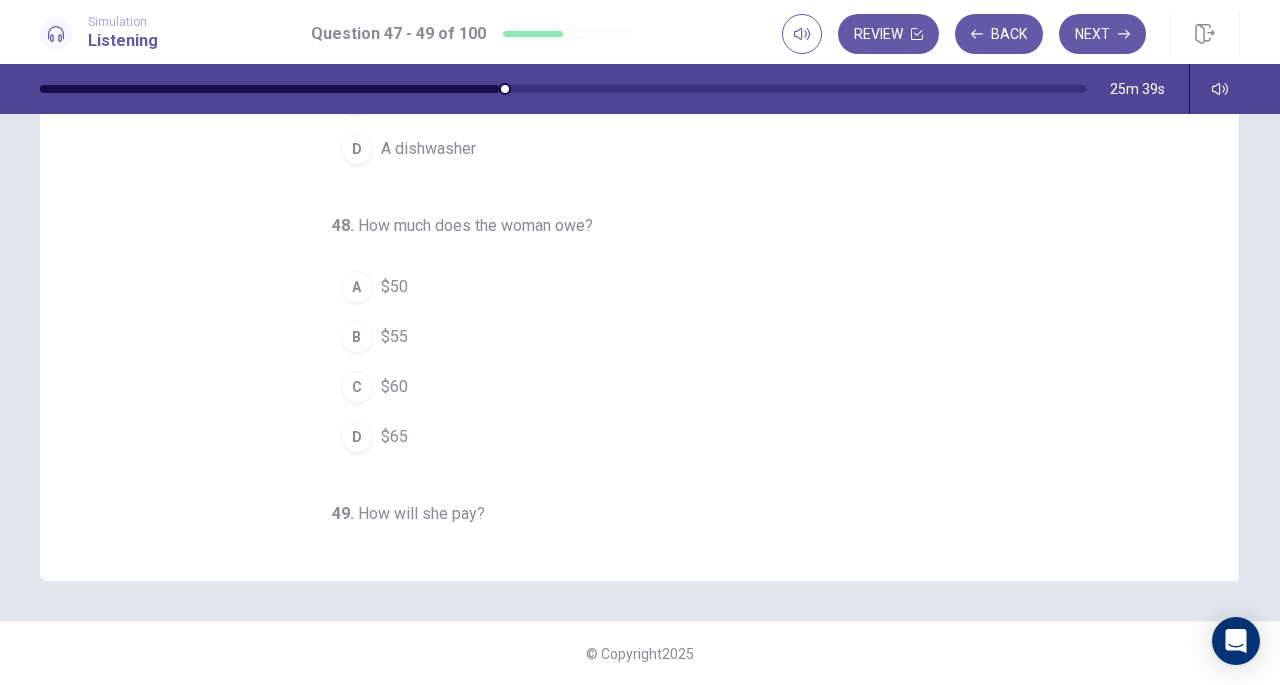 scroll, scrollTop: 0, scrollLeft: 0, axis: both 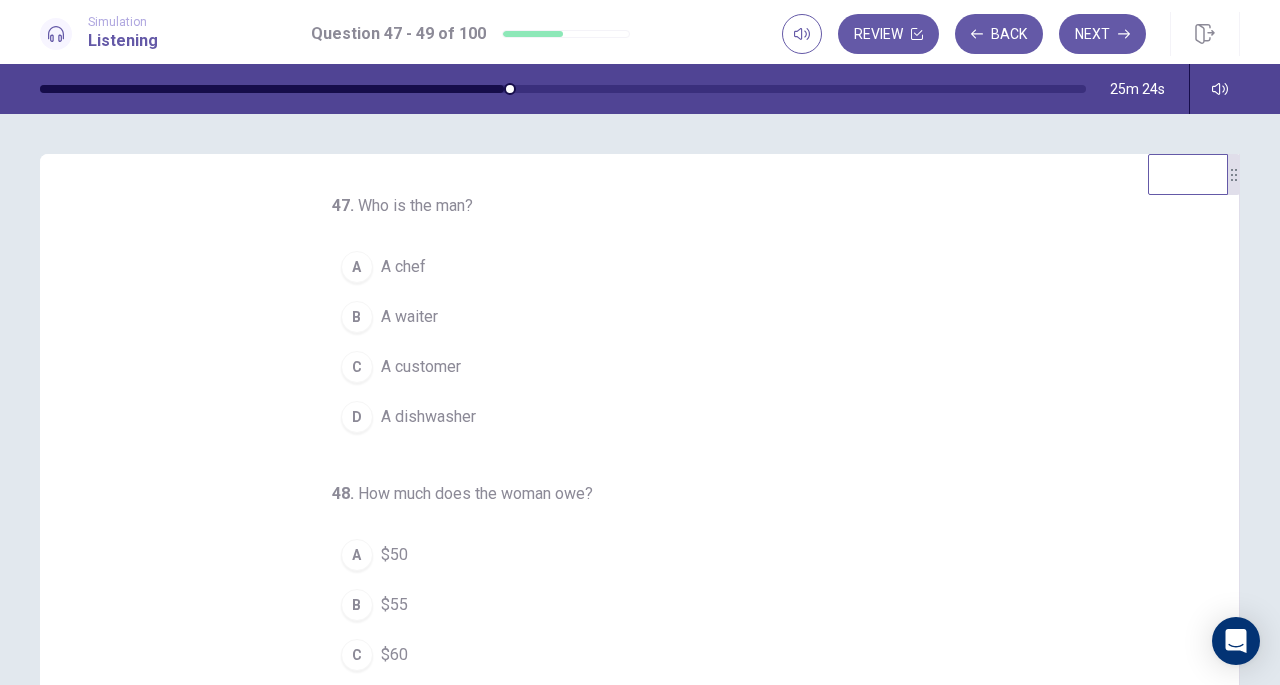 click on "A waiter" at bounding box center (409, 317) 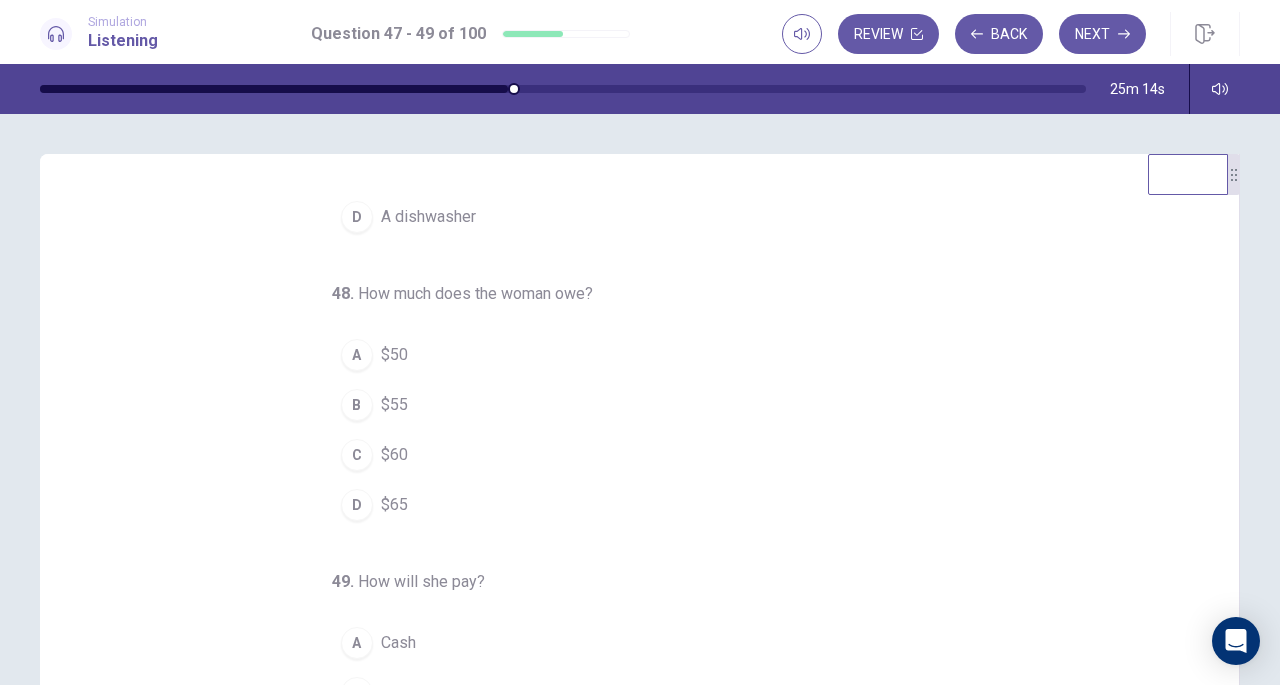 scroll, scrollTop: 200, scrollLeft: 0, axis: vertical 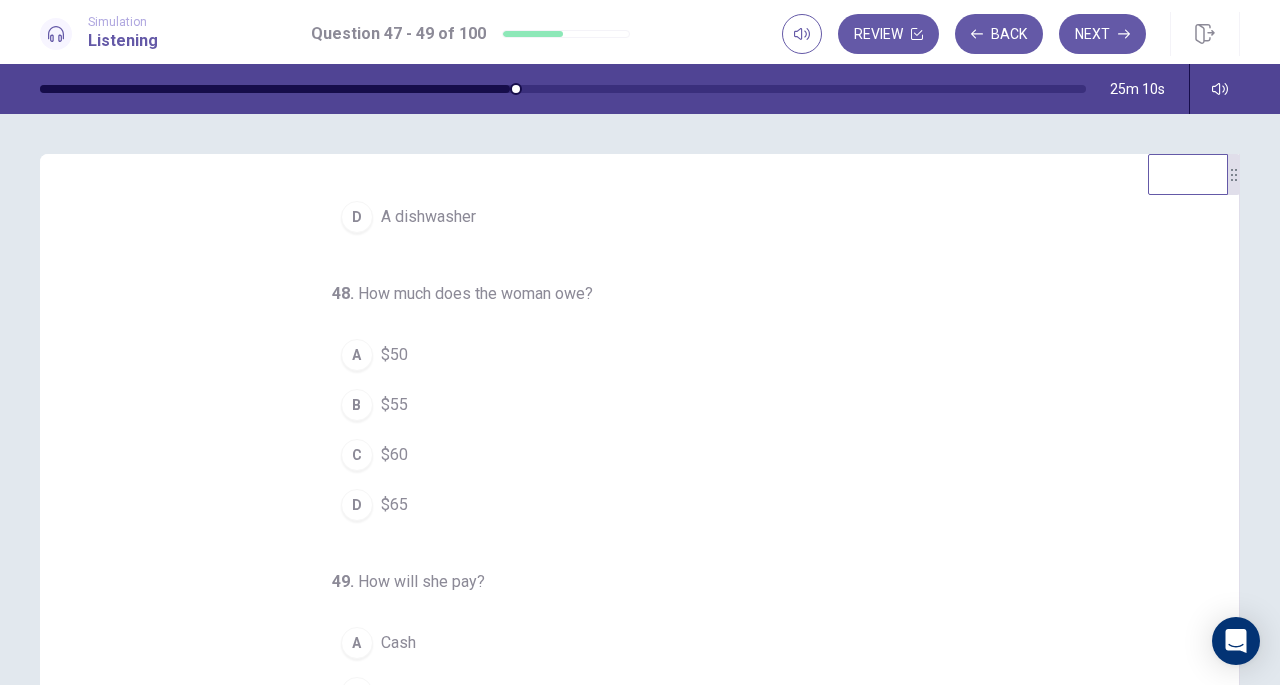 click on "D $65" at bounding box center (628, 505) 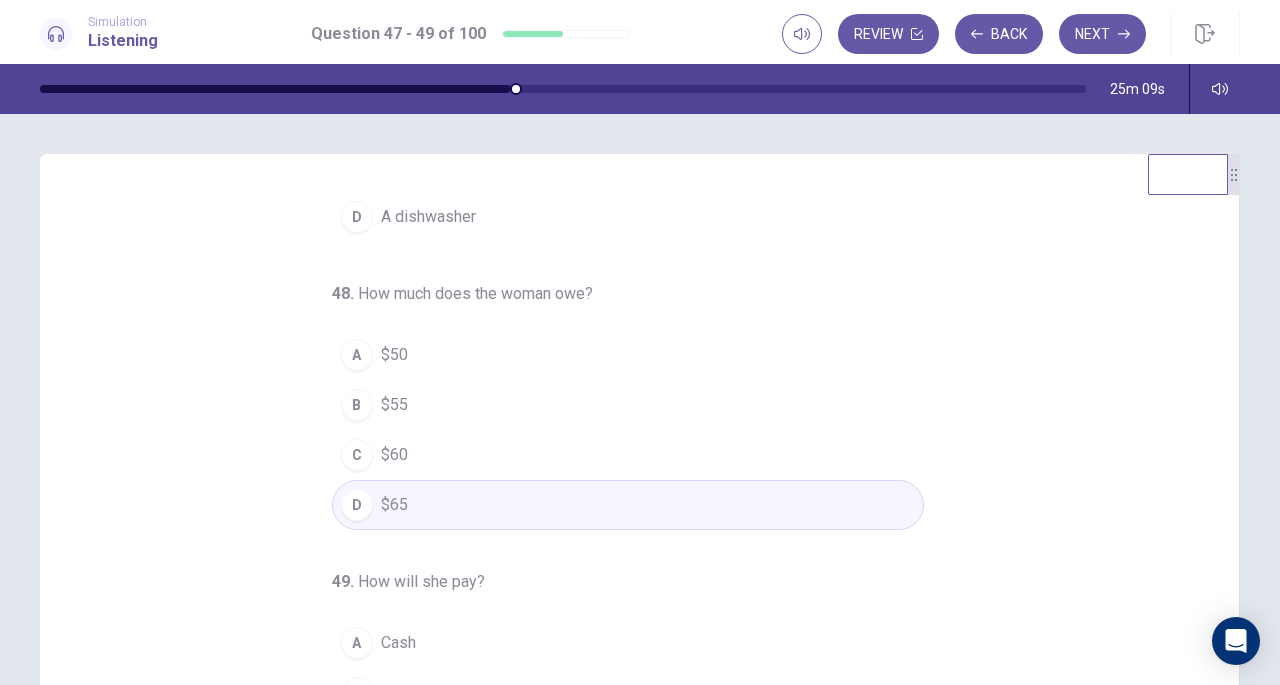 scroll, scrollTop: 268, scrollLeft: 0, axis: vertical 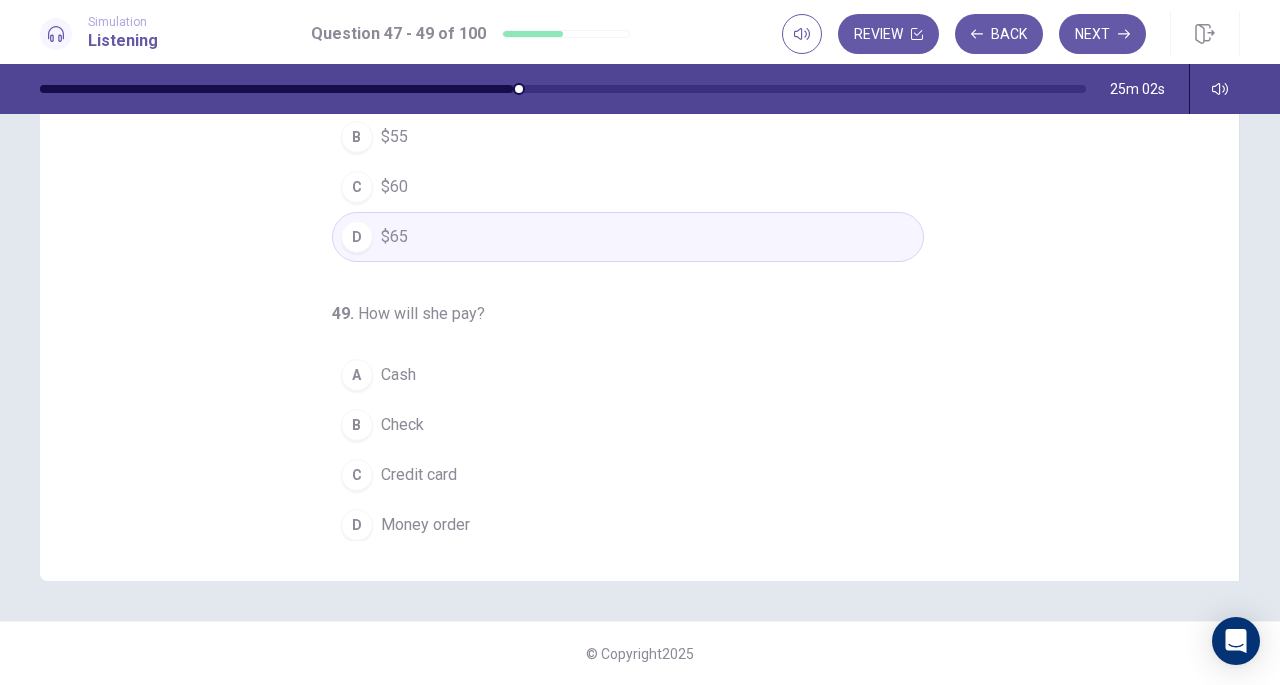 click on "Cash" at bounding box center (398, 375) 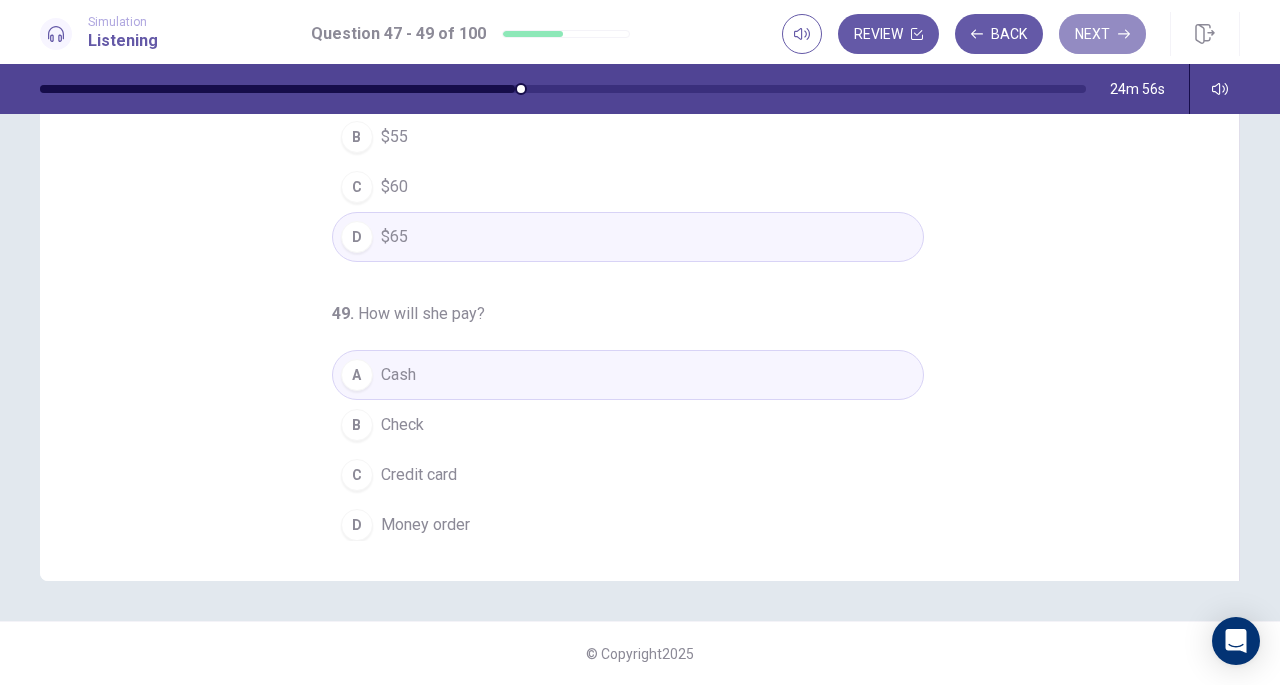 click on "Next" at bounding box center (1102, 34) 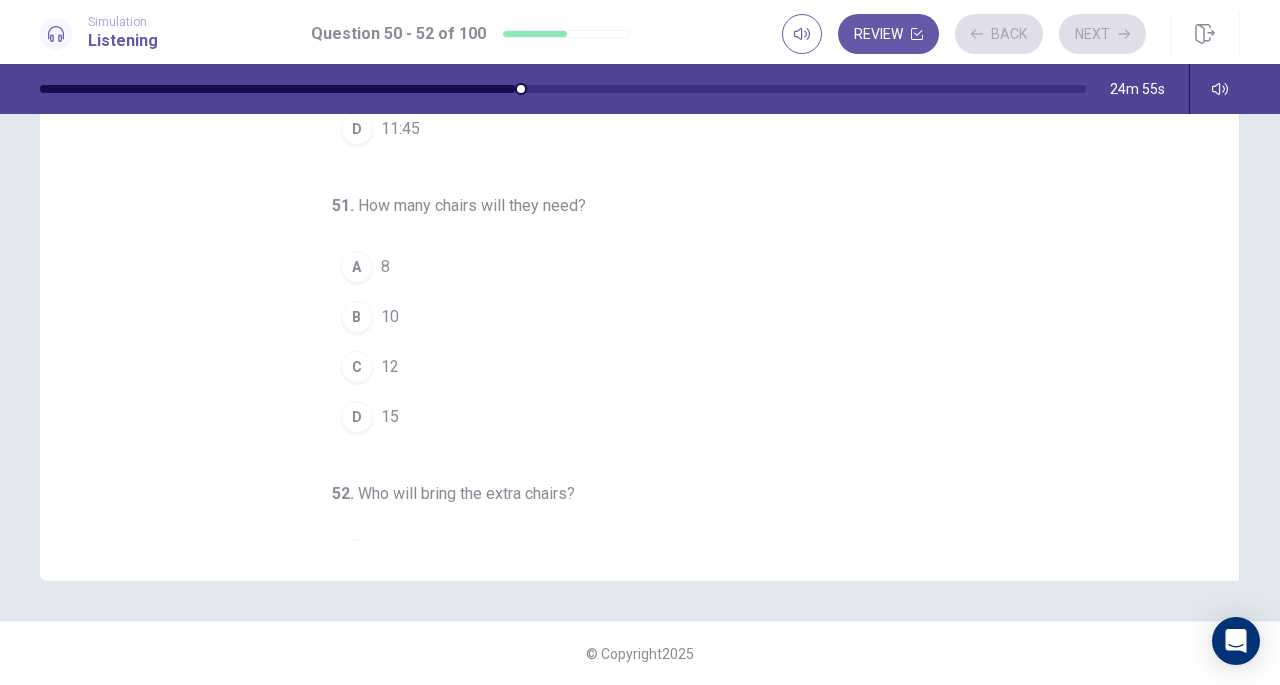 scroll, scrollTop: 0, scrollLeft: 0, axis: both 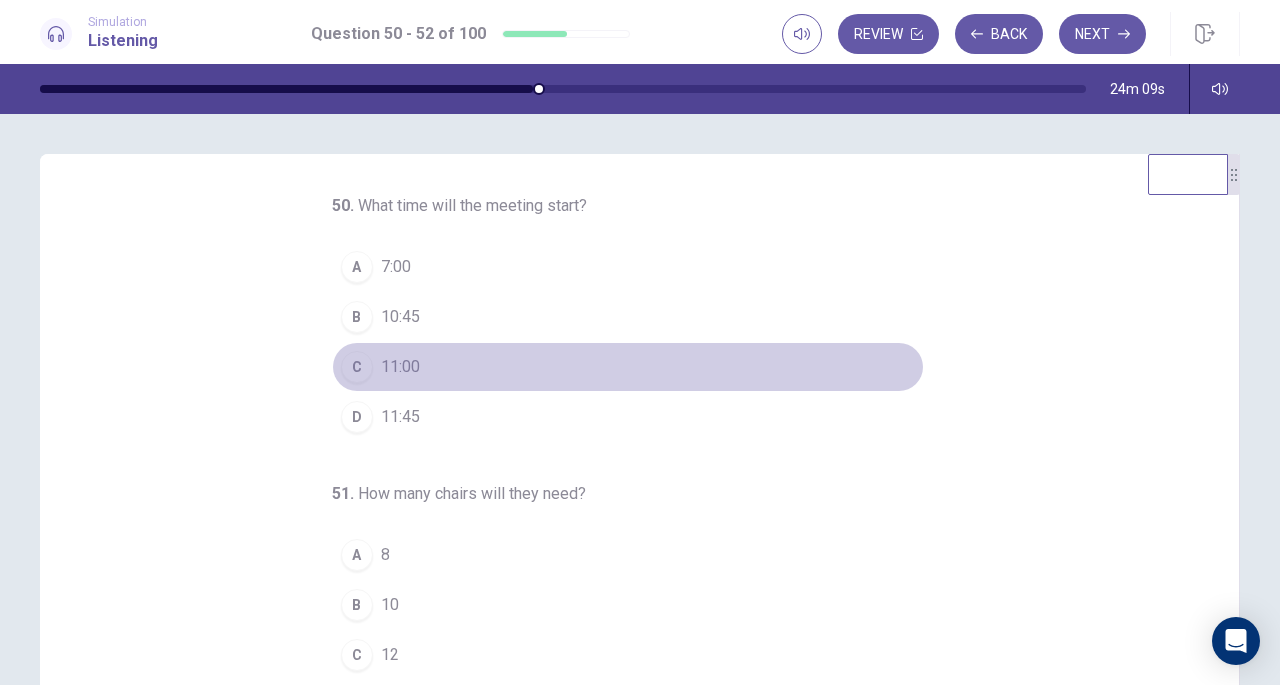 click on "11:00" at bounding box center (400, 367) 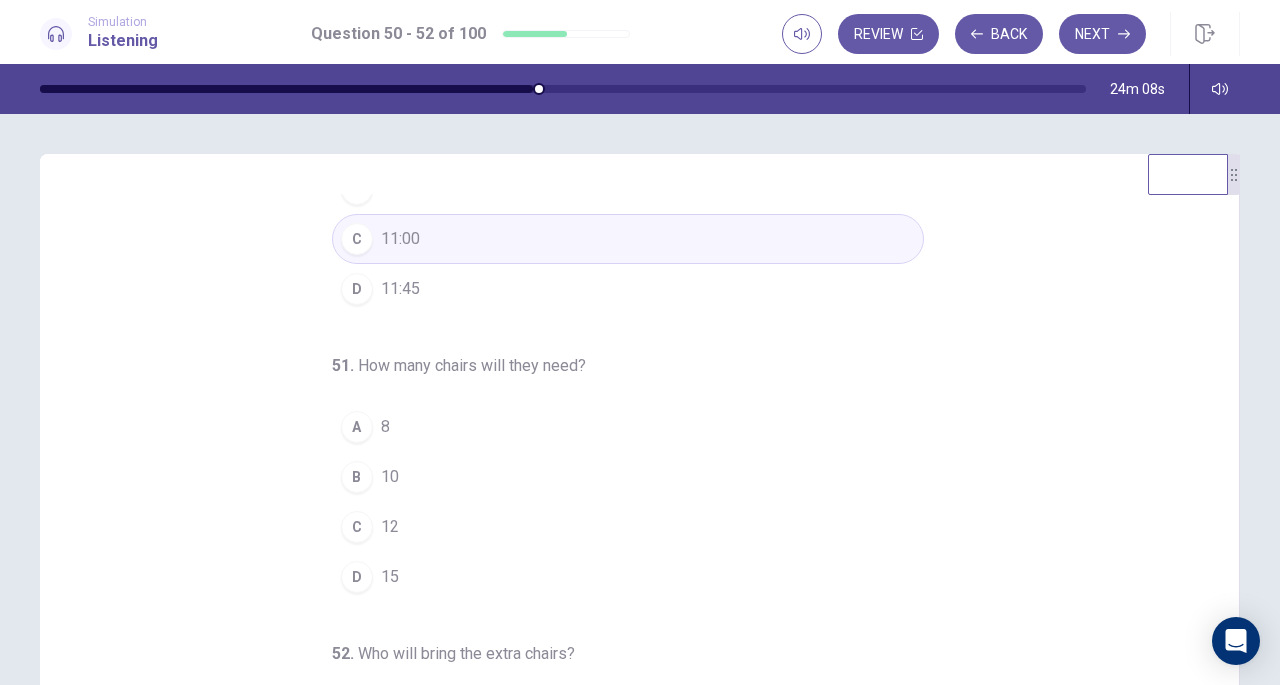 scroll, scrollTop: 200, scrollLeft: 0, axis: vertical 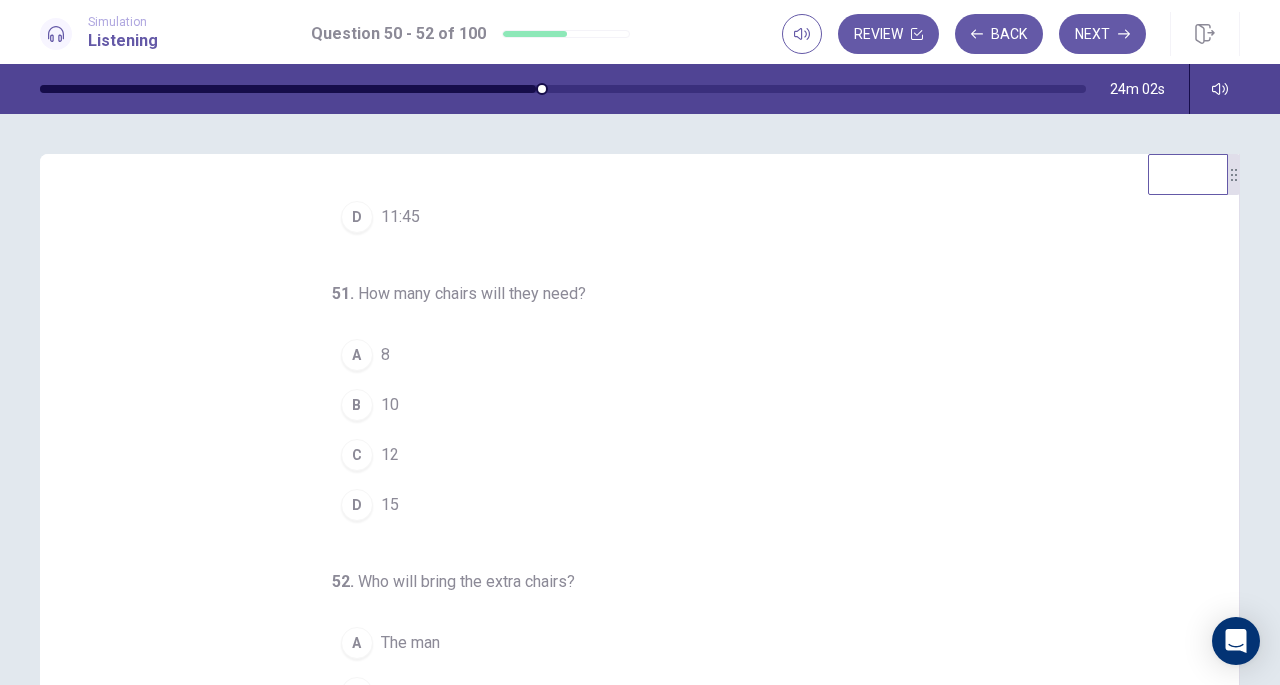 click on "12" at bounding box center [390, 455] 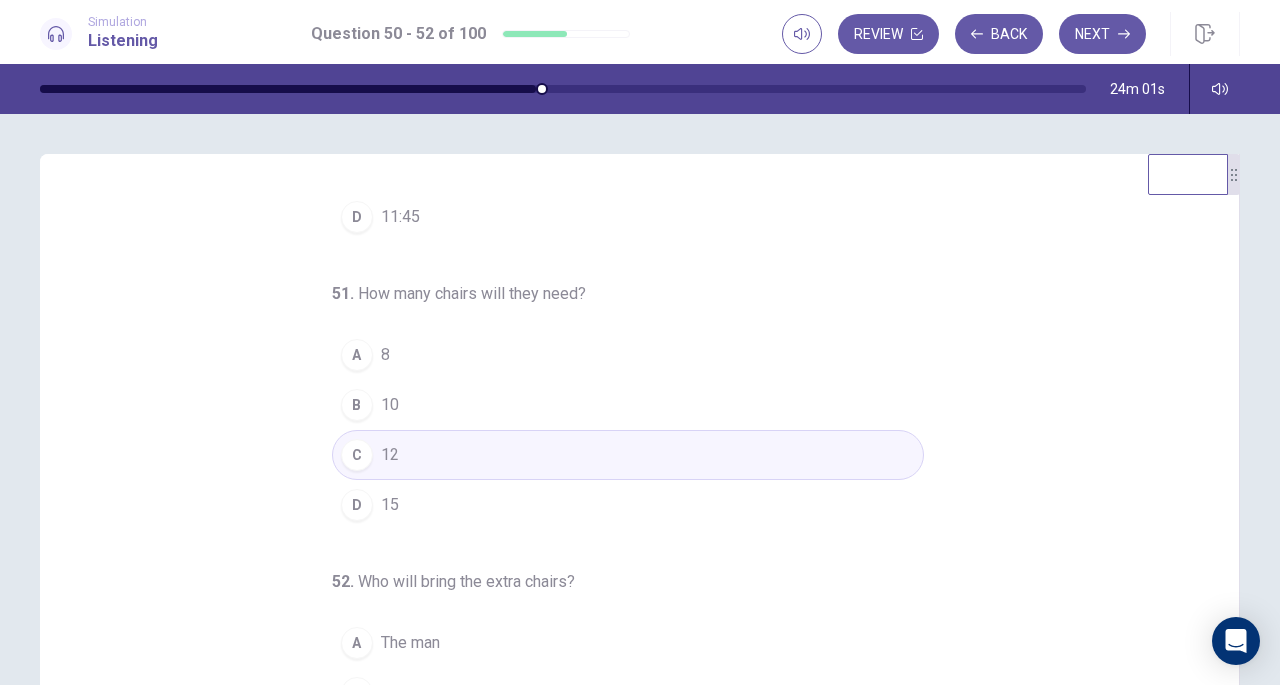 scroll, scrollTop: 200, scrollLeft: 0, axis: vertical 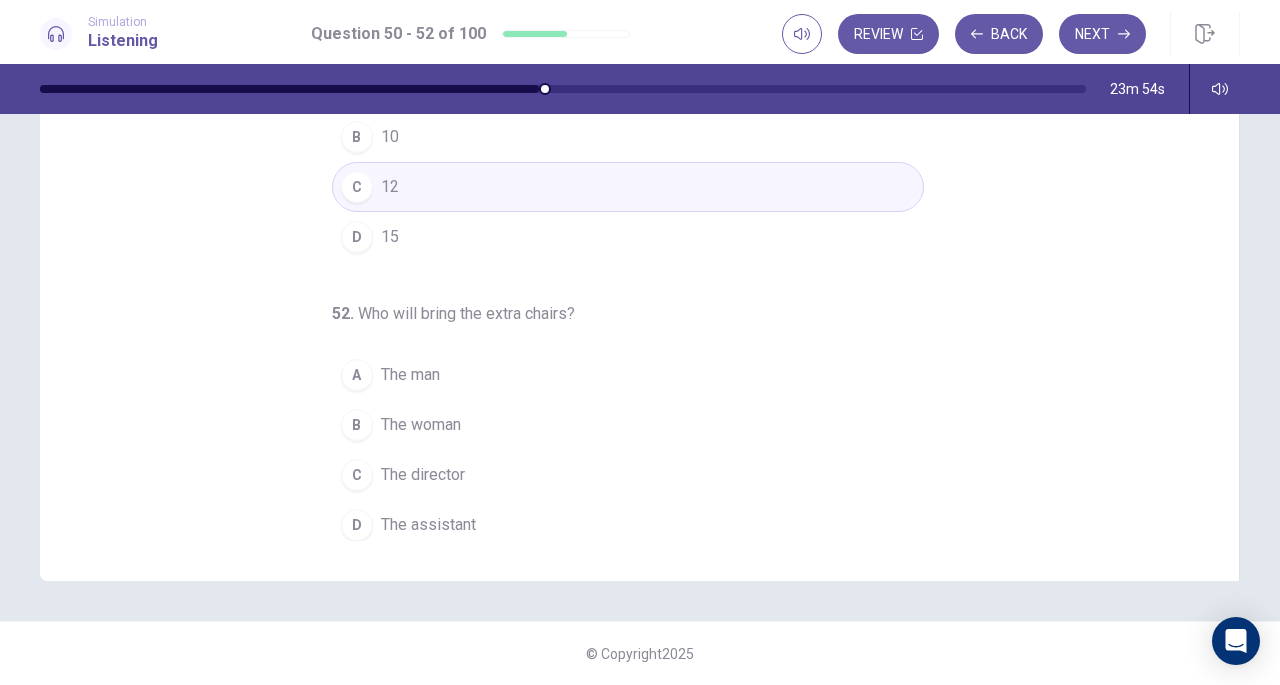click on "The man" at bounding box center (410, 375) 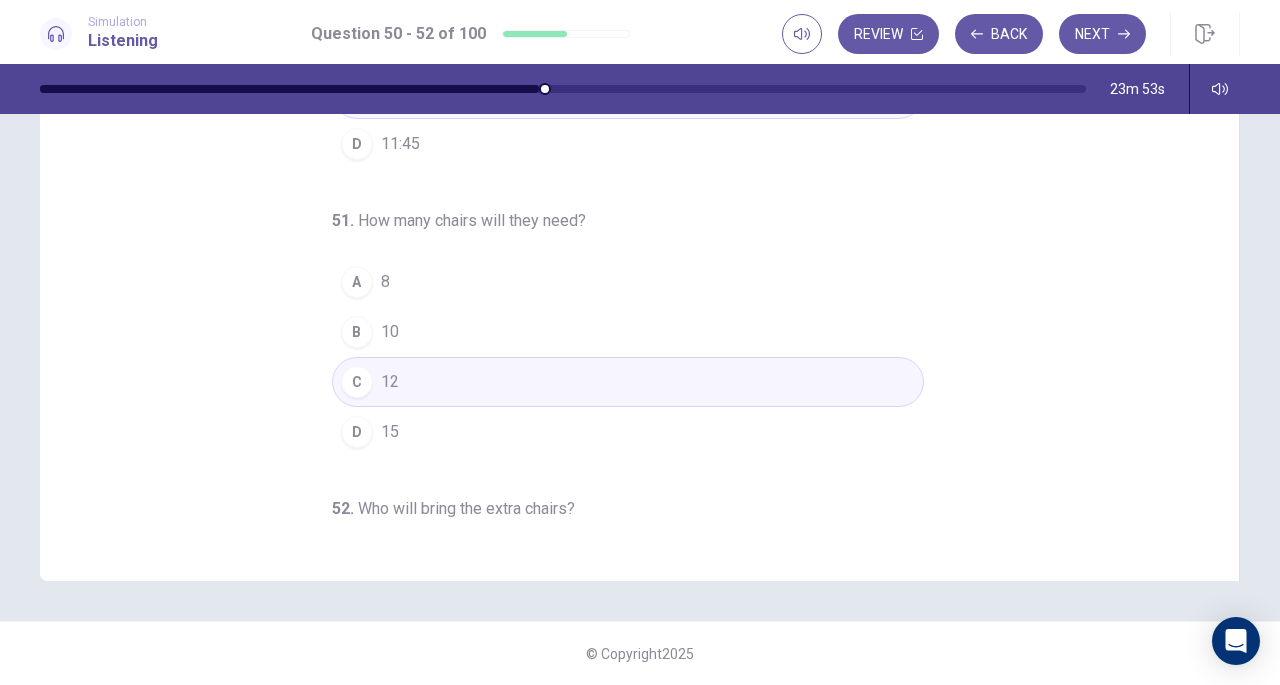 scroll, scrollTop: 0, scrollLeft: 0, axis: both 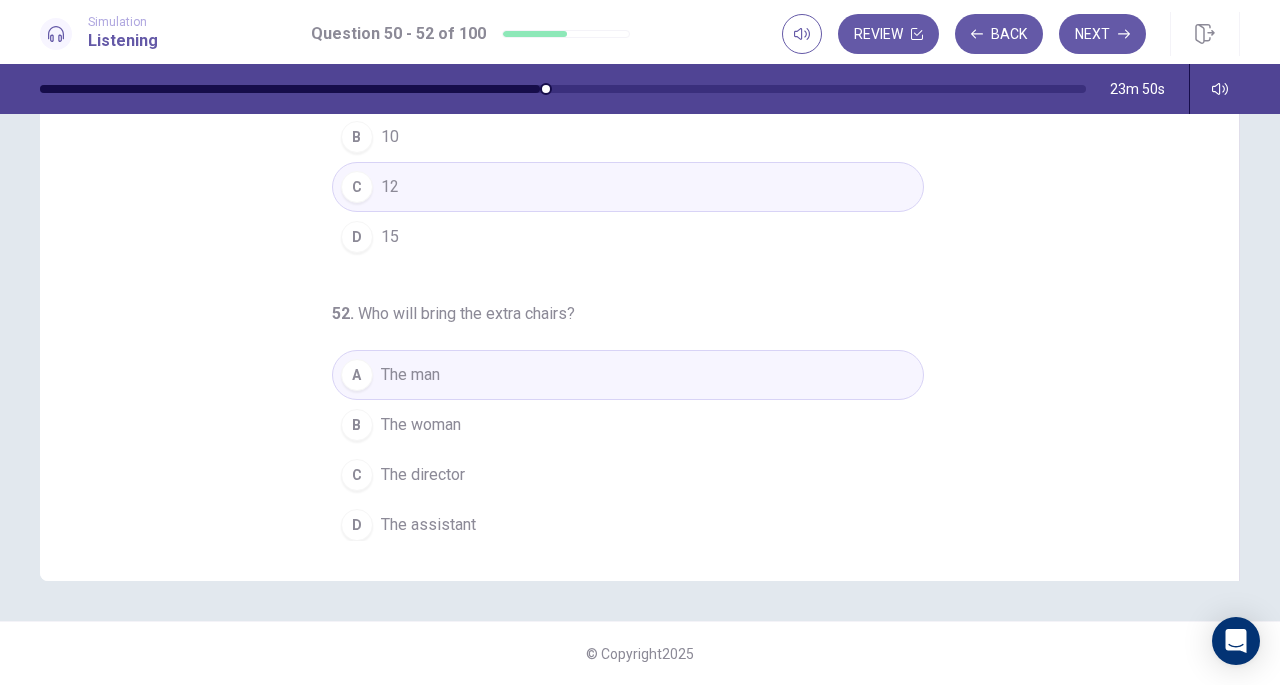 click on "The assistant" at bounding box center [428, 525] 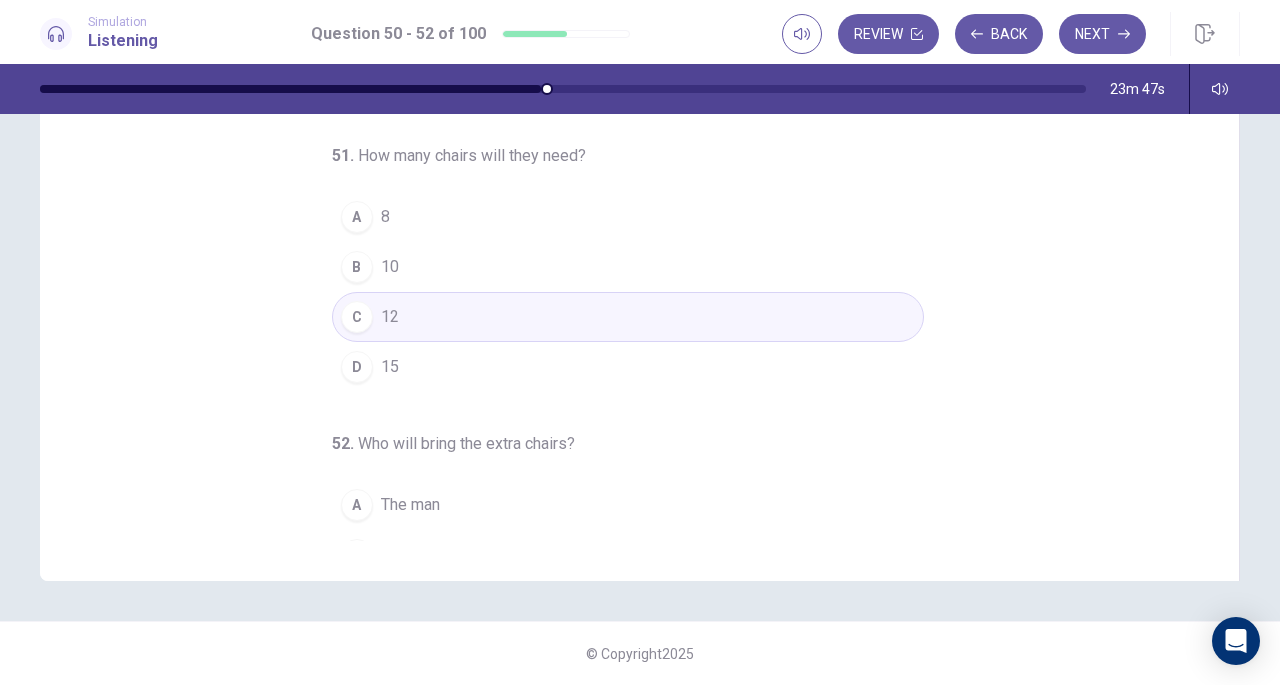 scroll, scrollTop: 0, scrollLeft: 0, axis: both 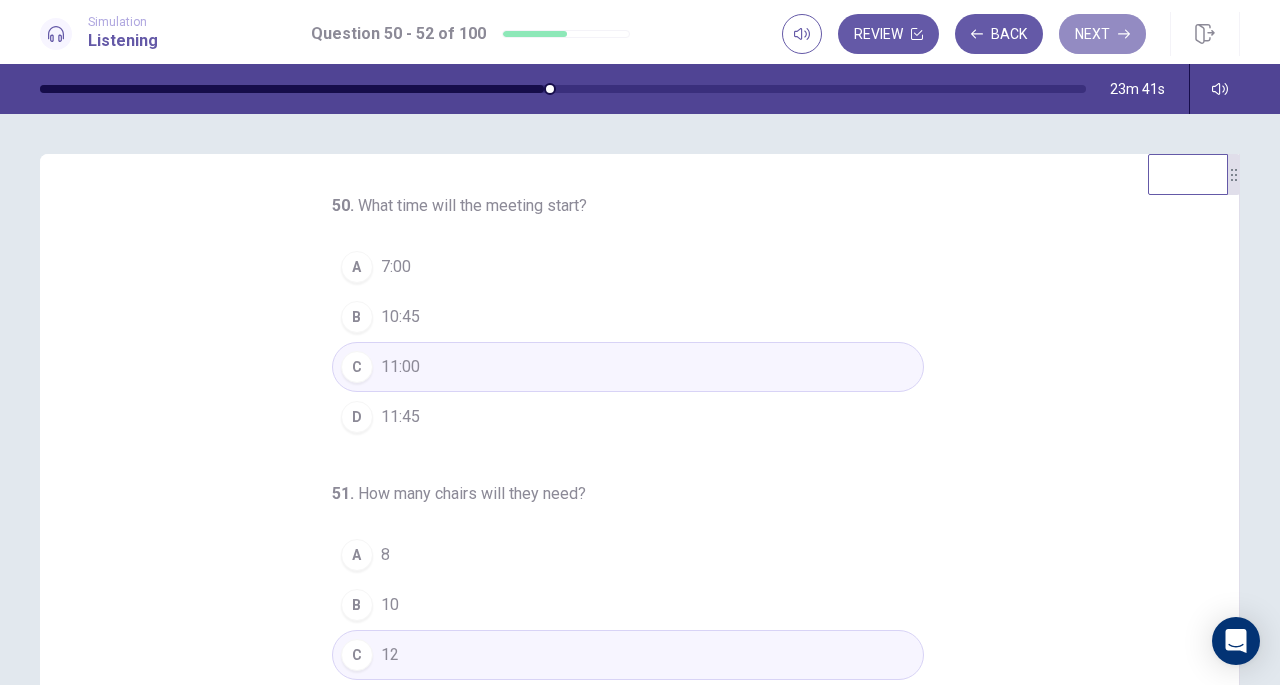 click on "Next" at bounding box center (1102, 34) 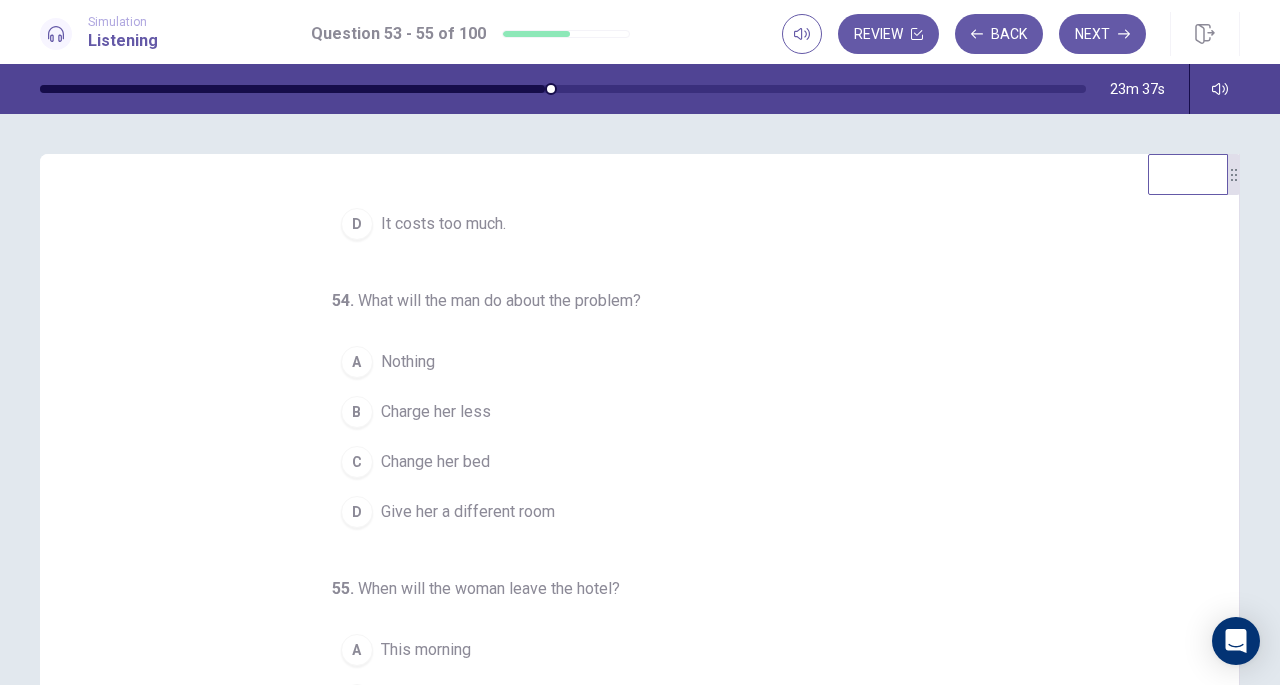 scroll, scrollTop: 200, scrollLeft: 0, axis: vertical 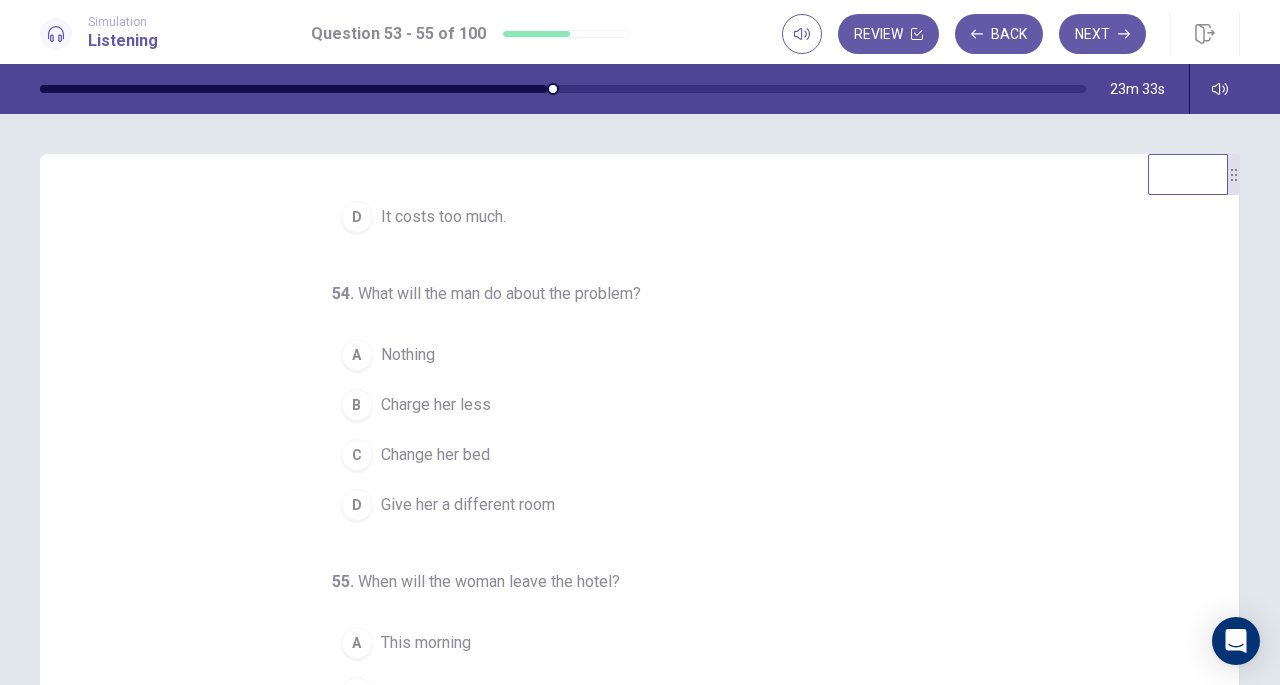 click on "Back" at bounding box center (999, 34) 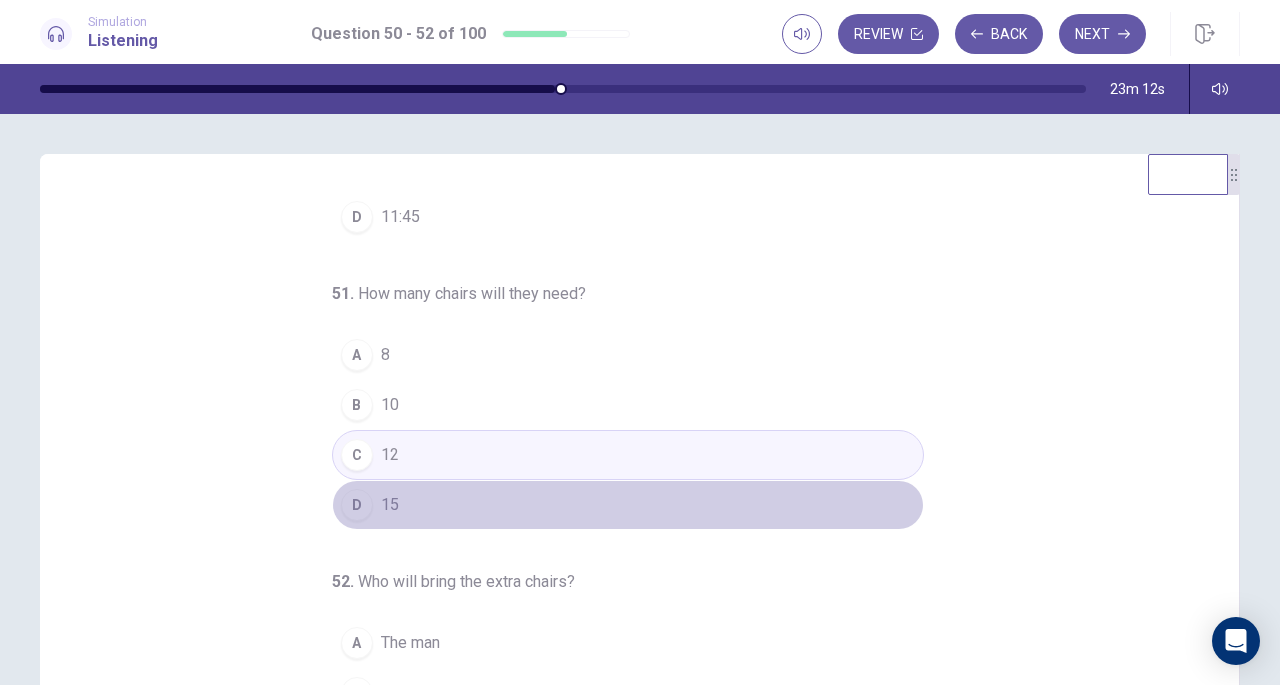 click on "D 15" at bounding box center (628, 505) 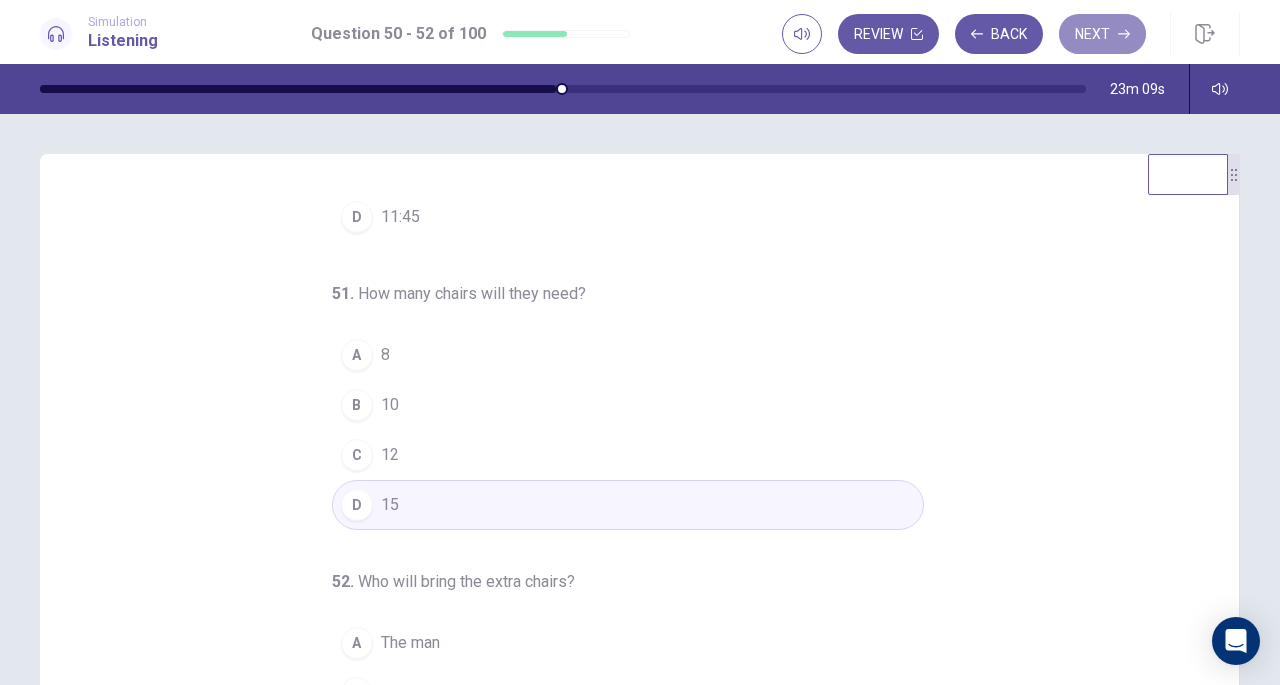 click on "Next" at bounding box center [1102, 34] 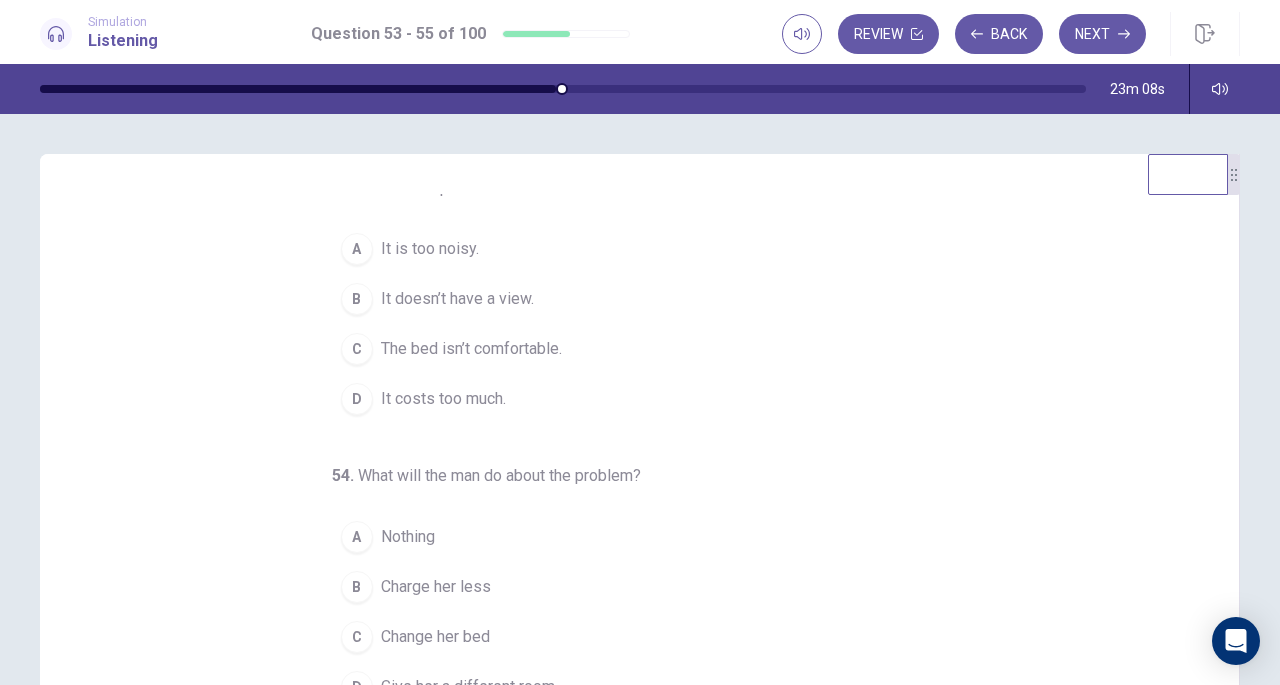 scroll, scrollTop: 0, scrollLeft: 0, axis: both 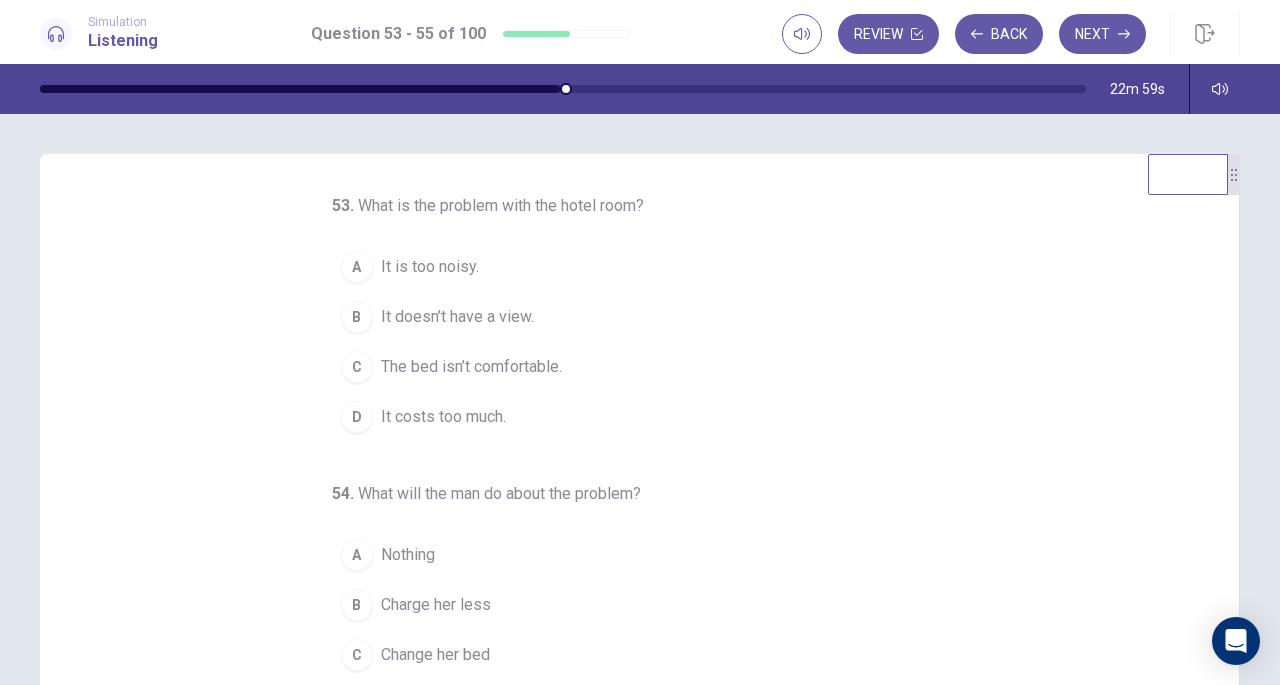 click on "It doesn’t have a view." at bounding box center (457, 317) 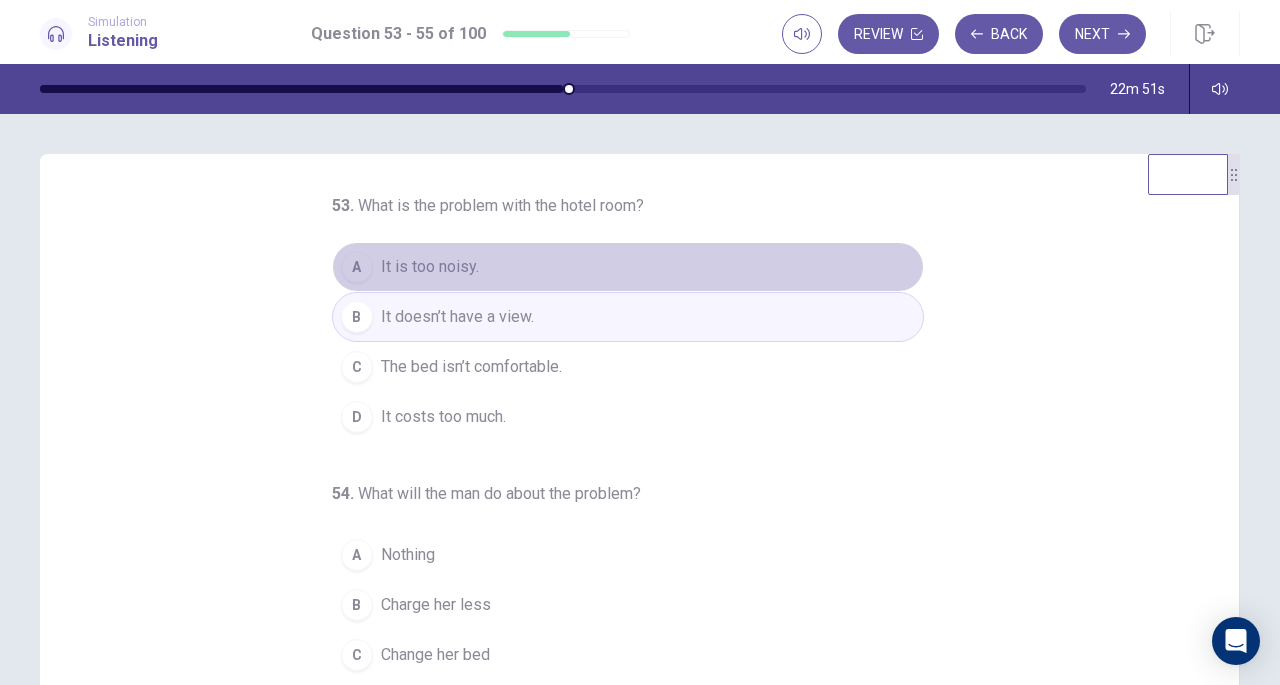 click on "It is too noisy." at bounding box center (430, 267) 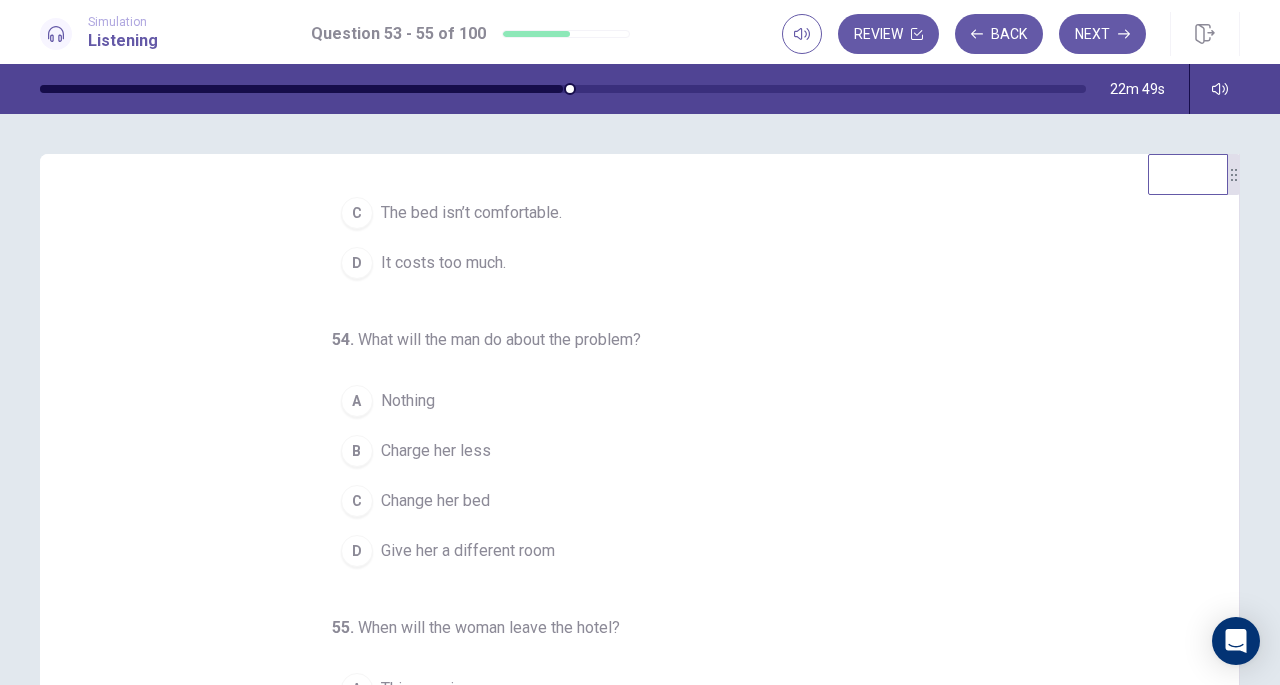 scroll, scrollTop: 200, scrollLeft: 0, axis: vertical 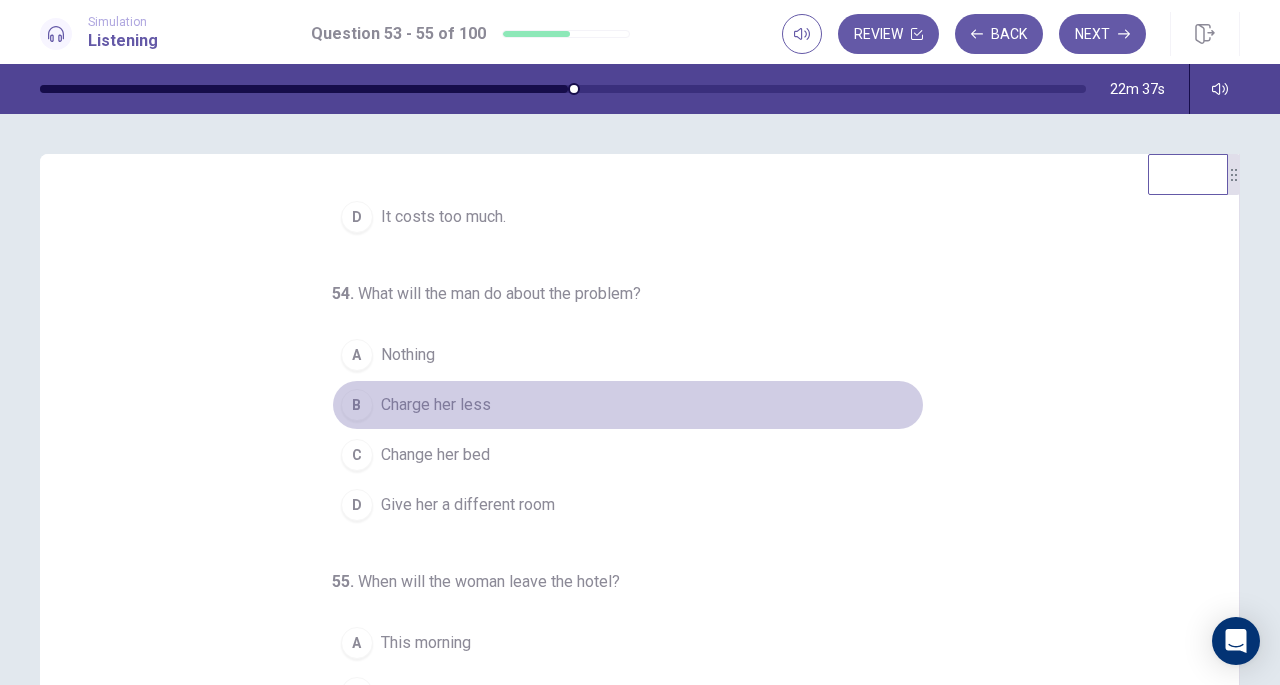 click on "B Charge her less" at bounding box center (628, 405) 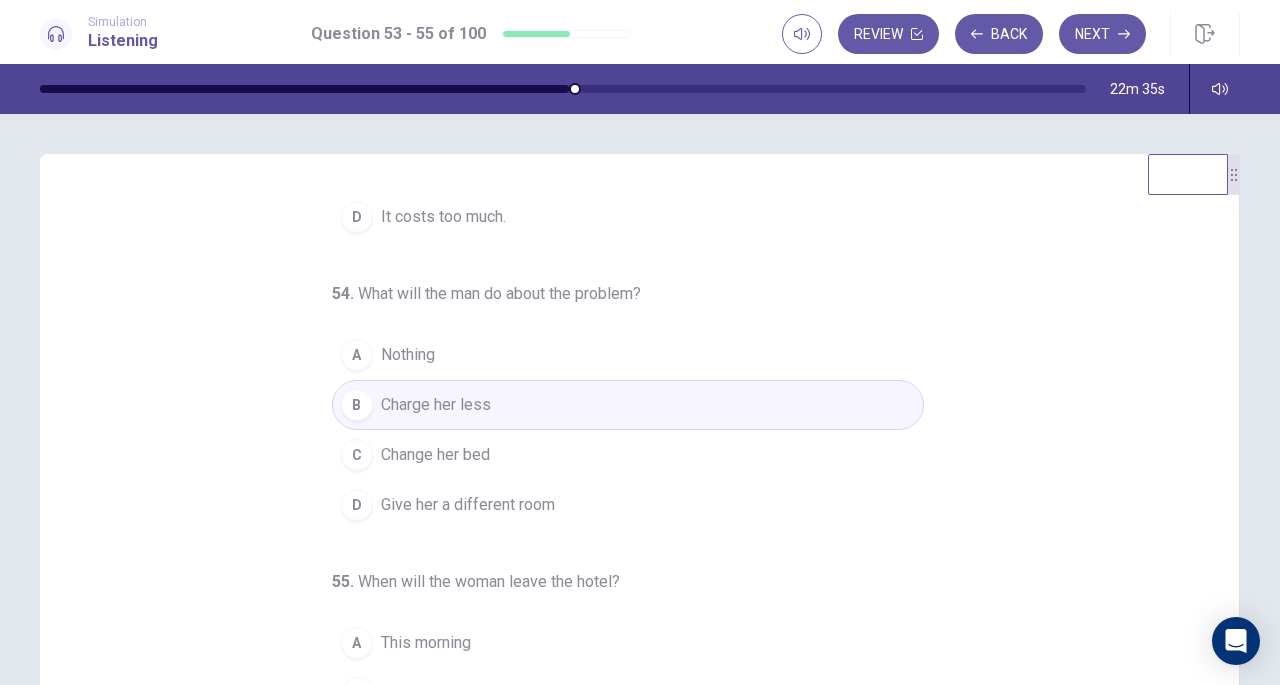 scroll, scrollTop: 200, scrollLeft: 0, axis: vertical 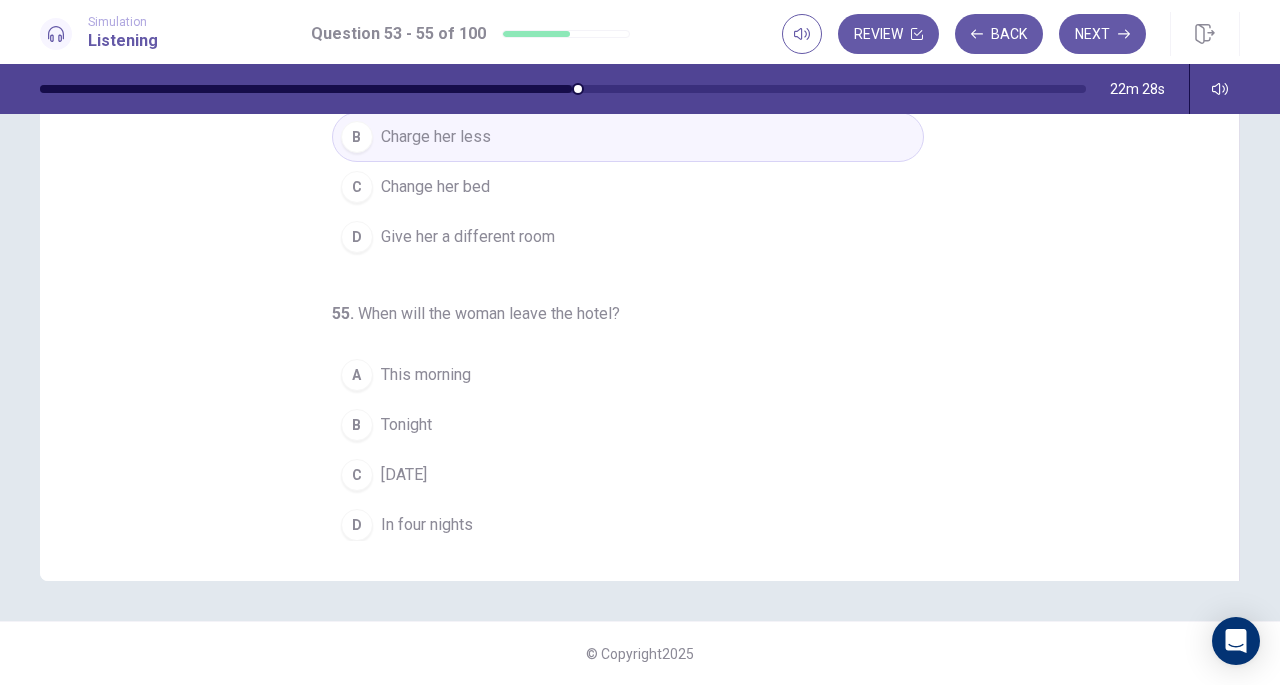 click on "[DATE]" at bounding box center (404, 475) 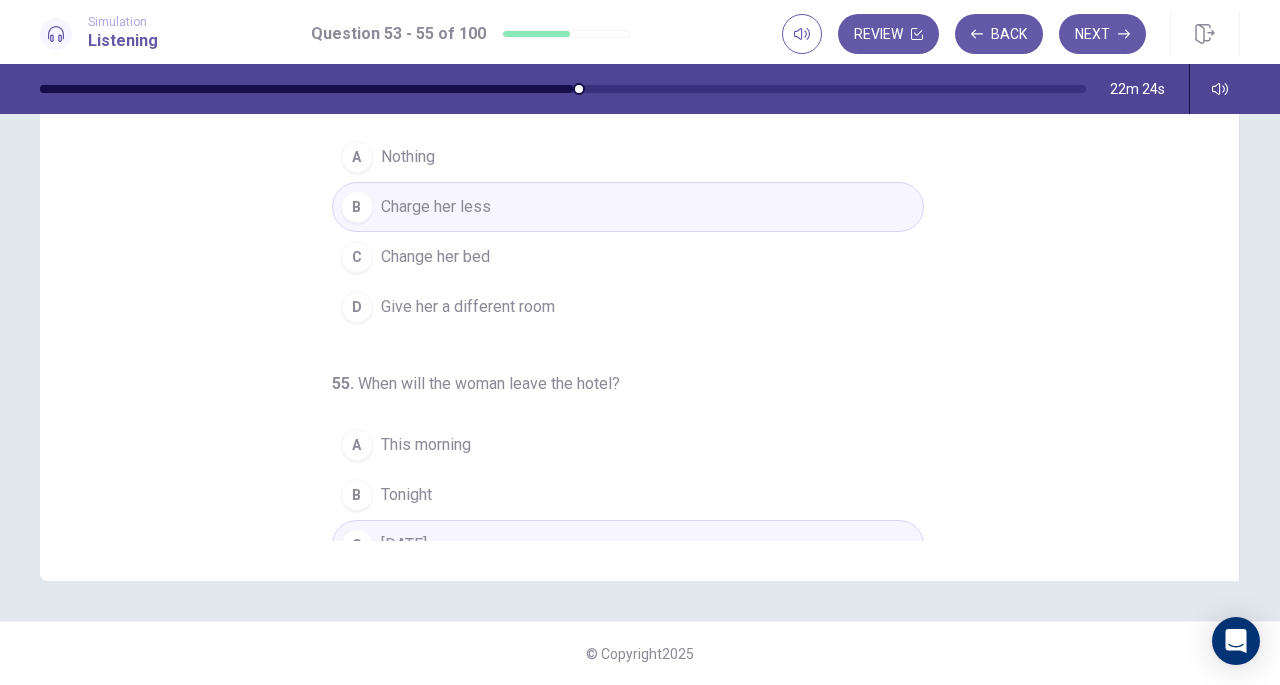 scroll, scrollTop: 0, scrollLeft: 0, axis: both 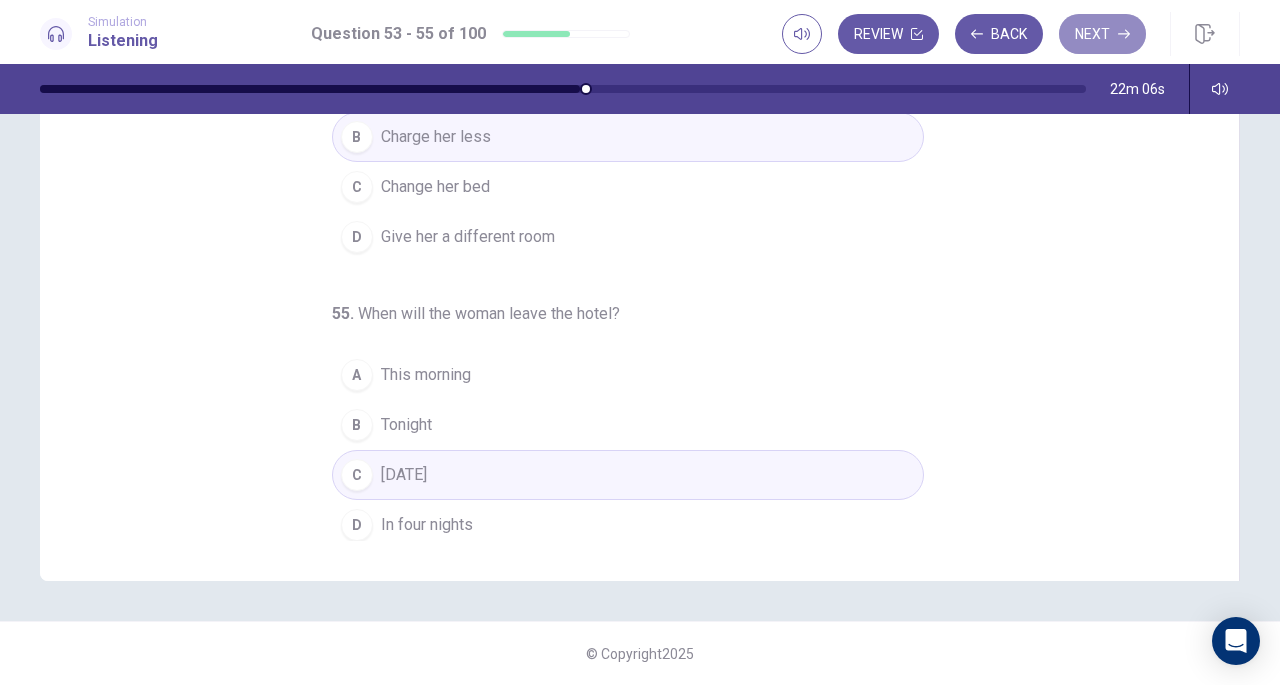 click on "Next" at bounding box center (1102, 34) 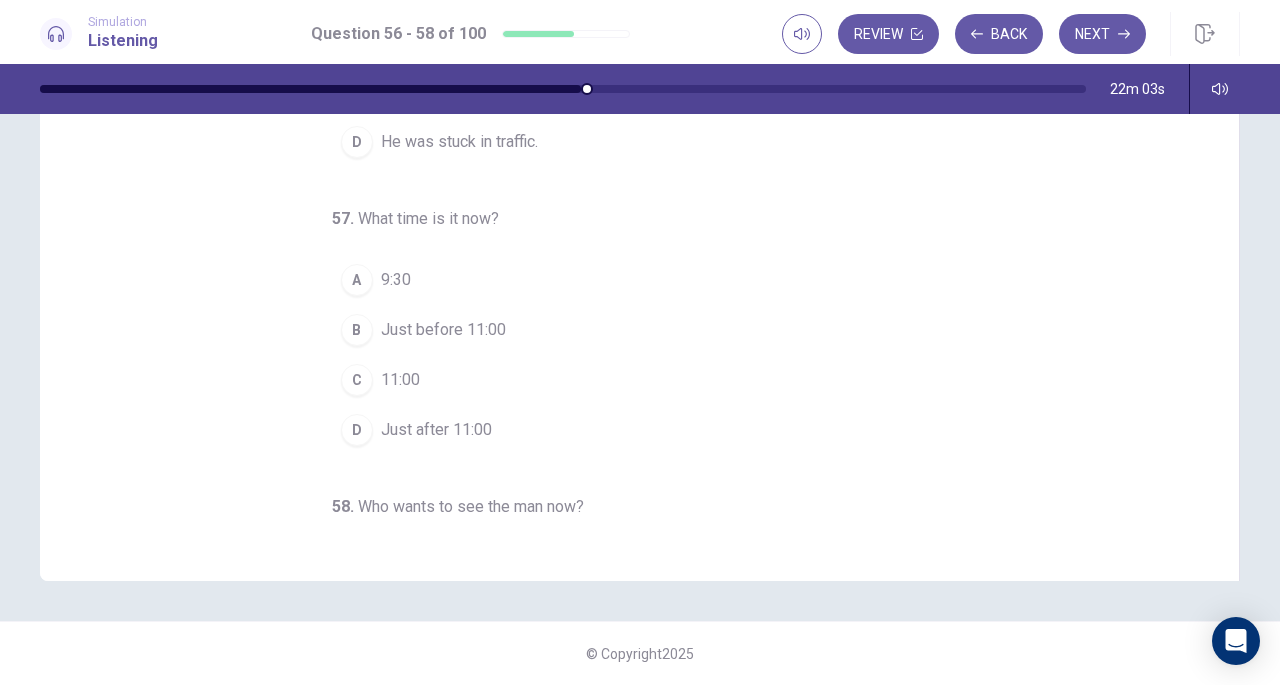 scroll, scrollTop: 0, scrollLeft: 0, axis: both 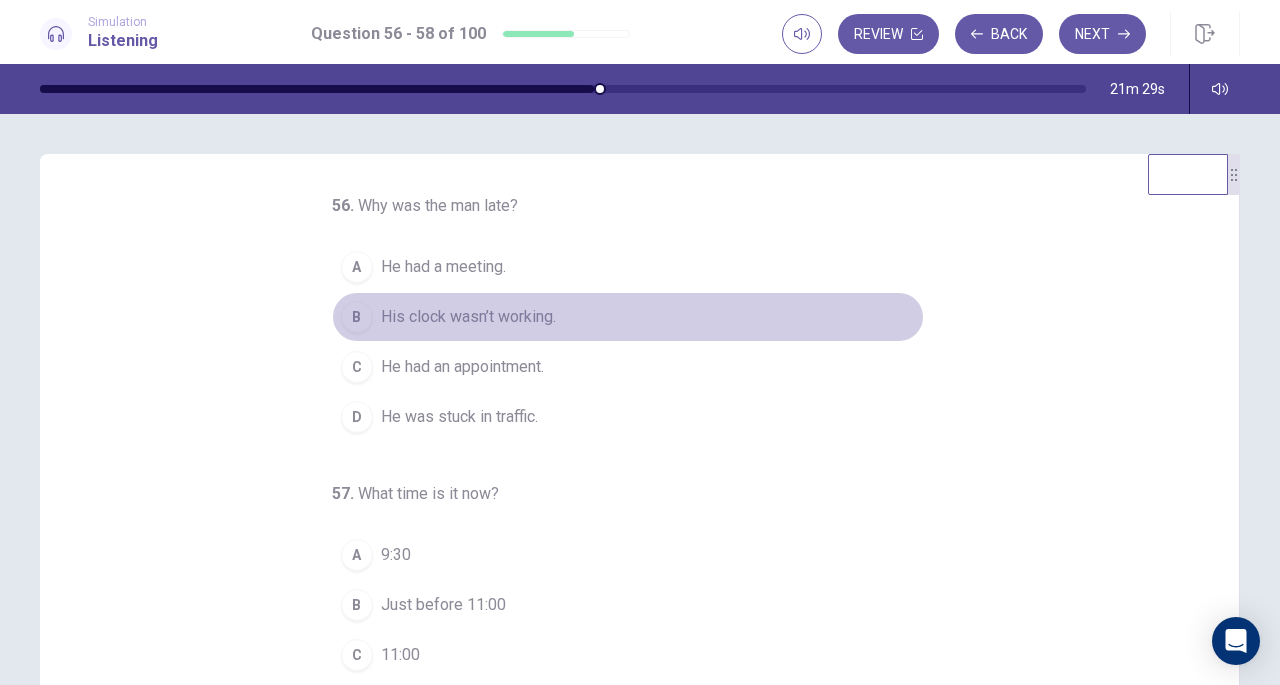 click on "His clock wasn’t working." at bounding box center [468, 317] 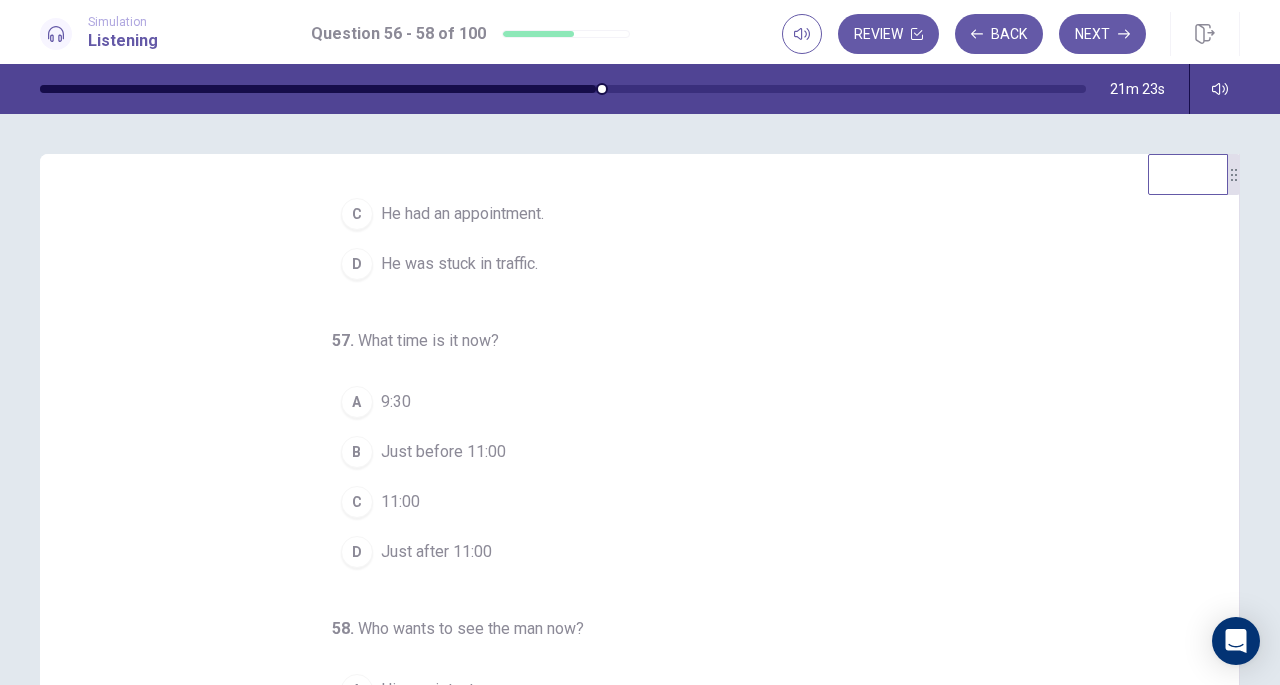 scroll, scrollTop: 200, scrollLeft: 0, axis: vertical 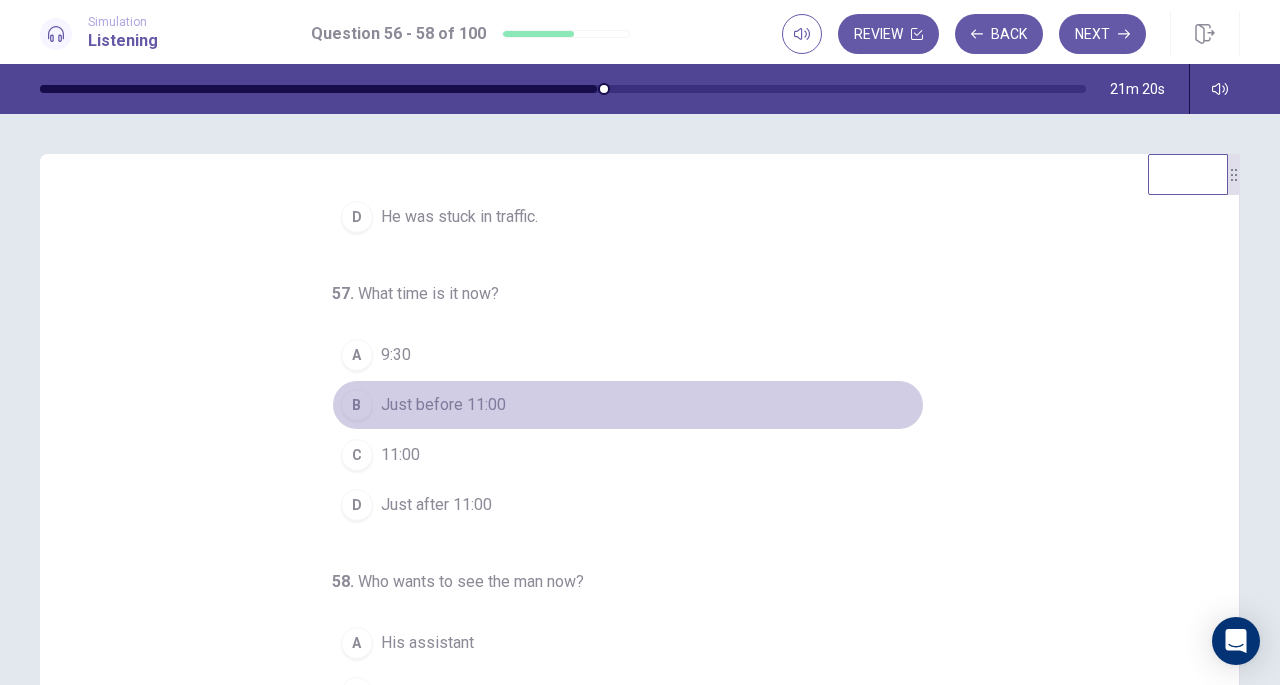 click on "Just before 11:00" at bounding box center [443, 405] 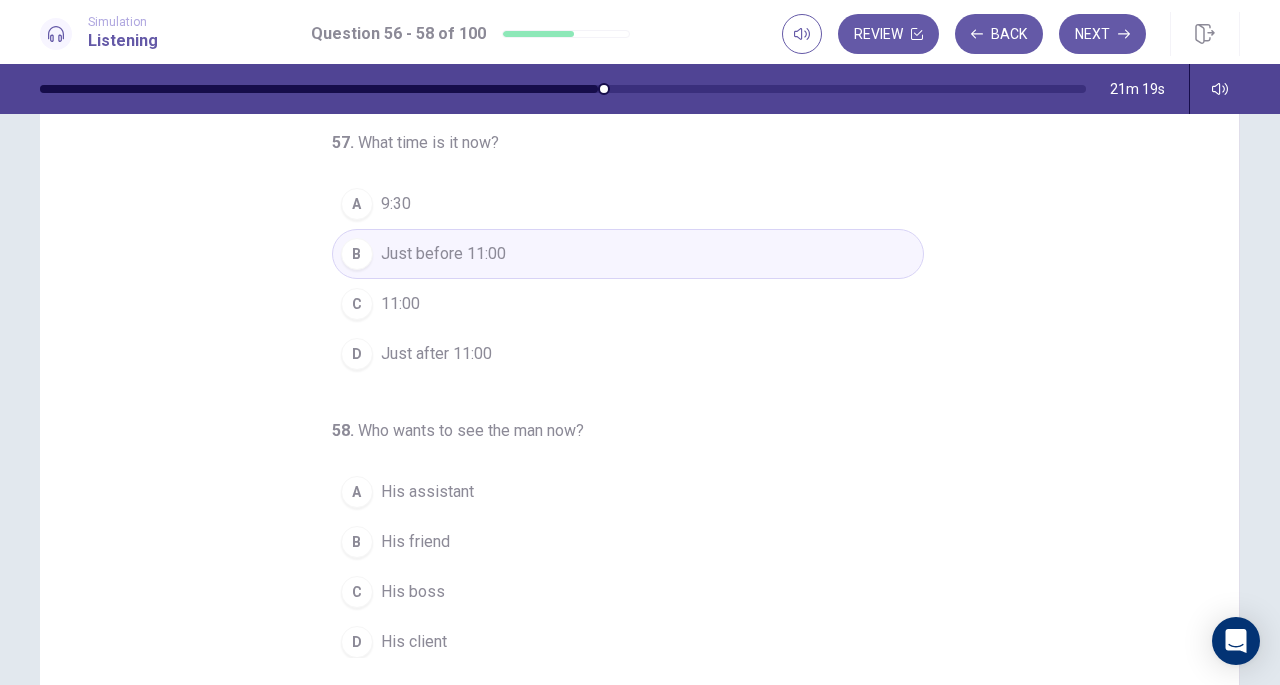 scroll, scrollTop: 200, scrollLeft: 0, axis: vertical 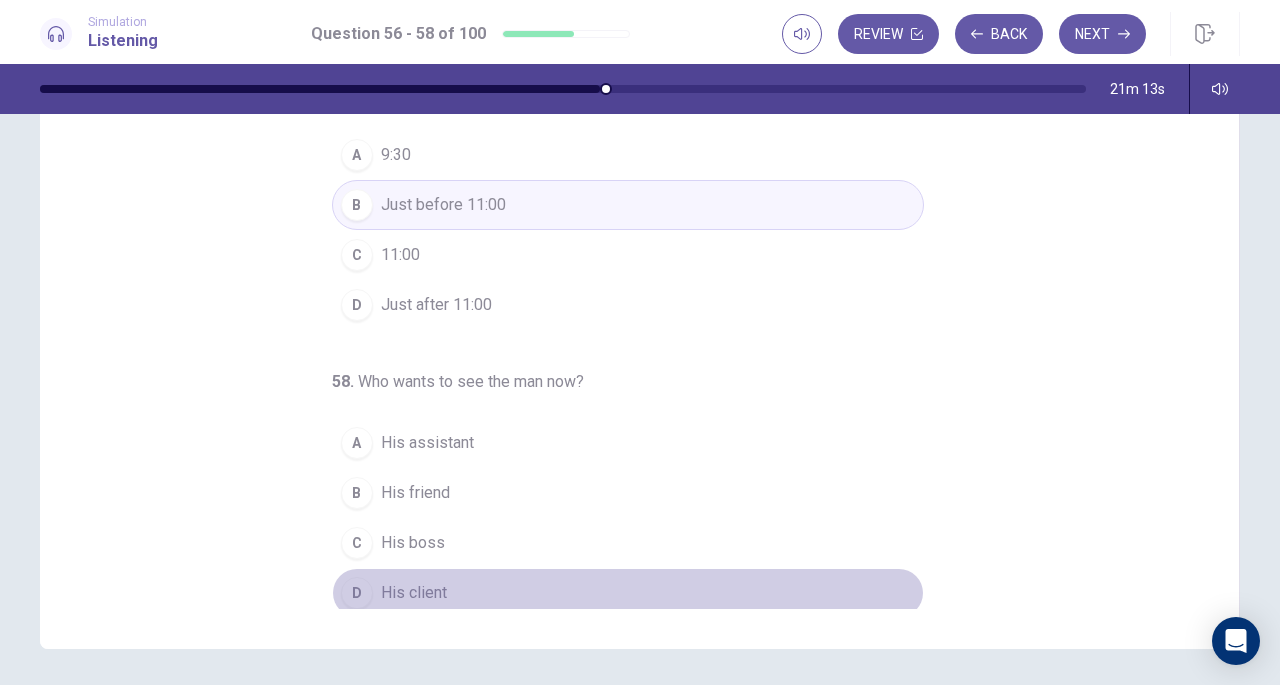click on "His client" at bounding box center [414, 593] 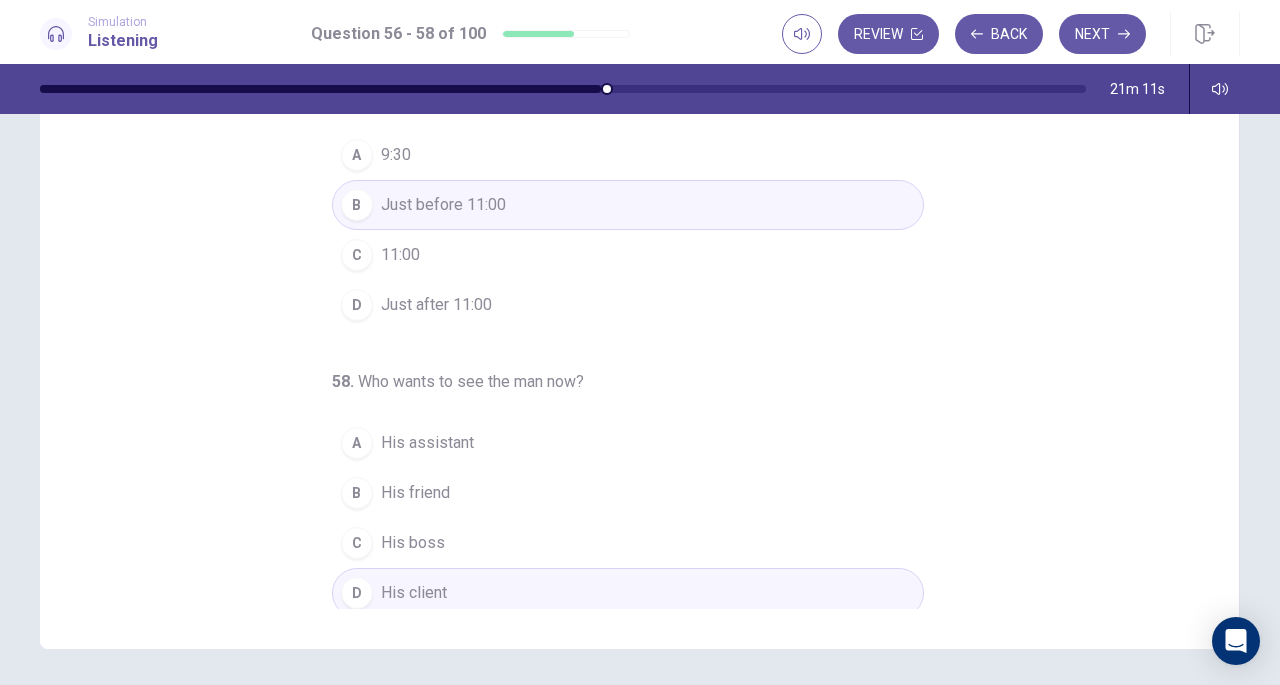 scroll, scrollTop: 0, scrollLeft: 0, axis: both 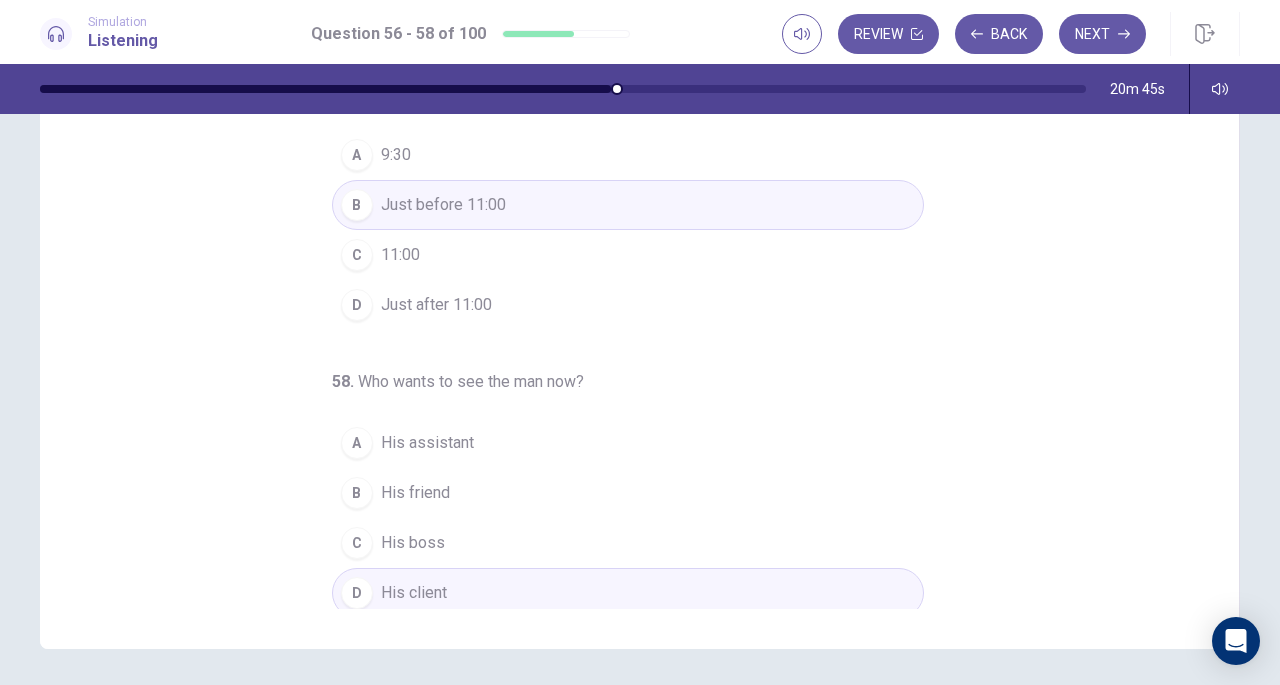click on "Next" at bounding box center (1102, 34) 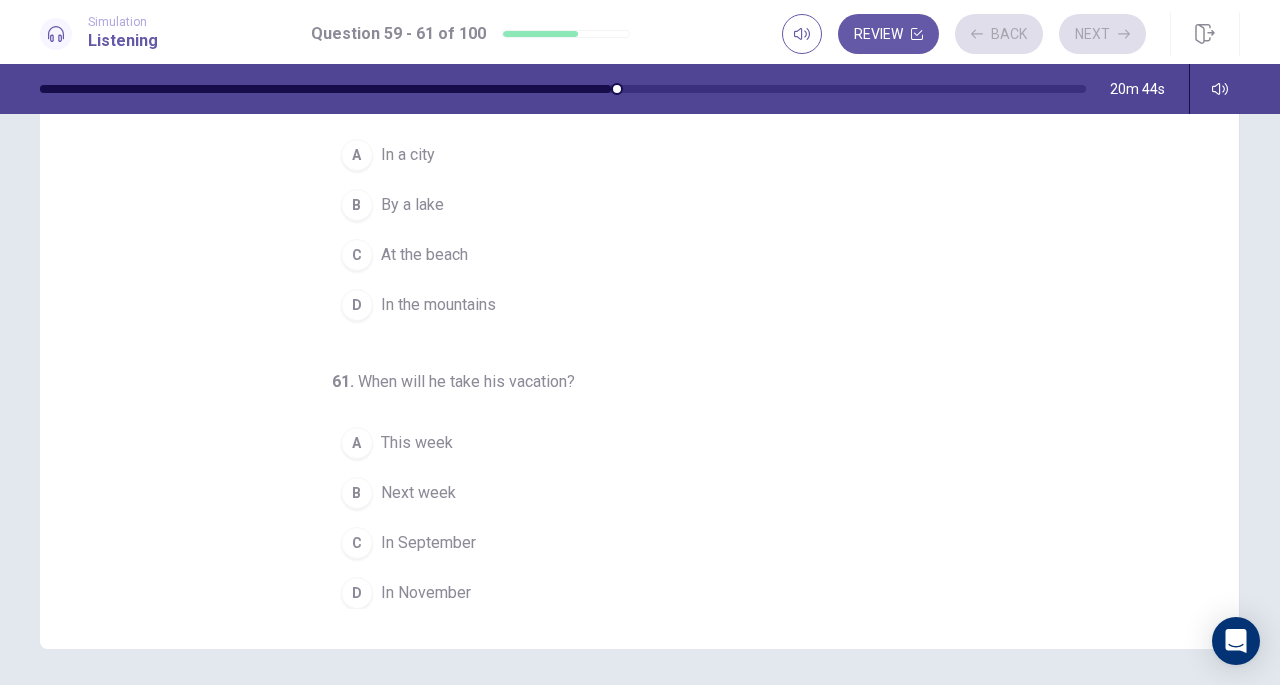 scroll, scrollTop: 200, scrollLeft: 0, axis: vertical 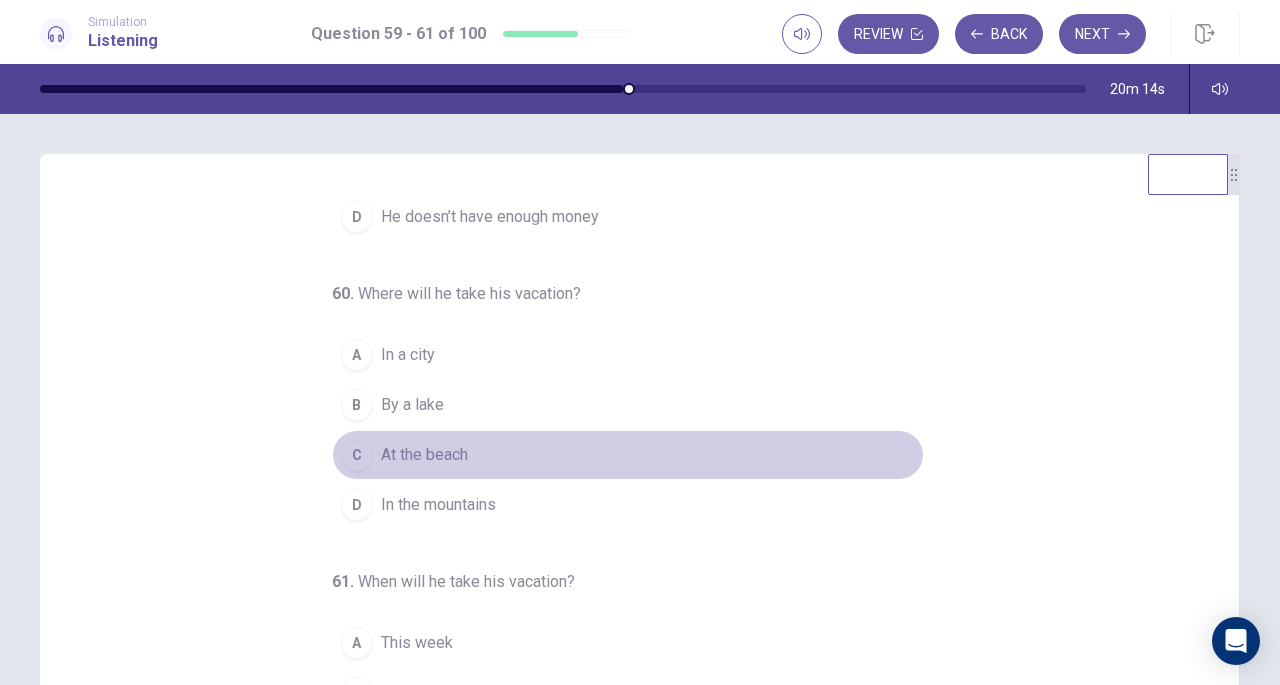click on "At the beach" at bounding box center [424, 455] 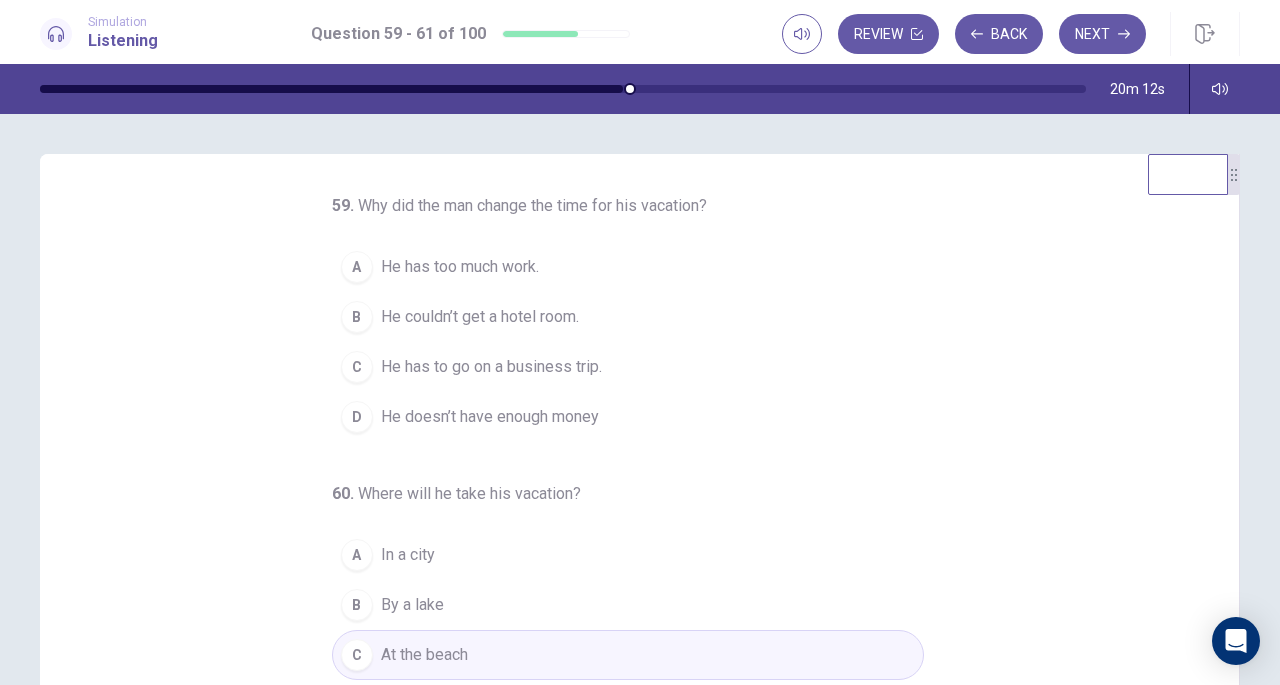 scroll, scrollTop: 224, scrollLeft: 0, axis: vertical 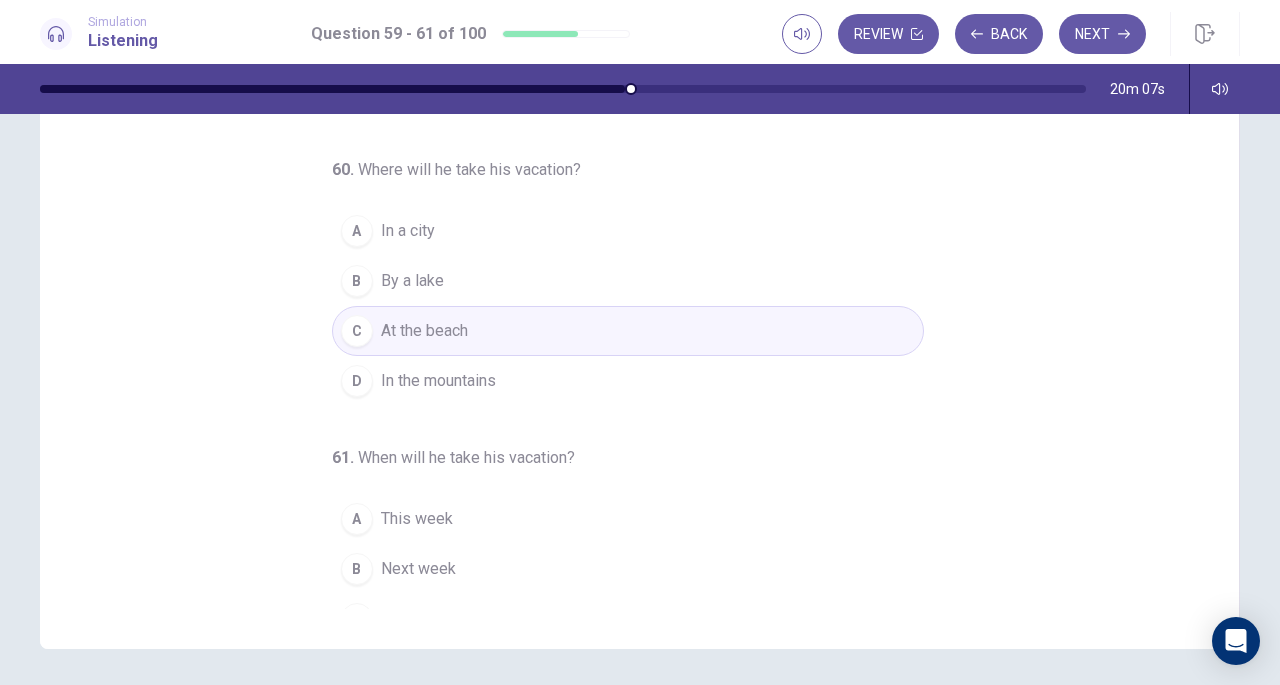 click on "In the mountains" at bounding box center [438, 381] 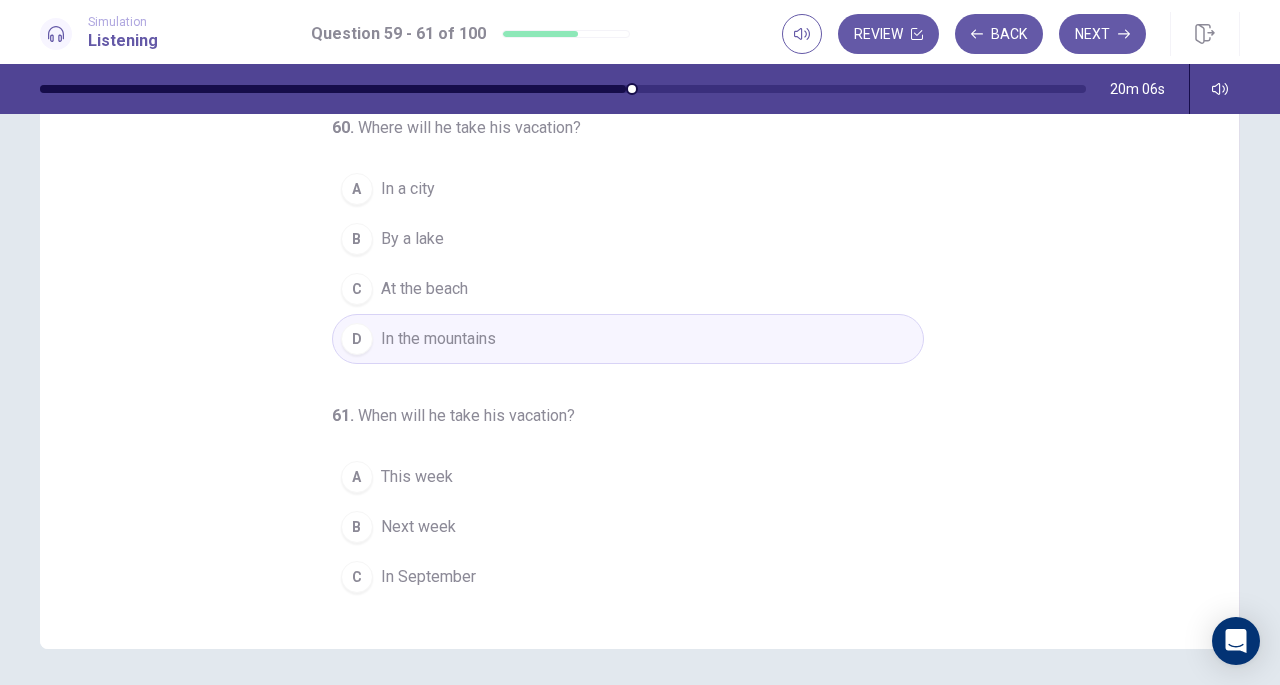 scroll, scrollTop: 224, scrollLeft: 0, axis: vertical 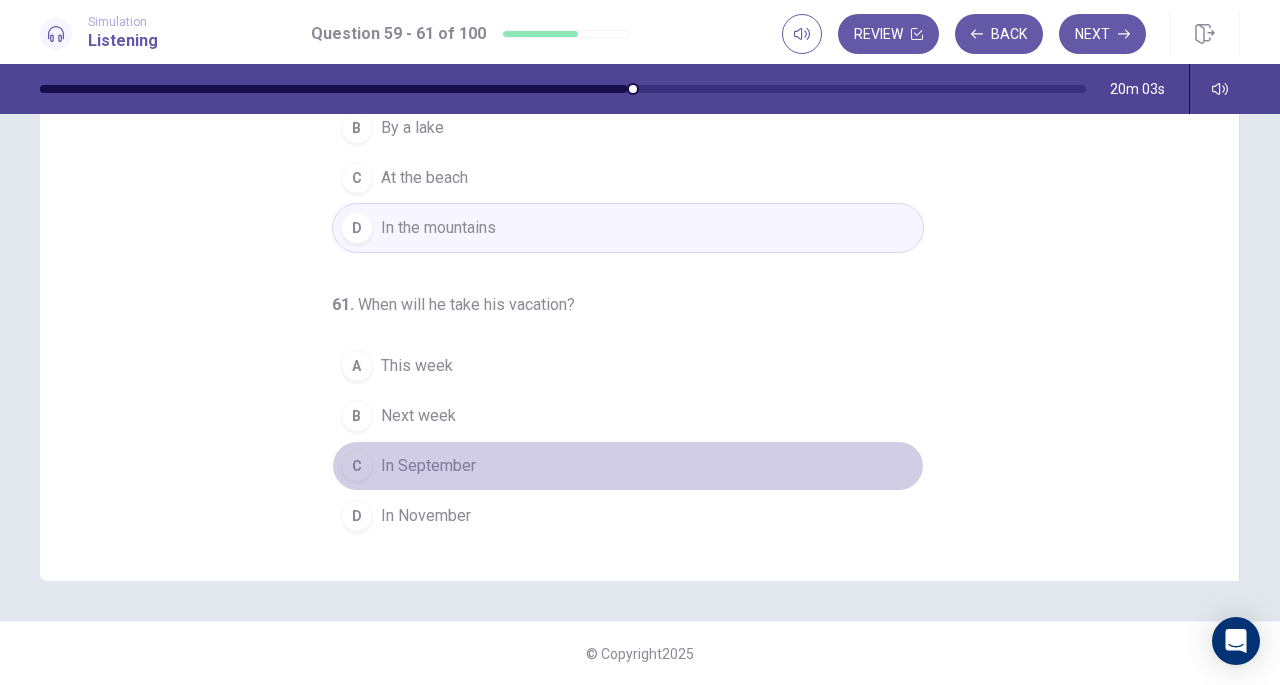 click on "In September" at bounding box center [428, 466] 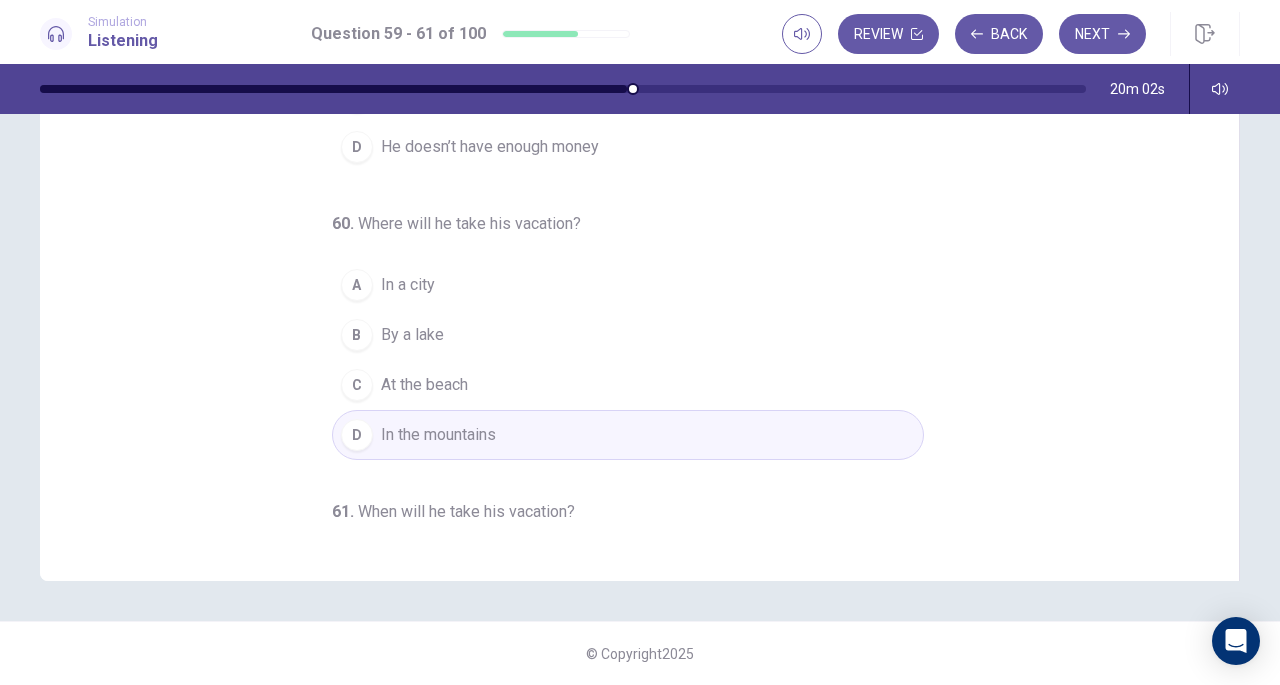 scroll, scrollTop: 0, scrollLeft: 0, axis: both 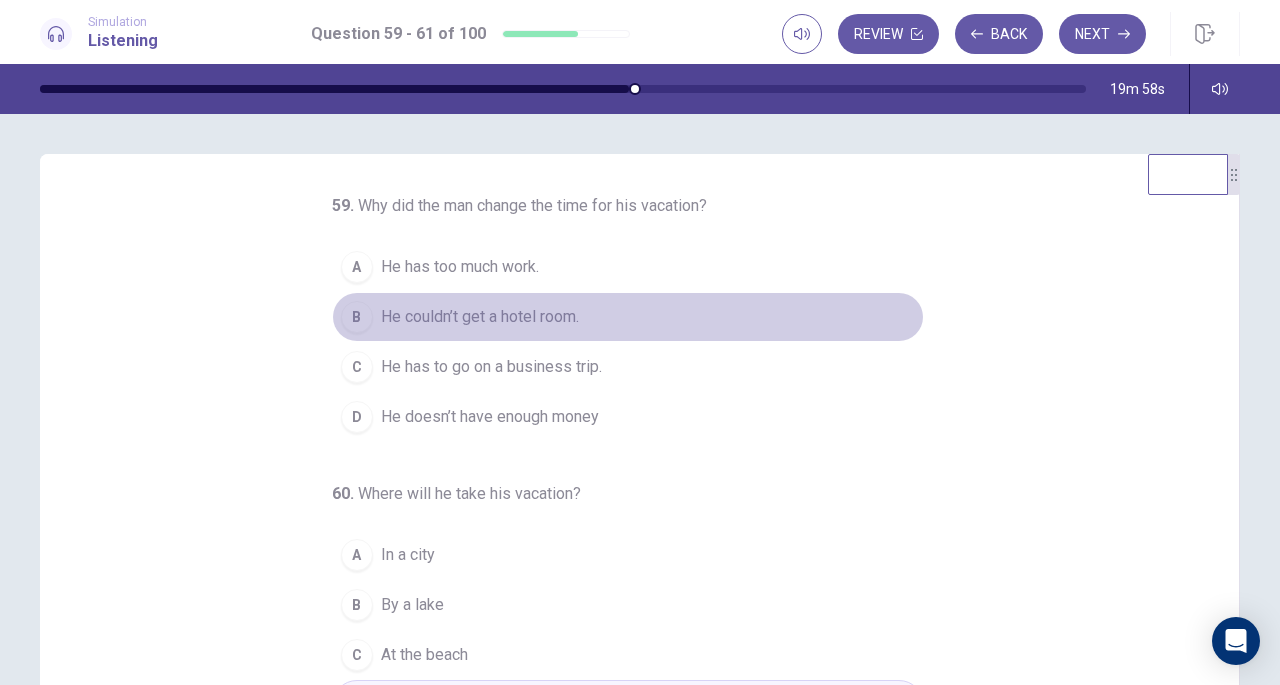 click on "He couldn’t get a hotel room." at bounding box center (480, 317) 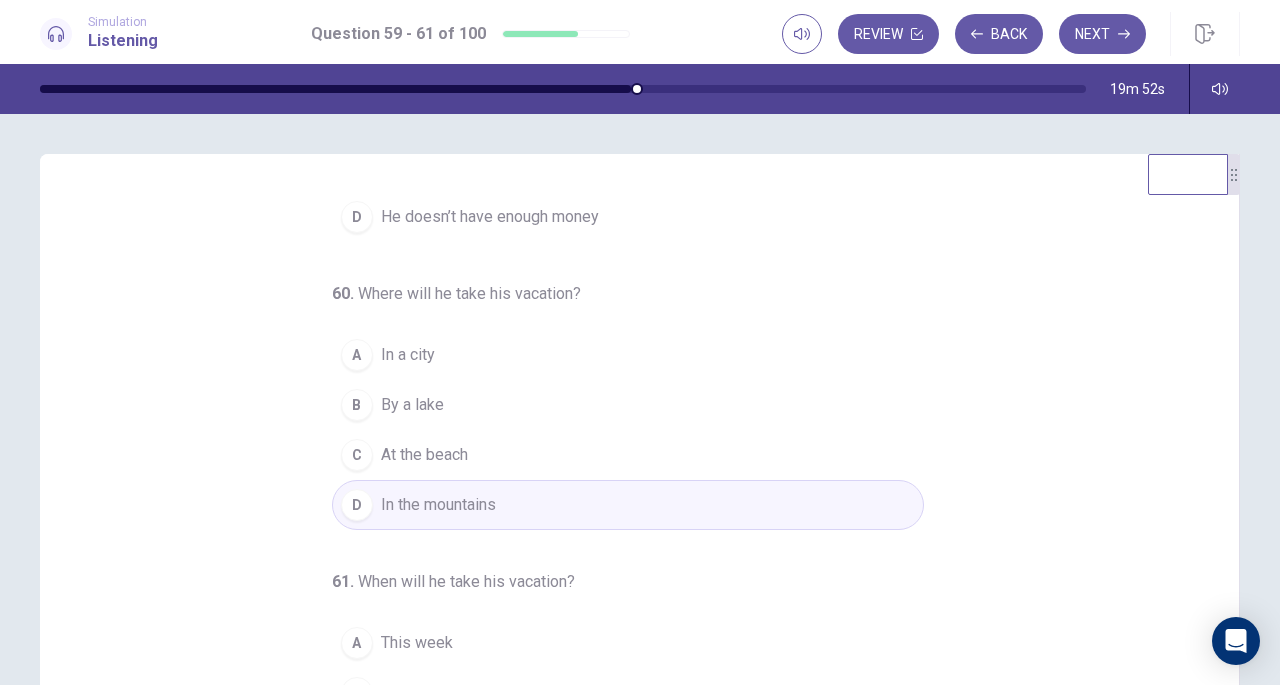 scroll, scrollTop: 224, scrollLeft: 0, axis: vertical 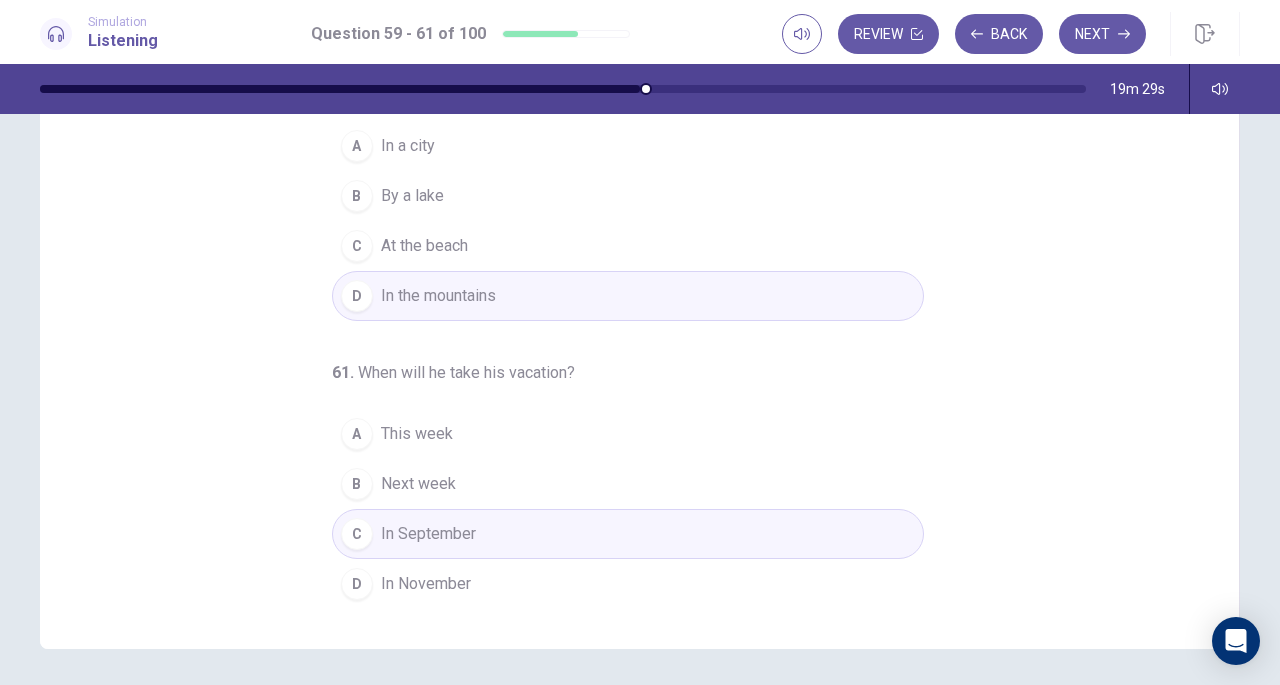 click on "Next" at bounding box center (1102, 34) 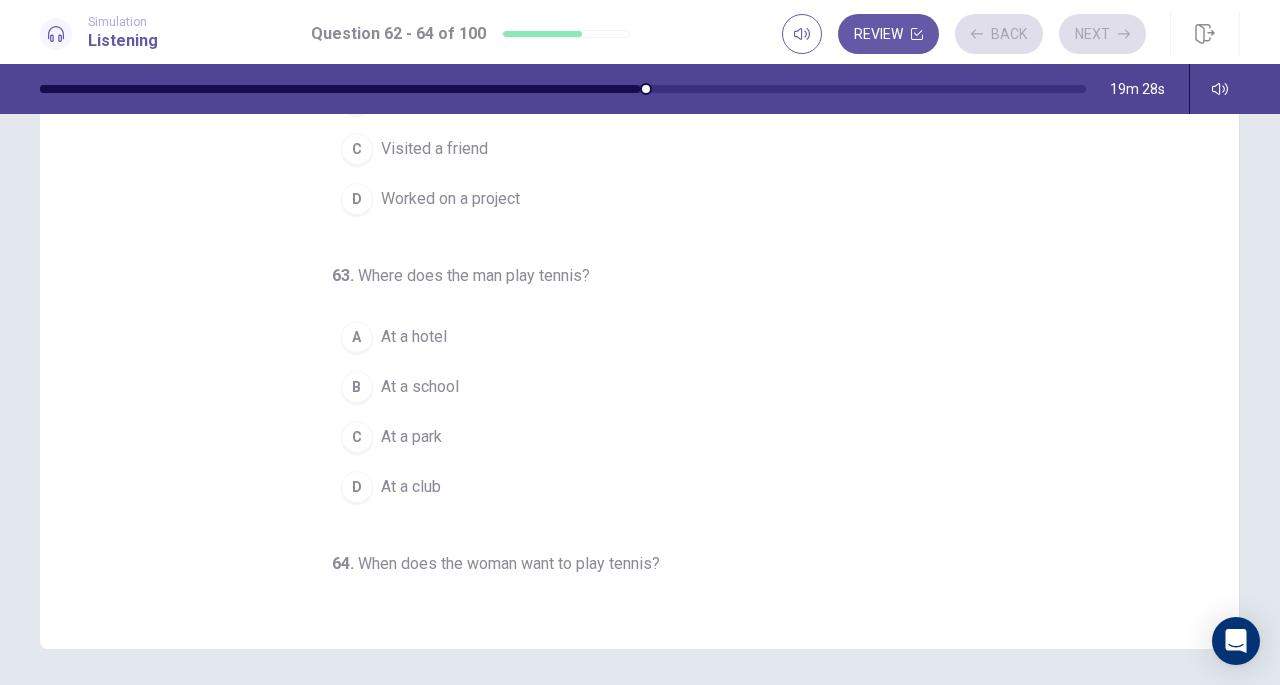 scroll, scrollTop: 0, scrollLeft: 0, axis: both 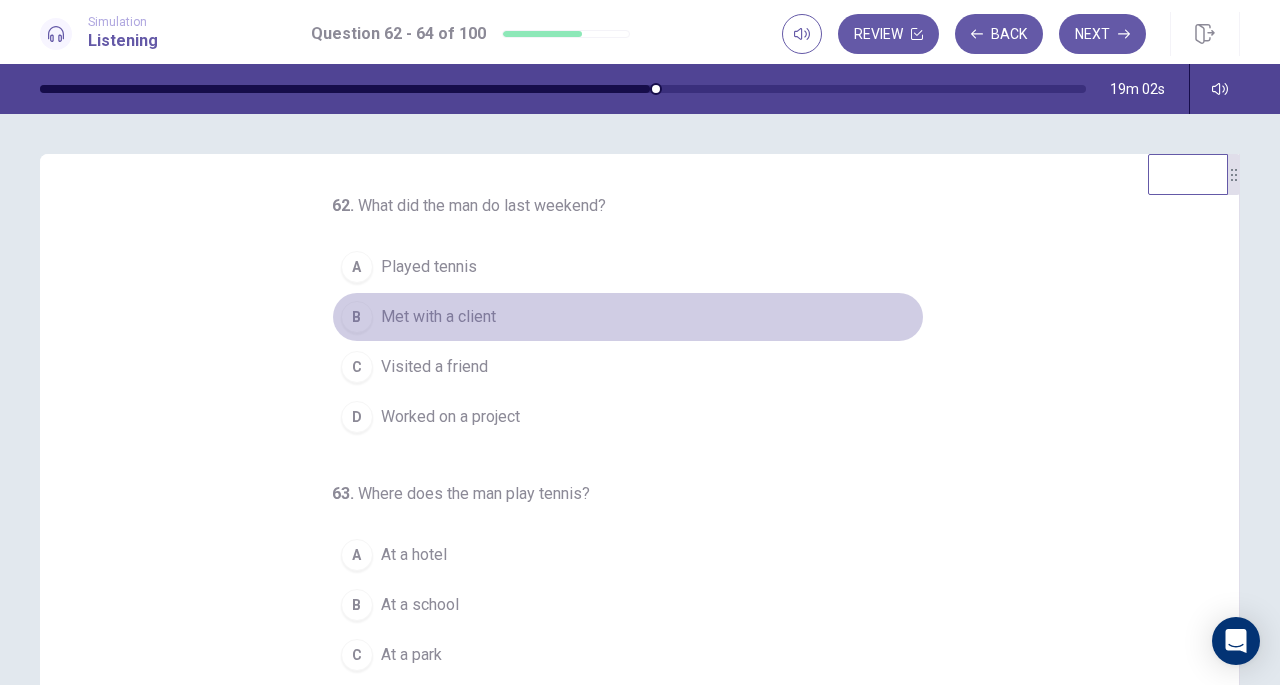 click on "Met with a client" at bounding box center (438, 317) 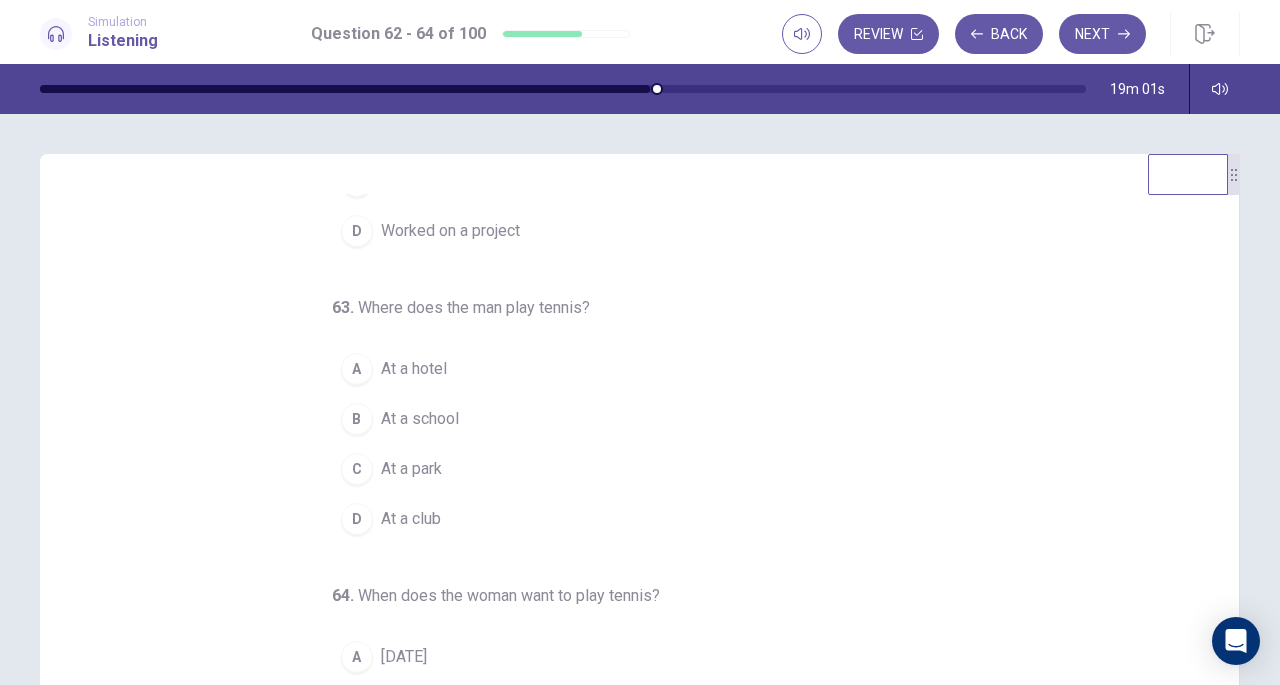 scroll, scrollTop: 200, scrollLeft: 0, axis: vertical 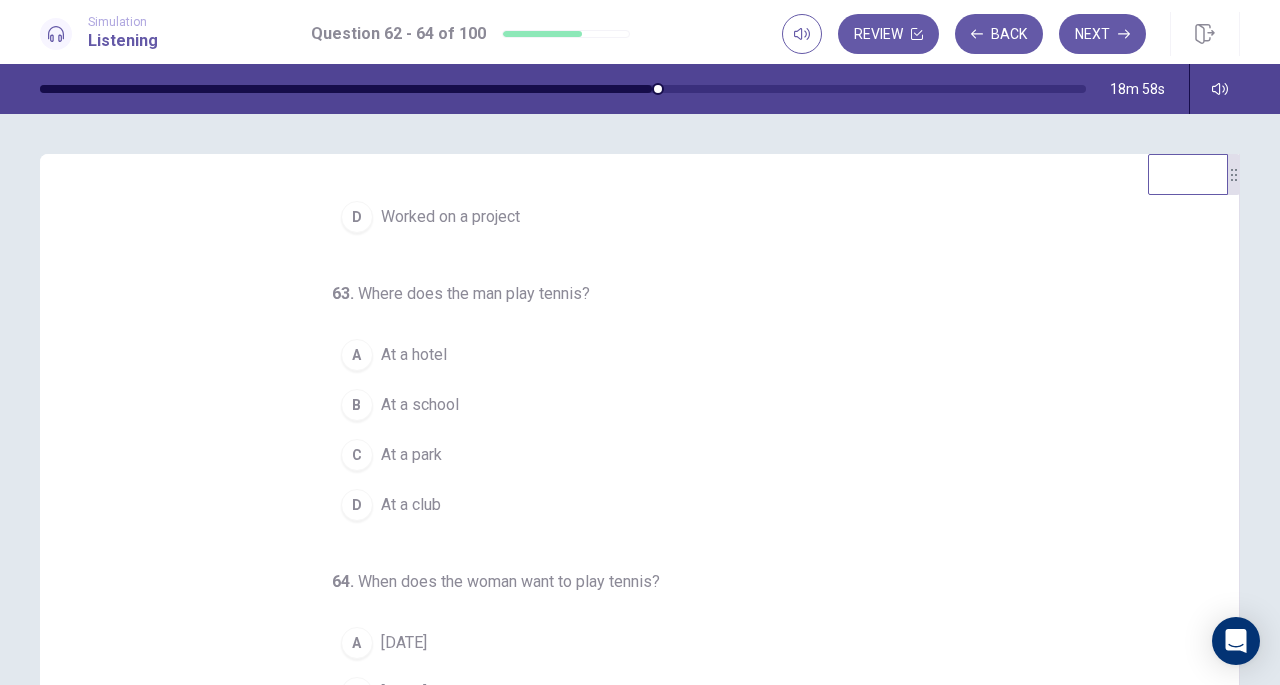 click on "At a hotel" at bounding box center [414, 355] 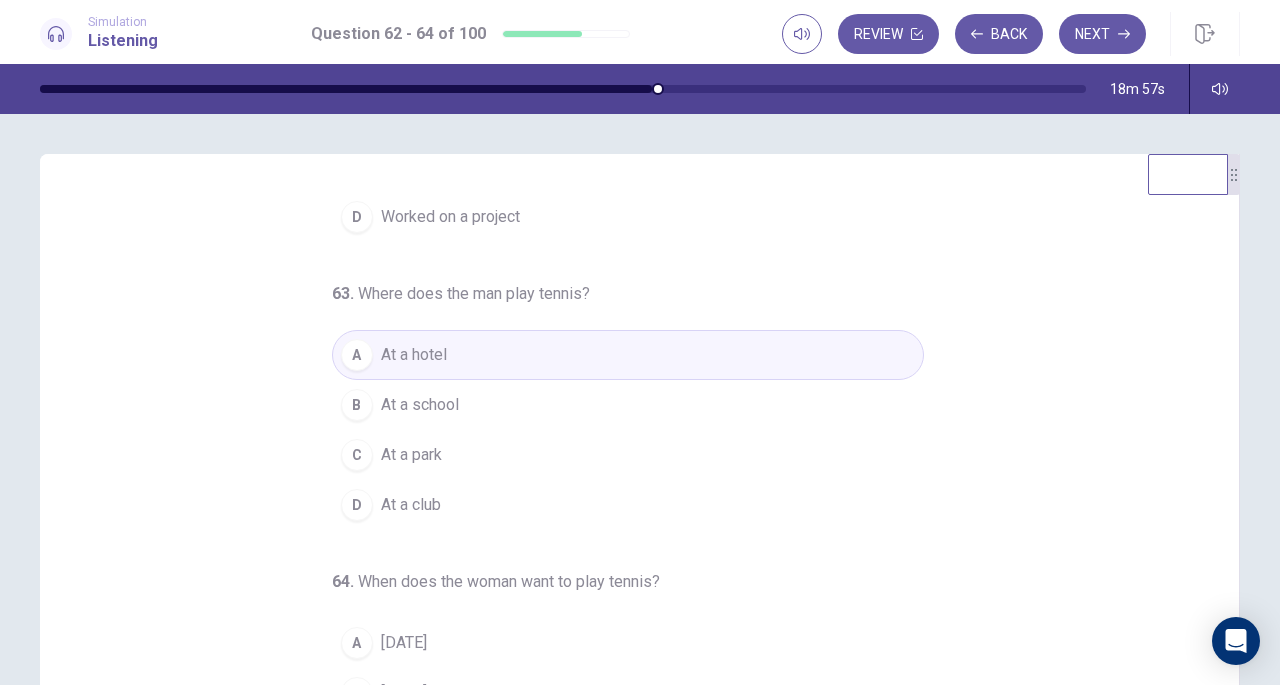 scroll, scrollTop: 200, scrollLeft: 0, axis: vertical 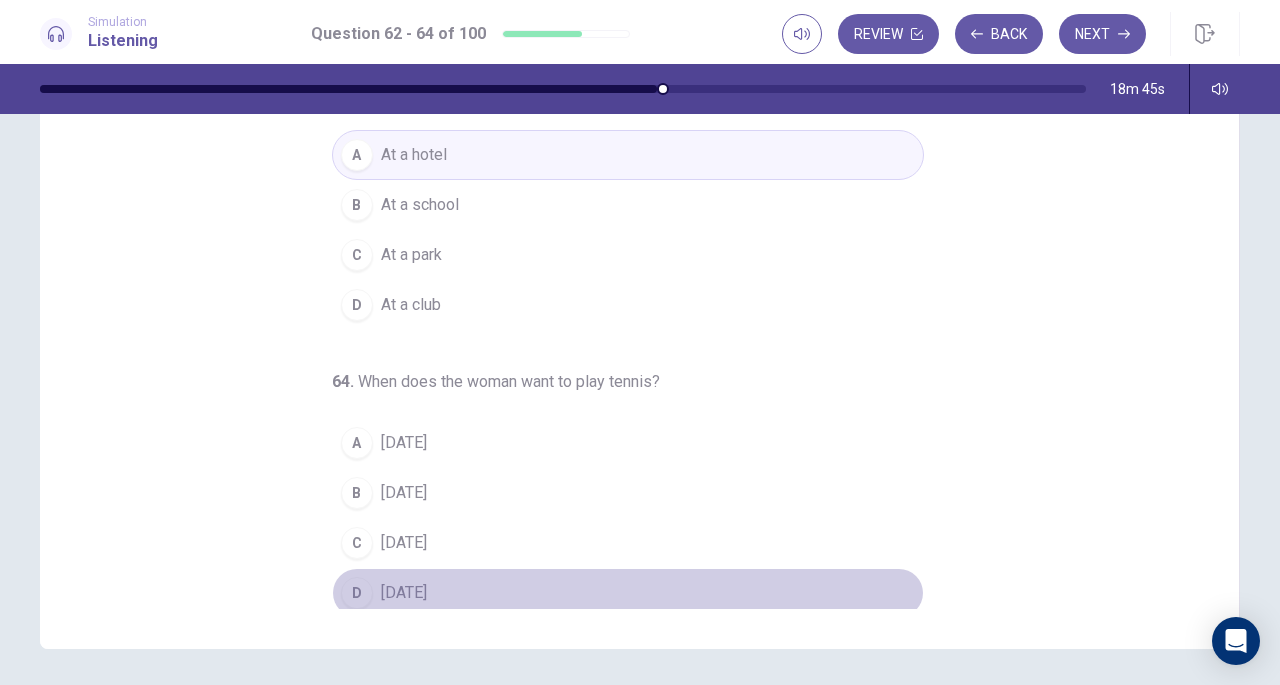 click on "[DATE]" at bounding box center (404, 593) 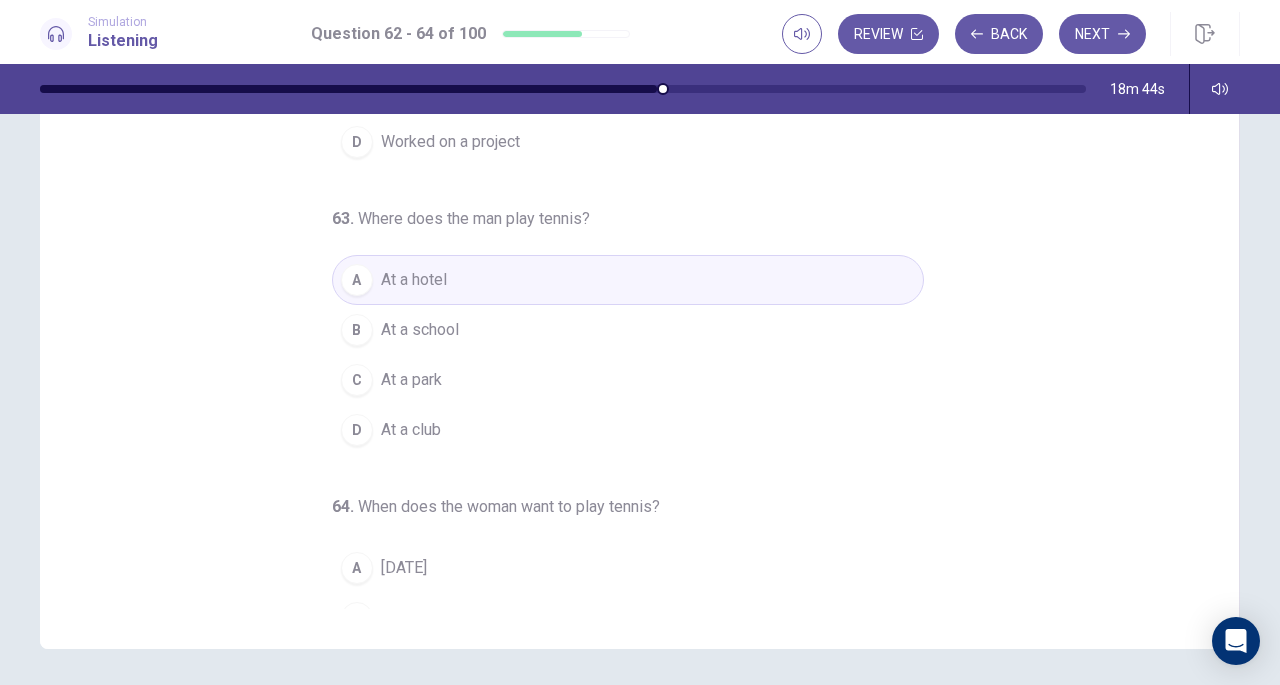 scroll, scrollTop: 0, scrollLeft: 0, axis: both 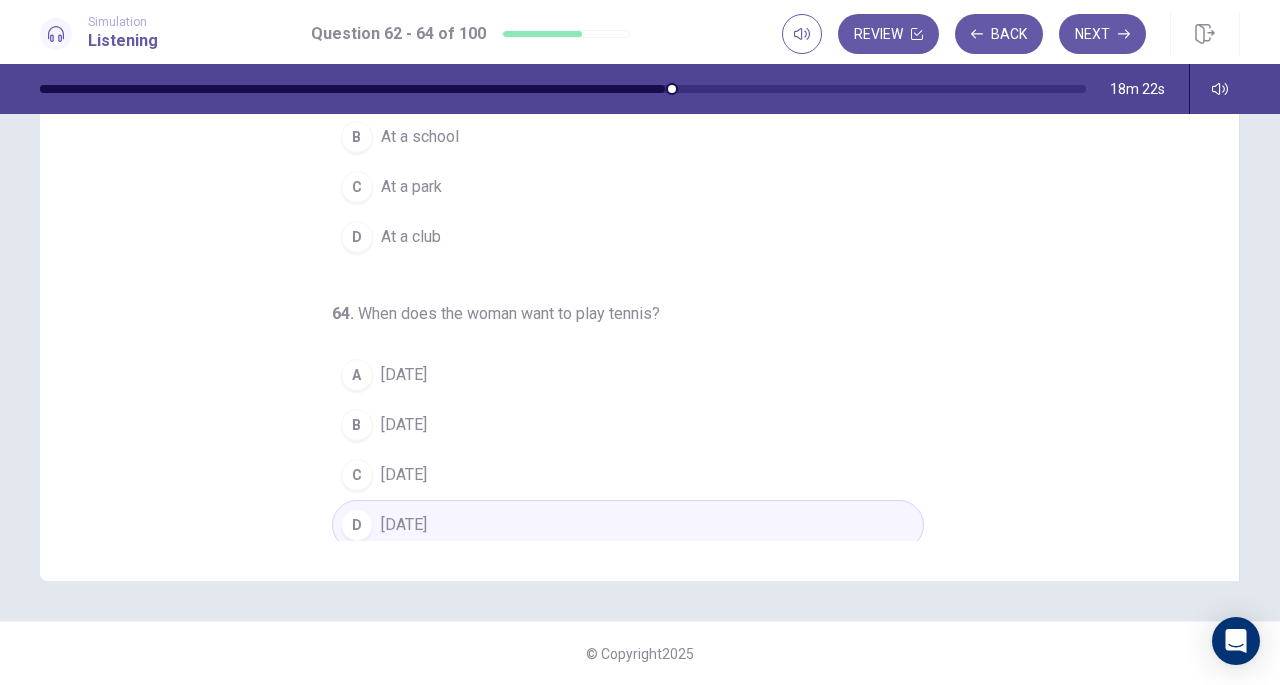click on "Next" at bounding box center [1102, 34] 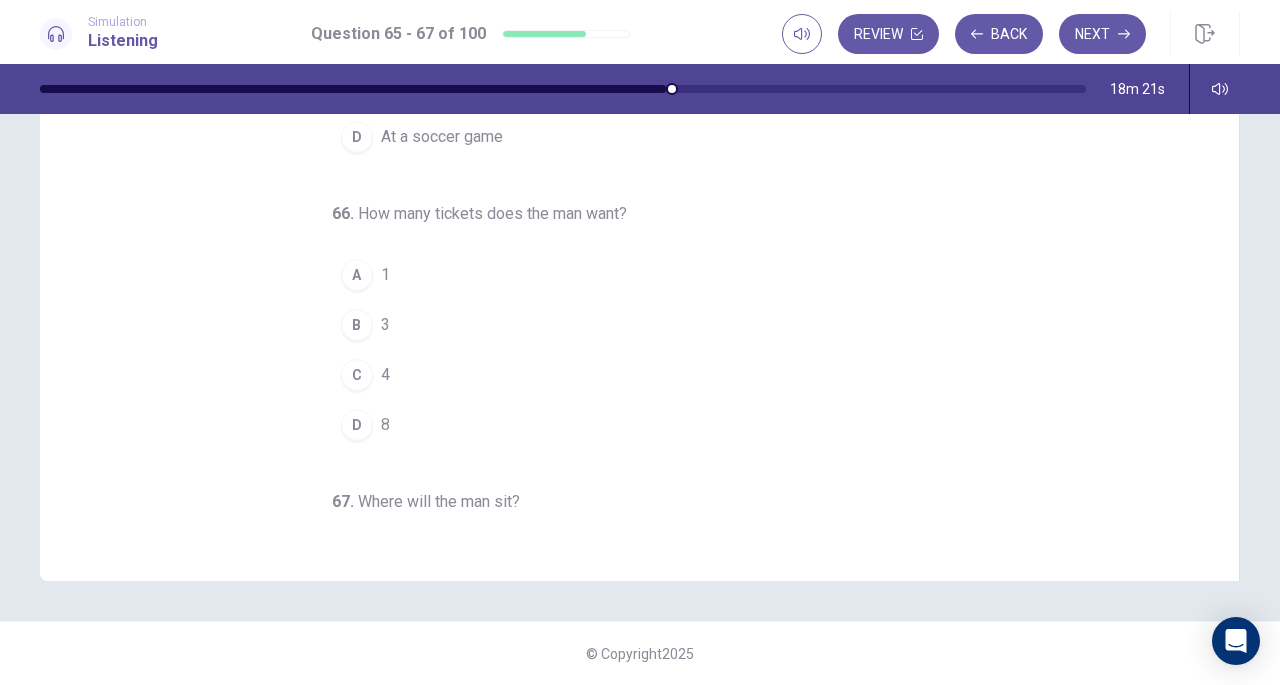 scroll, scrollTop: 0, scrollLeft: 0, axis: both 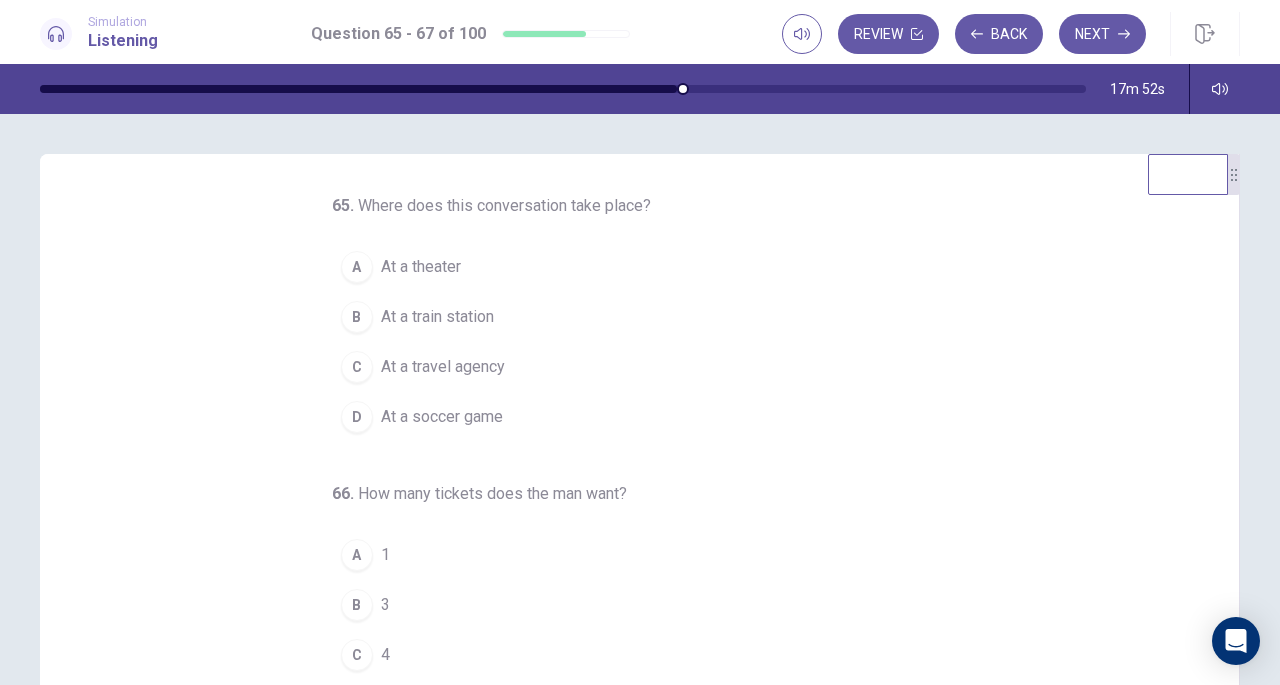 click on "At a soccer game" at bounding box center (442, 417) 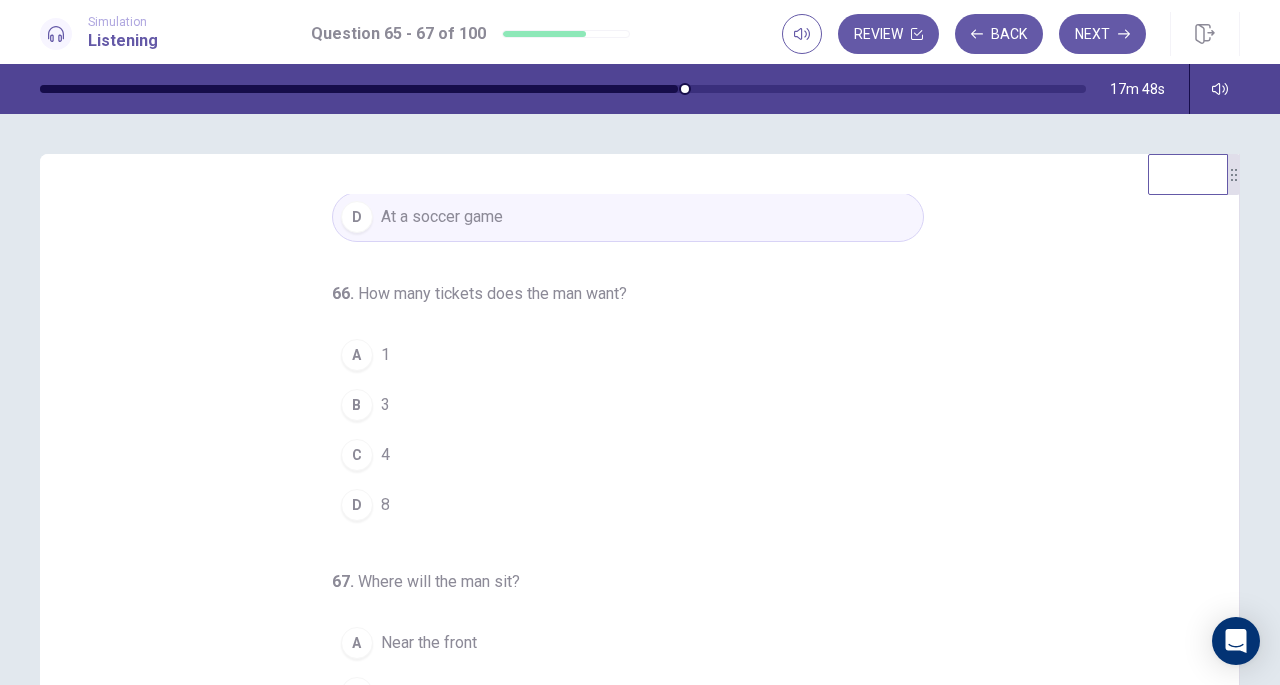 scroll, scrollTop: 200, scrollLeft: 0, axis: vertical 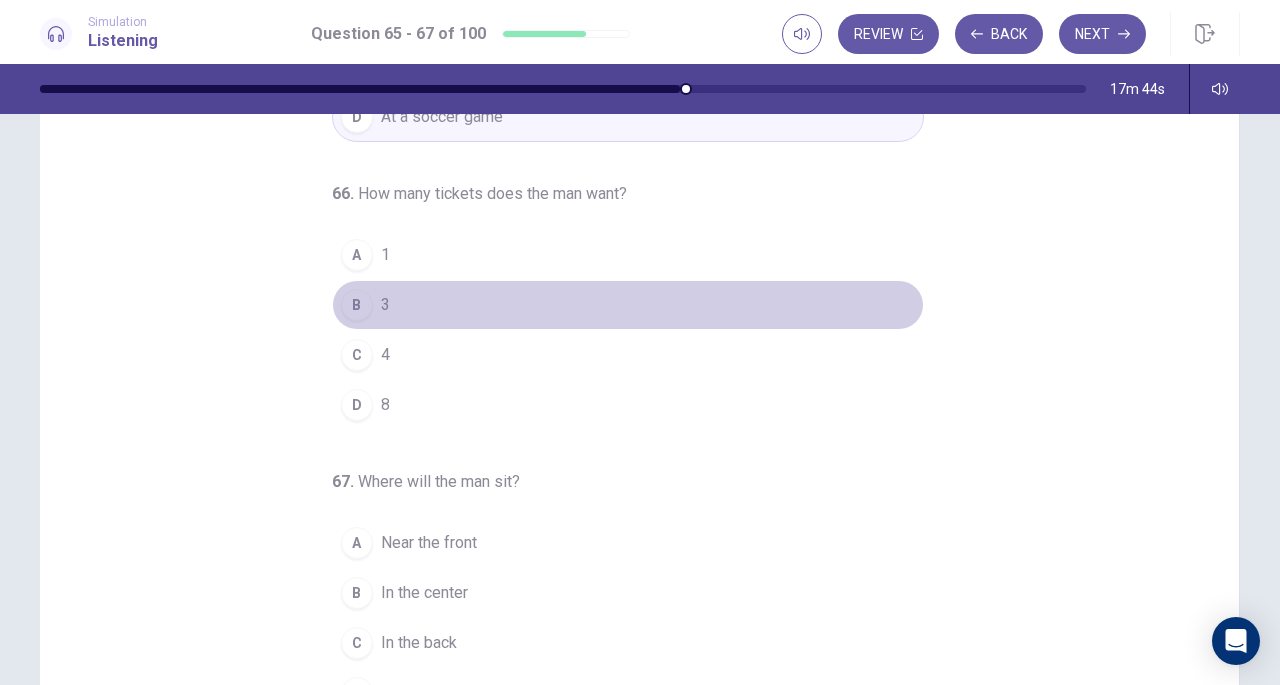 click on "3" at bounding box center [385, 305] 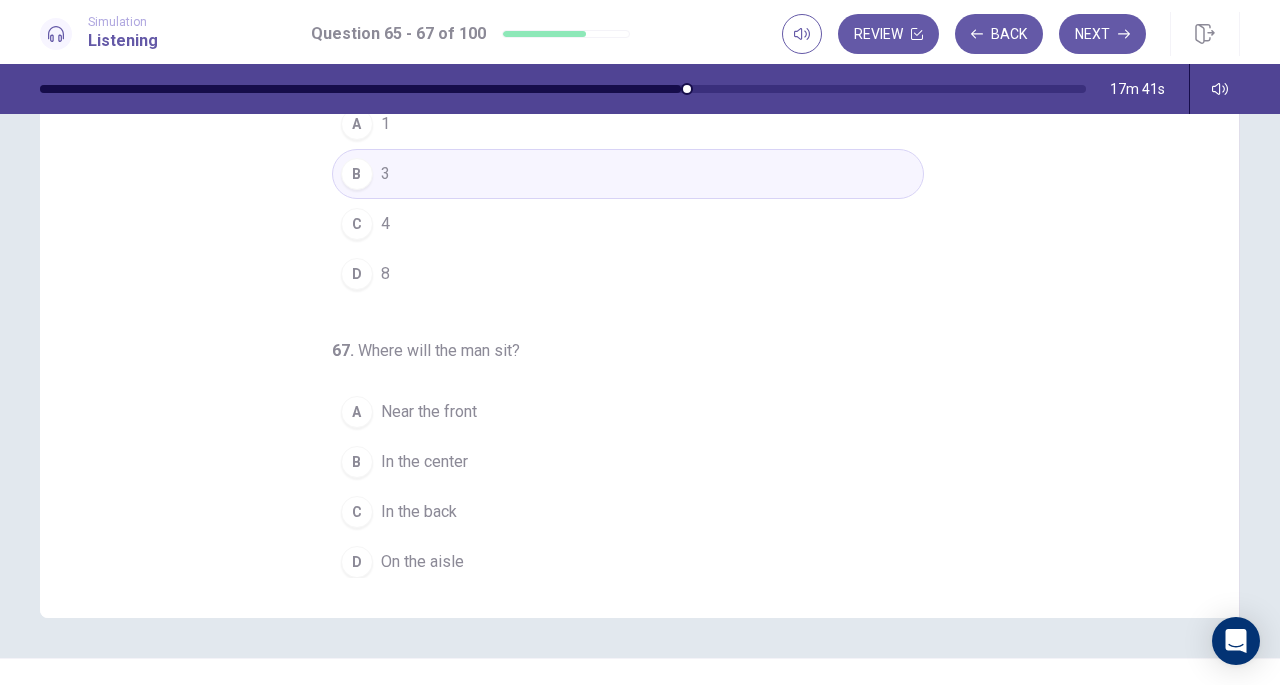 scroll, scrollTop: 268, scrollLeft: 0, axis: vertical 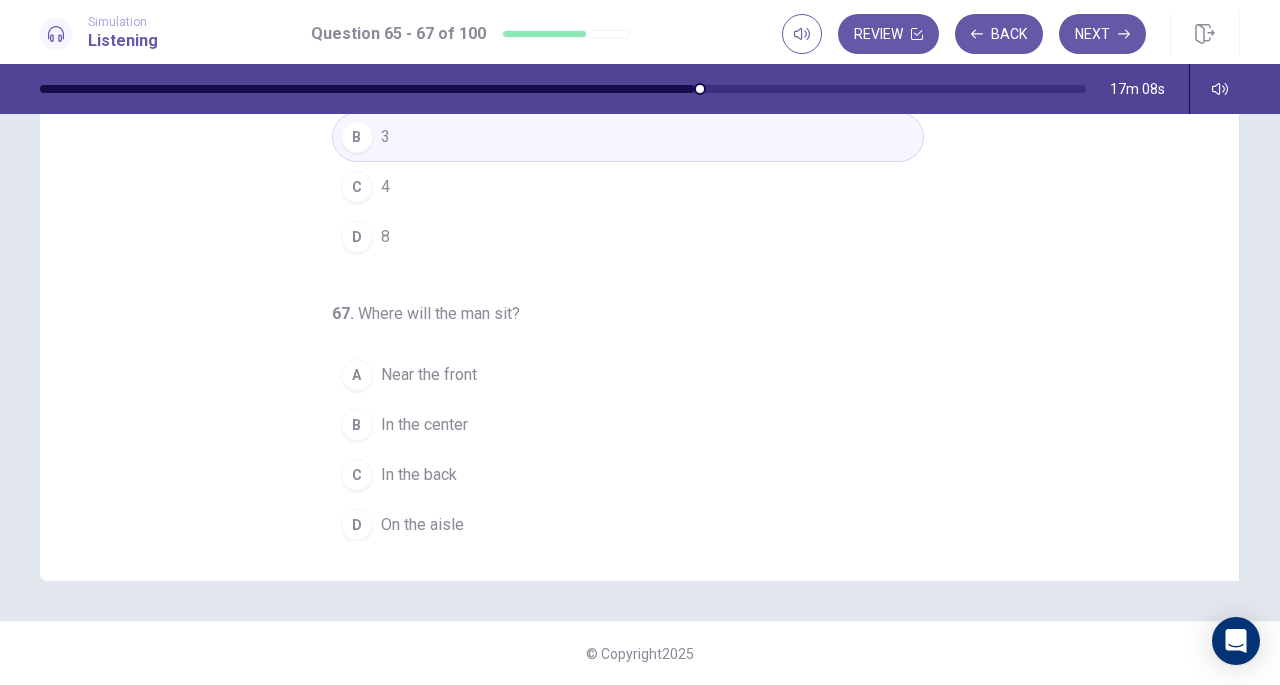 click on "In the back" at bounding box center [419, 475] 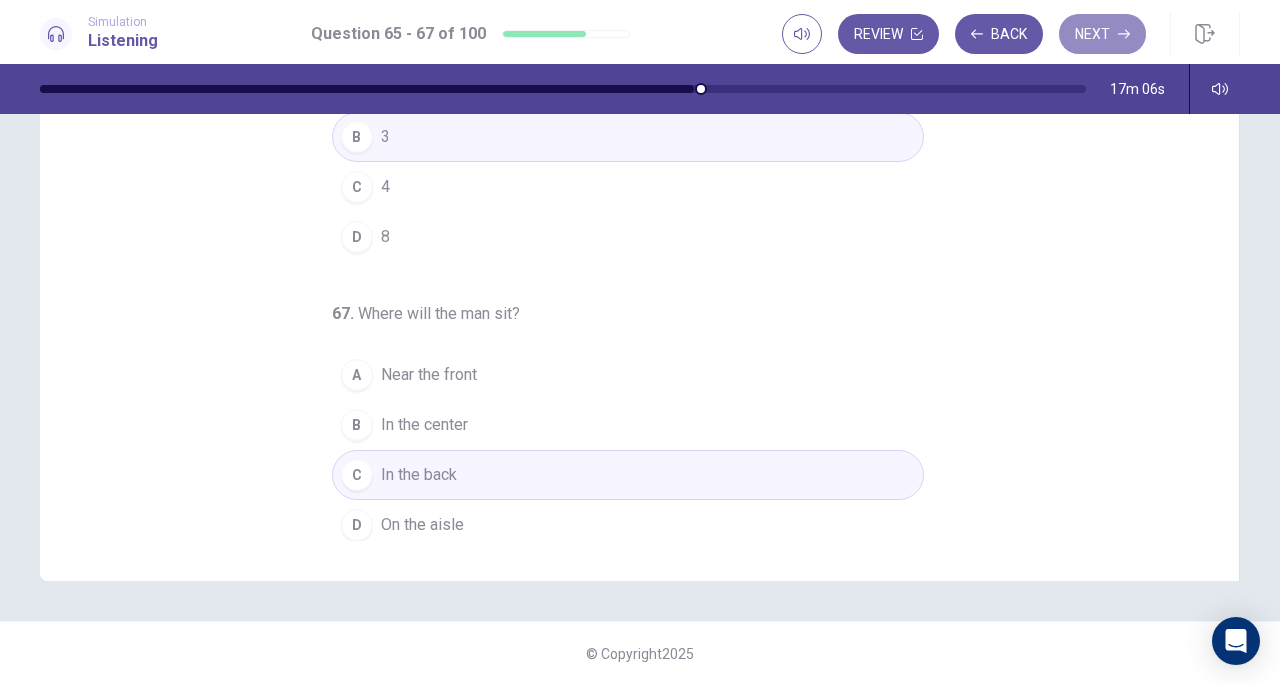 click on "Next" at bounding box center (1102, 34) 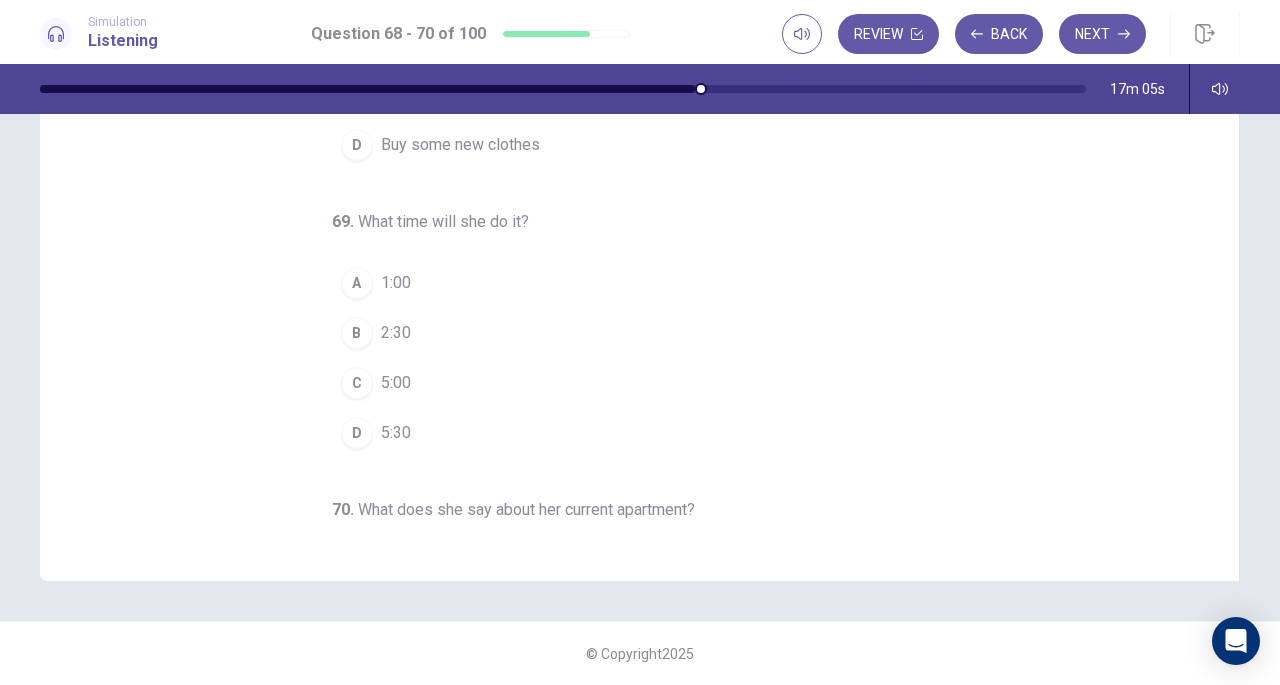 scroll, scrollTop: 0, scrollLeft: 0, axis: both 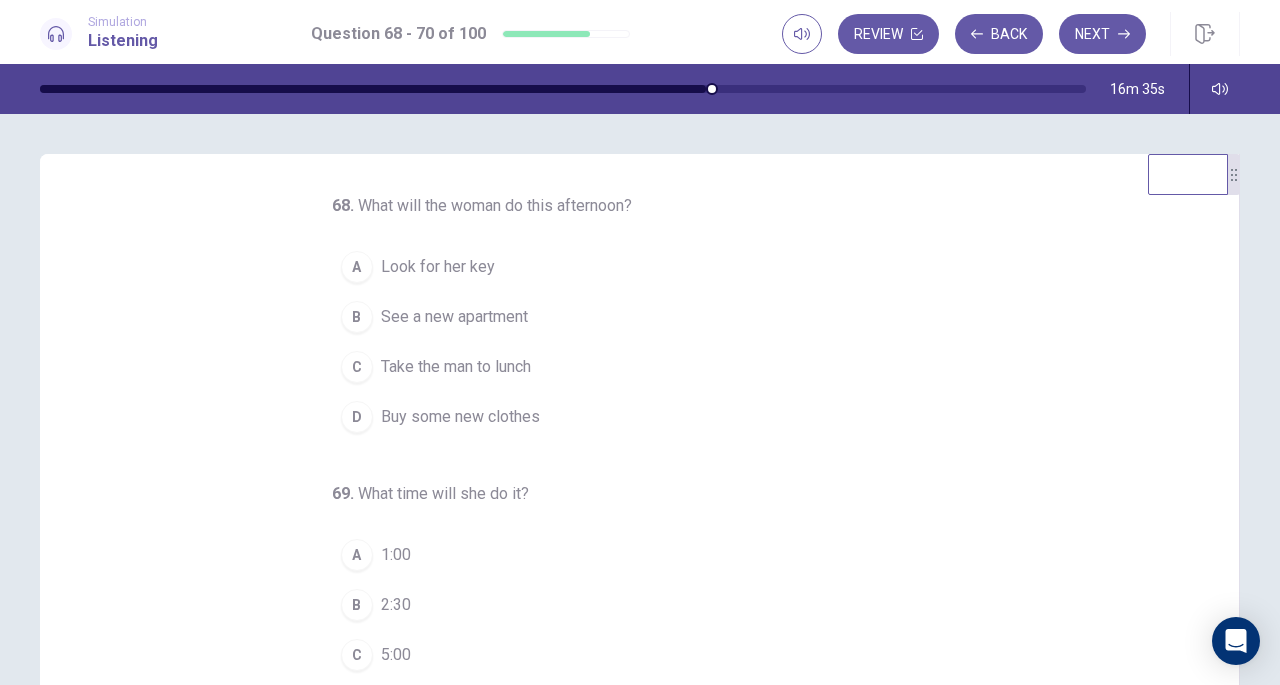 click on "See a new apartment" at bounding box center (454, 317) 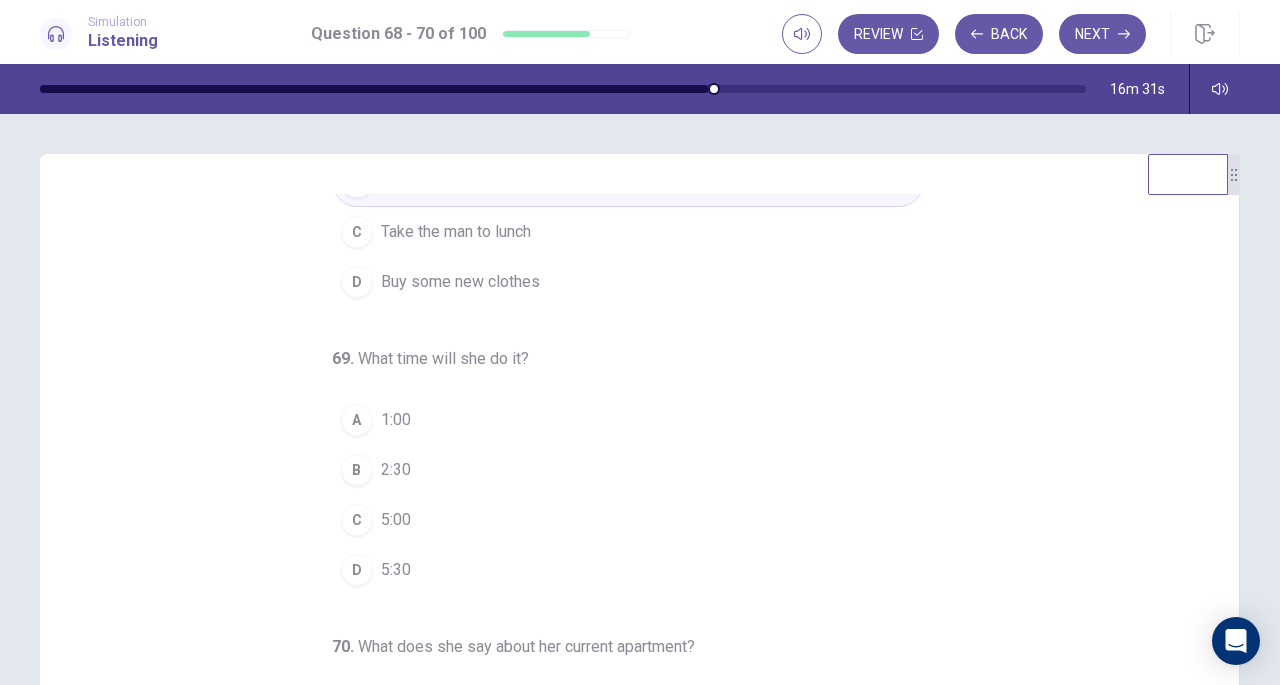 scroll, scrollTop: 153, scrollLeft: 0, axis: vertical 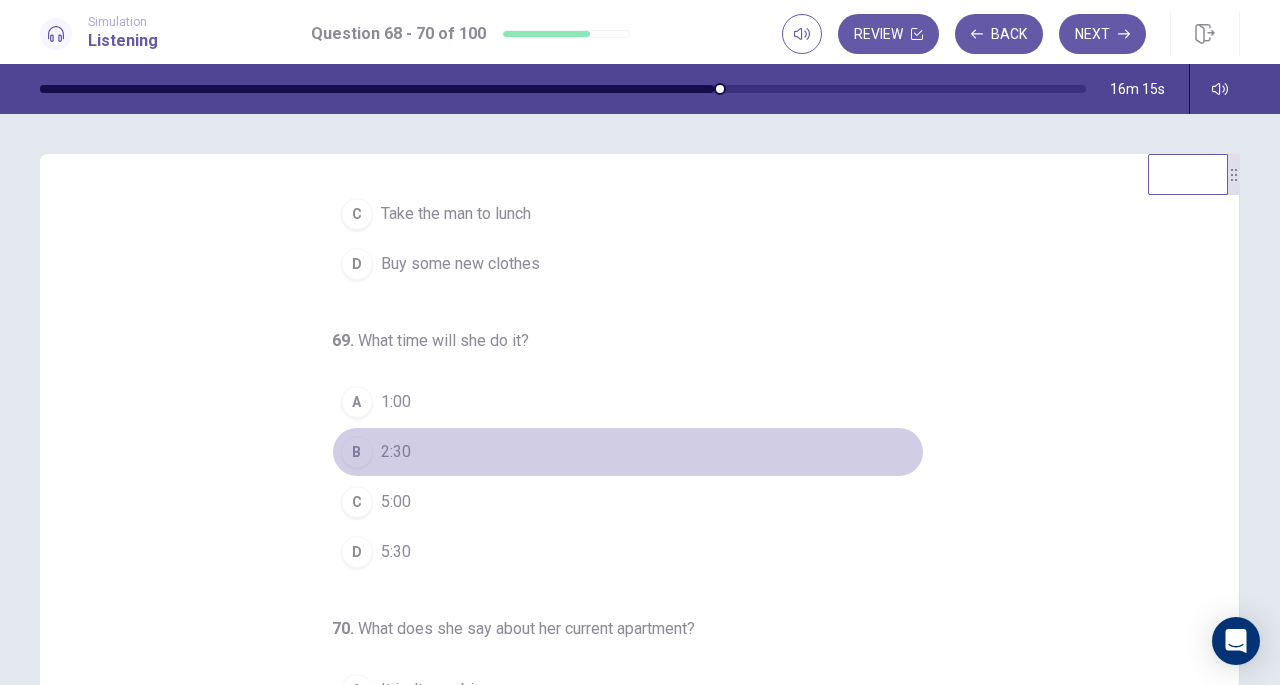 click on "2:30" at bounding box center (396, 452) 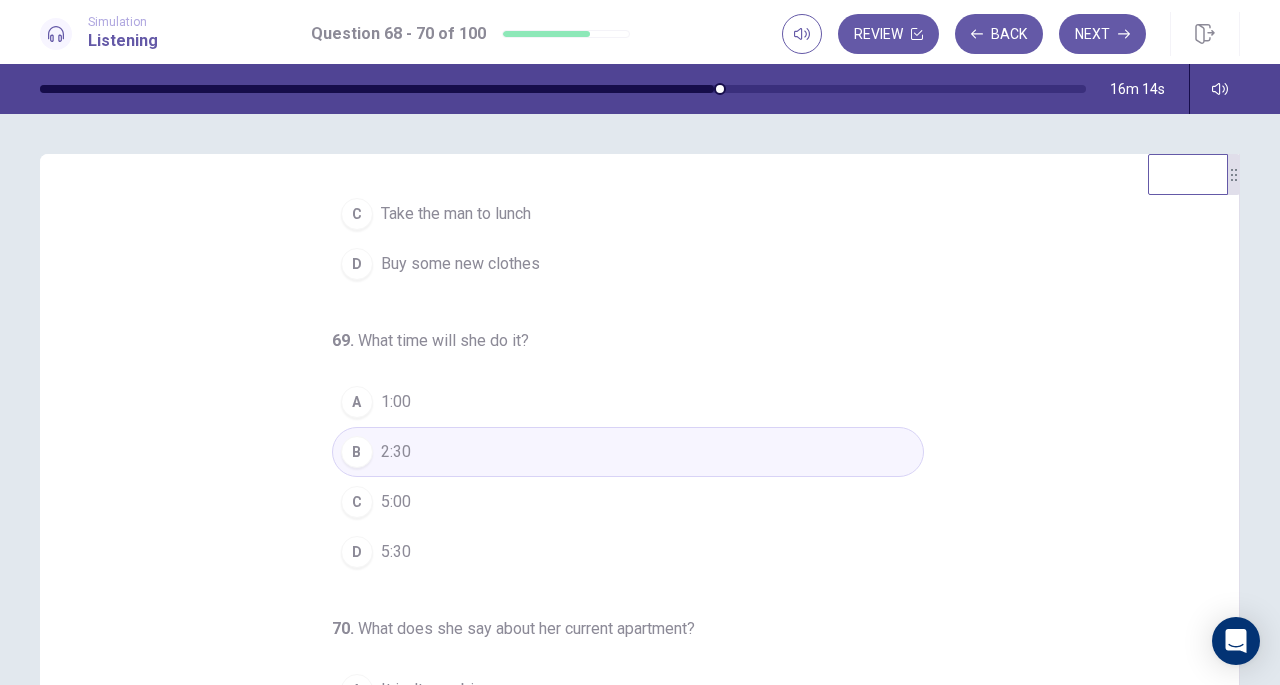 scroll, scrollTop: 200, scrollLeft: 0, axis: vertical 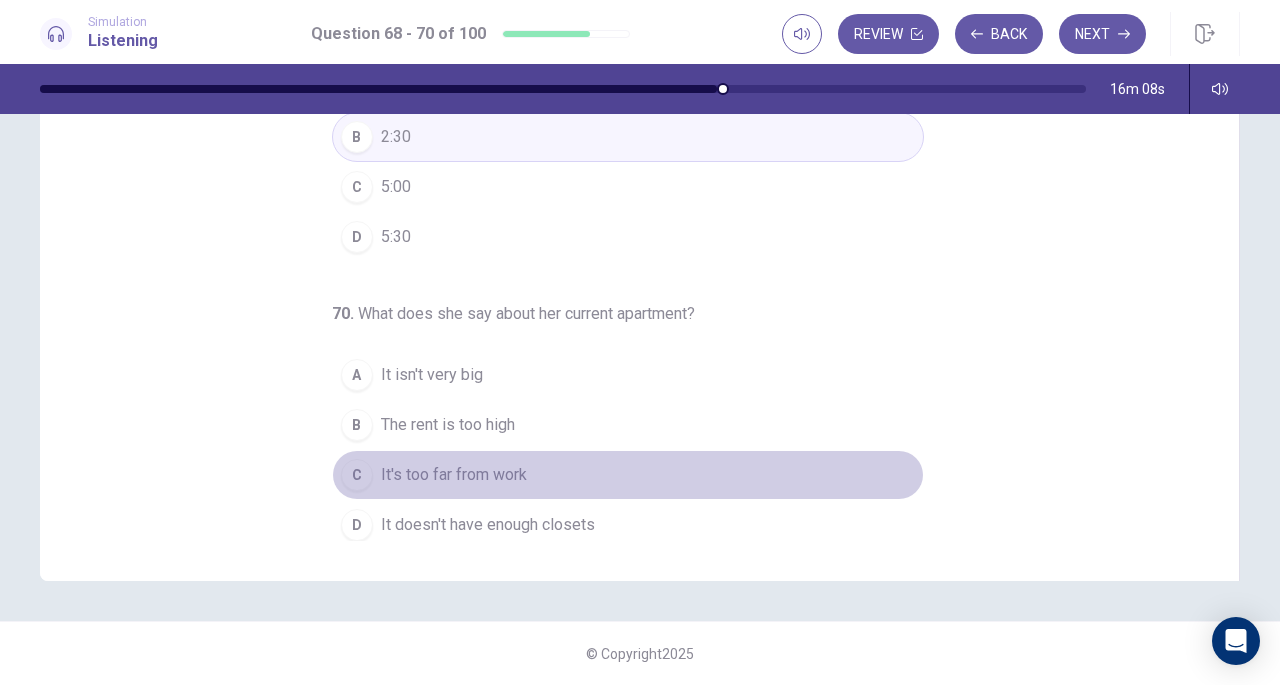 click on "It's too far from work" at bounding box center [454, 475] 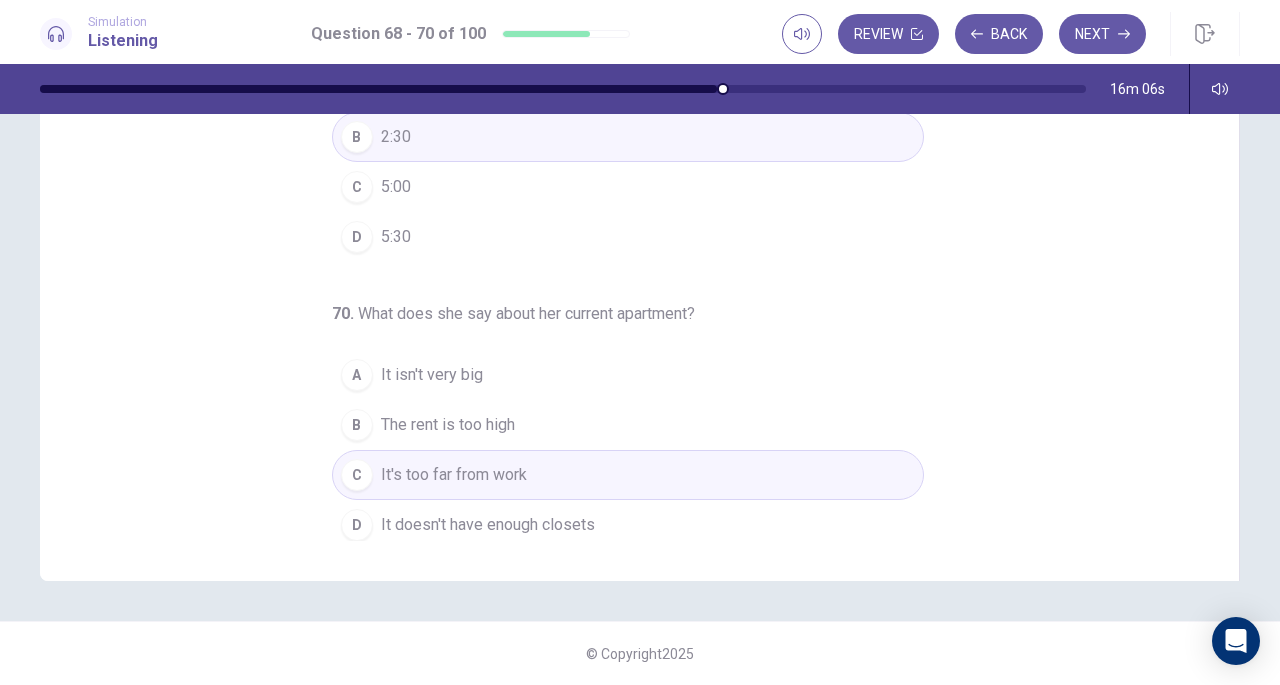 click on "Next" at bounding box center (1102, 34) 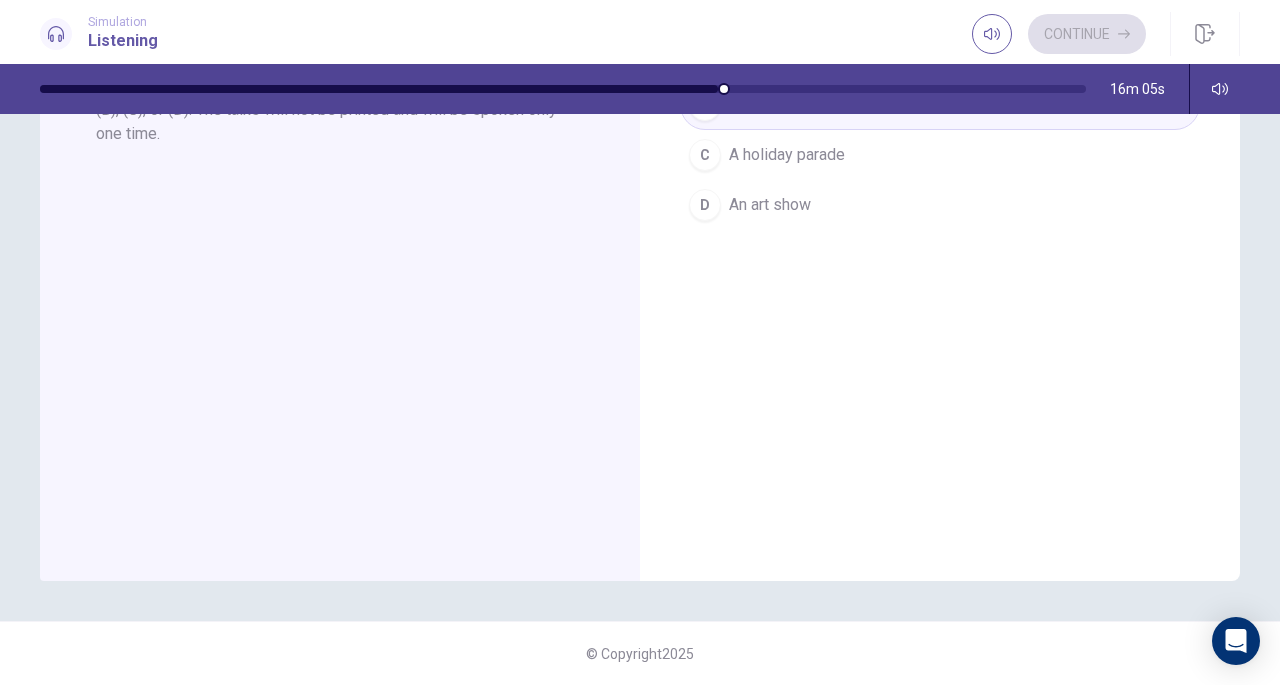 scroll, scrollTop: 0, scrollLeft: 0, axis: both 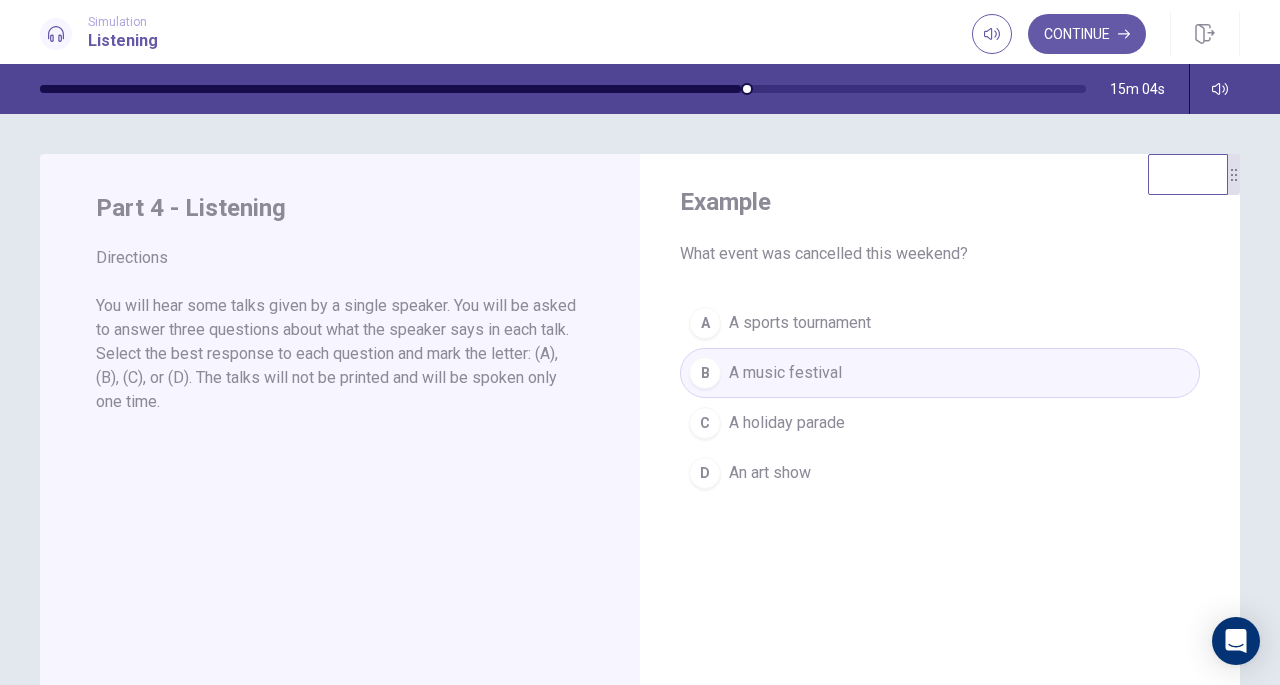 click on "Continue" at bounding box center [1087, 34] 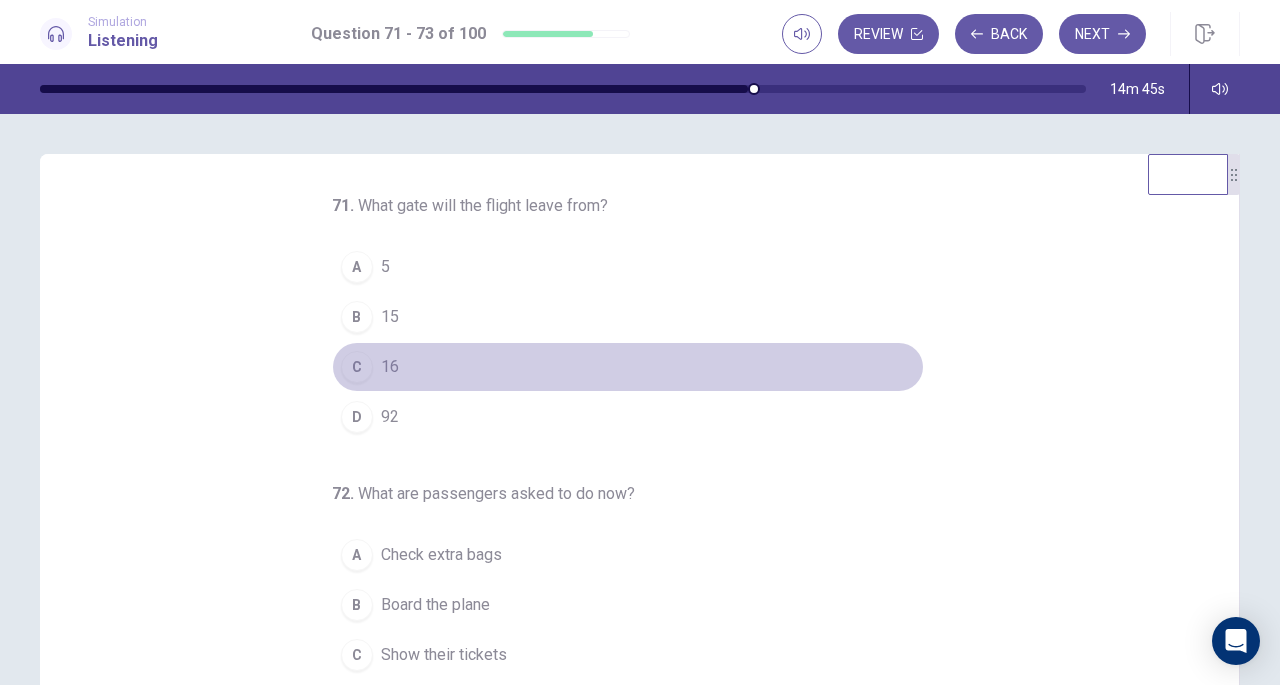 click on "16" at bounding box center [390, 367] 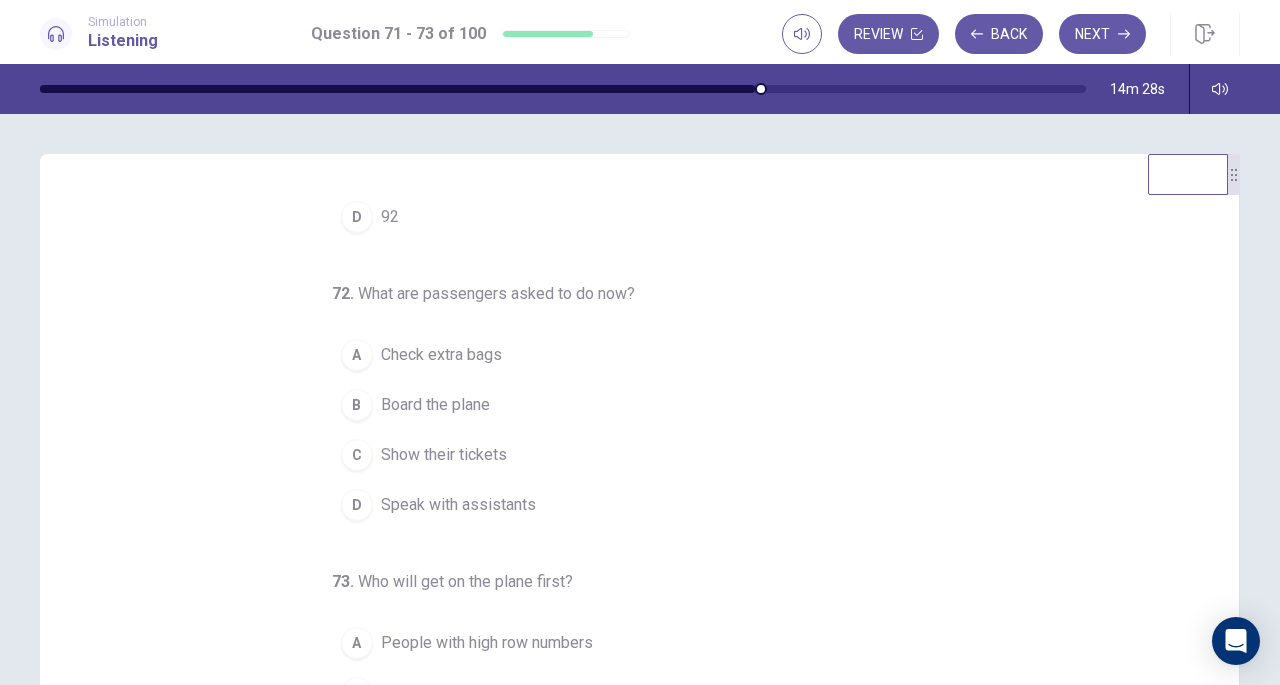 scroll, scrollTop: 200, scrollLeft: 0, axis: vertical 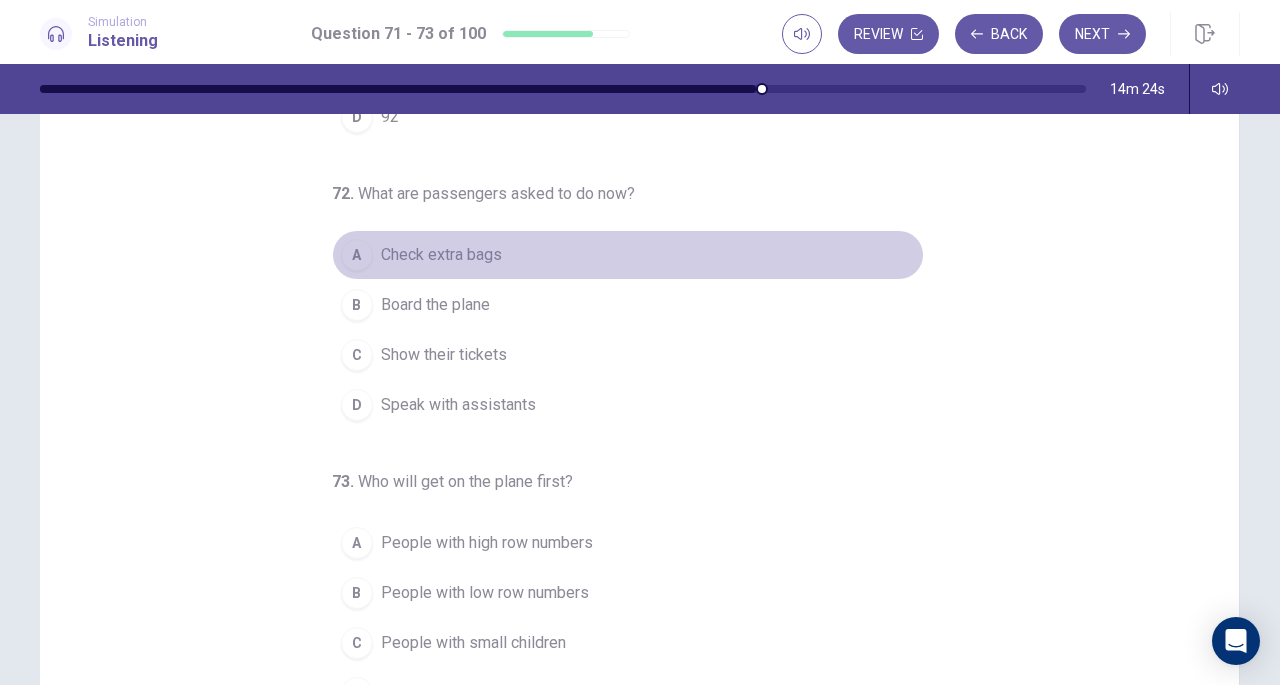 click on "Check extra bags" at bounding box center [441, 255] 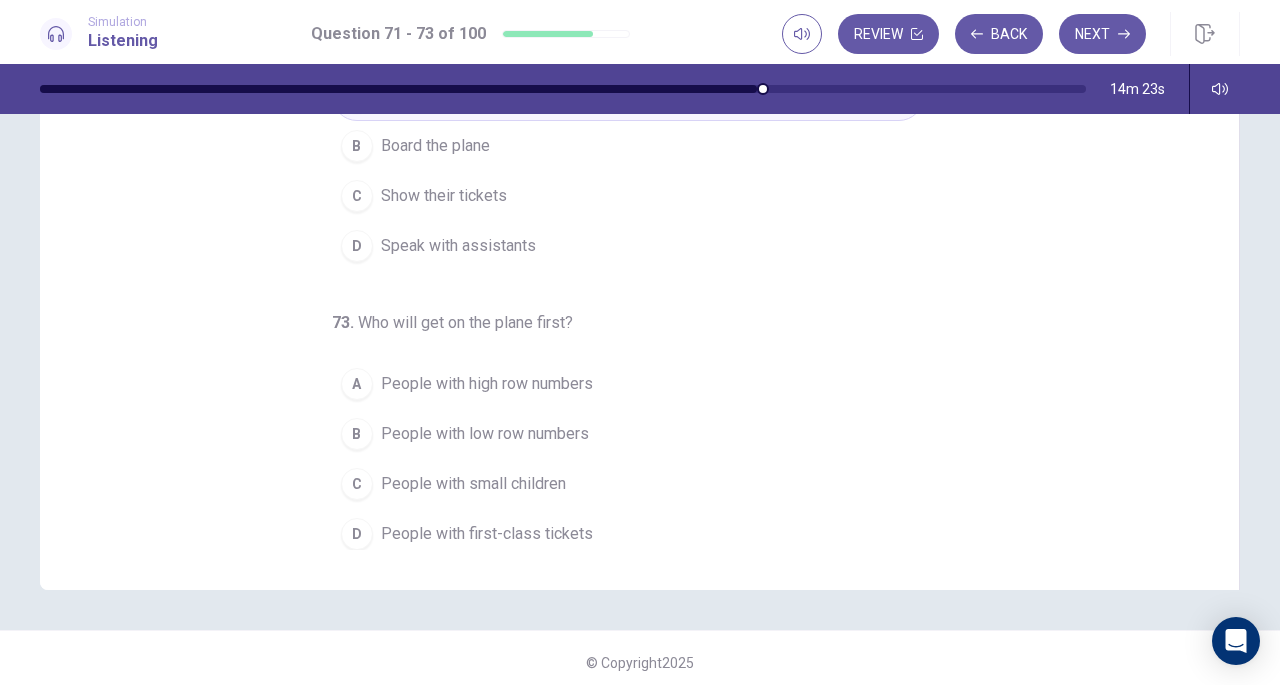 scroll, scrollTop: 268, scrollLeft: 0, axis: vertical 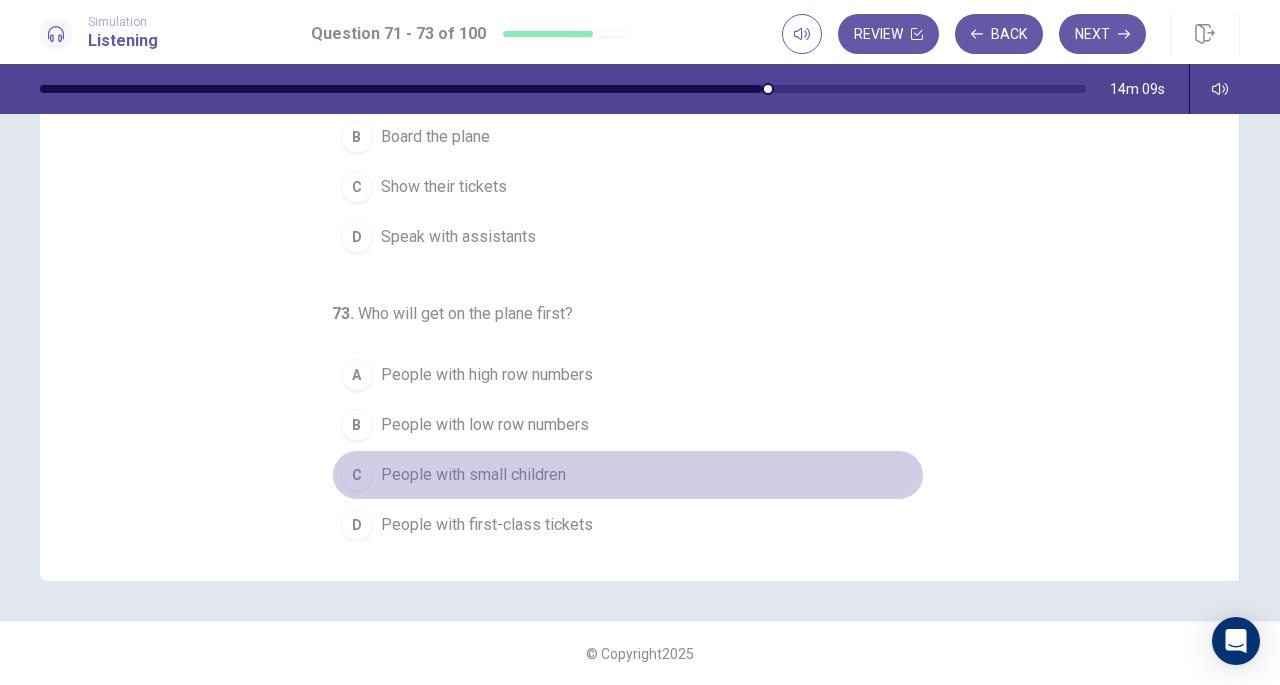 click on "People with small children" at bounding box center [473, 475] 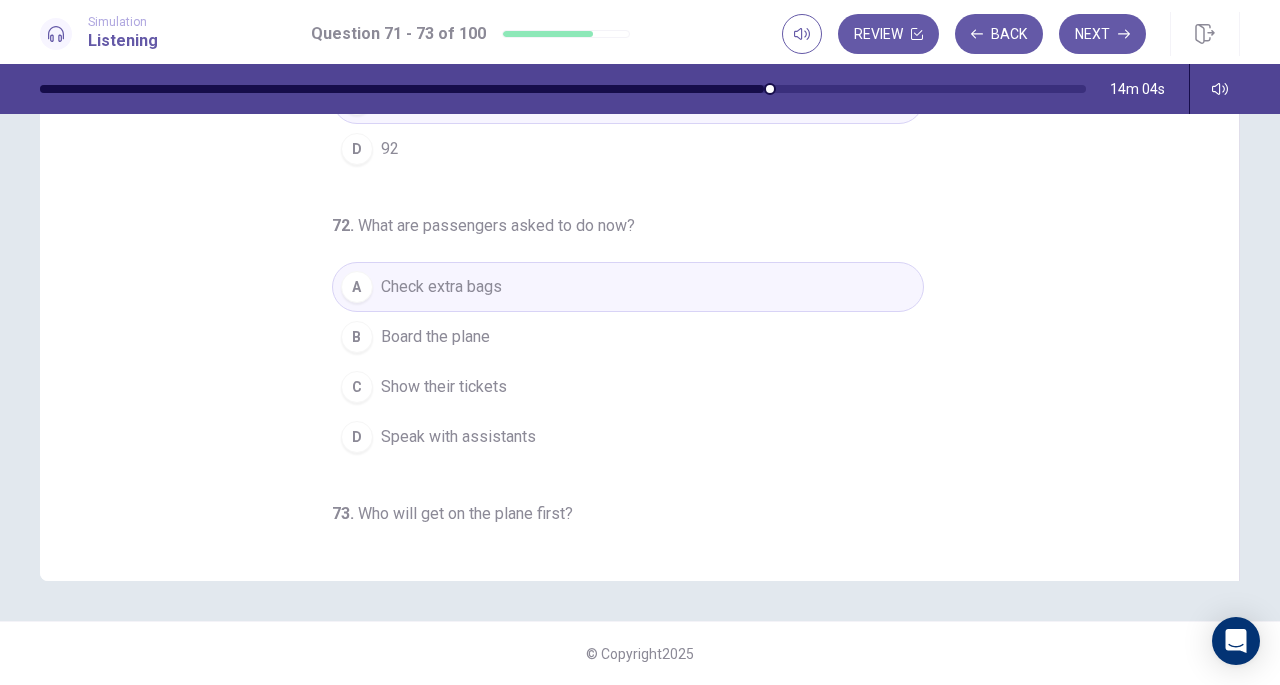 scroll, scrollTop: 0, scrollLeft: 0, axis: both 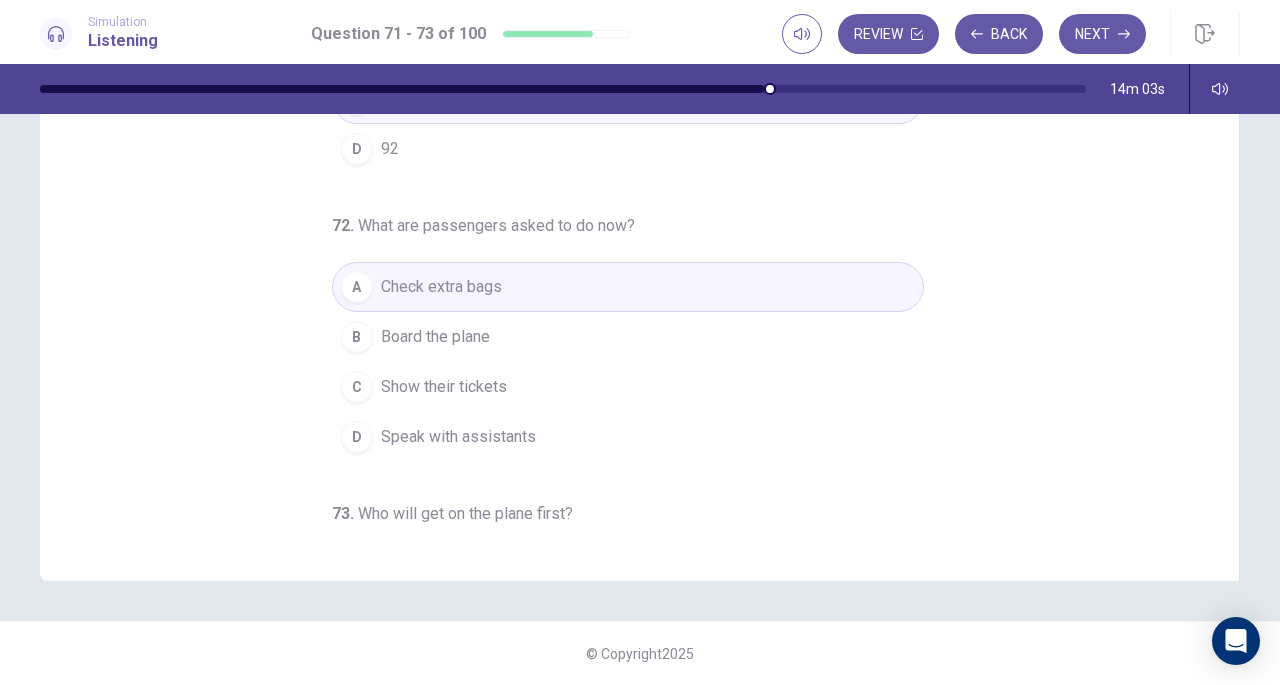 click on "Next" at bounding box center [1102, 34] 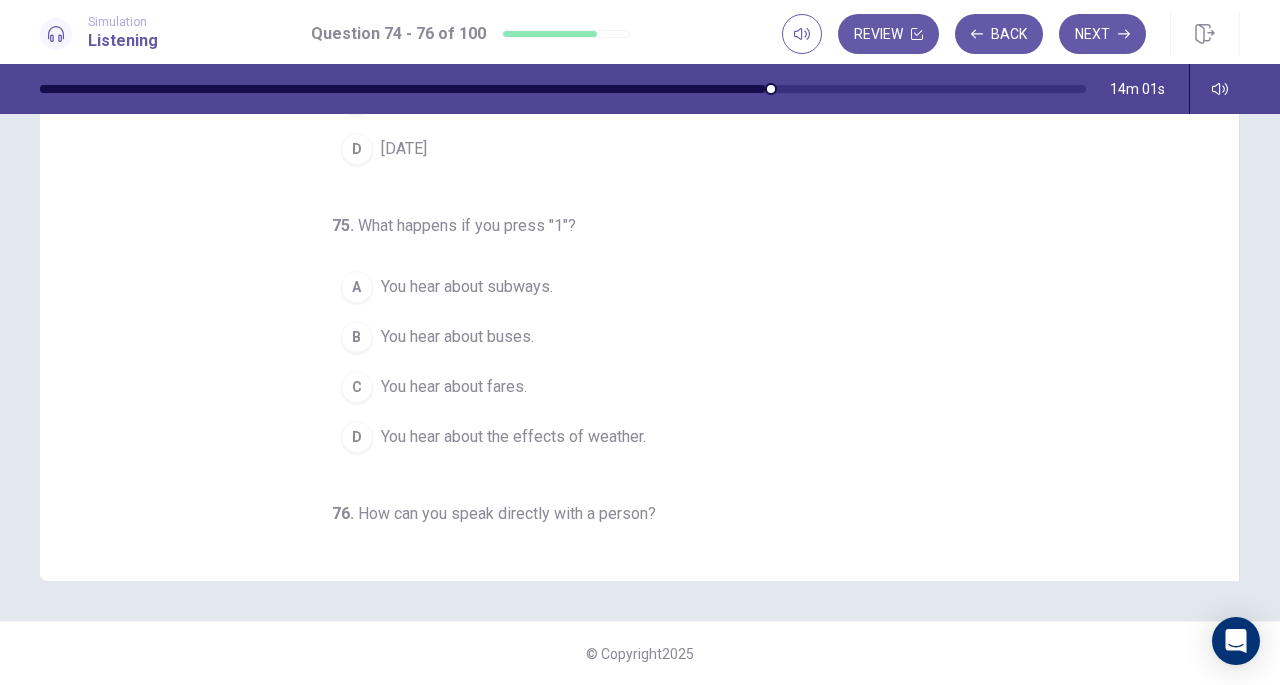 scroll, scrollTop: 0, scrollLeft: 0, axis: both 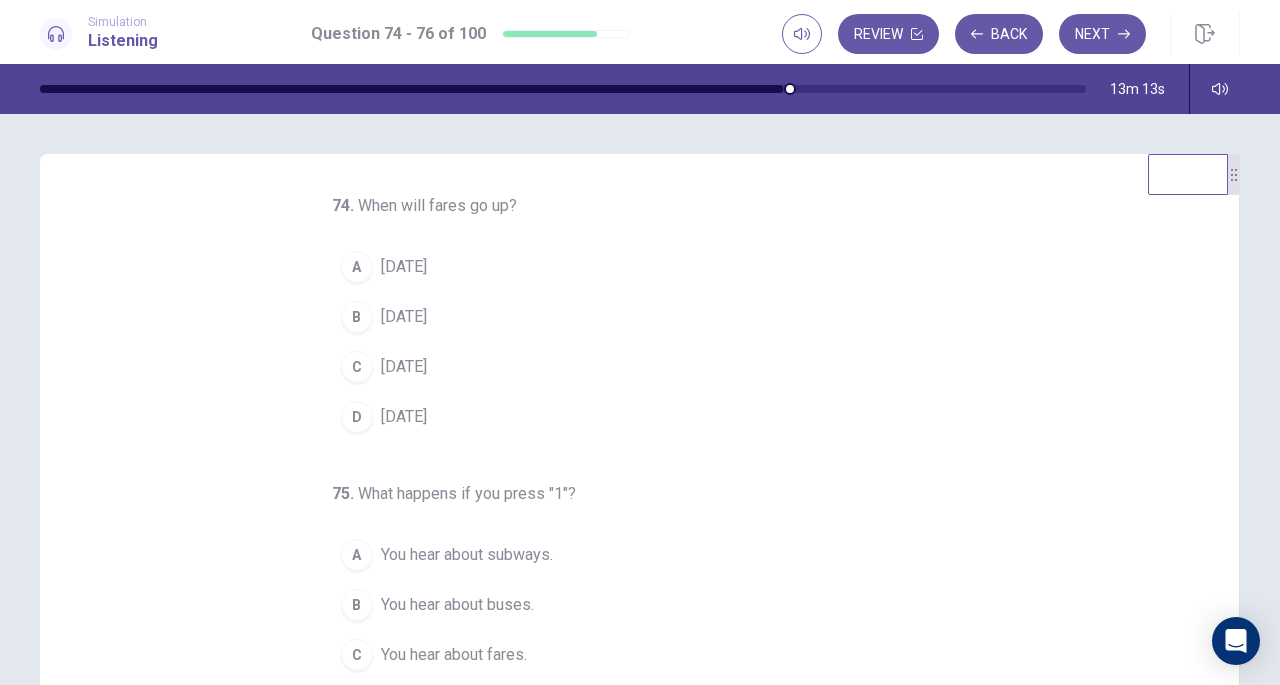 click on "[DATE]" at bounding box center (404, 267) 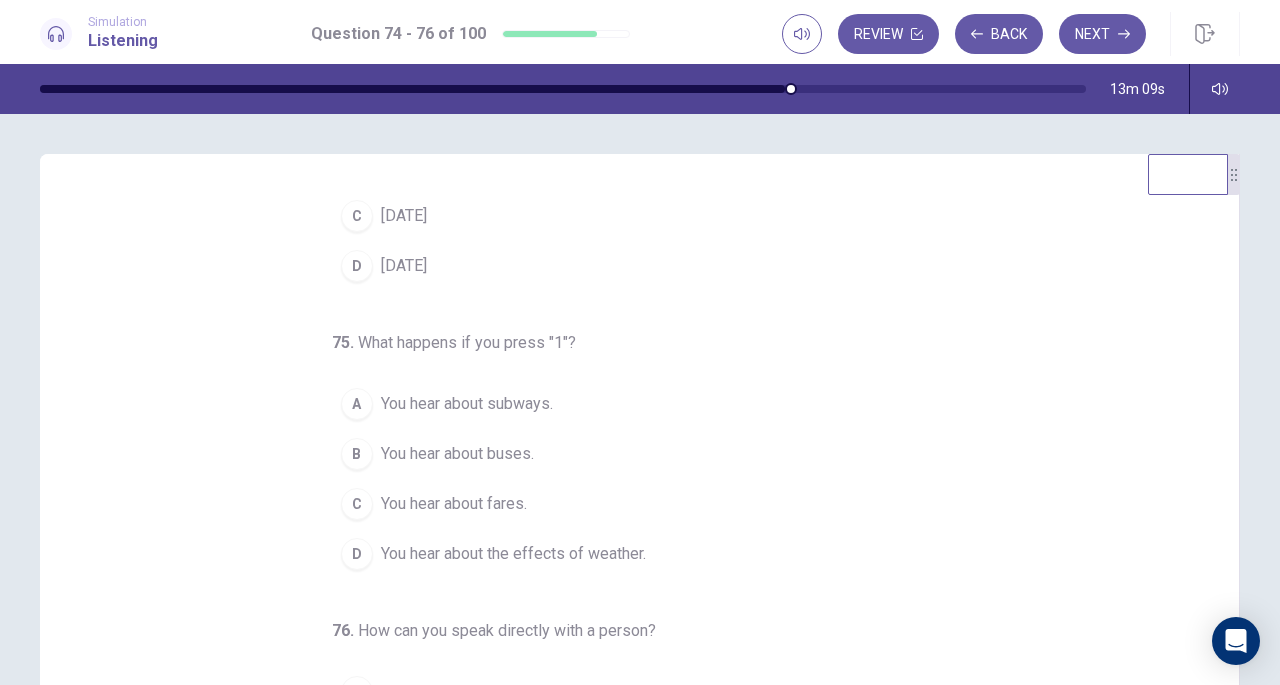 scroll, scrollTop: 200, scrollLeft: 0, axis: vertical 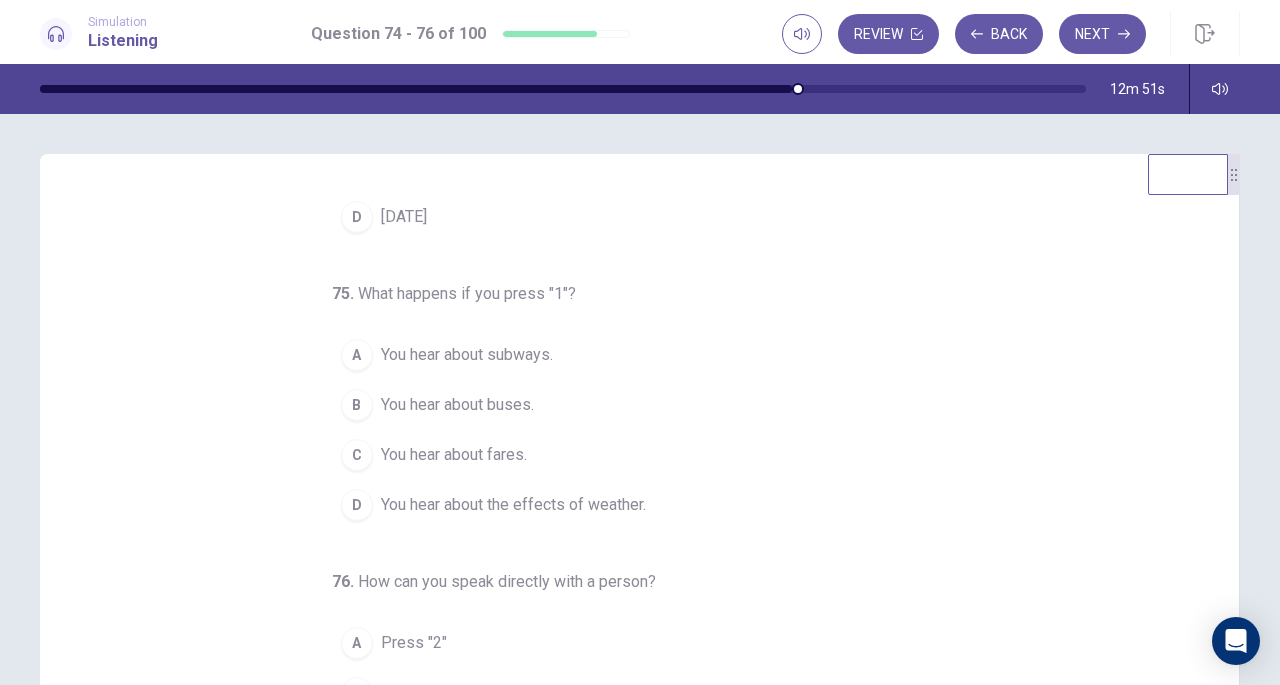 click on "You hear about buses." at bounding box center [457, 405] 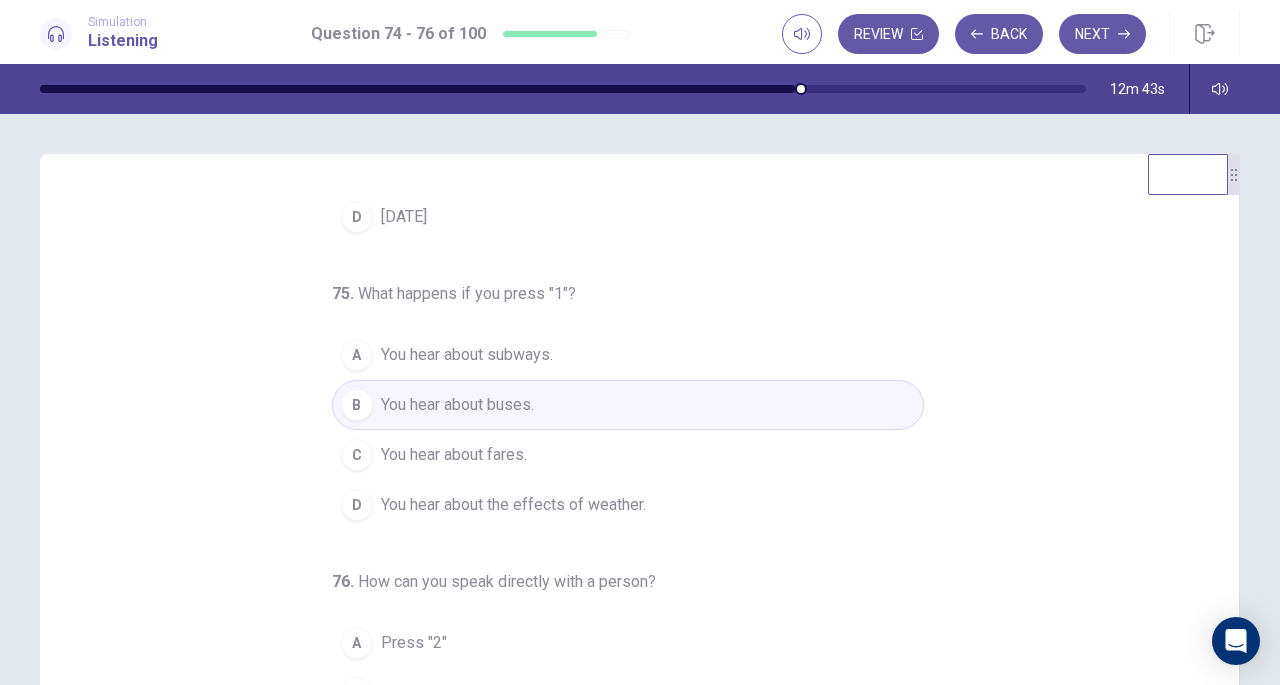 scroll, scrollTop: 200, scrollLeft: 0, axis: vertical 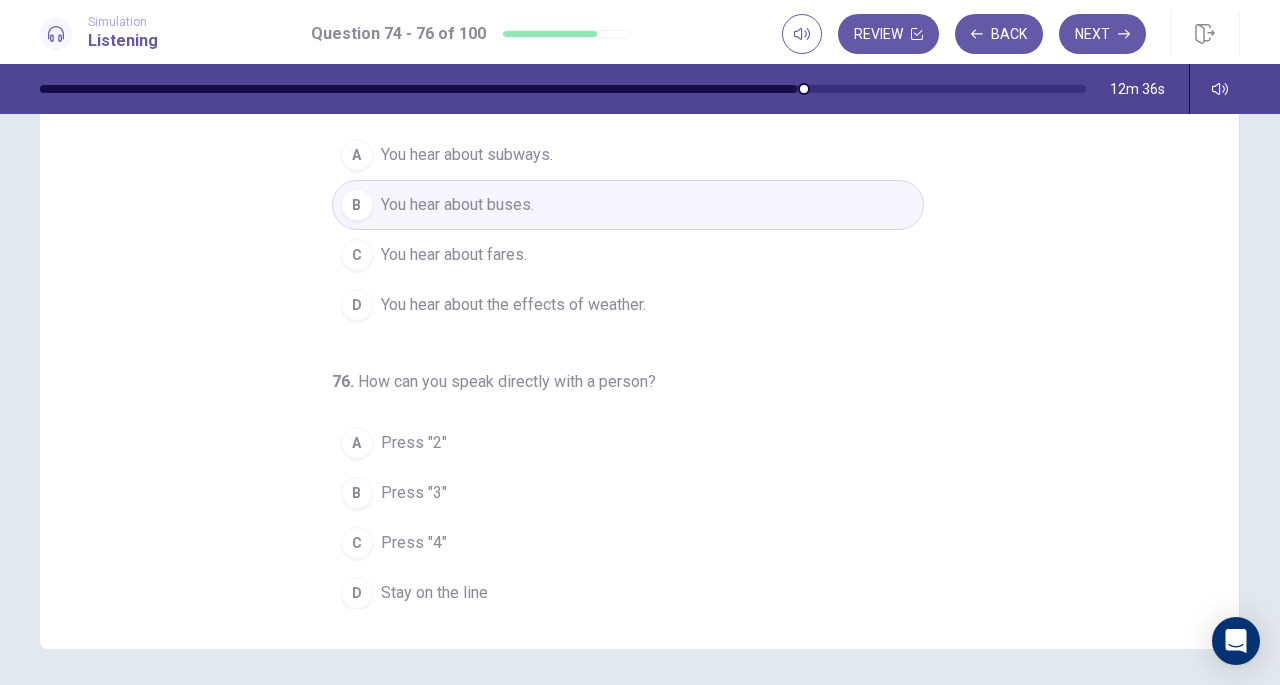click on "Stay on the line" at bounding box center (434, 593) 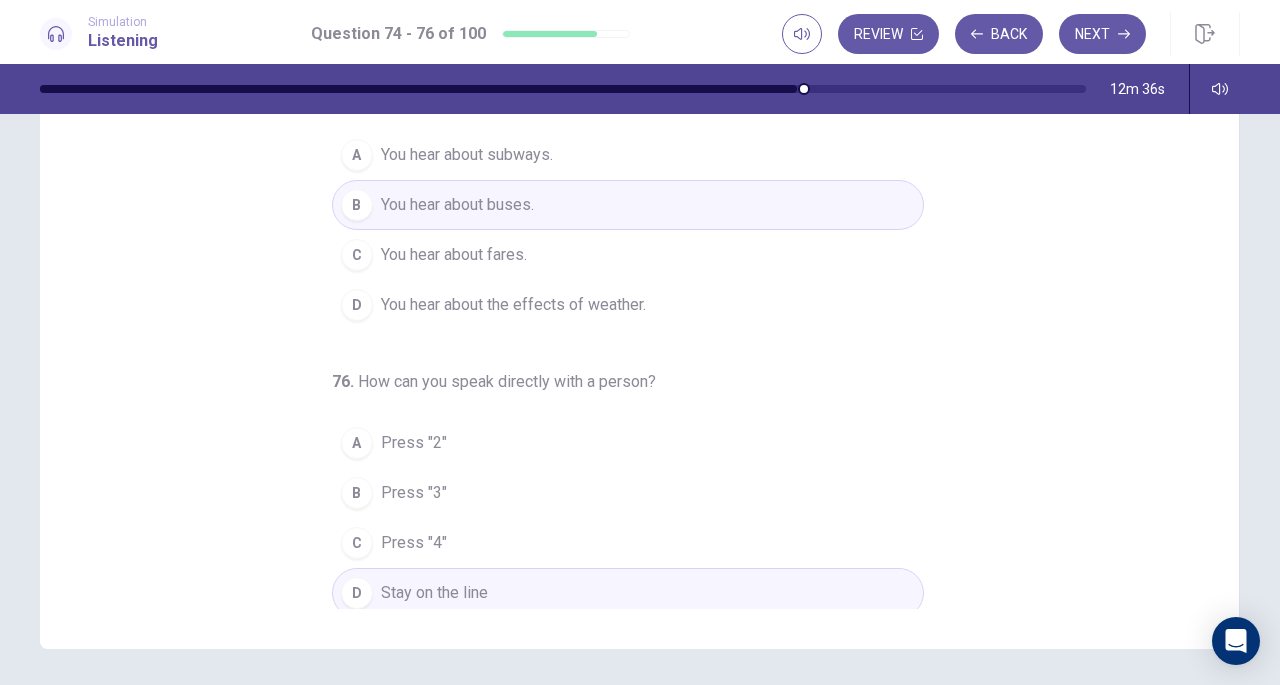 scroll, scrollTop: 0, scrollLeft: 0, axis: both 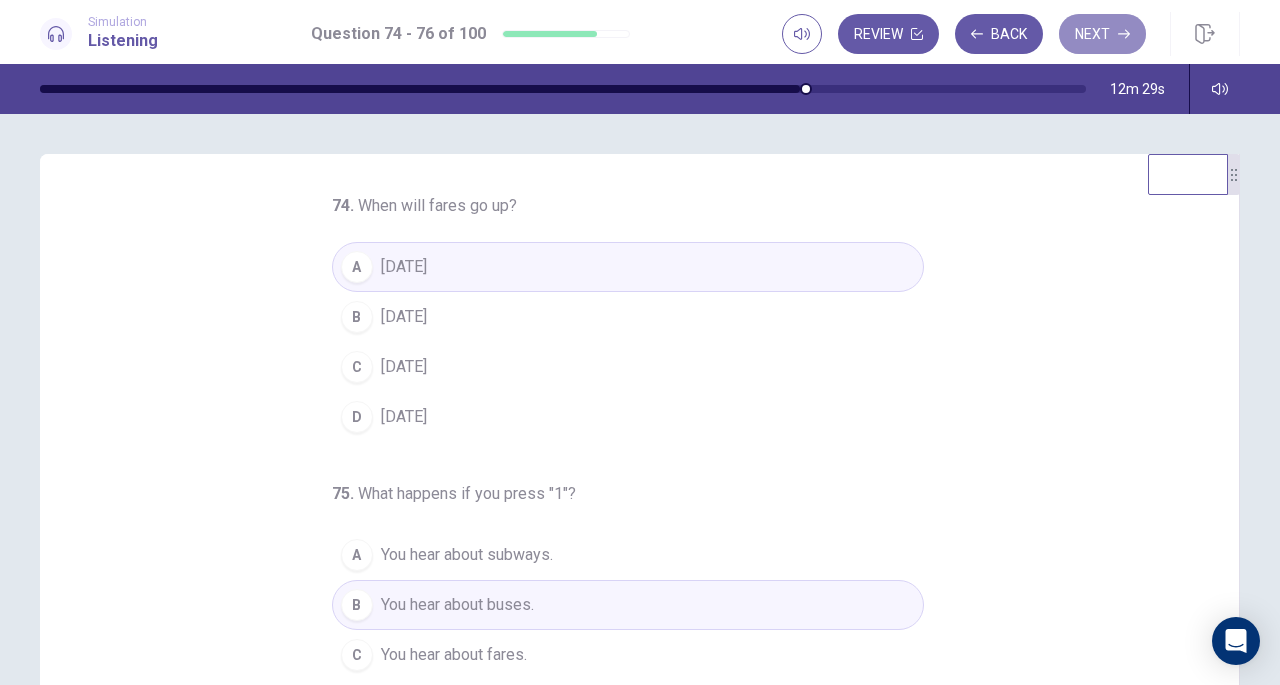 click on "Next" at bounding box center [1102, 34] 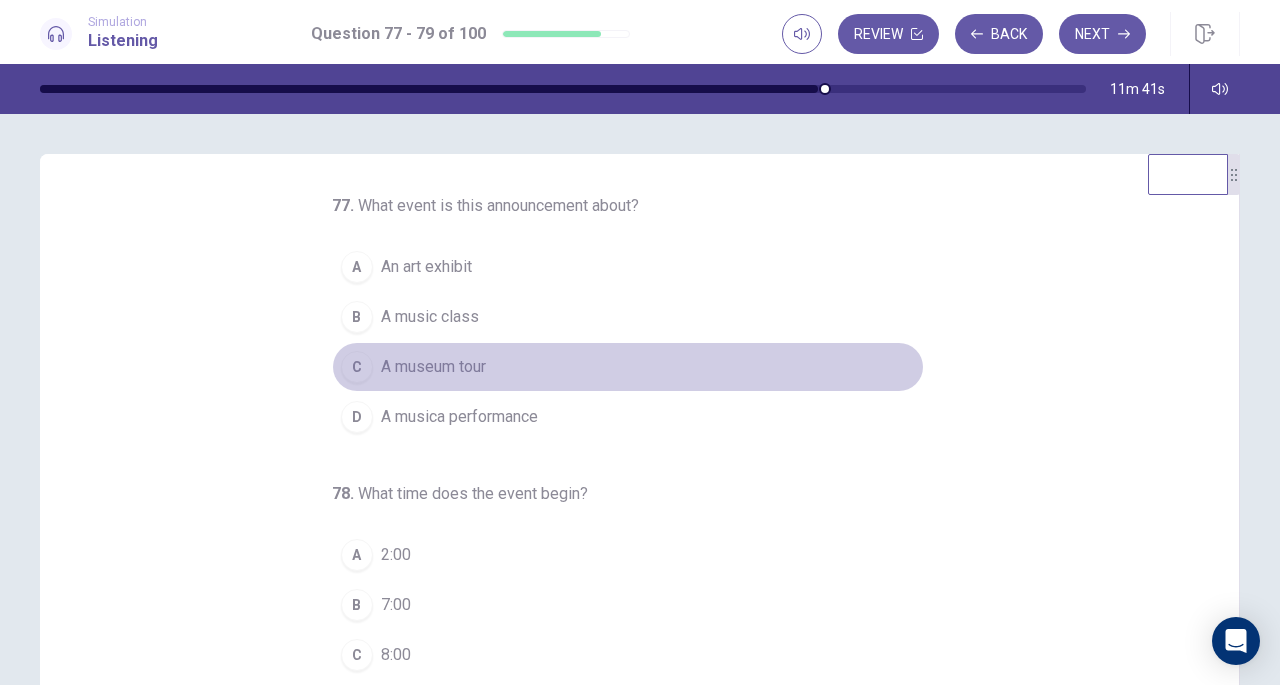 click on "A museum tour" at bounding box center (433, 367) 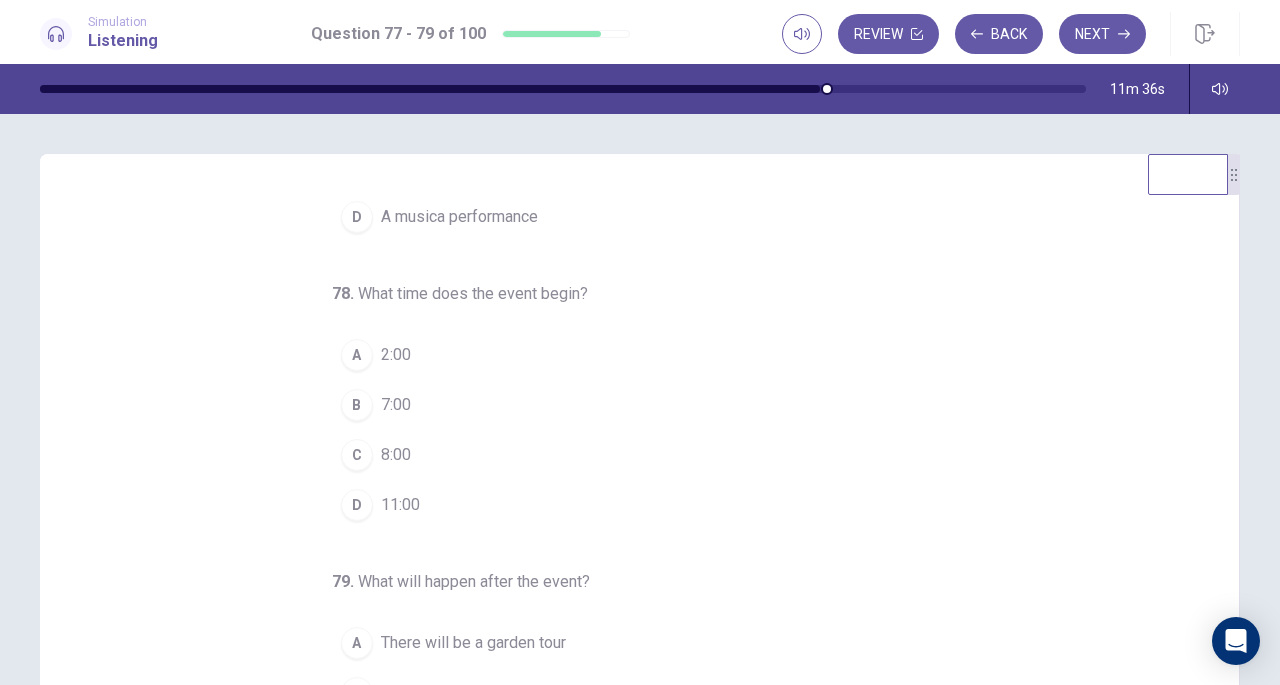 scroll, scrollTop: 200, scrollLeft: 0, axis: vertical 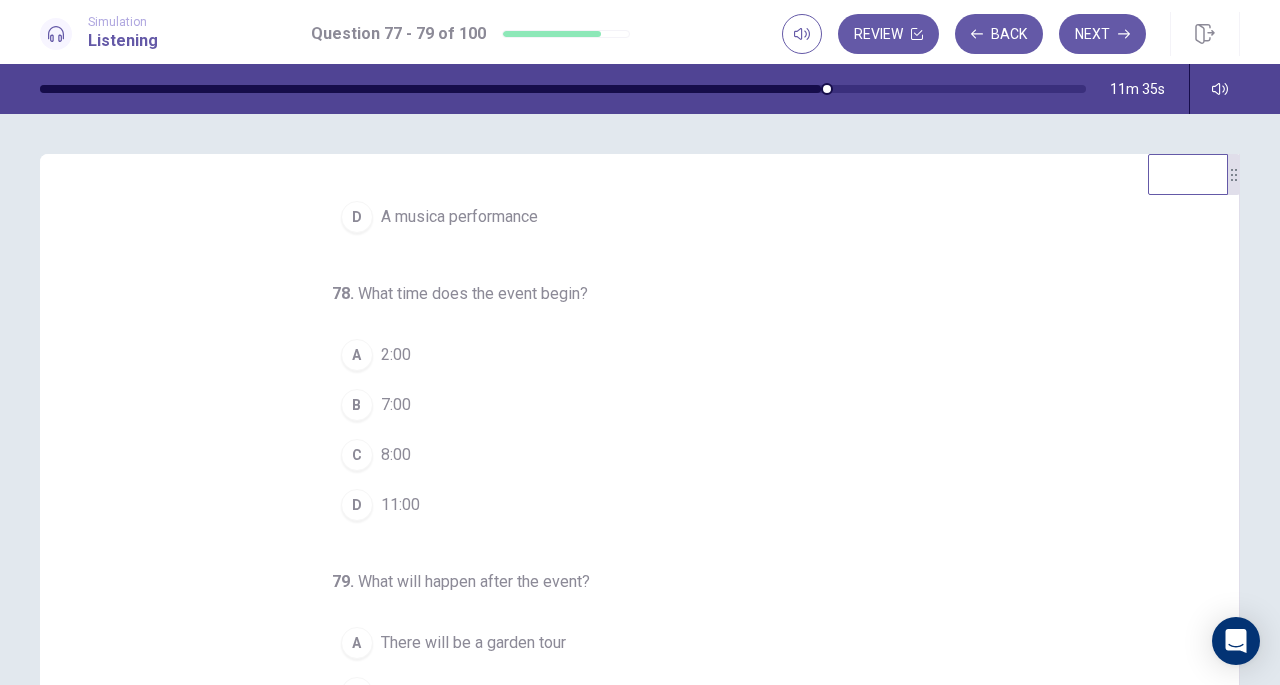 click on "8:00" at bounding box center [396, 455] 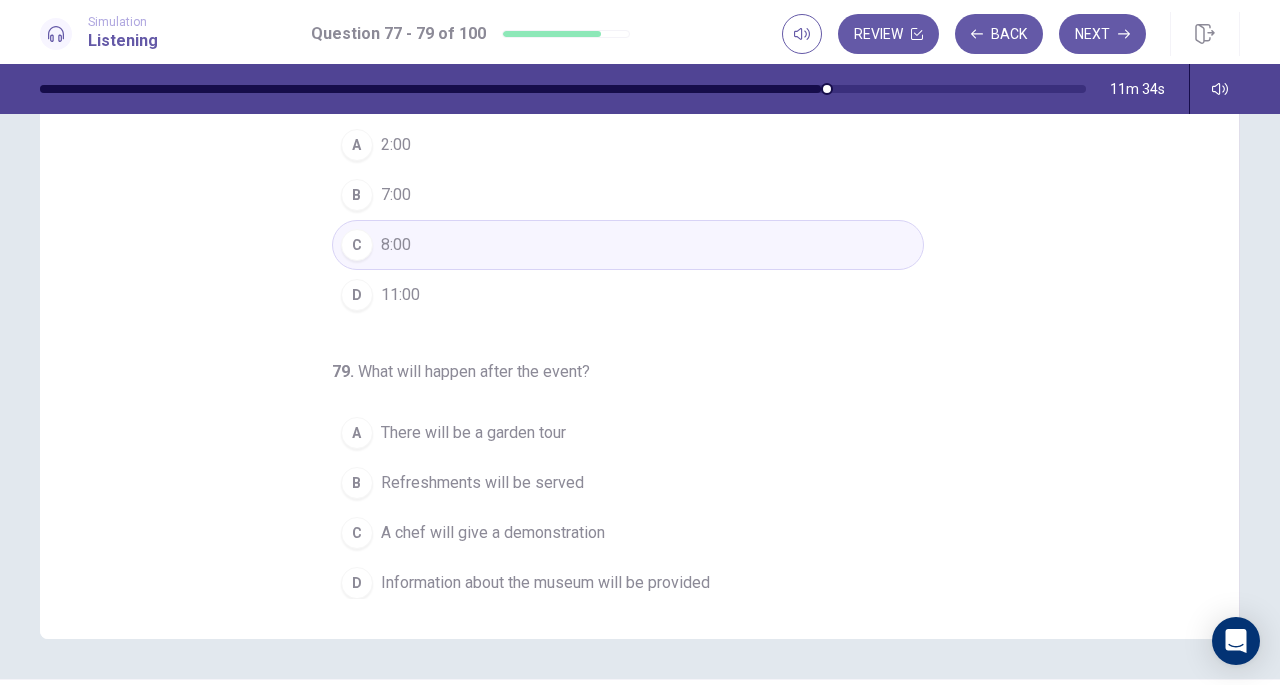 scroll, scrollTop: 268, scrollLeft: 0, axis: vertical 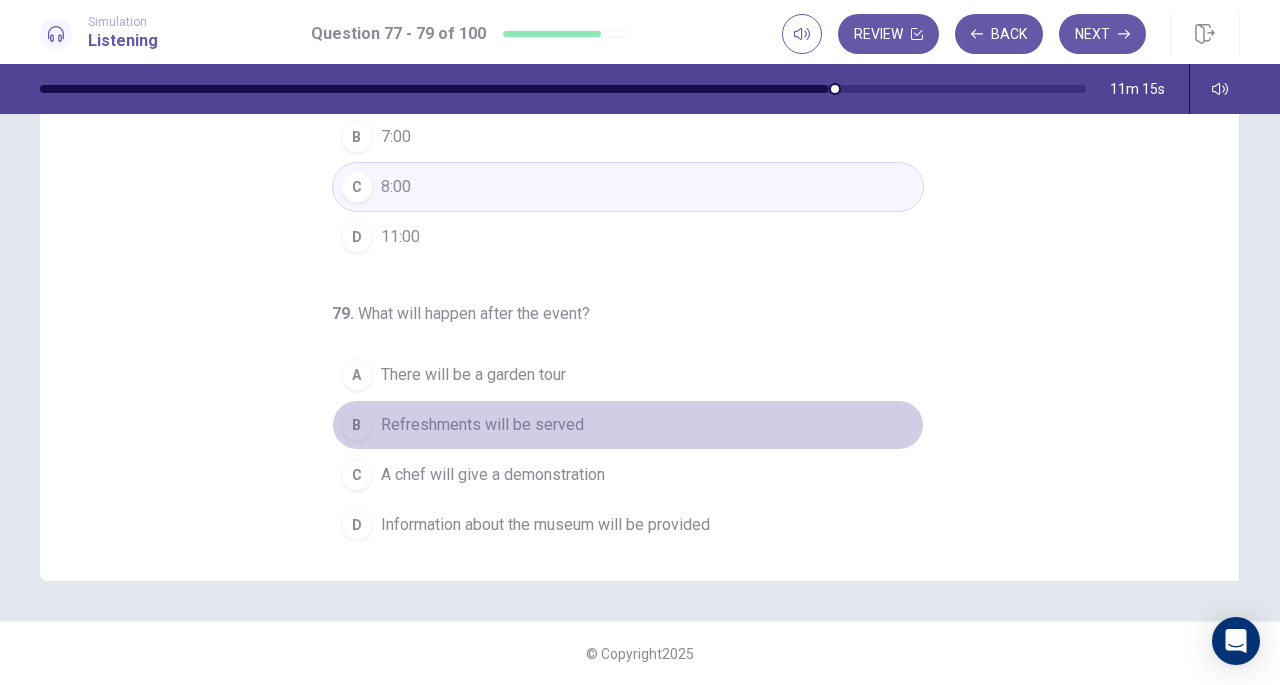 click on "Refreshments will be served" at bounding box center [482, 425] 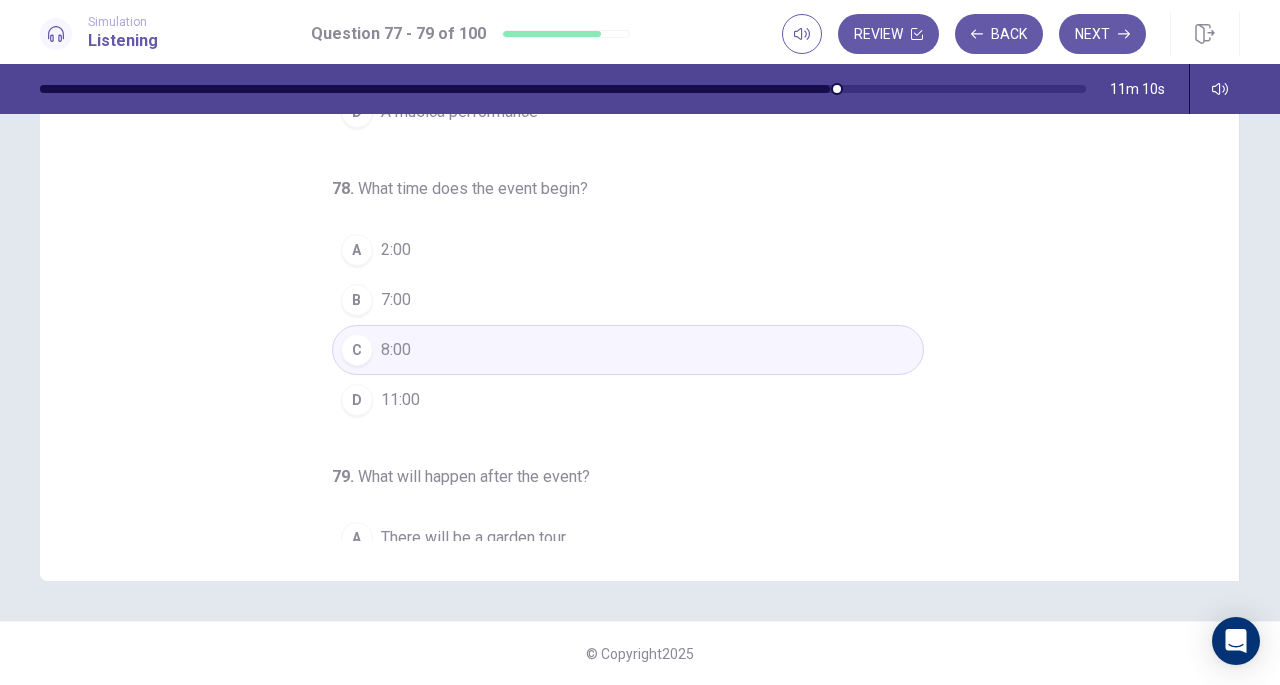 scroll, scrollTop: 0, scrollLeft: 0, axis: both 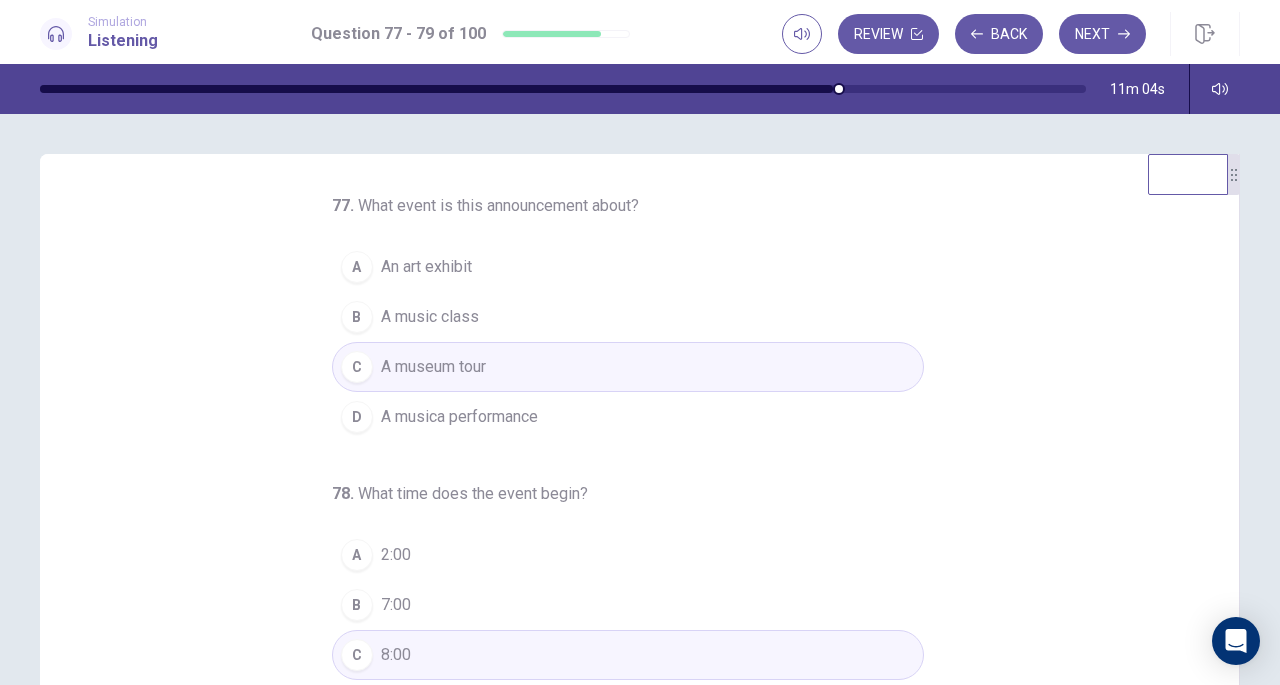 click on "An art exhibit" at bounding box center (426, 267) 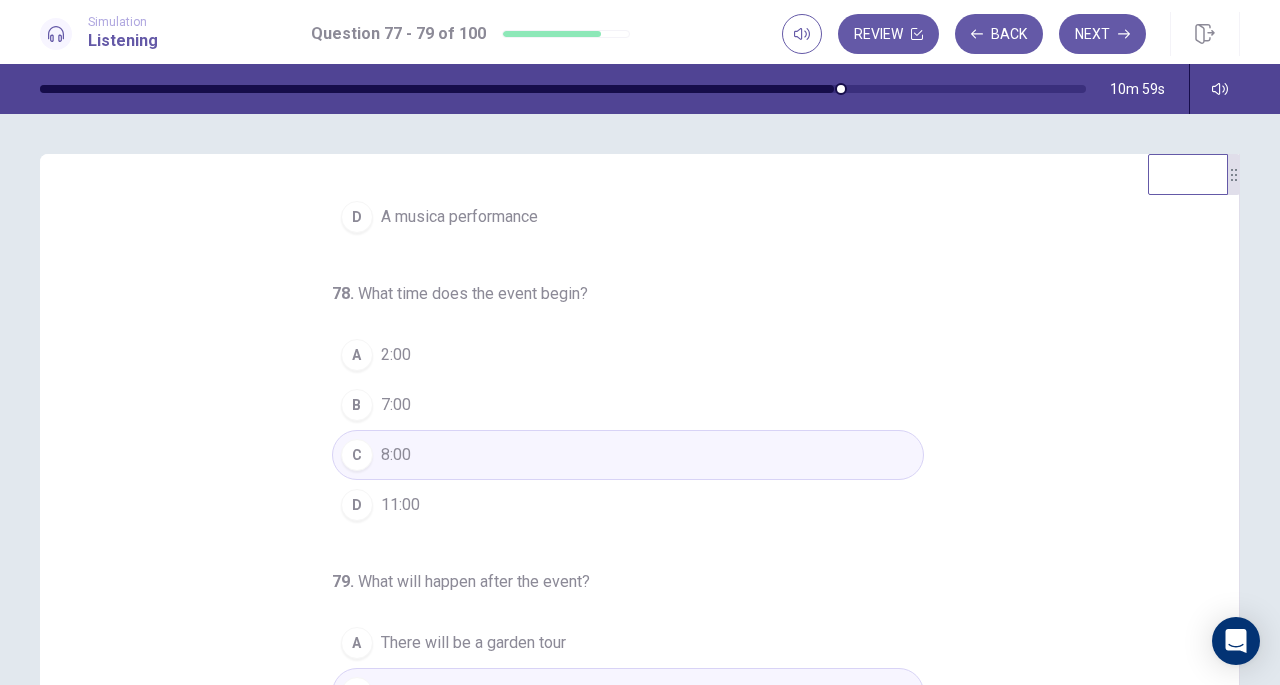 scroll, scrollTop: 200, scrollLeft: 0, axis: vertical 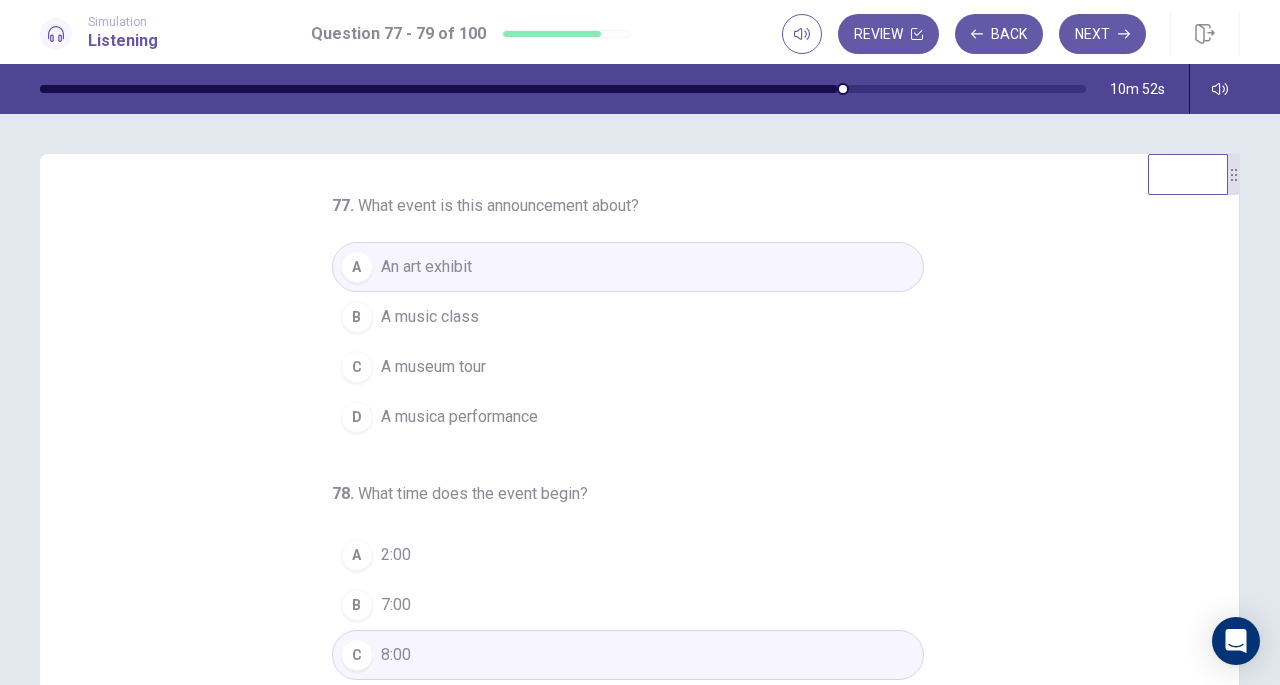 click on "Next" at bounding box center [1102, 34] 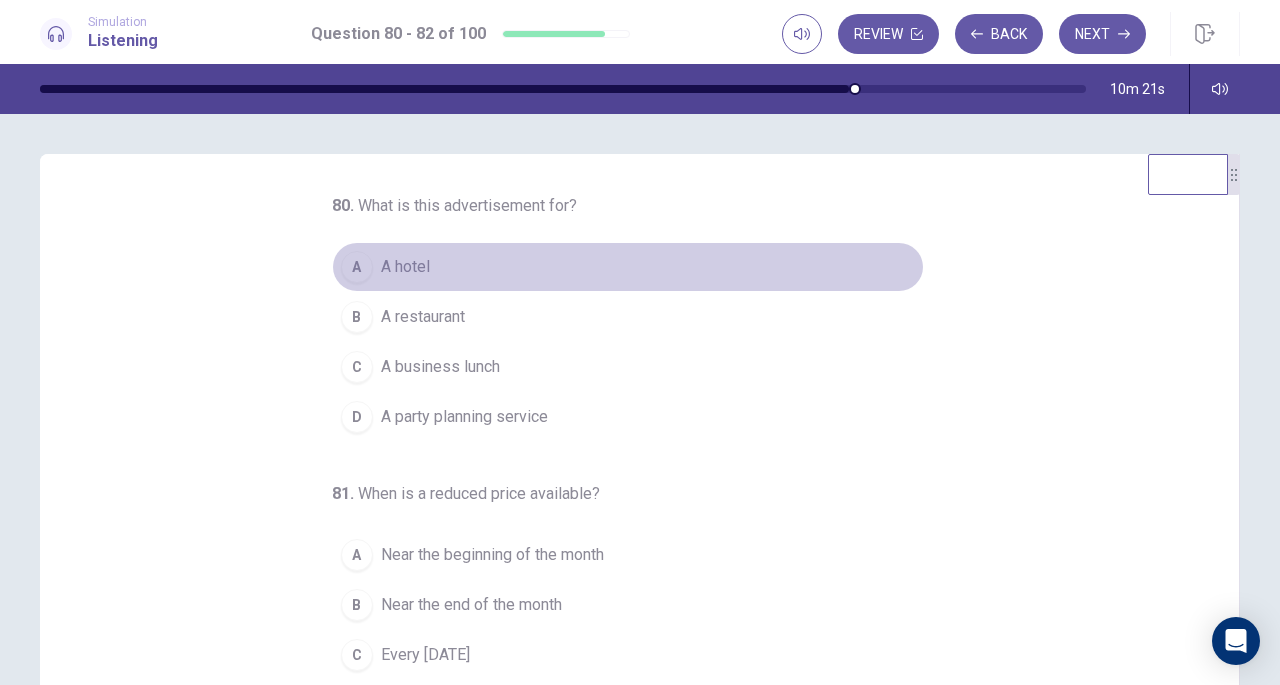 click on "A hotel" at bounding box center [405, 267] 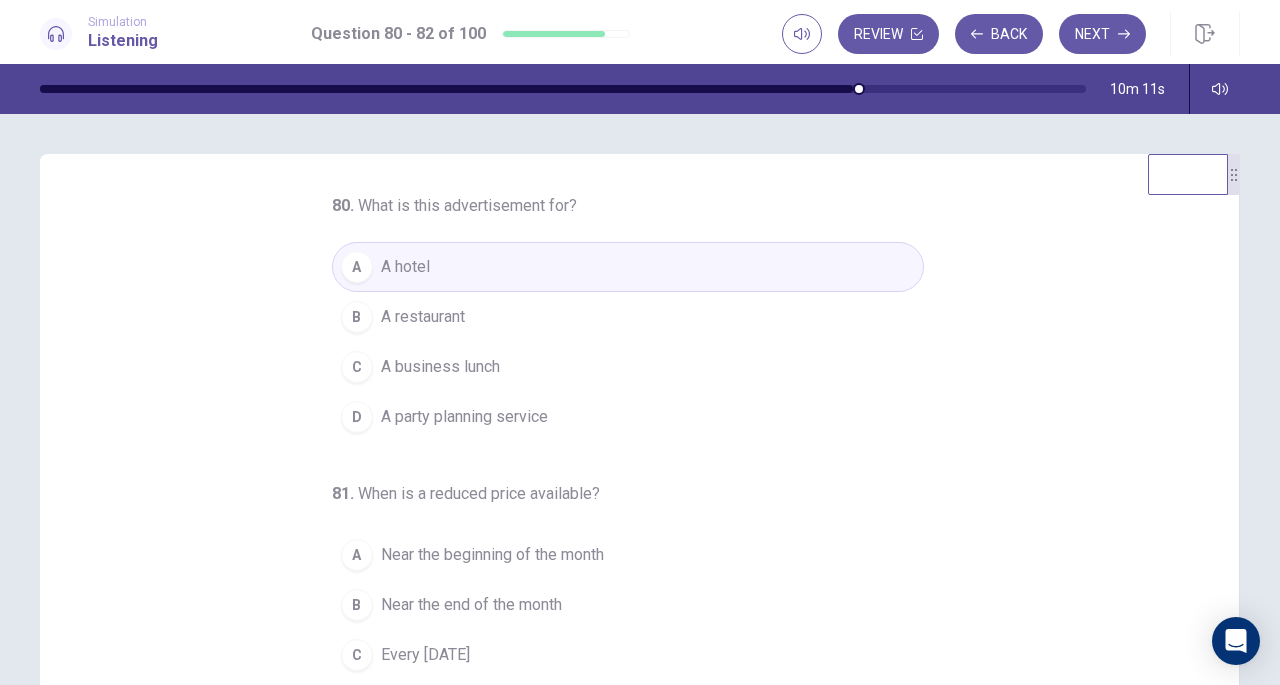 scroll, scrollTop: 200, scrollLeft: 0, axis: vertical 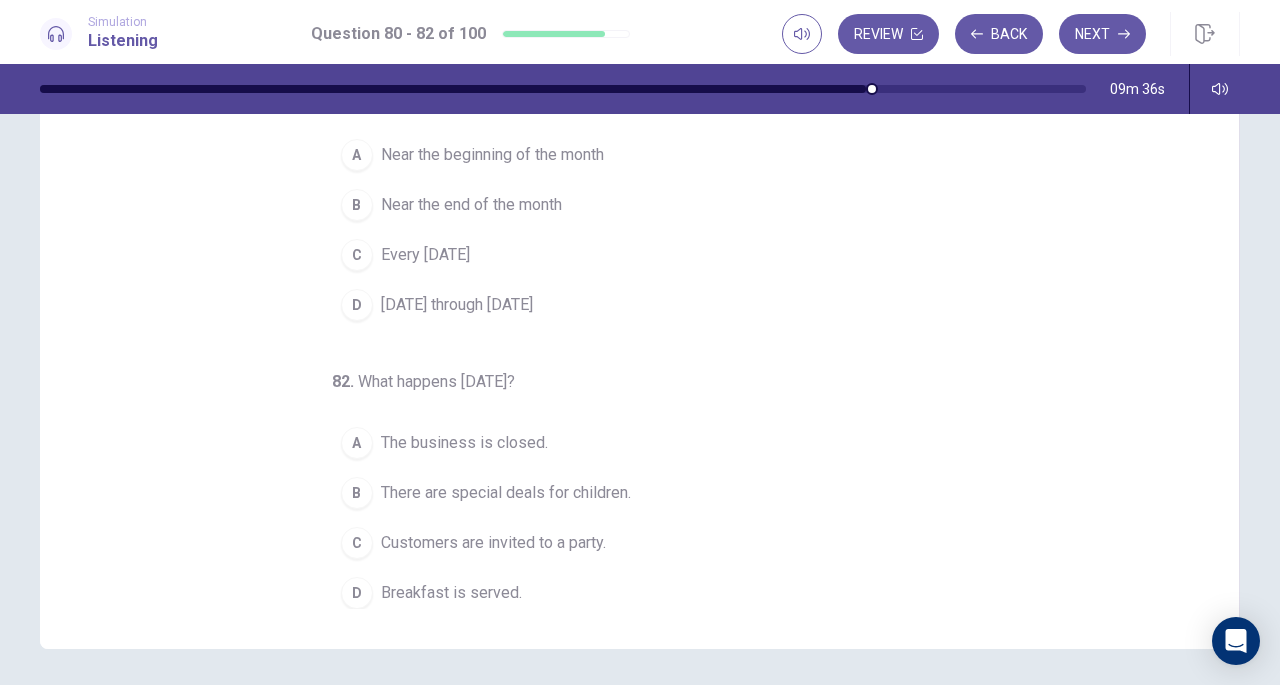 click on "Breakfast is served." at bounding box center [451, 593] 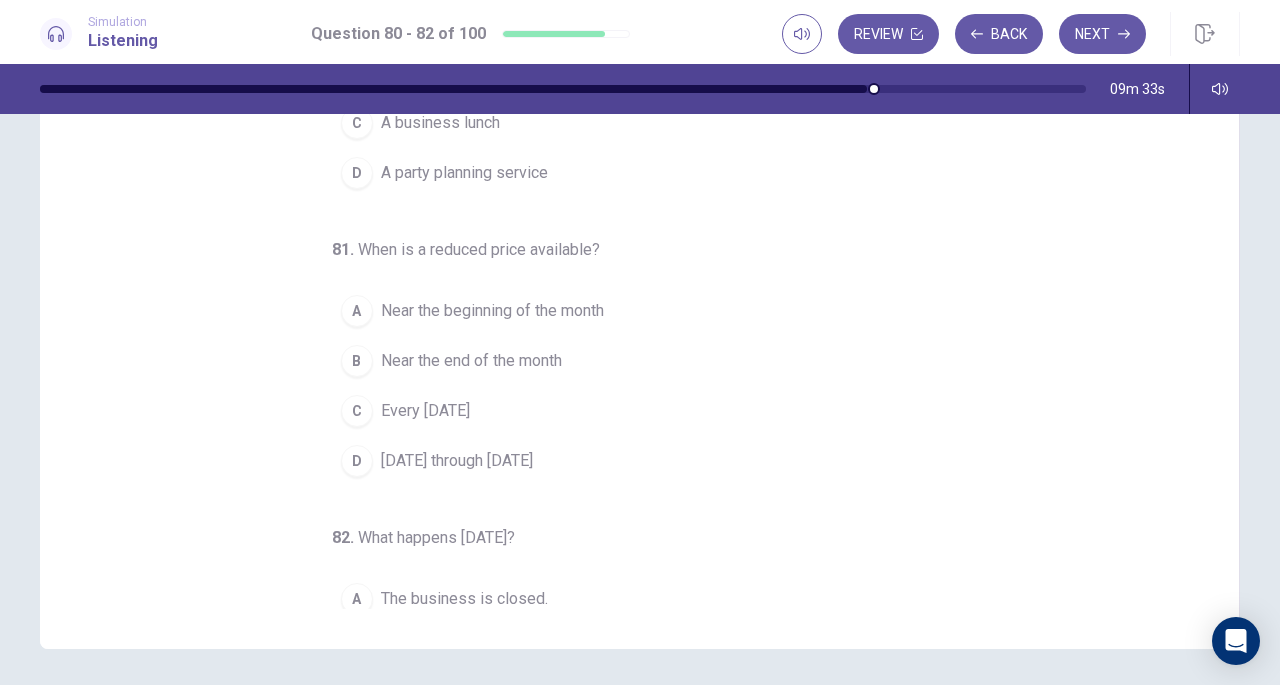 scroll, scrollTop: 0, scrollLeft: 0, axis: both 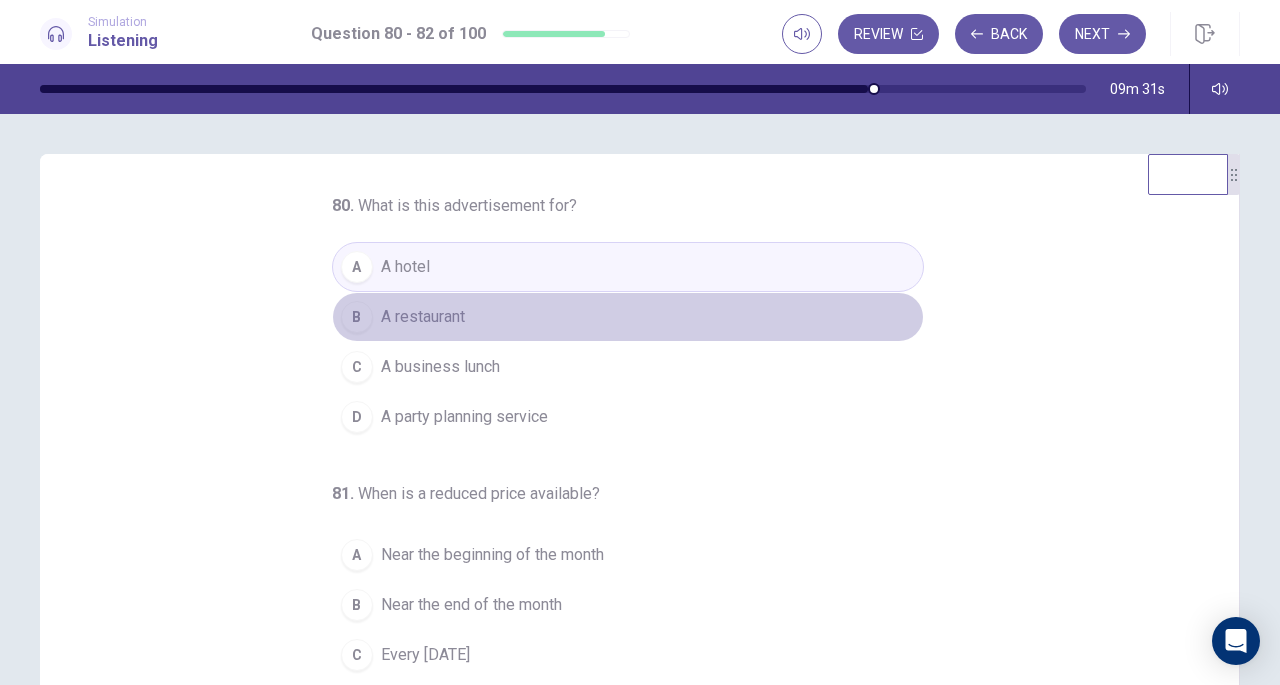 click on "A restaurant" at bounding box center (423, 317) 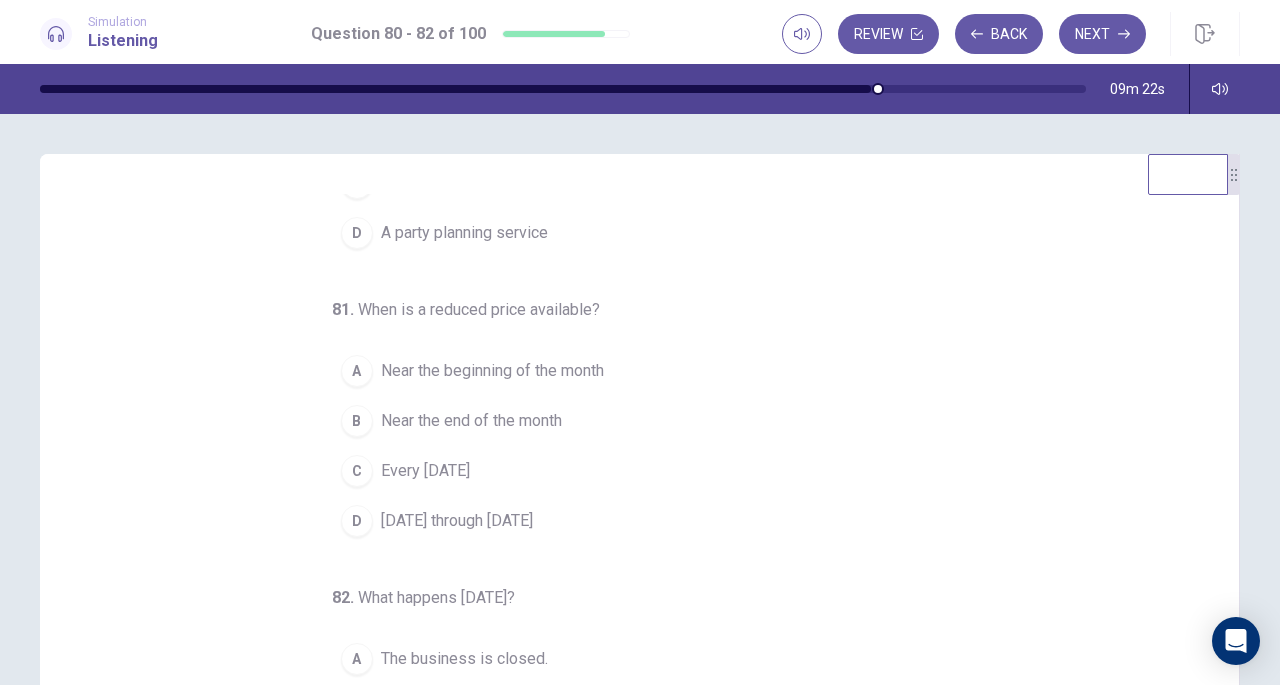 scroll, scrollTop: 200, scrollLeft: 0, axis: vertical 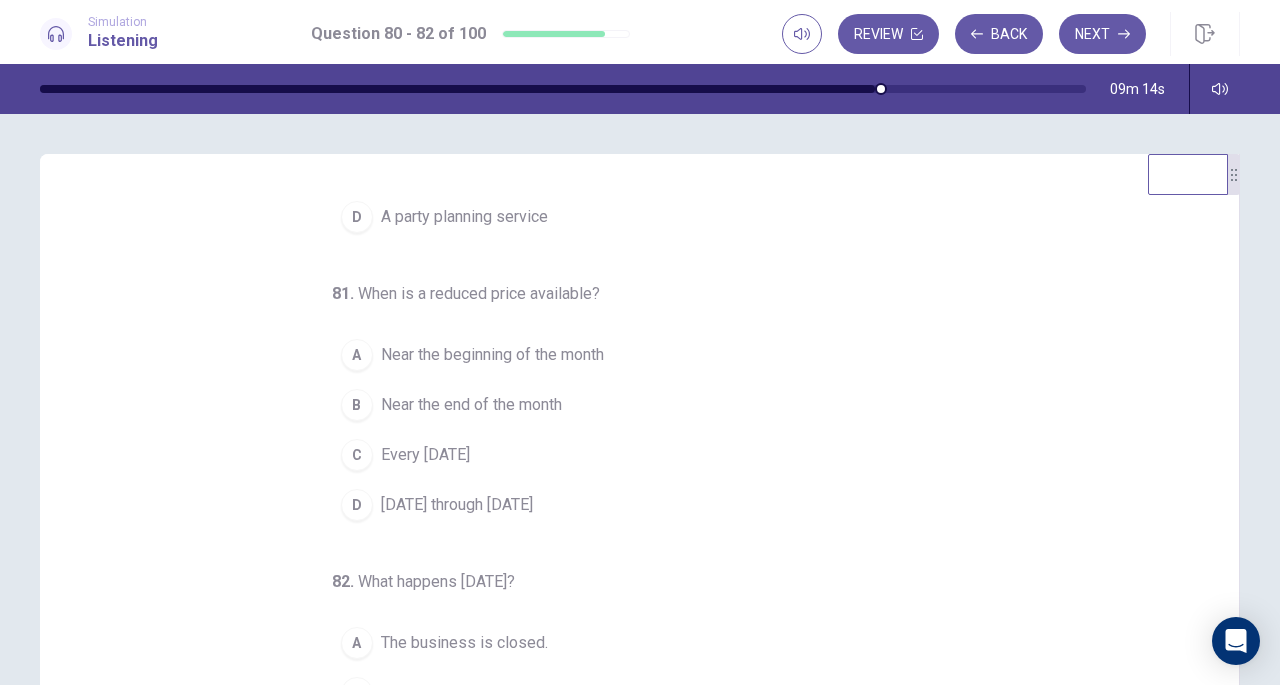 click on "[DATE] through [DATE]" at bounding box center [457, 505] 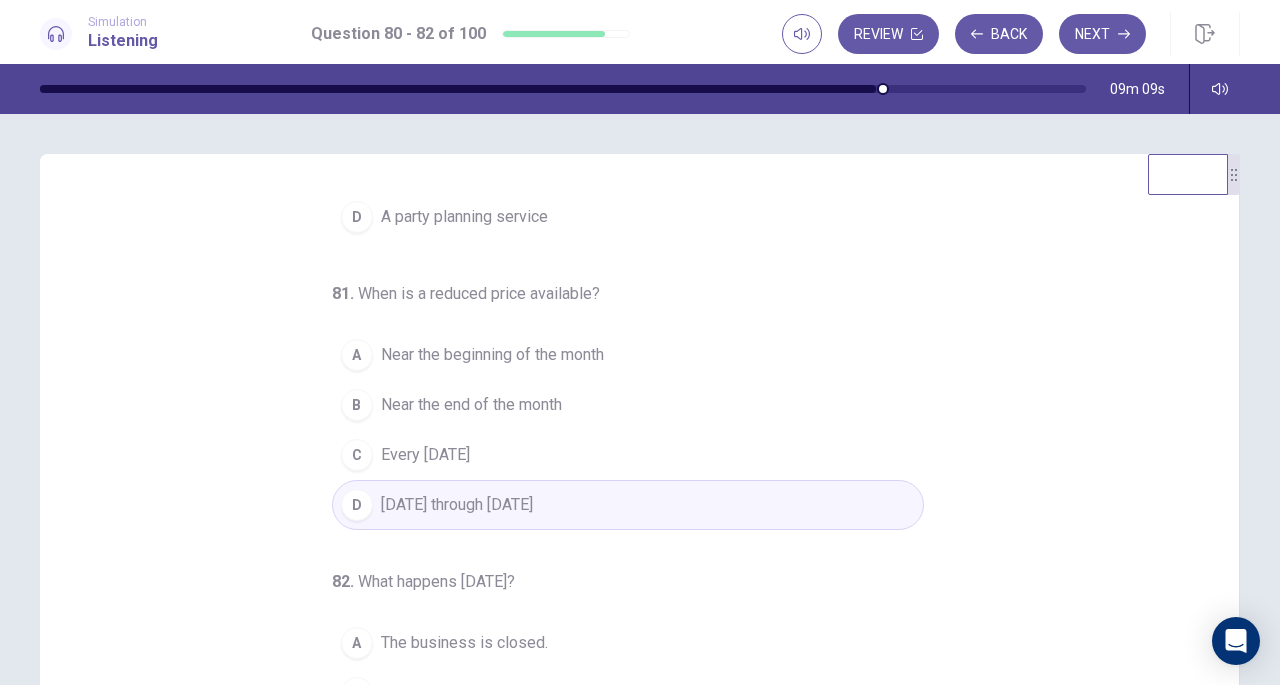 click on "C Every [DATE]" at bounding box center [628, 455] 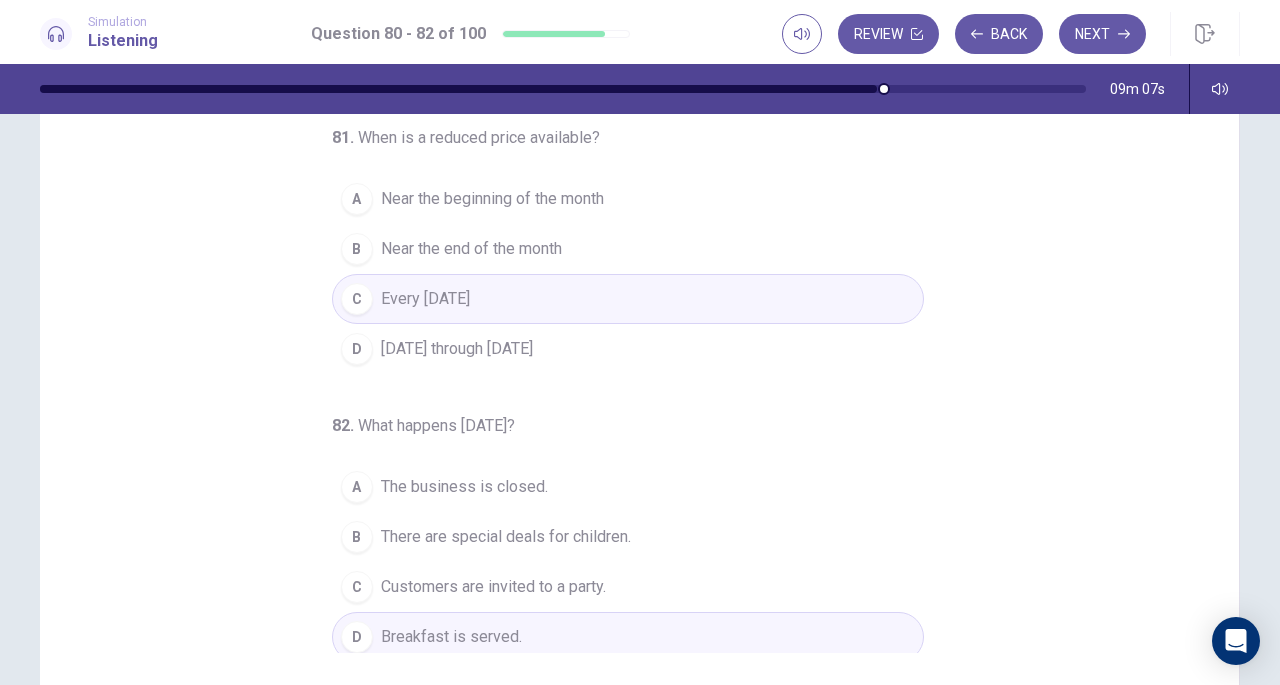 scroll, scrollTop: 268, scrollLeft: 0, axis: vertical 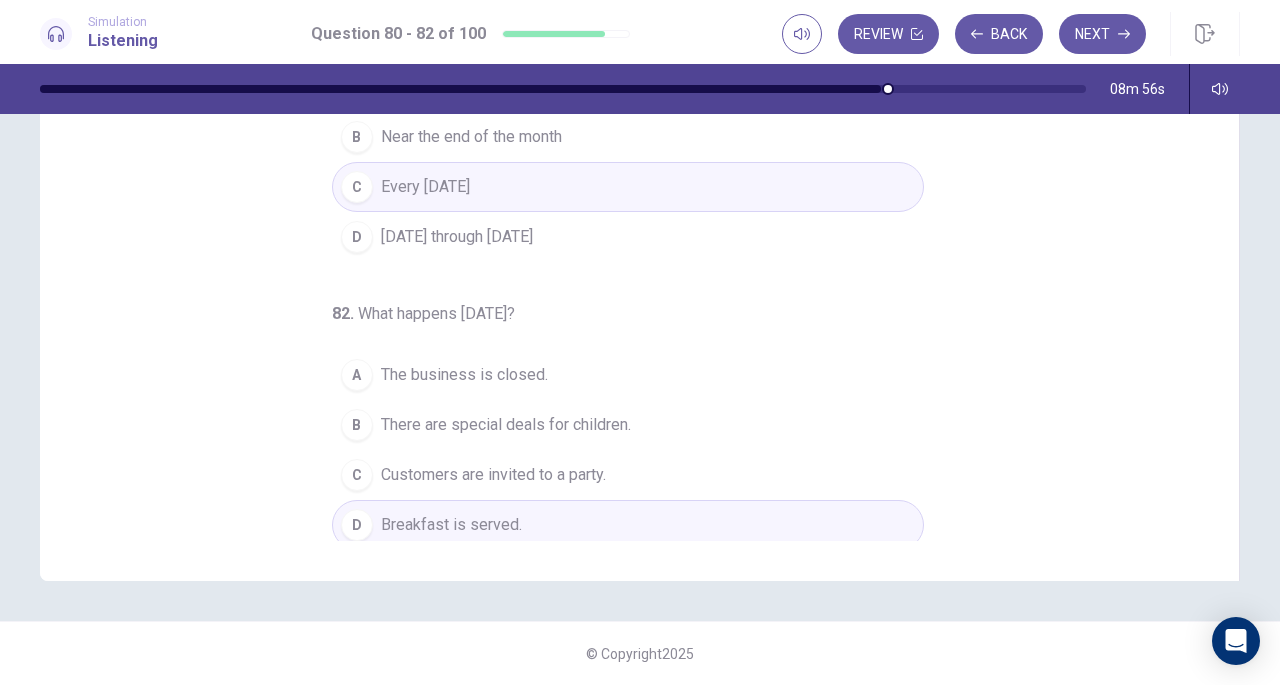 click on "Next" at bounding box center [1102, 34] 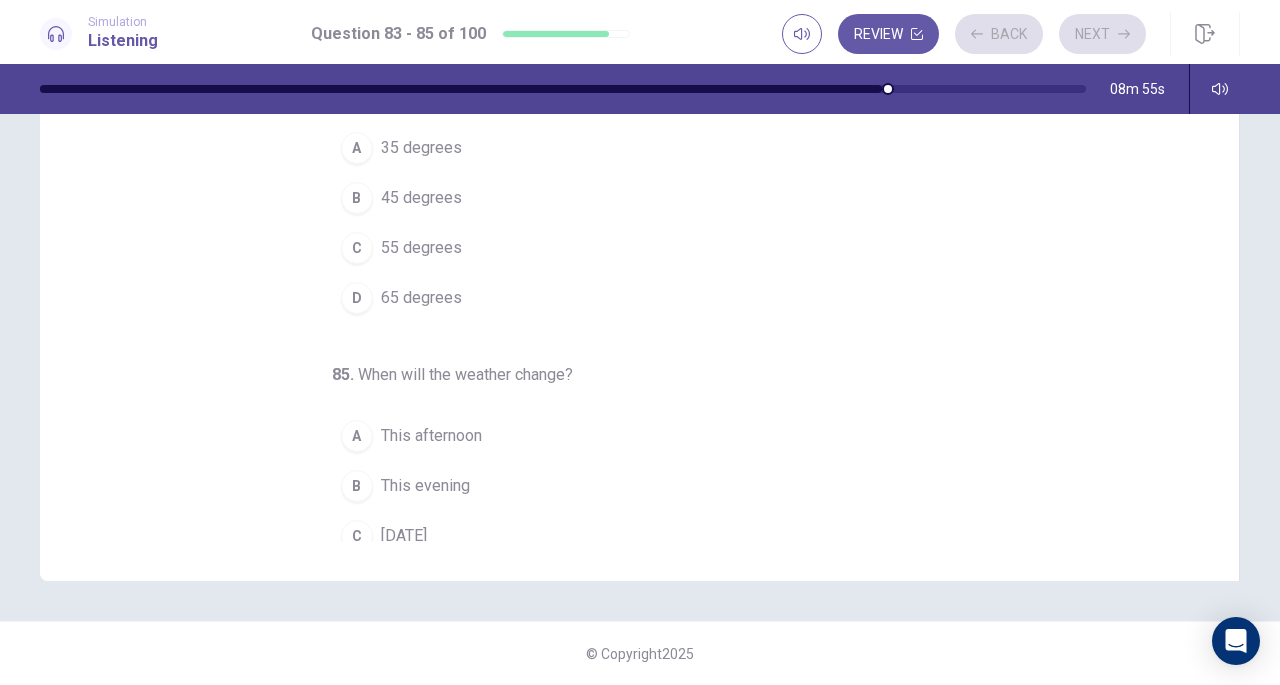 scroll, scrollTop: 0, scrollLeft: 0, axis: both 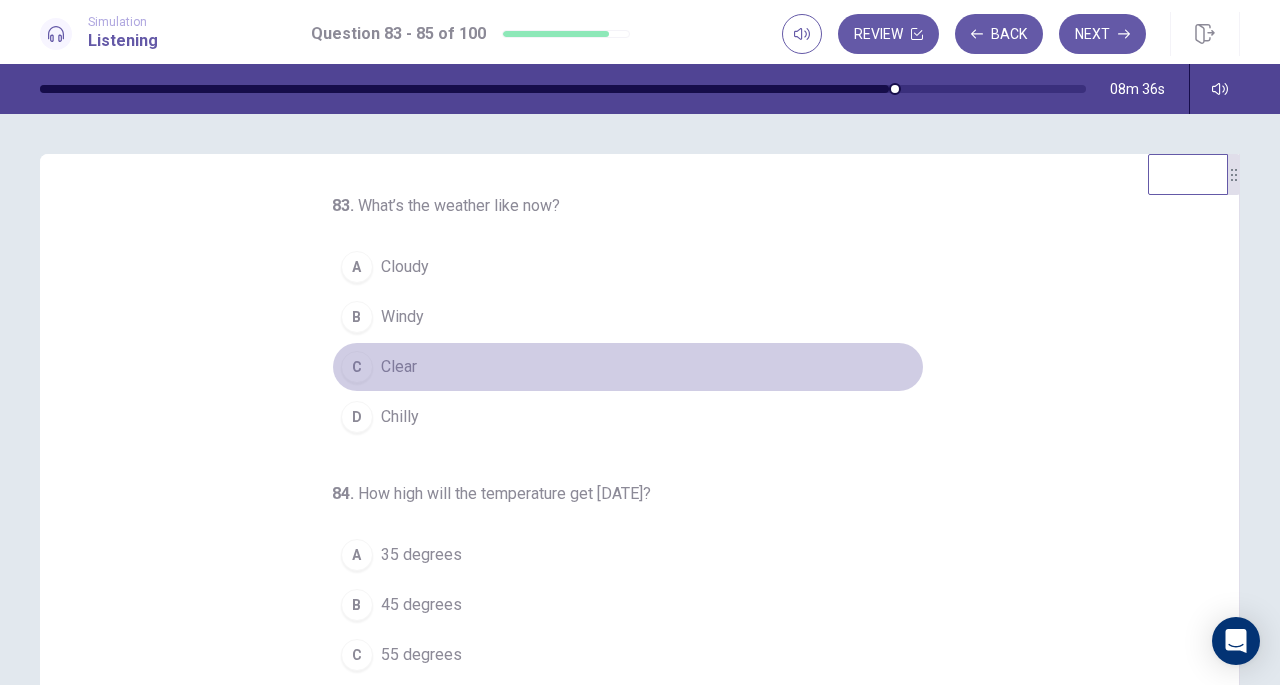 click on "Clear" at bounding box center (399, 367) 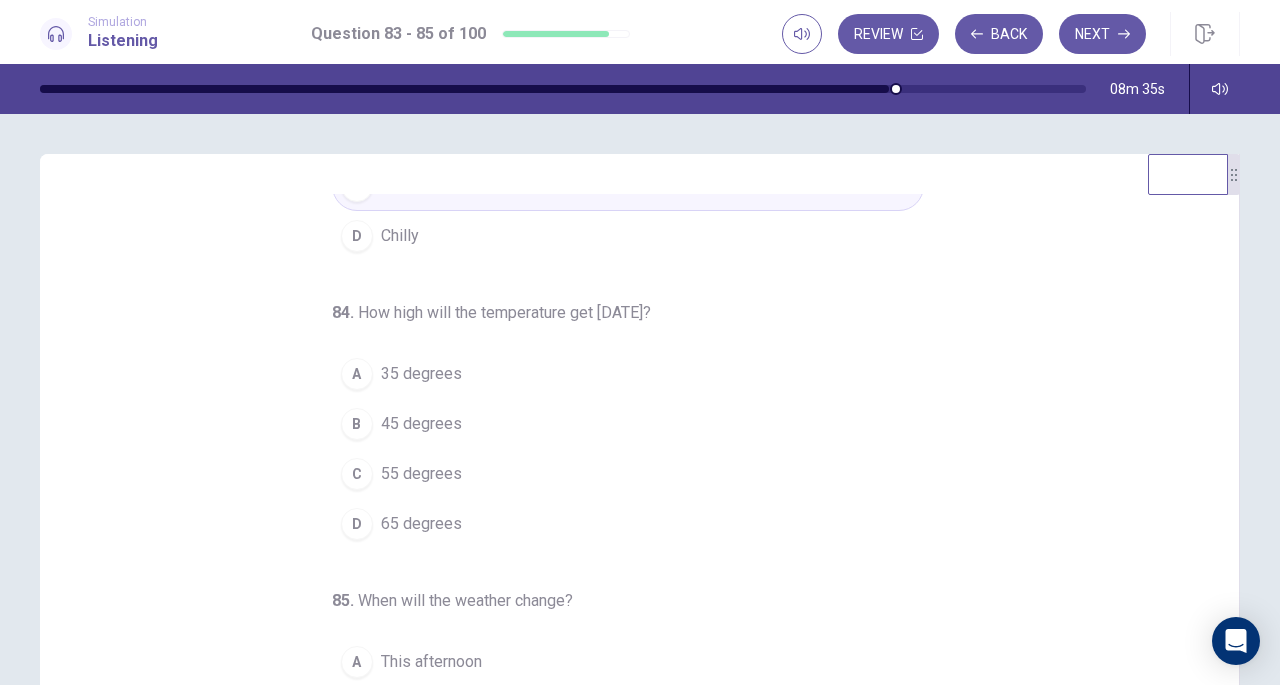 scroll, scrollTop: 200, scrollLeft: 0, axis: vertical 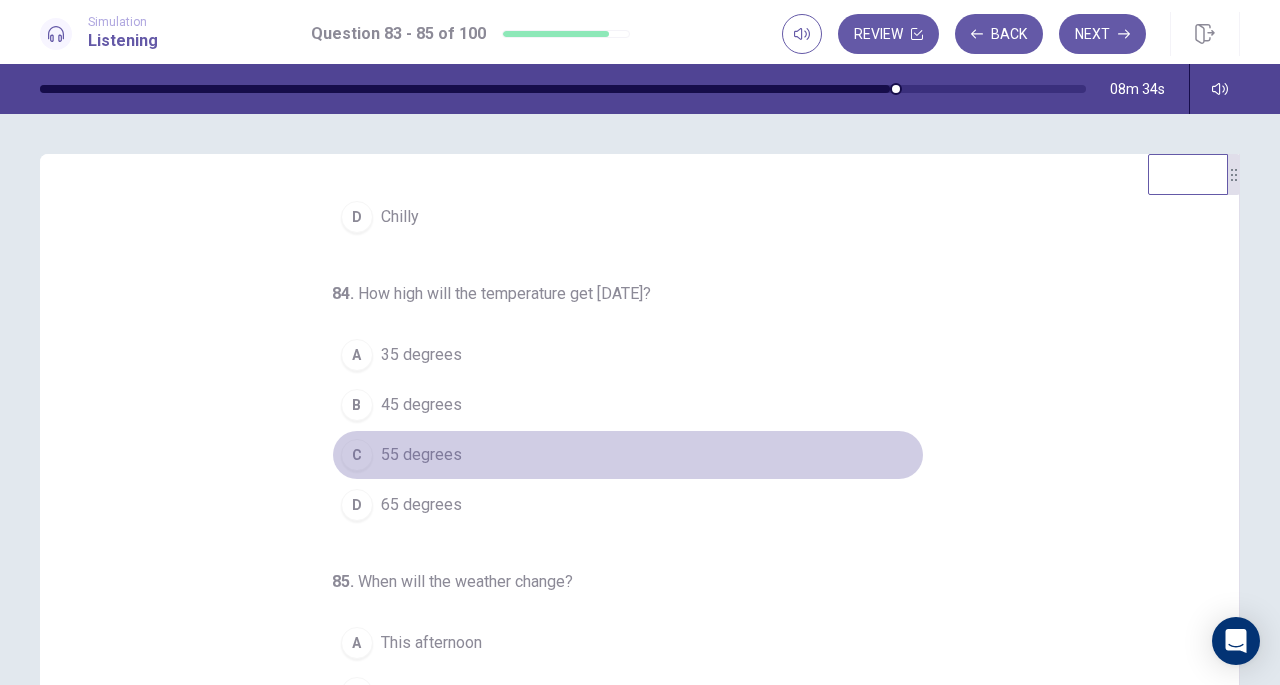 click on "55 degrees" at bounding box center (421, 455) 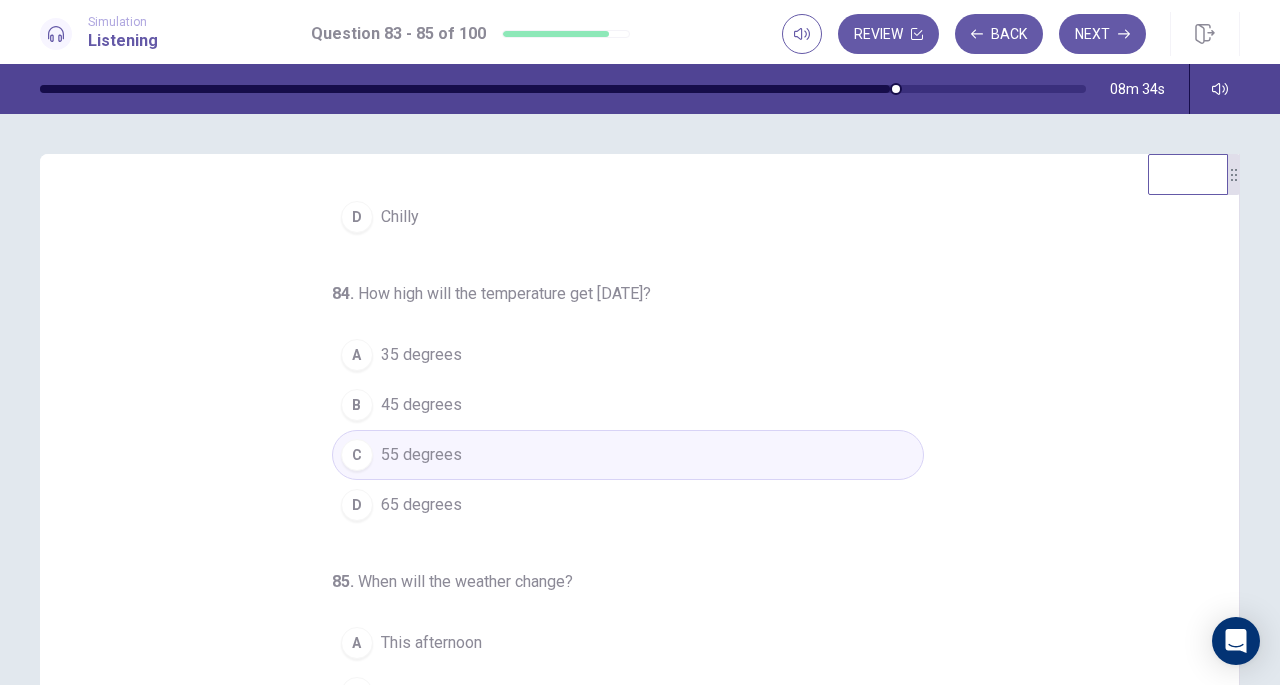scroll, scrollTop: 200, scrollLeft: 0, axis: vertical 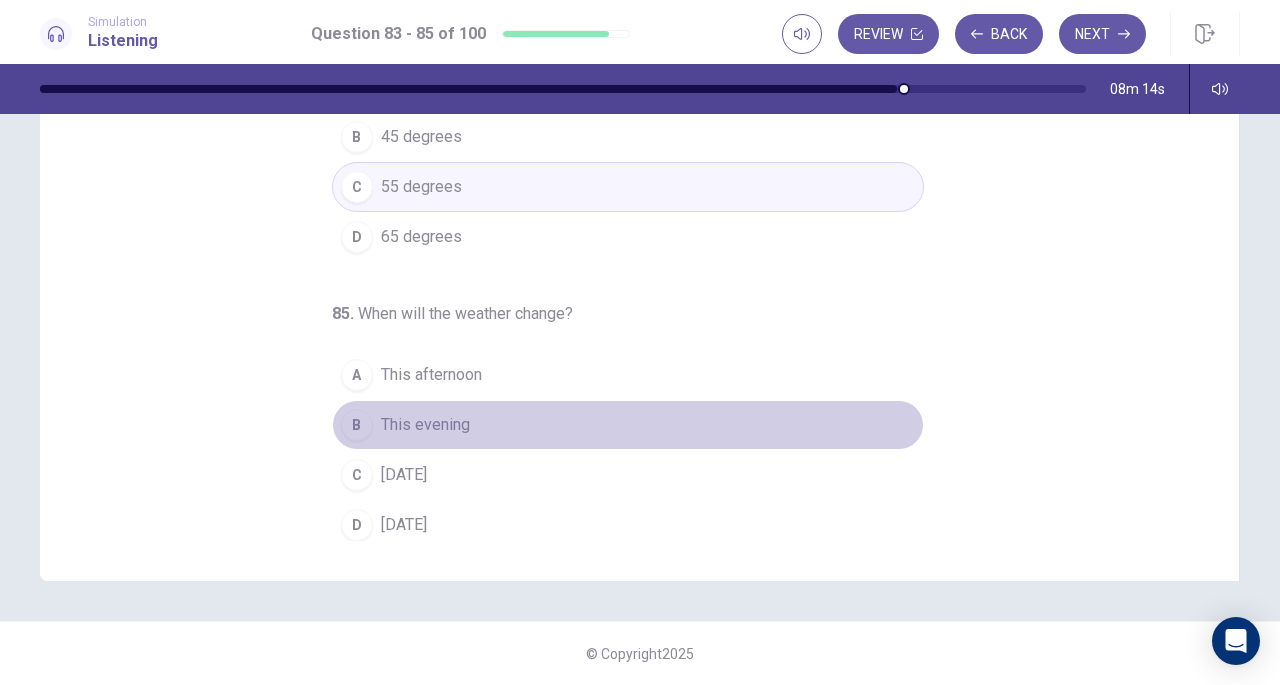 click on "This evening" at bounding box center [425, 425] 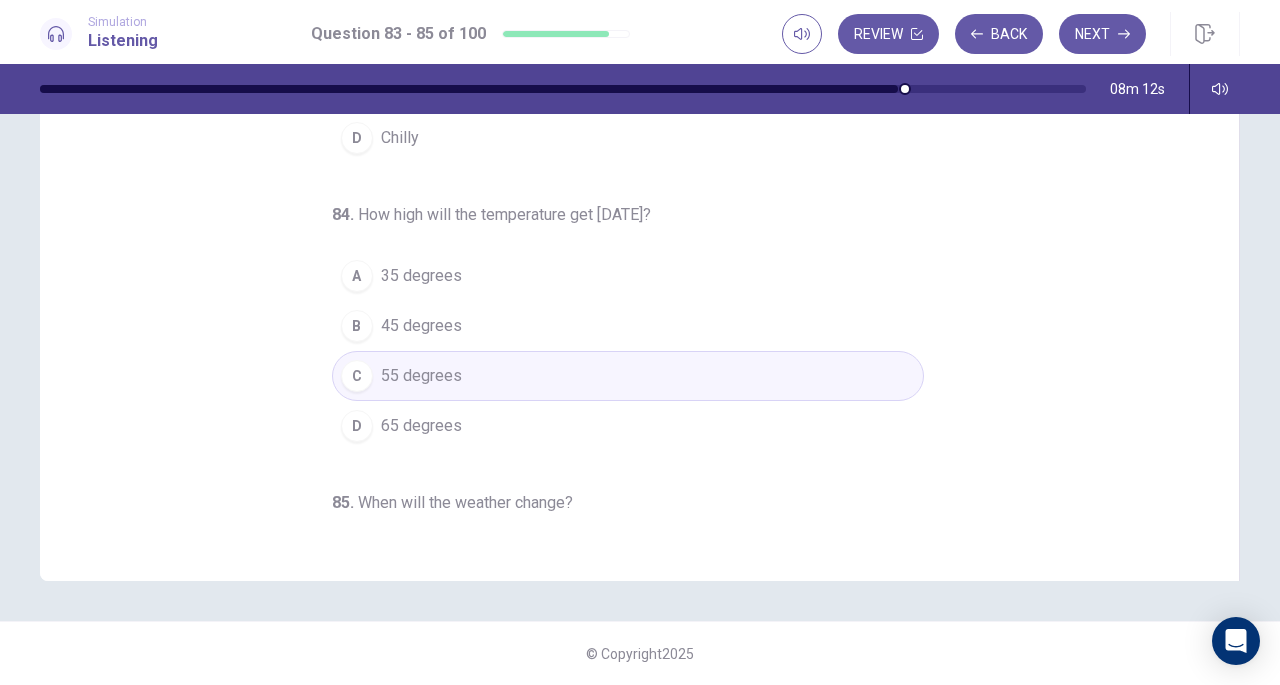 scroll, scrollTop: 0, scrollLeft: 0, axis: both 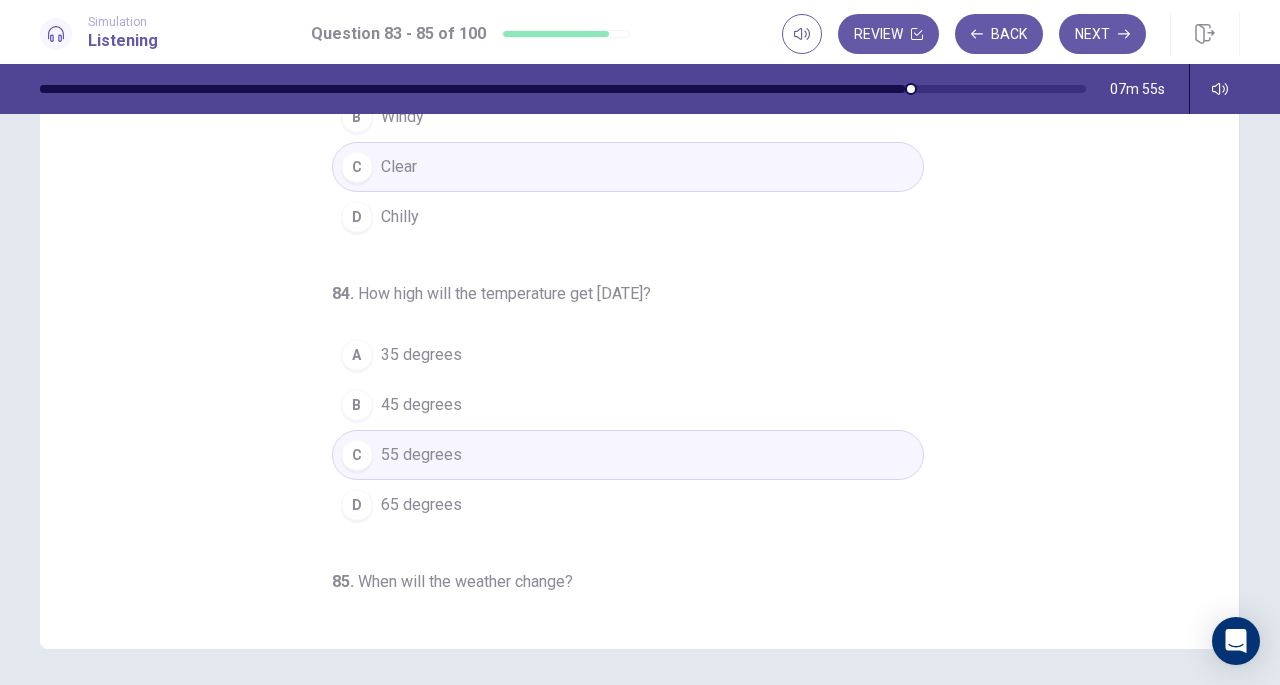 click on "Next" at bounding box center [1102, 34] 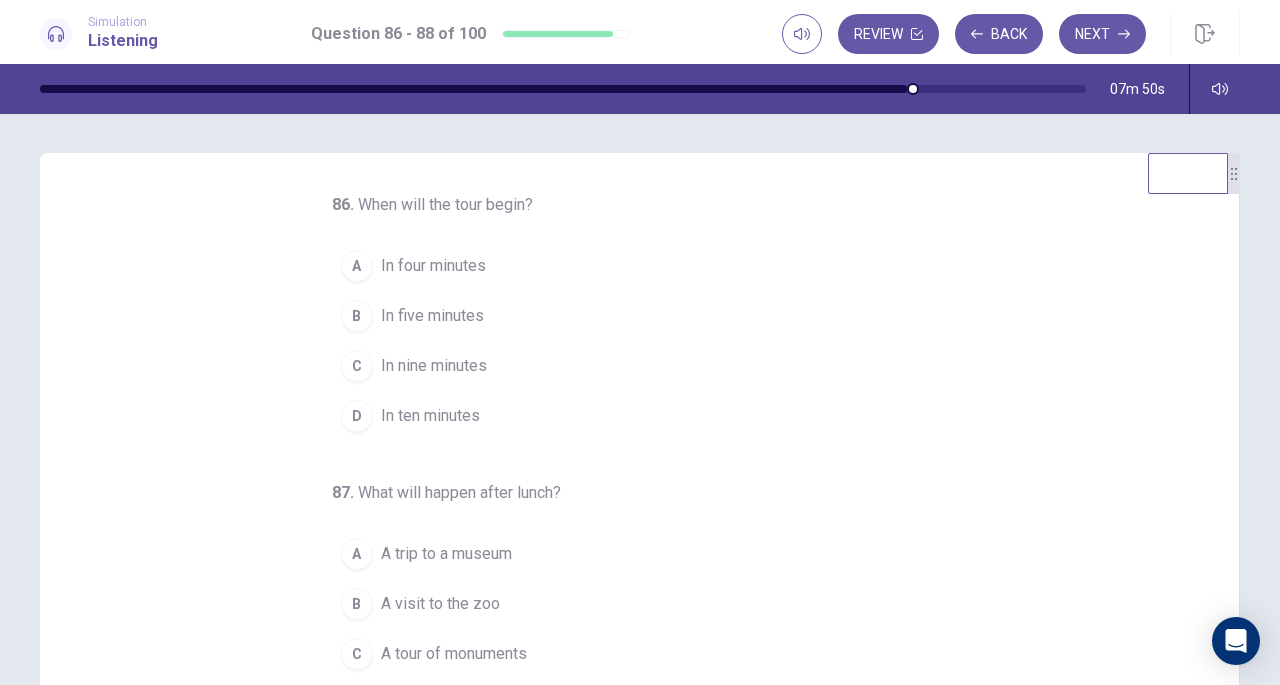 scroll, scrollTop: 0, scrollLeft: 0, axis: both 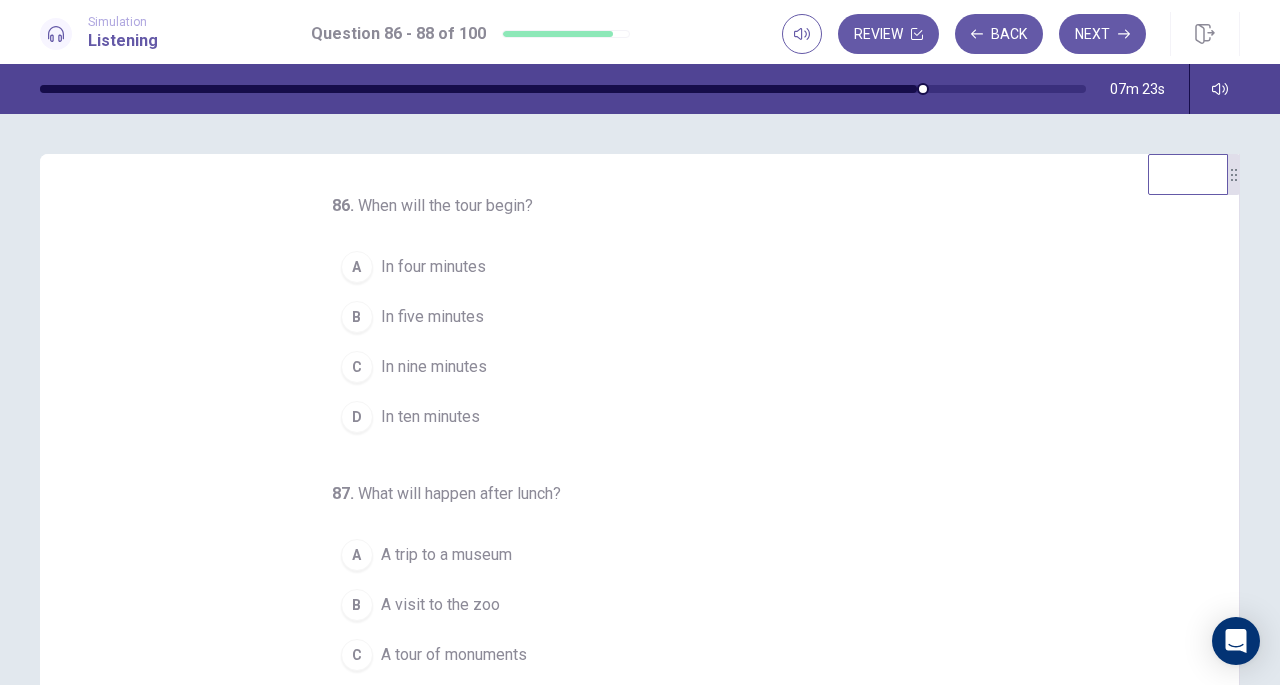 click on "In ten minutes" at bounding box center (430, 417) 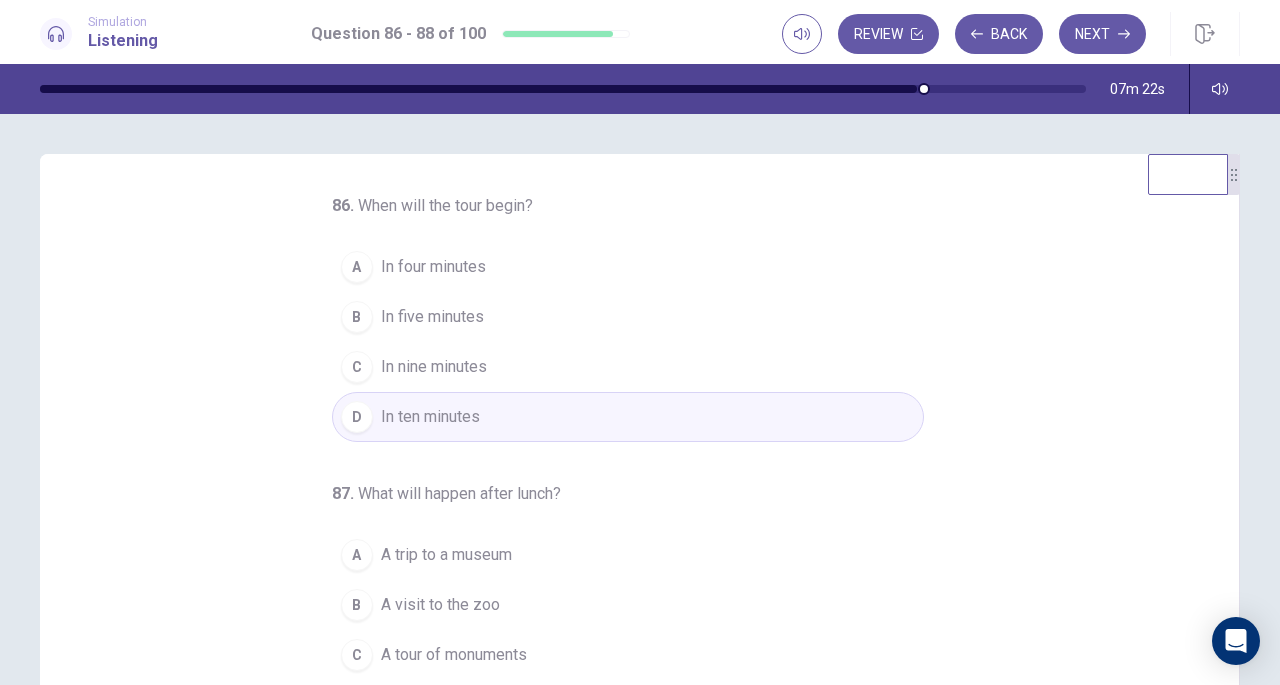 scroll, scrollTop: 0, scrollLeft: 0, axis: both 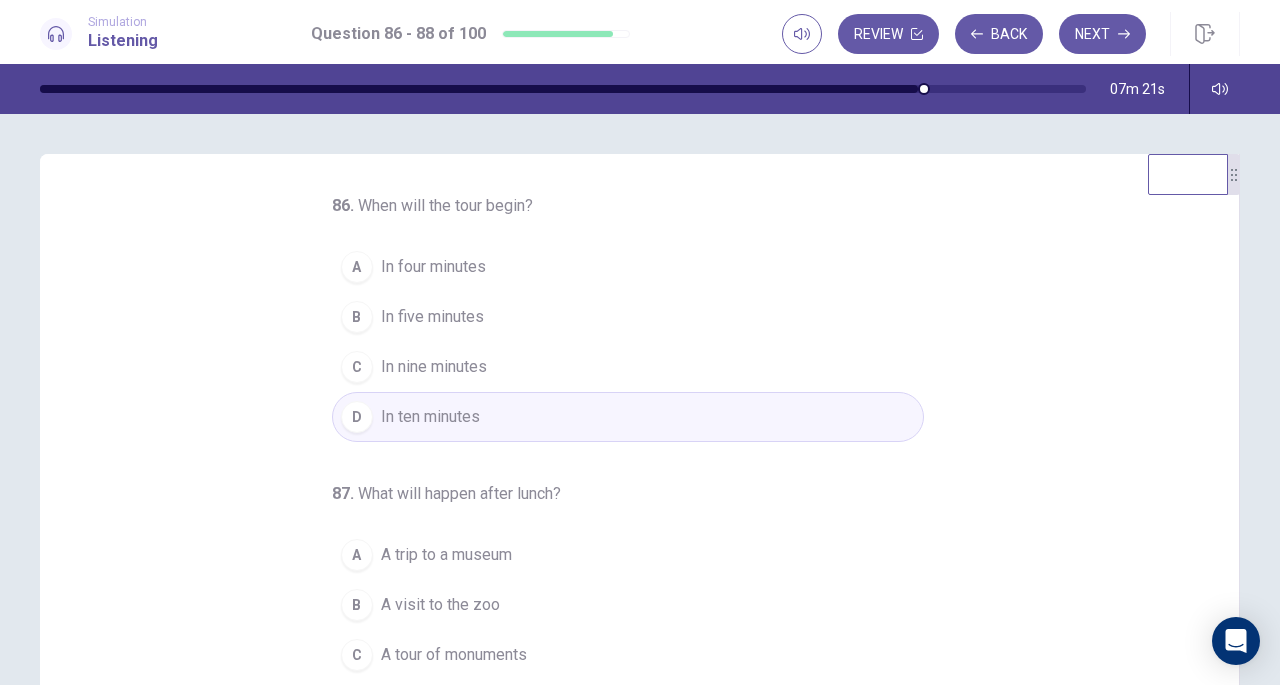 drag, startPoint x: 438, startPoint y: 369, endPoint x: 437, endPoint y: 381, distance: 12.0415945 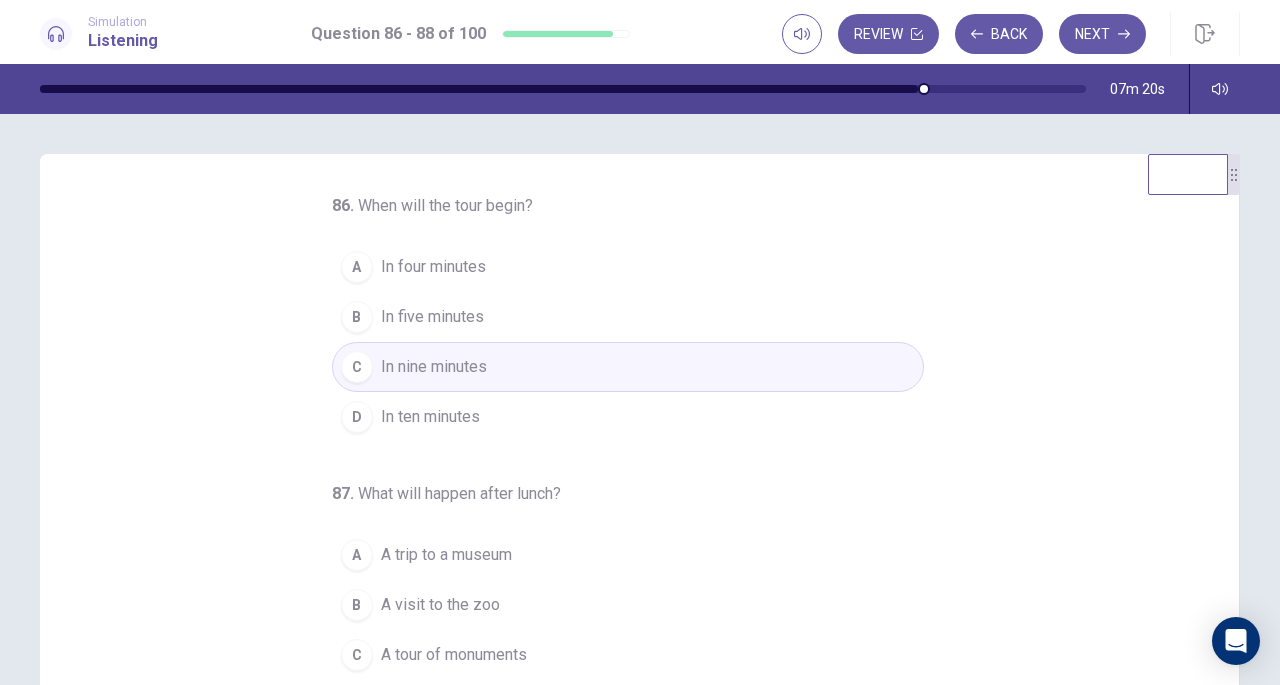 click on "In ten minutes" at bounding box center (430, 417) 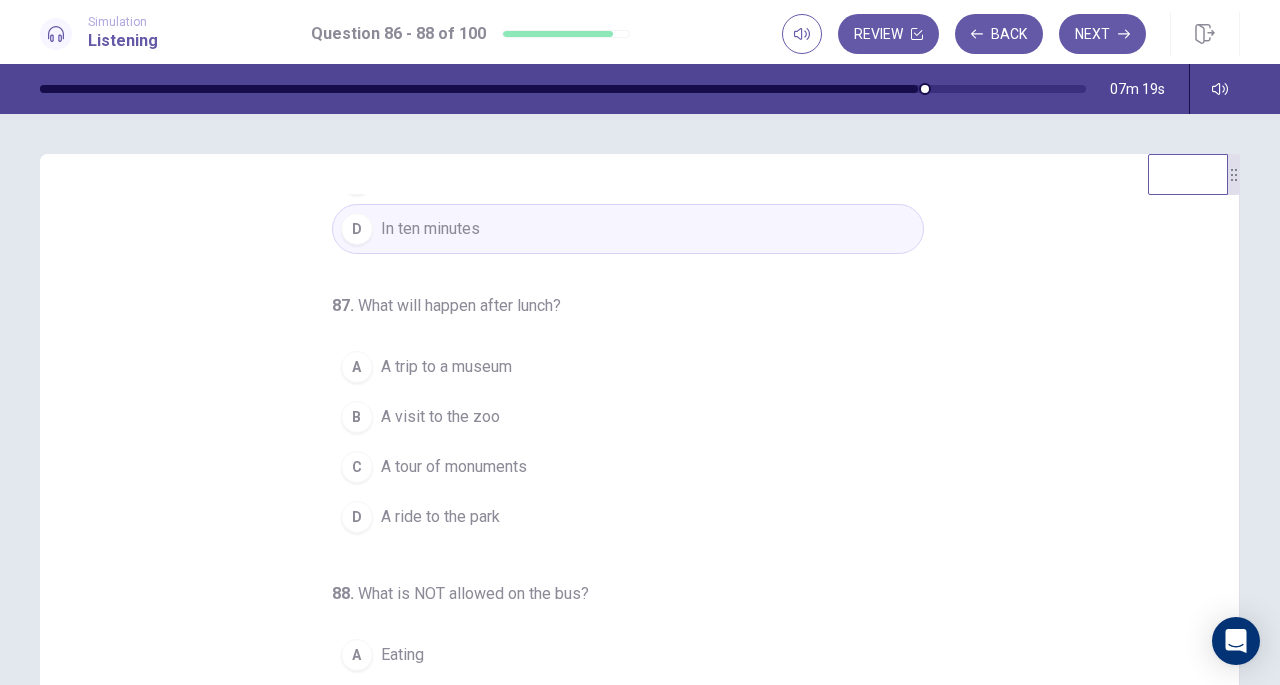 scroll, scrollTop: 200, scrollLeft: 0, axis: vertical 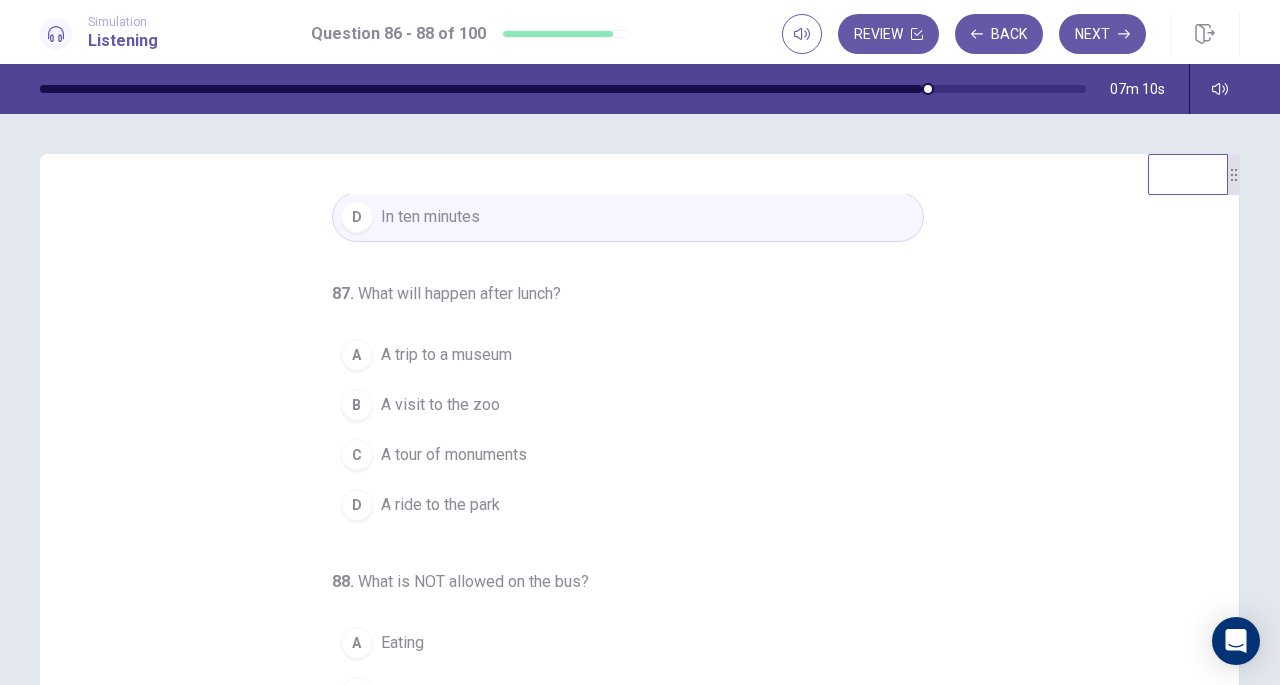 click on "A visit to the zoo" at bounding box center (440, 405) 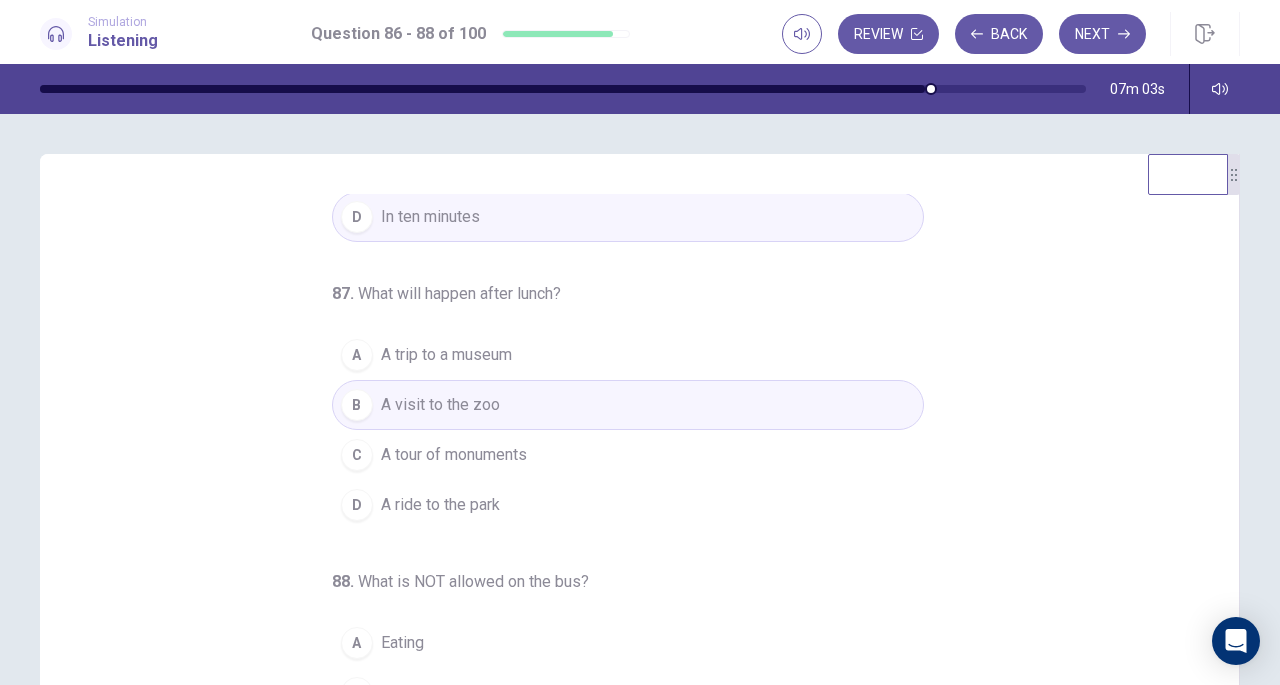 click on "A tour of monuments" at bounding box center (454, 455) 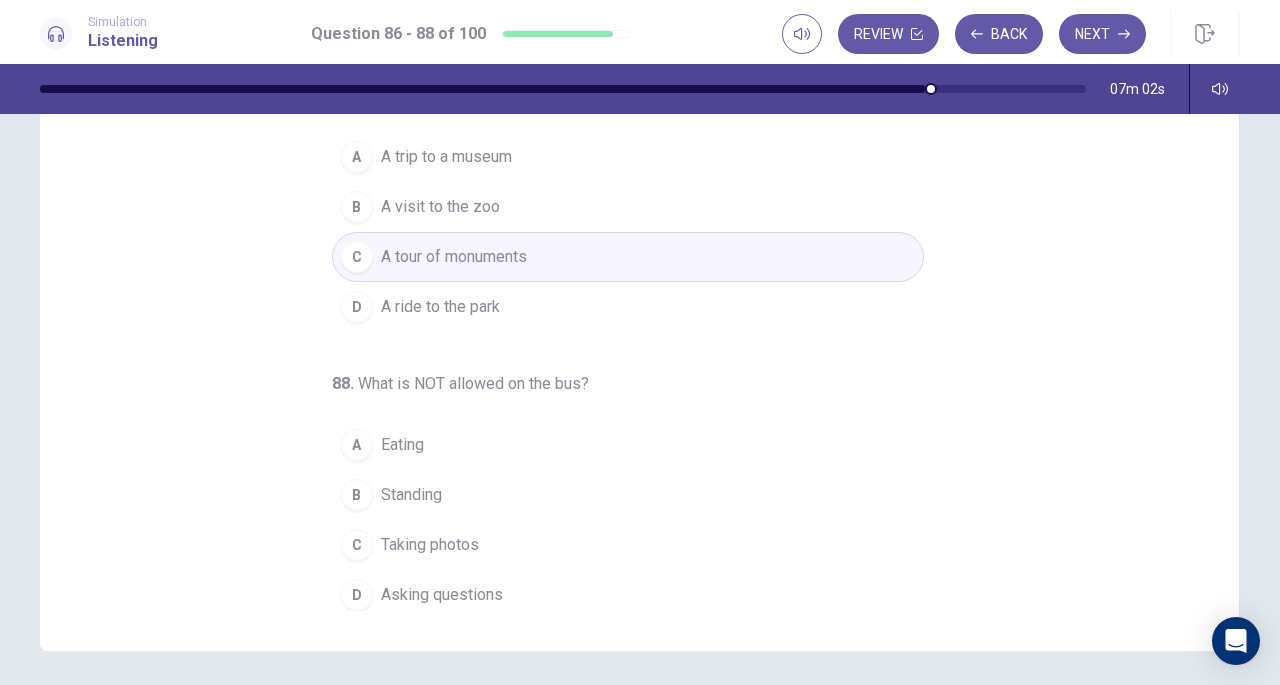 scroll, scrollTop: 200, scrollLeft: 0, axis: vertical 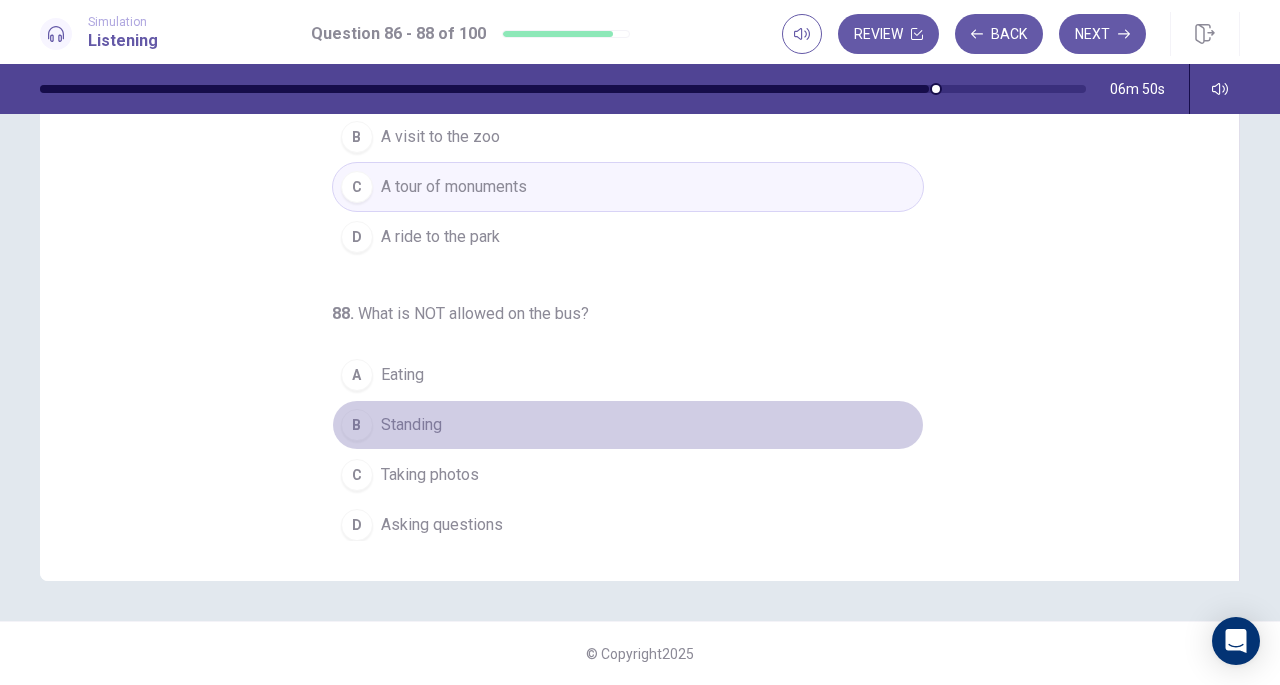 click on "Standing" at bounding box center (411, 425) 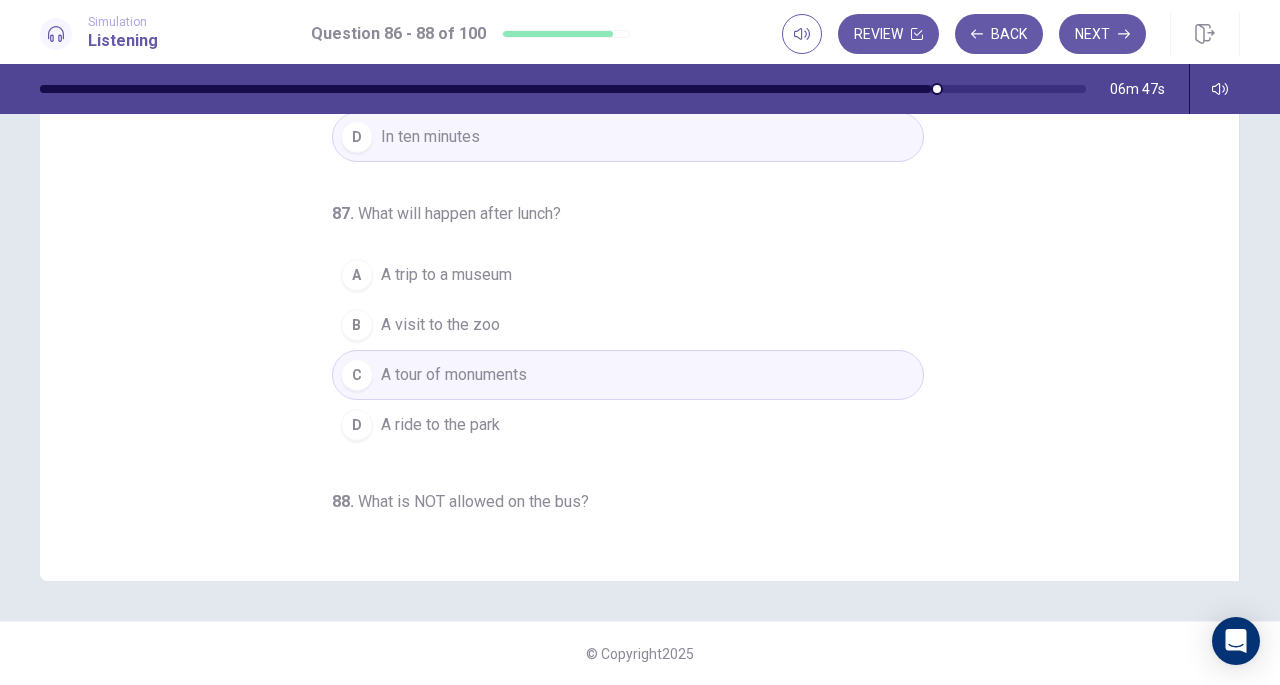 scroll, scrollTop: 0, scrollLeft: 0, axis: both 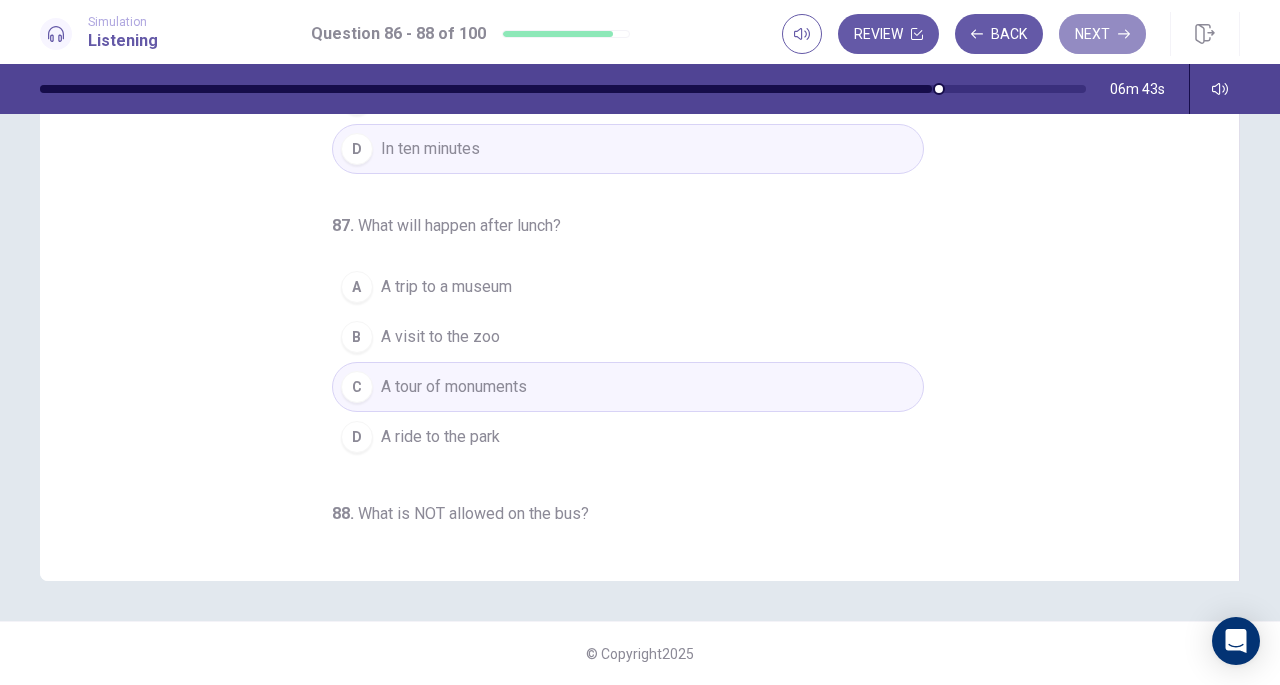 click on "Next" at bounding box center (1102, 34) 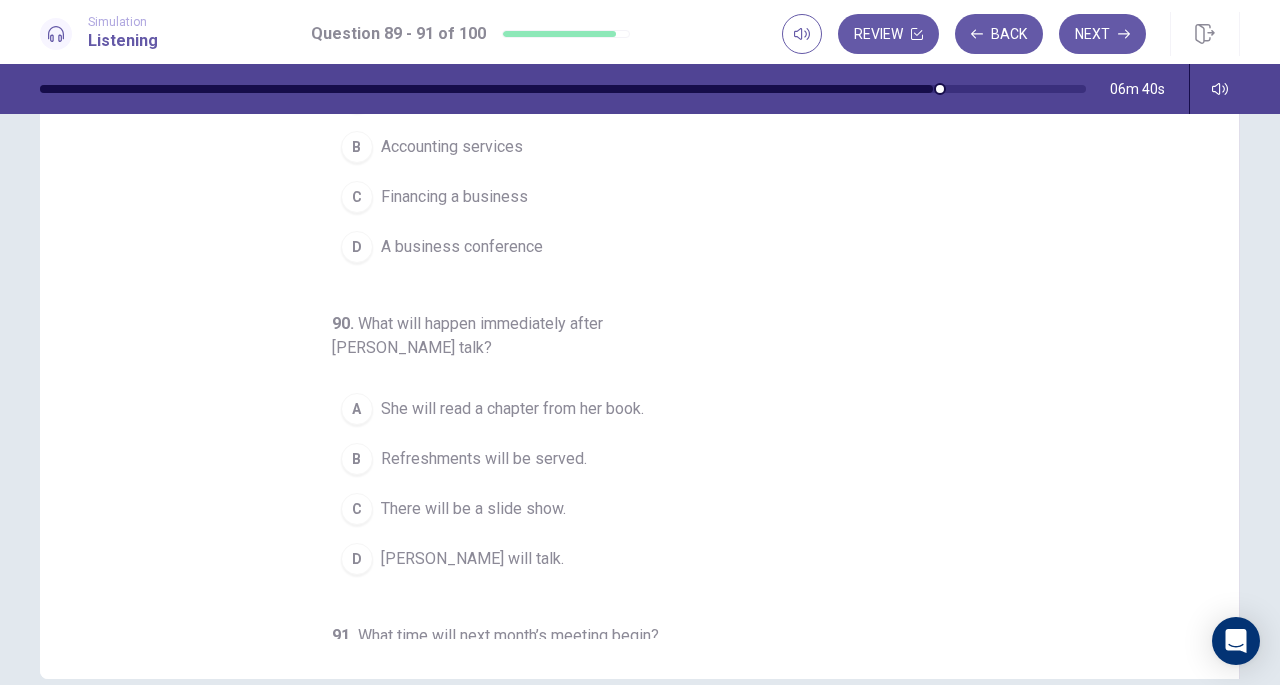 scroll, scrollTop: 0, scrollLeft: 0, axis: both 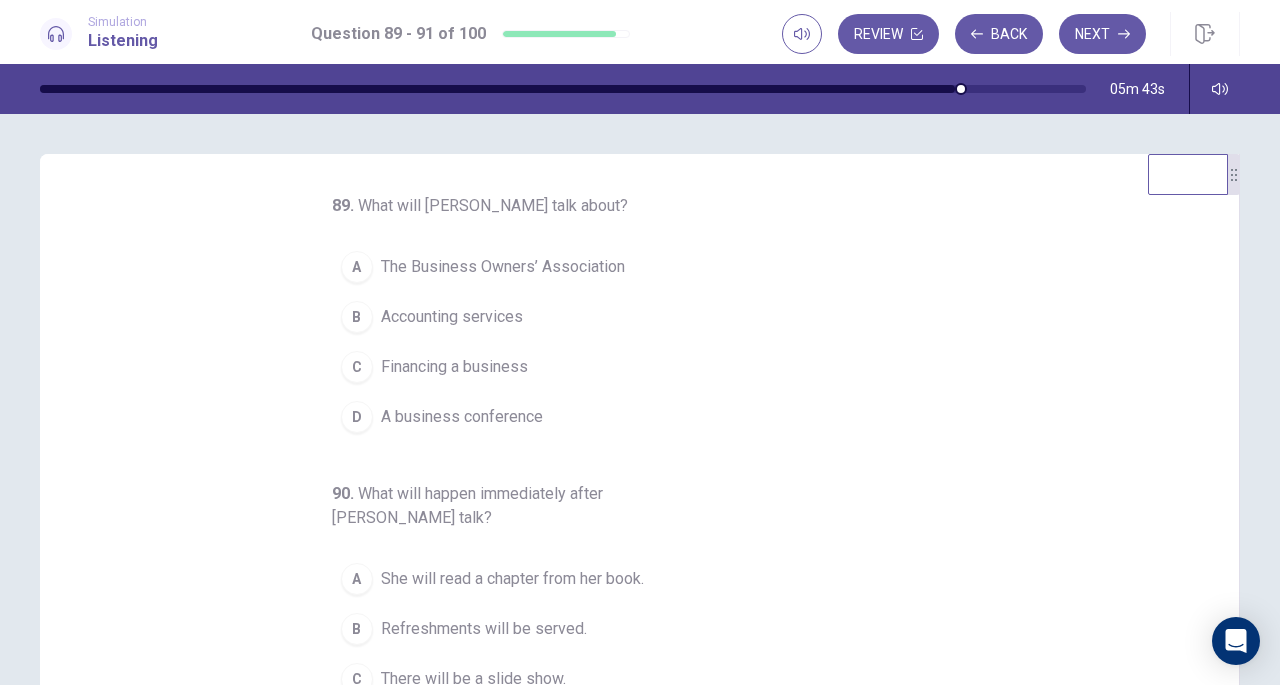click on "Financing a business" at bounding box center (454, 367) 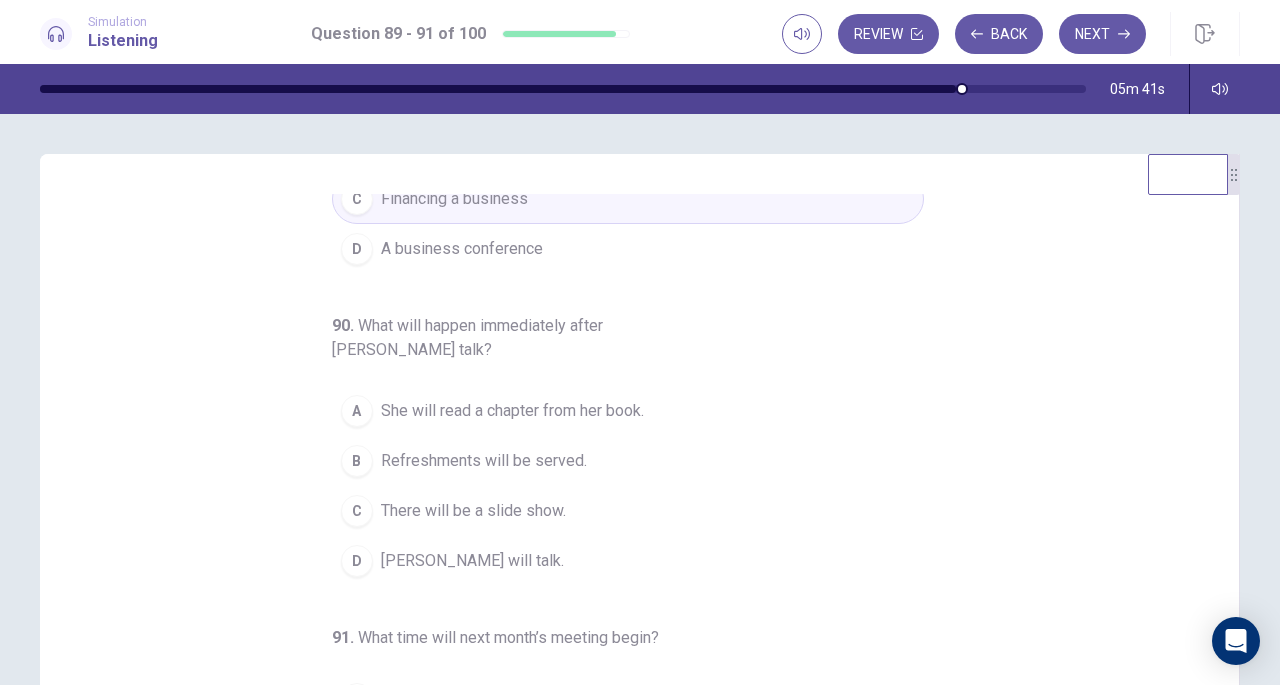 scroll, scrollTop: 200, scrollLeft: 0, axis: vertical 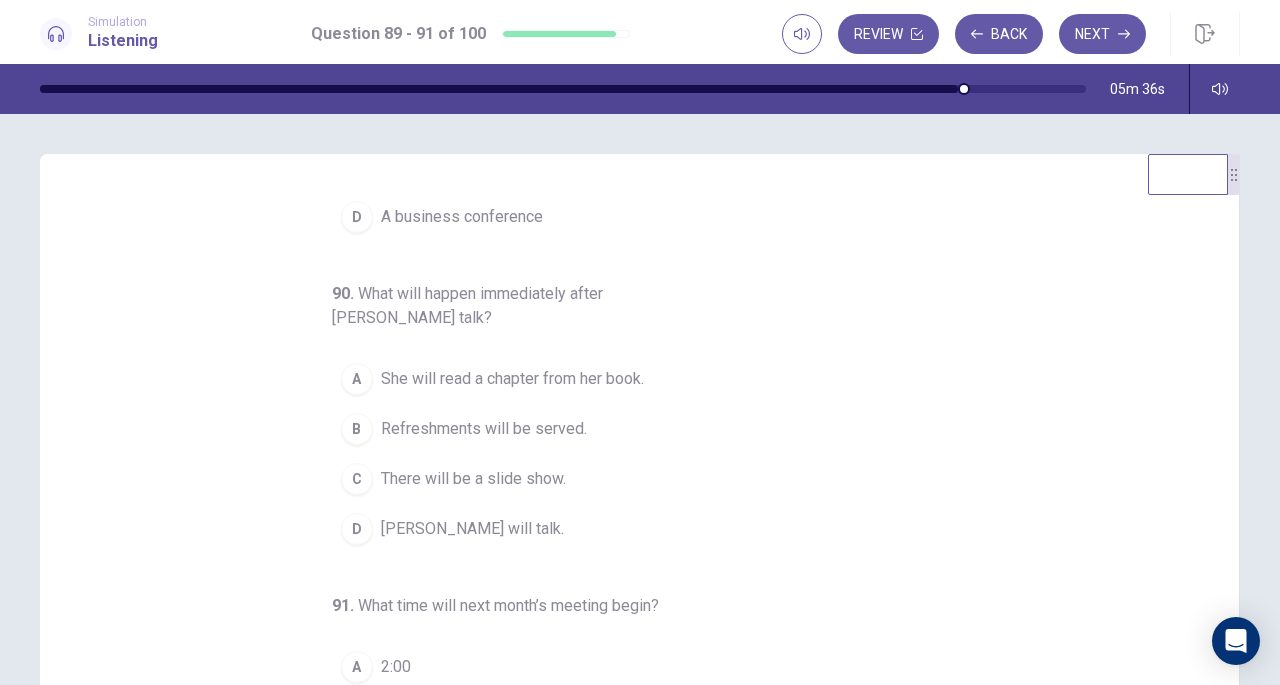 click on "Refreshments will be served." at bounding box center (484, 429) 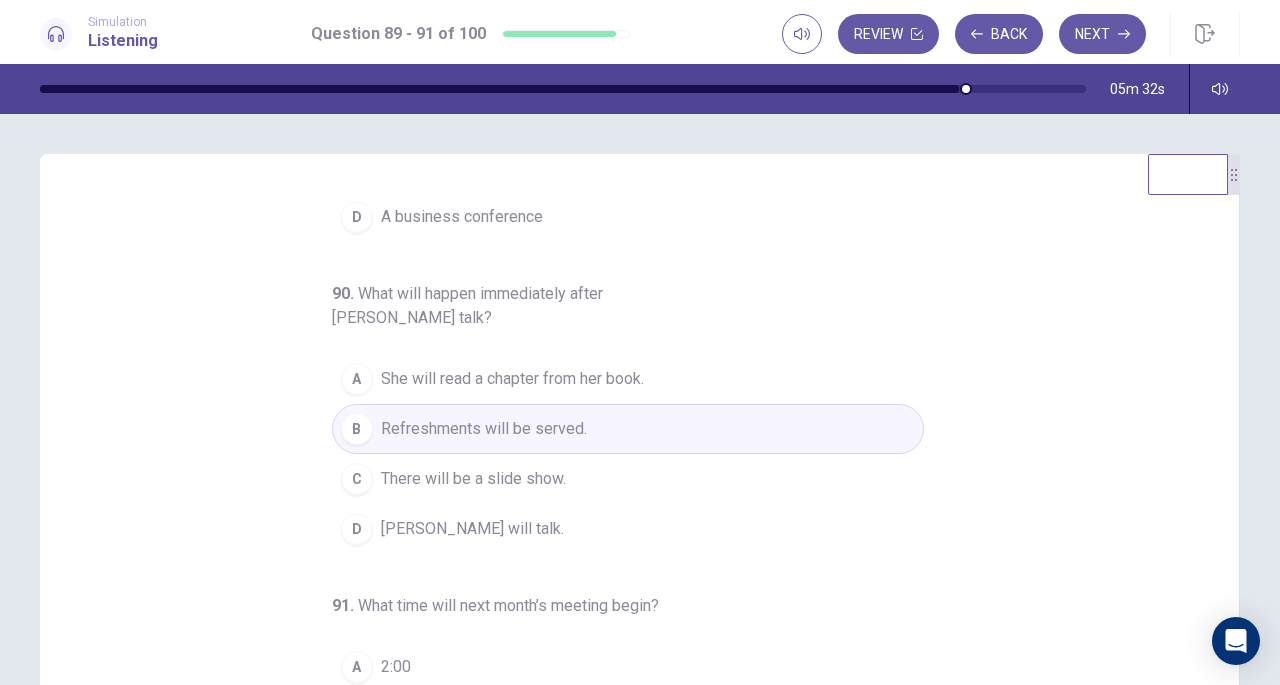 scroll, scrollTop: 224, scrollLeft: 0, axis: vertical 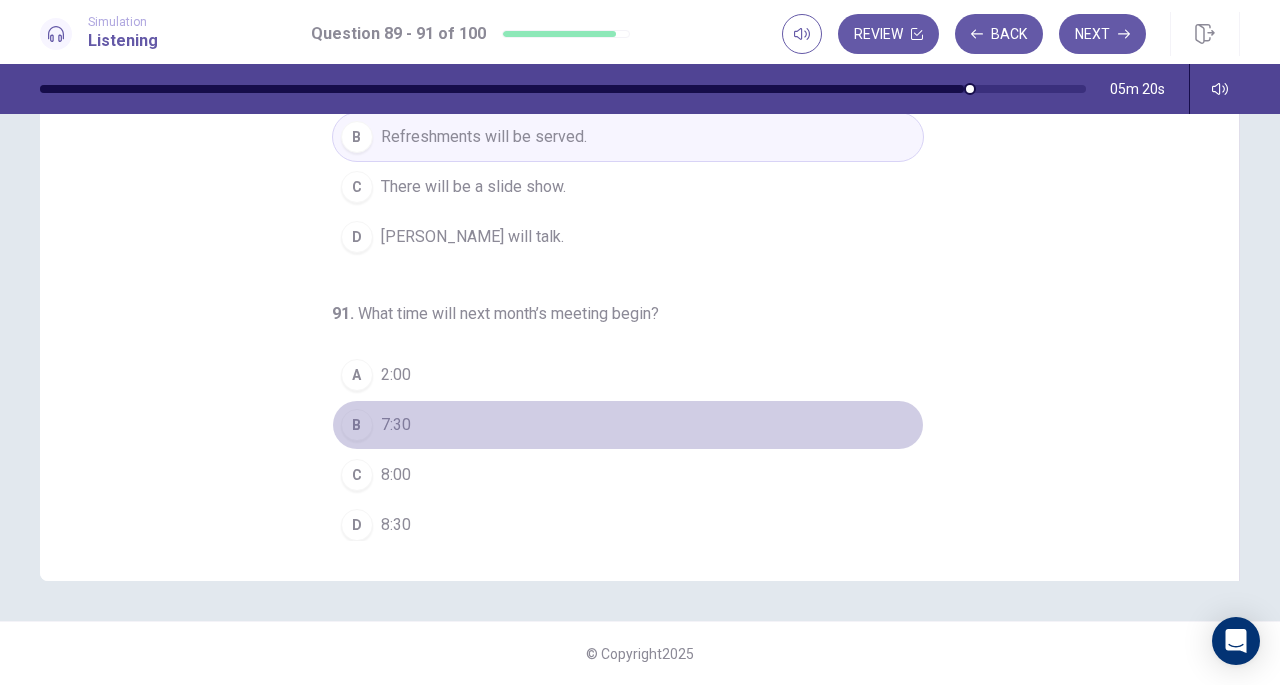 click on "7:30" at bounding box center [396, 425] 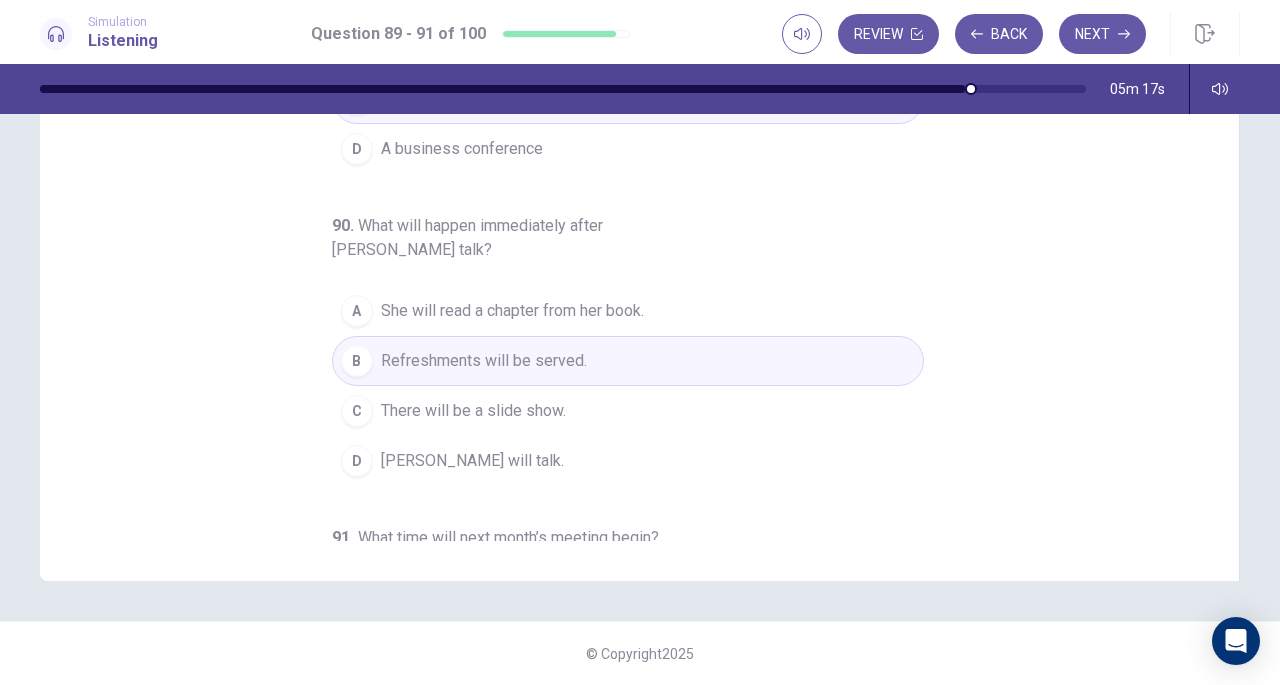 scroll, scrollTop: 100, scrollLeft: 0, axis: vertical 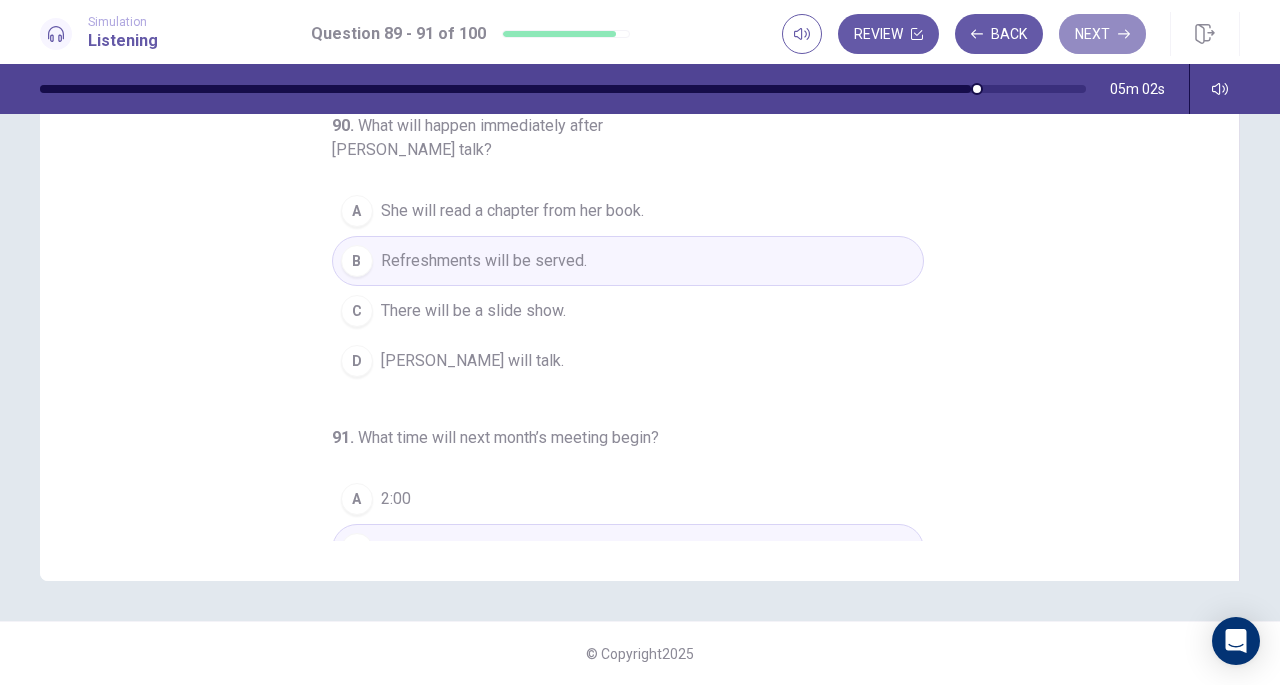 click on "Next" at bounding box center (1102, 34) 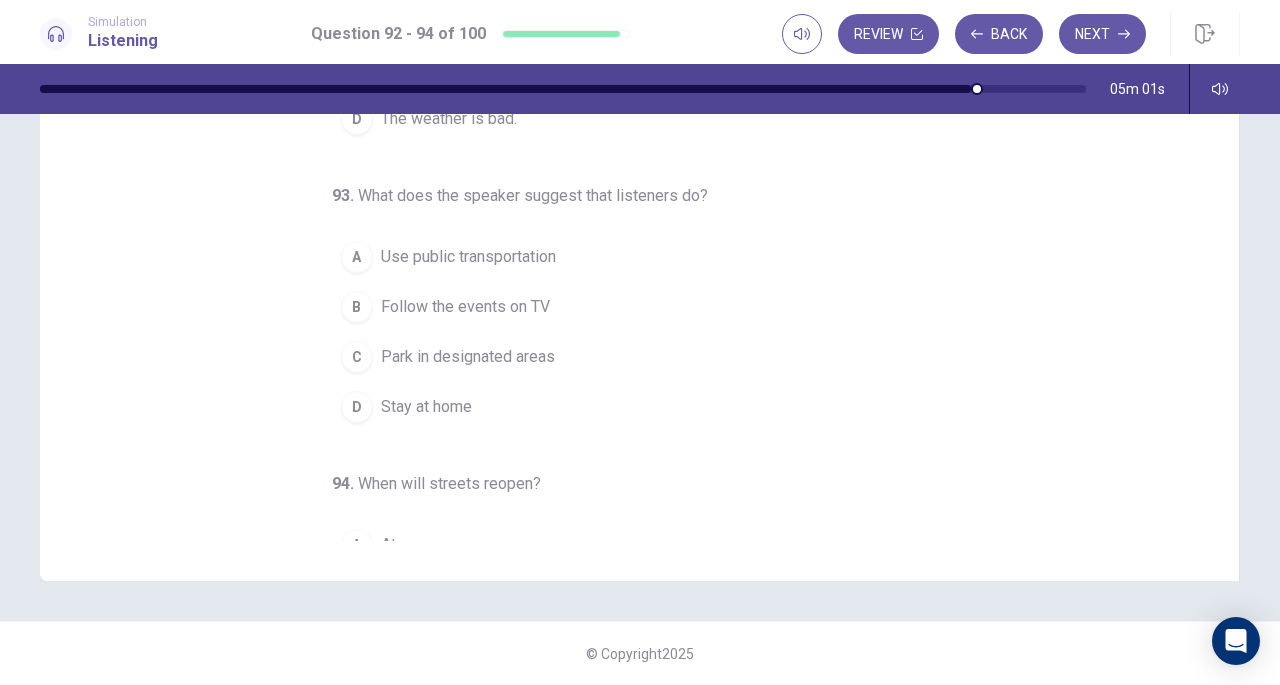 scroll, scrollTop: 0, scrollLeft: 0, axis: both 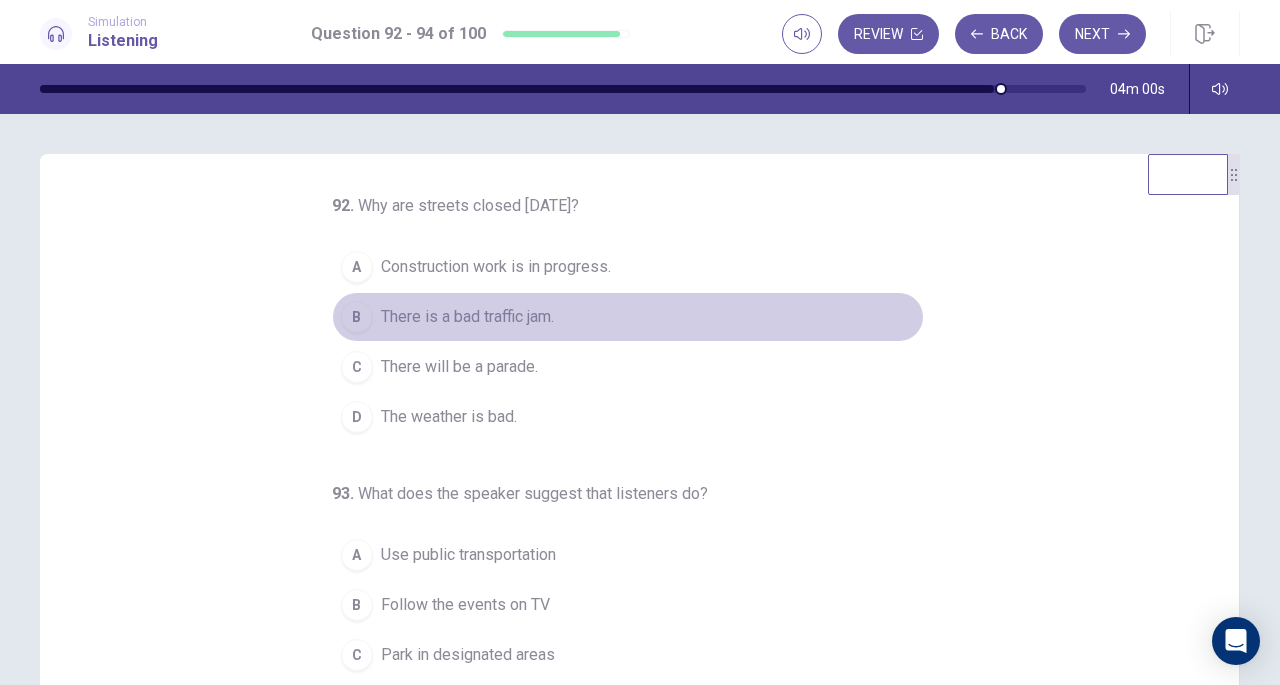 click on "There is a bad traffic jam." at bounding box center (467, 317) 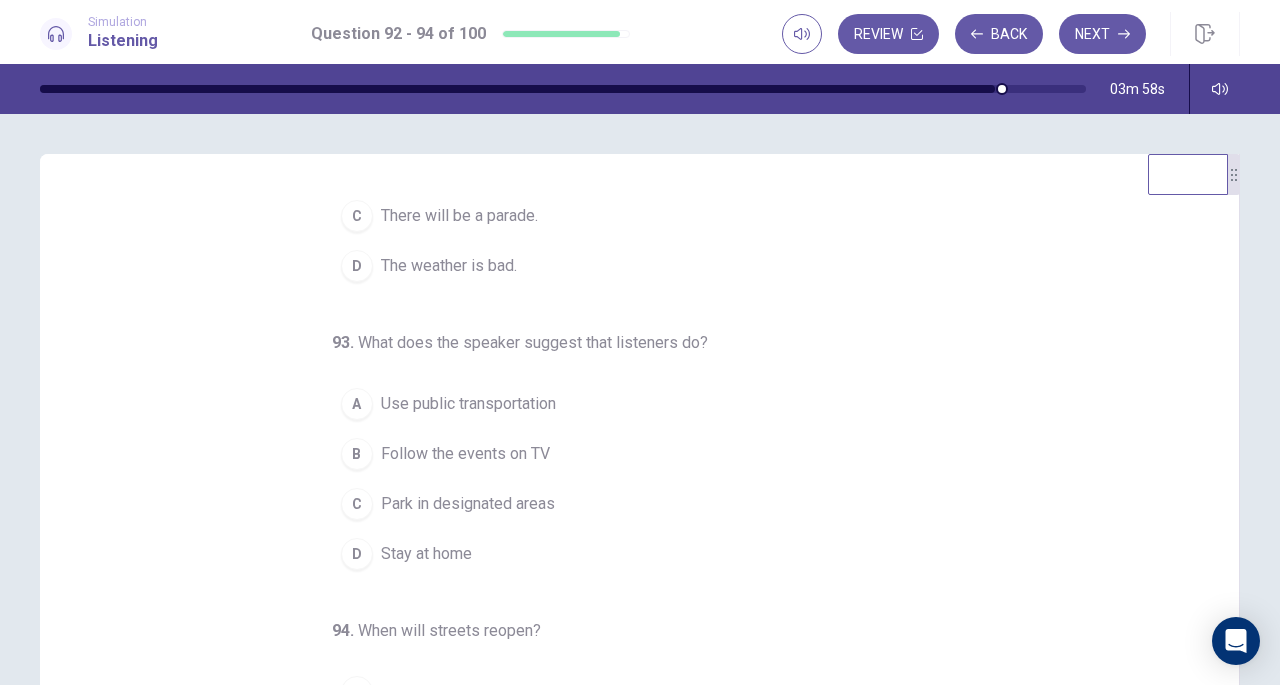 scroll, scrollTop: 200, scrollLeft: 0, axis: vertical 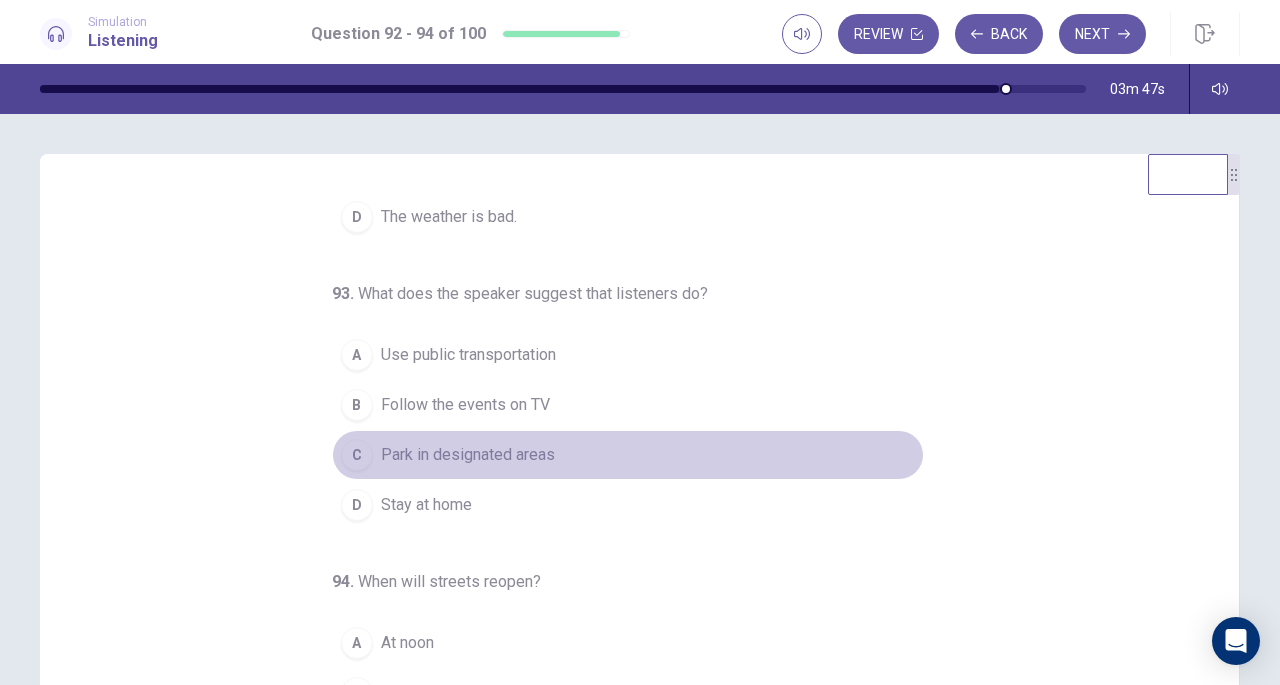 click on "Park in designated areas" at bounding box center (468, 455) 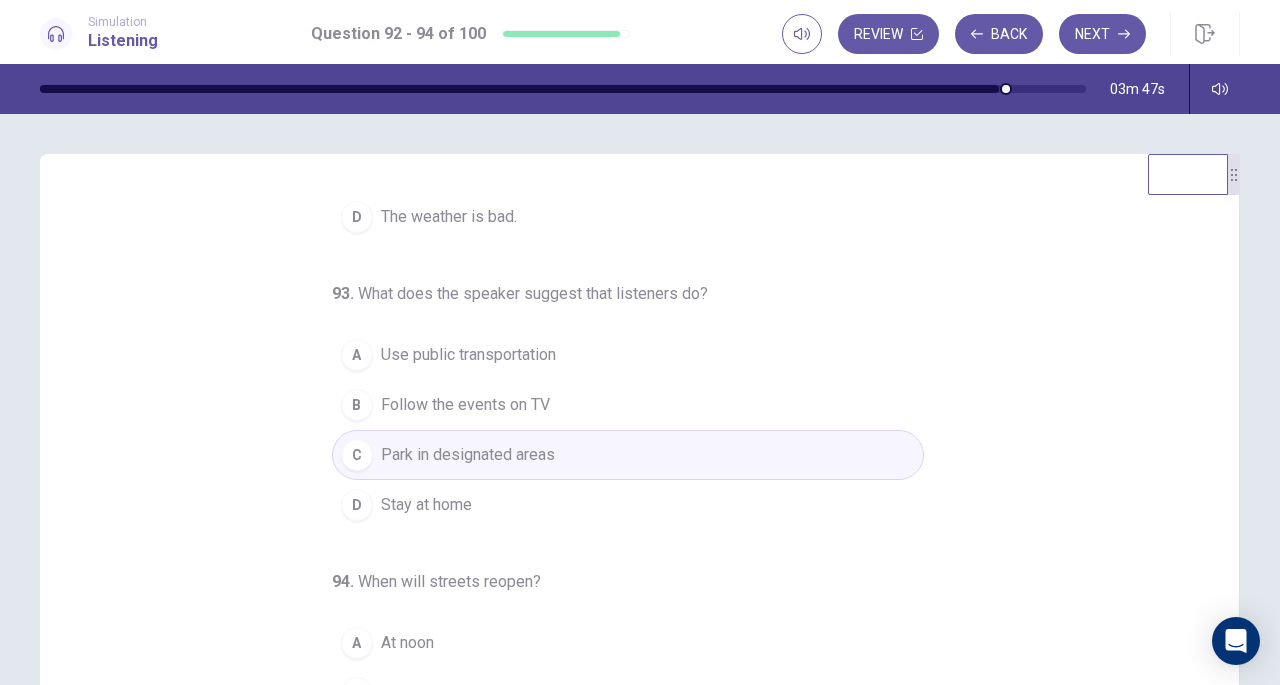 scroll, scrollTop: 200, scrollLeft: 0, axis: vertical 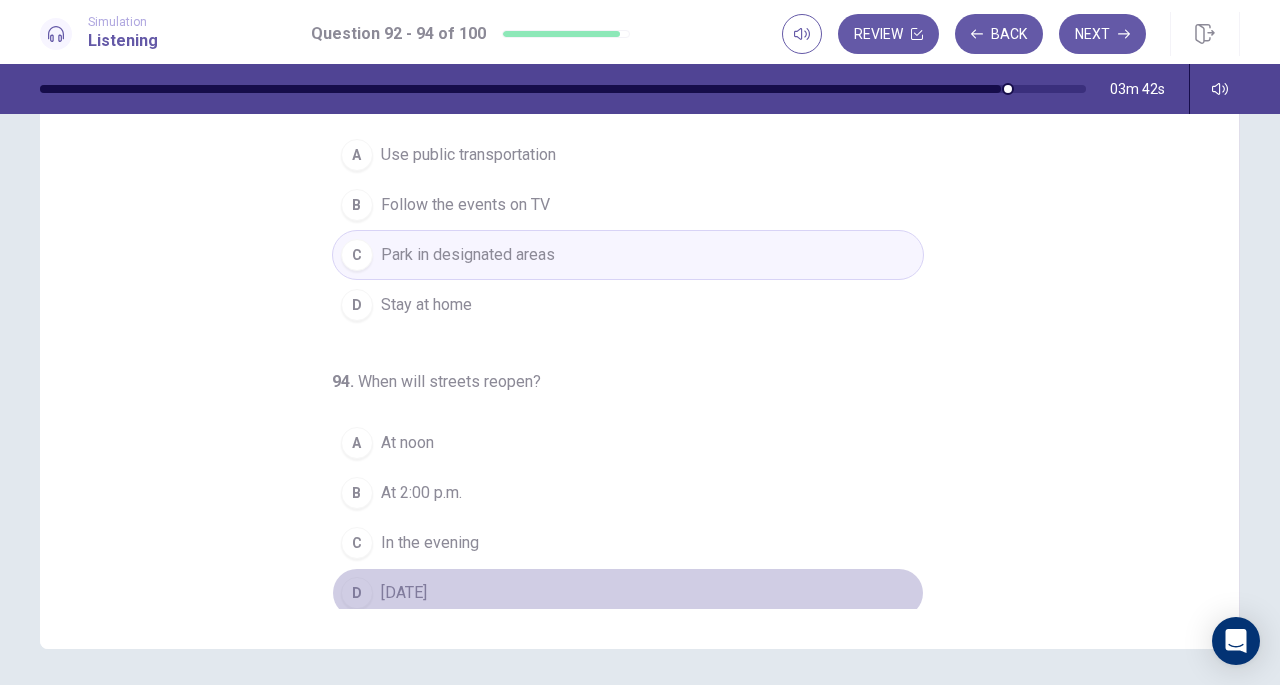 click on "[DATE]" at bounding box center (404, 593) 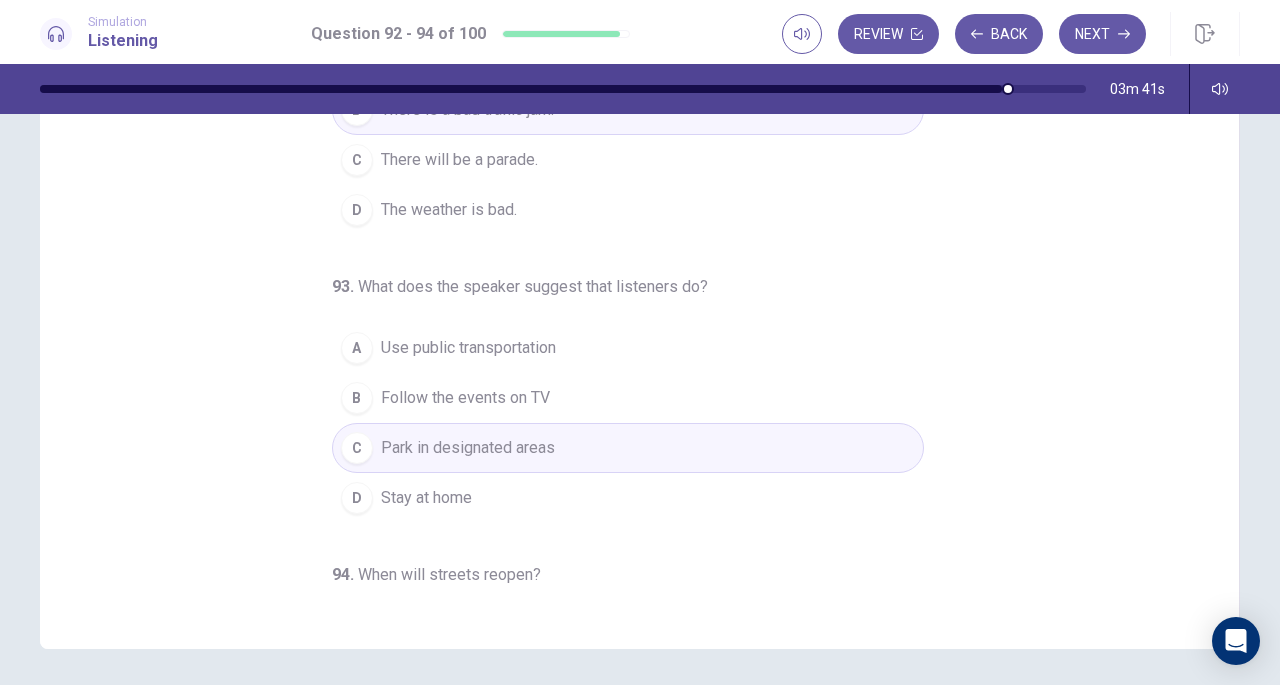 scroll, scrollTop: 0, scrollLeft: 0, axis: both 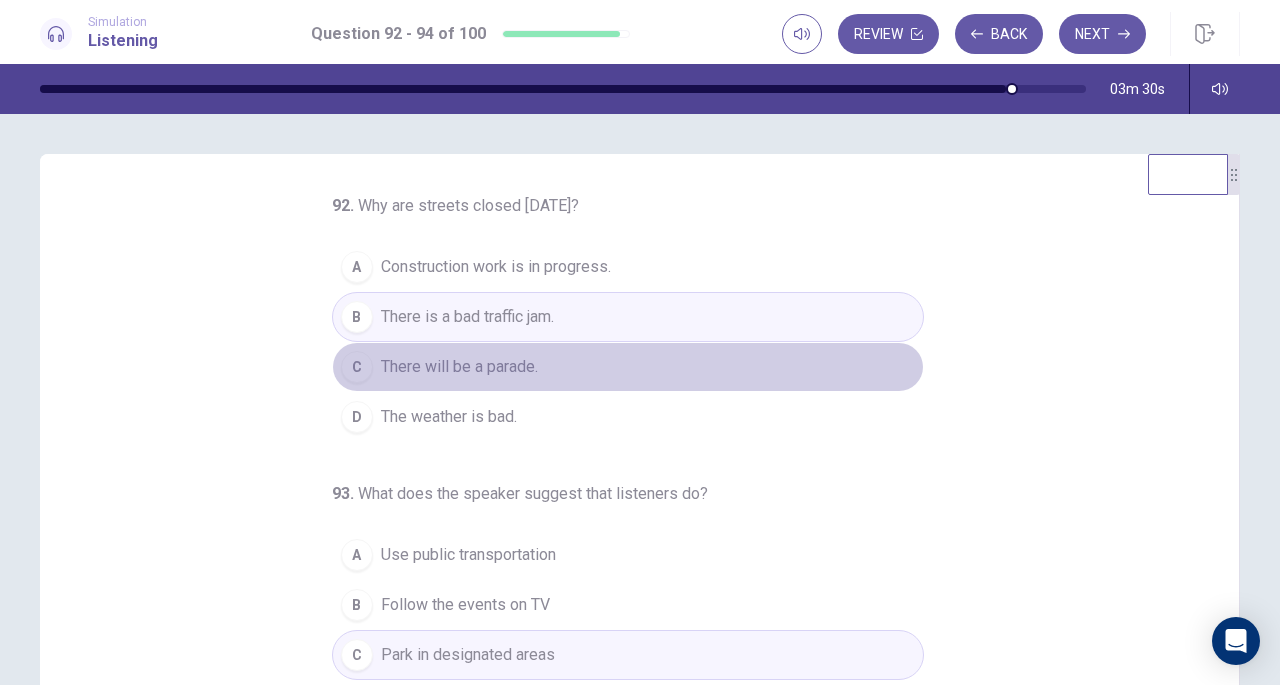 click on "There will be a parade." at bounding box center (459, 367) 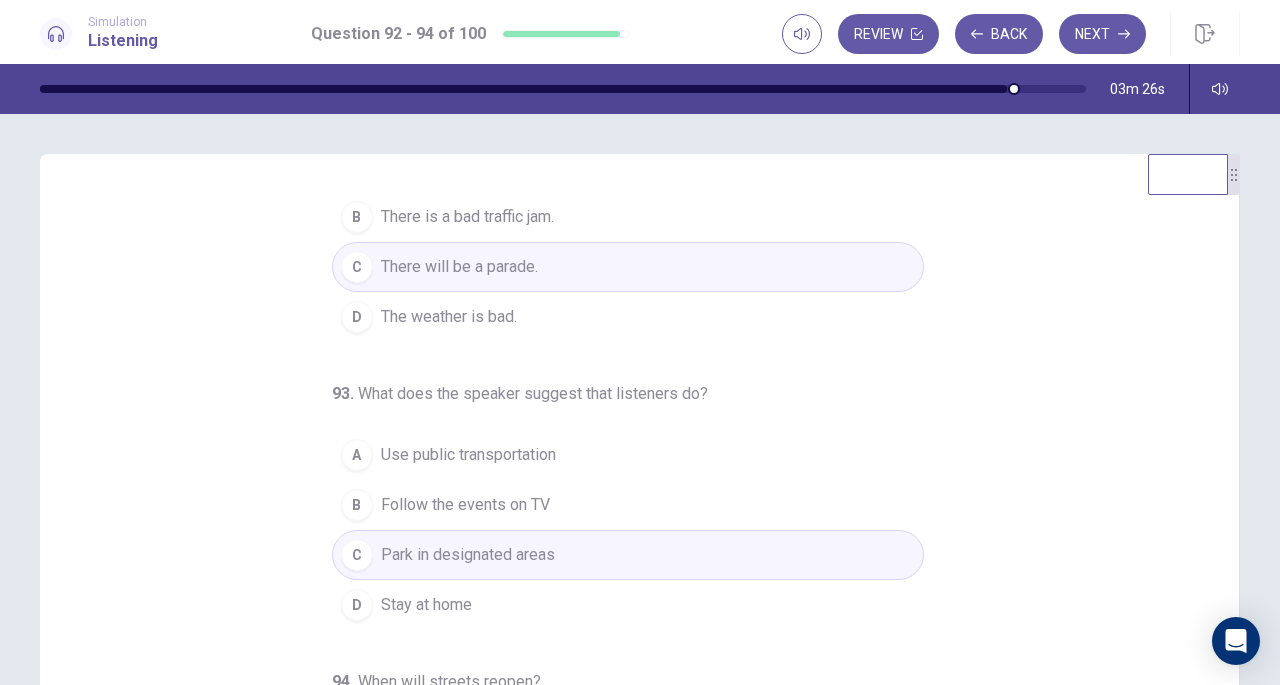 scroll, scrollTop: 200, scrollLeft: 0, axis: vertical 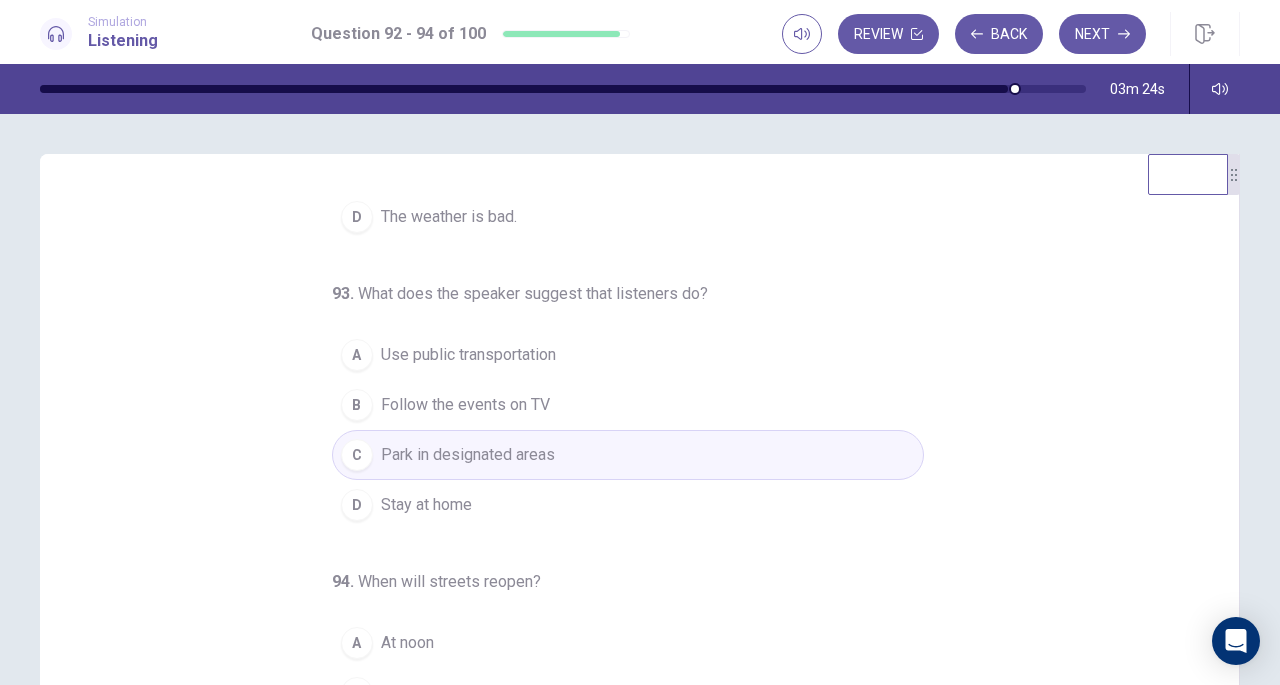 click on "Stay at home" at bounding box center (426, 505) 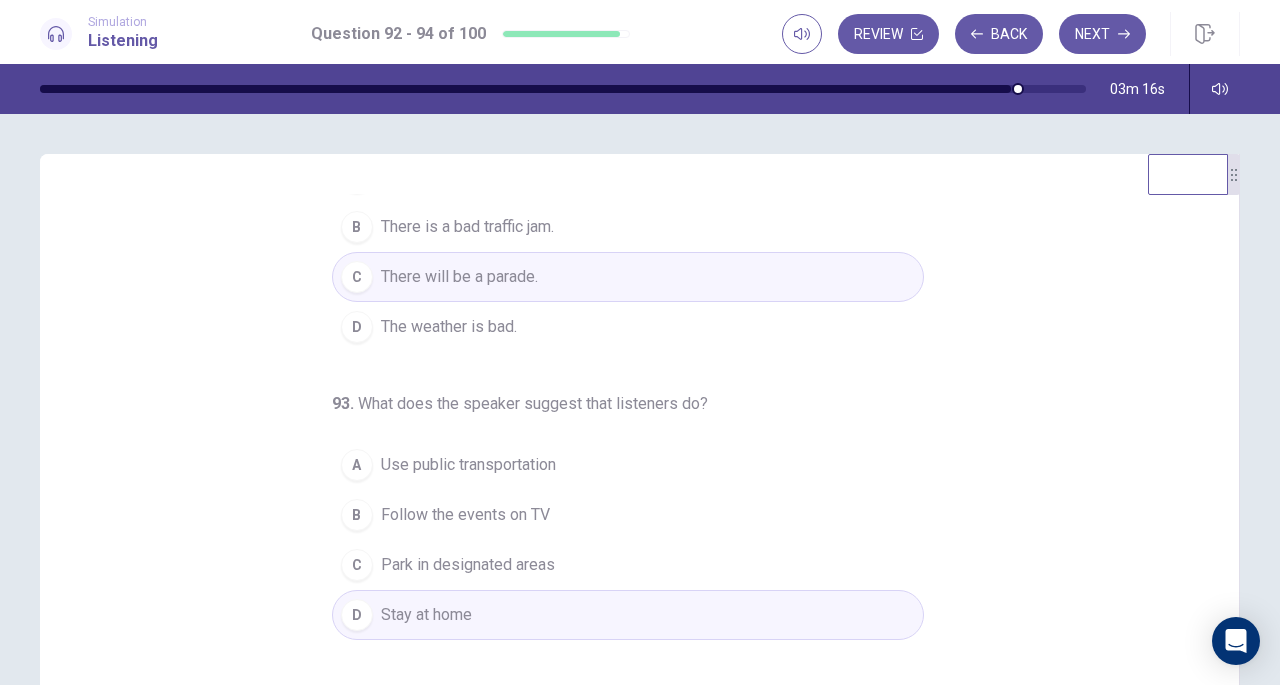 scroll, scrollTop: 200, scrollLeft: 0, axis: vertical 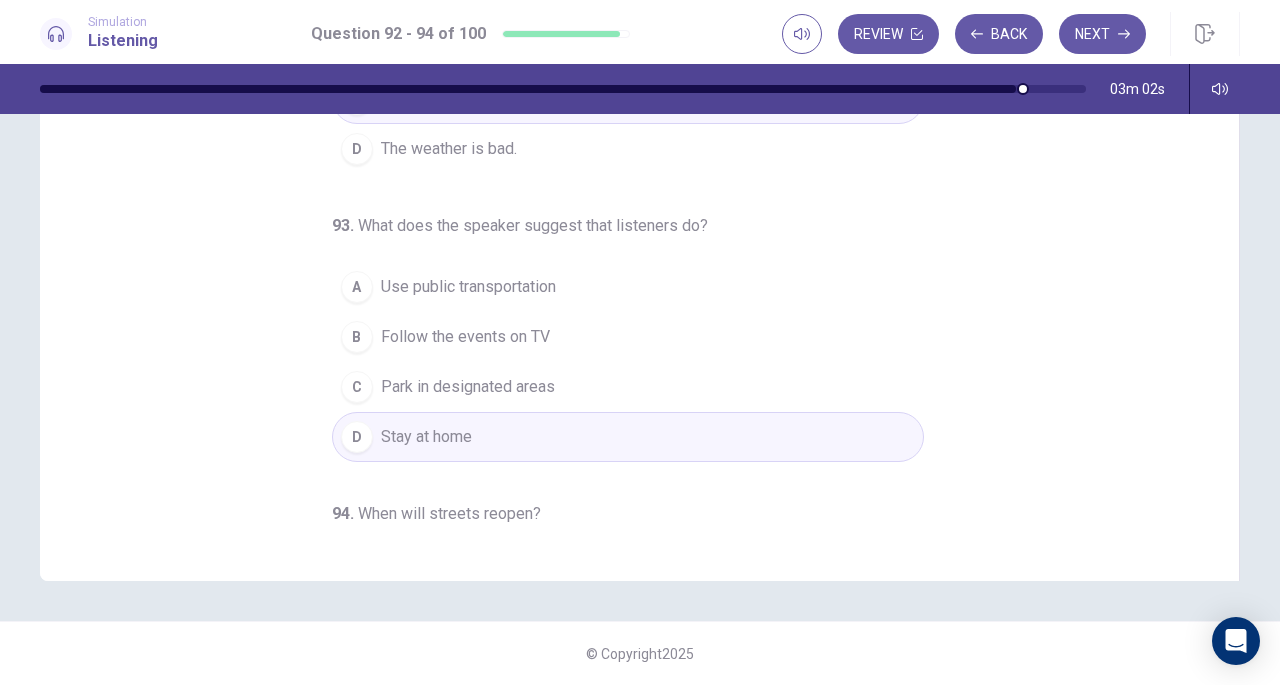 click on "Next" at bounding box center (1102, 34) 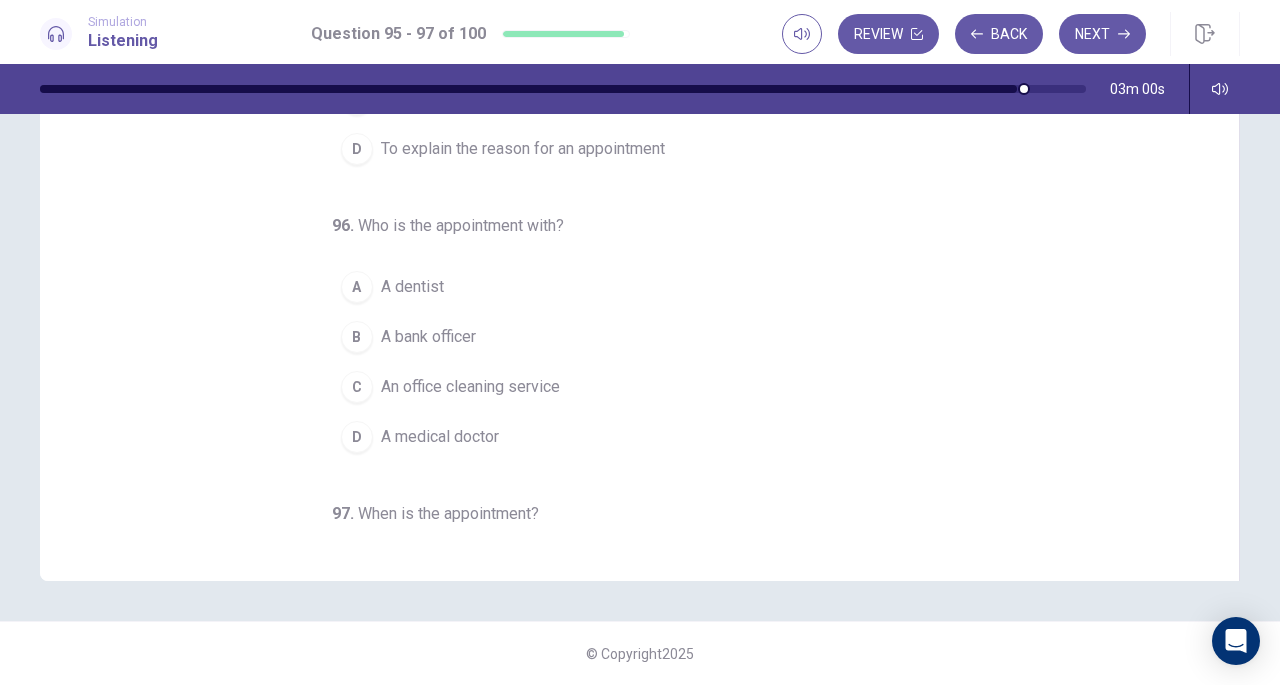 scroll, scrollTop: 0, scrollLeft: 0, axis: both 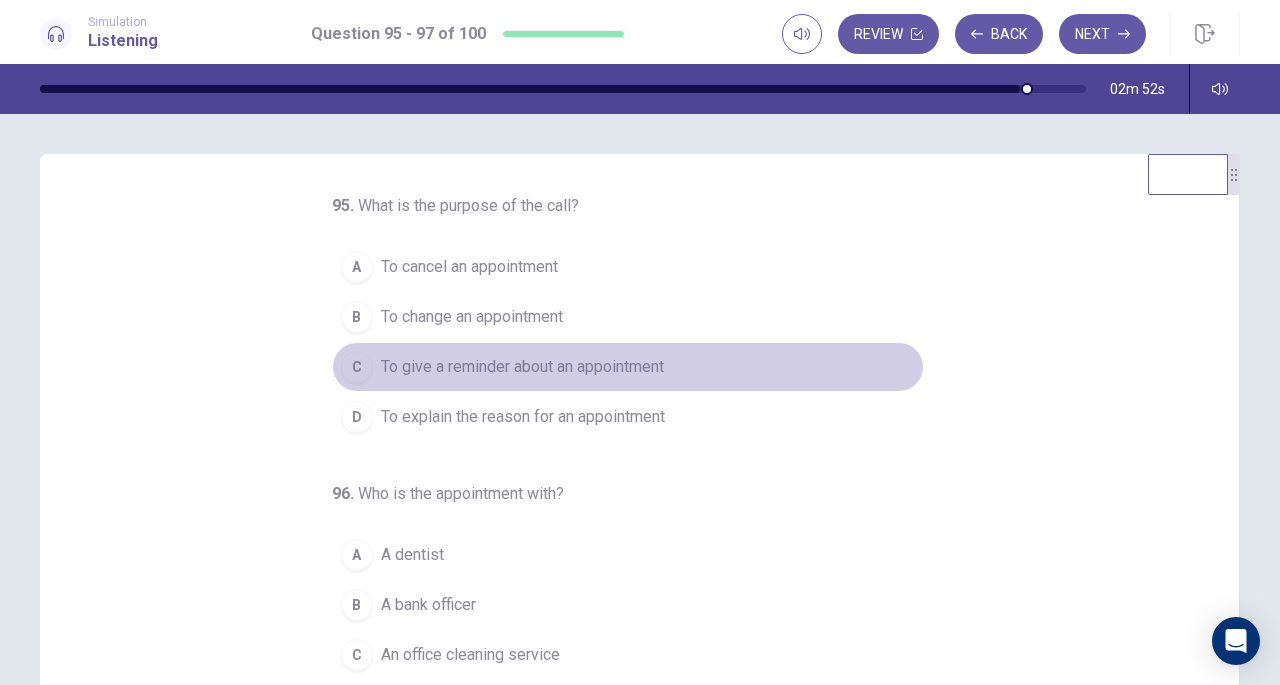 click on "To give a reminder about an appointment" at bounding box center (522, 367) 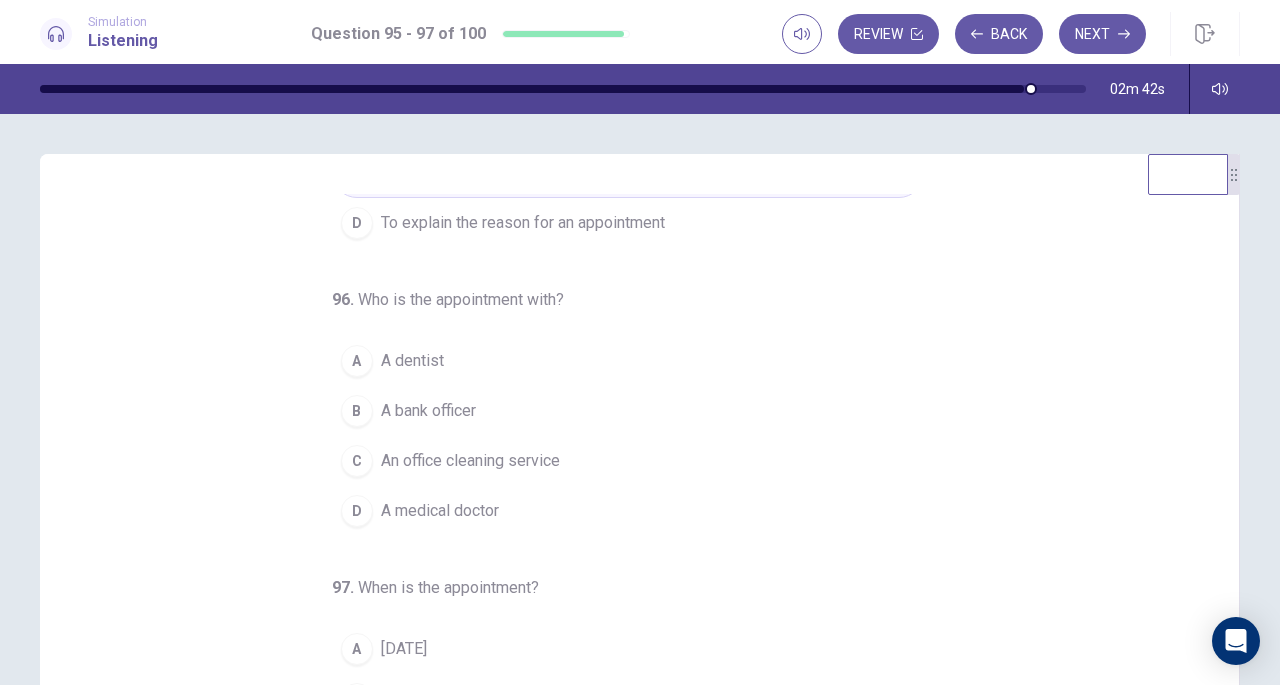 scroll, scrollTop: 200, scrollLeft: 0, axis: vertical 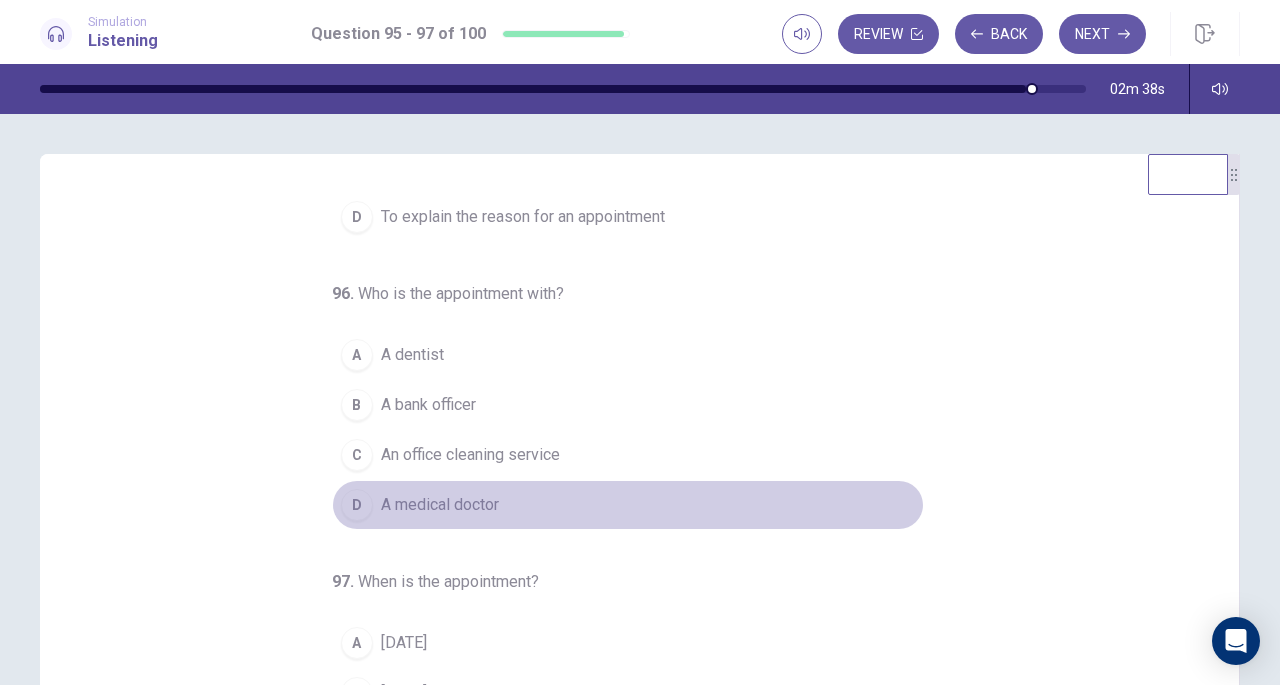 click on "A medical doctor" at bounding box center (440, 505) 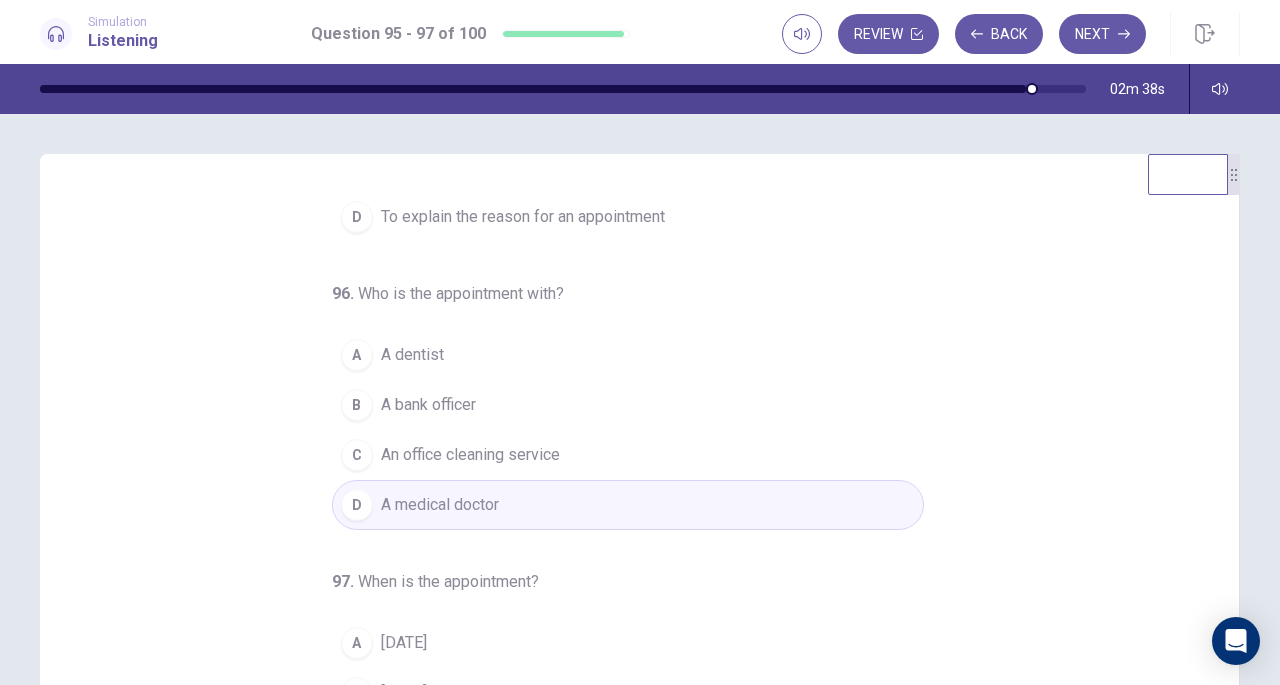 scroll, scrollTop: 200, scrollLeft: 0, axis: vertical 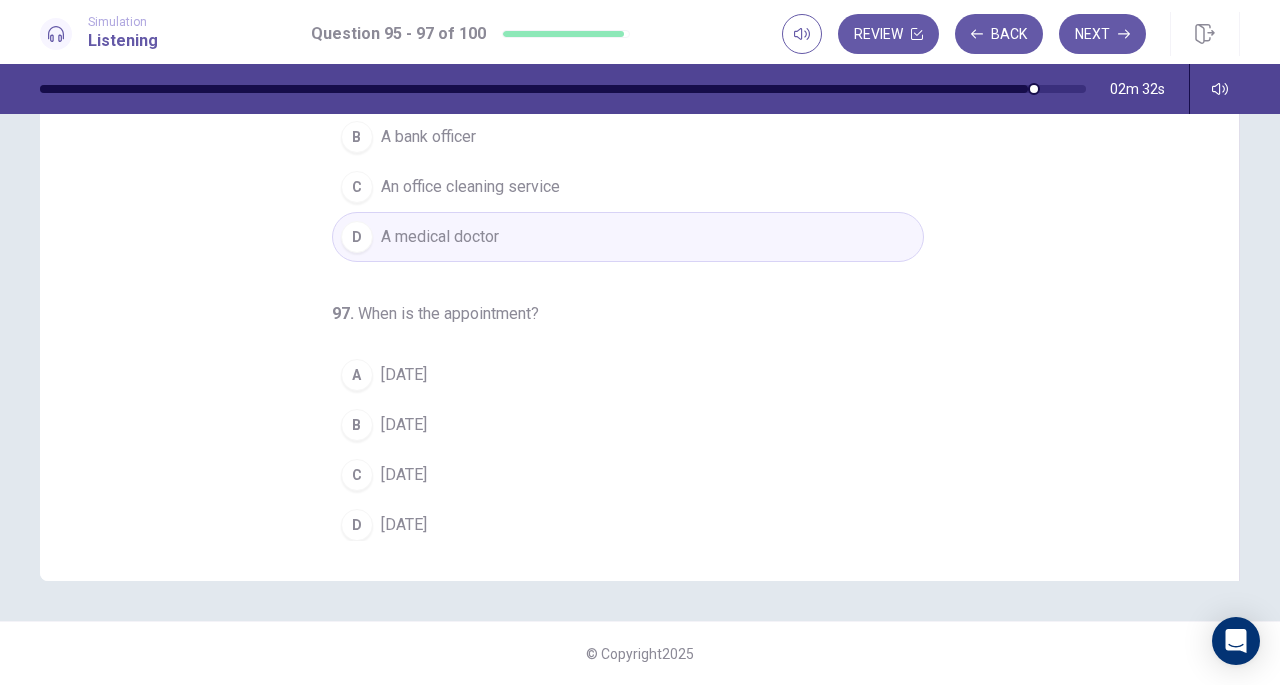 click on "[DATE]" at bounding box center [404, 525] 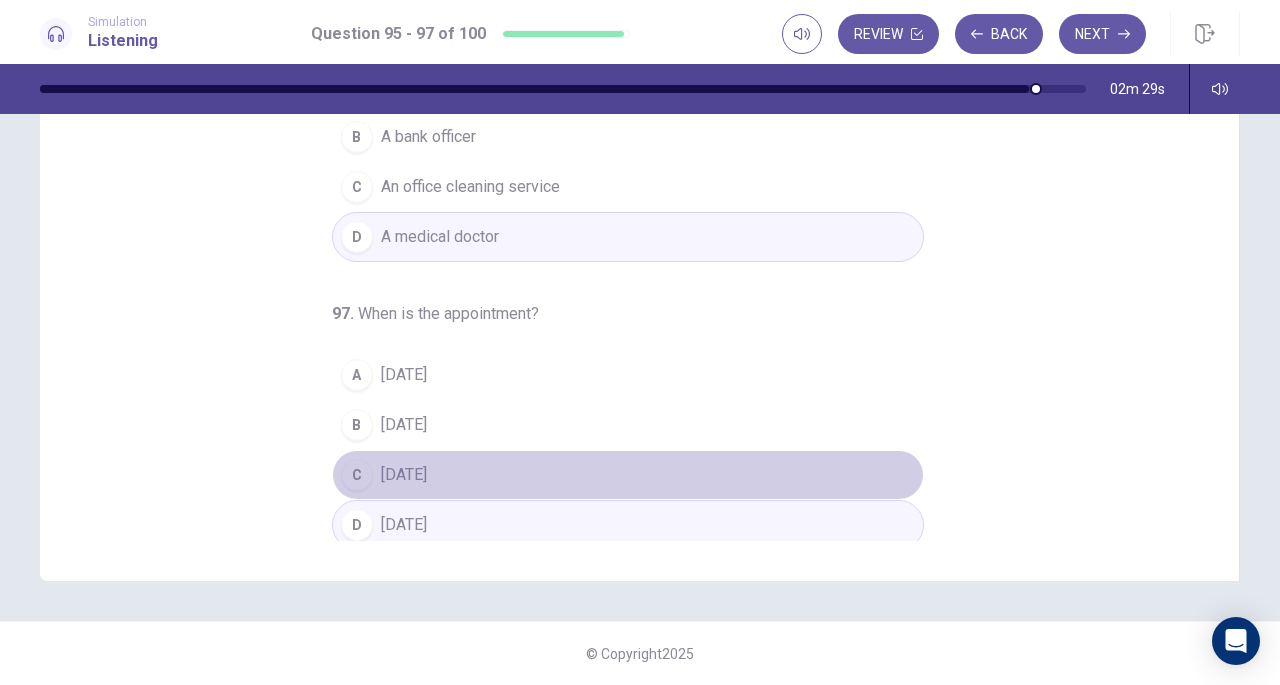 click on "[DATE]" at bounding box center (404, 475) 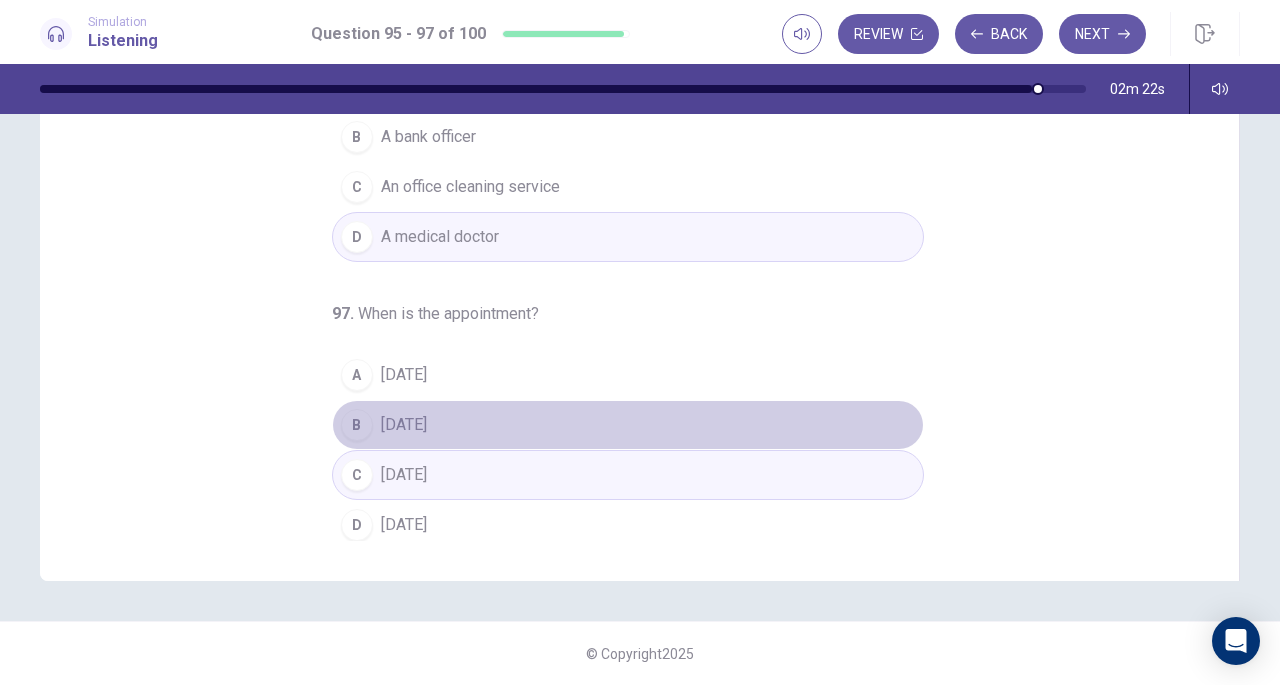 click on "[DATE]" at bounding box center (404, 425) 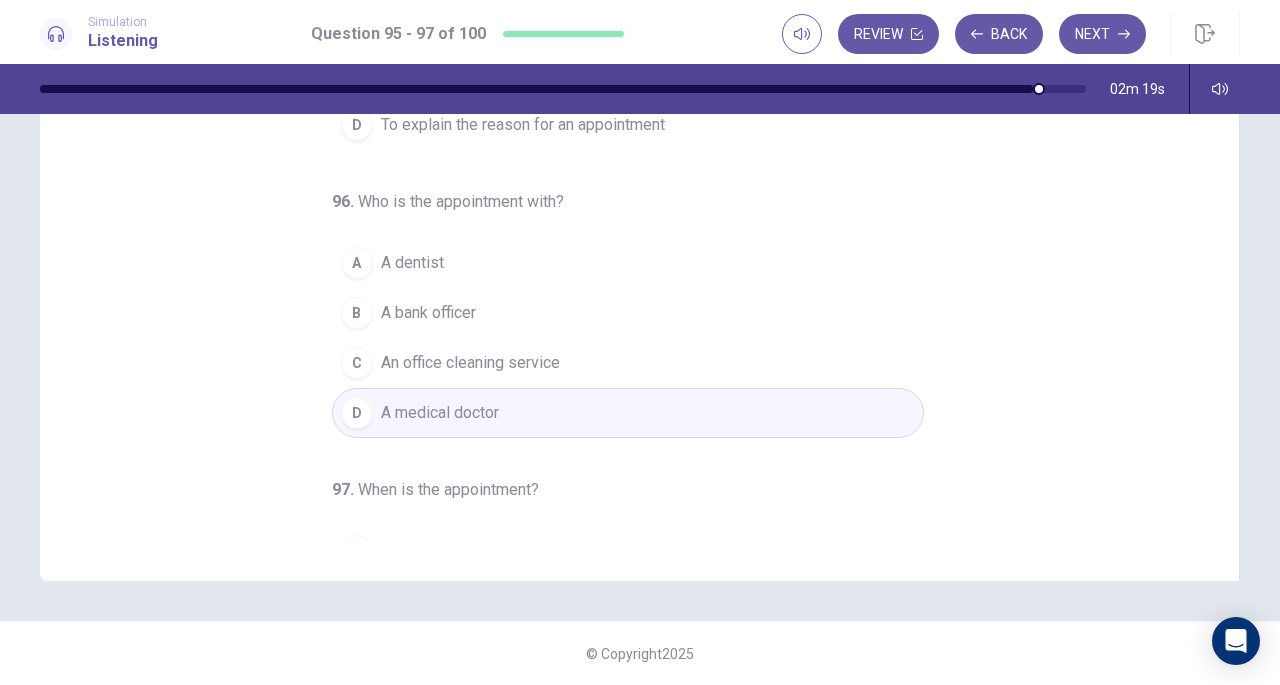 scroll, scrollTop: 0, scrollLeft: 0, axis: both 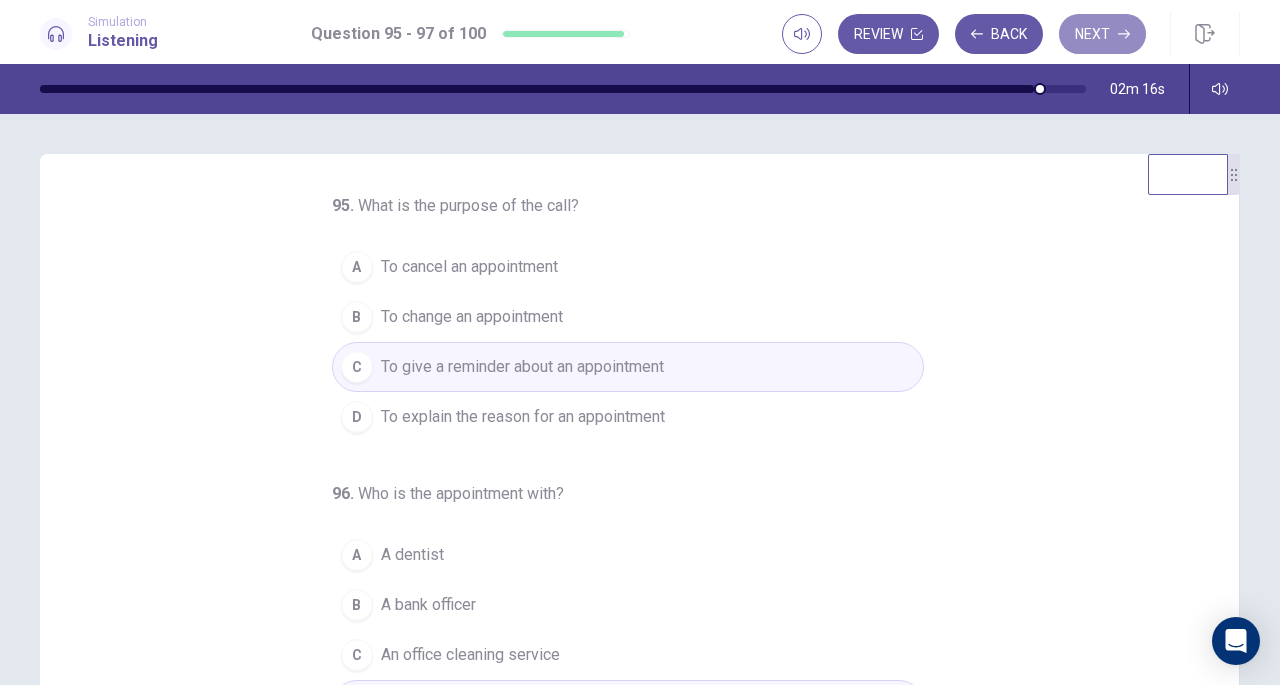 click on "Next" at bounding box center (1102, 34) 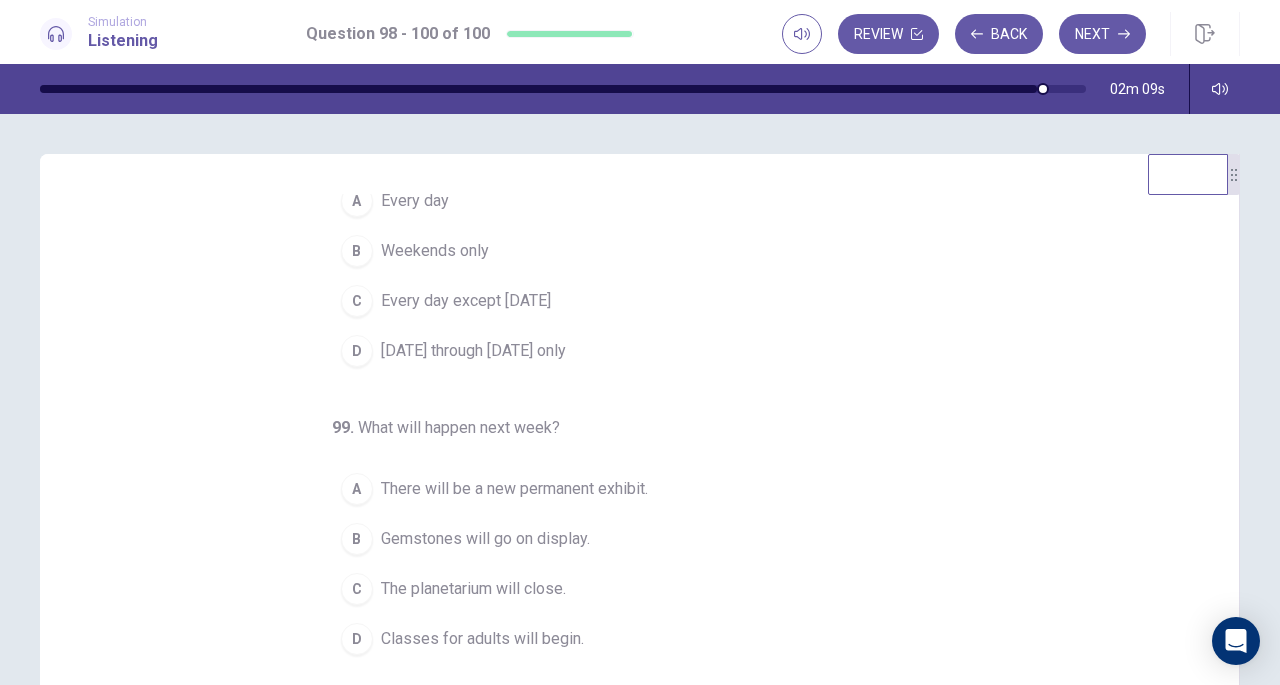 scroll, scrollTop: 0, scrollLeft: 0, axis: both 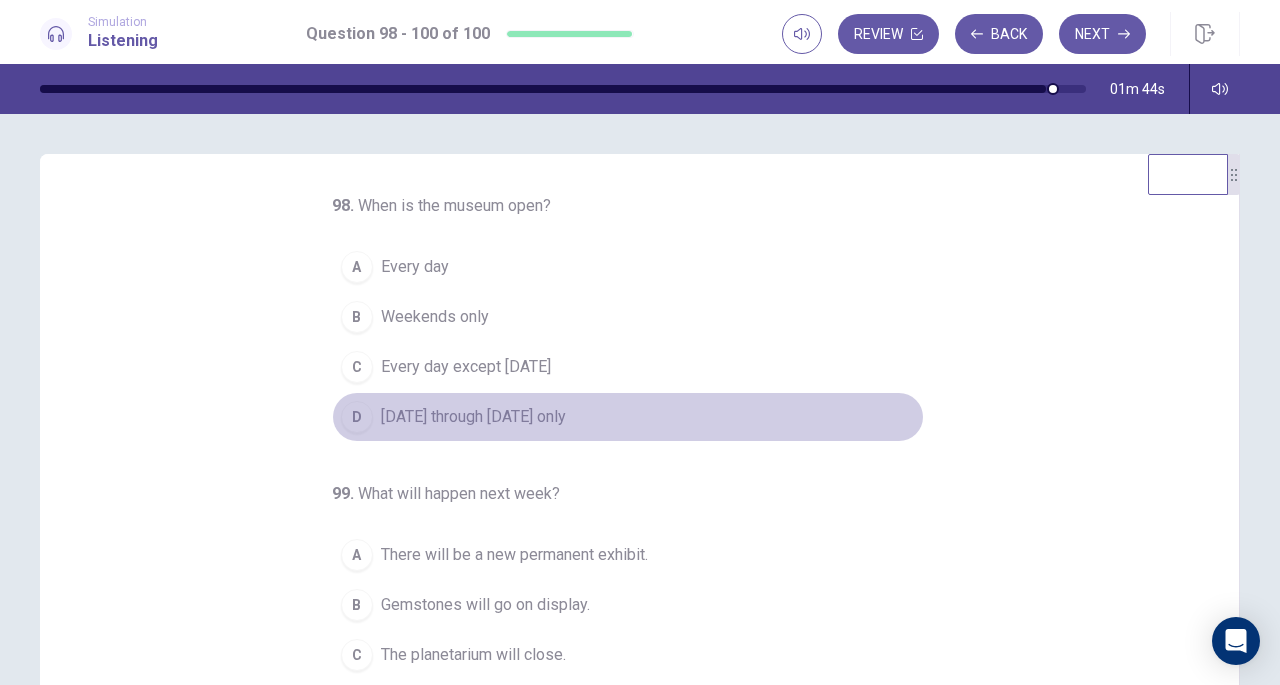 click on "[DATE] through [DATE] only" at bounding box center (473, 417) 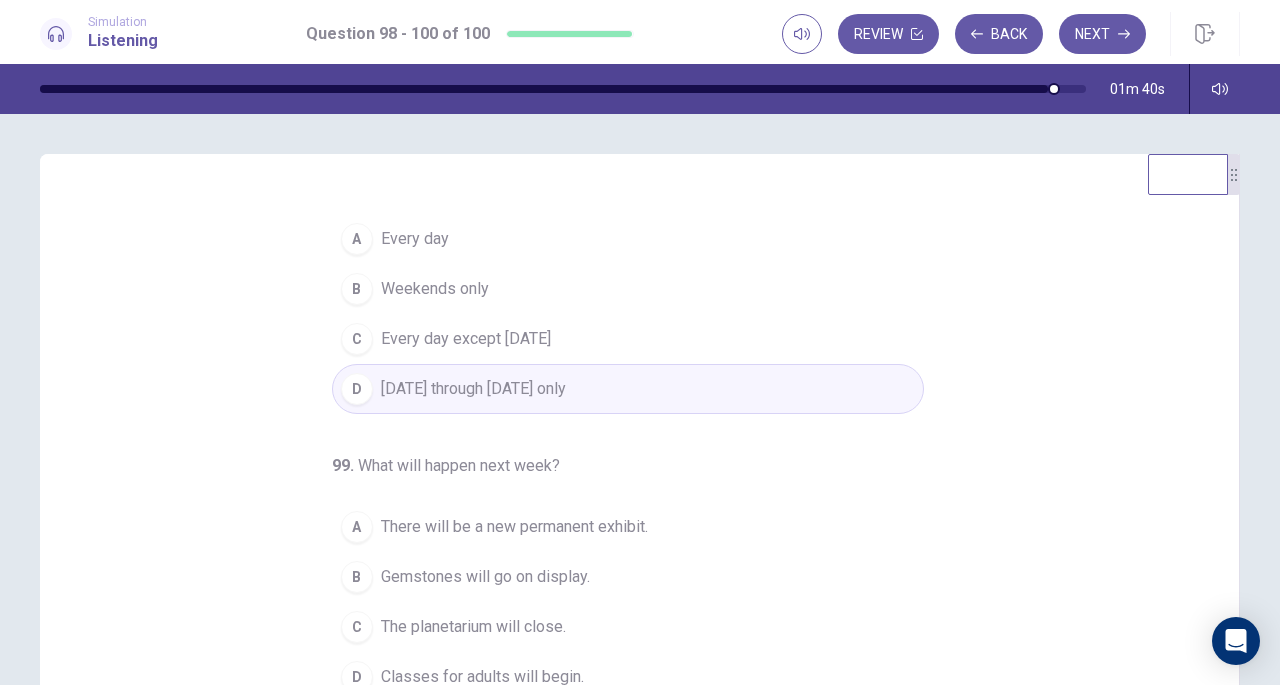 scroll, scrollTop: 24, scrollLeft: 0, axis: vertical 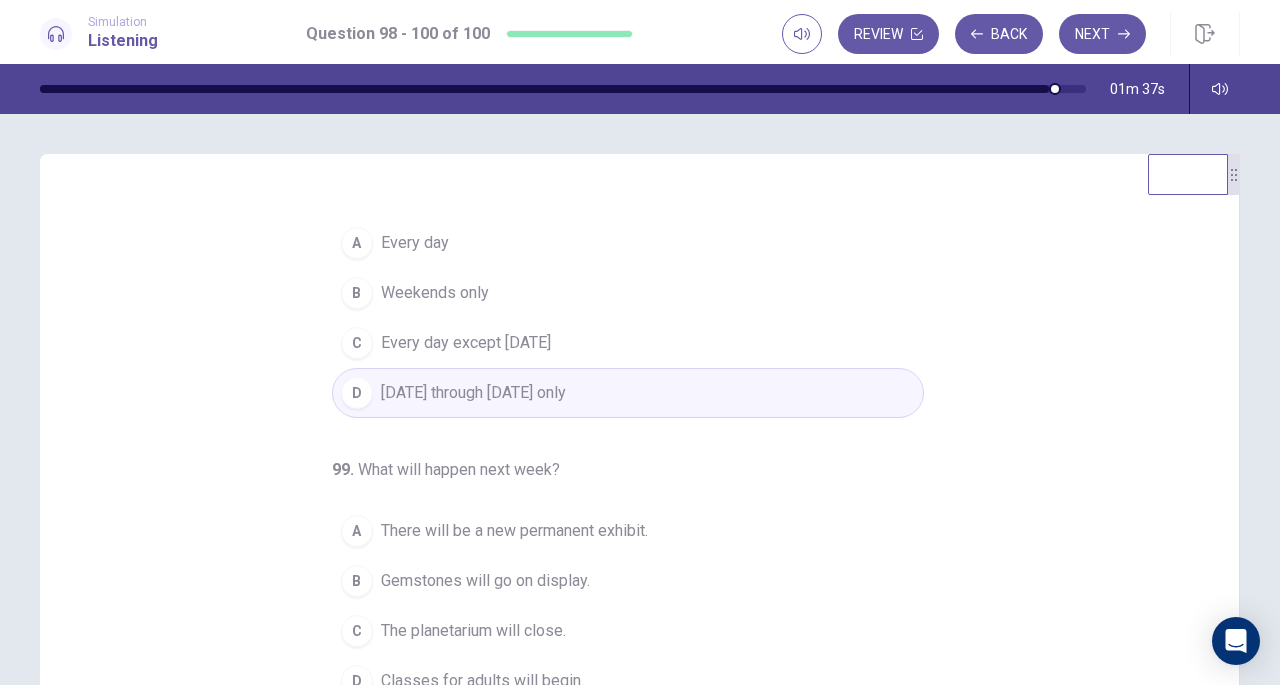click on "Every day" at bounding box center (415, 243) 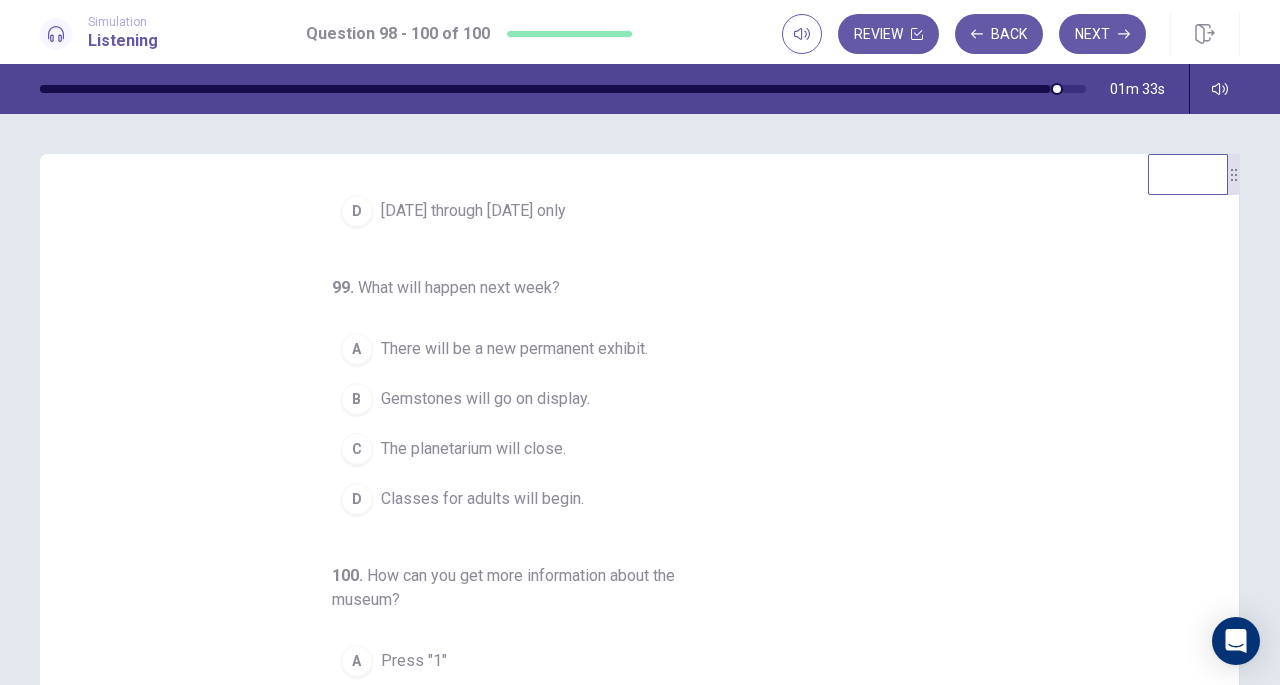 scroll, scrollTop: 224, scrollLeft: 0, axis: vertical 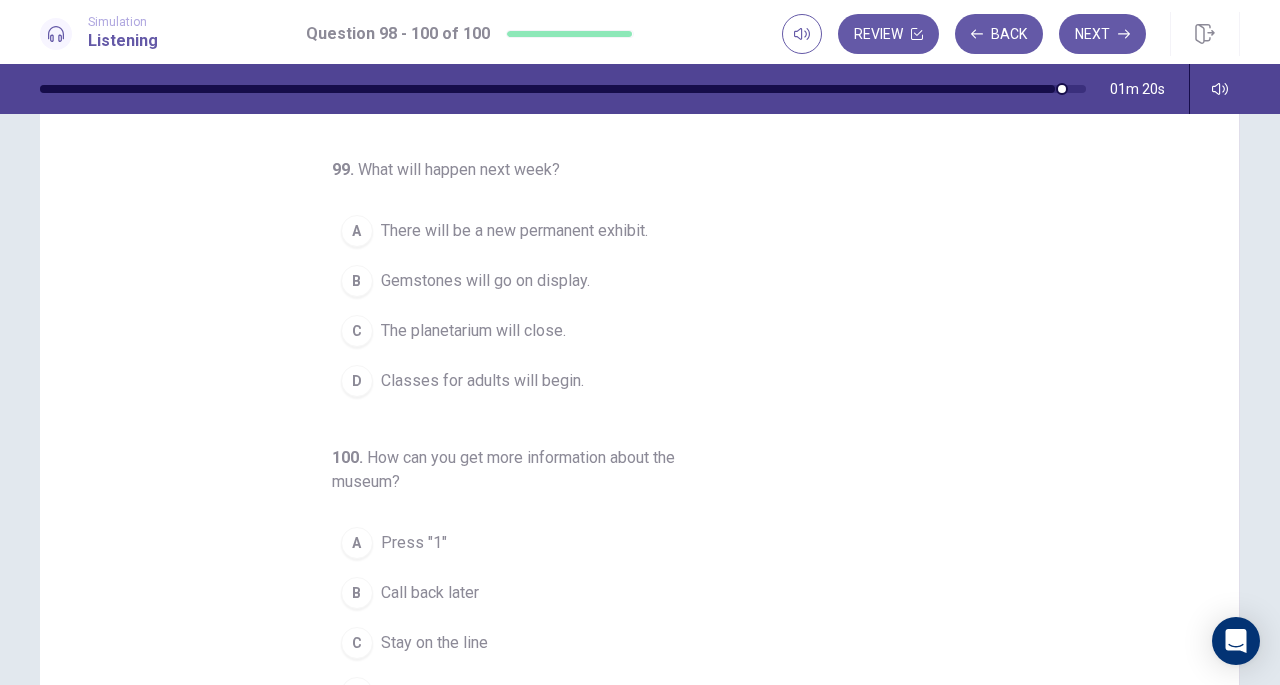 click on "Gemstones will go on display." at bounding box center (485, 281) 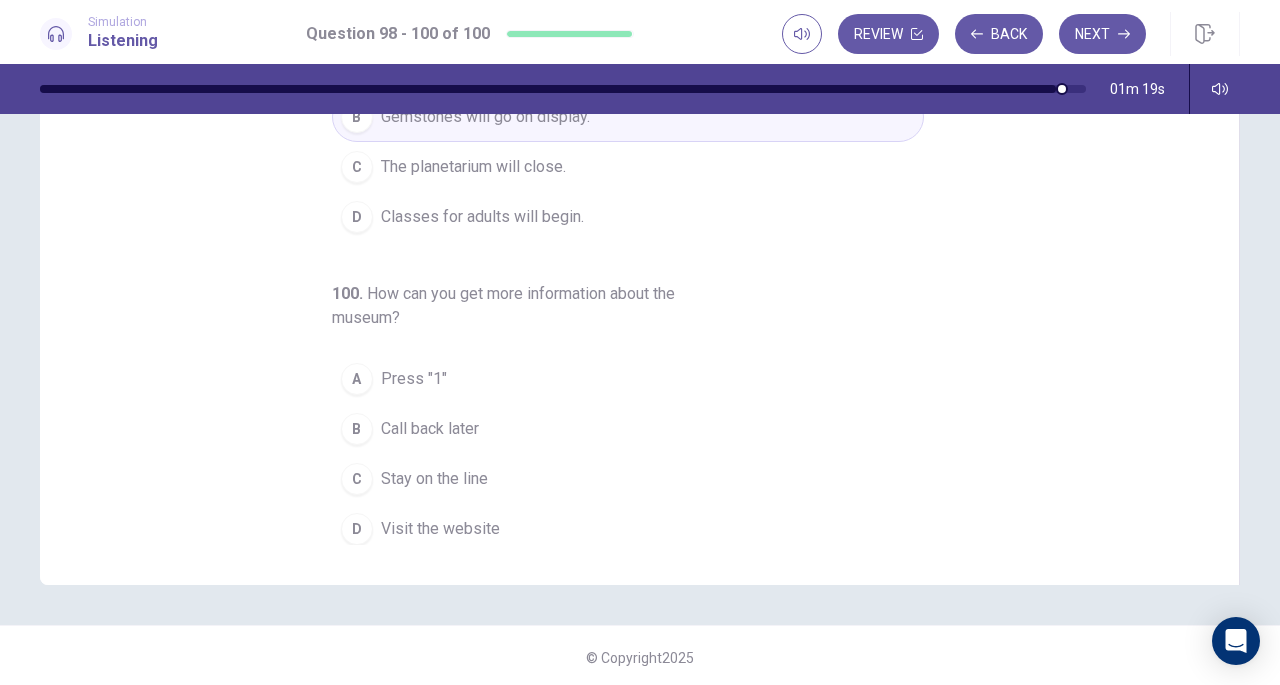 scroll, scrollTop: 268, scrollLeft: 0, axis: vertical 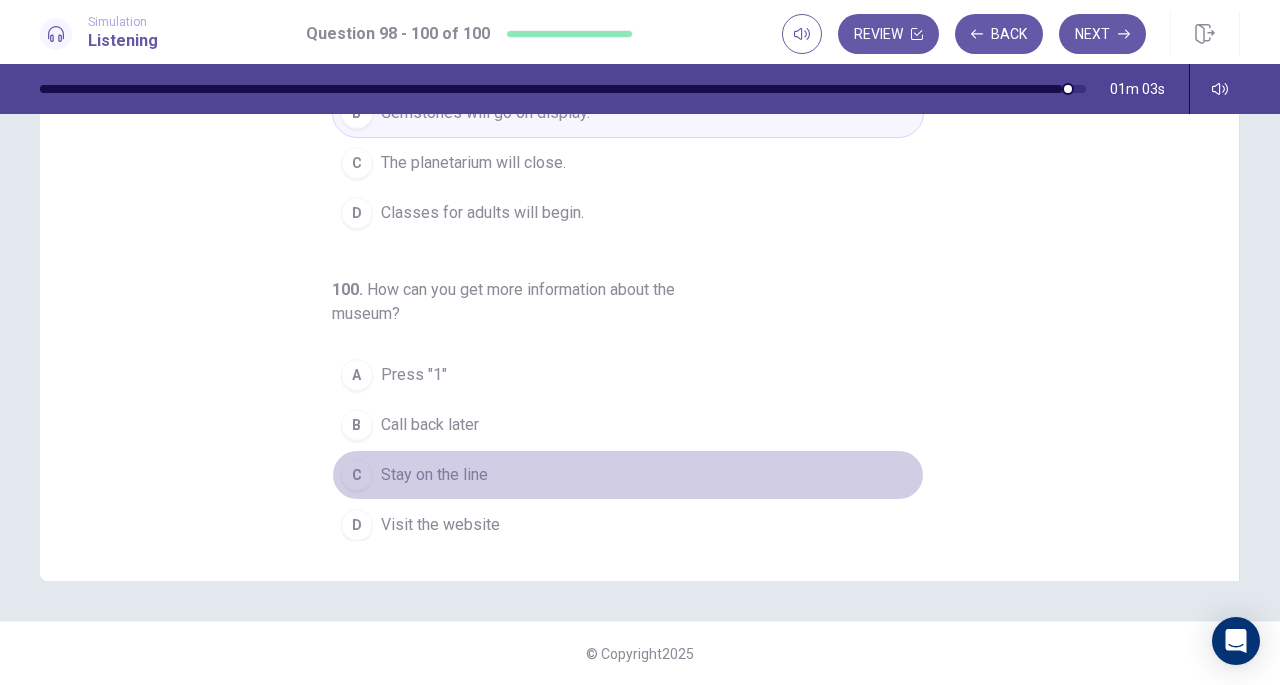 click on "Stay on the line" at bounding box center [434, 475] 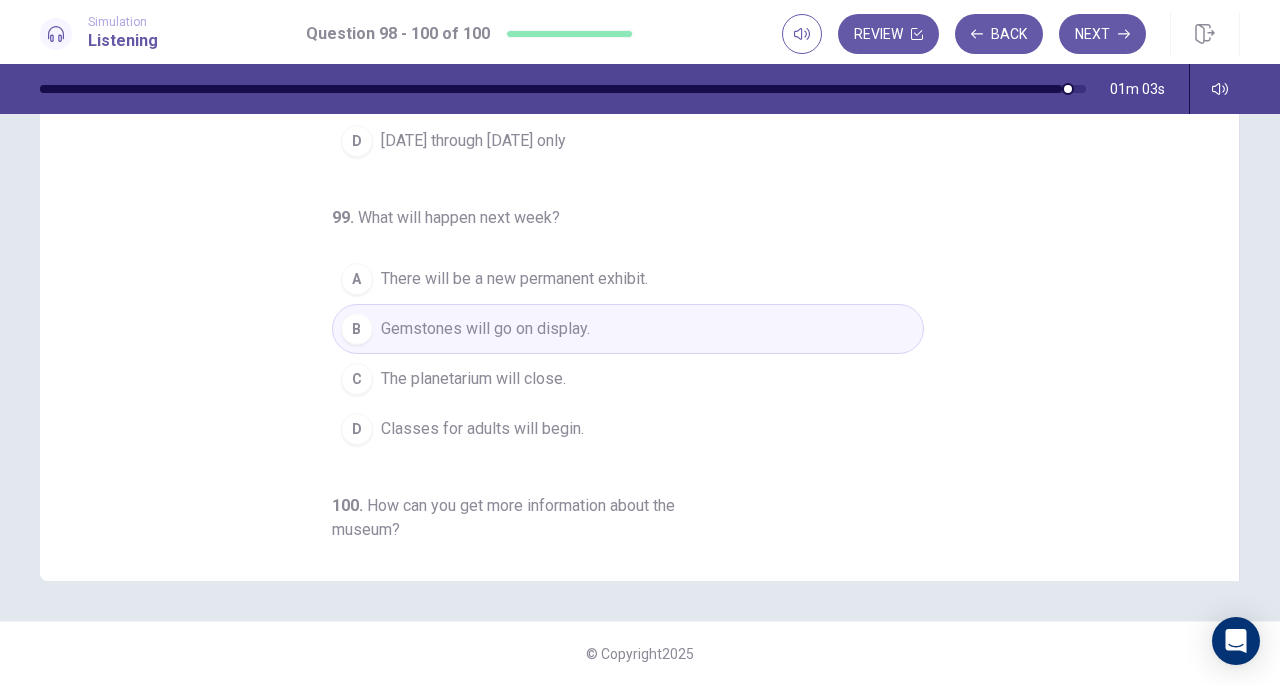 scroll, scrollTop: 0, scrollLeft: 0, axis: both 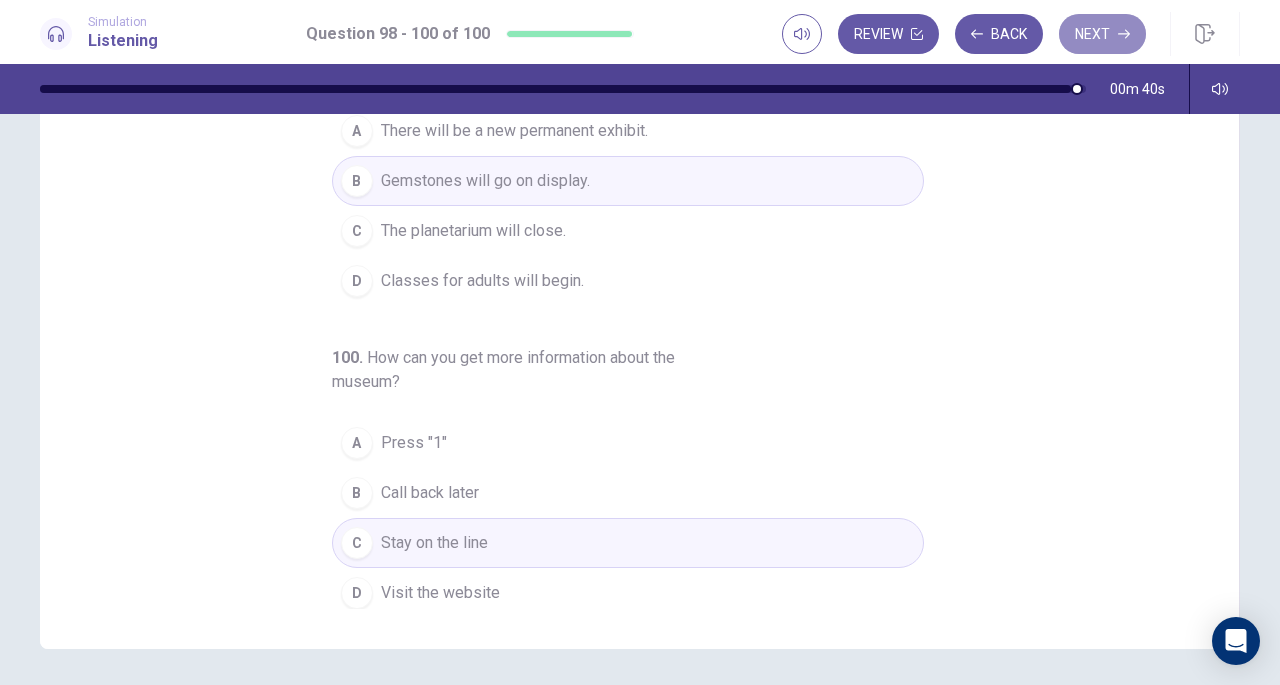 click on "Next" at bounding box center (1102, 34) 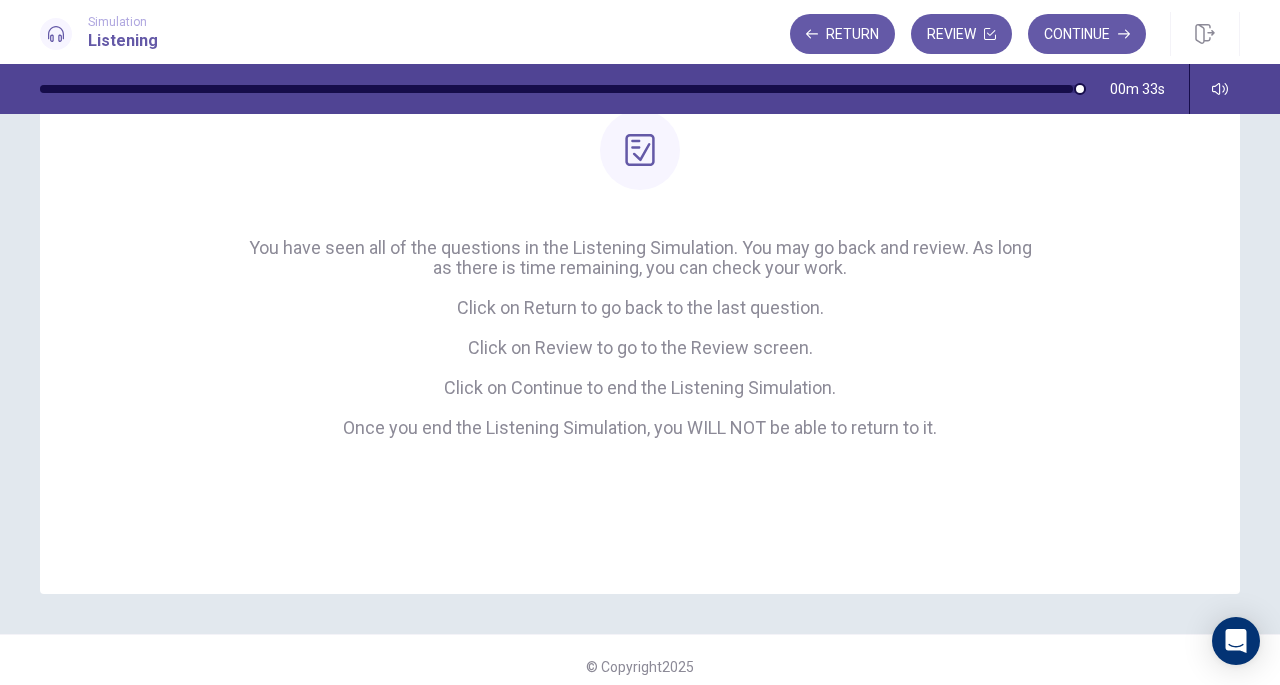 scroll, scrollTop: 100, scrollLeft: 0, axis: vertical 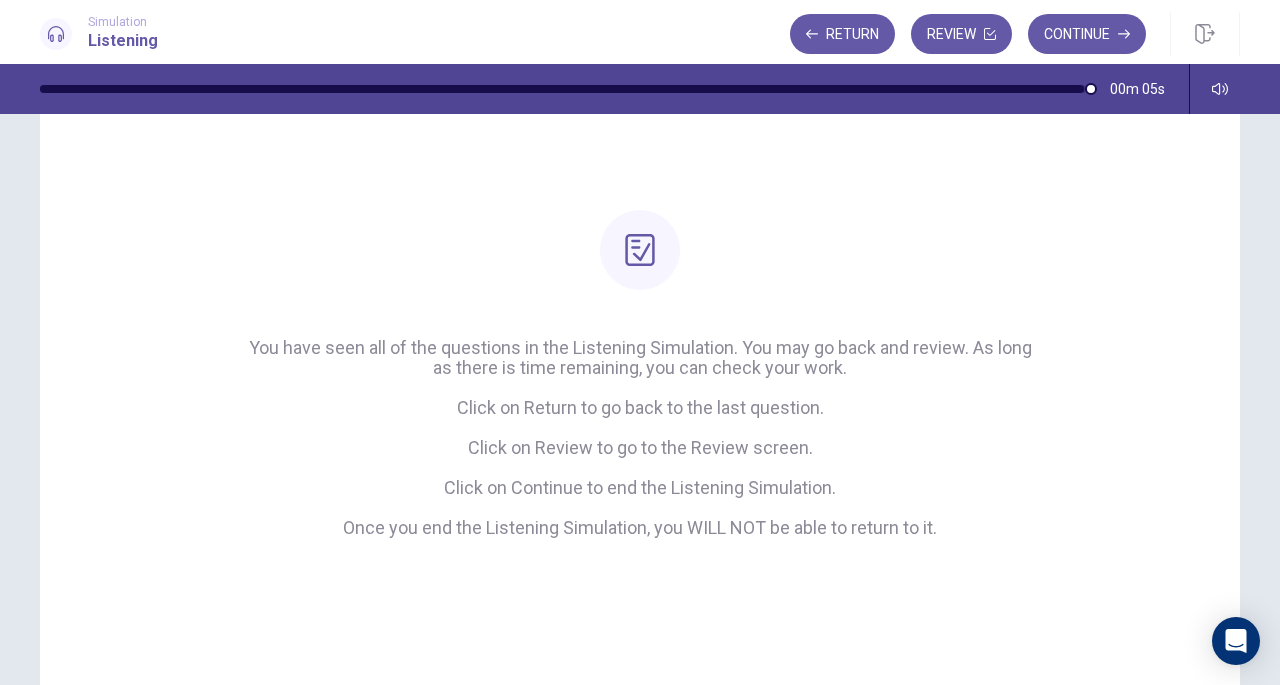 click on "Continue" at bounding box center (1087, 34) 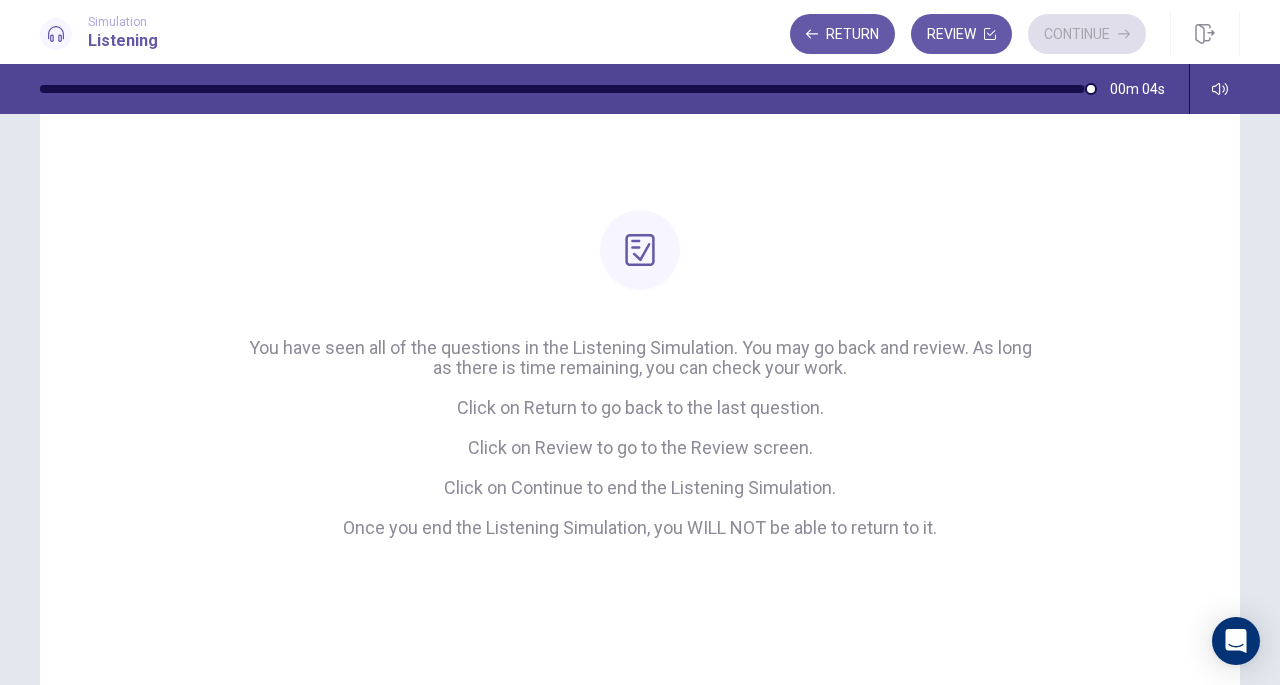scroll, scrollTop: 92, scrollLeft: 0, axis: vertical 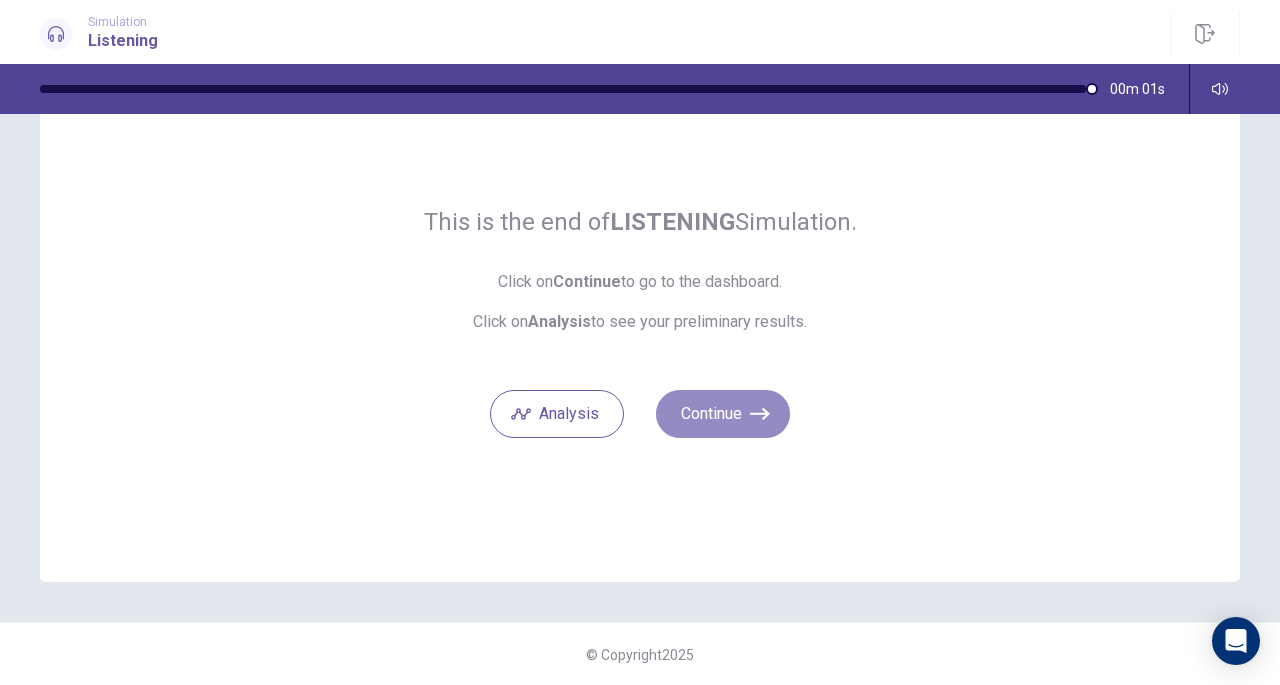 click on "Continue" at bounding box center (723, 414) 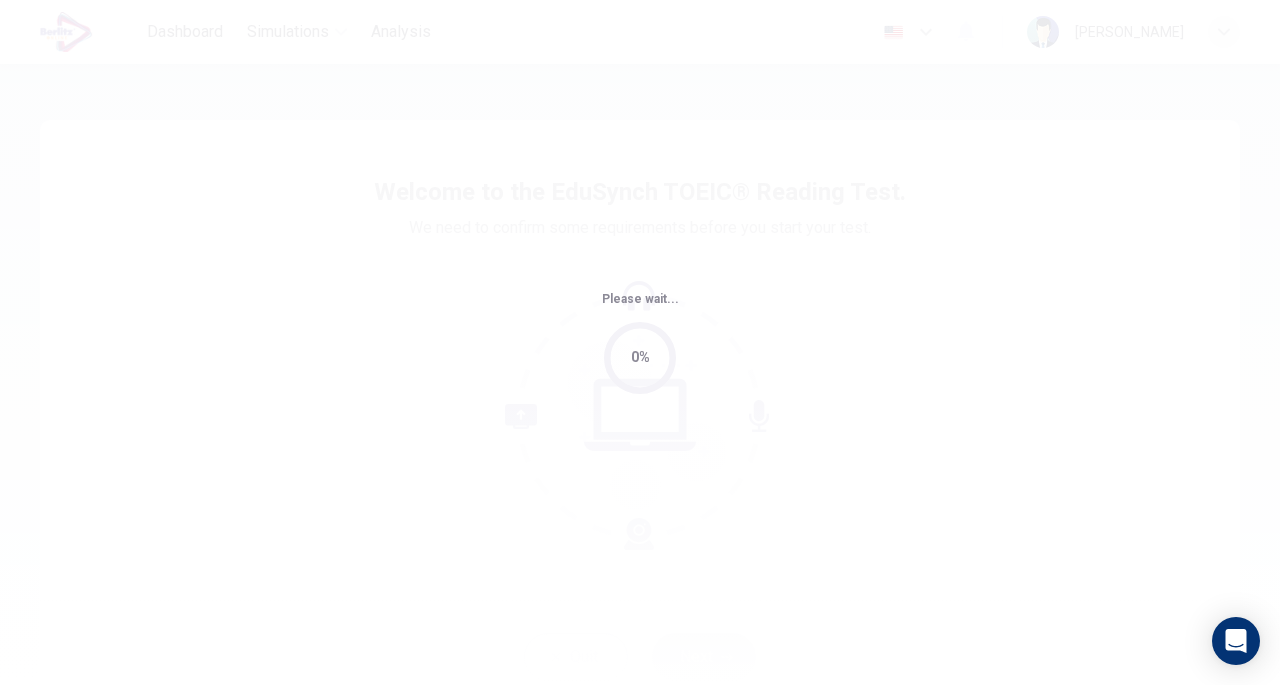 scroll, scrollTop: 0, scrollLeft: 0, axis: both 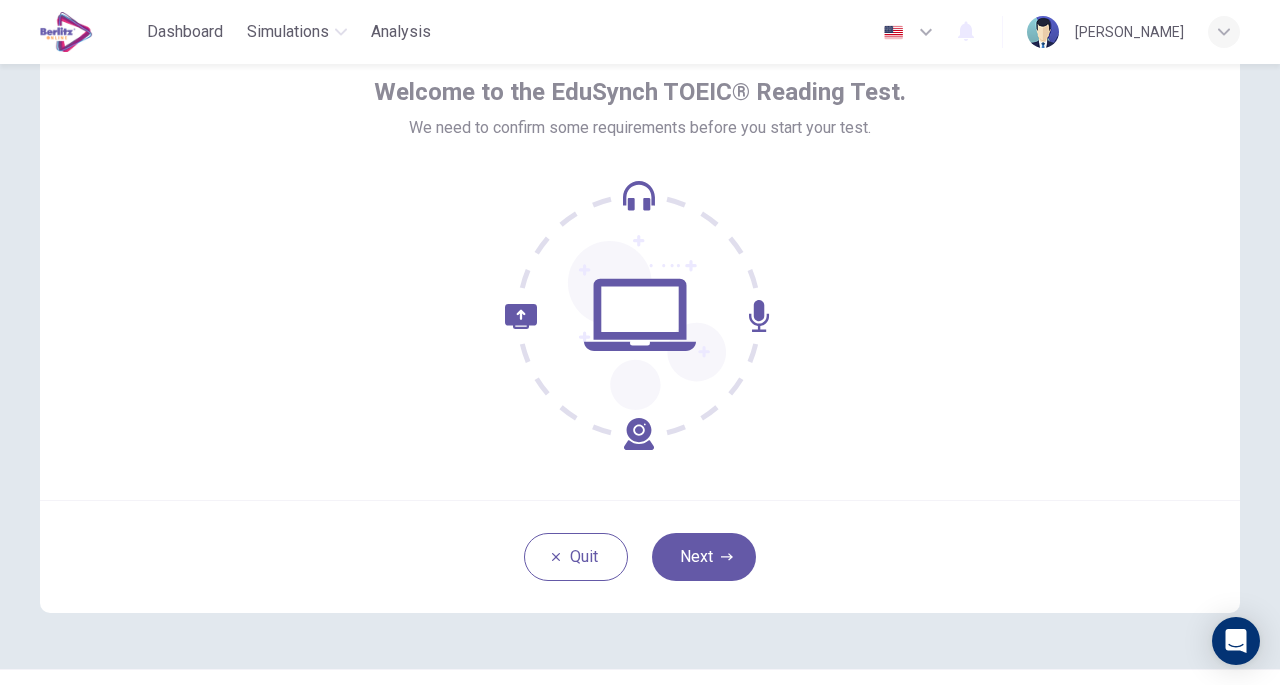 click on "Next" at bounding box center (704, 557) 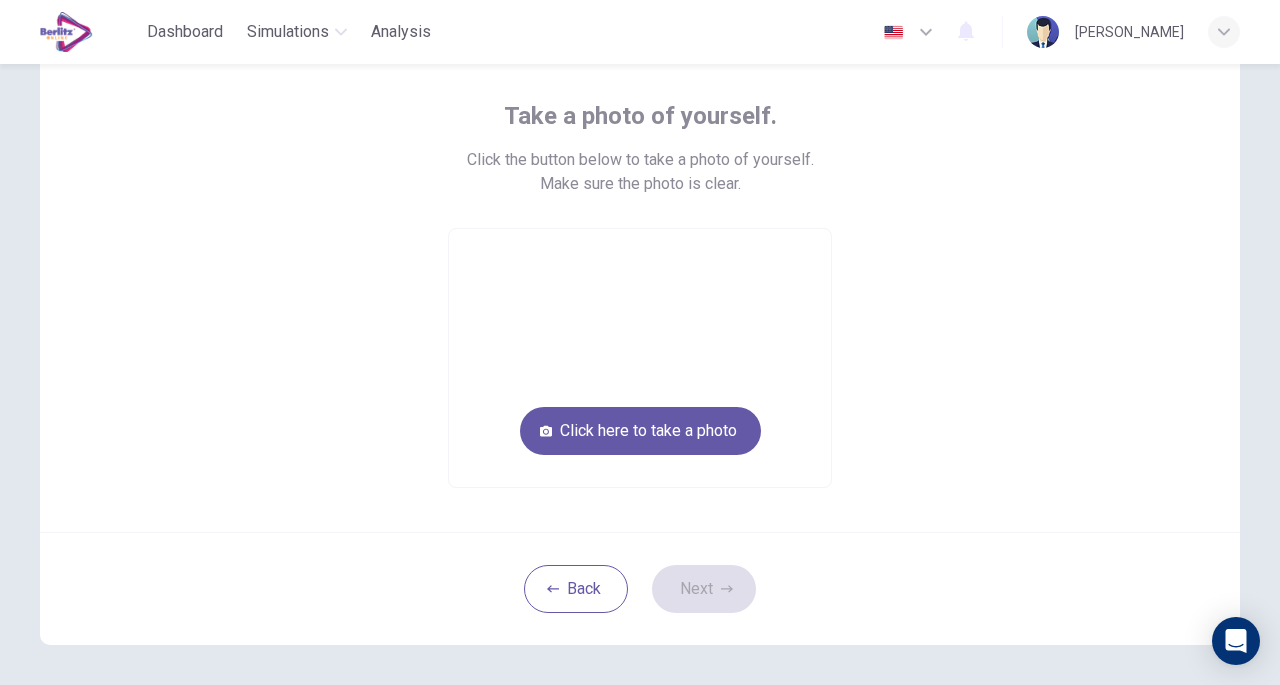 click on "Click here to take a photo" at bounding box center [640, 431] 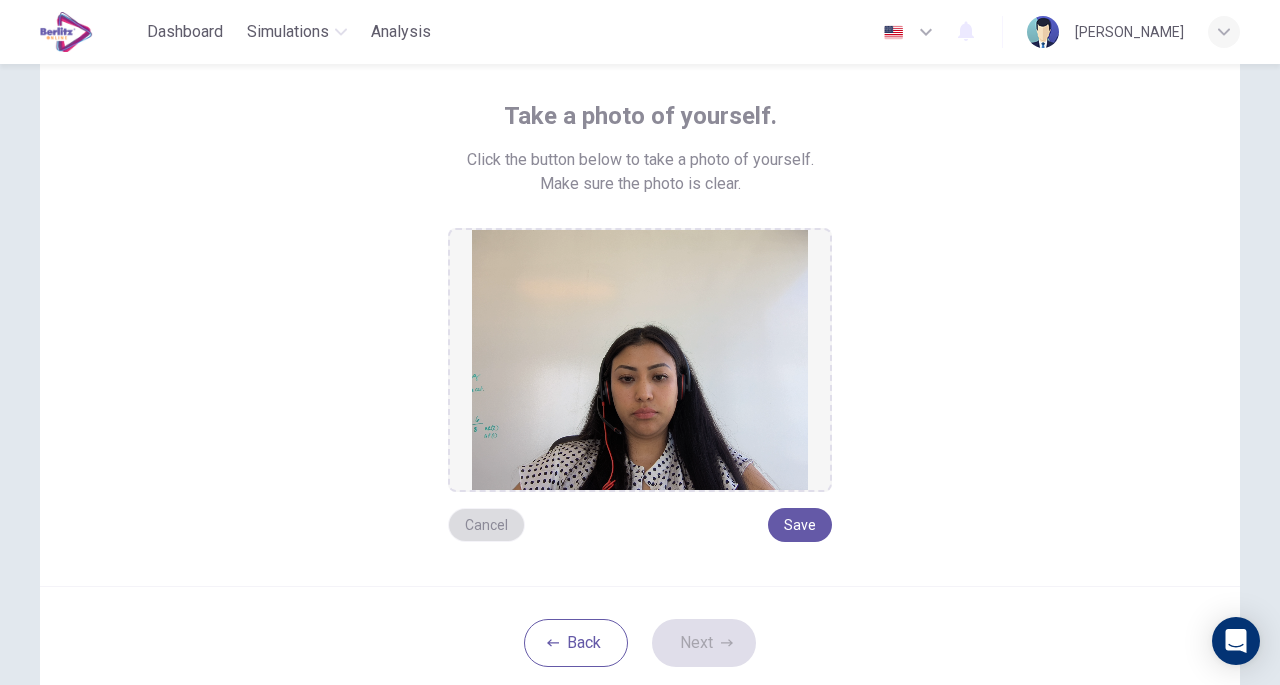 click on "Cancel" at bounding box center [486, 525] 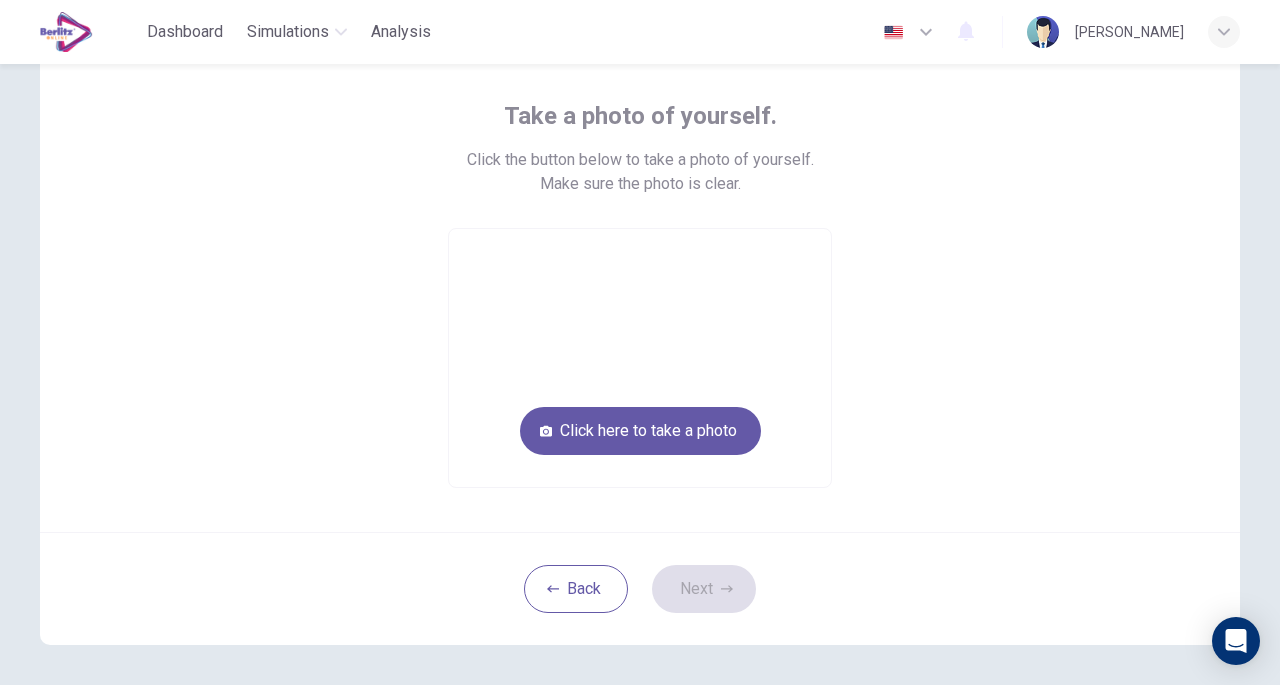 click on "Click here to take a photo" at bounding box center [640, 431] 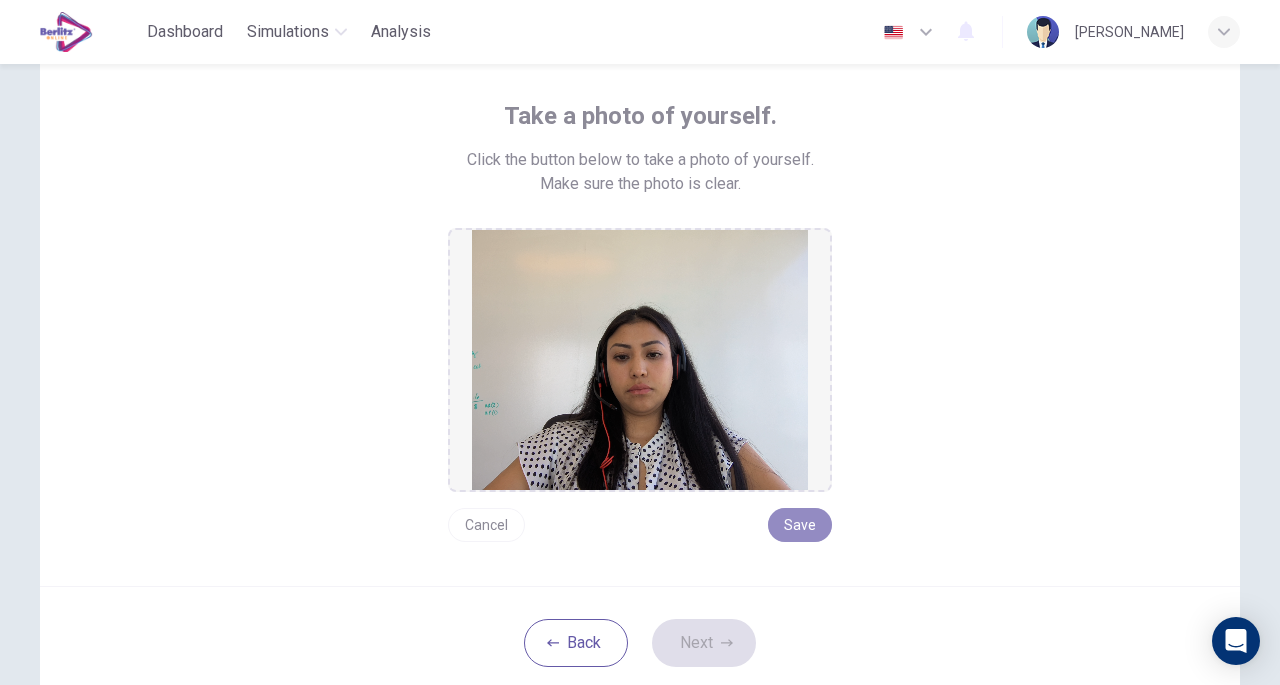 click on "Save" at bounding box center (800, 525) 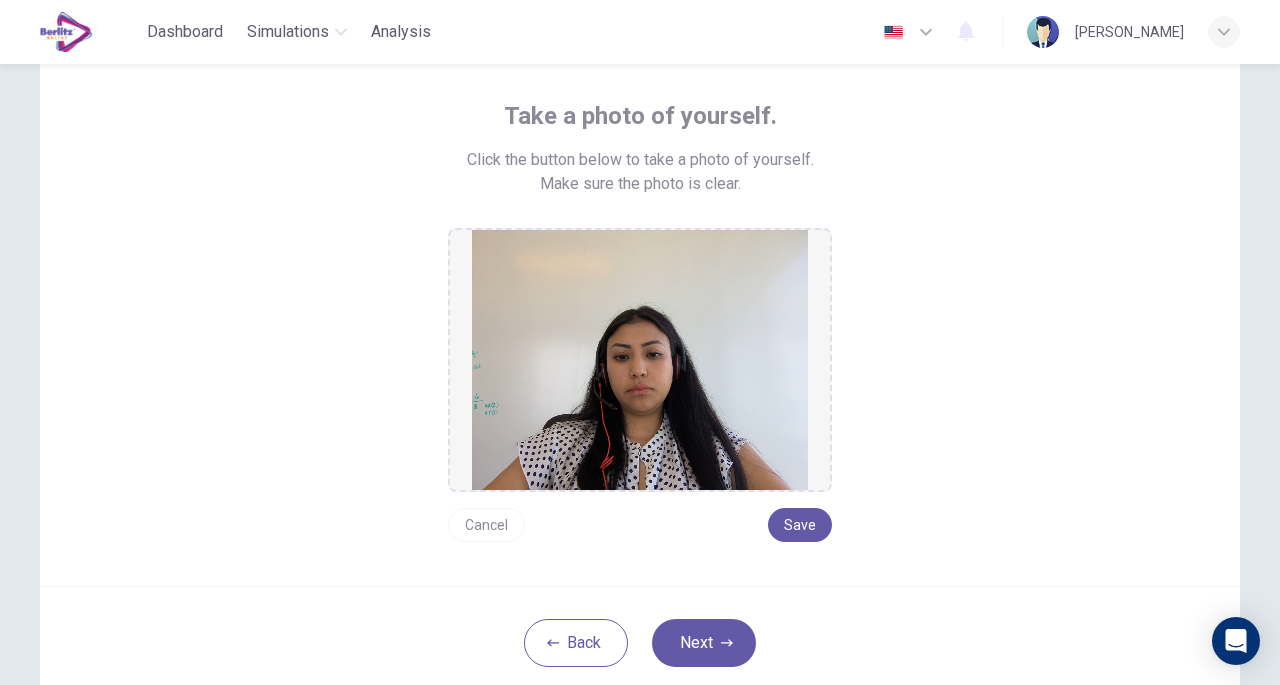 click on "Next" at bounding box center [704, 643] 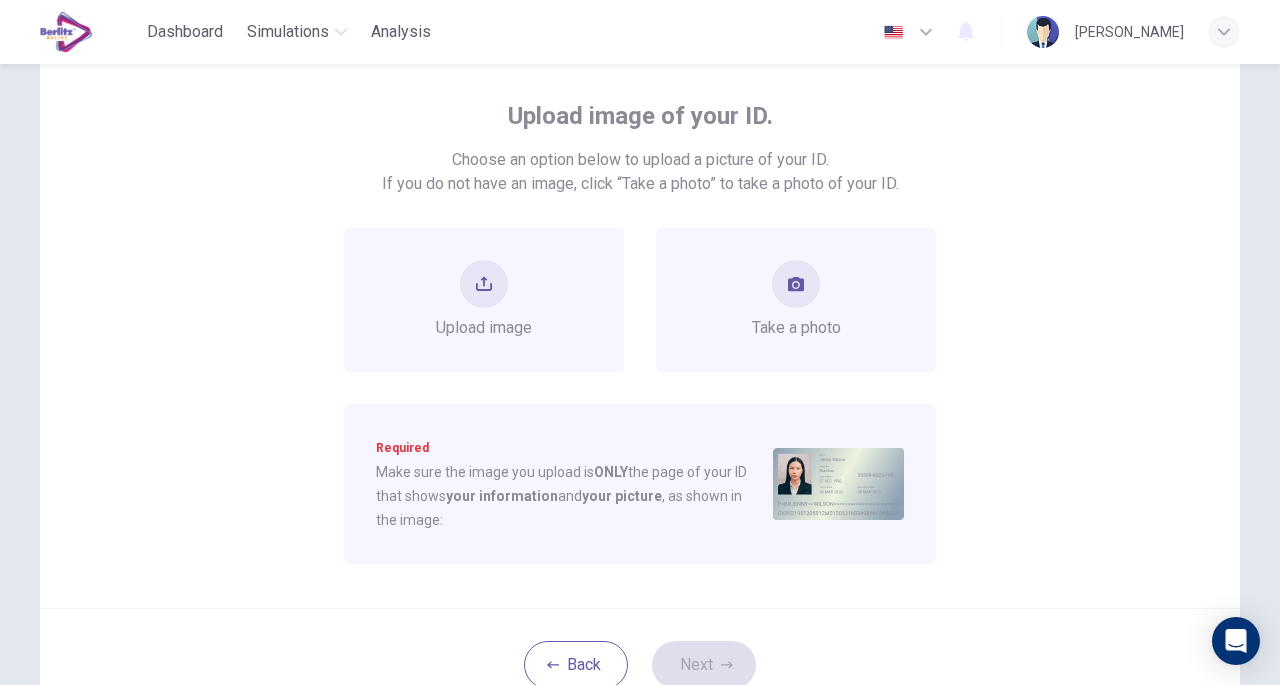 click on "Take a photo" at bounding box center [796, 300] 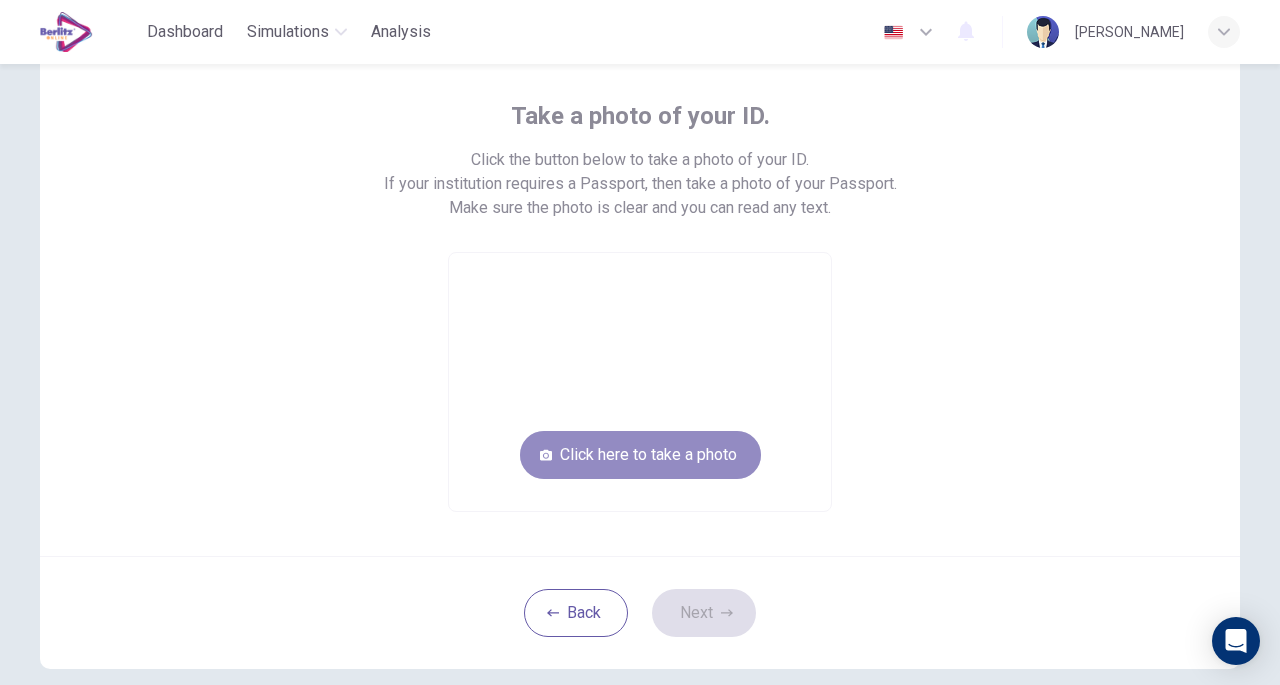 click on "Click here to take a photo" at bounding box center [640, 455] 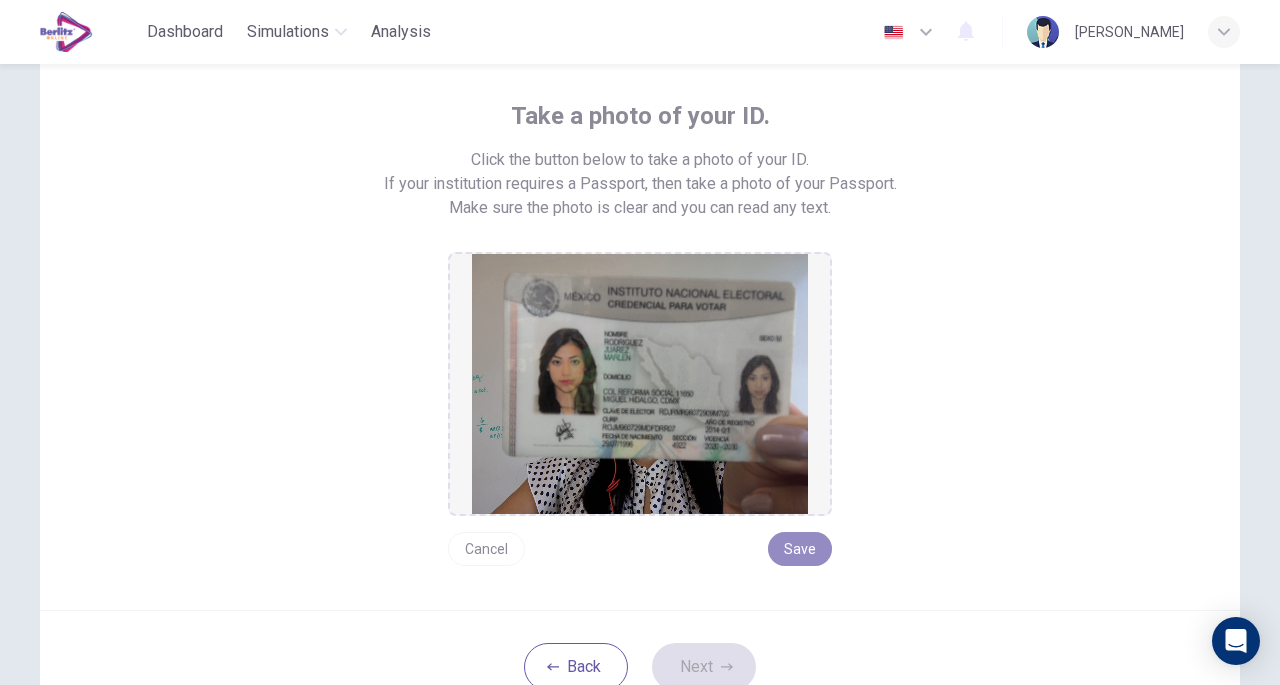 click on "Save" at bounding box center (800, 549) 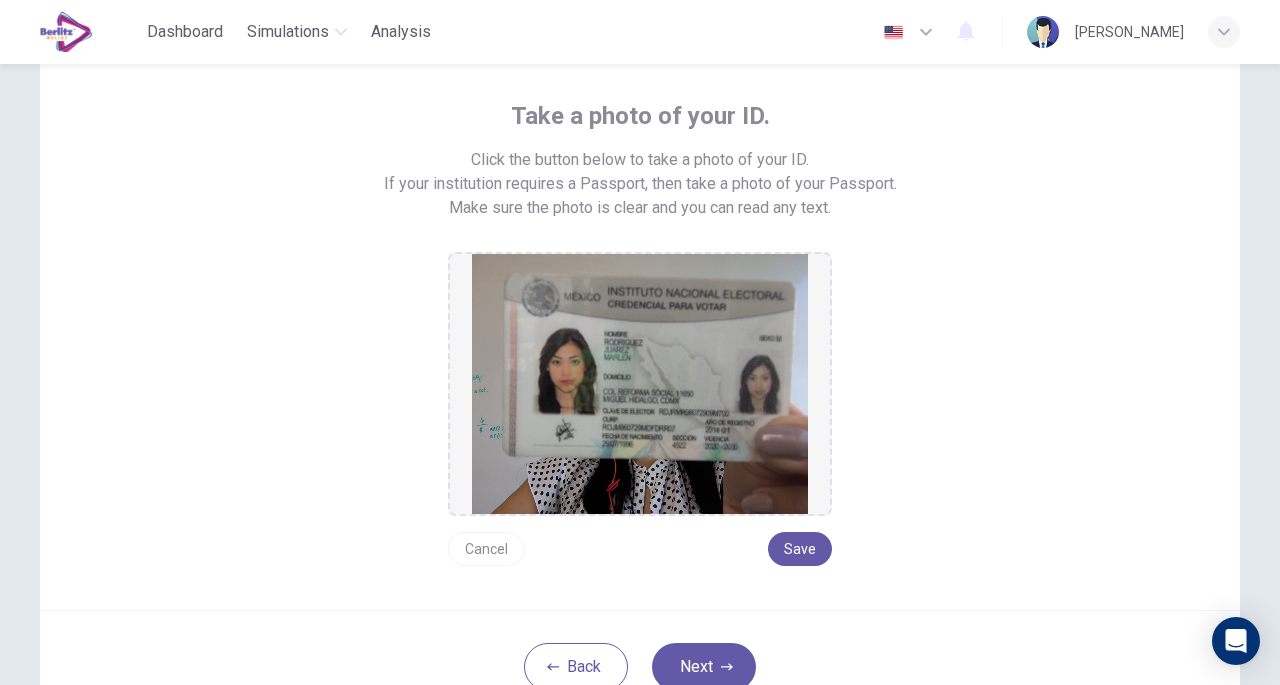 click on "Next" at bounding box center [704, 667] 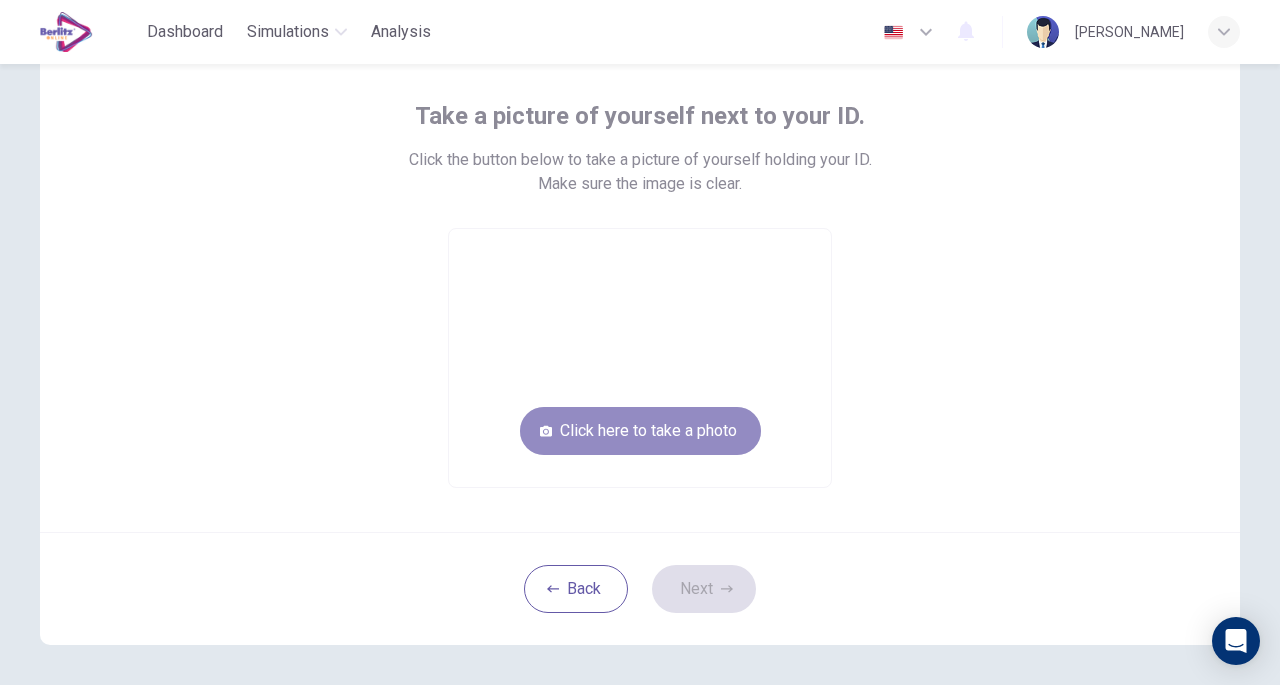 click on "Click here to take a photo" at bounding box center (640, 431) 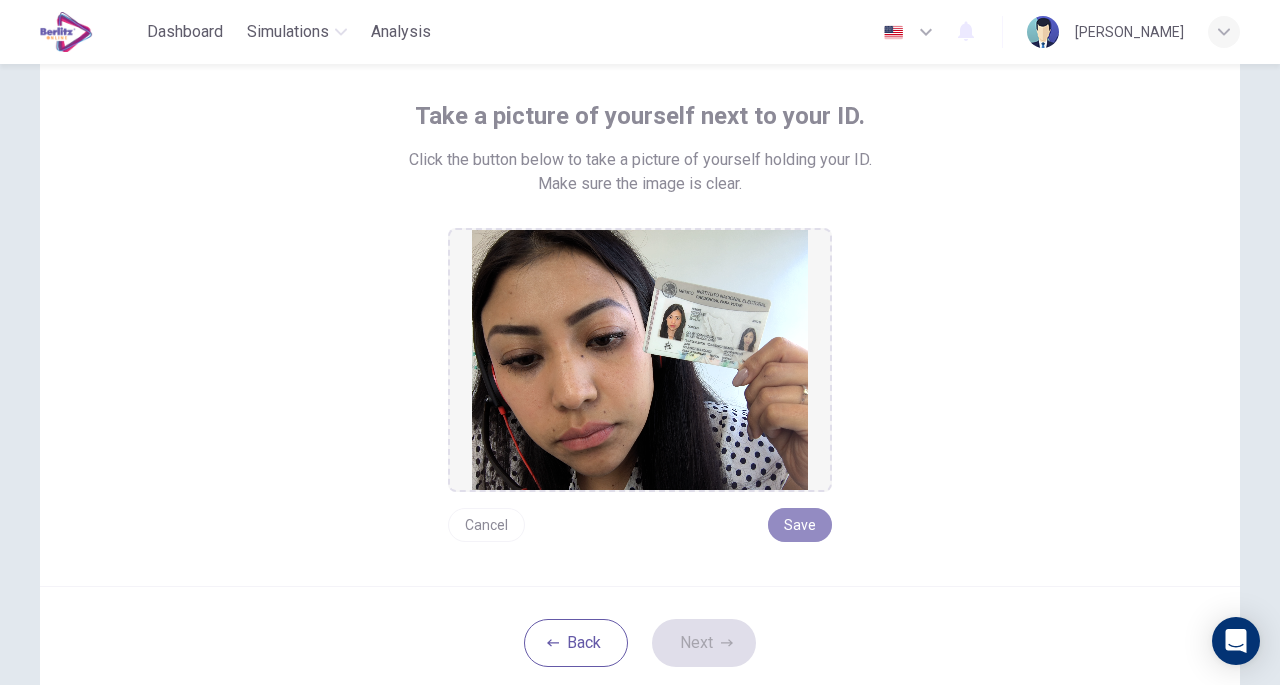 click on "Save" at bounding box center (800, 525) 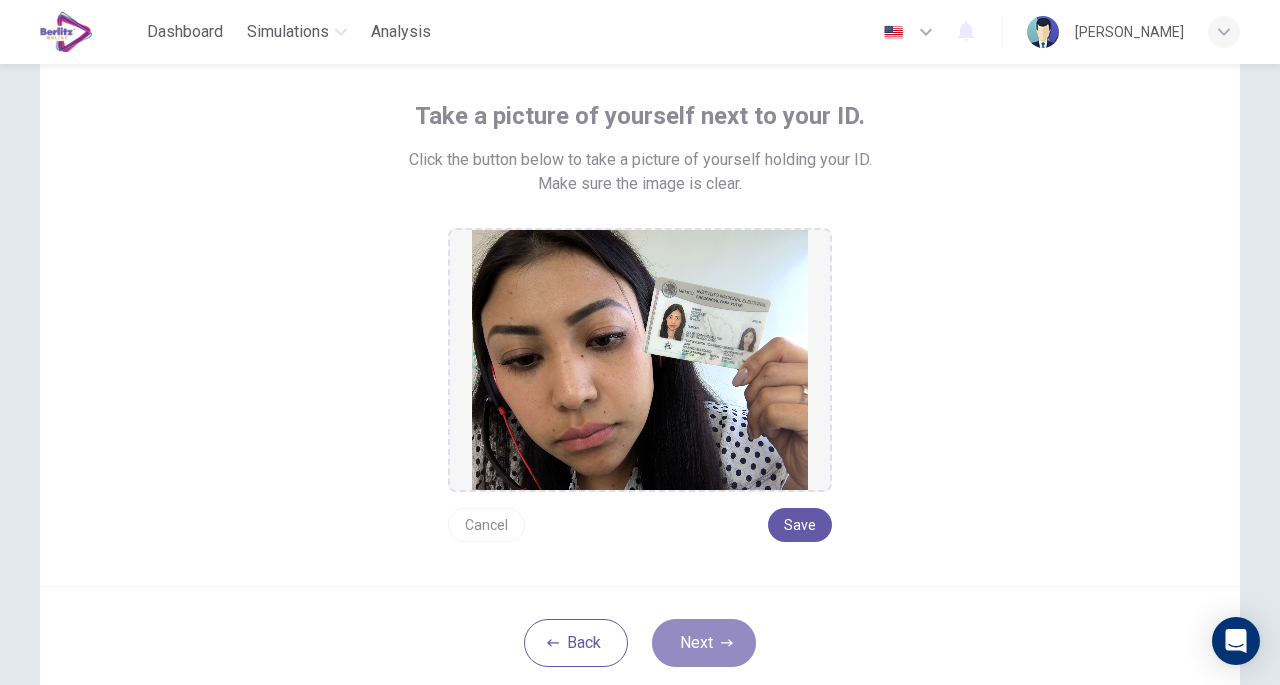 click on "Next" at bounding box center (704, 643) 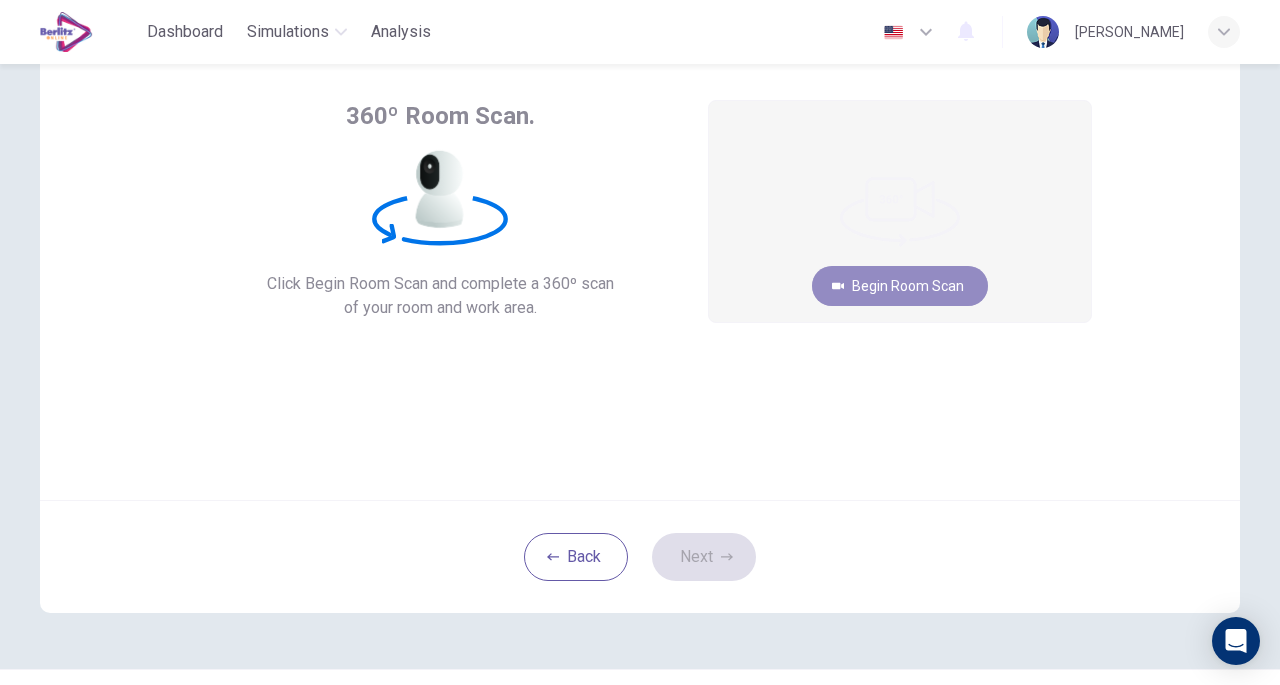 click on "Begin Room Scan" at bounding box center (900, 286) 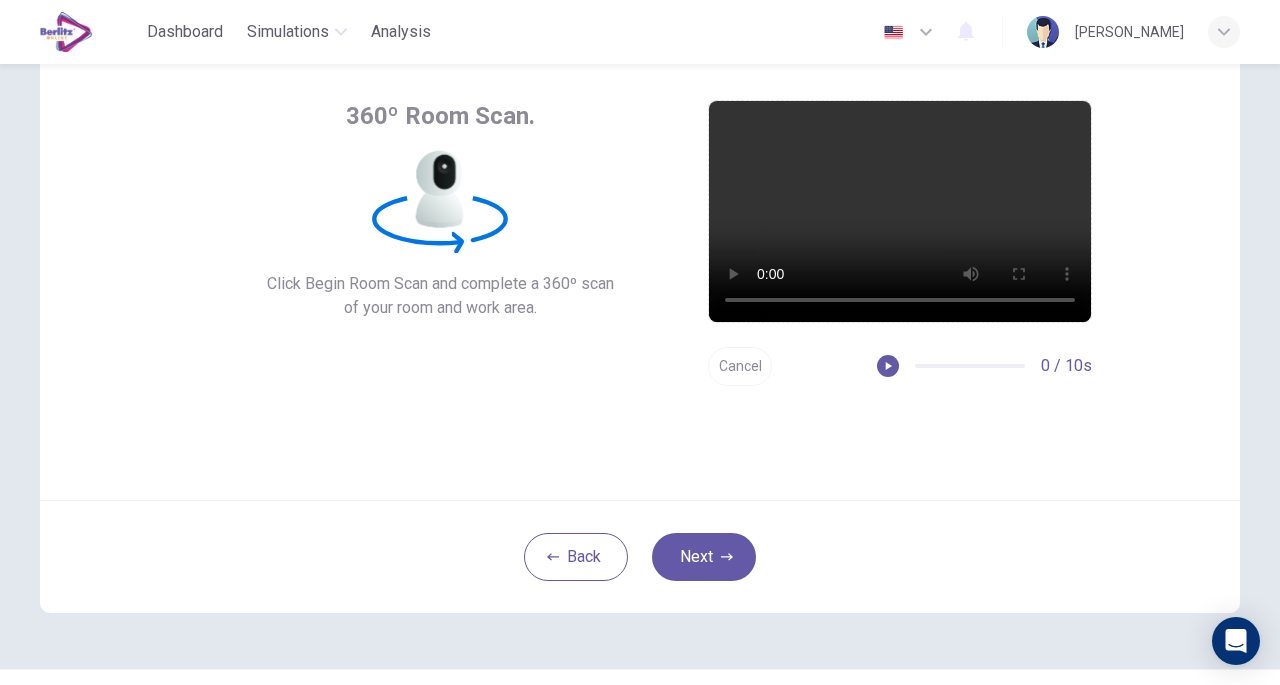 click on "Next" at bounding box center (704, 557) 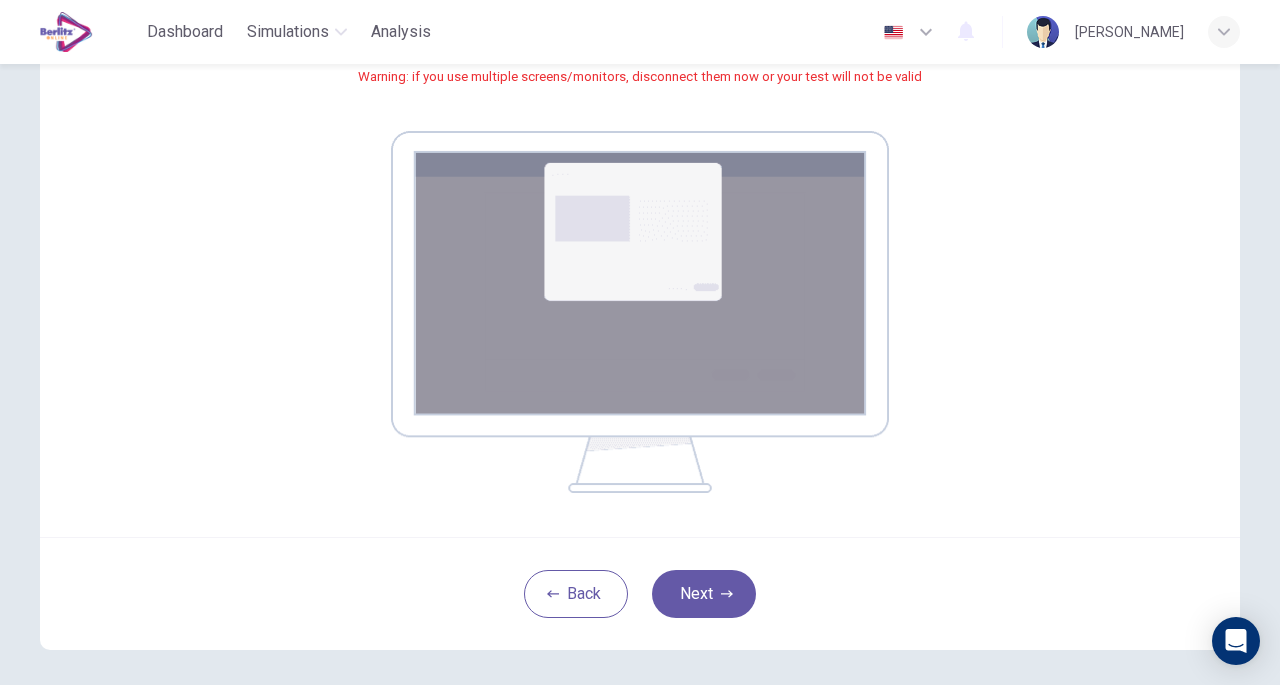 scroll, scrollTop: 353, scrollLeft: 0, axis: vertical 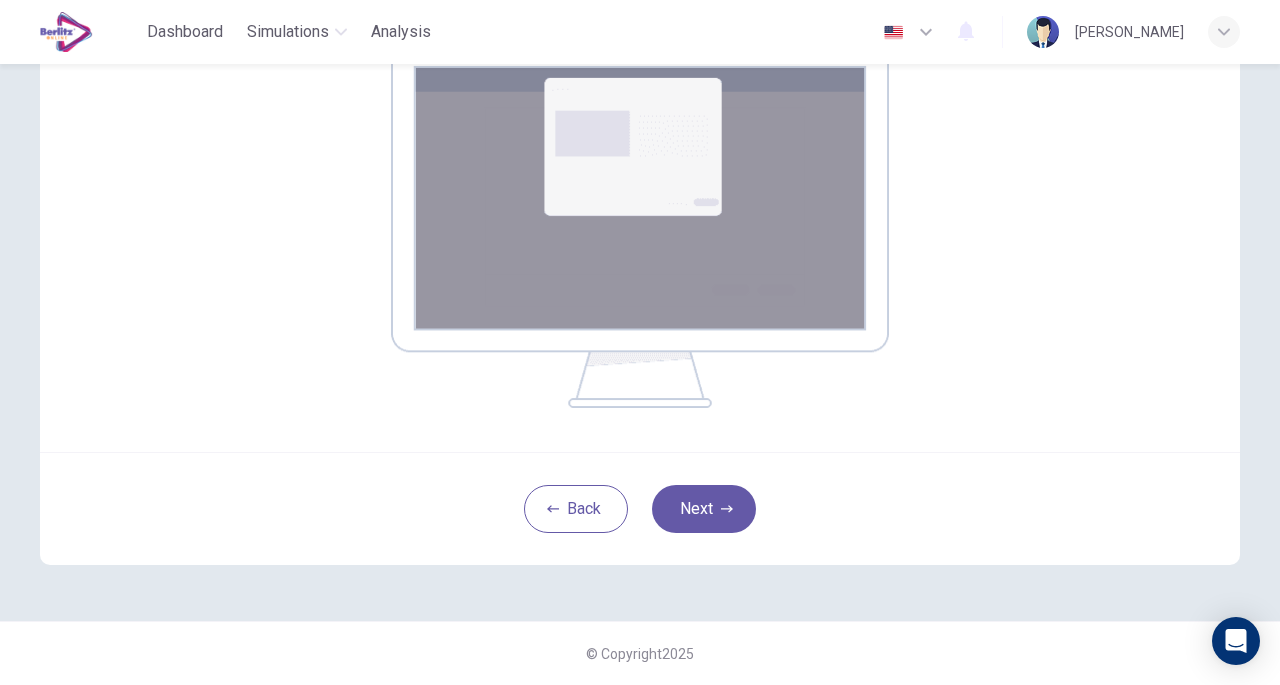 click on "Next" at bounding box center [704, 509] 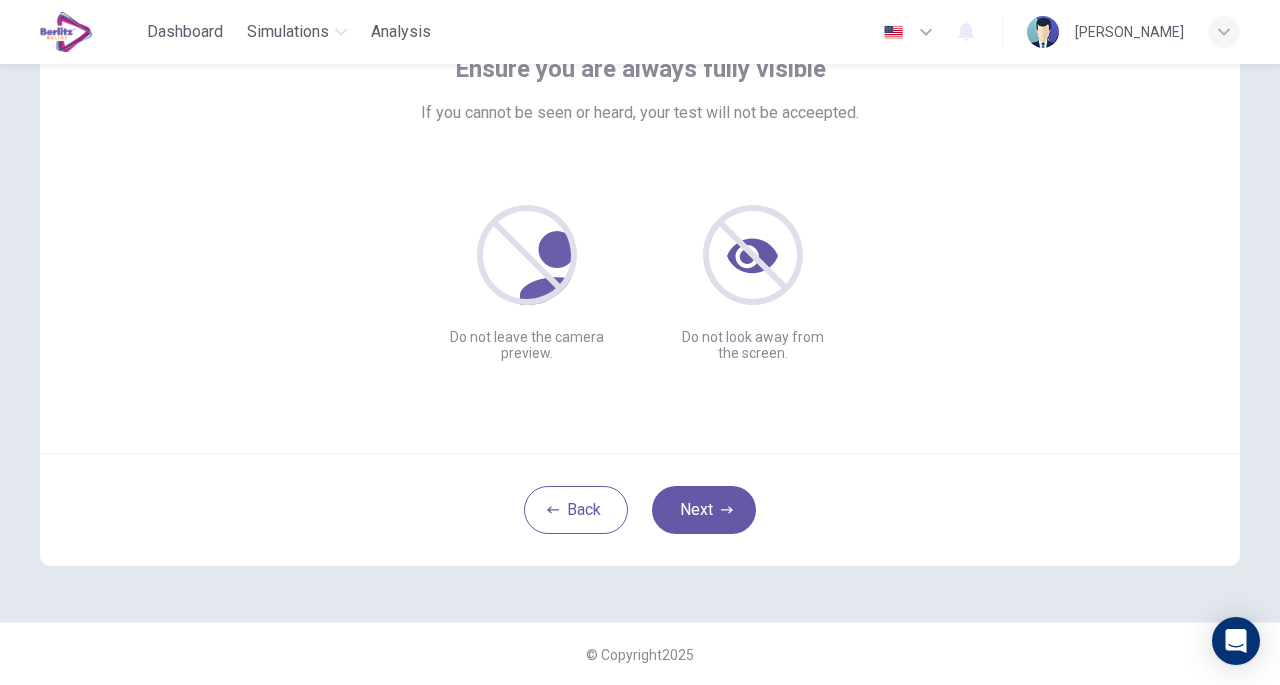 click on "Next" at bounding box center [704, 510] 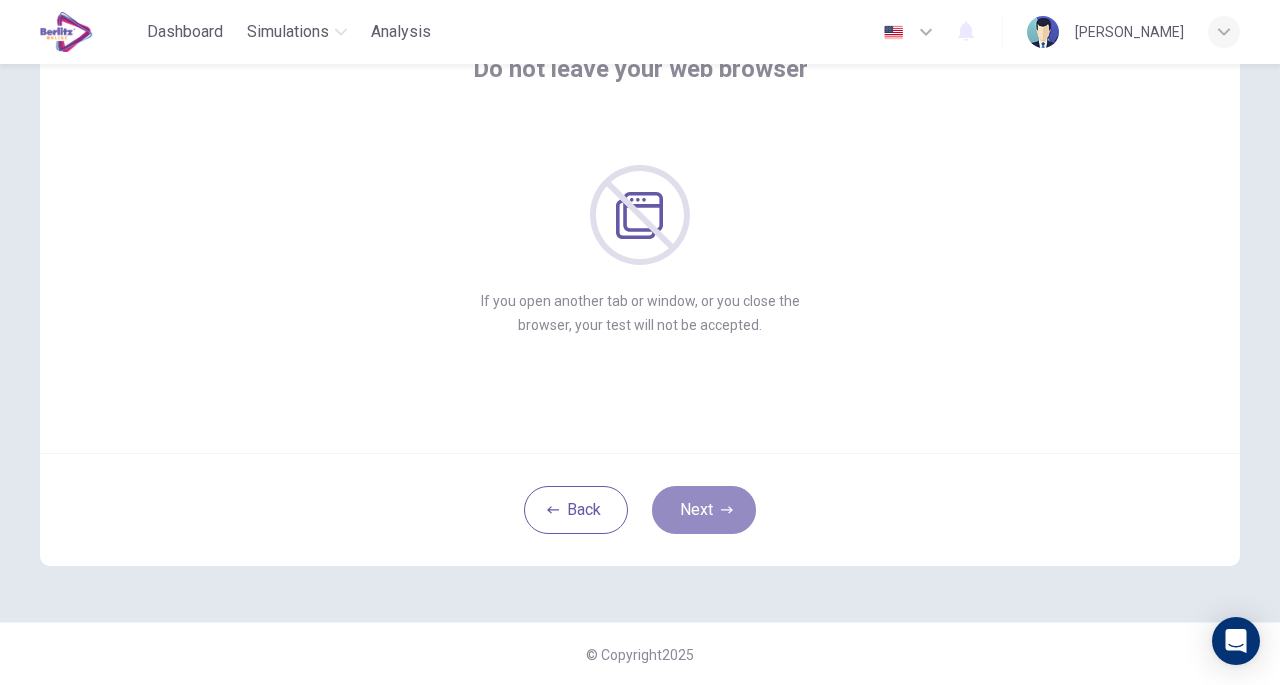 click on "Next" at bounding box center (704, 510) 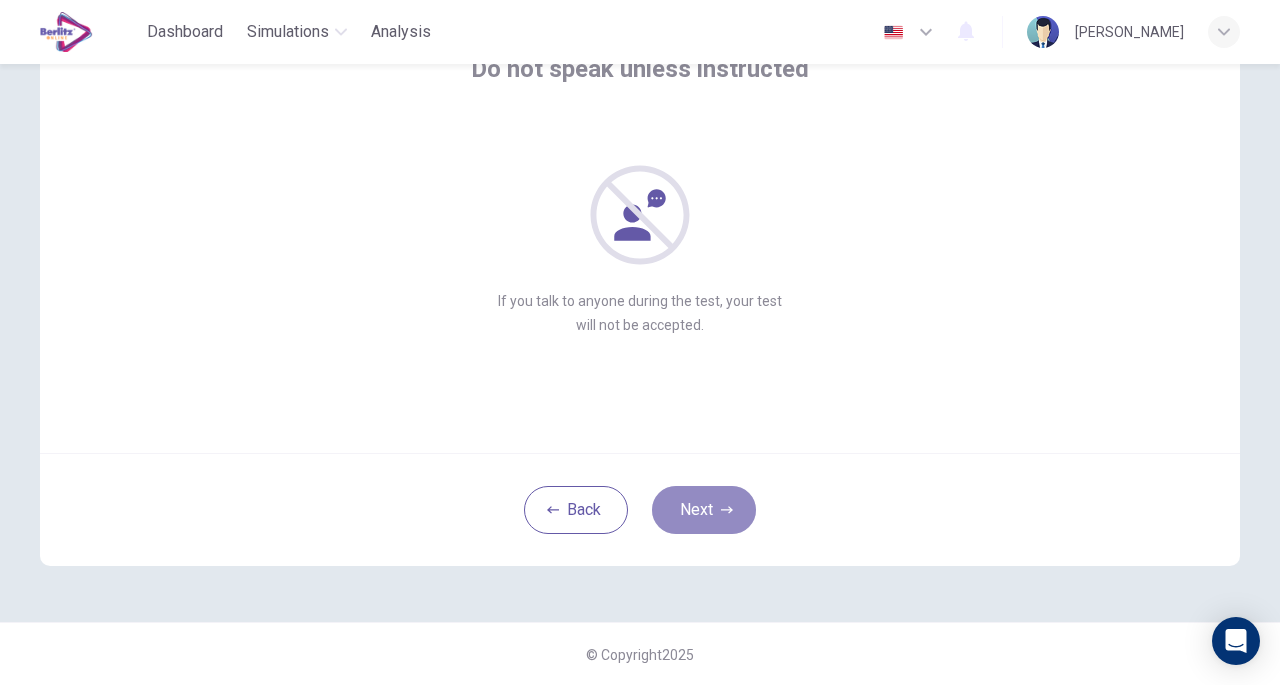 click on "Next" at bounding box center [704, 510] 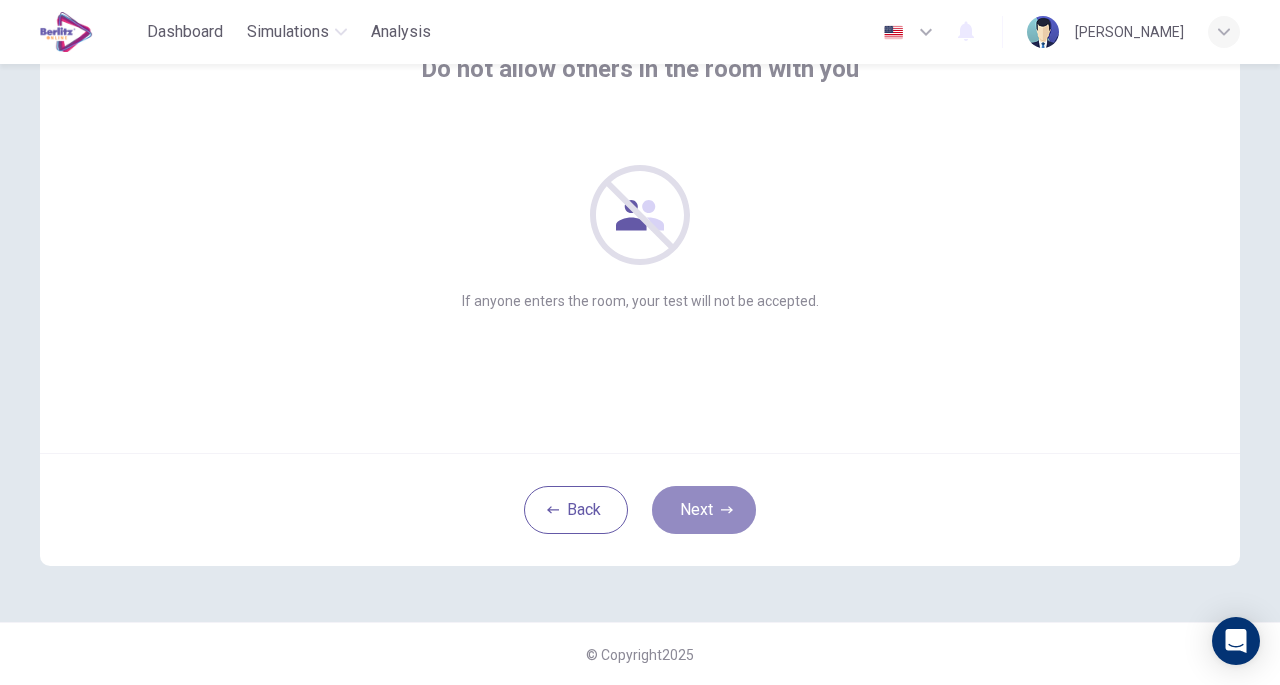 click on "Next" at bounding box center (704, 510) 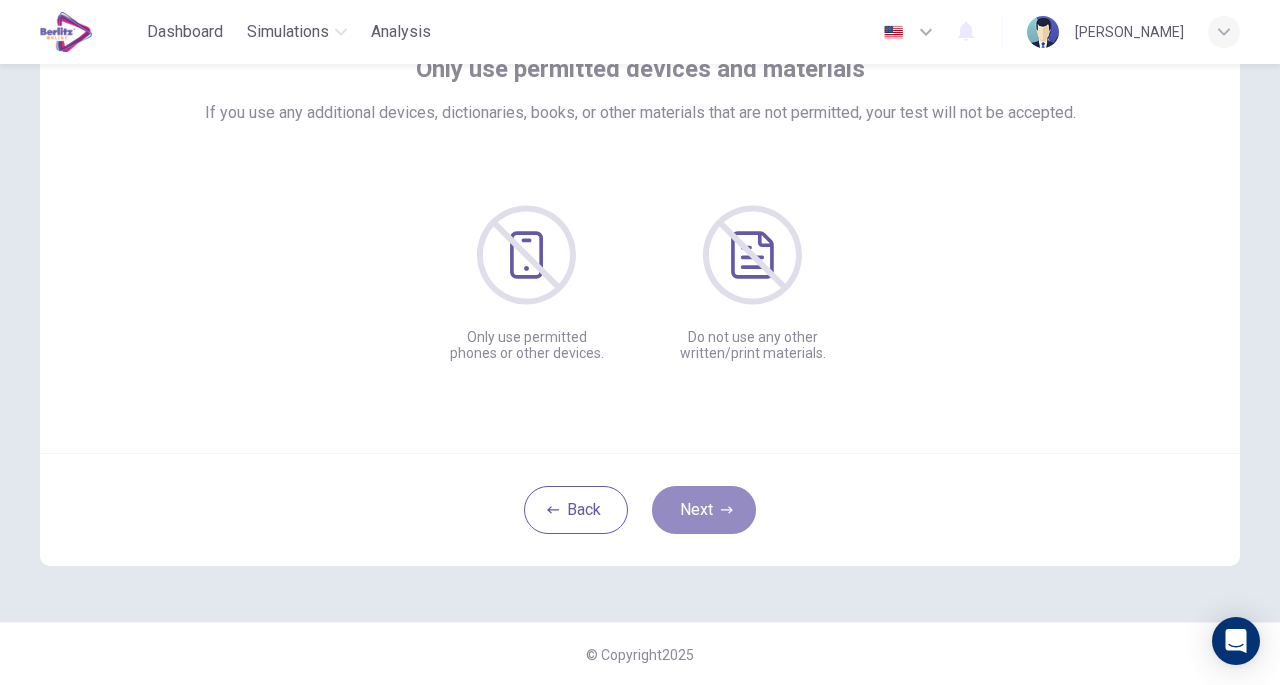 click on "Next" at bounding box center (704, 510) 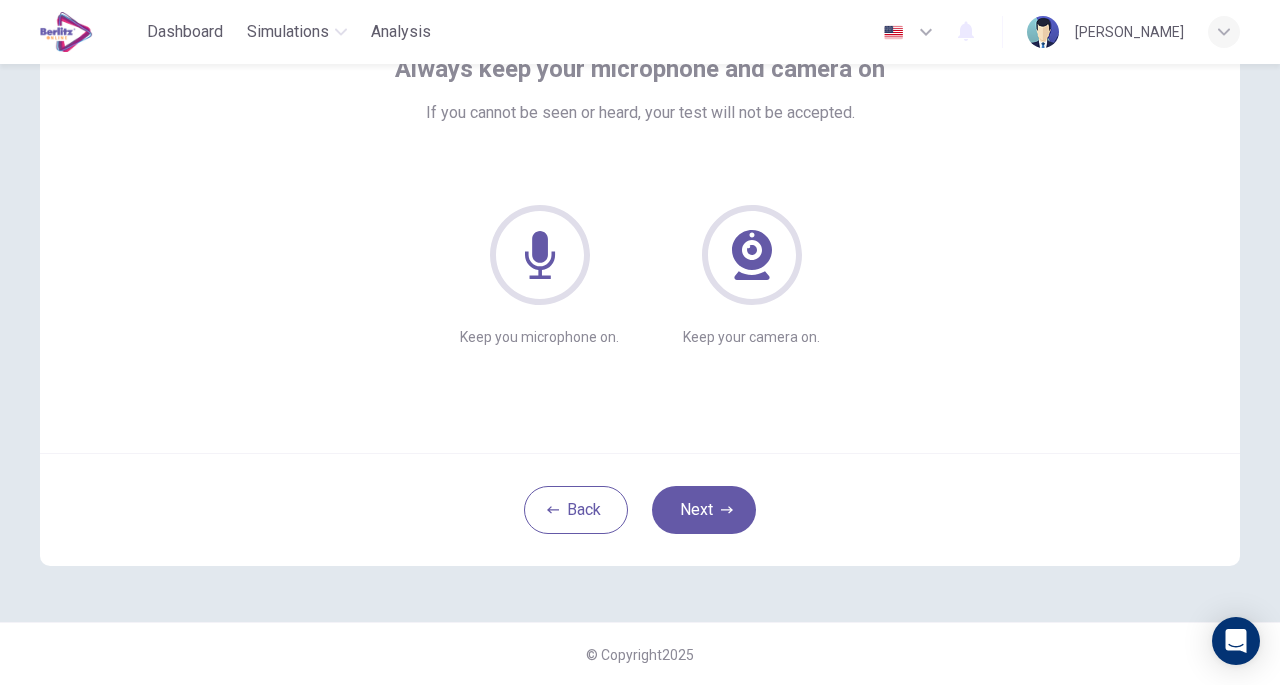 click 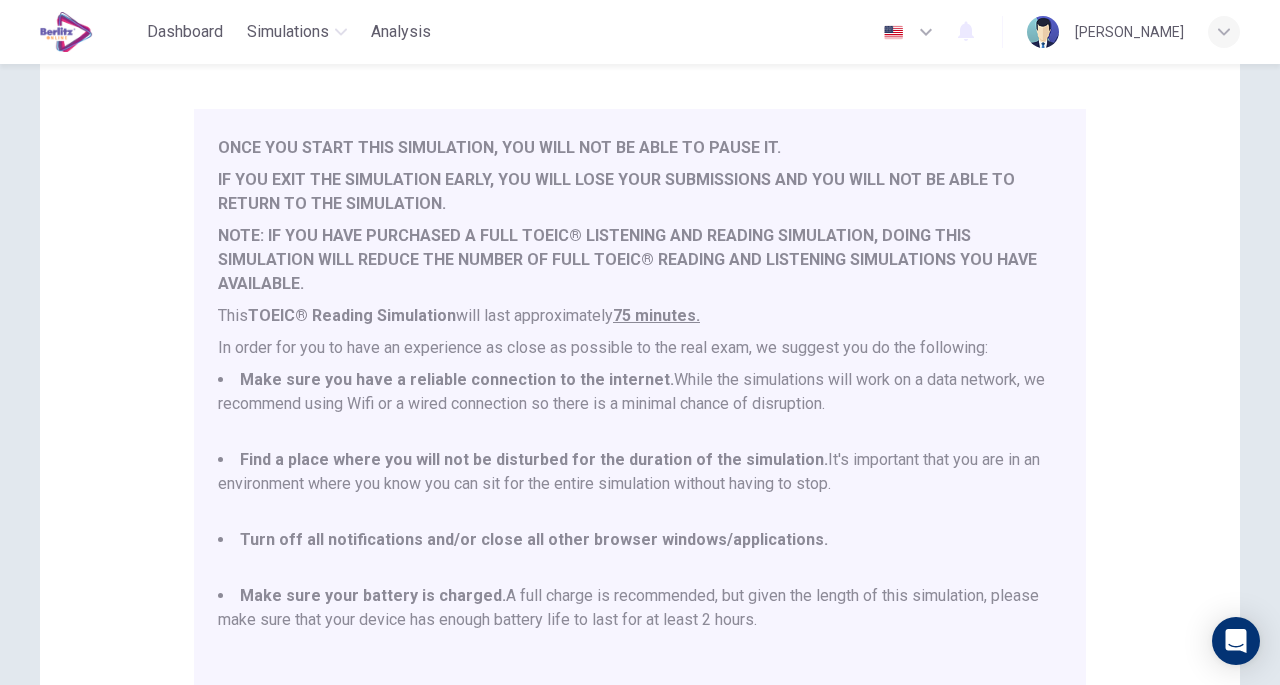 scroll, scrollTop: 52, scrollLeft: 0, axis: vertical 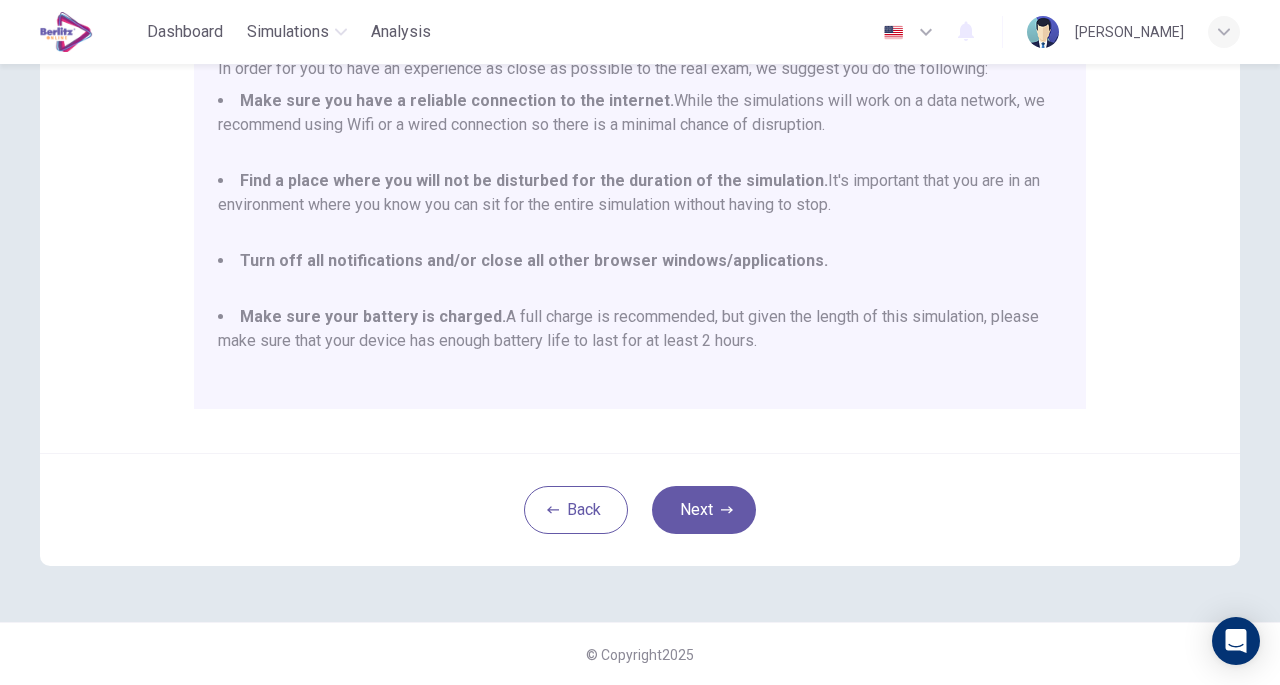 click on "Next" at bounding box center [704, 510] 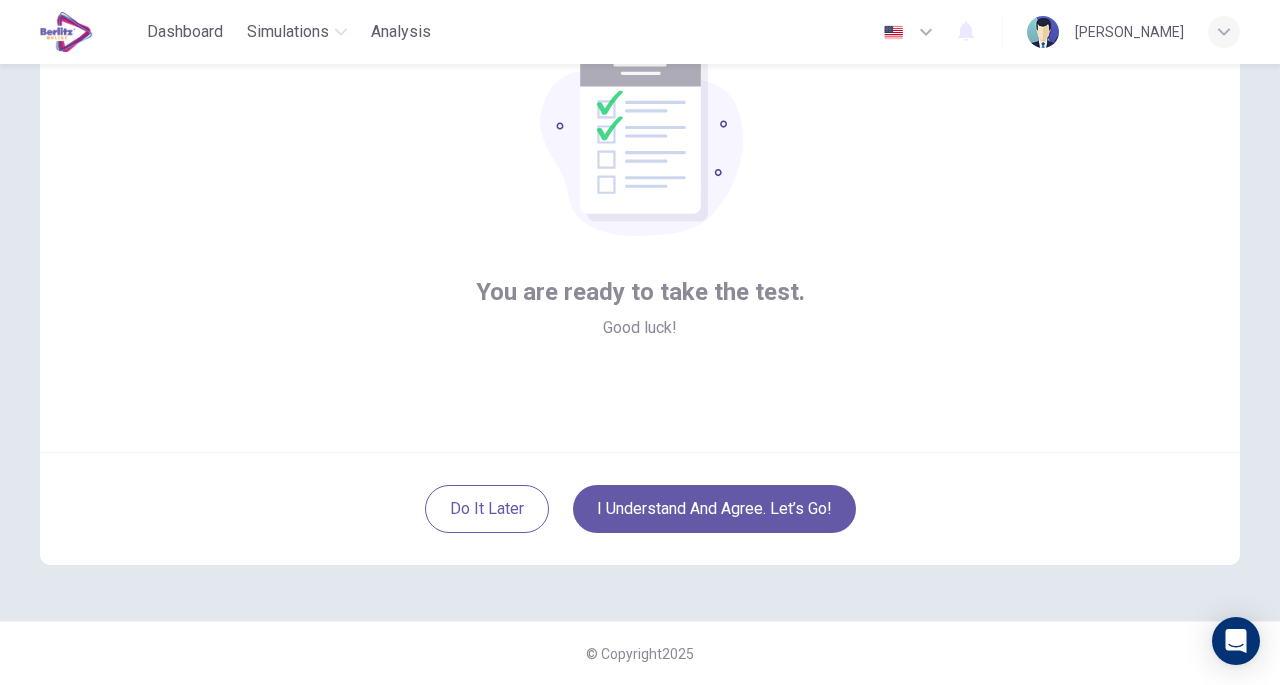 scroll, scrollTop: 147, scrollLeft: 0, axis: vertical 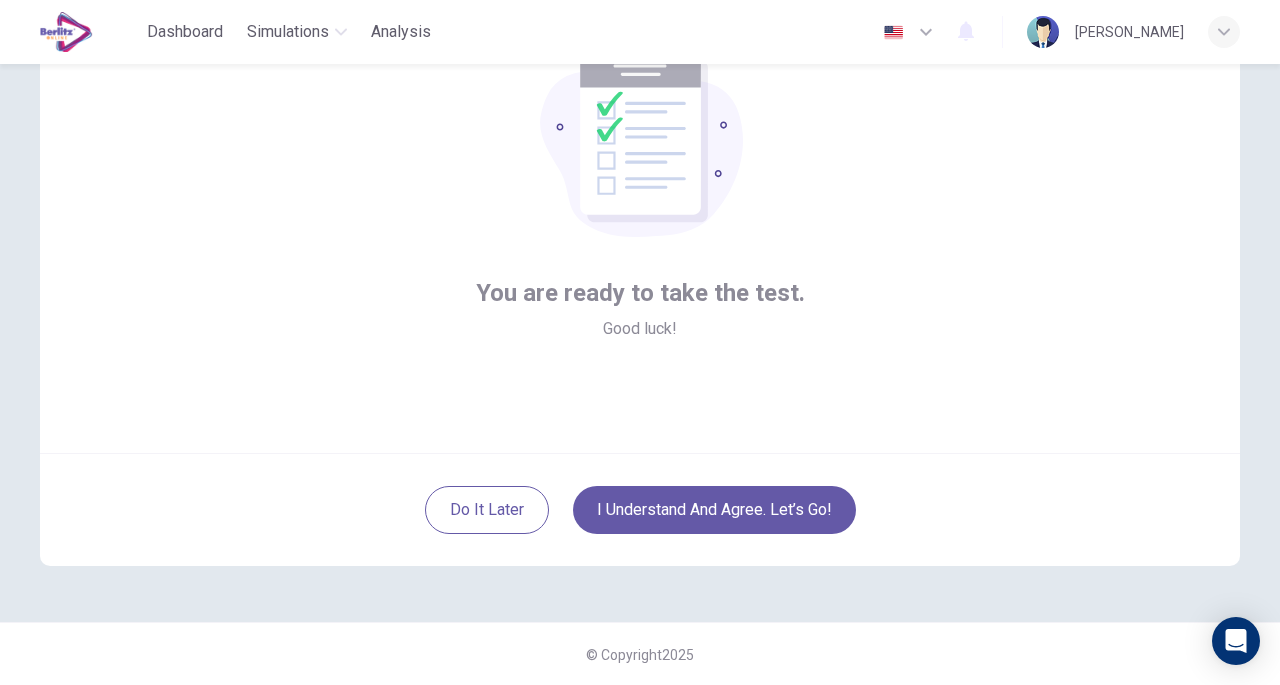 click on "I understand and agree. Let’s go!" at bounding box center [714, 510] 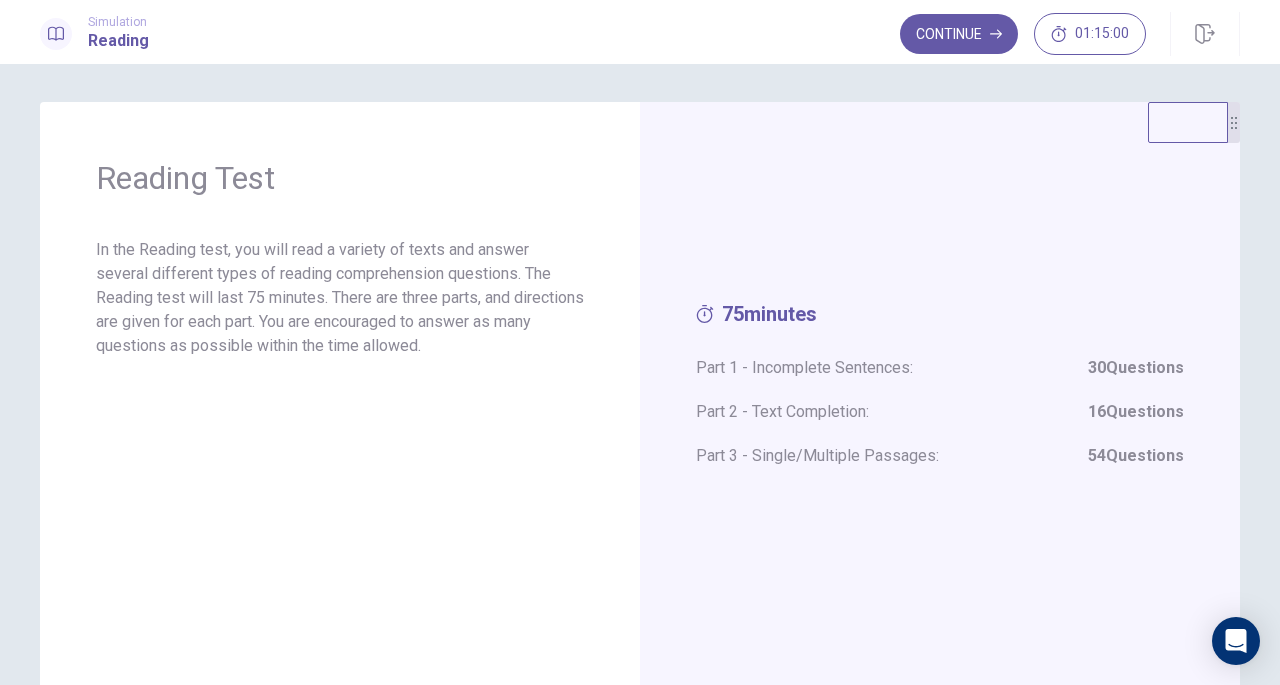 scroll, scrollTop: 0, scrollLeft: 0, axis: both 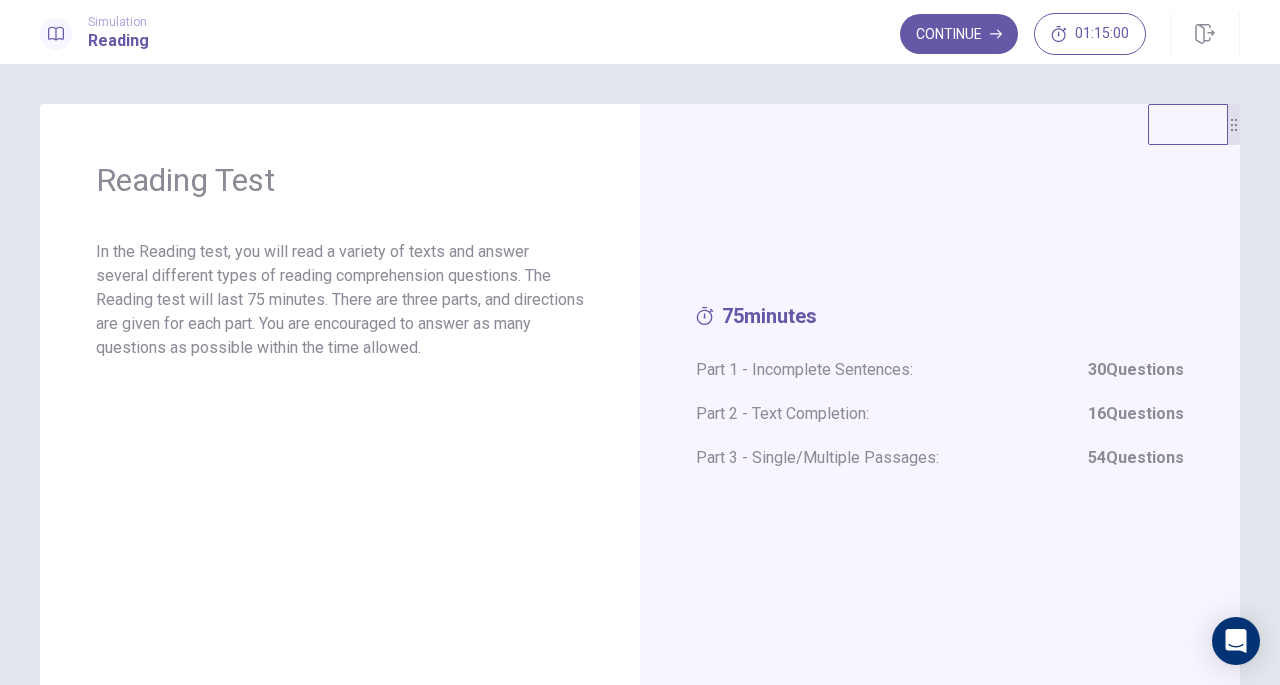 click on "Continue" at bounding box center (959, 34) 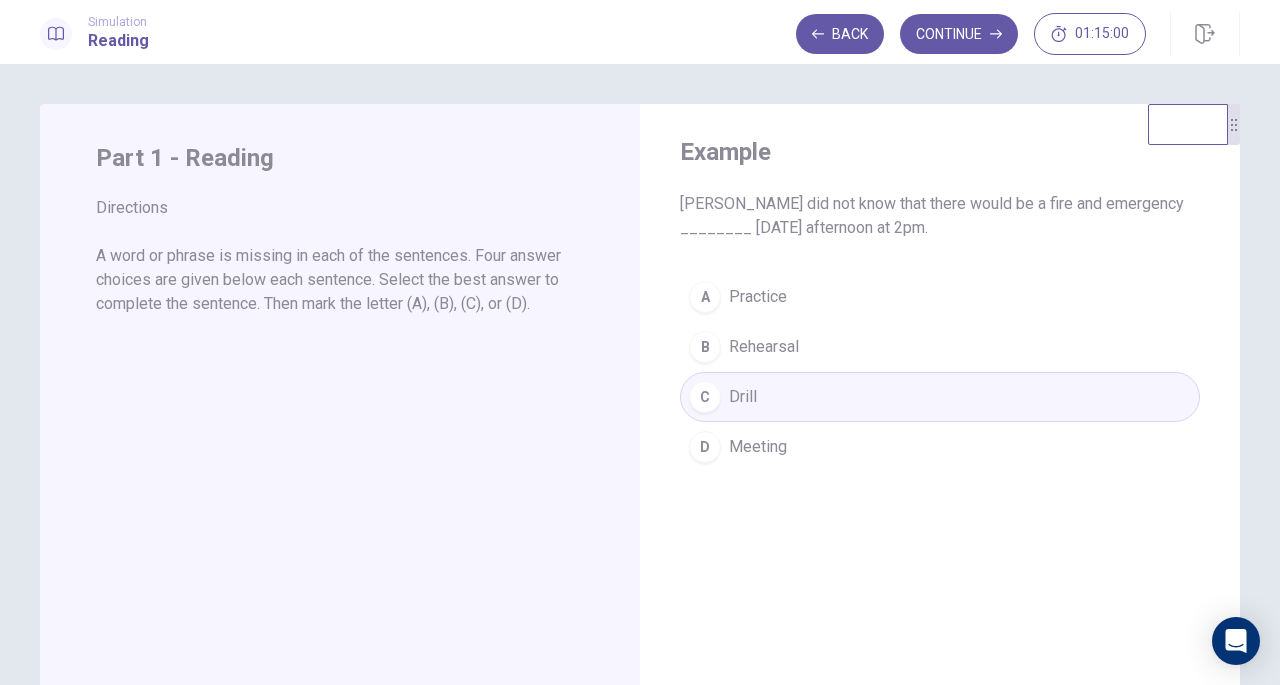 click on "Continue" at bounding box center [959, 34] 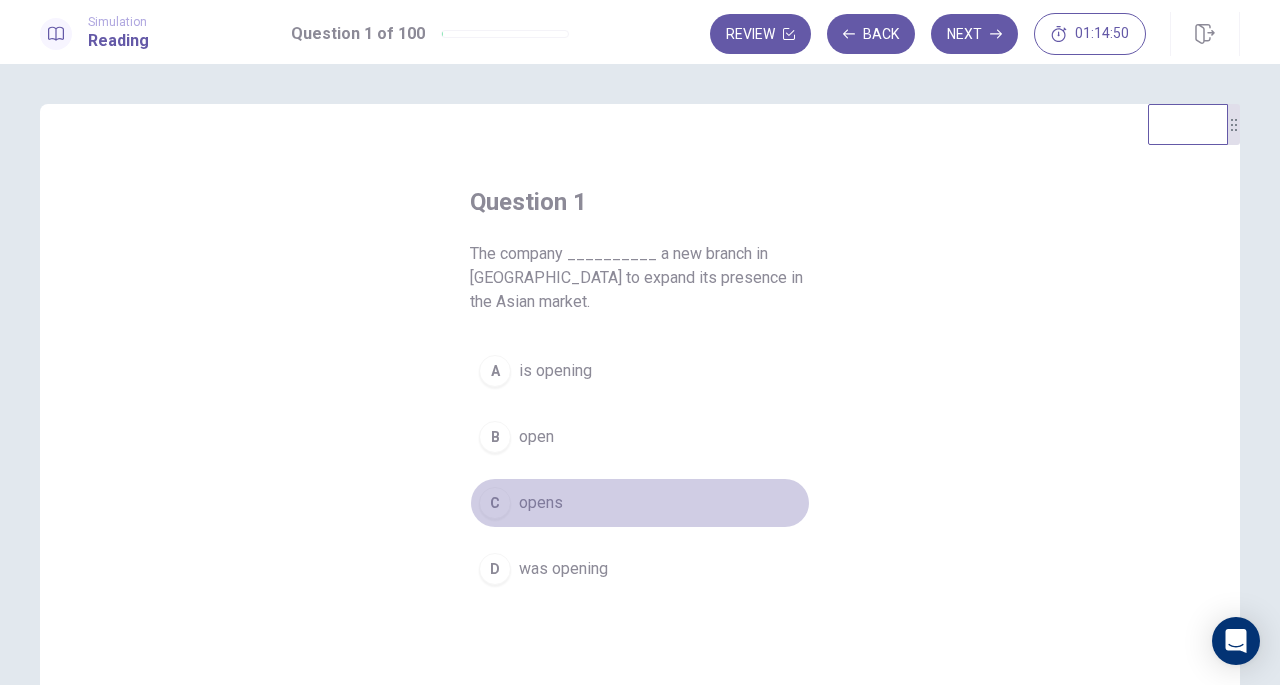 click on "opens" at bounding box center [541, 503] 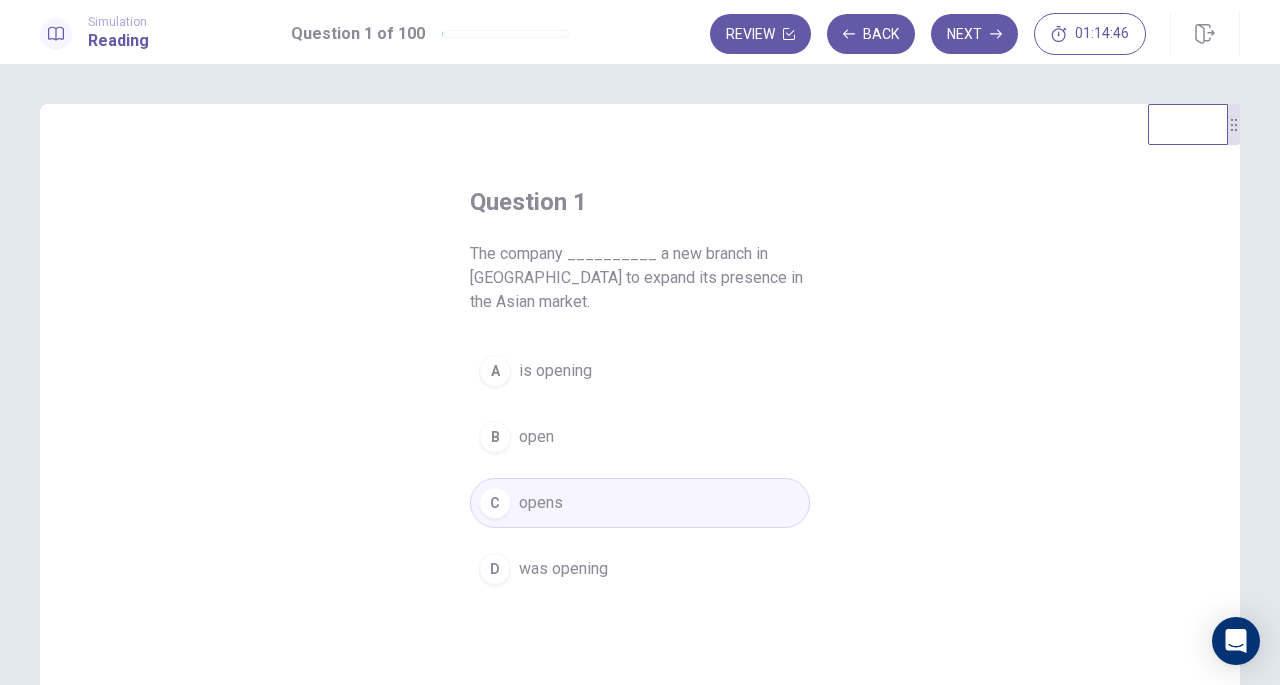 click on "Next" at bounding box center [974, 34] 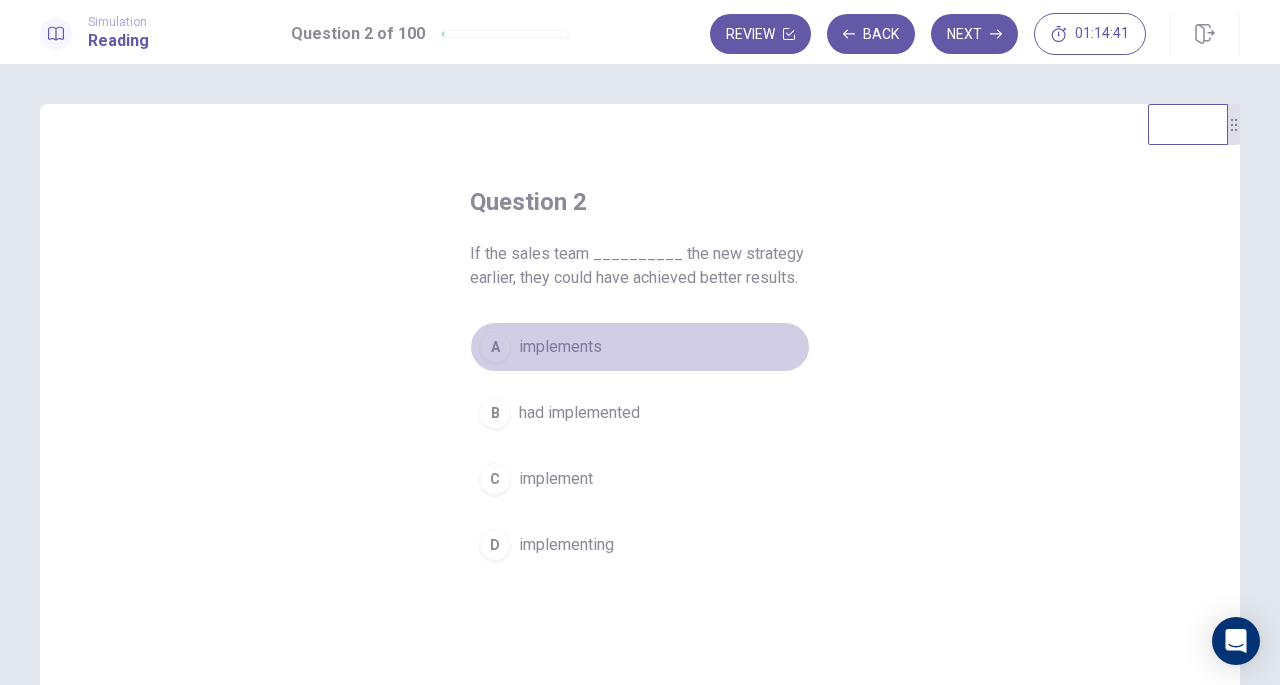 click on "implements" at bounding box center (560, 347) 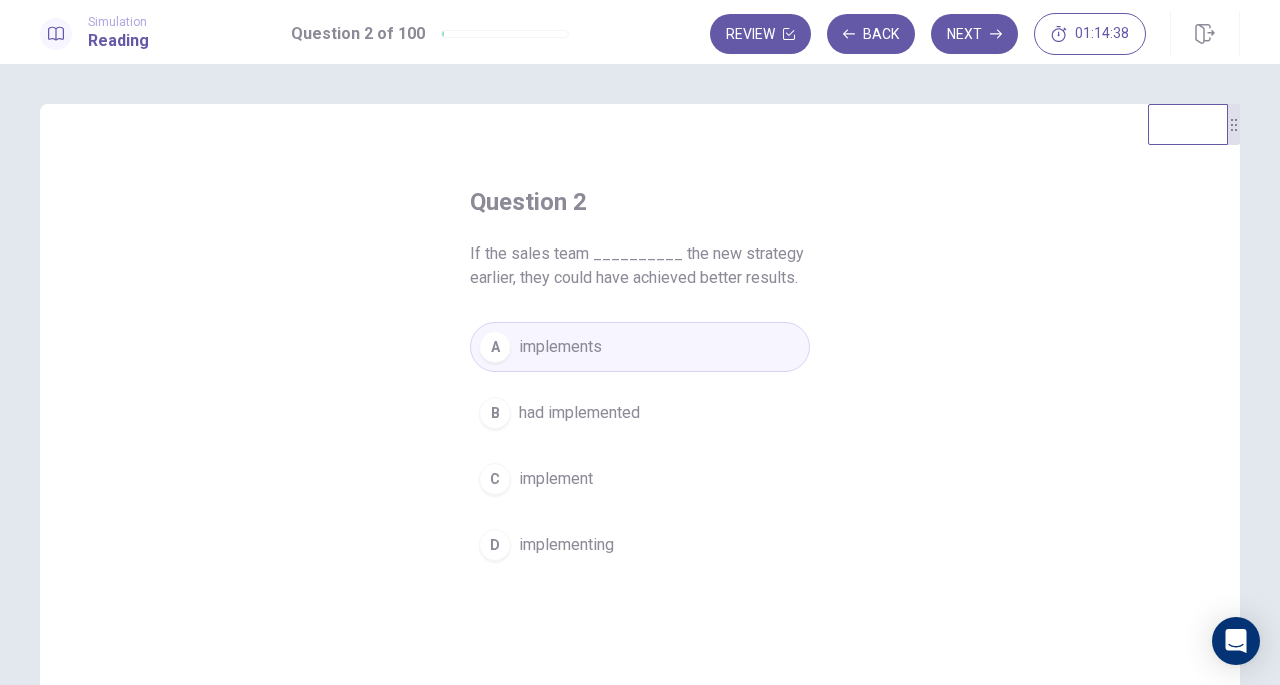 click on "had implemented" at bounding box center (579, 413) 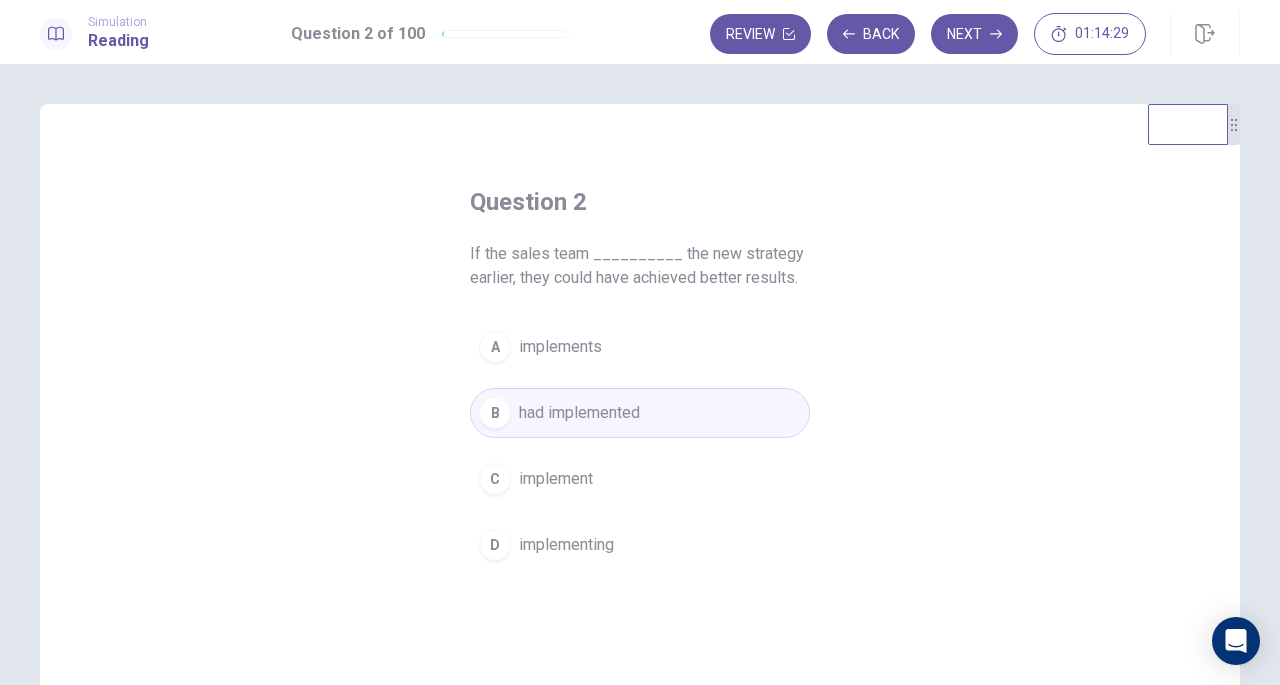 click on "Next" at bounding box center [974, 34] 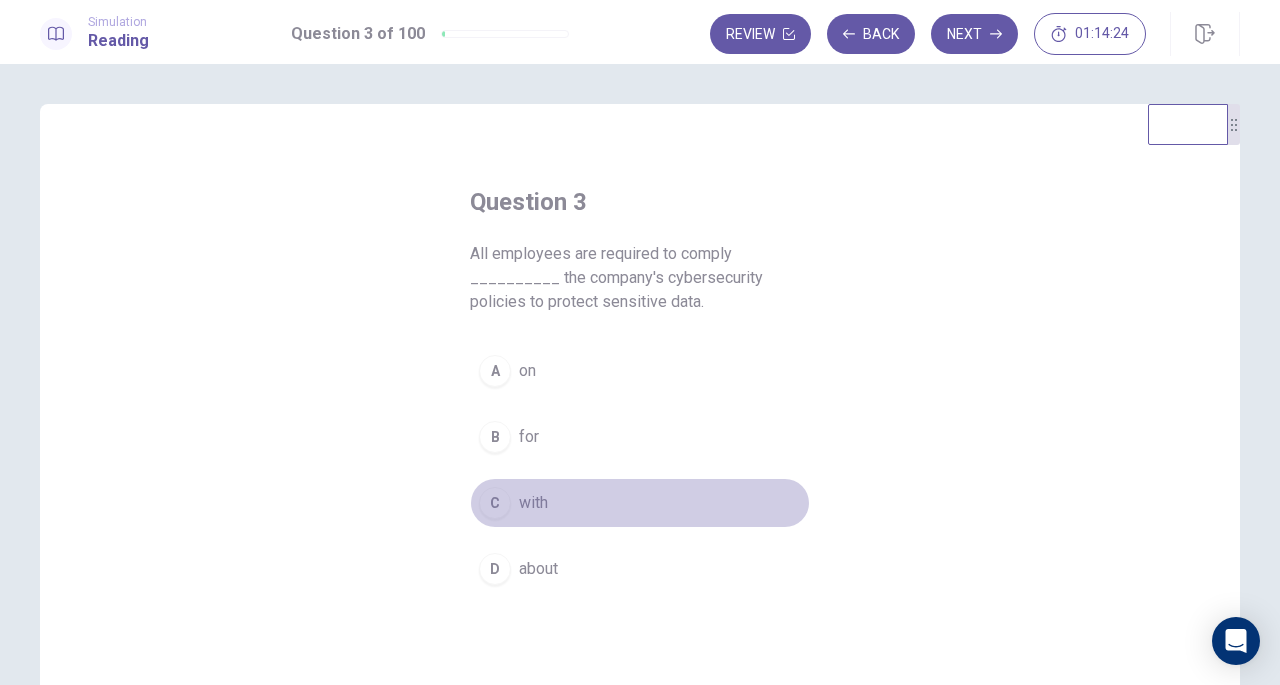 click on "with" at bounding box center (533, 503) 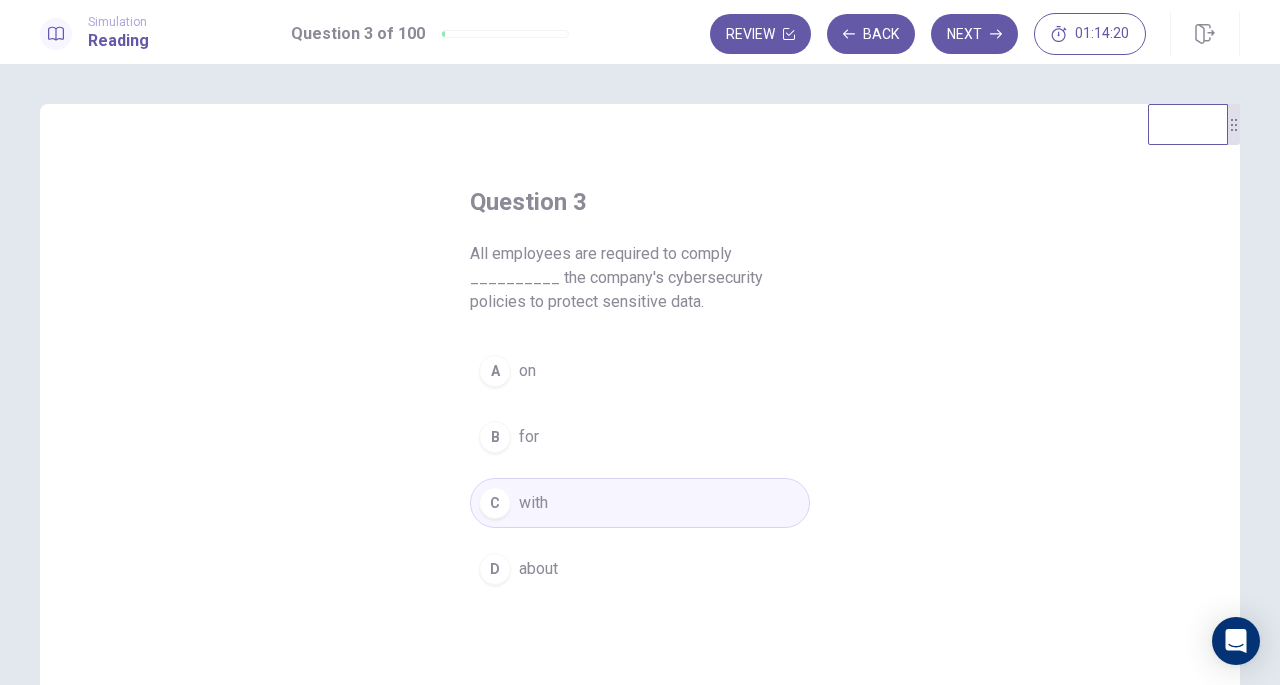 click on "Next" at bounding box center (974, 34) 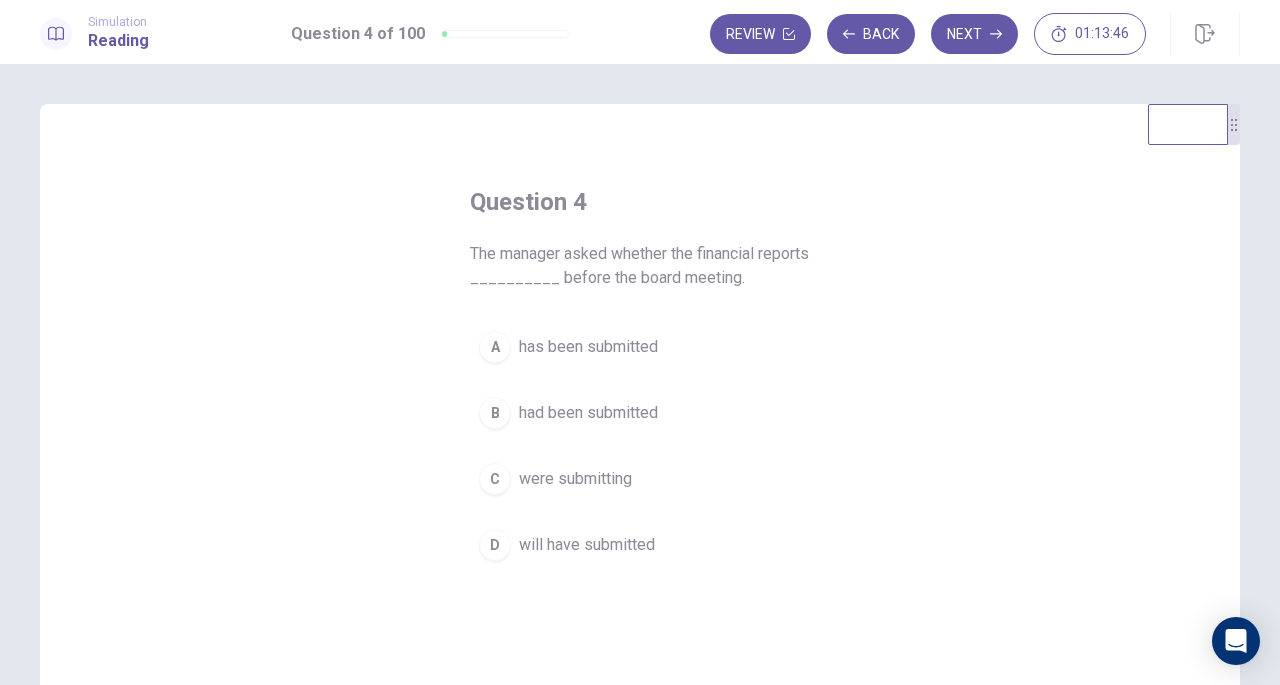 click on "had been submitted" at bounding box center (588, 413) 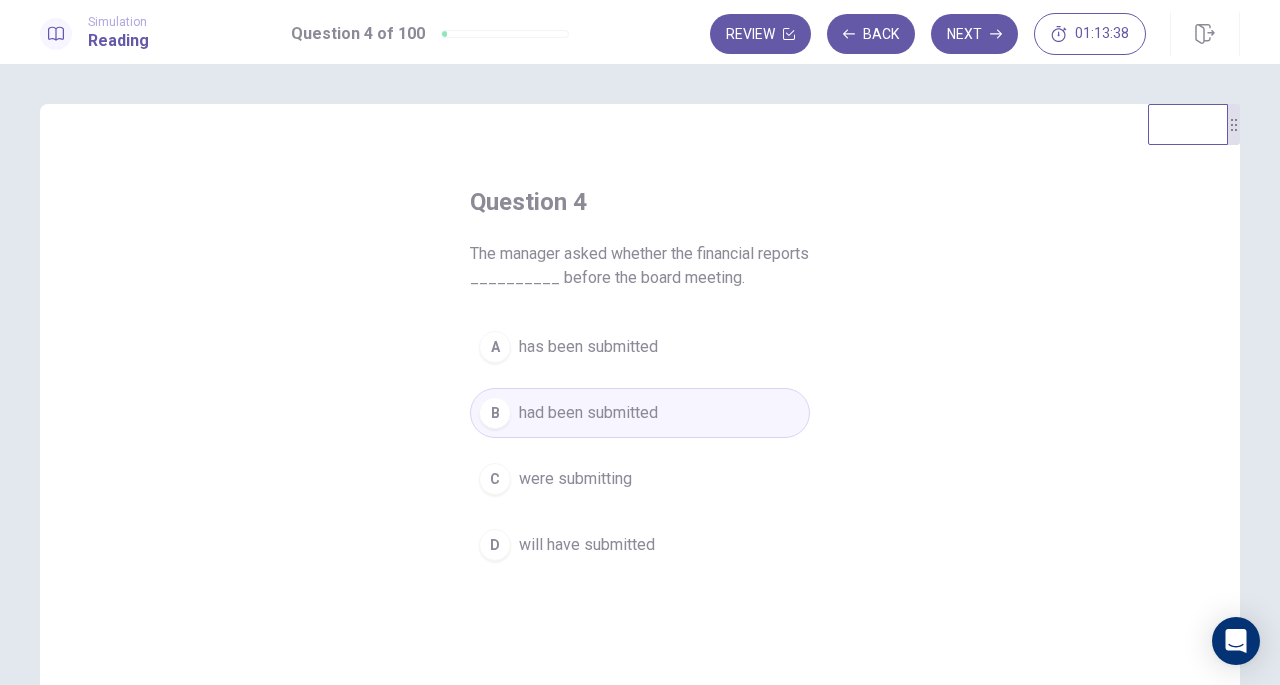 click on "C were submitting" at bounding box center [640, 479] 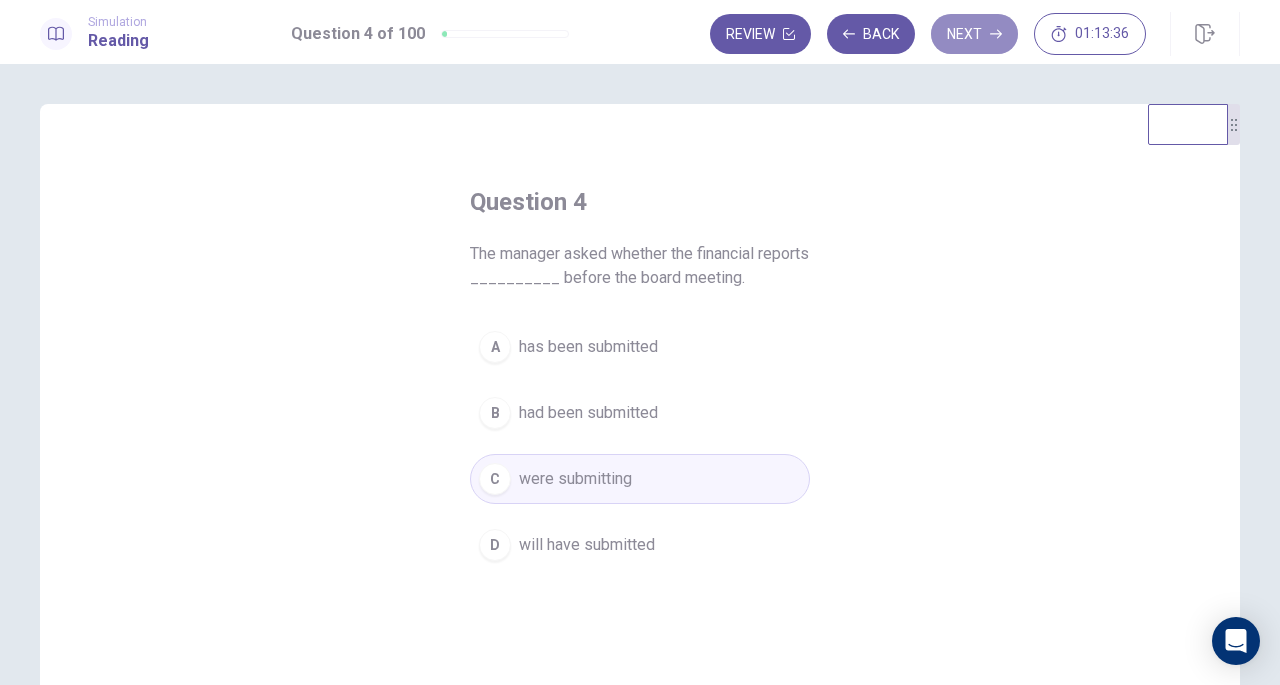 click on "Next" at bounding box center [974, 34] 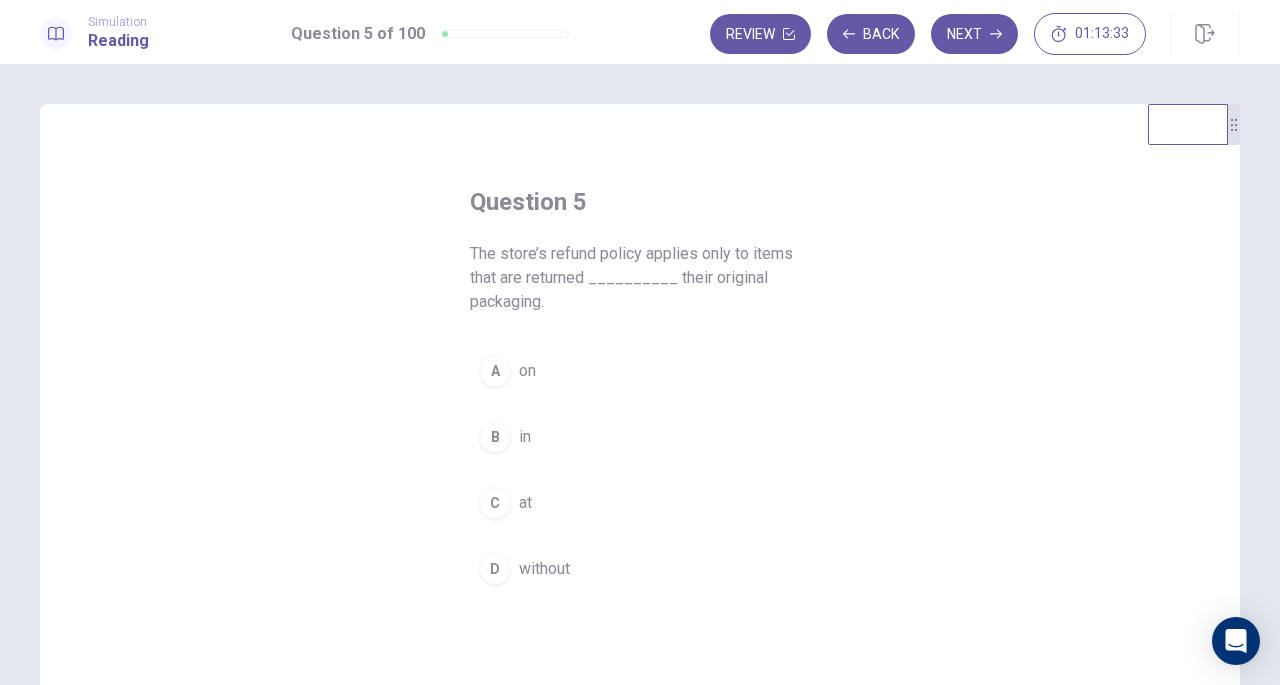 click on "Back" at bounding box center [871, 34] 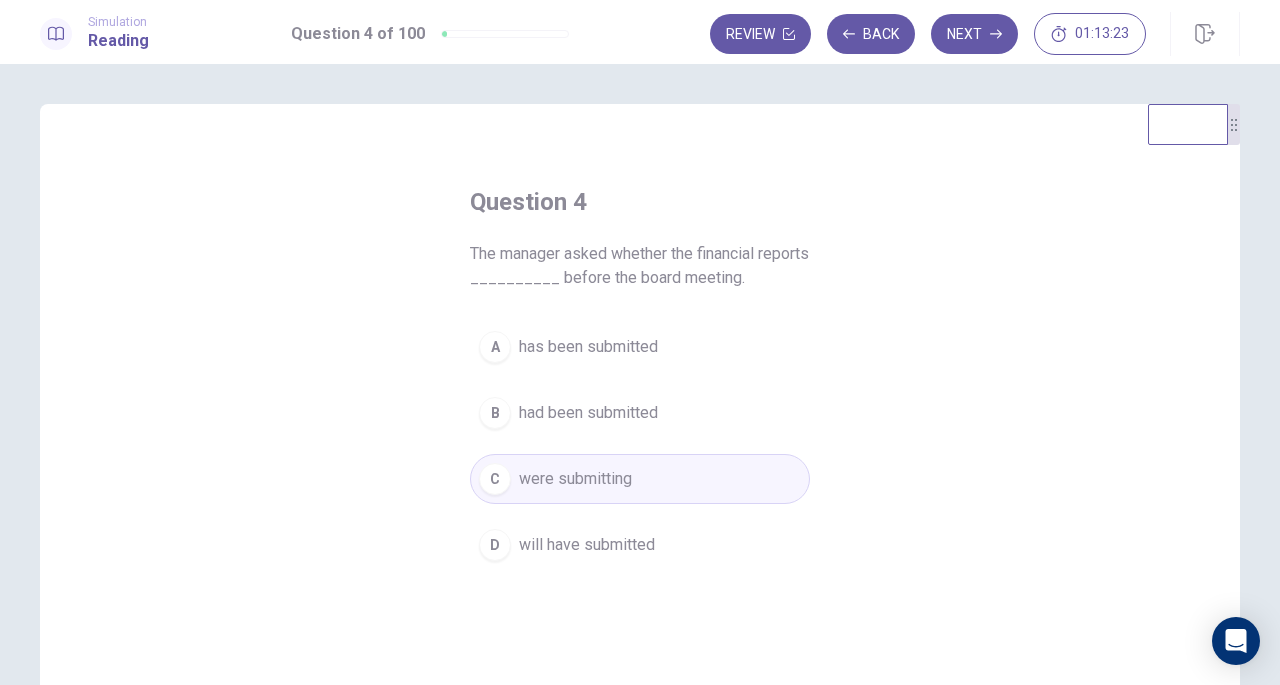 click on "has been submitted" at bounding box center (588, 347) 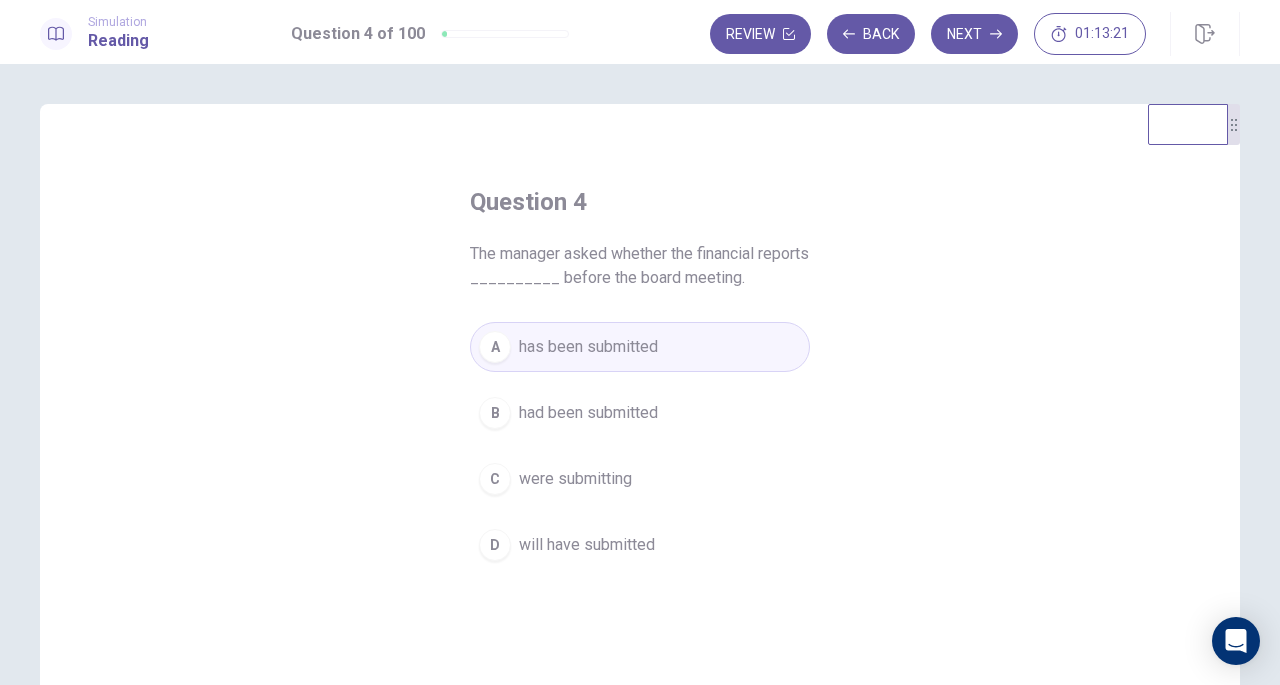 click on "B had been submitted" at bounding box center (640, 413) 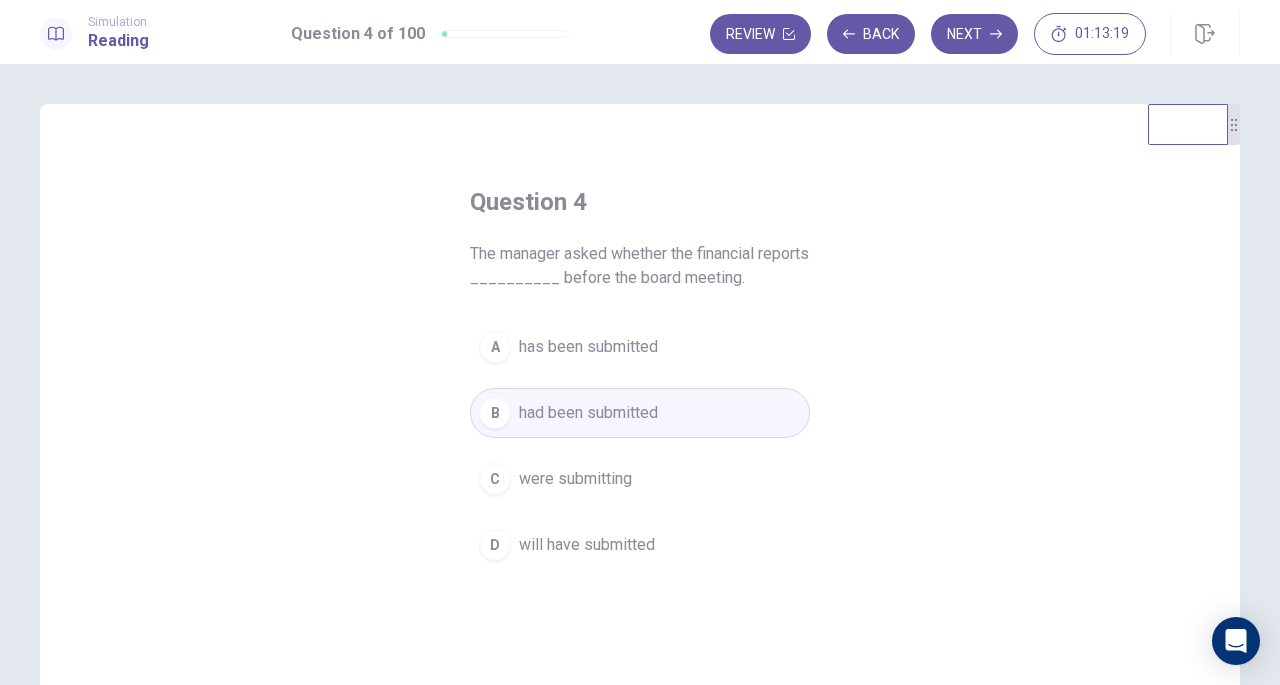 click on "Next" at bounding box center [974, 34] 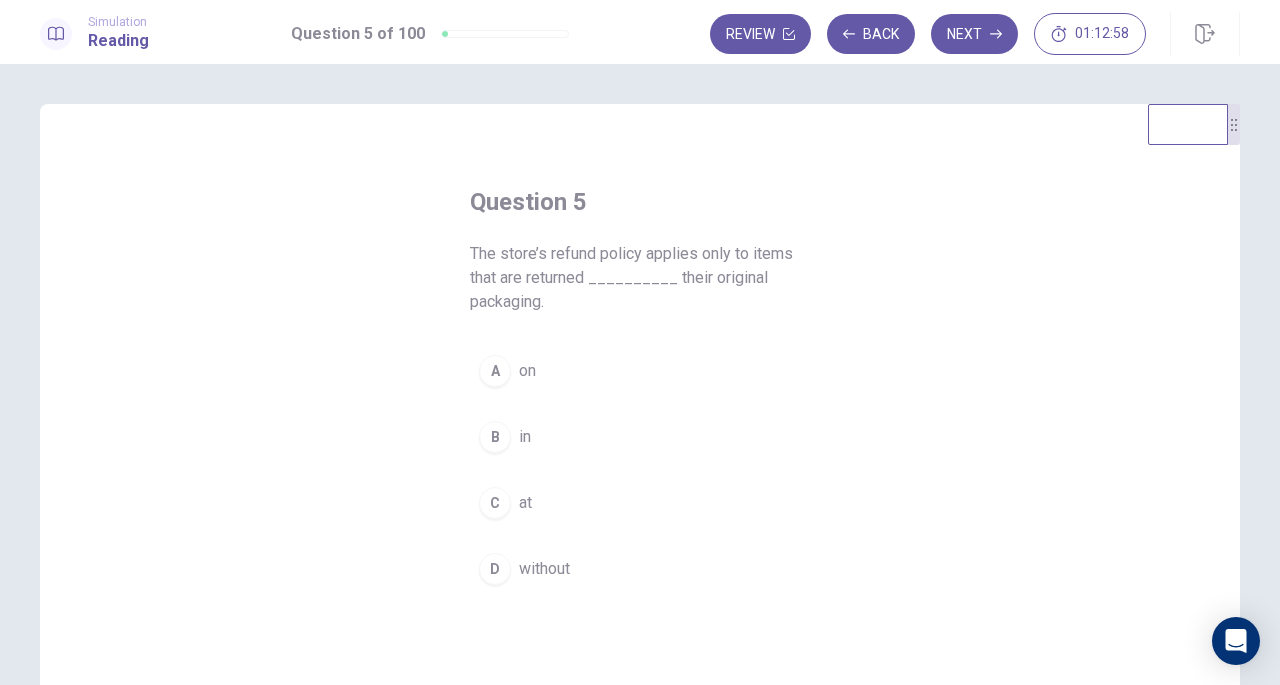 click on "in" at bounding box center [525, 437] 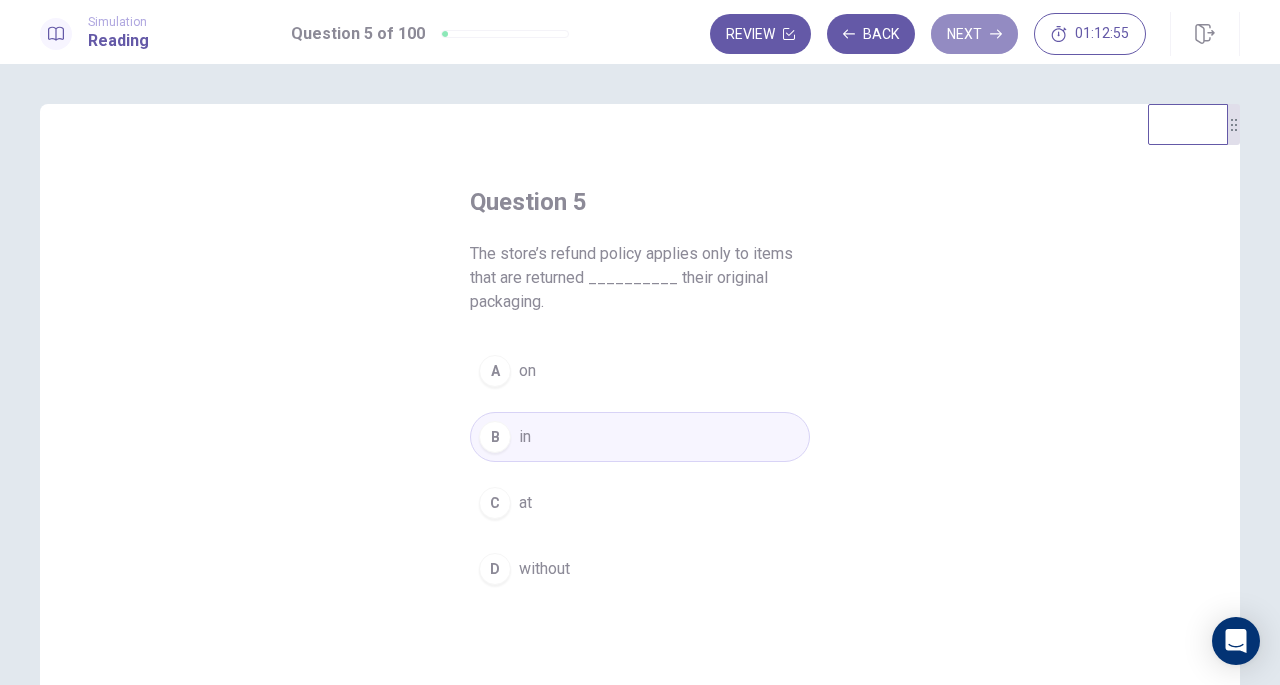 click on "Next" at bounding box center [974, 34] 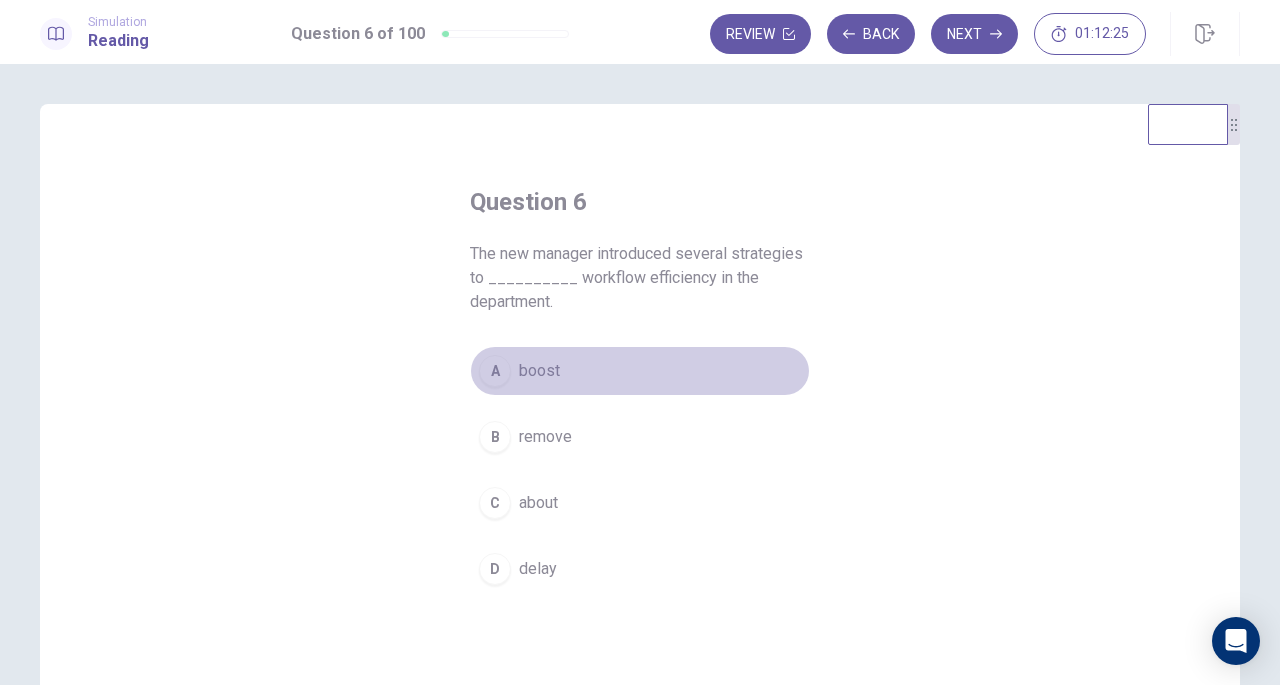 click on "boost" at bounding box center [539, 371] 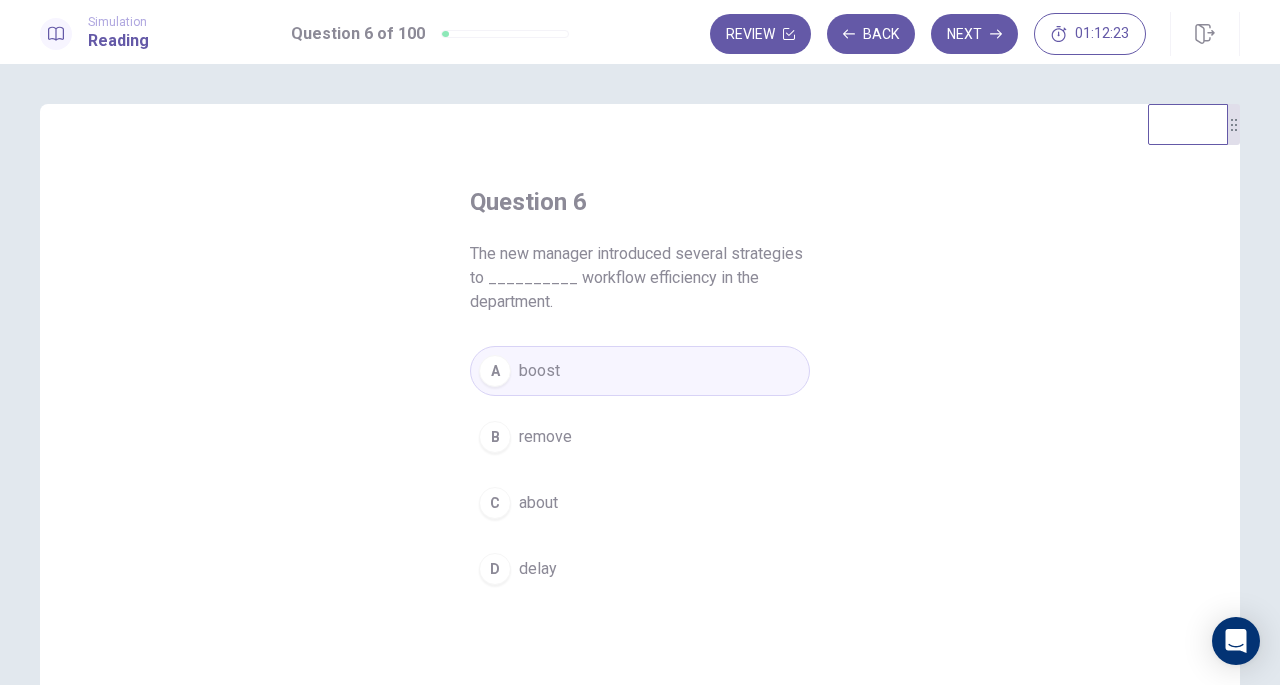 click on "Next" at bounding box center (974, 34) 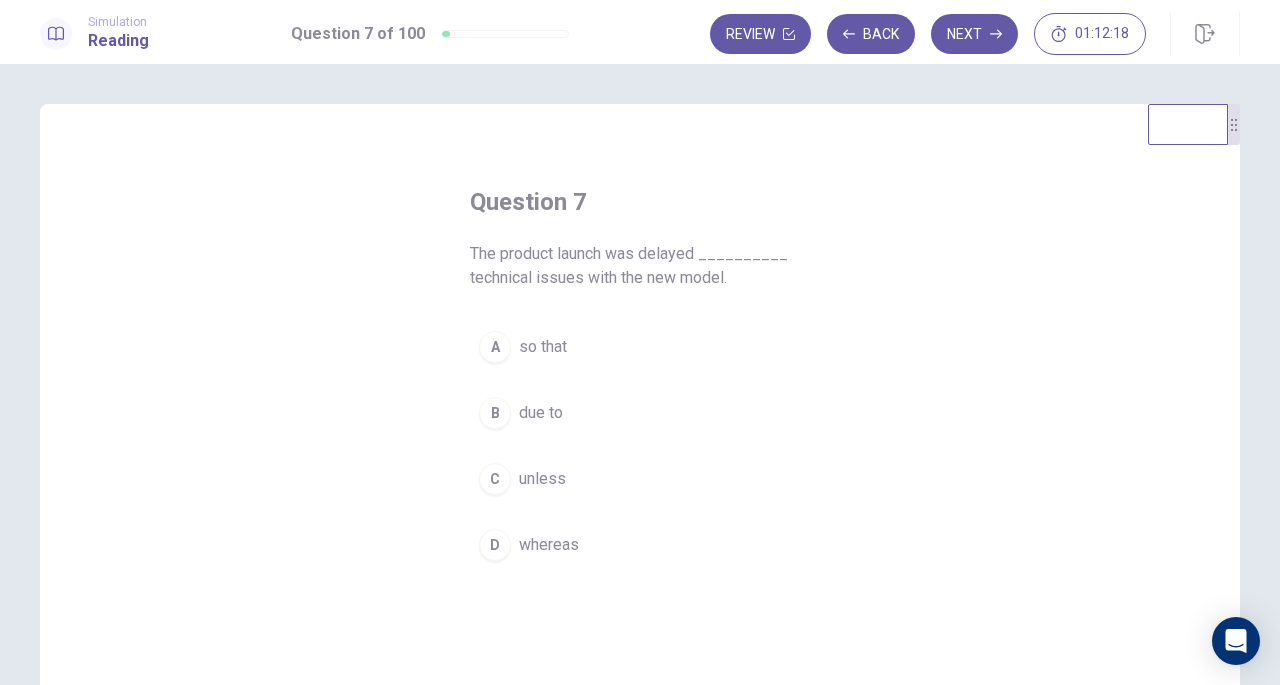 click on "B due to" at bounding box center (640, 413) 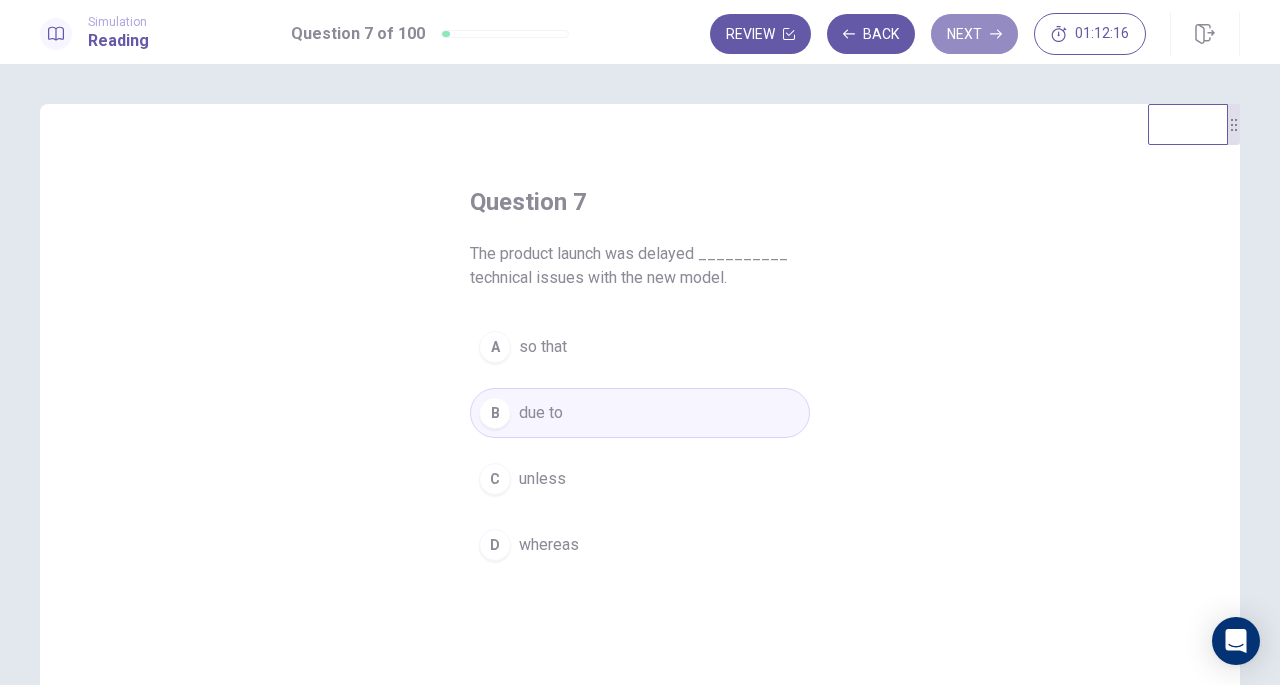 click on "Next" at bounding box center (974, 34) 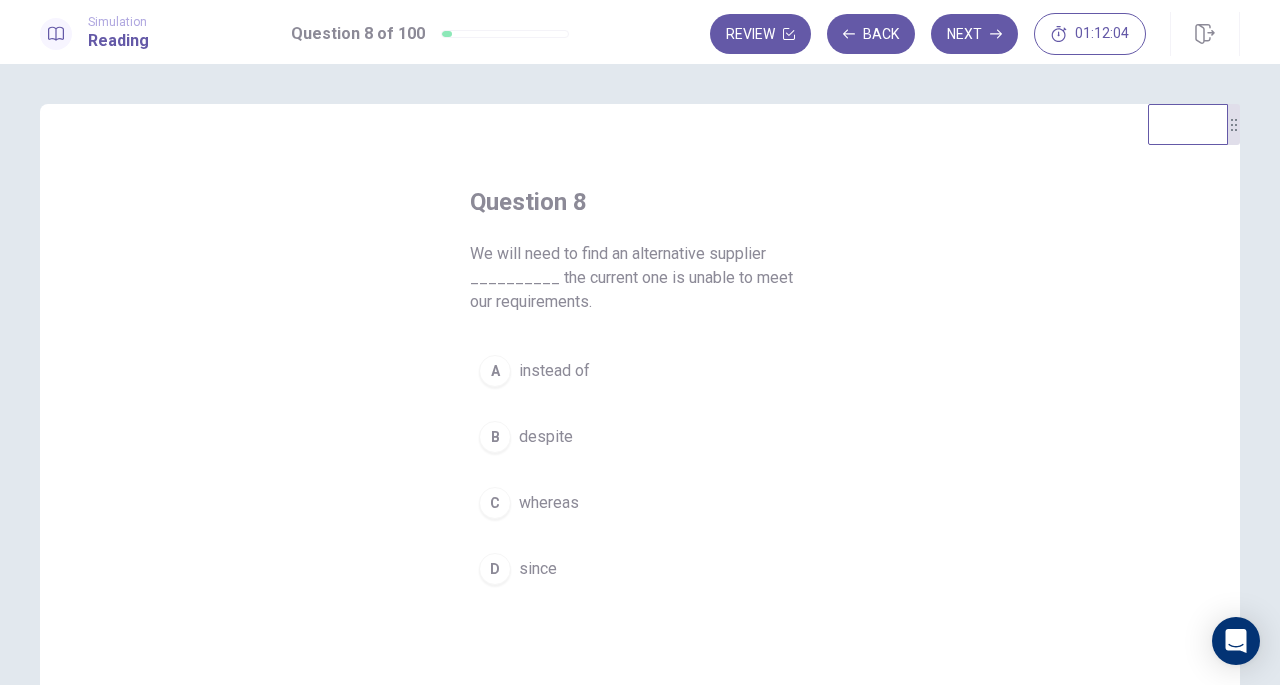 click on "despite" at bounding box center [546, 437] 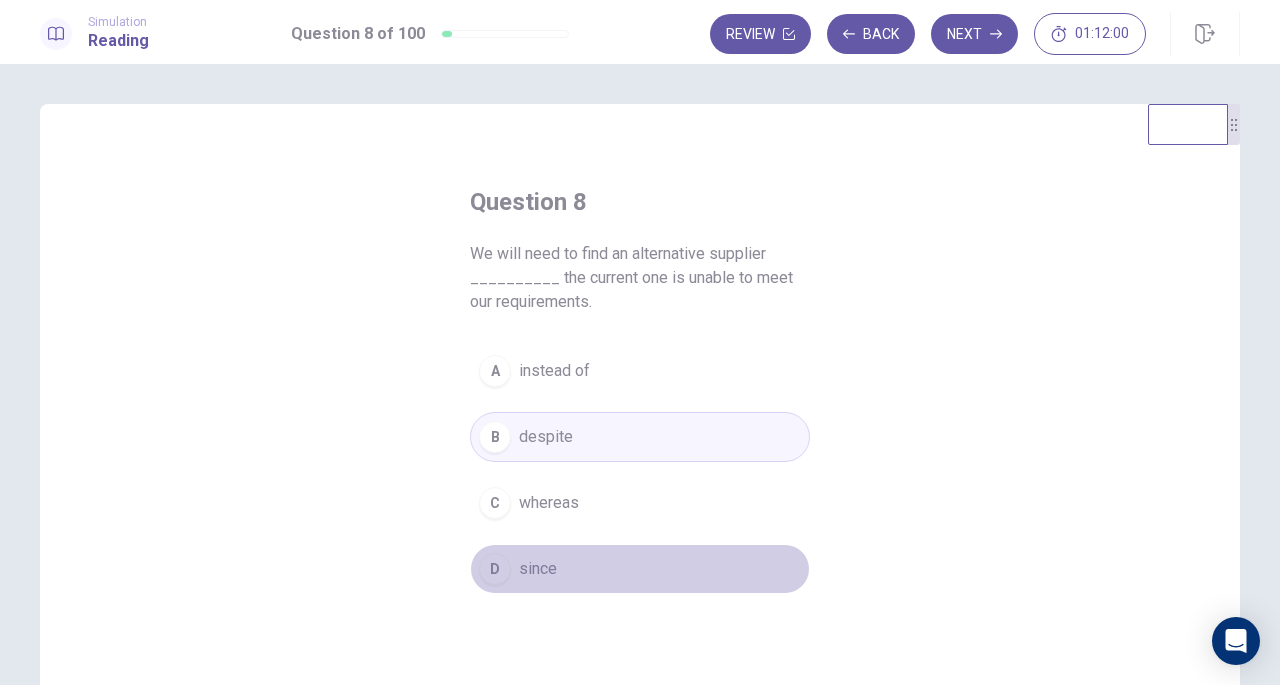 click on "since" at bounding box center (538, 569) 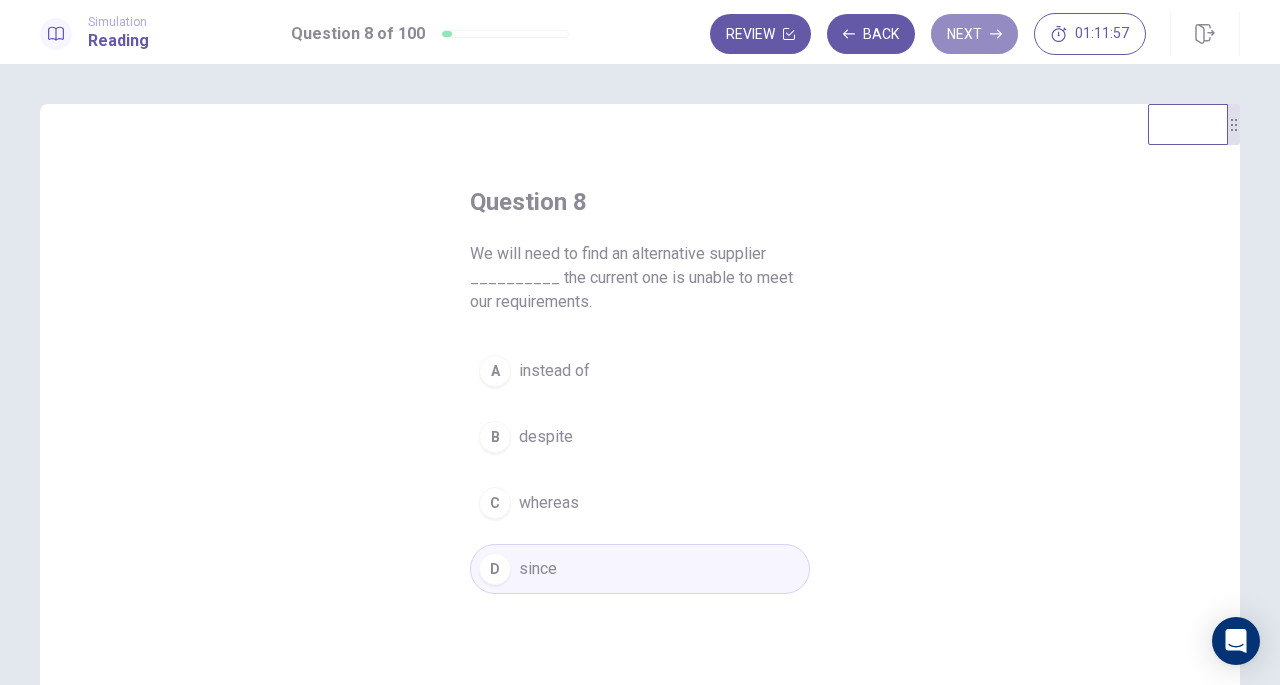 click on "Next" at bounding box center (974, 34) 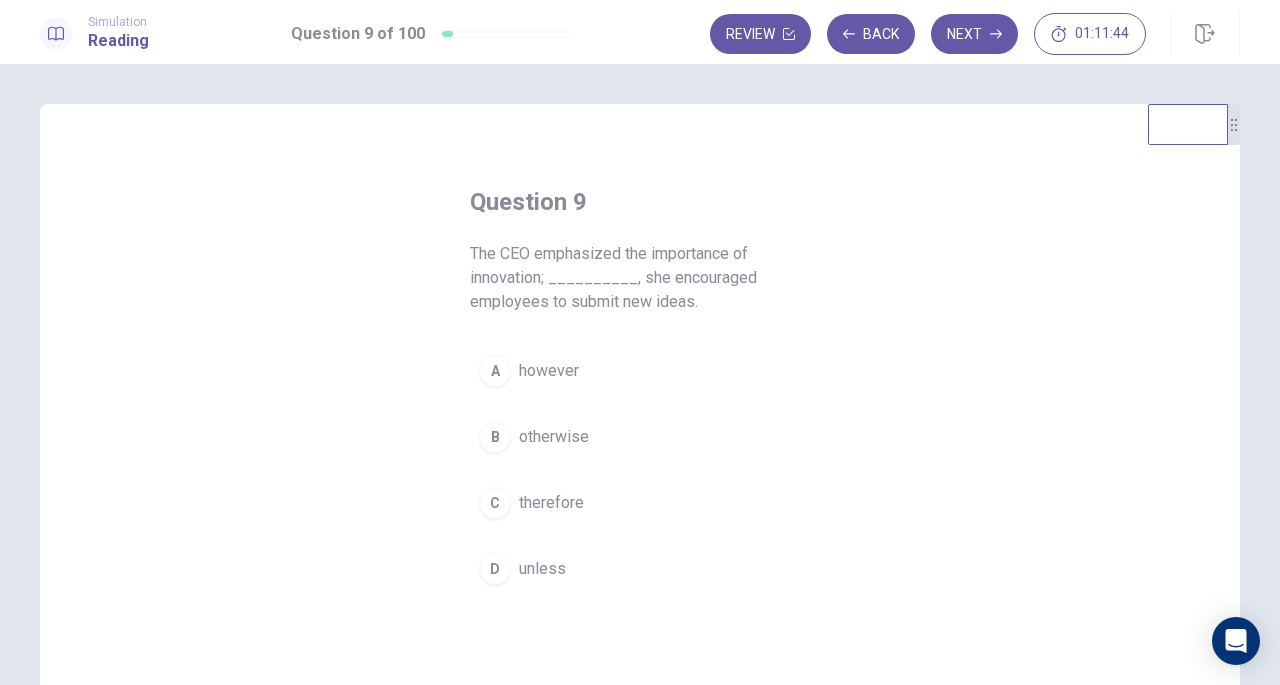 click on "C therefore" at bounding box center [640, 503] 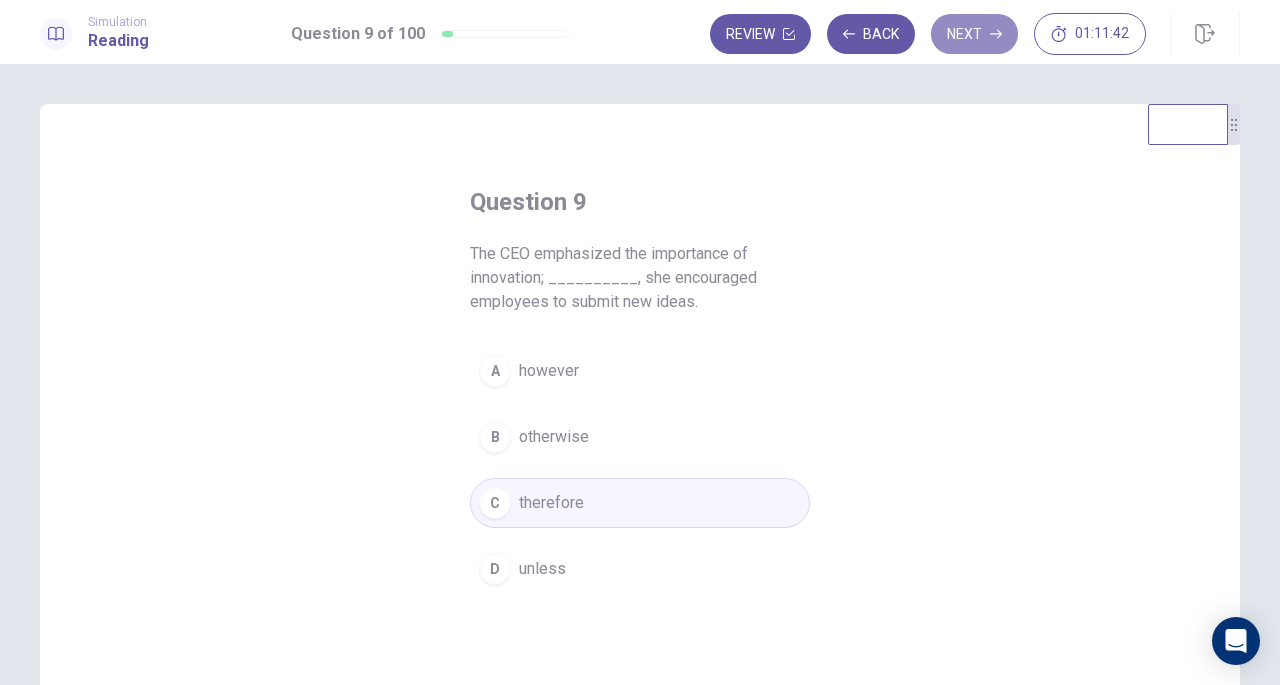 click on "Next" at bounding box center (974, 34) 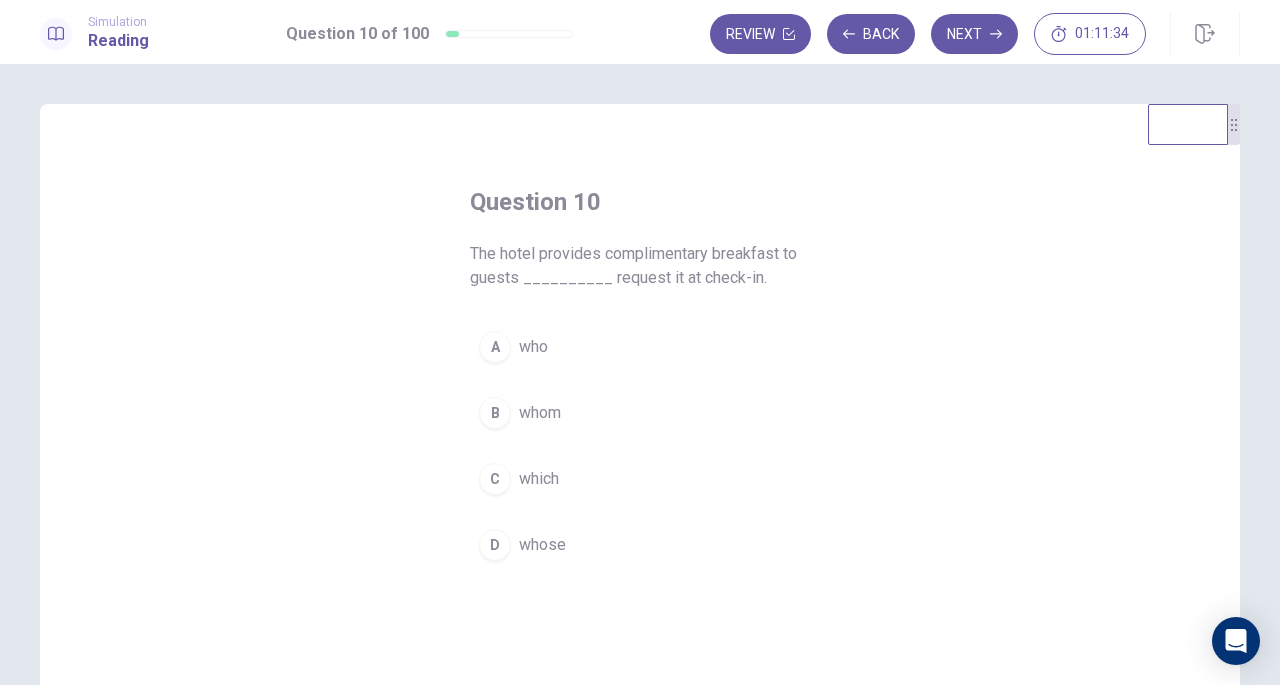 click on "whose" at bounding box center [542, 545] 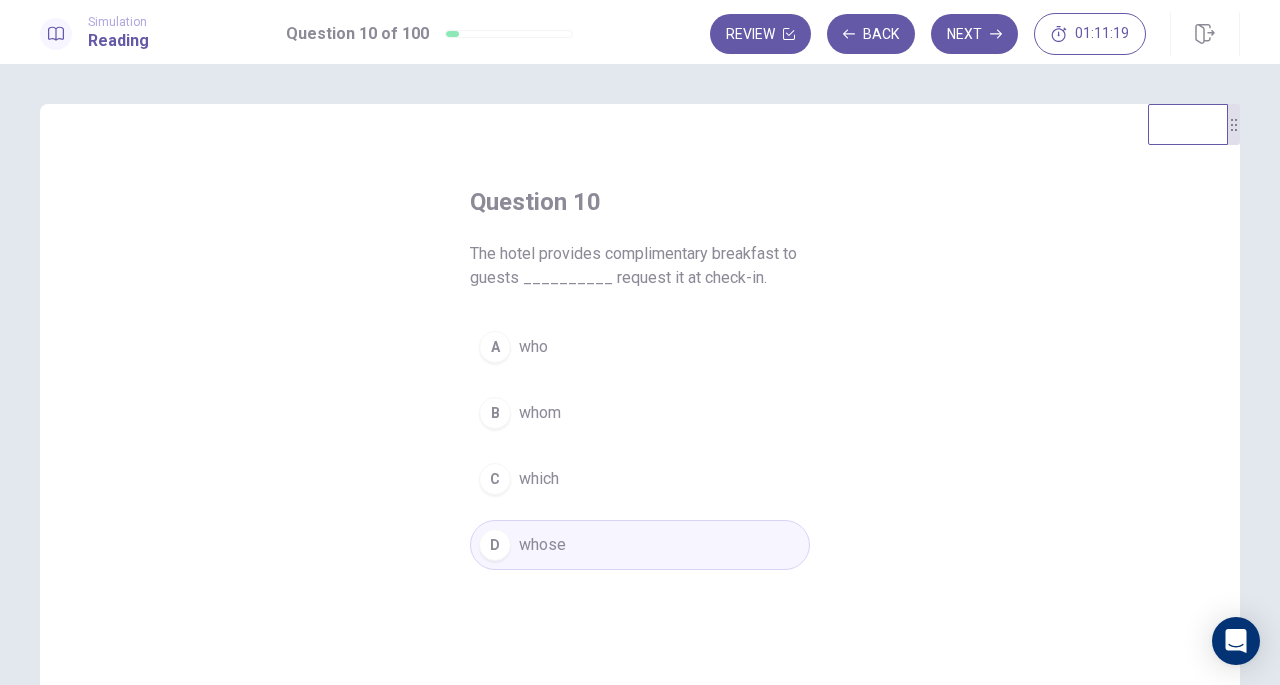 click on "whom" at bounding box center (540, 413) 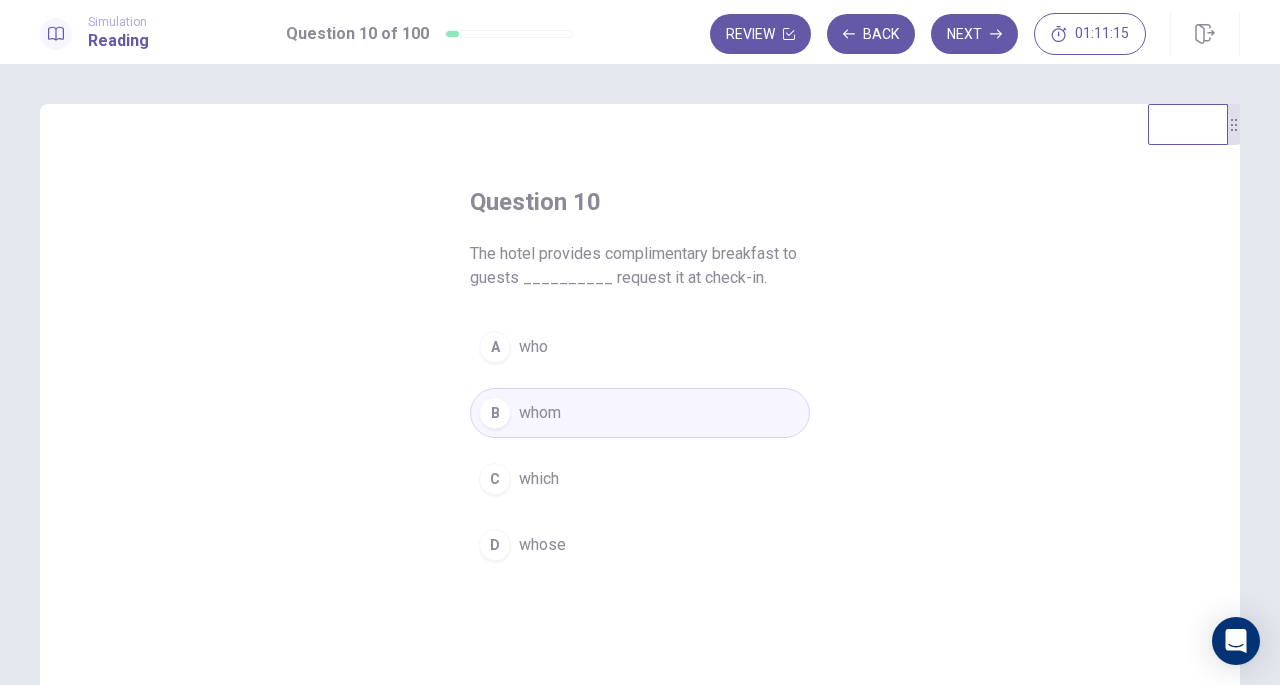 click on "Next" at bounding box center (974, 34) 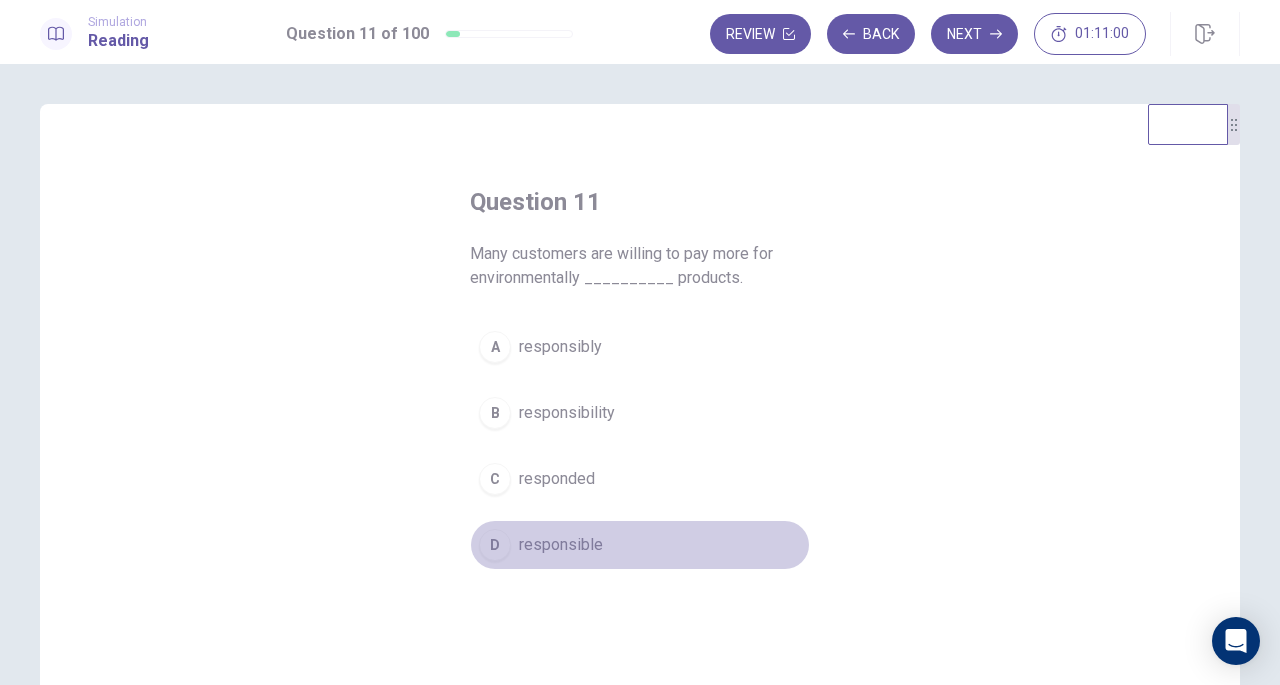 click on "responsible" at bounding box center [561, 545] 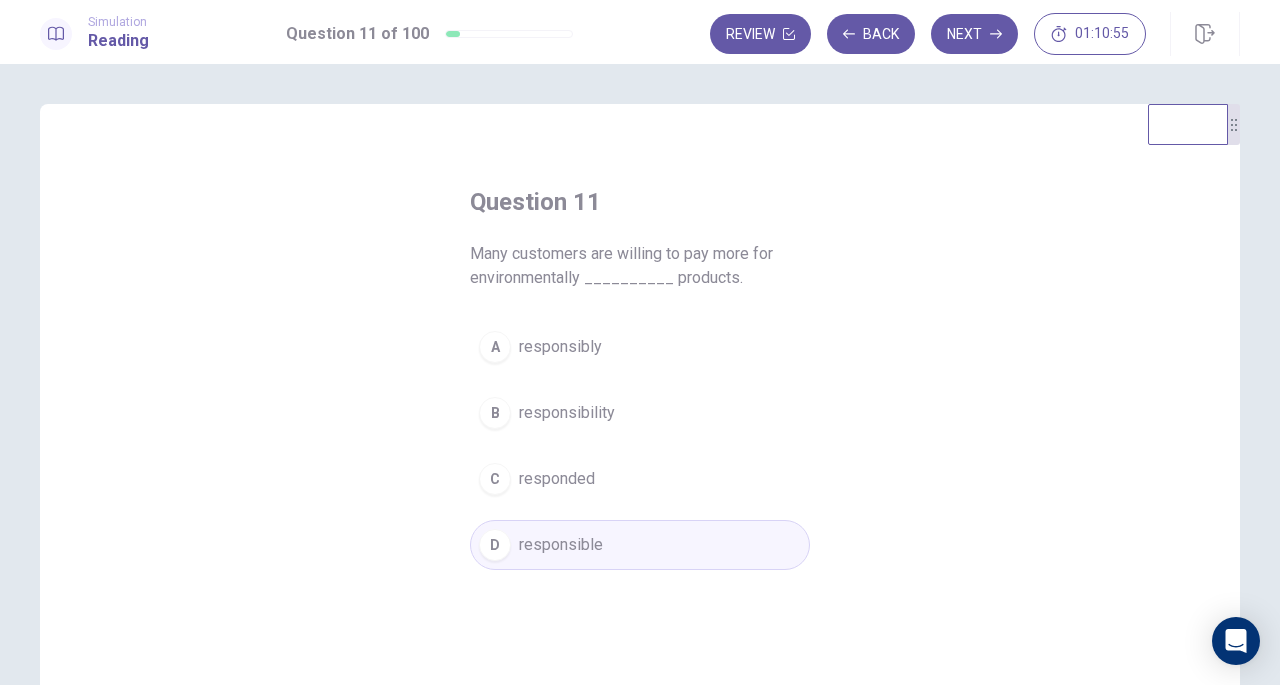 click on "Next" at bounding box center [974, 34] 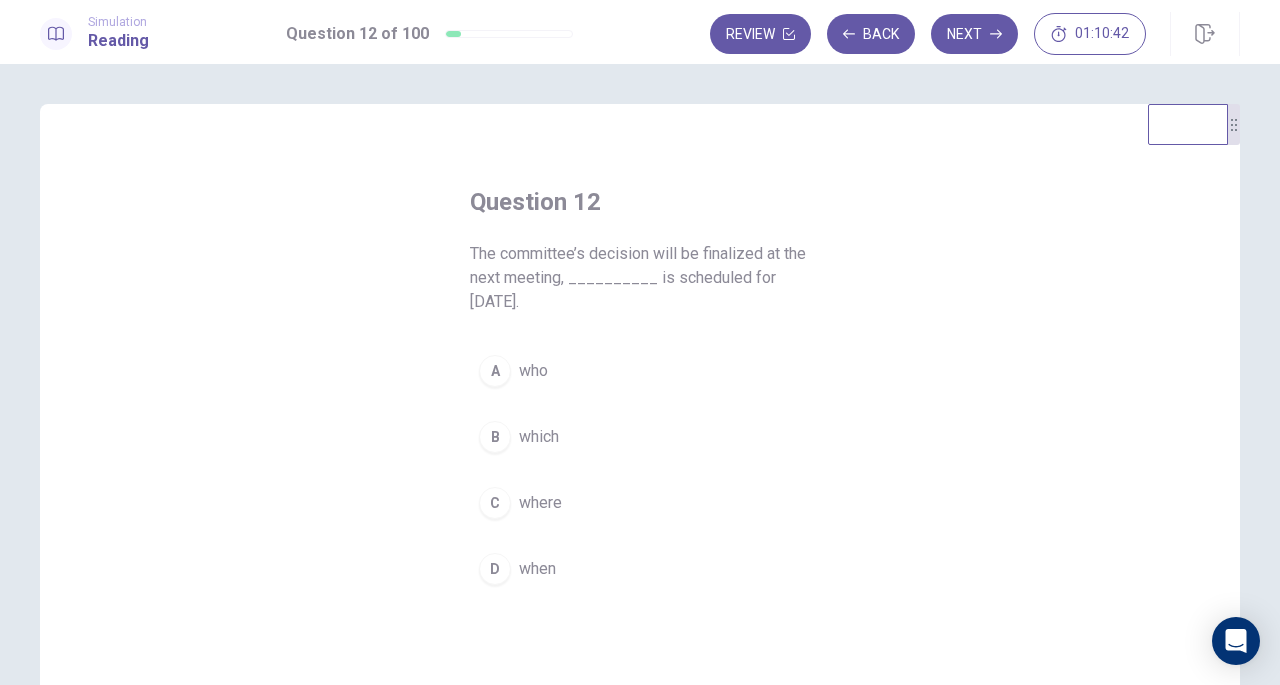 click on "which" at bounding box center (539, 437) 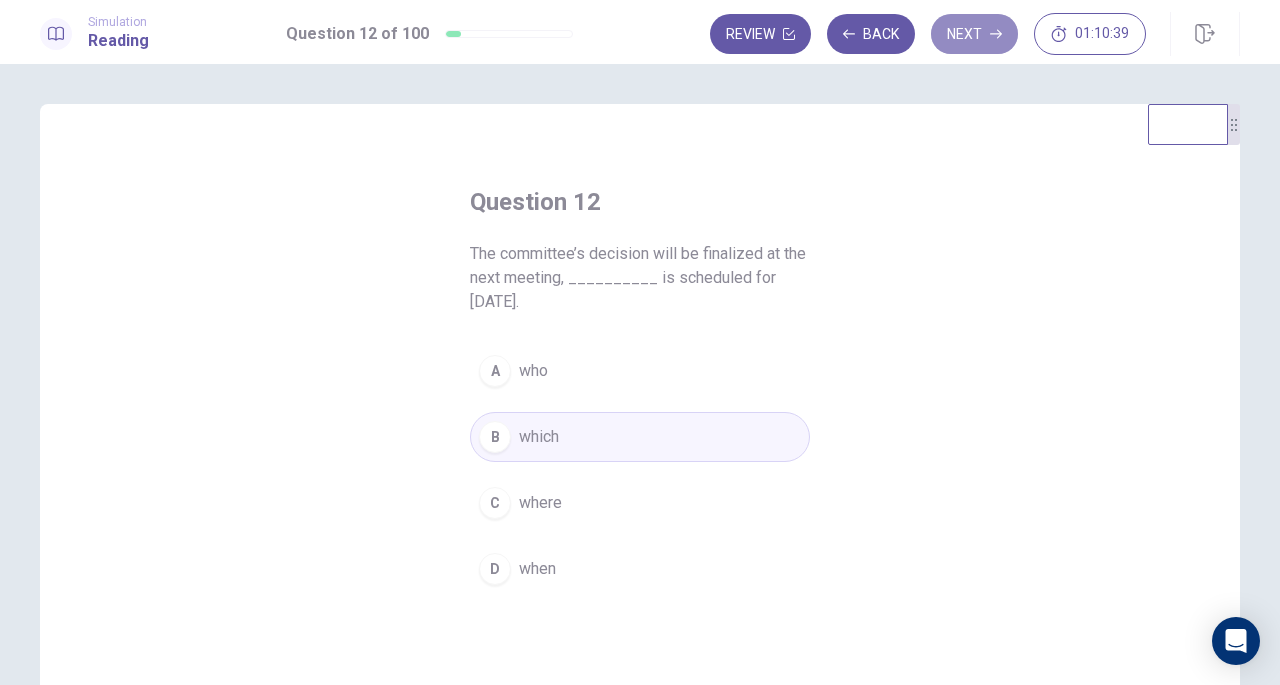 click on "Next" at bounding box center (974, 34) 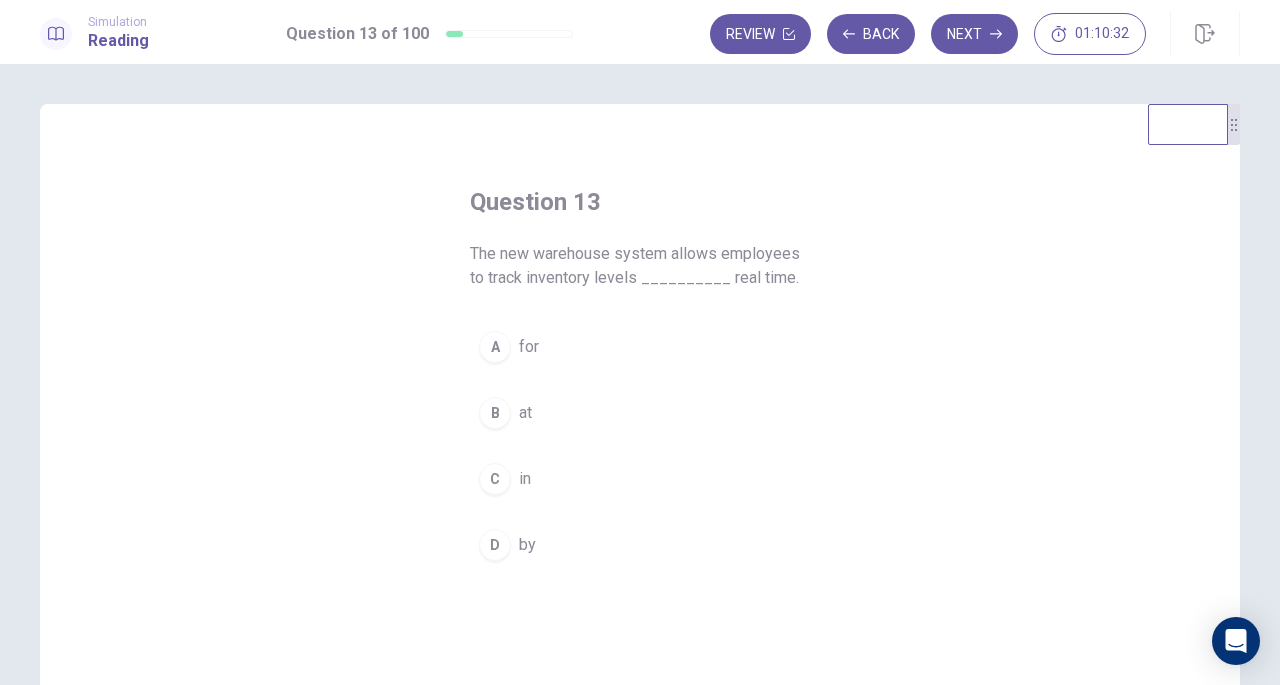 click on "in" at bounding box center (525, 479) 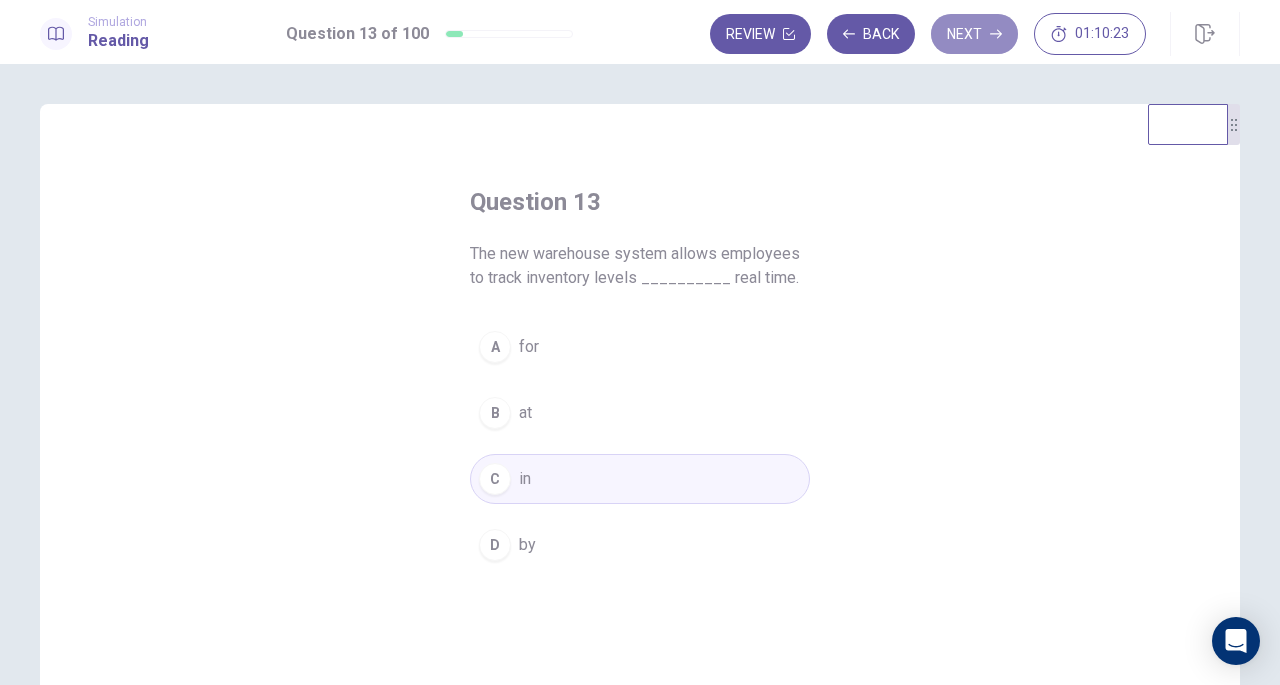 click on "Next" at bounding box center [974, 34] 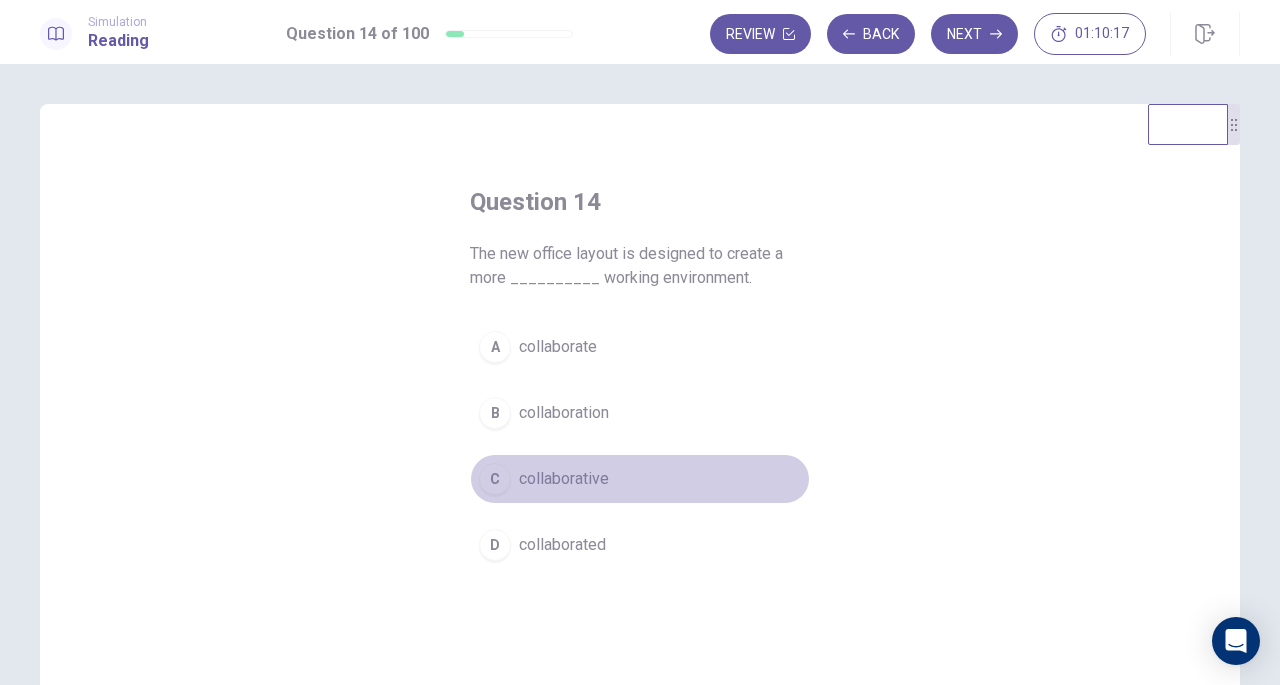 click on "collaborative" at bounding box center (564, 479) 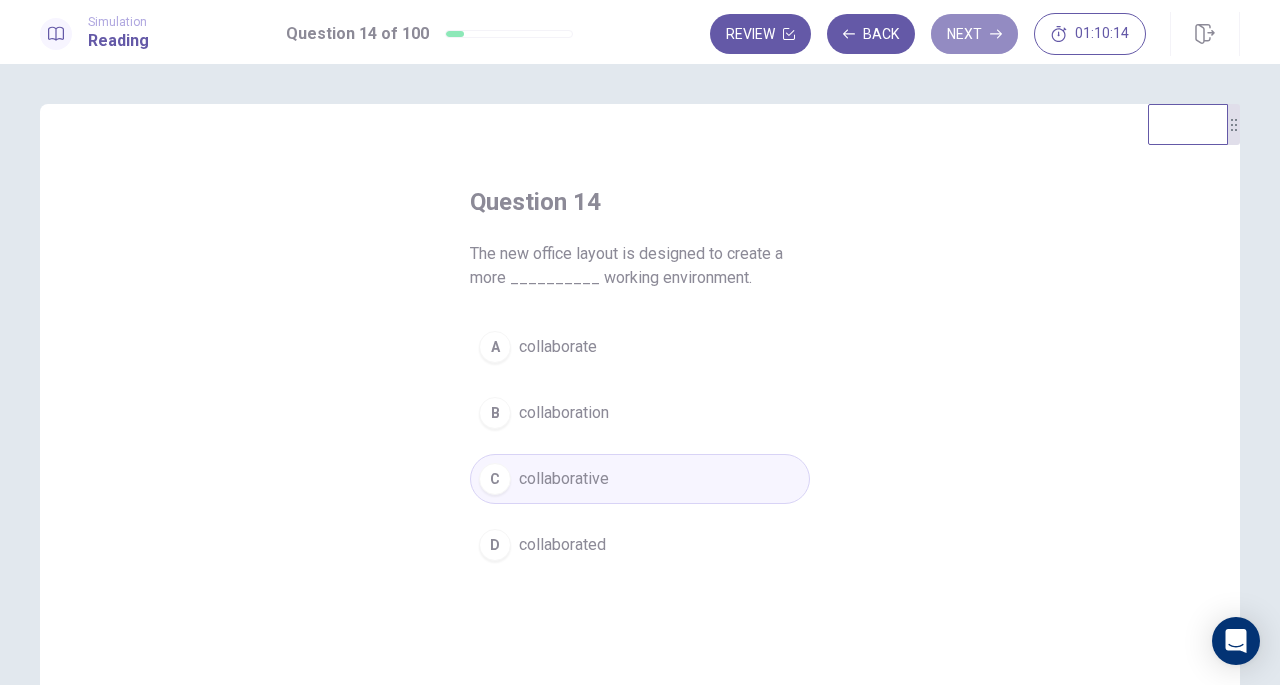 click on "Next" at bounding box center (974, 34) 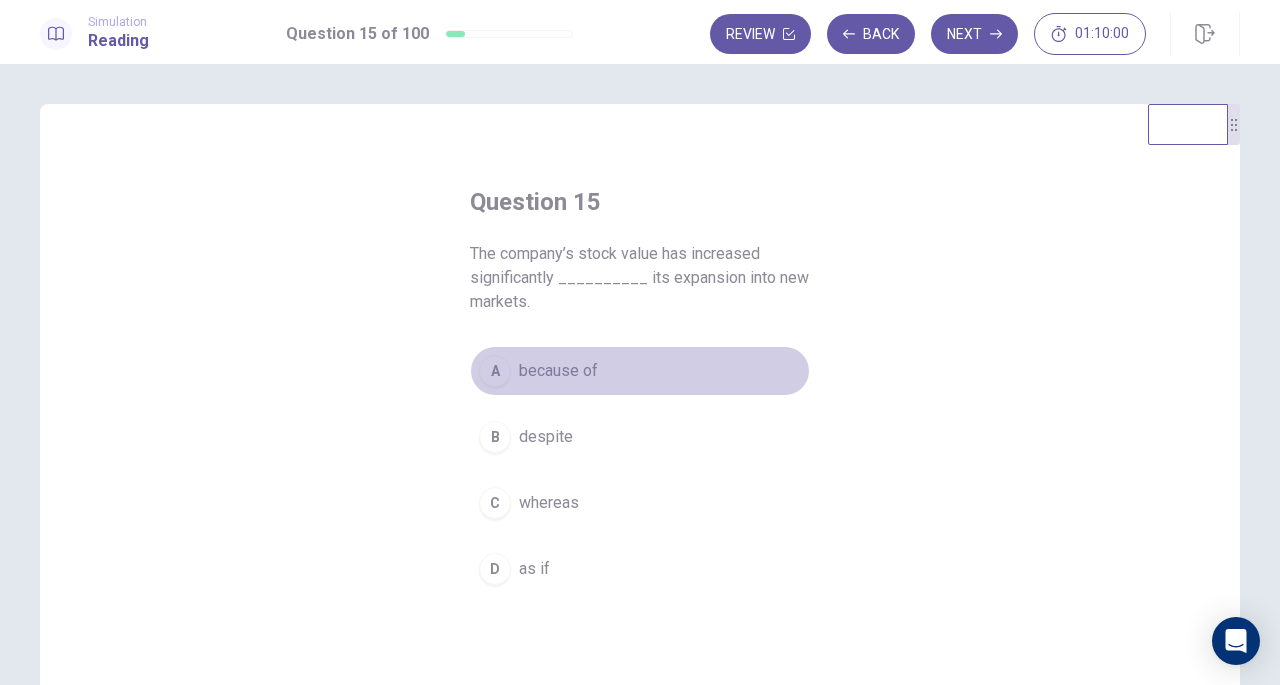 click on "because of" at bounding box center (558, 371) 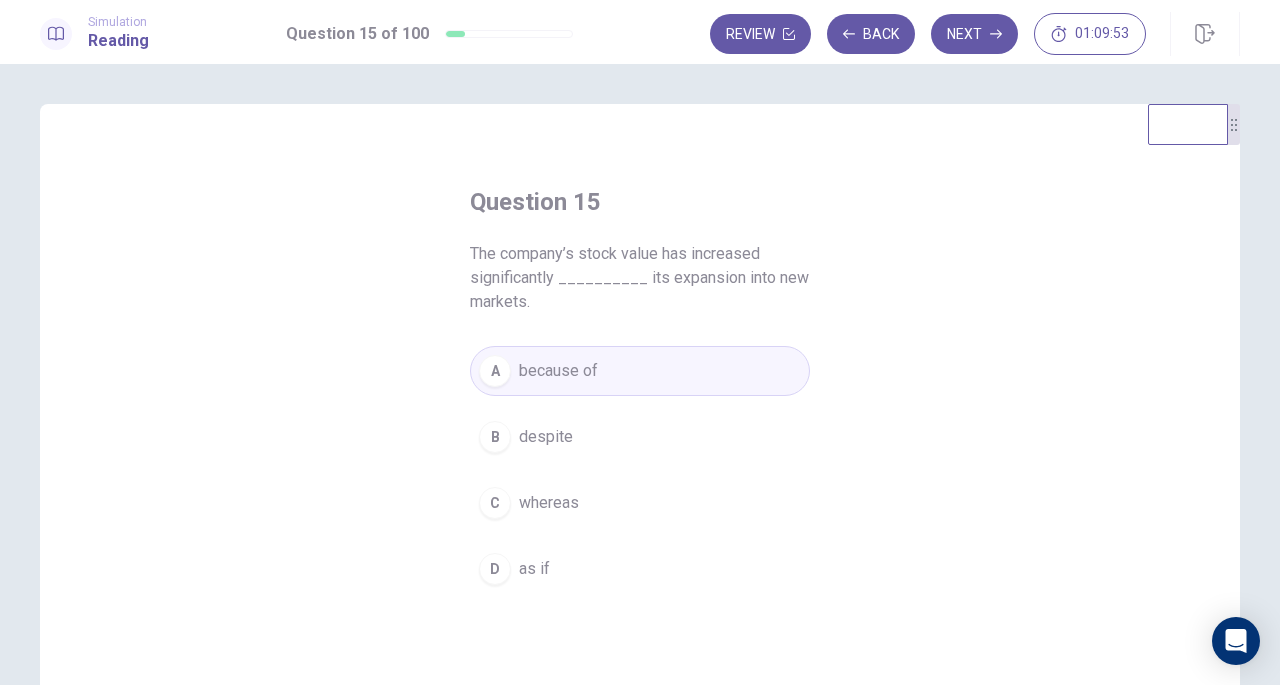 click on "Next" at bounding box center [974, 34] 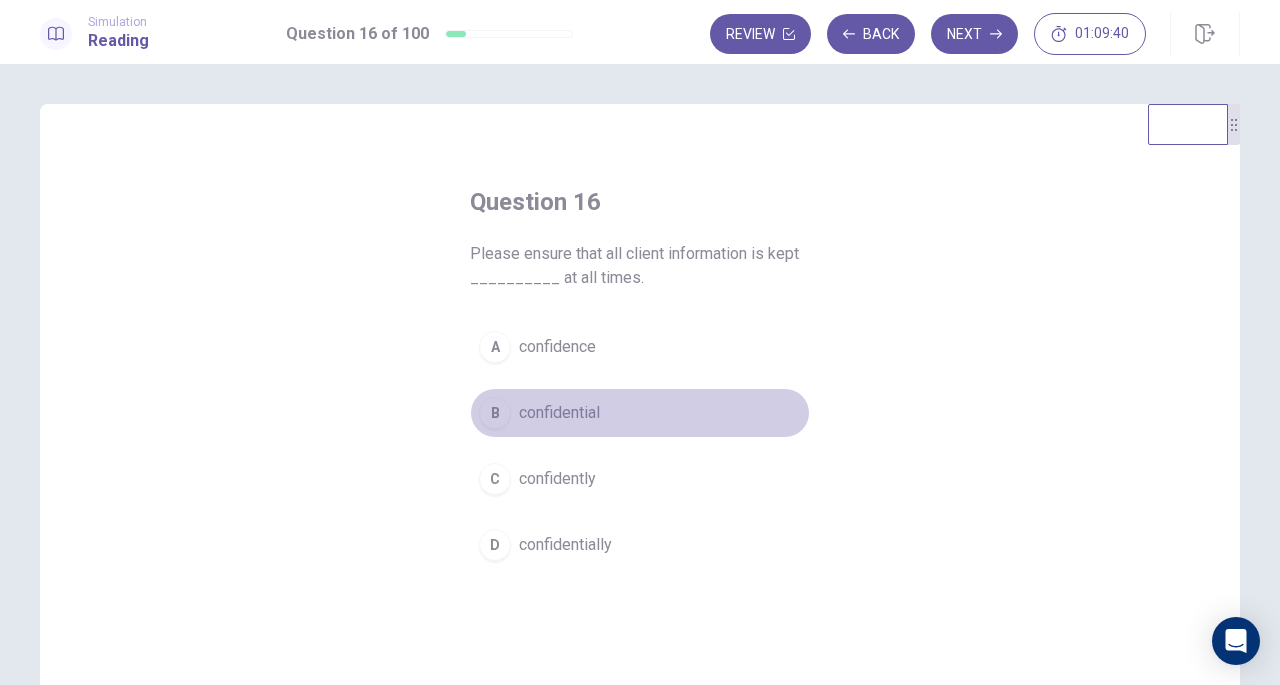 click on "confidential" at bounding box center (559, 413) 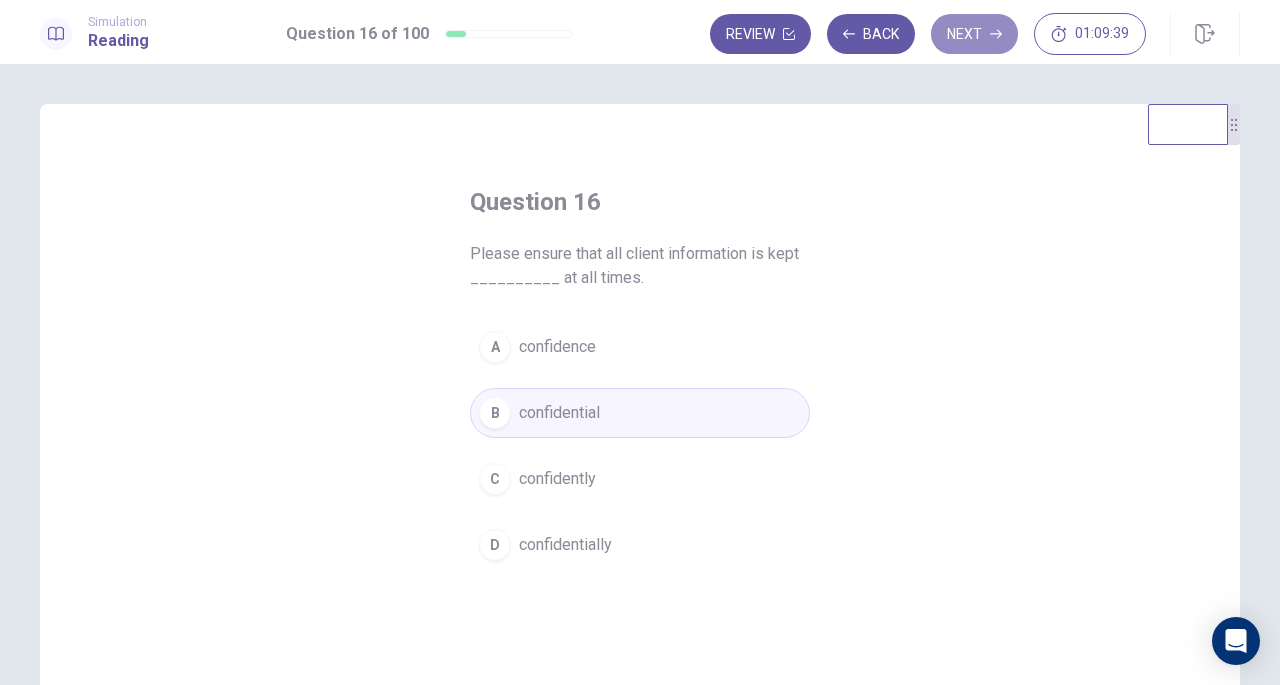 click 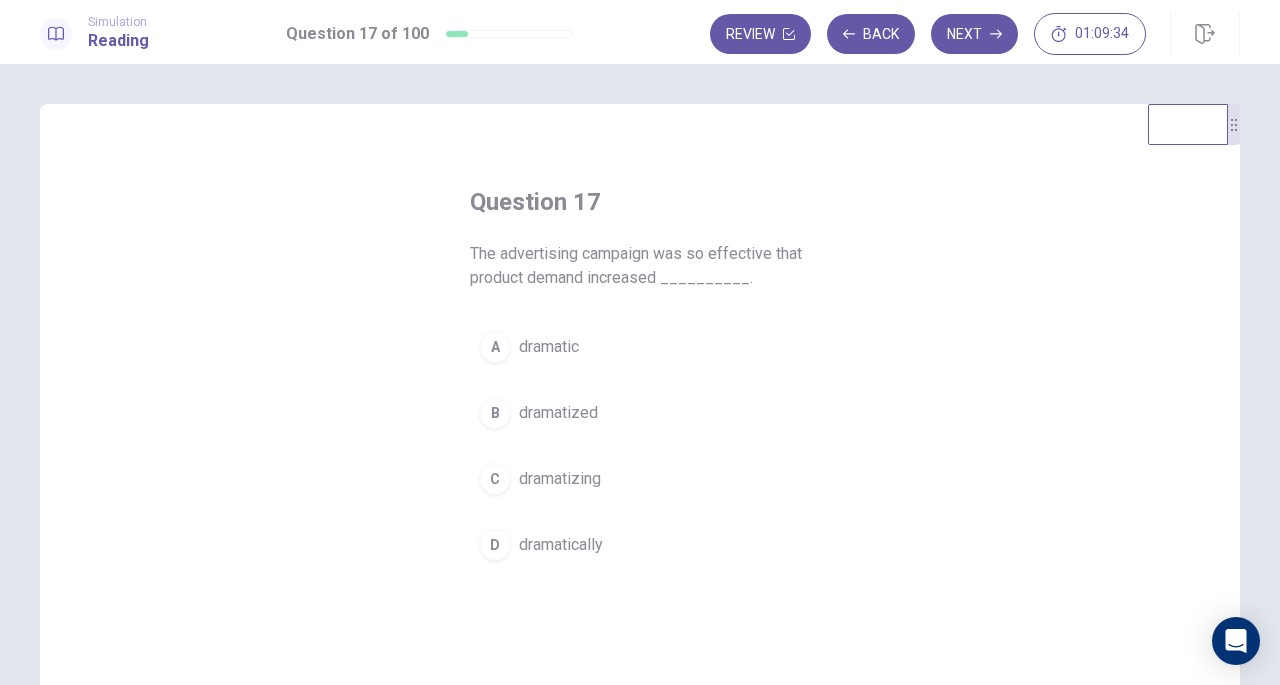 click on "dramatically" at bounding box center (561, 545) 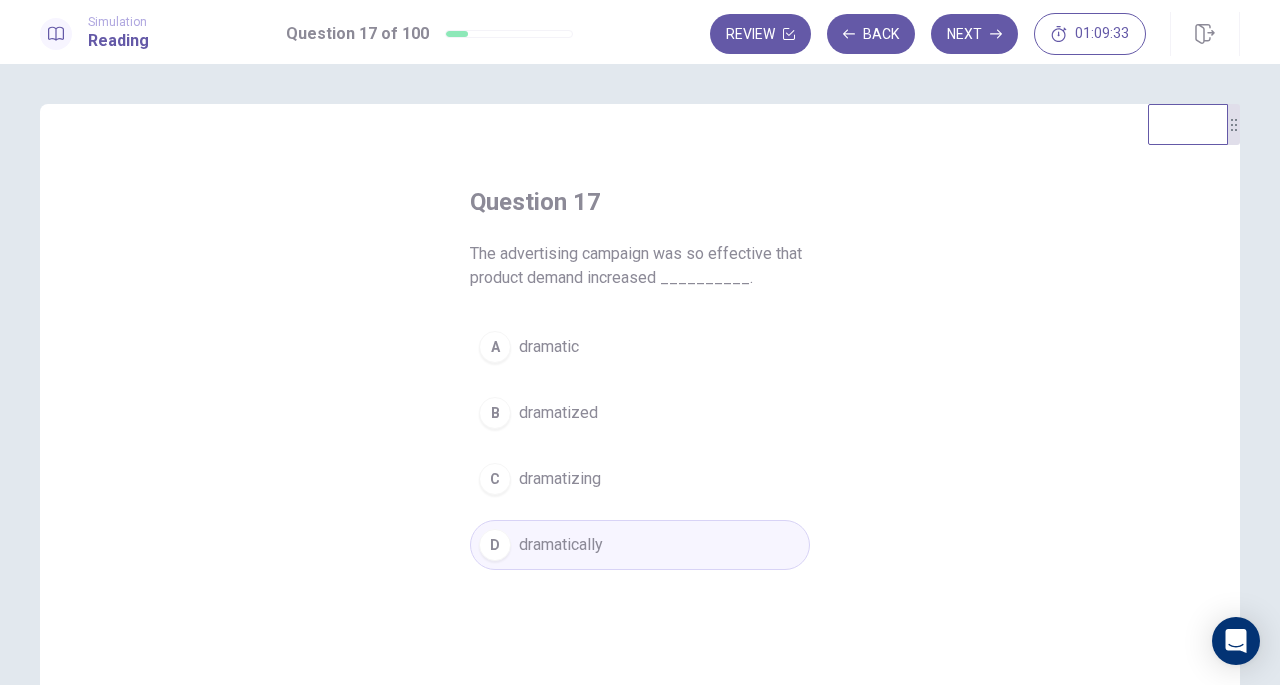 drag, startPoint x: 952, startPoint y: 37, endPoint x: 936, endPoint y: 47, distance: 18.867962 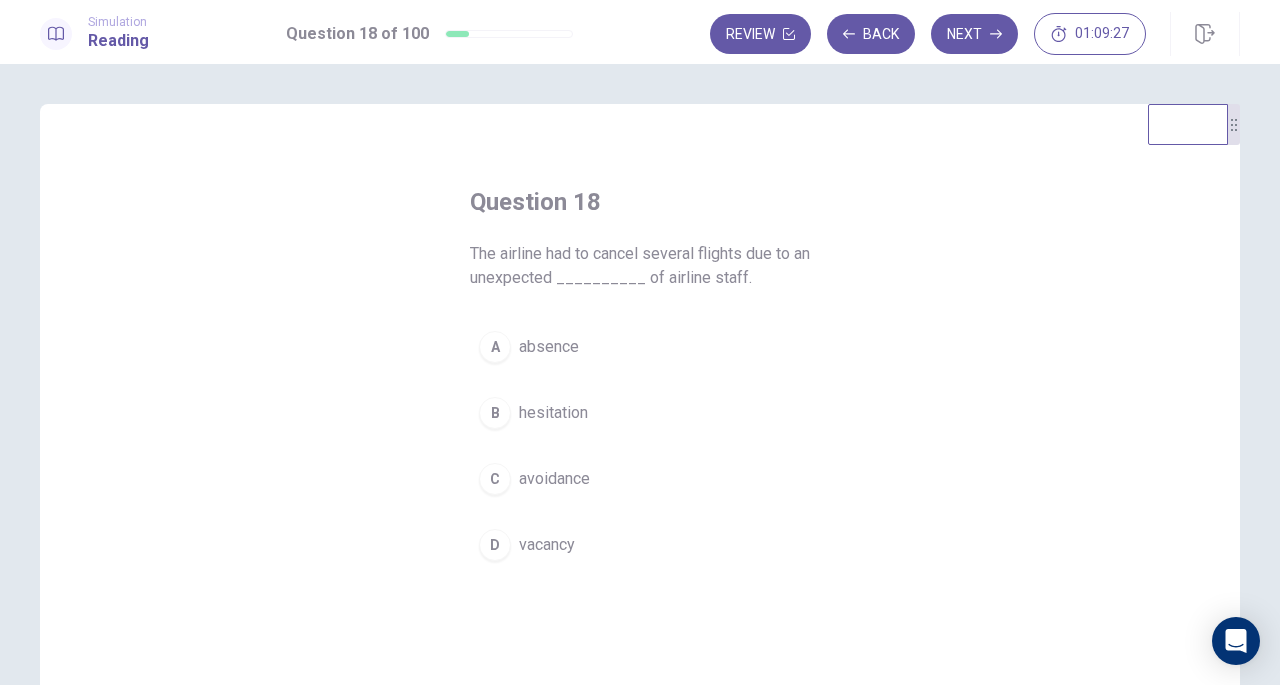 click on "avoidance" at bounding box center (554, 479) 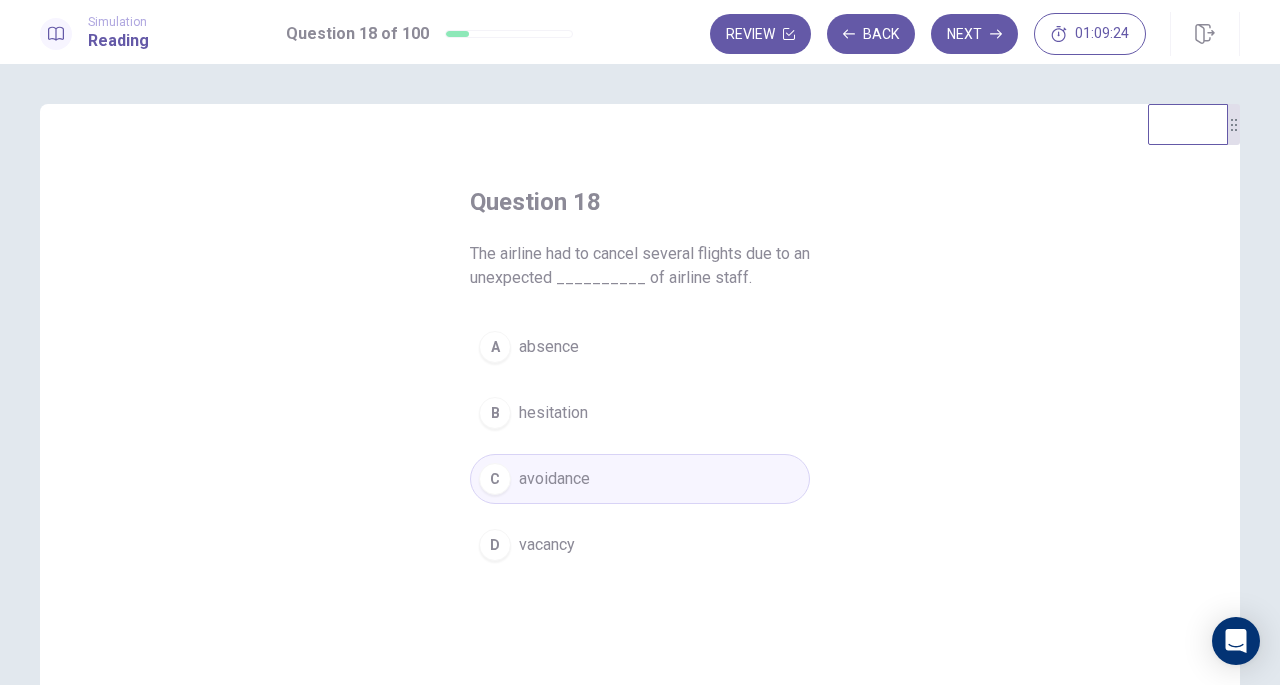 click on "A absence" at bounding box center (640, 347) 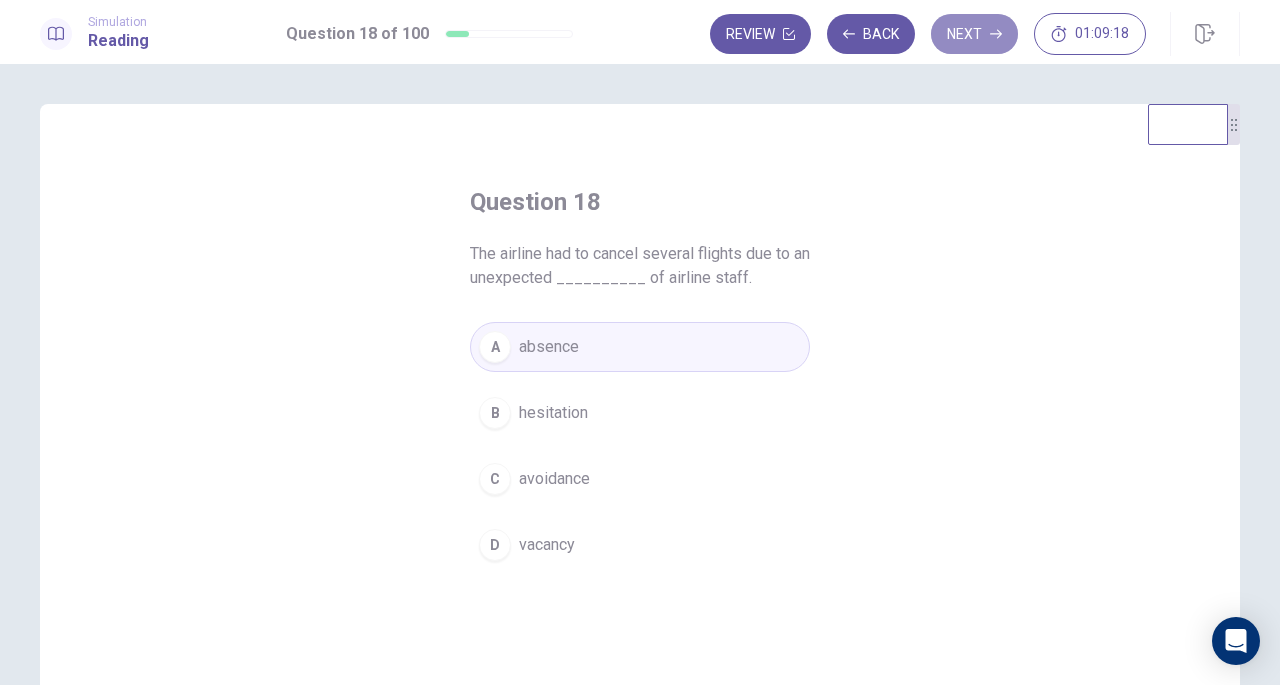 click on "Next" at bounding box center (974, 34) 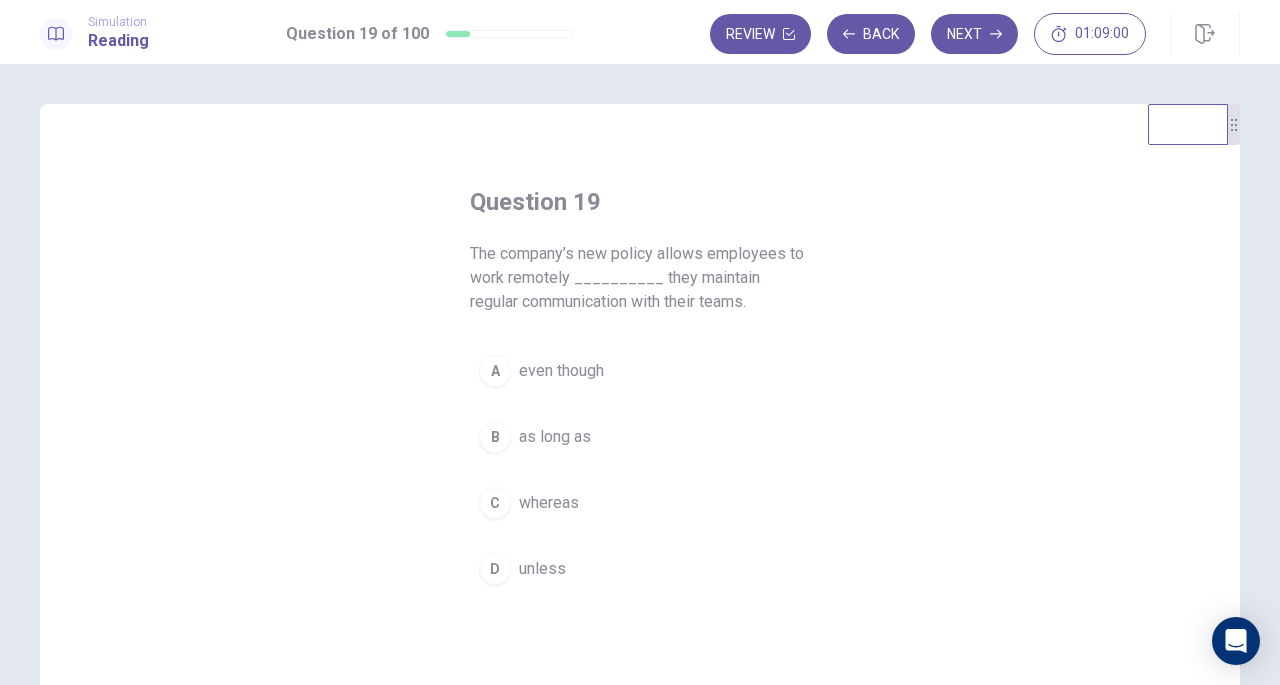 click on "as long as" at bounding box center [555, 437] 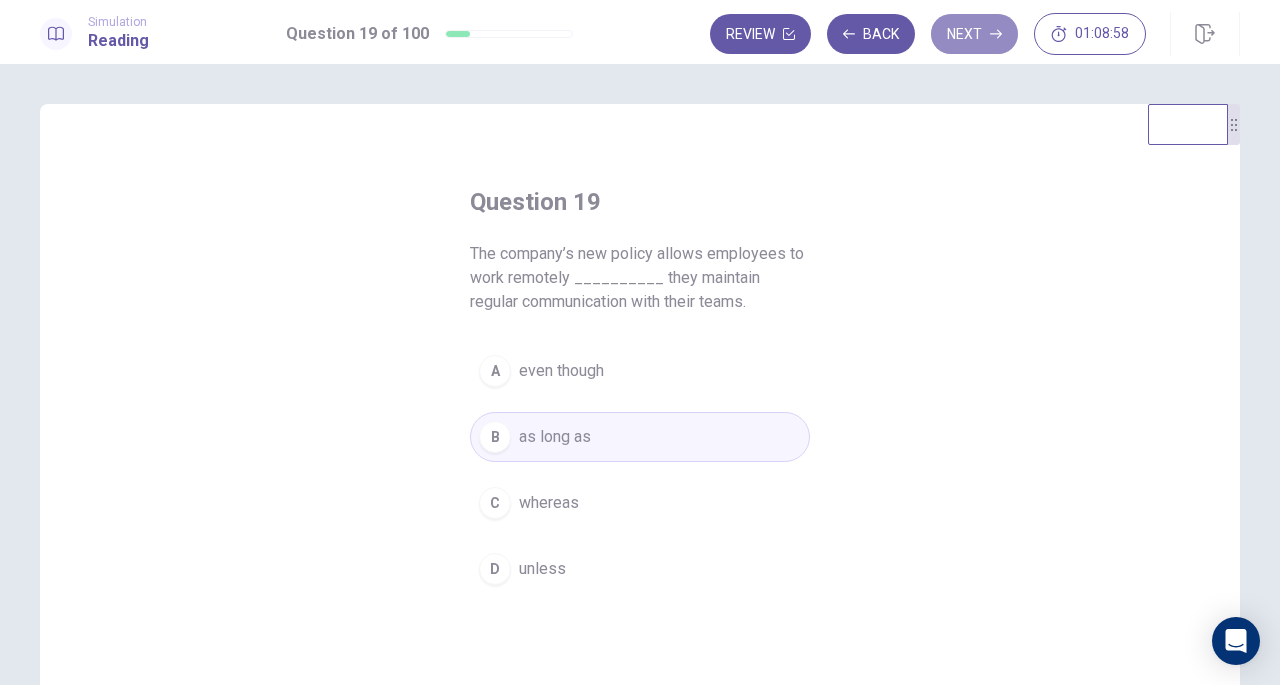 click on "Next" at bounding box center (974, 34) 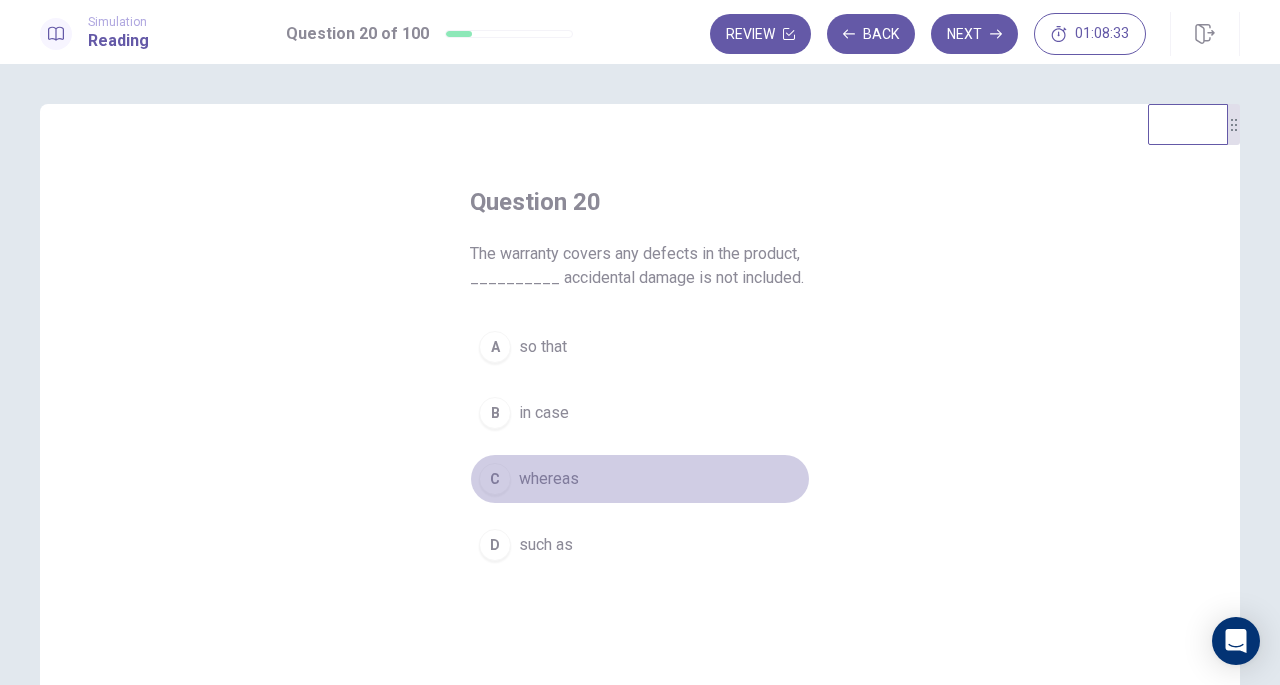 click on "whereas" at bounding box center [549, 479] 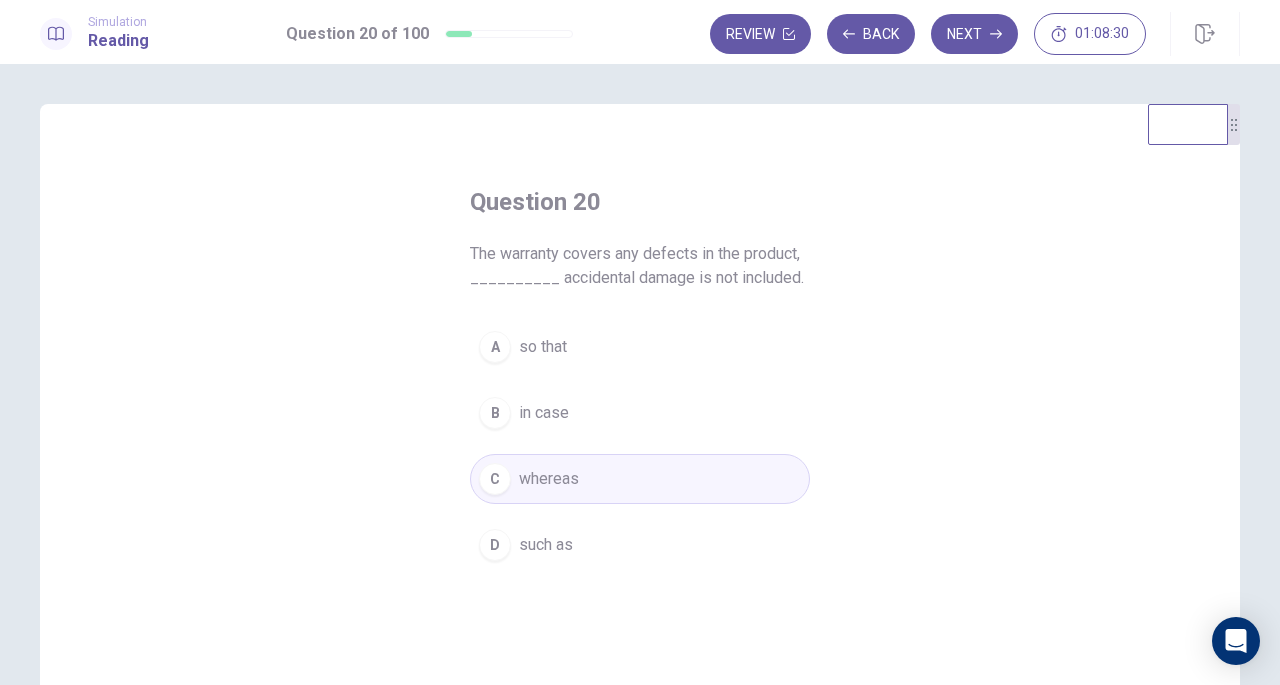 click on "Next" at bounding box center (974, 34) 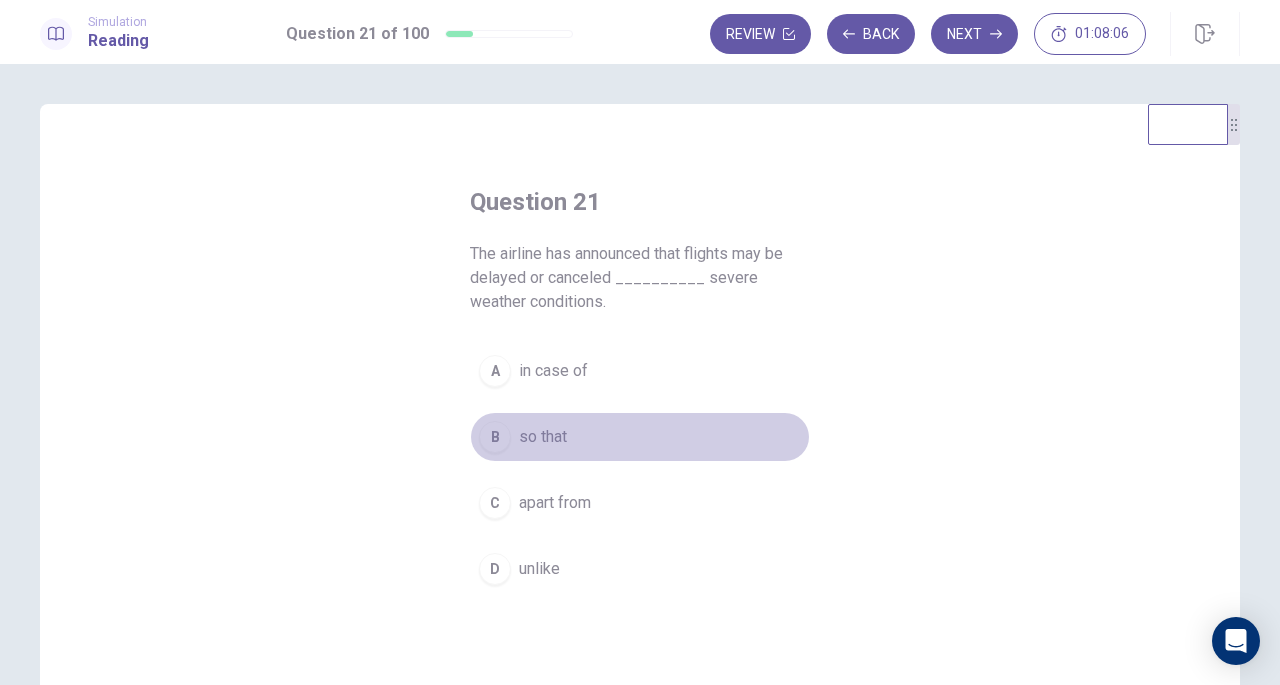 click on "so that" at bounding box center [543, 437] 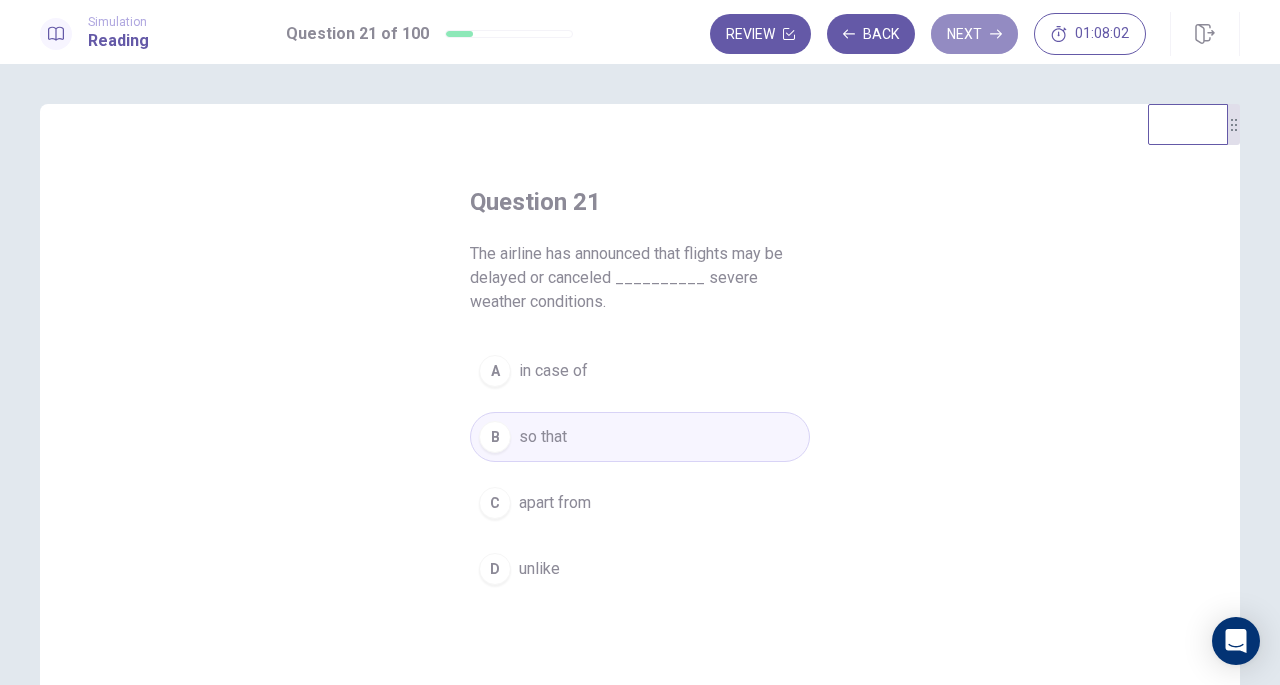 click on "Next" at bounding box center (974, 34) 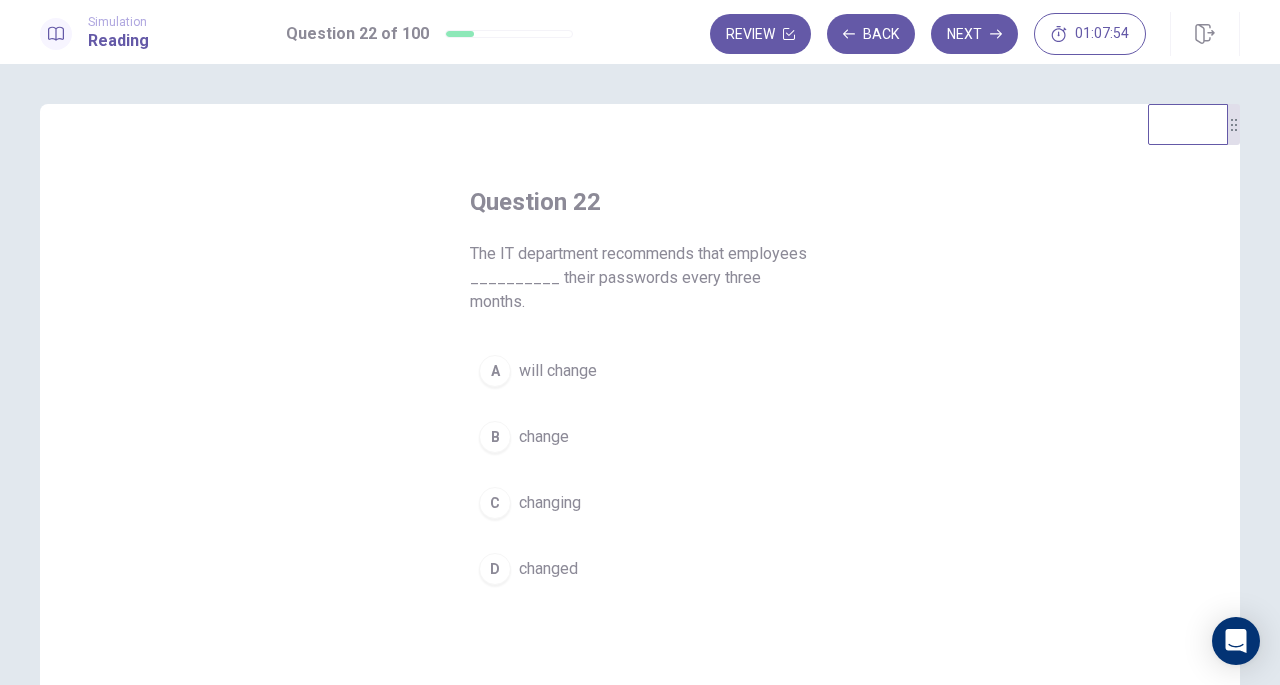 click on "change" at bounding box center (544, 437) 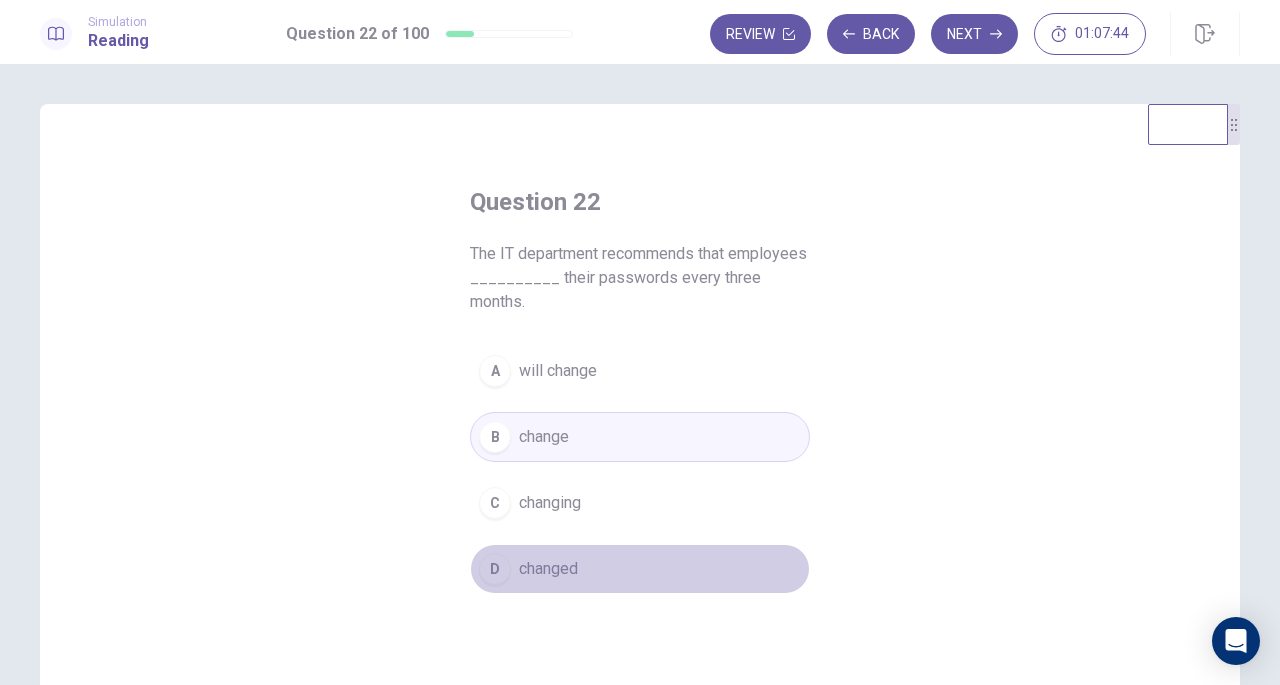 click on "D changed" at bounding box center [640, 569] 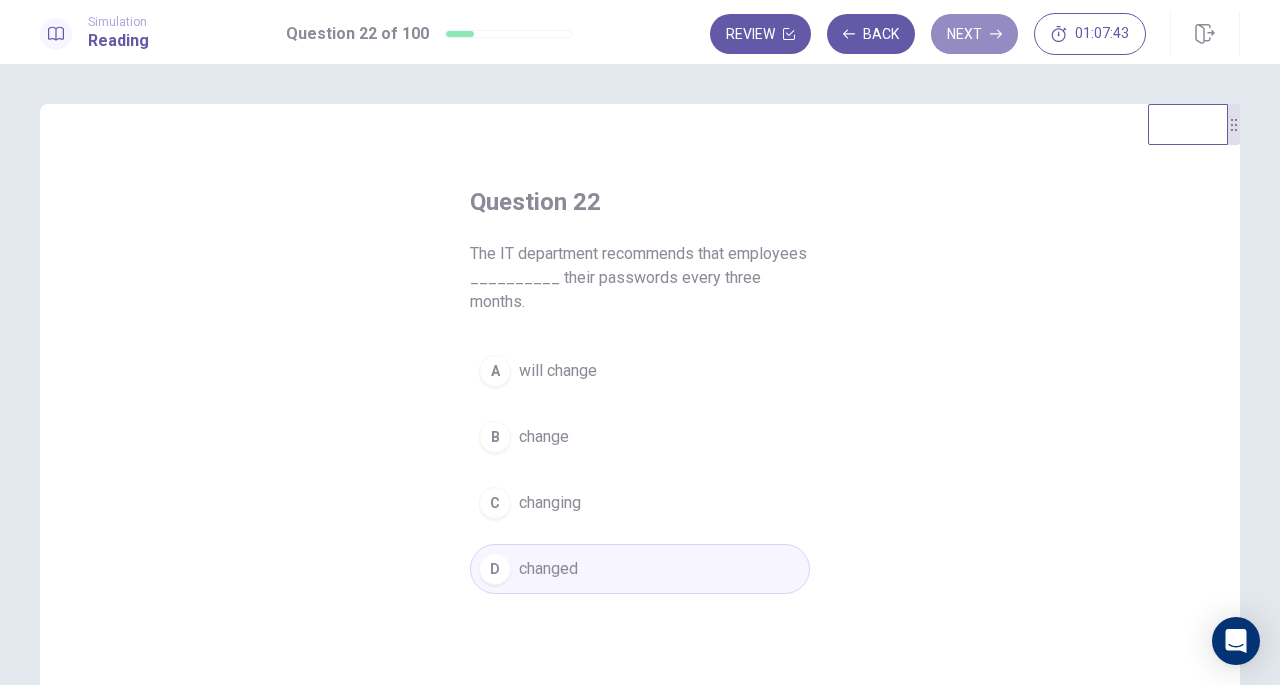 click on "Next" at bounding box center [974, 34] 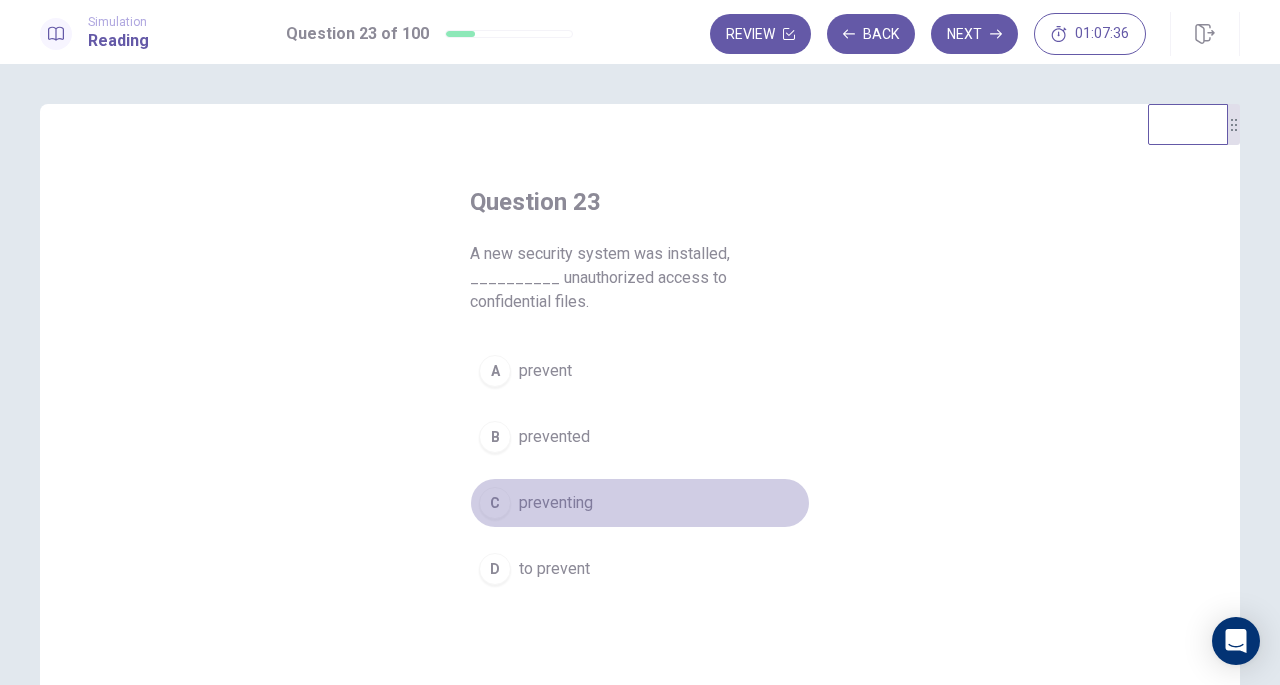 click on "preventing" at bounding box center (556, 503) 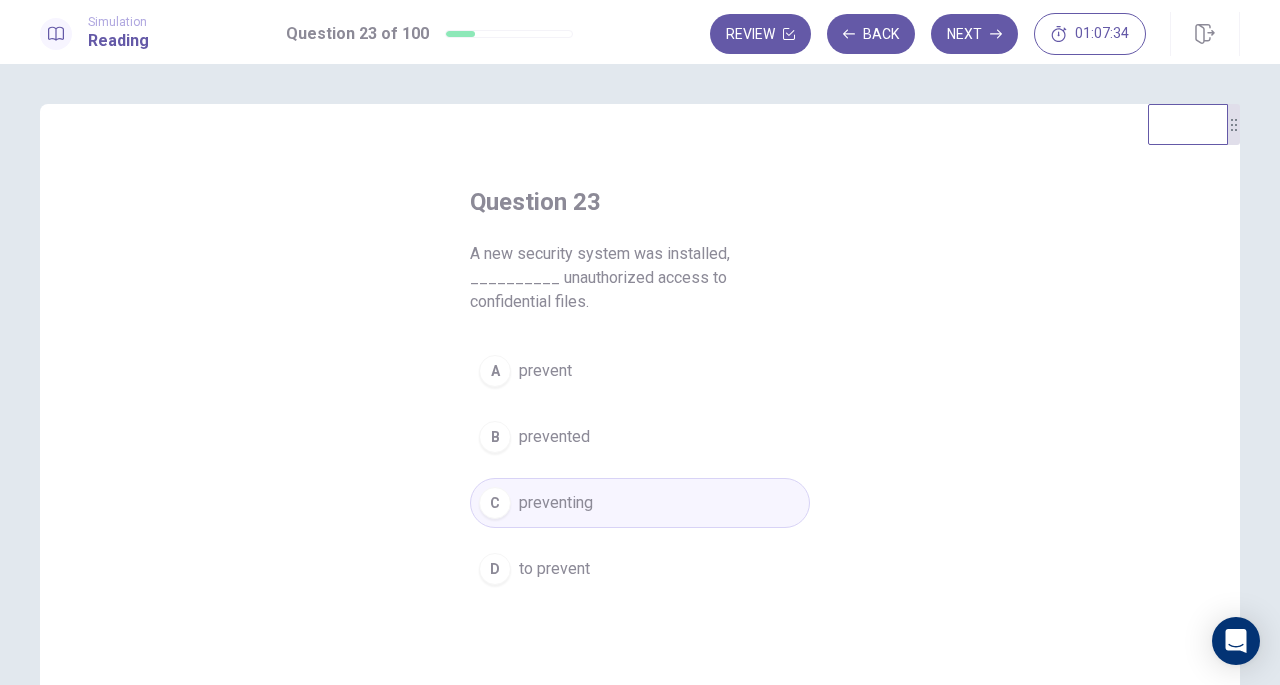 click on "Next" at bounding box center [974, 34] 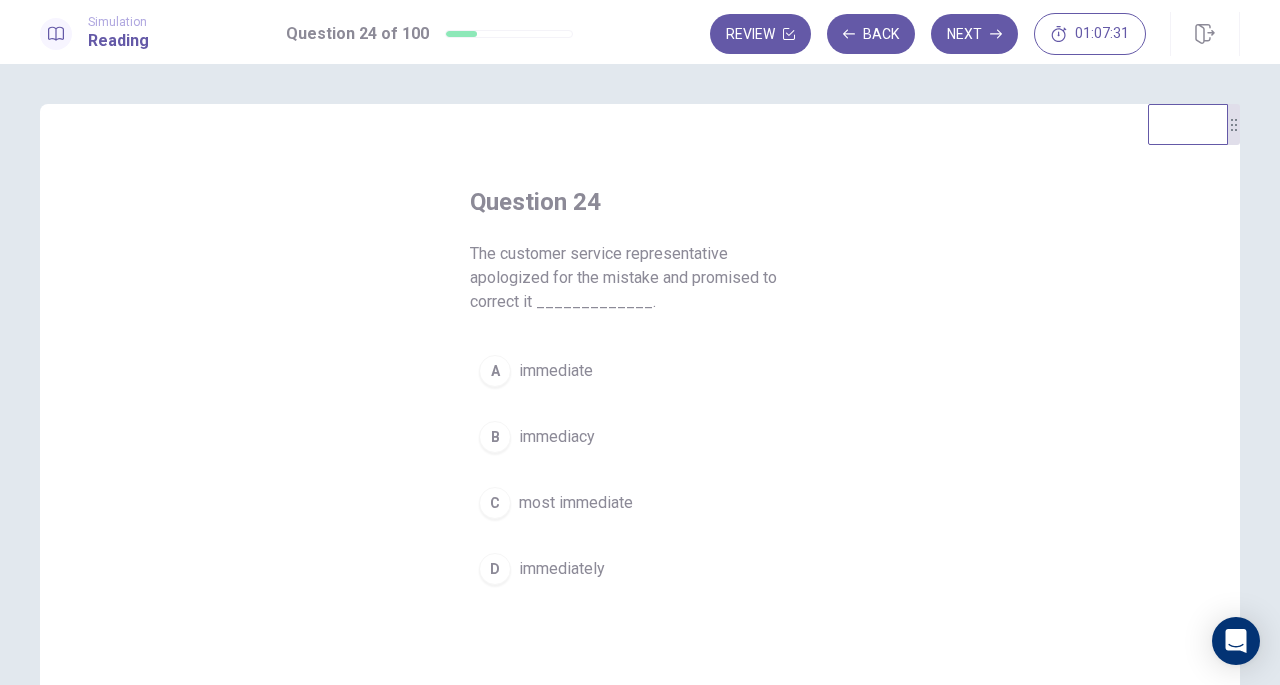 click on "Back" at bounding box center (871, 34) 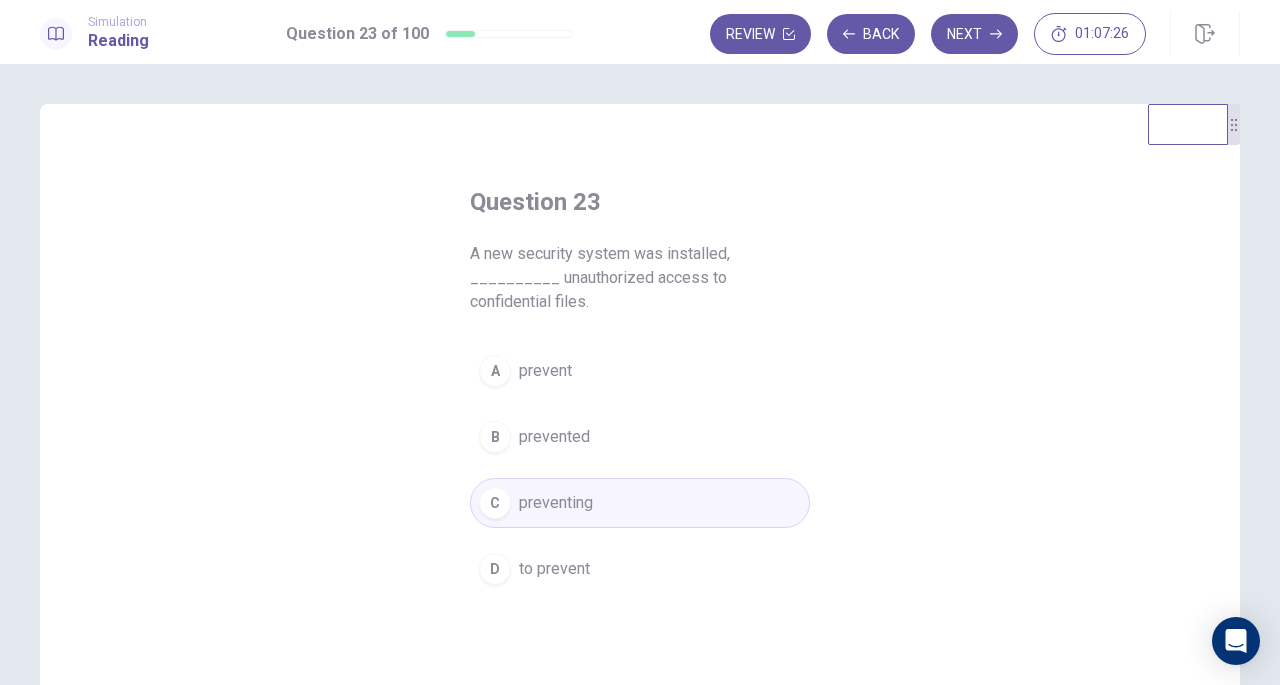 click on "Next" at bounding box center (974, 34) 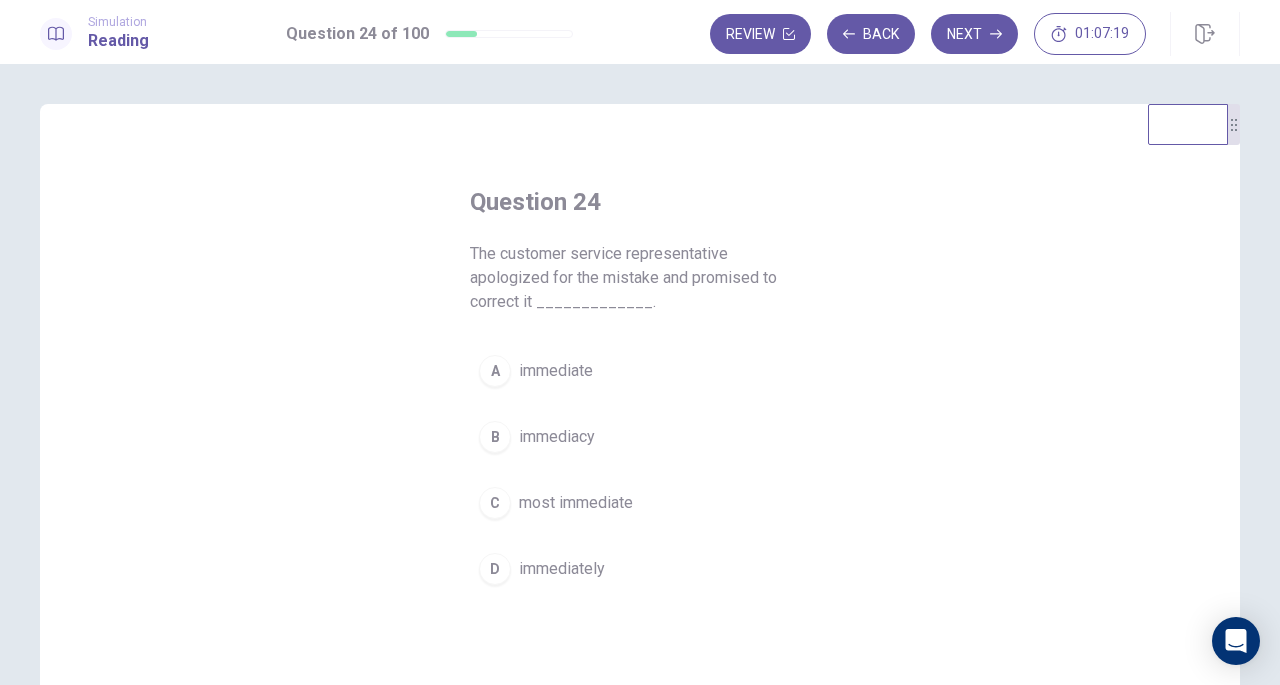 click on "immediately" at bounding box center (562, 569) 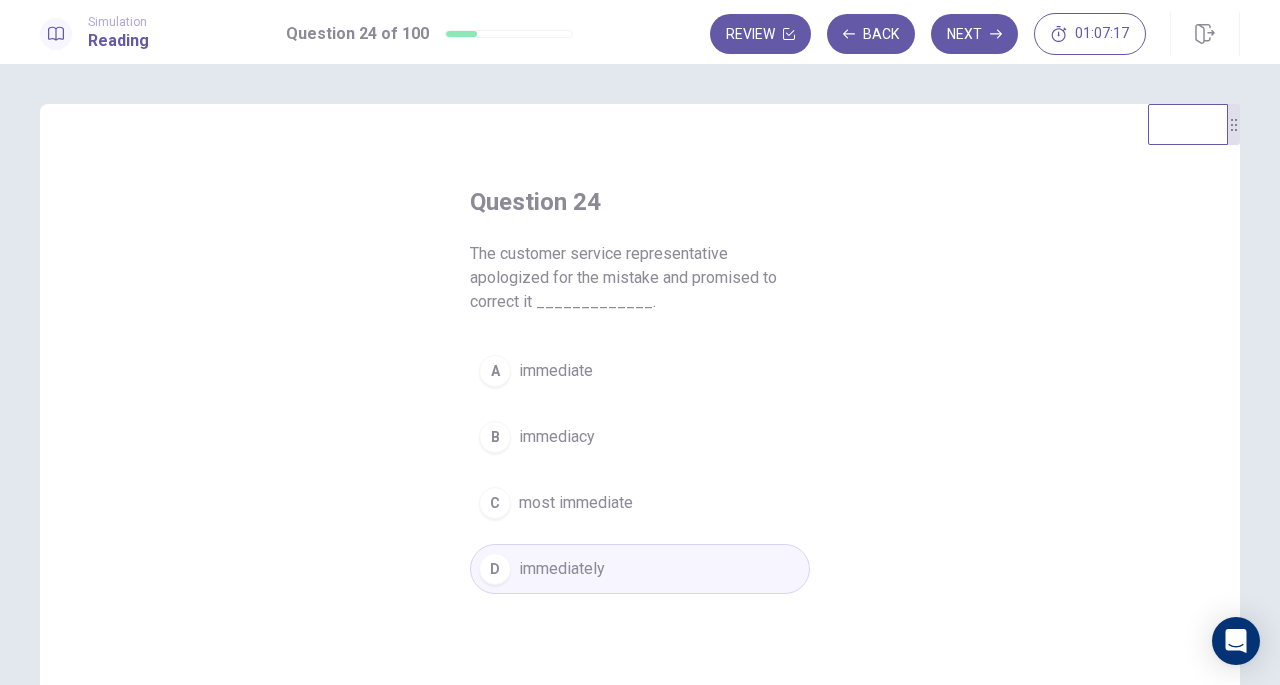click on "Next" at bounding box center (974, 34) 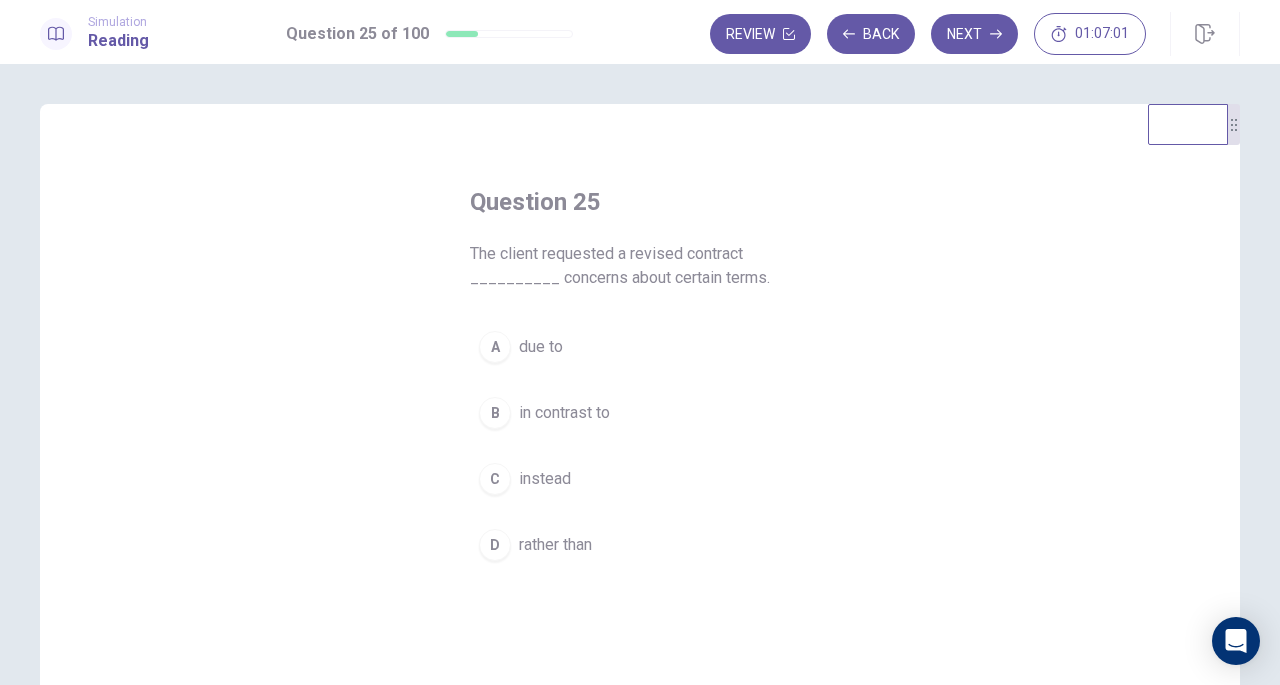 click on "due to" at bounding box center [541, 347] 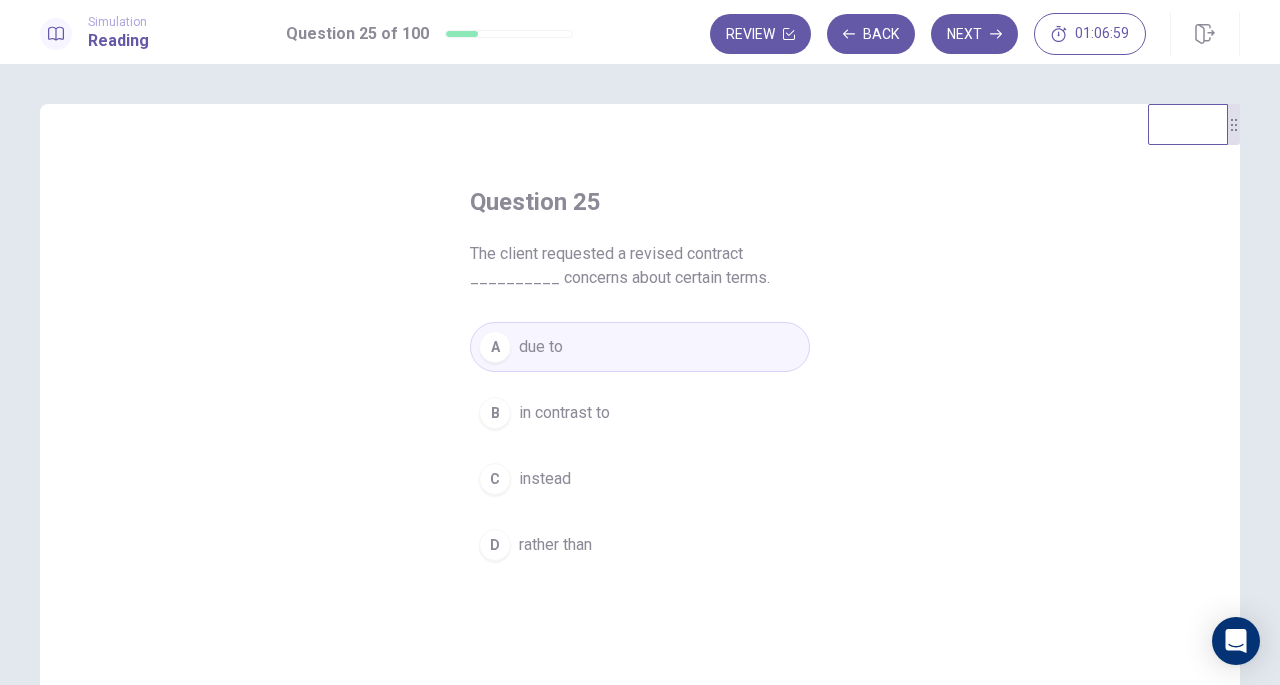 click on "Next" at bounding box center (974, 34) 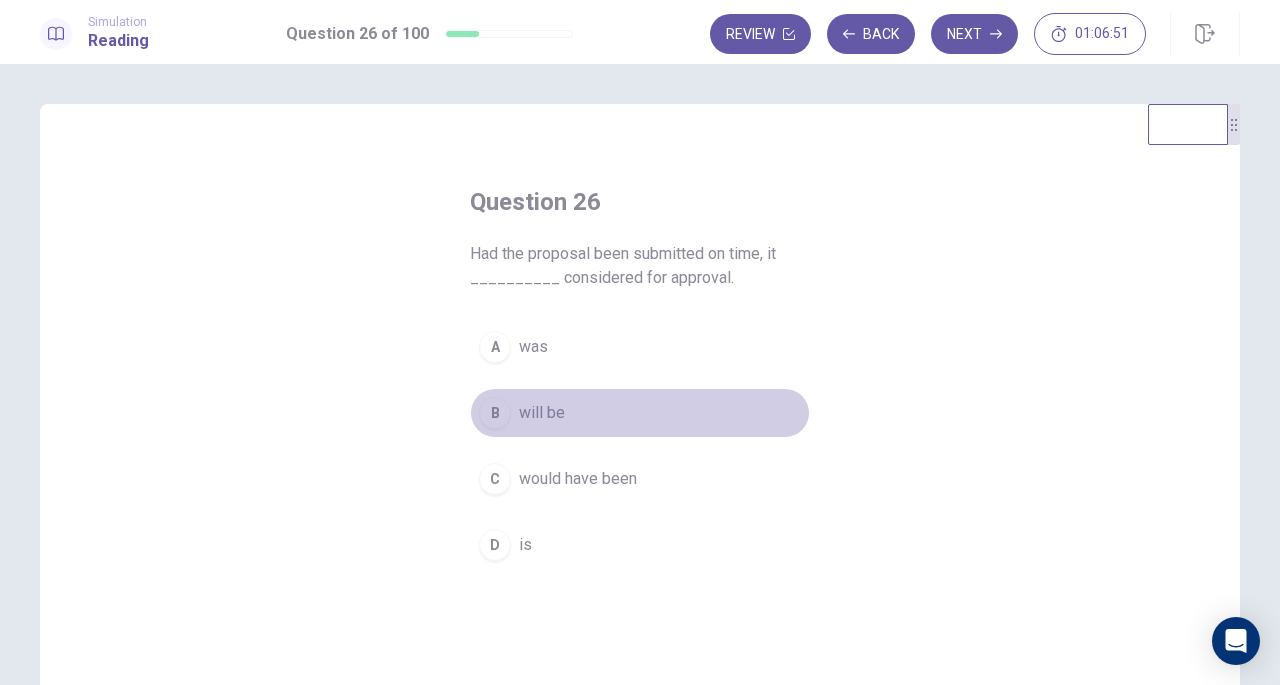 click on "B will be" at bounding box center (640, 413) 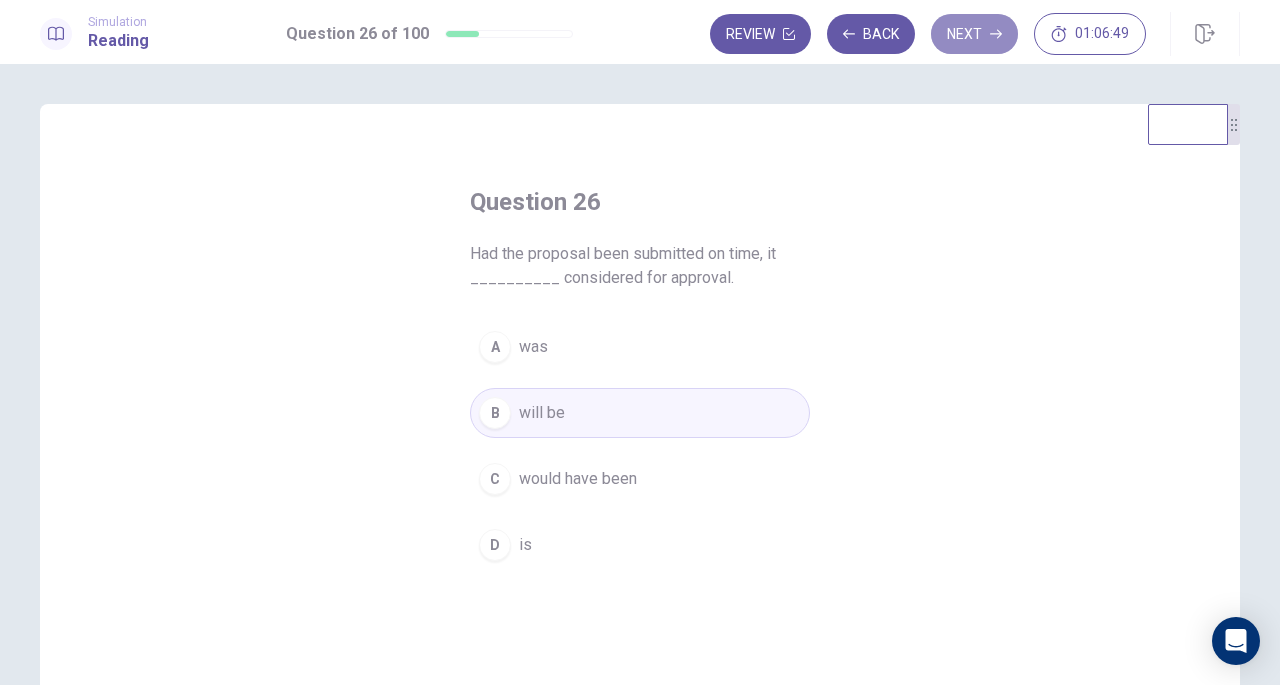 click on "Next" at bounding box center [974, 34] 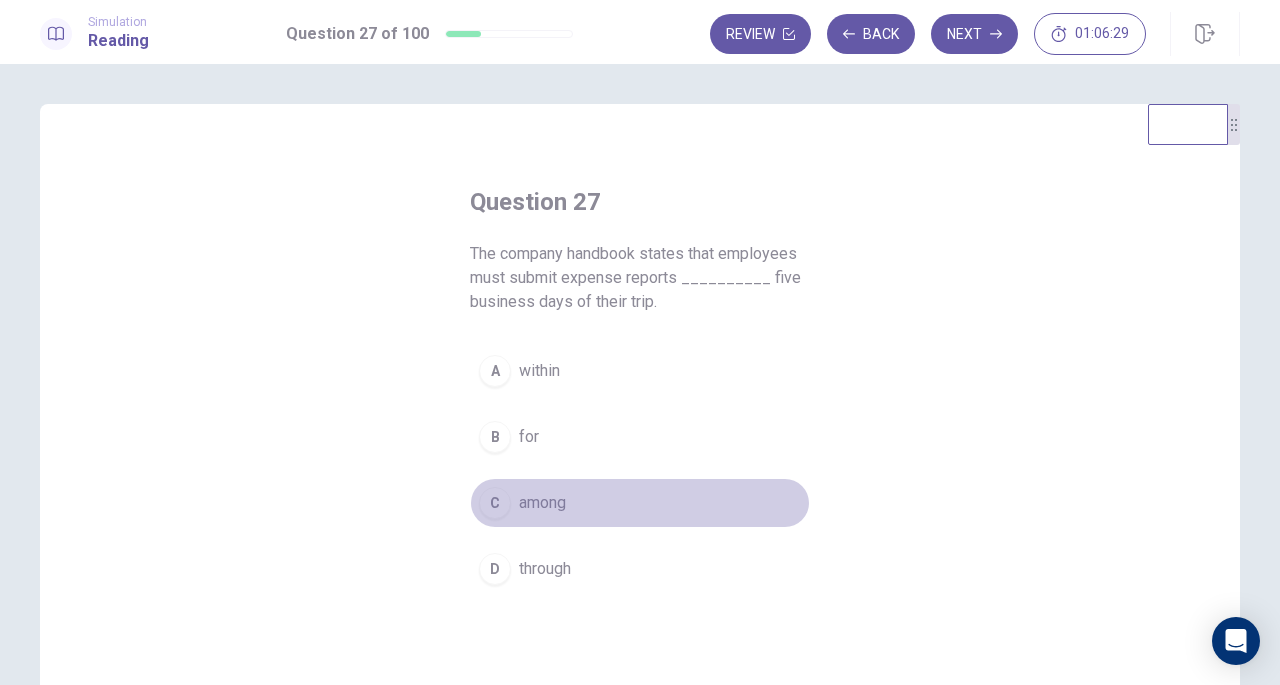click on "among" at bounding box center (542, 503) 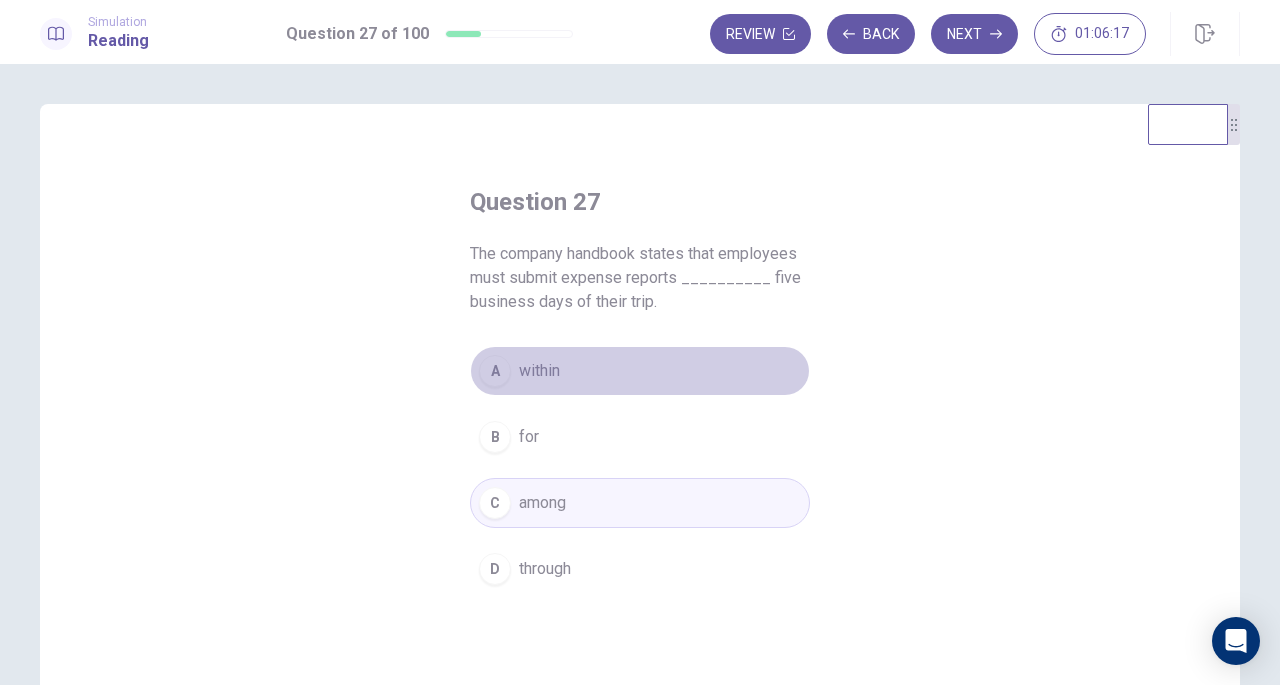 click on "A within" at bounding box center (640, 371) 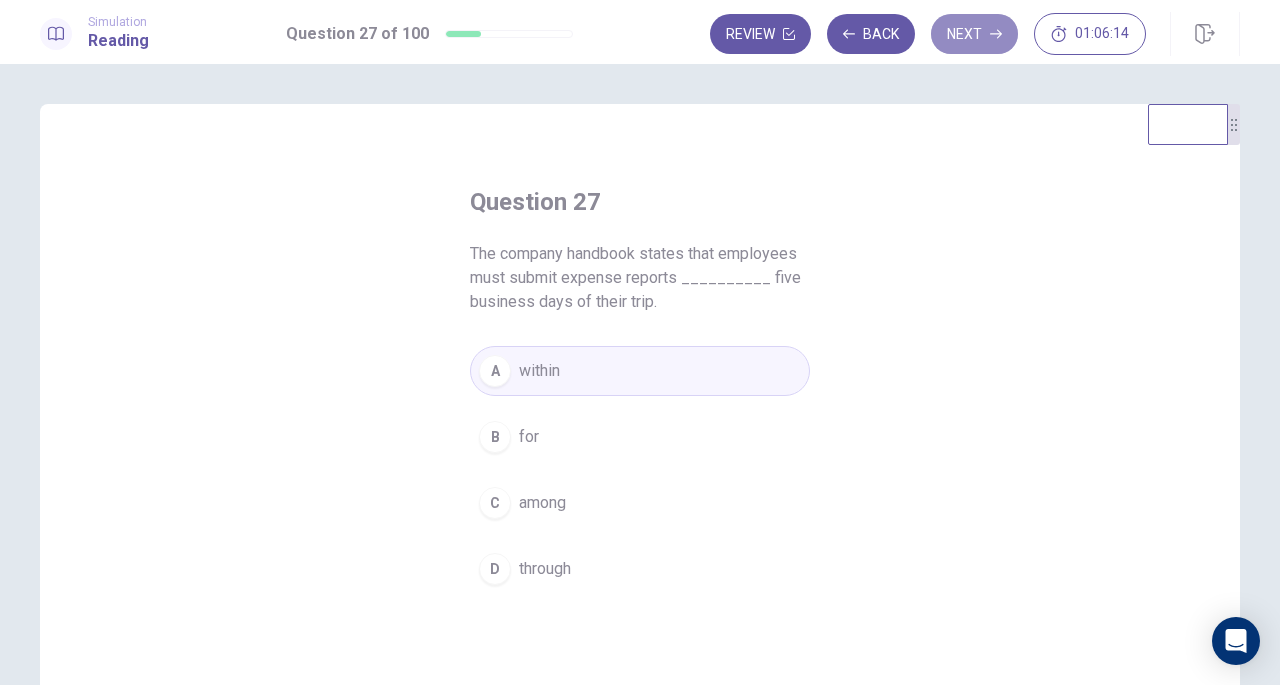 click on "Next" at bounding box center (974, 34) 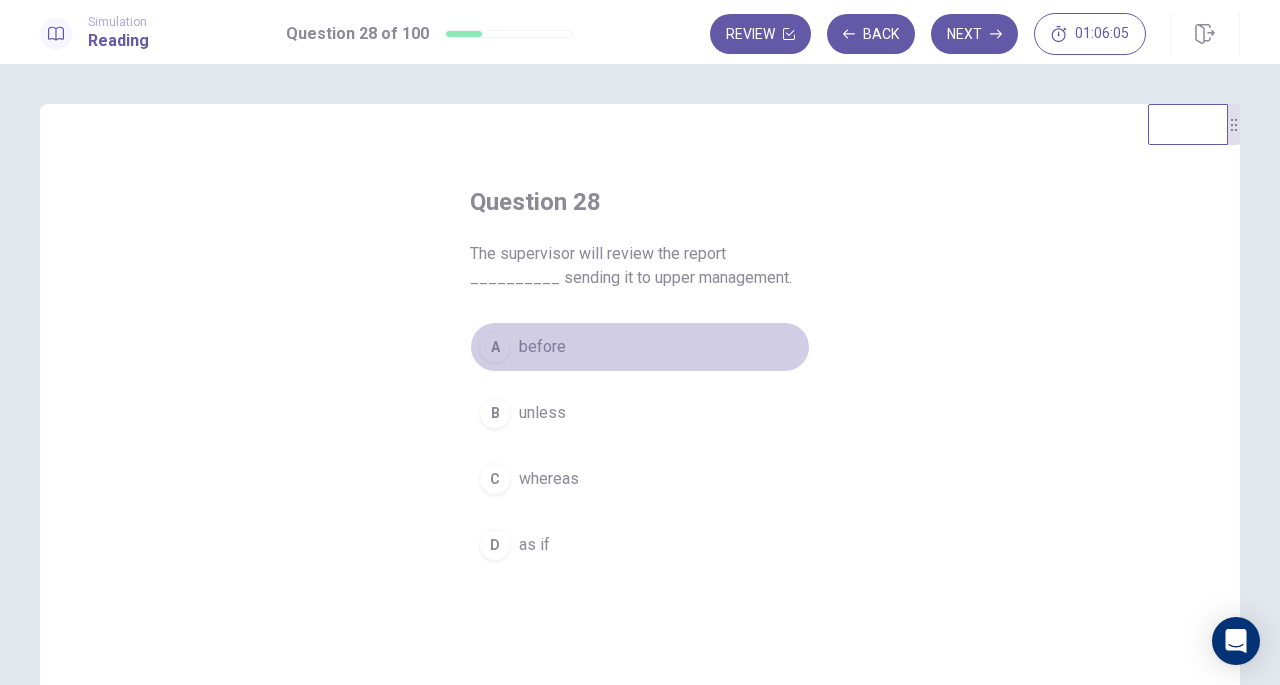 click on "before" at bounding box center [542, 347] 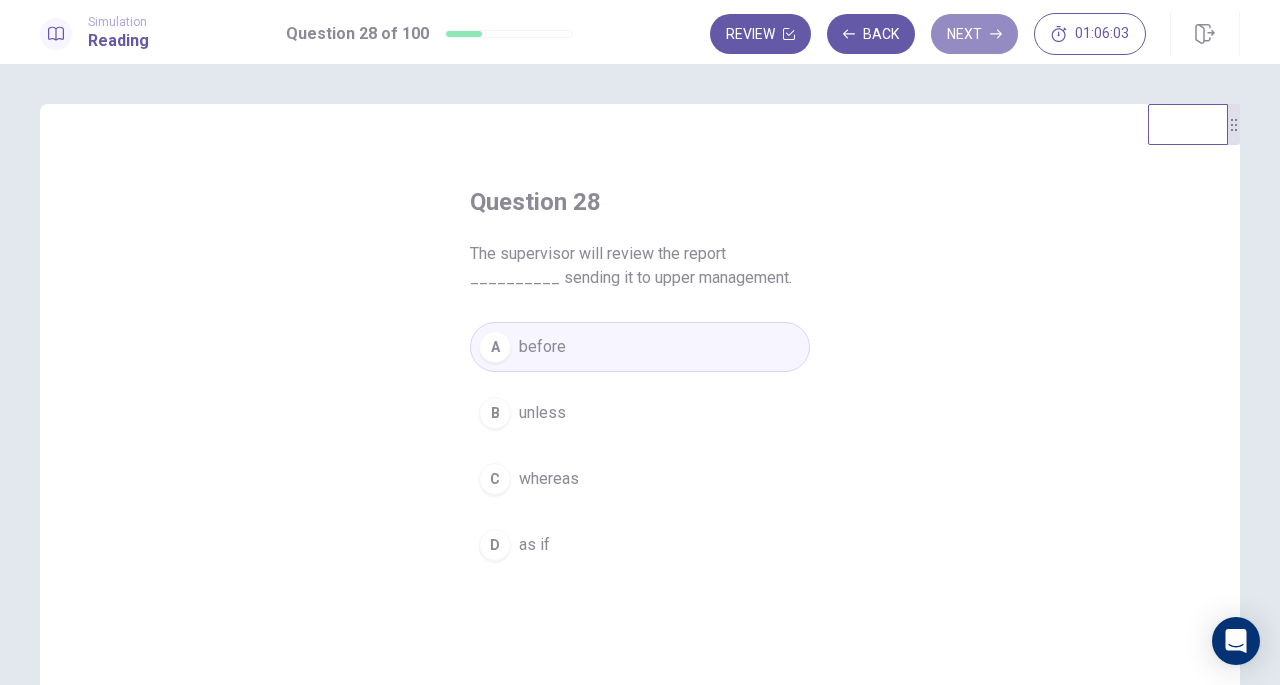 click on "Next" at bounding box center [974, 34] 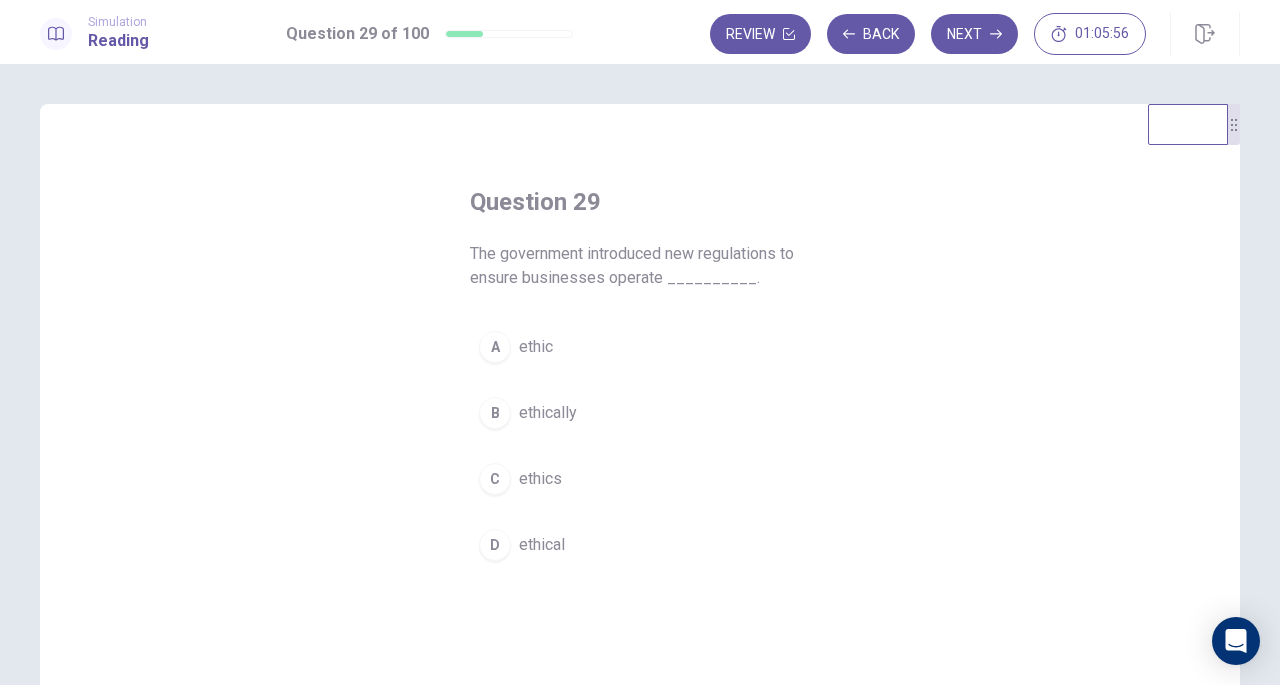 click on "ethically" at bounding box center (548, 413) 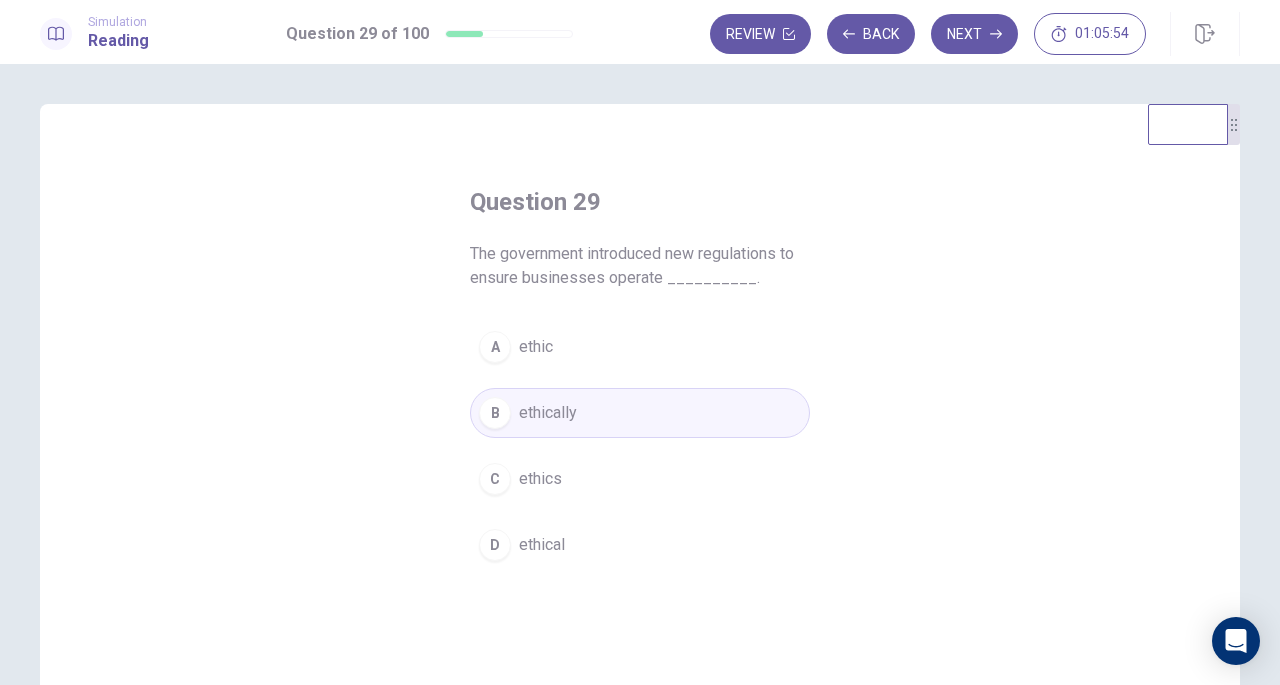 click on "Next" at bounding box center [974, 34] 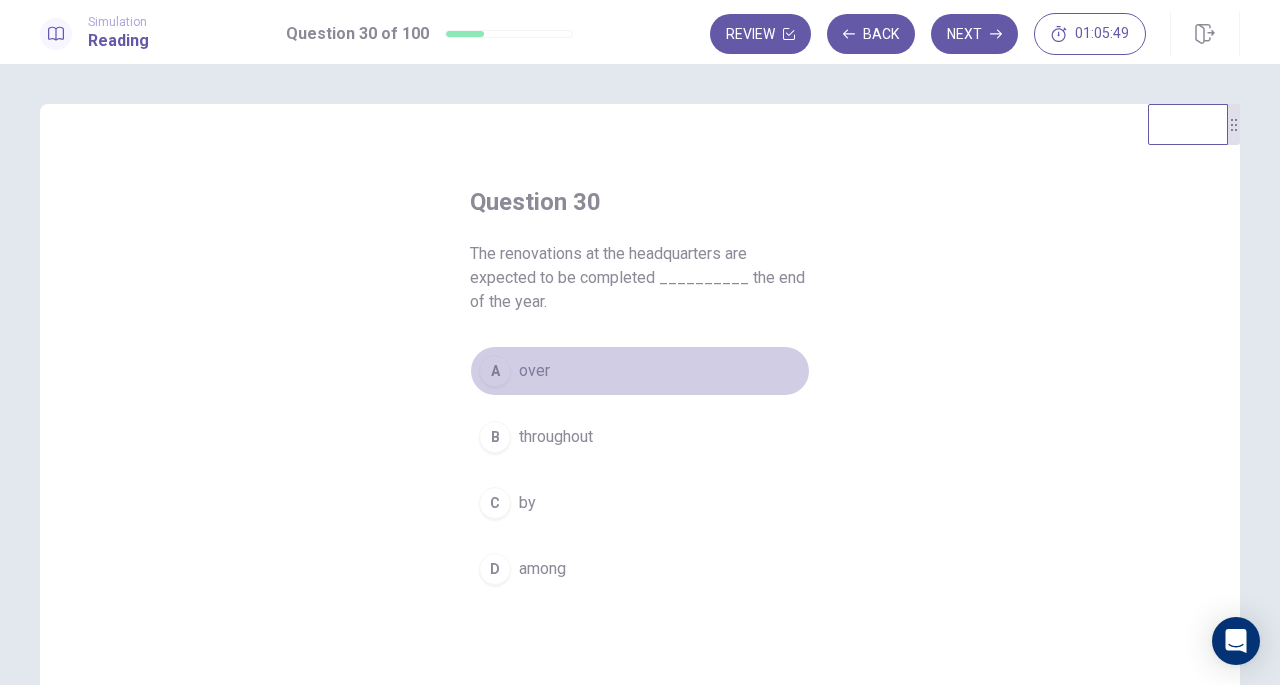 click on "over" at bounding box center (534, 371) 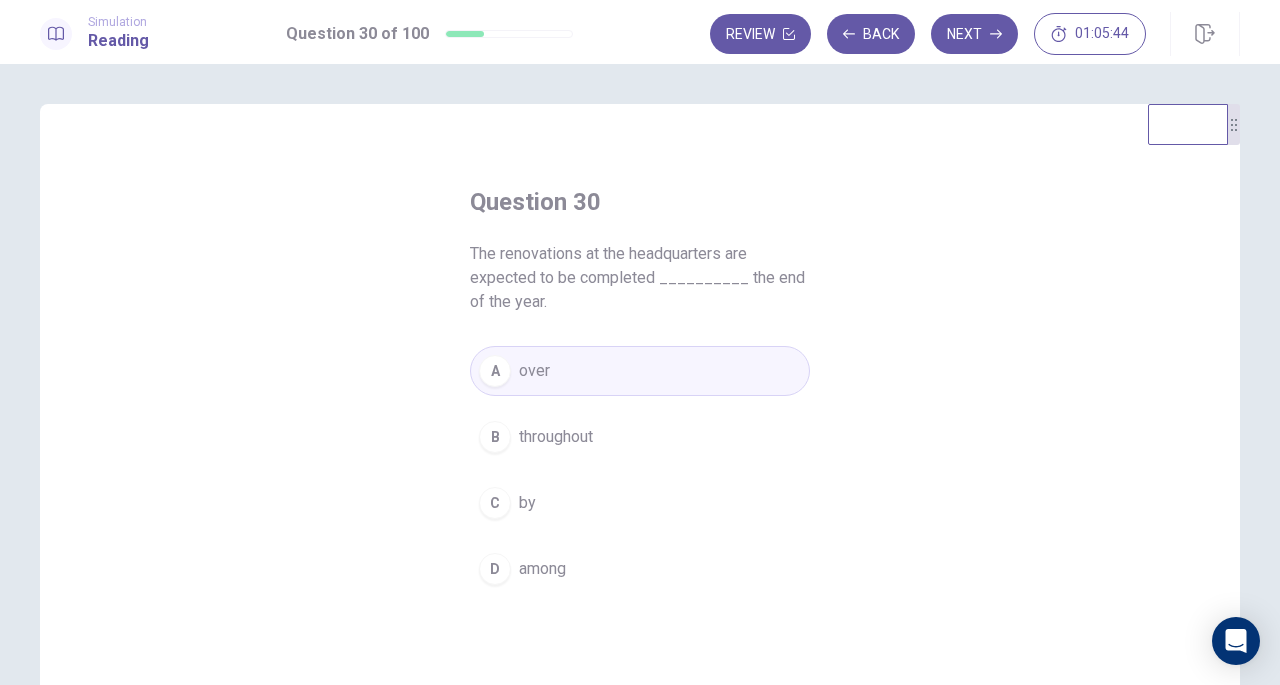 click on "by" at bounding box center (527, 503) 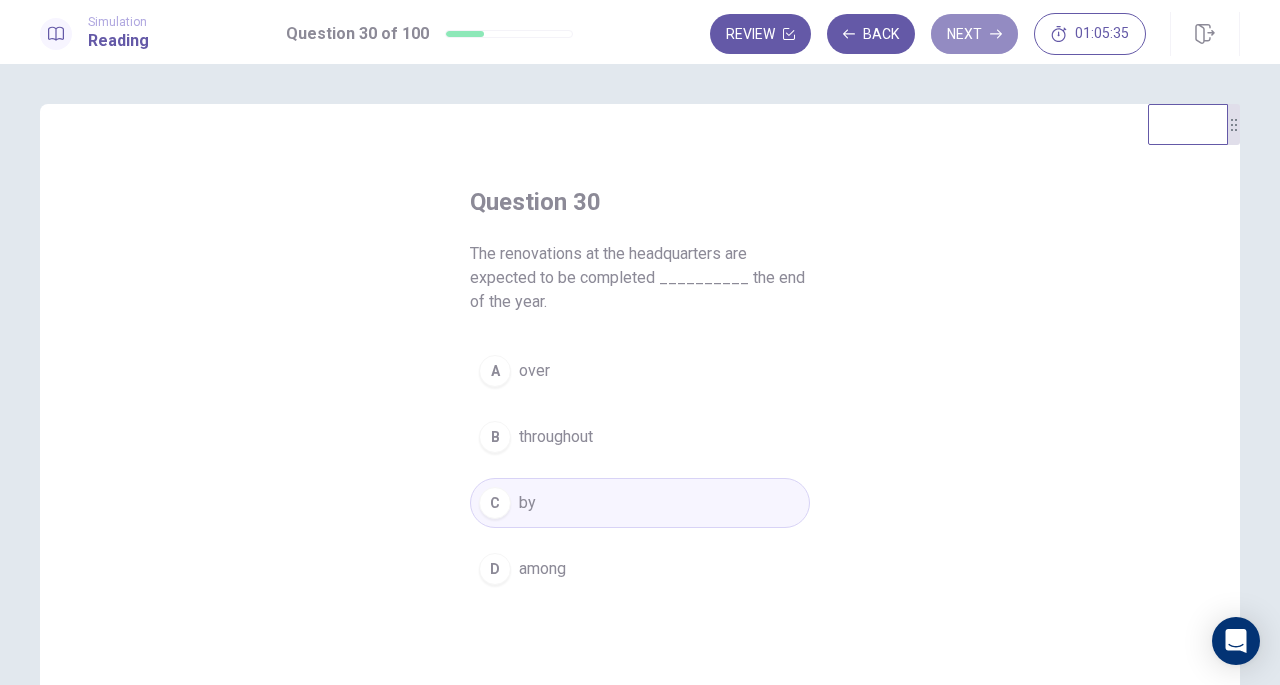 click on "Next" at bounding box center (974, 34) 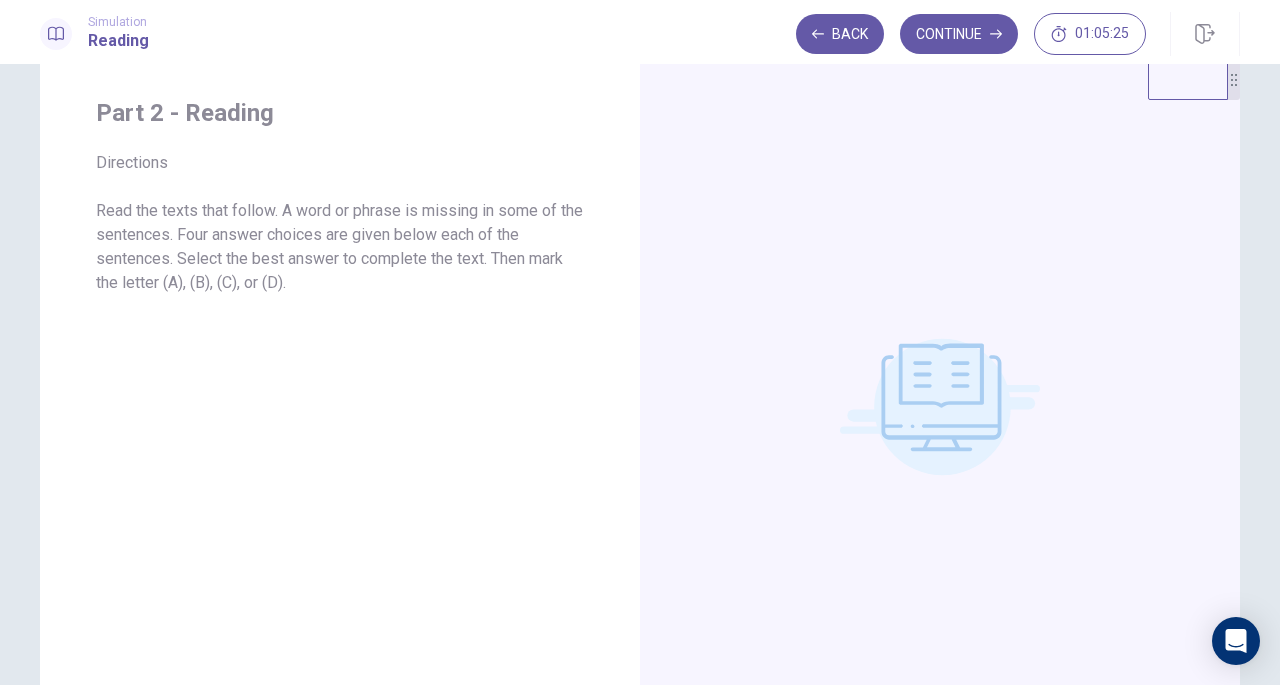 scroll, scrollTop: 0, scrollLeft: 0, axis: both 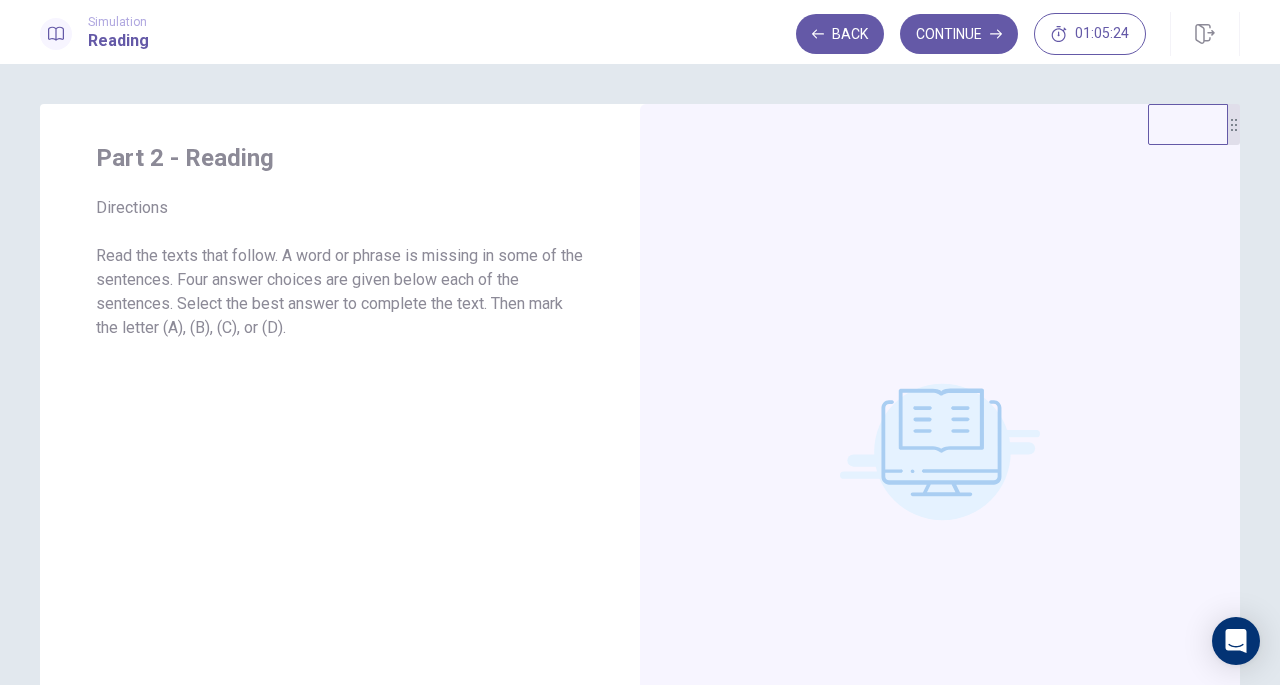 click on "Continue" at bounding box center (959, 34) 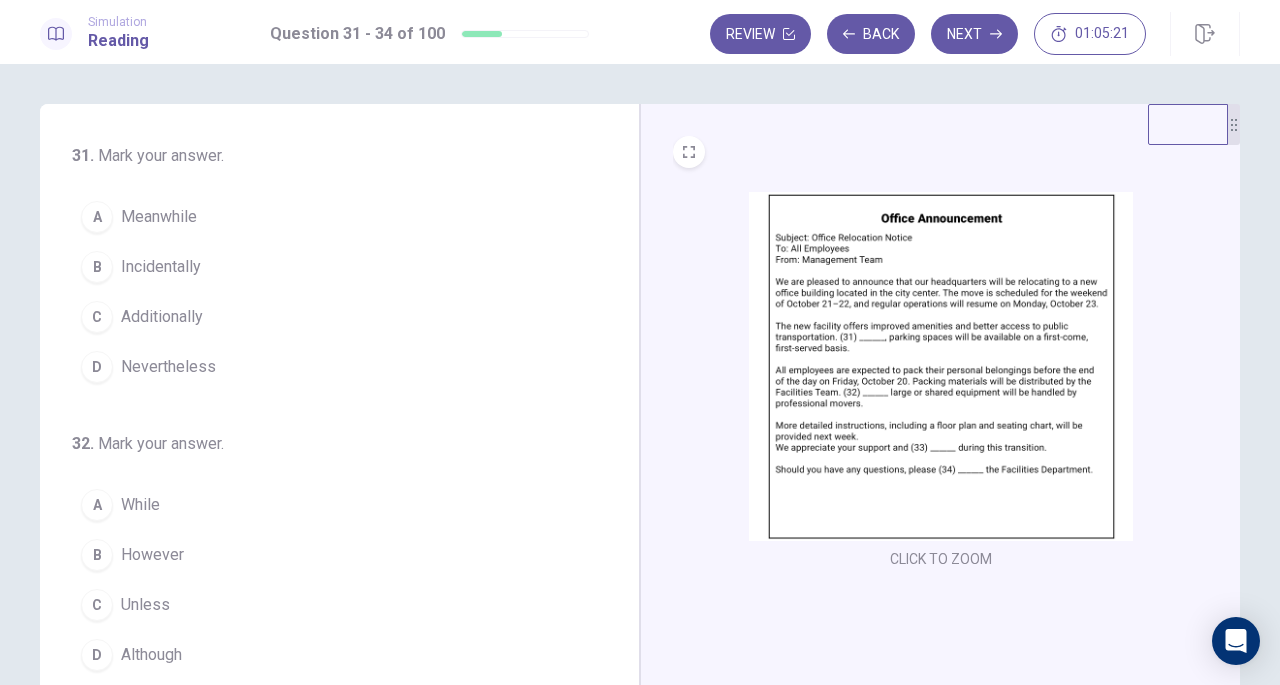 click at bounding box center (941, 366) 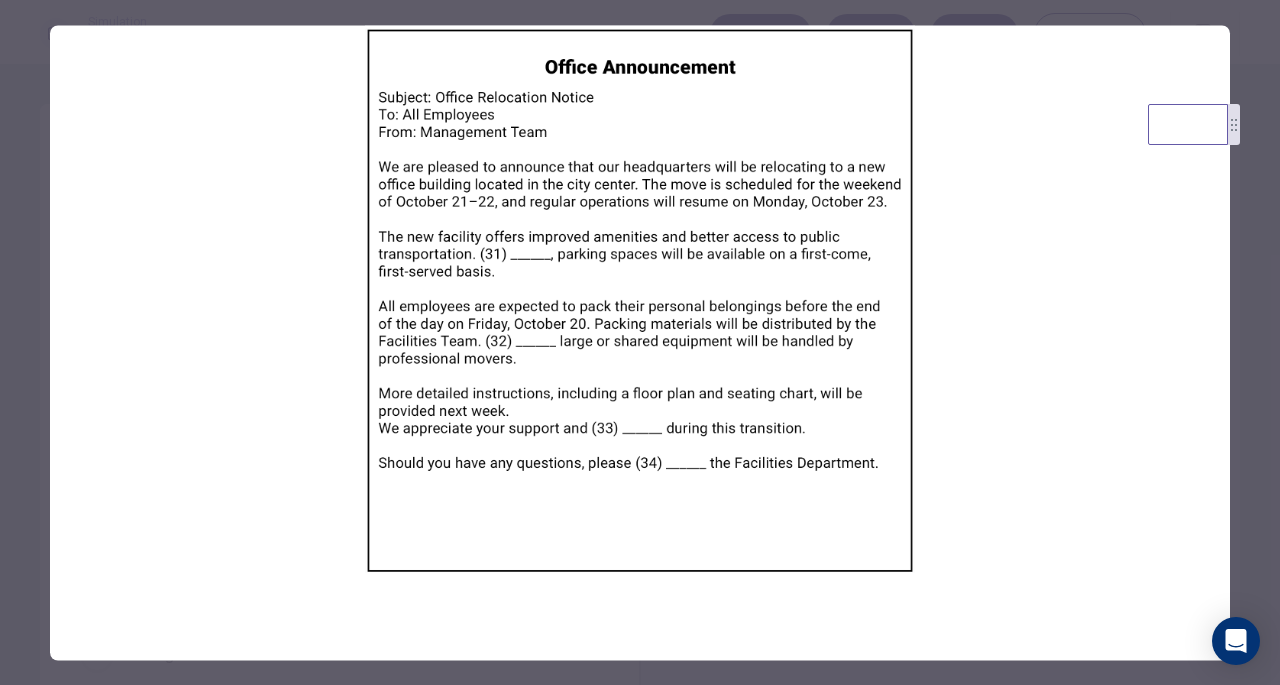 click at bounding box center (640, 342) 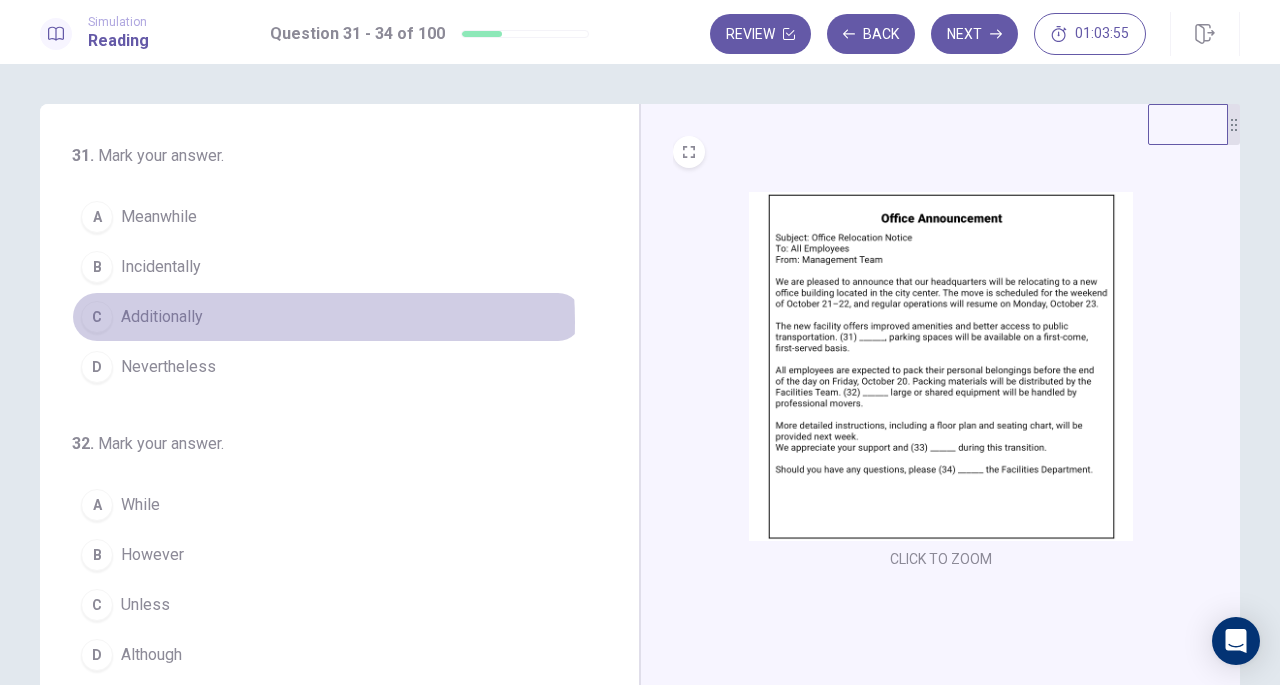 click on "Additionally" at bounding box center (162, 317) 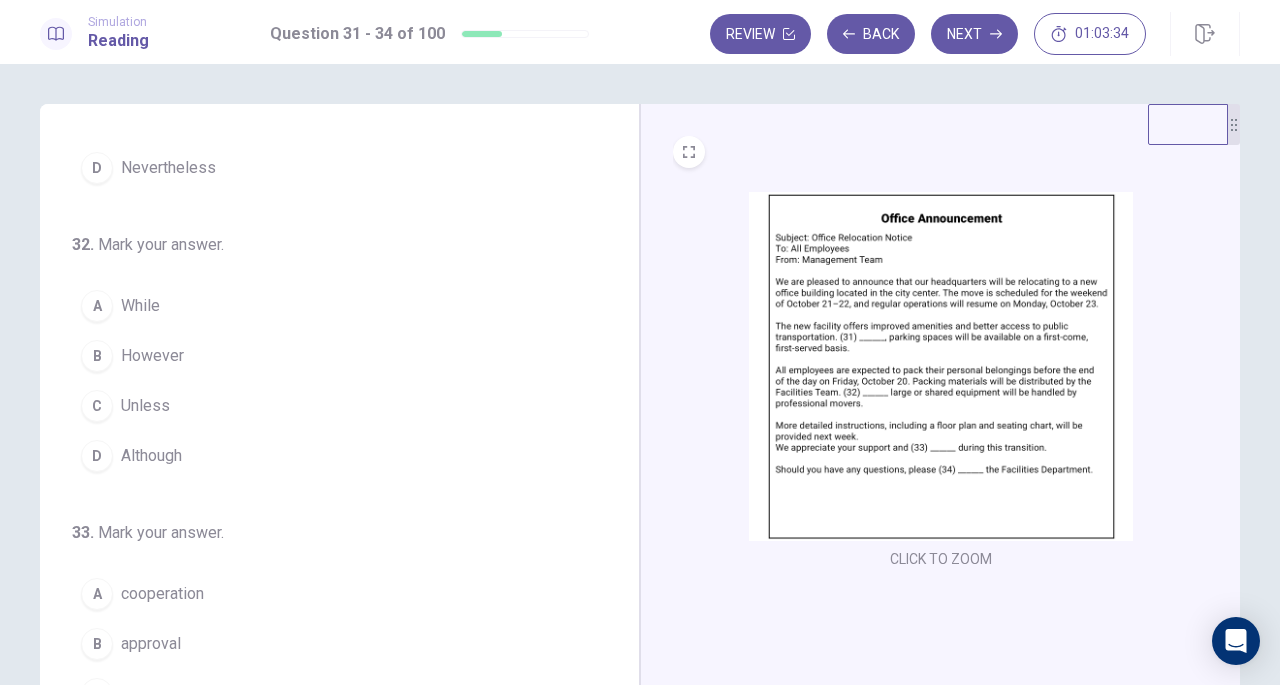 scroll, scrollTop: 200, scrollLeft: 0, axis: vertical 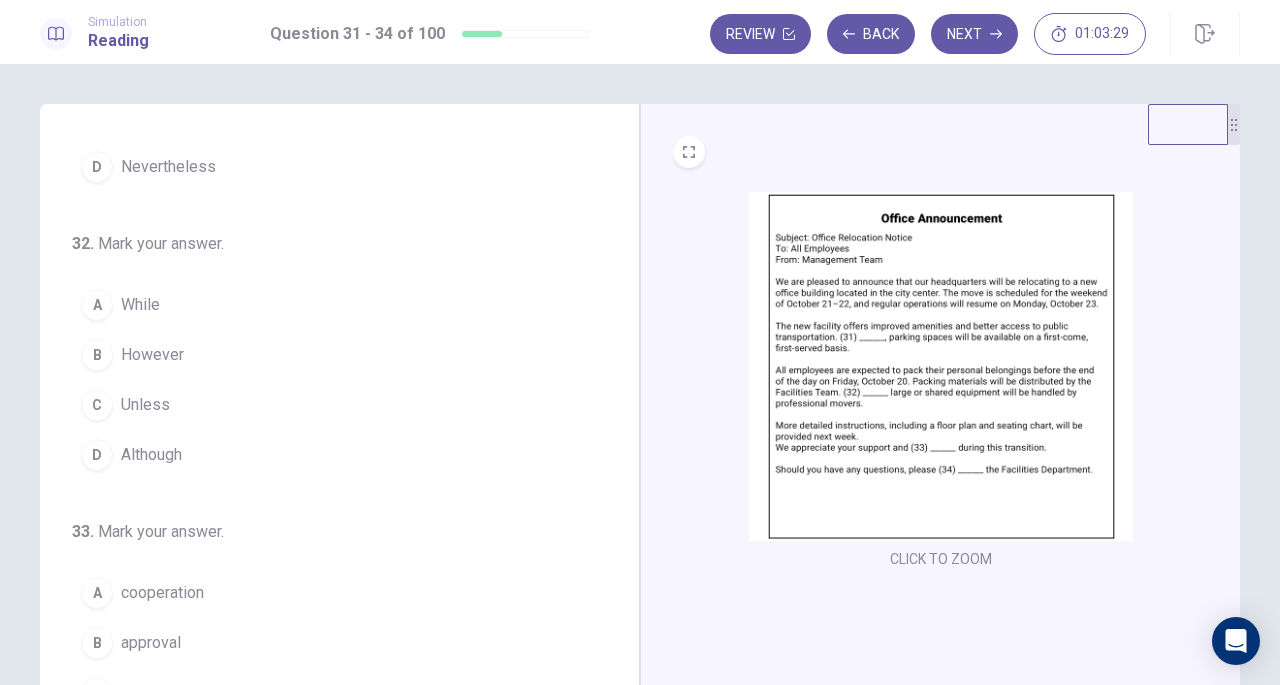 click on "While" at bounding box center [140, 305] 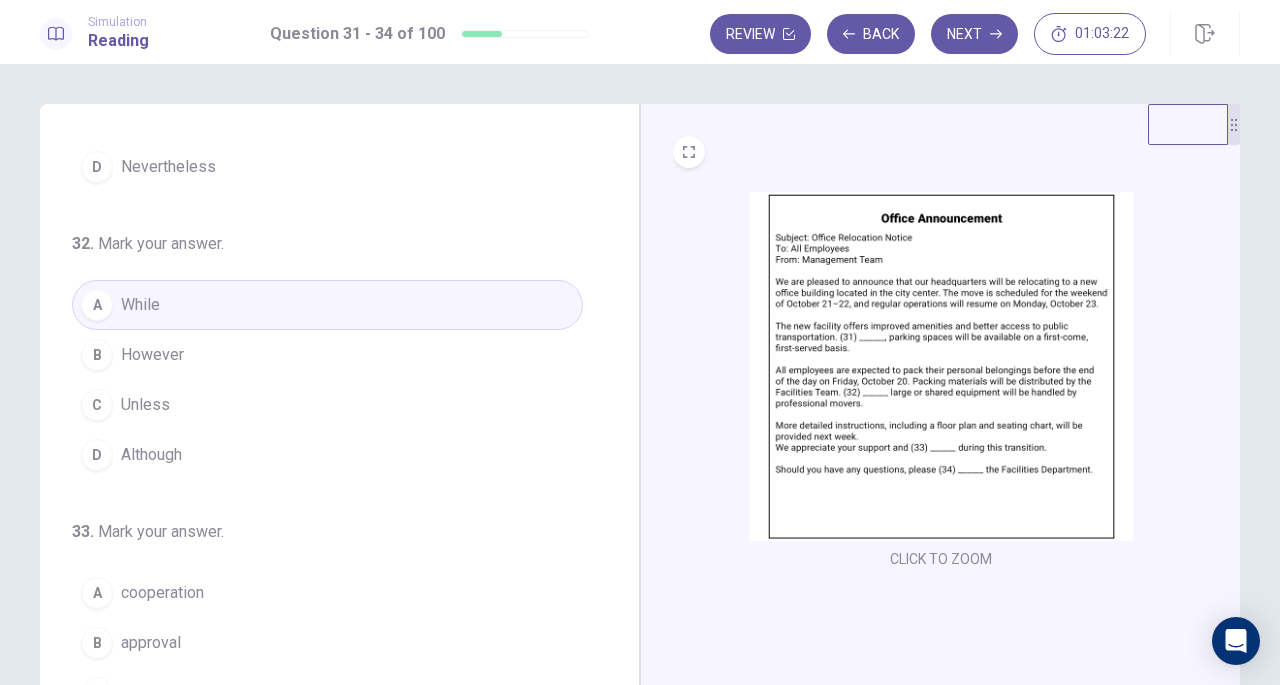 click on "However" at bounding box center [152, 355] 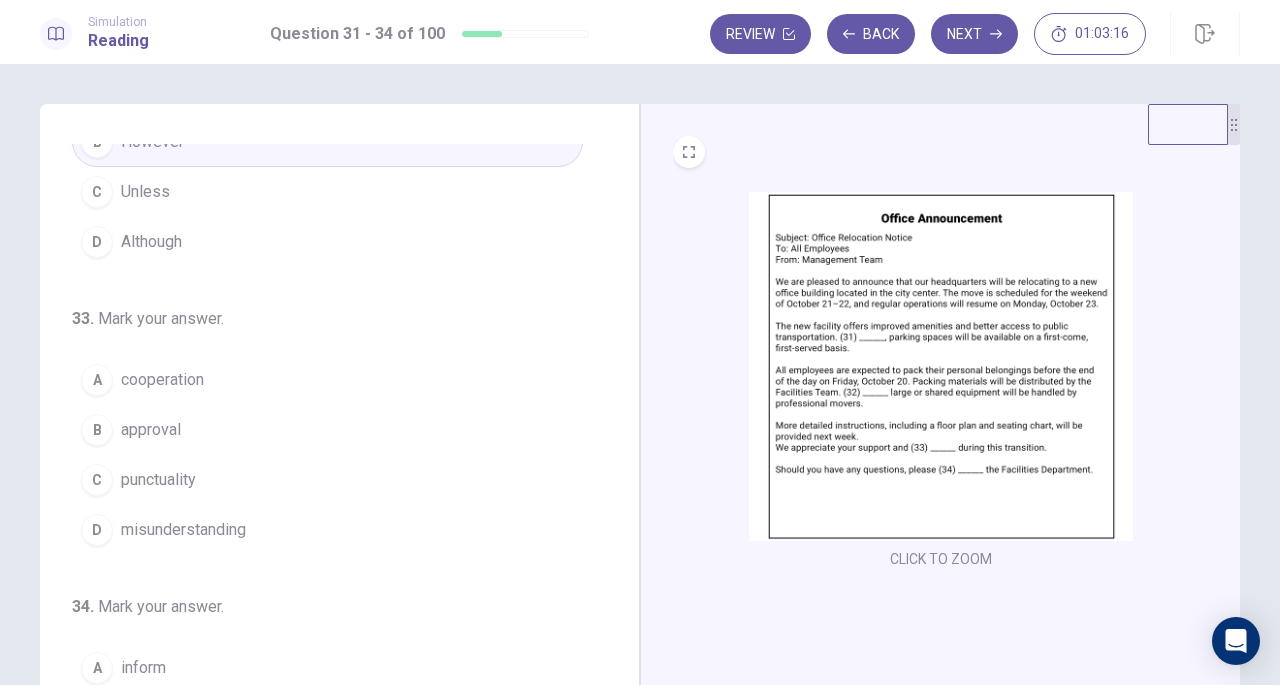 scroll, scrollTop: 486, scrollLeft: 0, axis: vertical 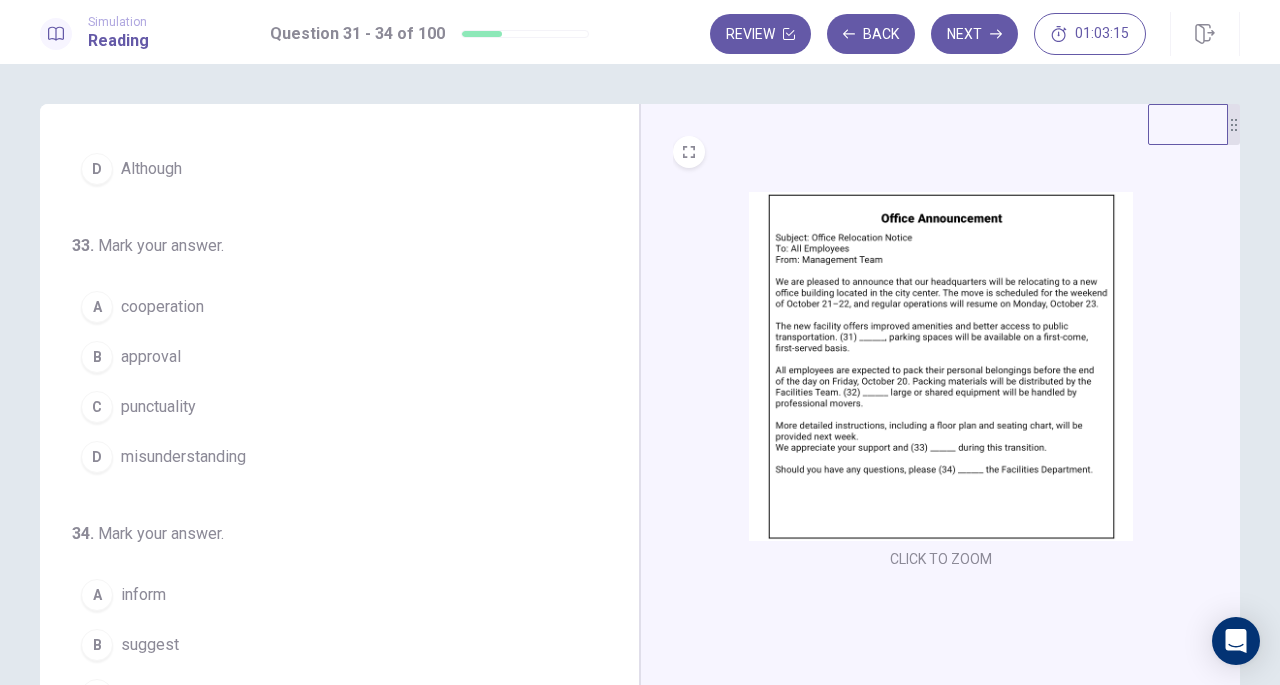 click on "cooperation" at bounding box center [162, 307] 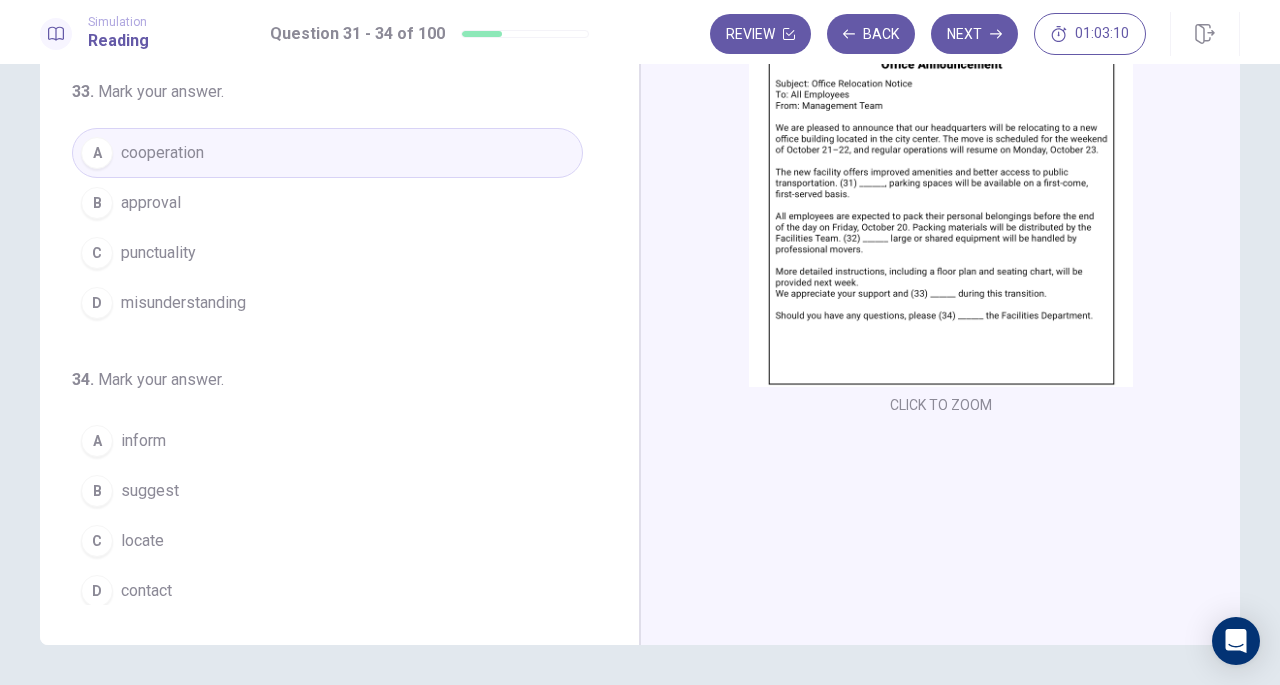 scroll, scrollTop: 200, scrollLeft: 0, axis: vertical 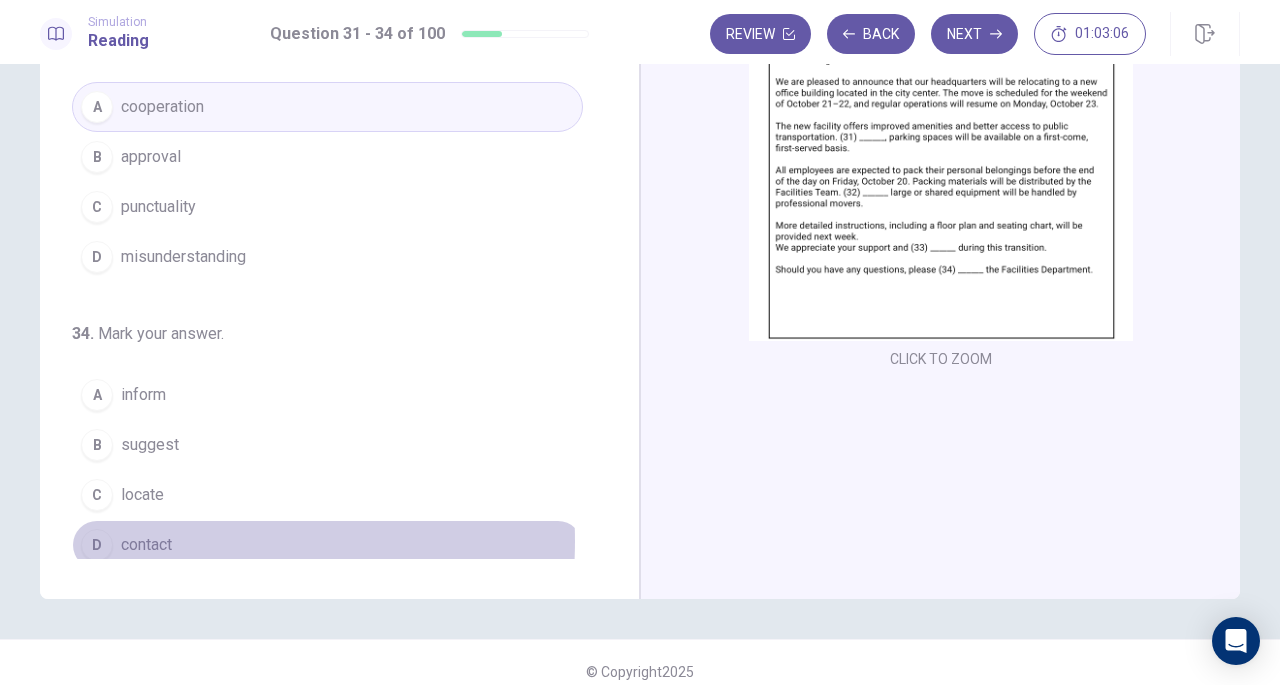 click on "contact" at bounding box center (146, 545) 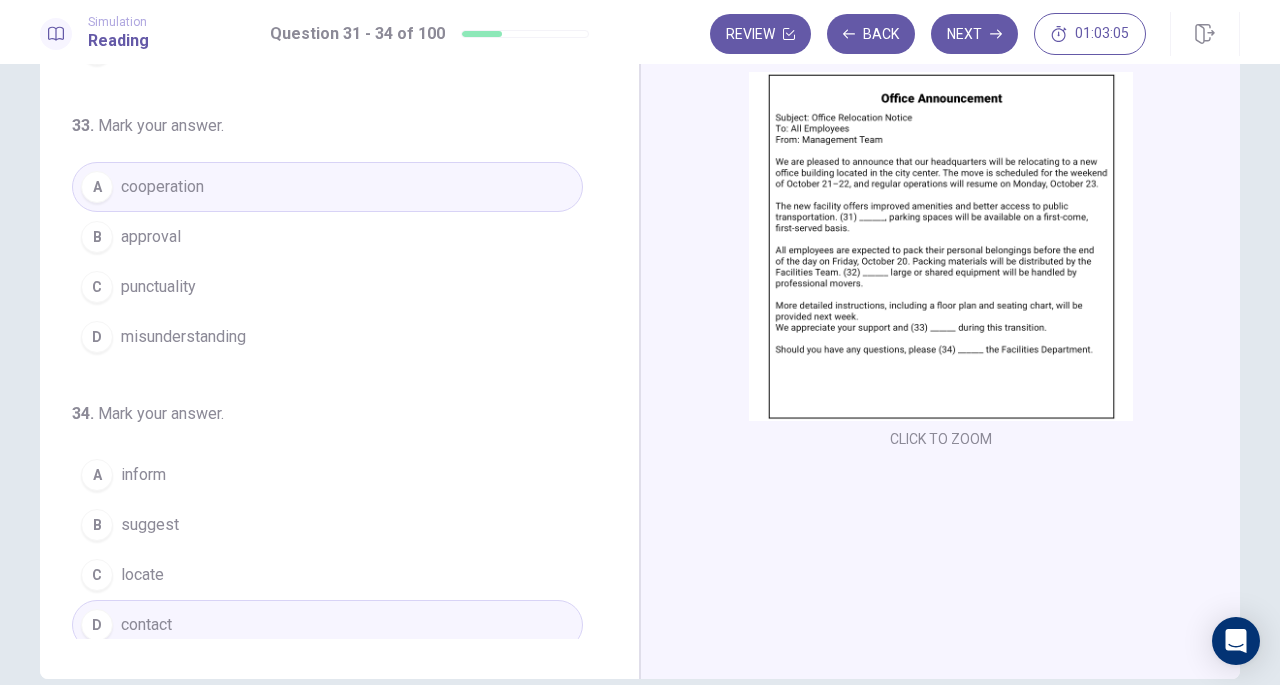 scroll, scrollTop: 0, scrollLeft: 0, axis: both 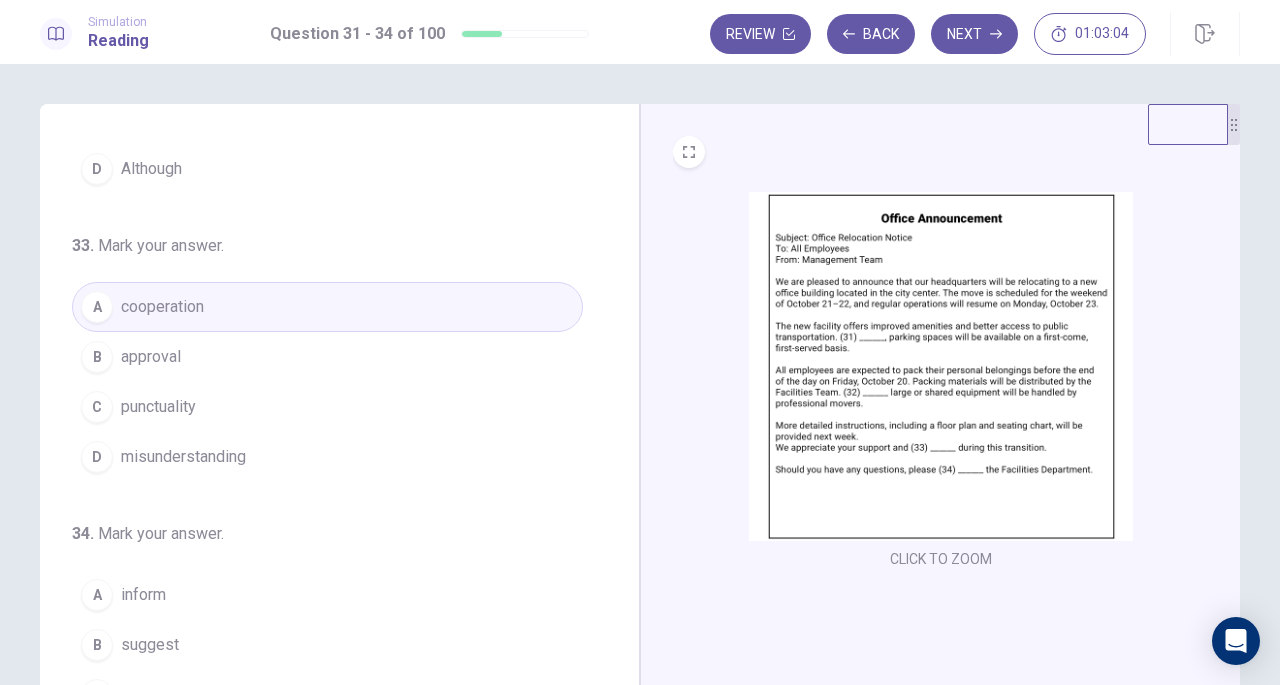 click on "Next" at bounding box center (974, 34) 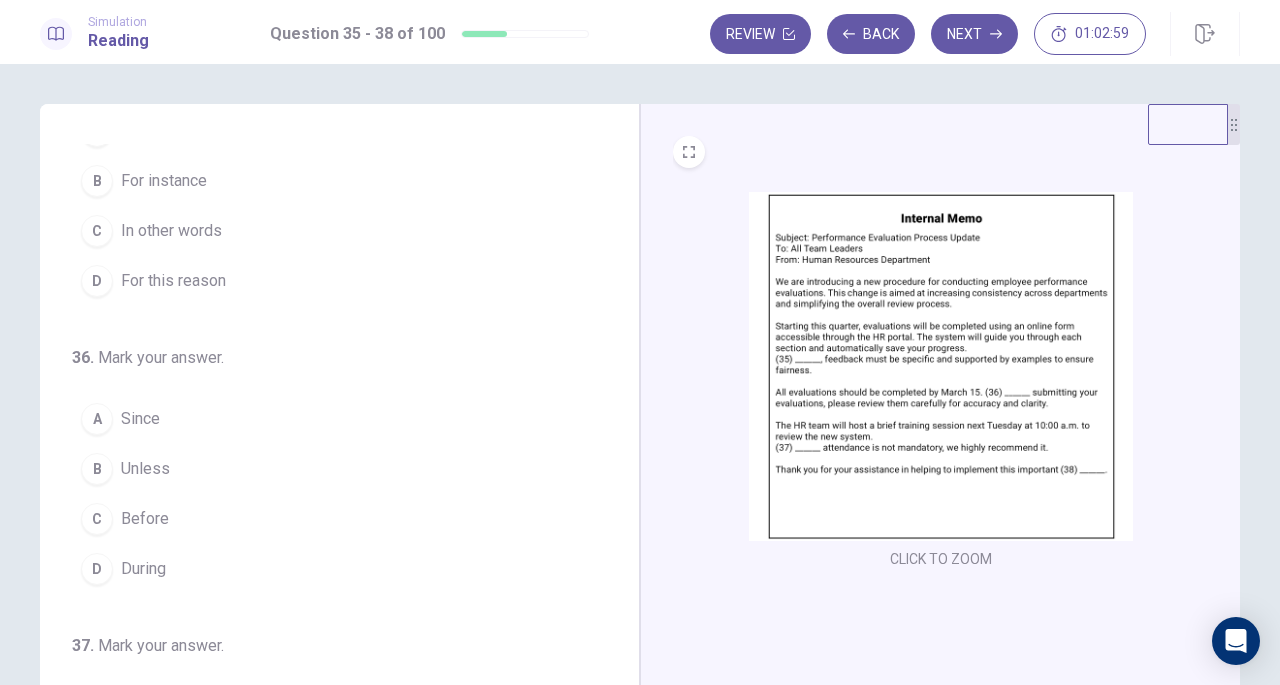 scroll, scrollTop: 0, scrollLeft: 0, axis: both 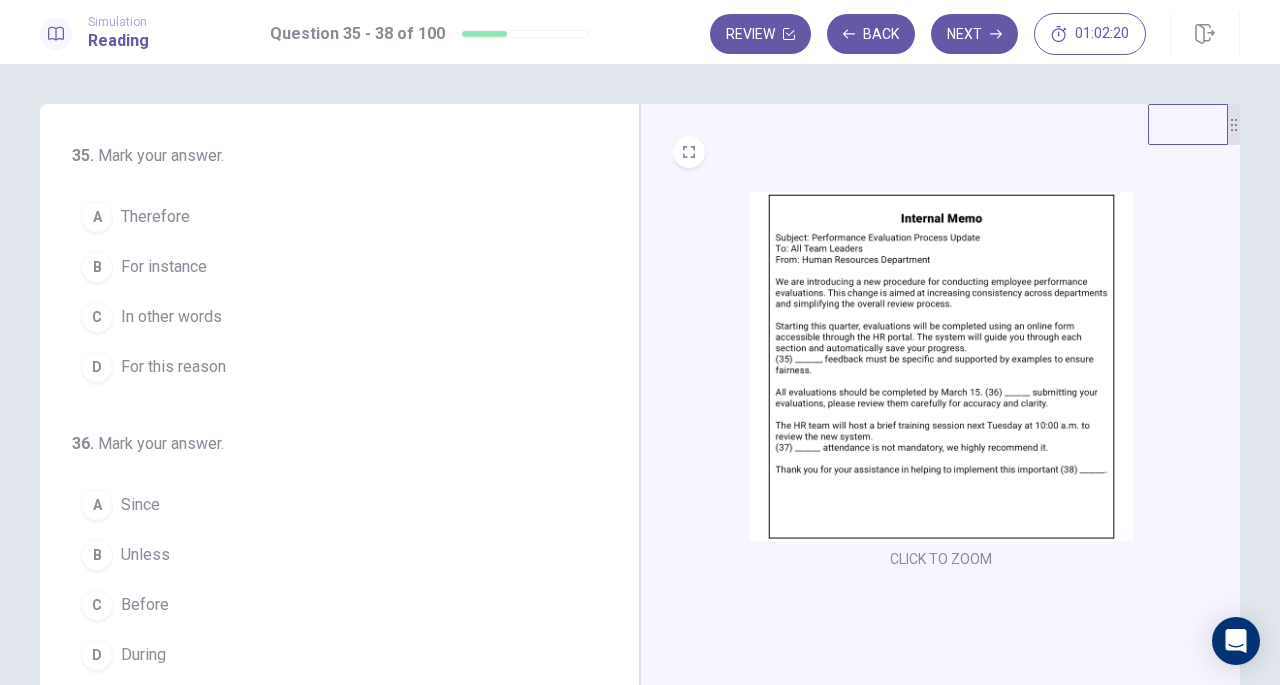 click on "For this reason" at bounding box center (173, 367) 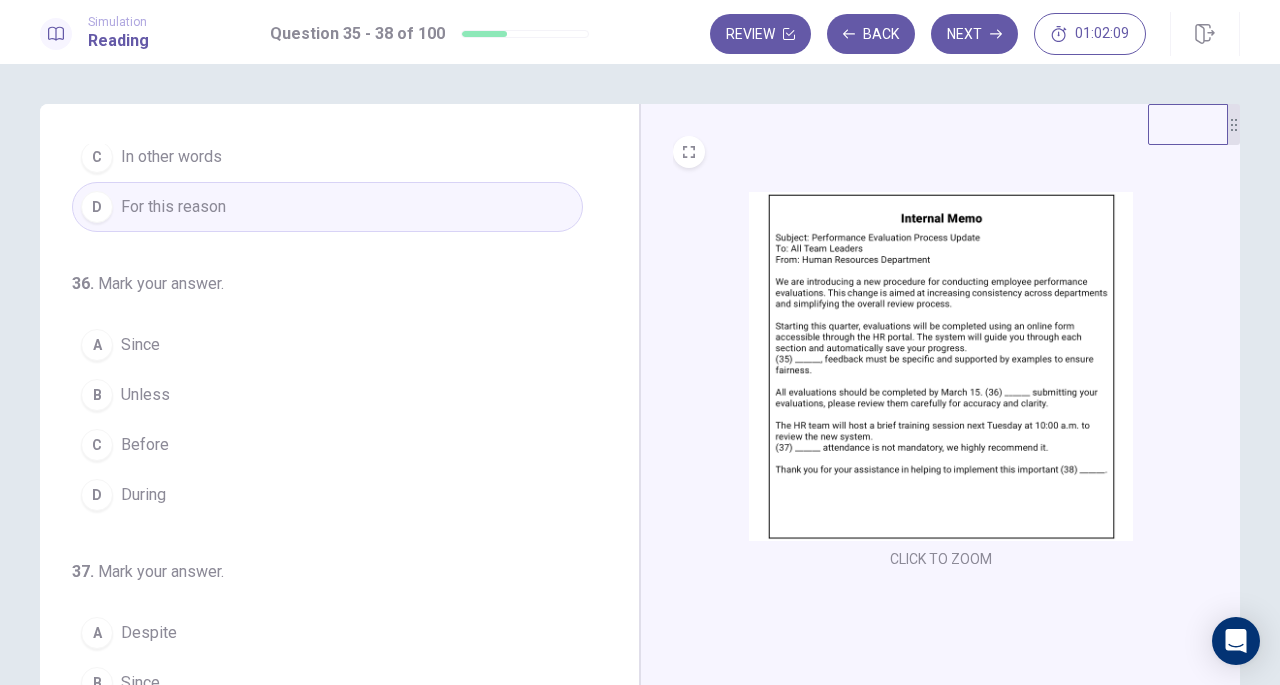 scroll, scrollTop: 200, scrollLeft: 0, axis: vertical 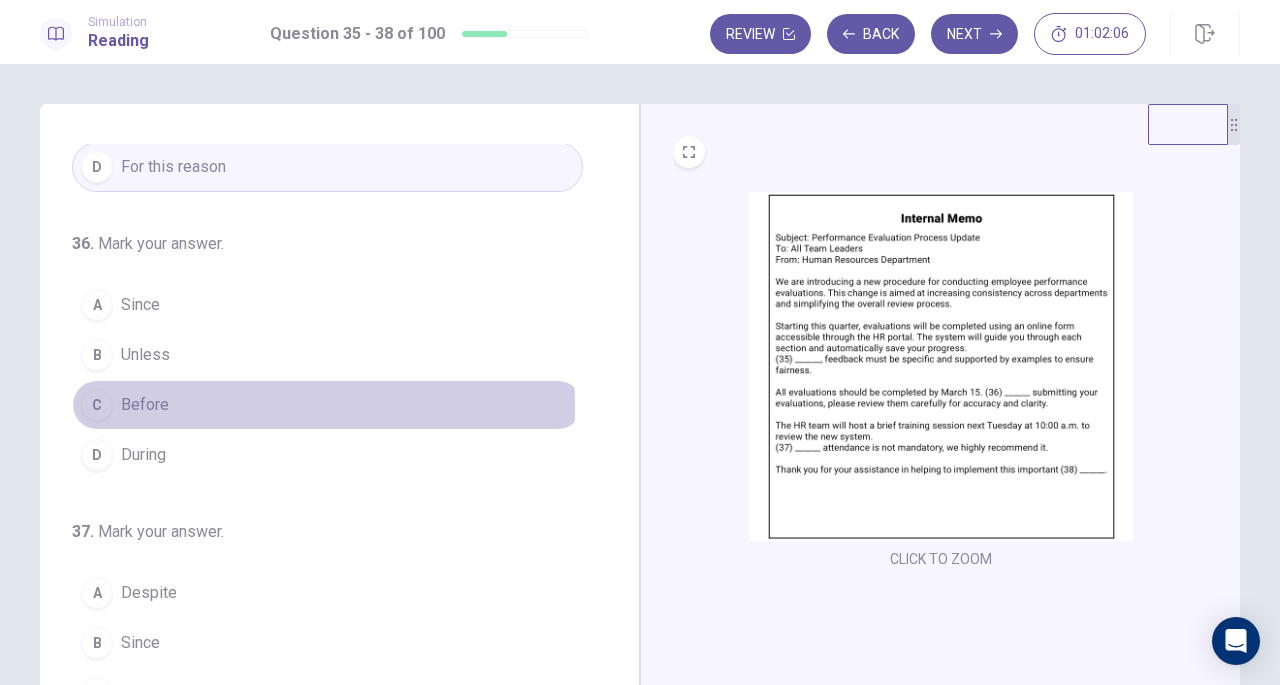 click on "Before" at bounding box center [145, 405] 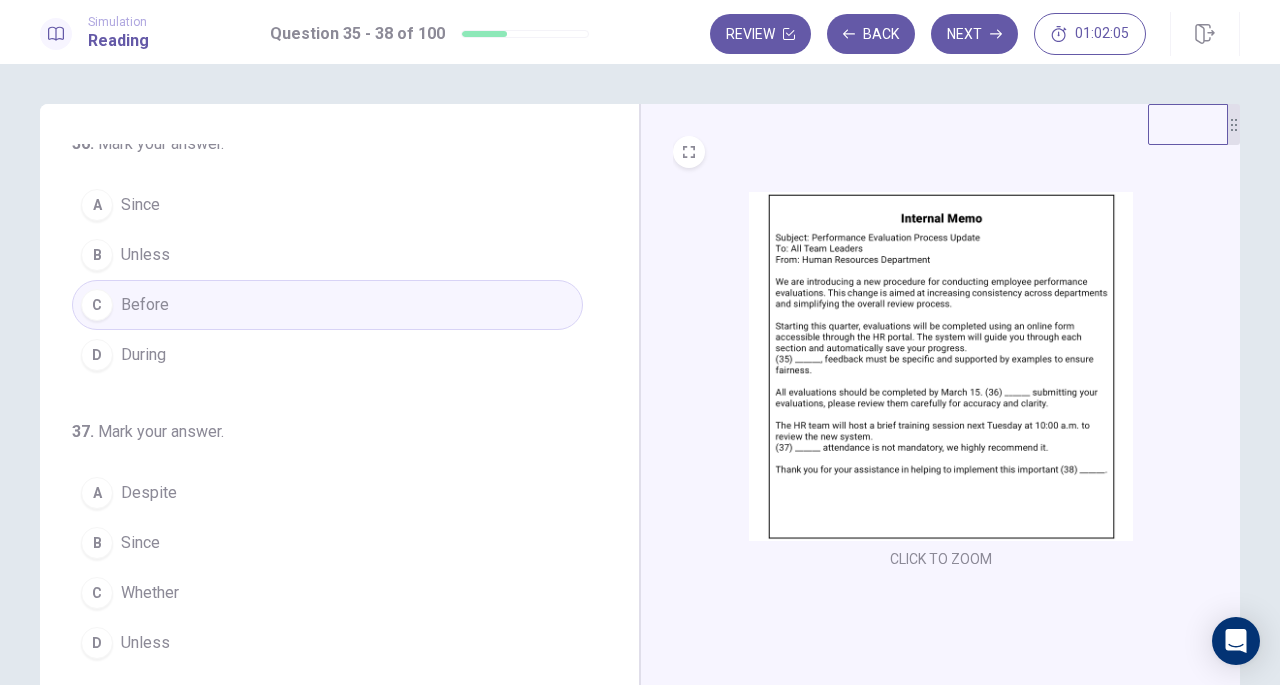 scroll, scrollTop: 400, scrollLeft: 0, axis: vertical 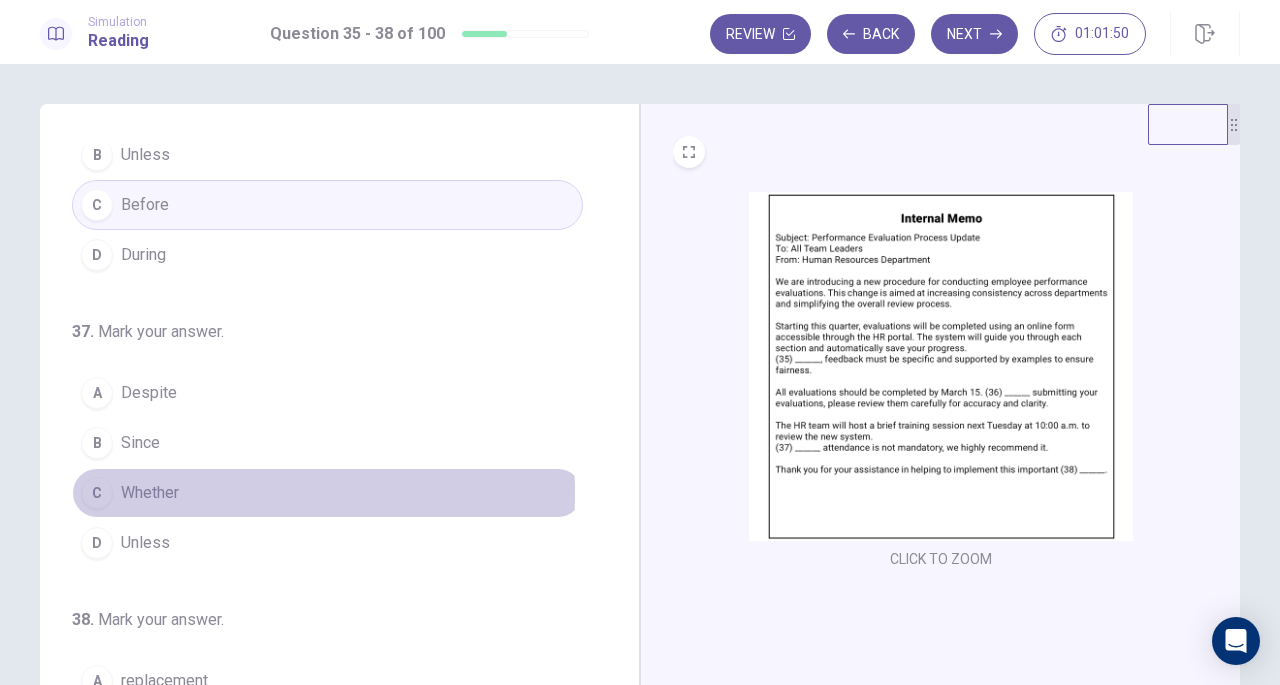 click on "Whether" at bounding box center (150, 493) 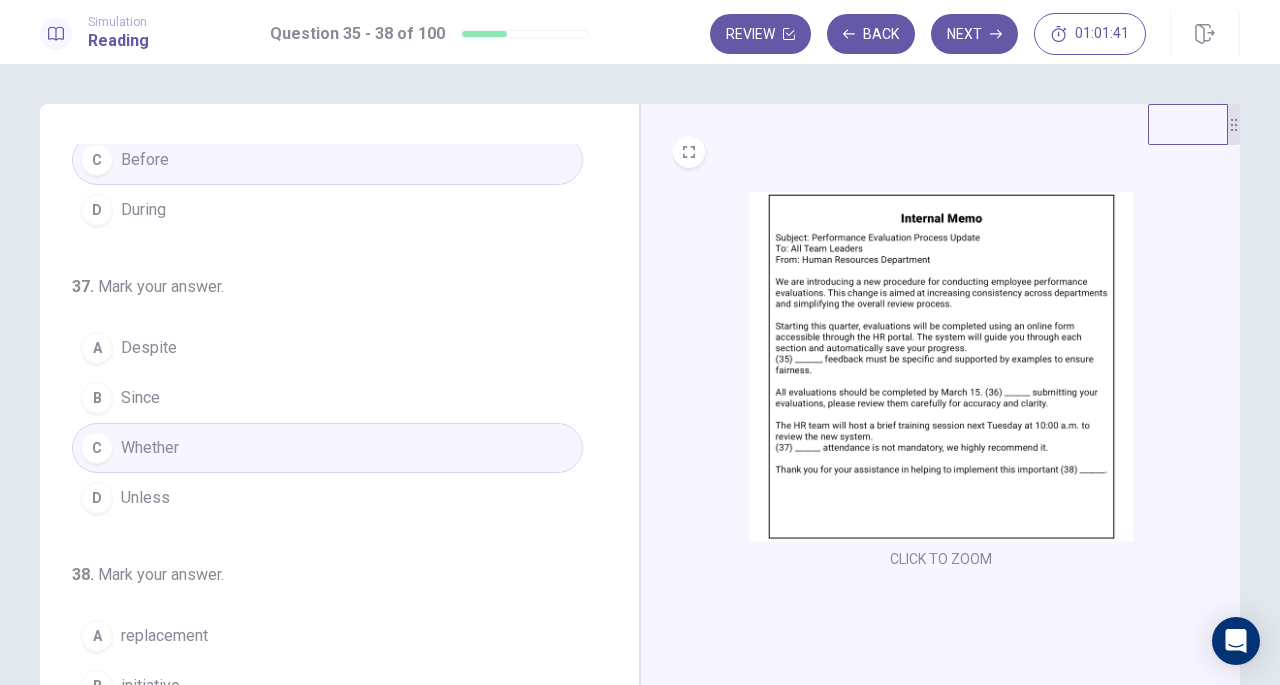 scroll, scrollTop: 486, scrollLeft: 0, axis: vertical 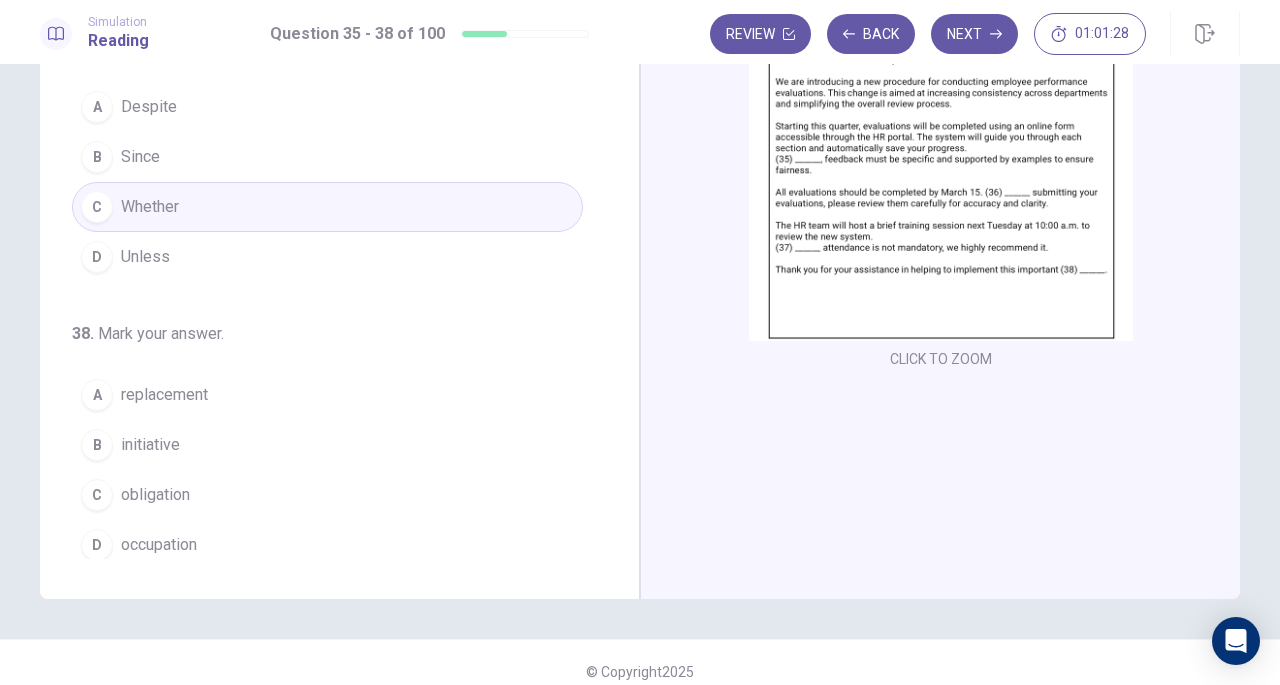 click on "initiative" at bounding box center [150, 445] 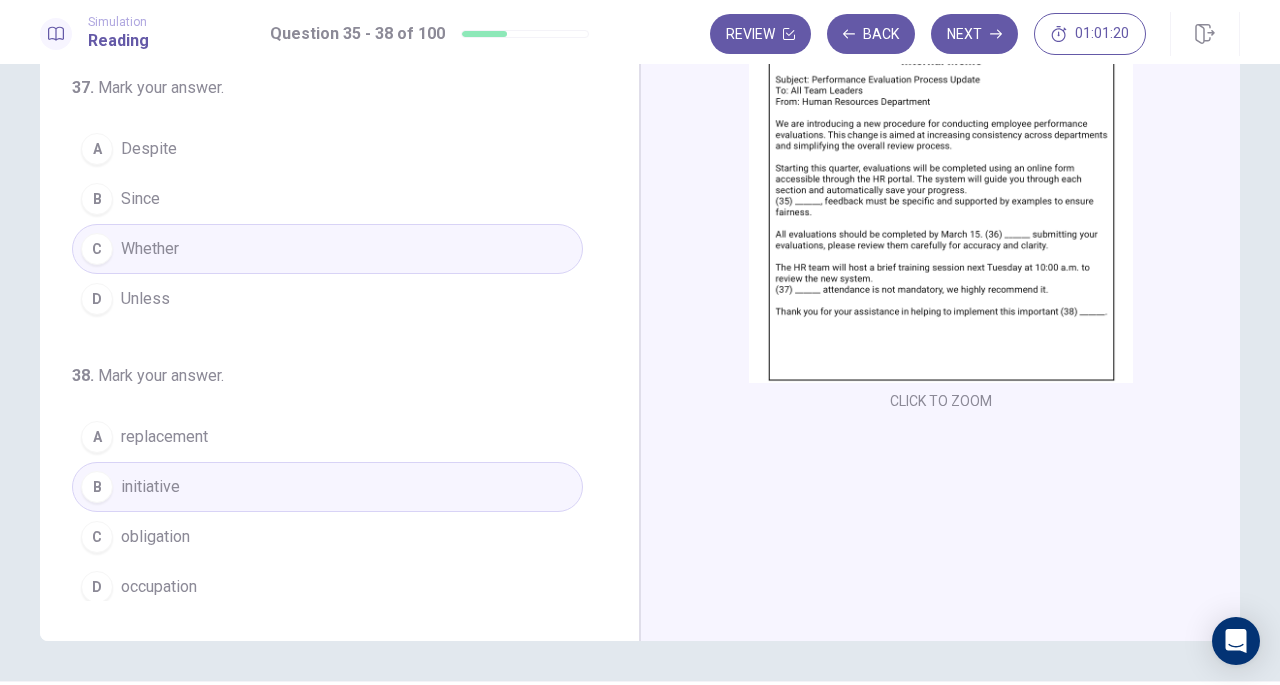 scroll, scrollTop: 218, scrollLeft: 0, axis: vertical 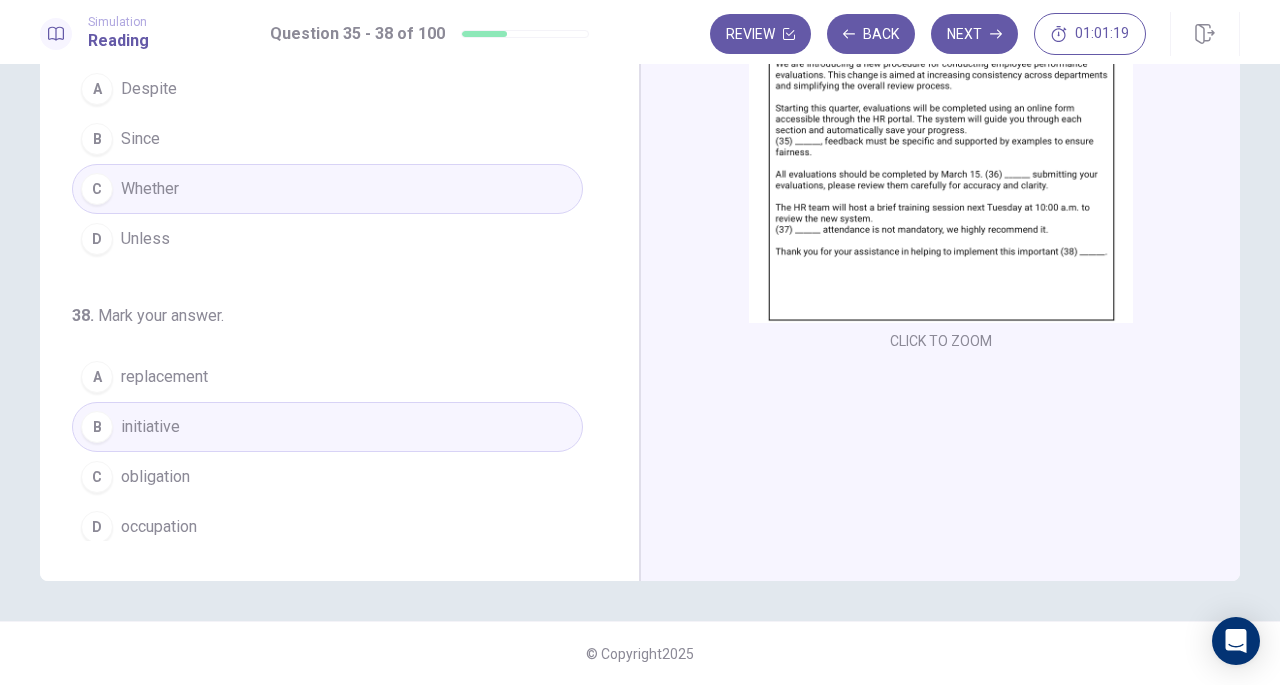 click on "A replacement" at bounding box center (327, 377) 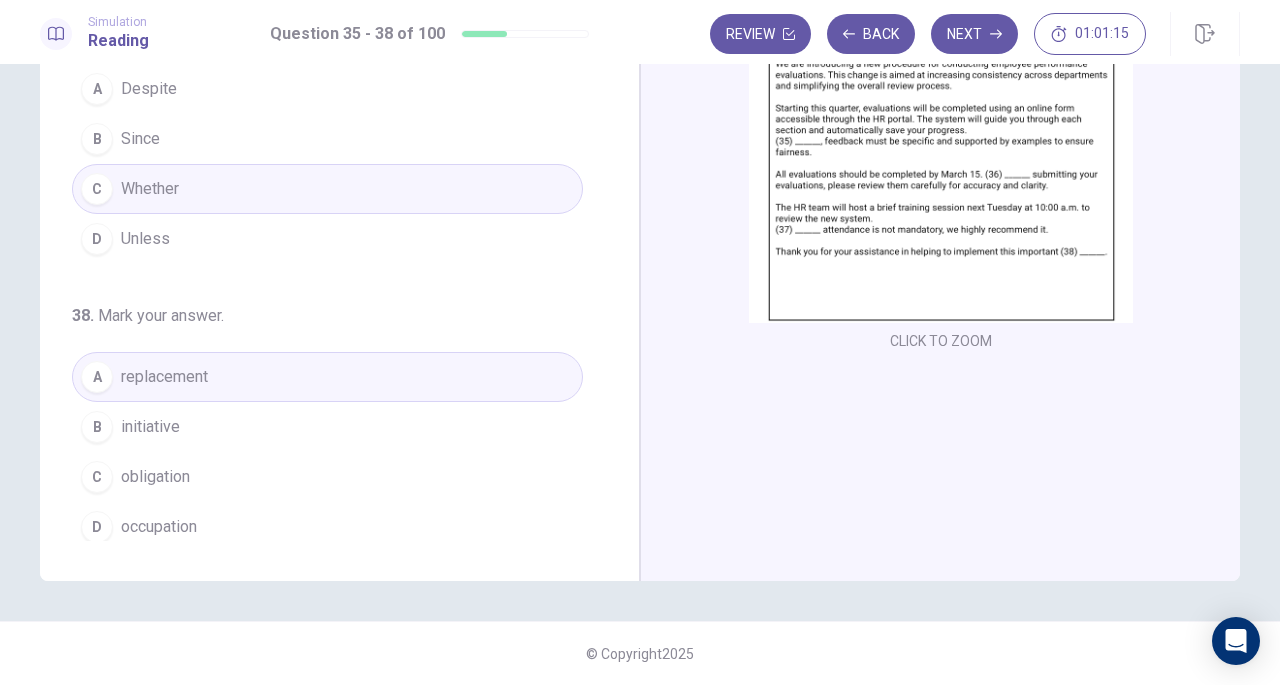 click on "Next" at bounding box center (974, 34) 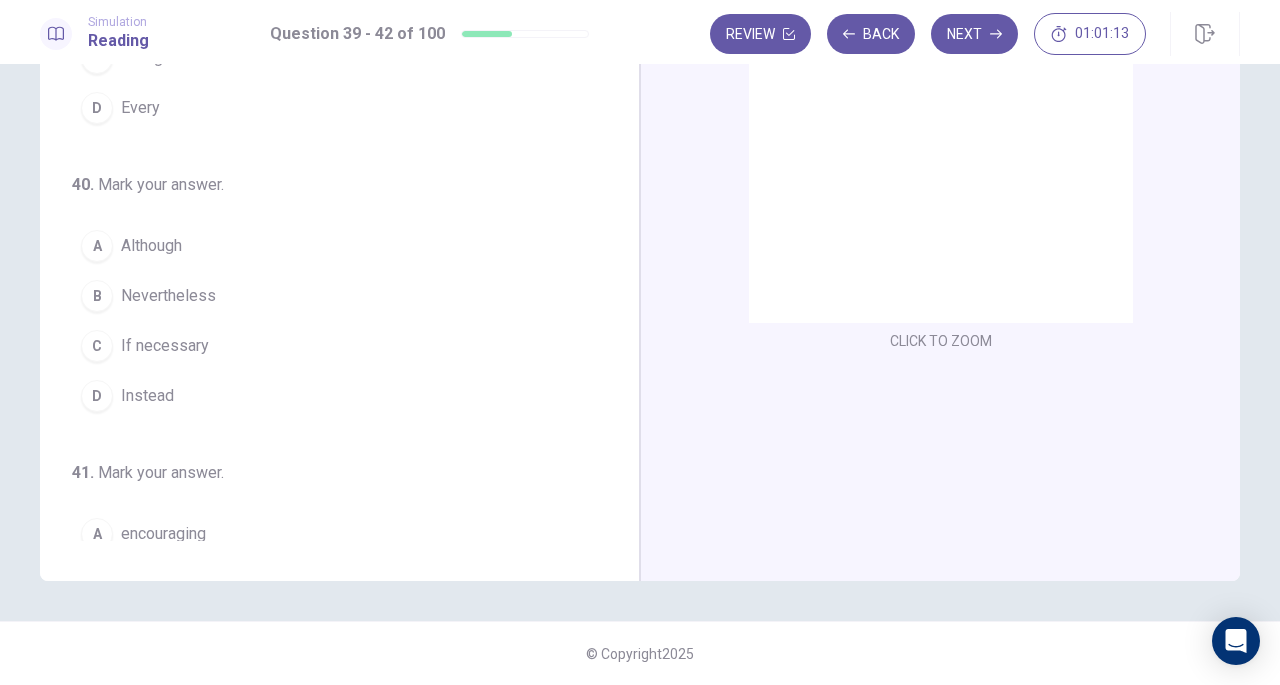 scroll, scrollTop: 0, scrollLeft: 0, axis: both 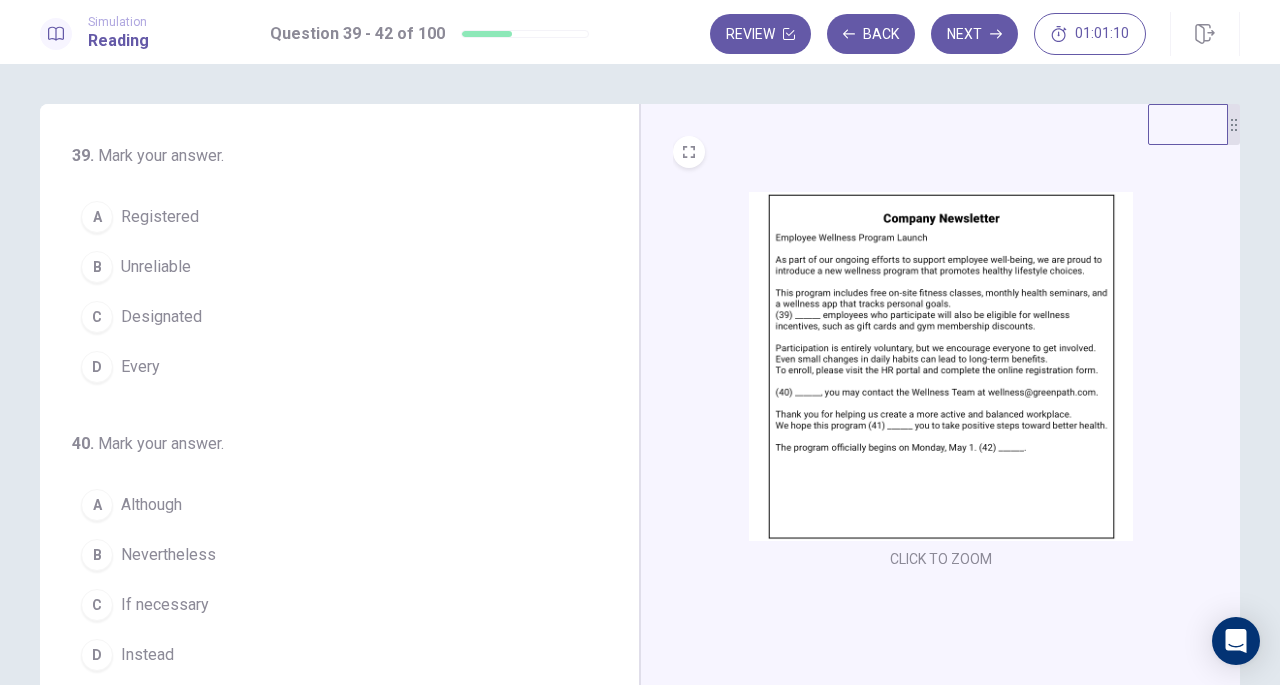 click at bounding box center [941, 366] 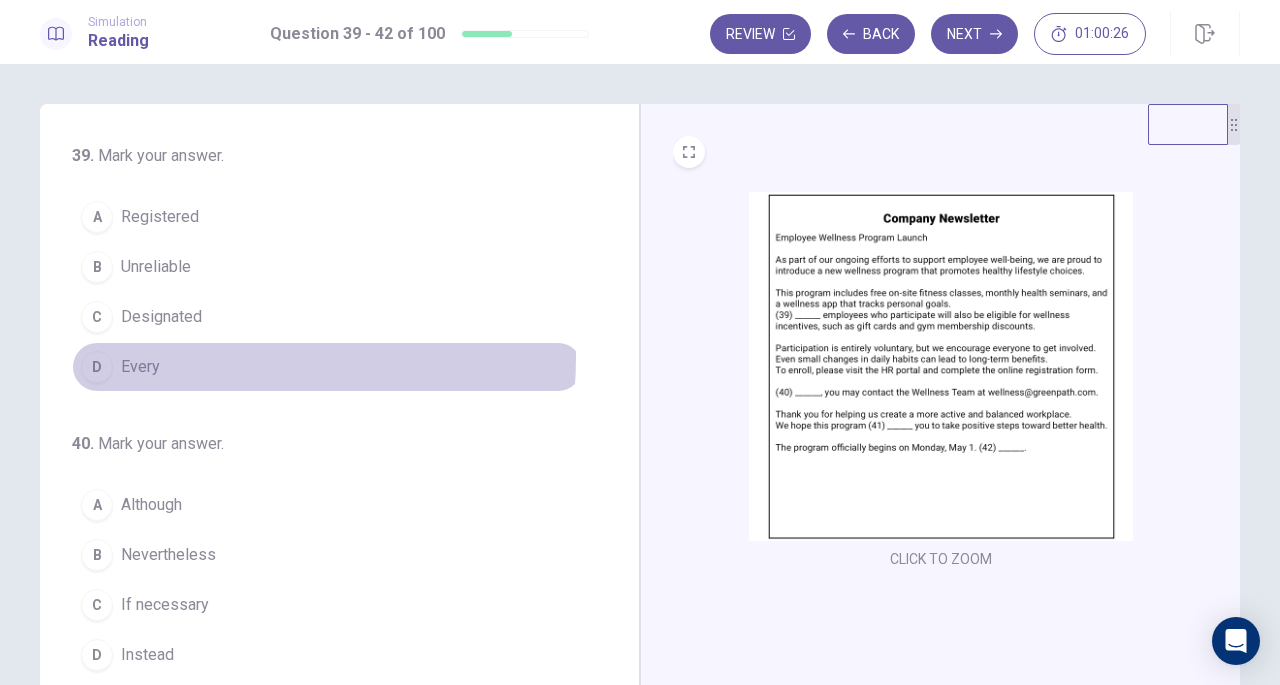 click on "Every" at bounding box center (140, 367) 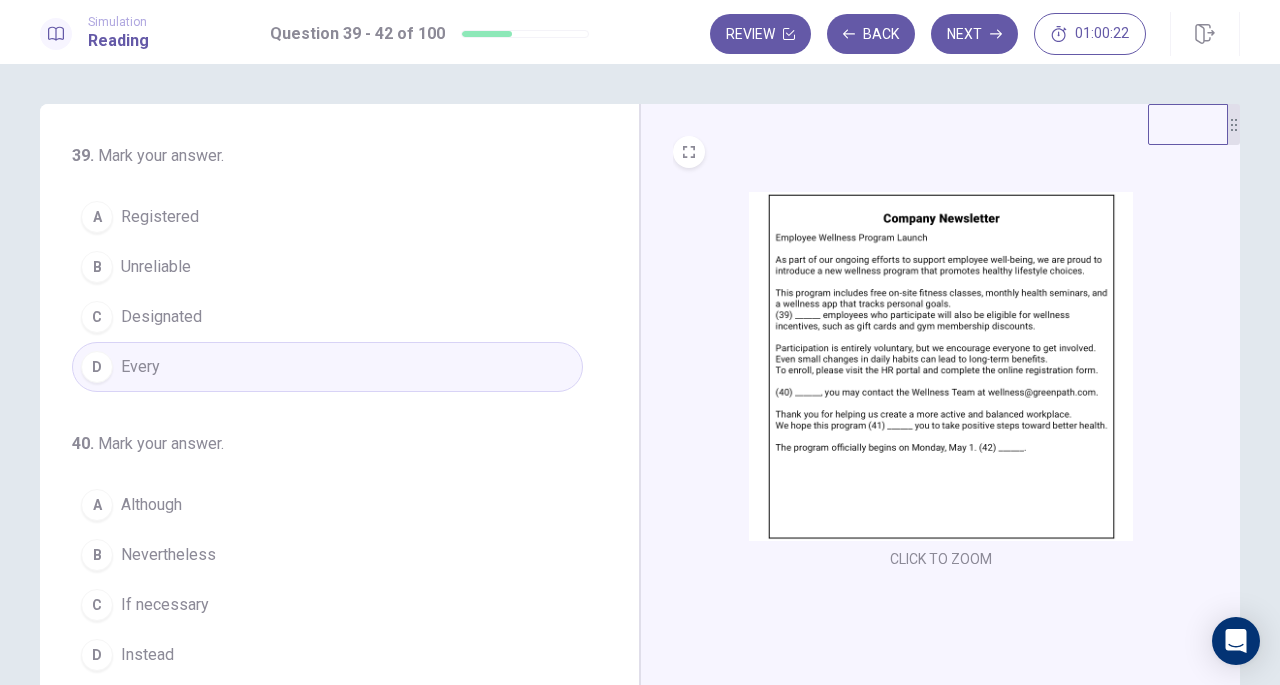 scroll, scrollTop: 100, scrollLeft: 0, axis: vertical 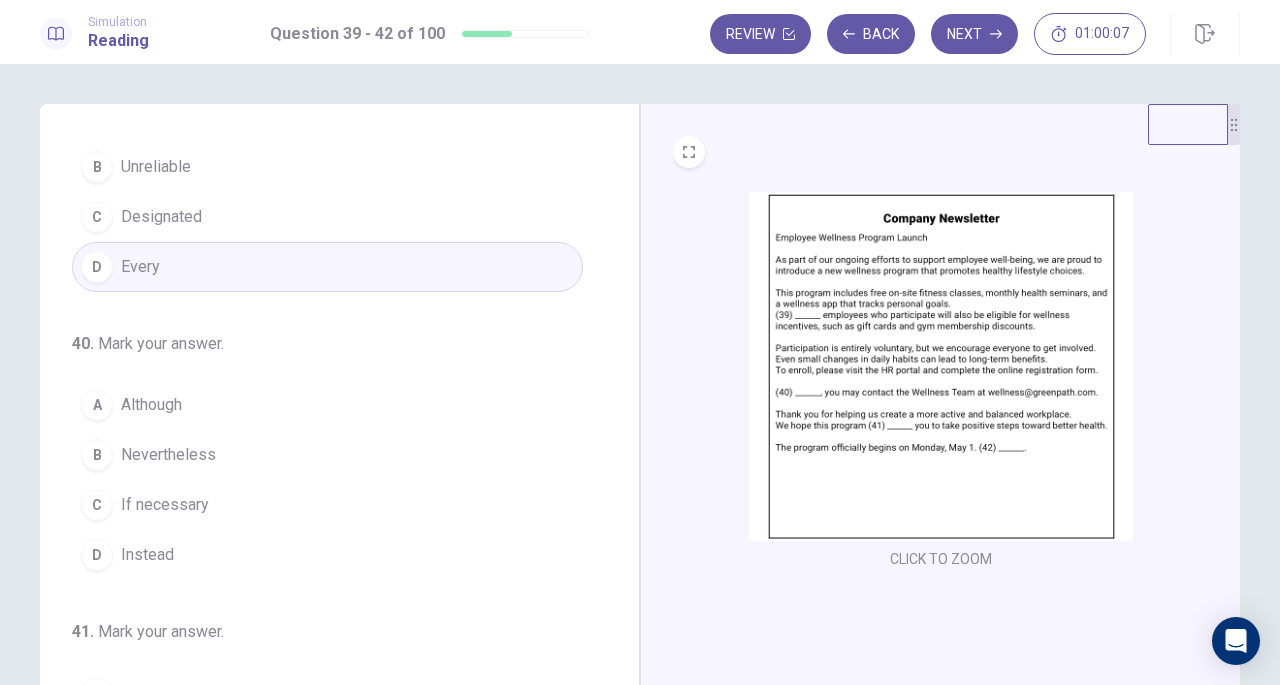 click on "If necessary" at bounding box center [165, 505] 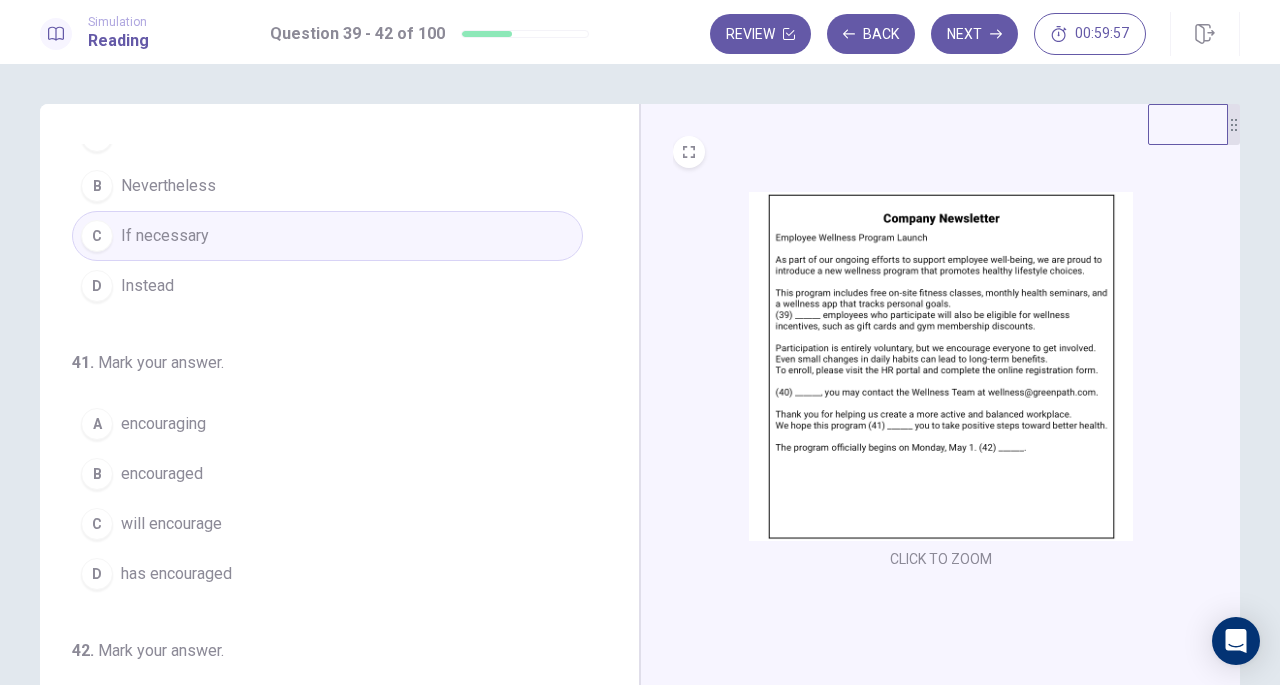 scroll, scrollTop: 400, scrollLeft: 0, axis: vertical 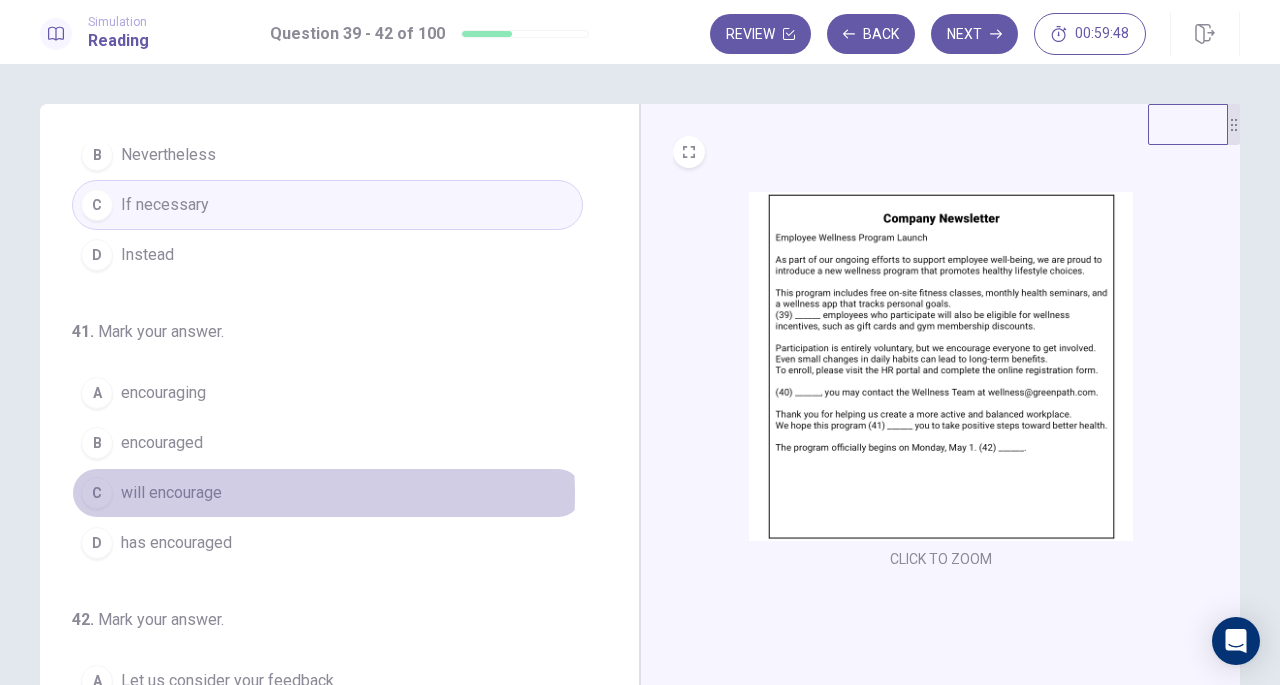 click on "C will encourage" at bounding box center [327, 493] 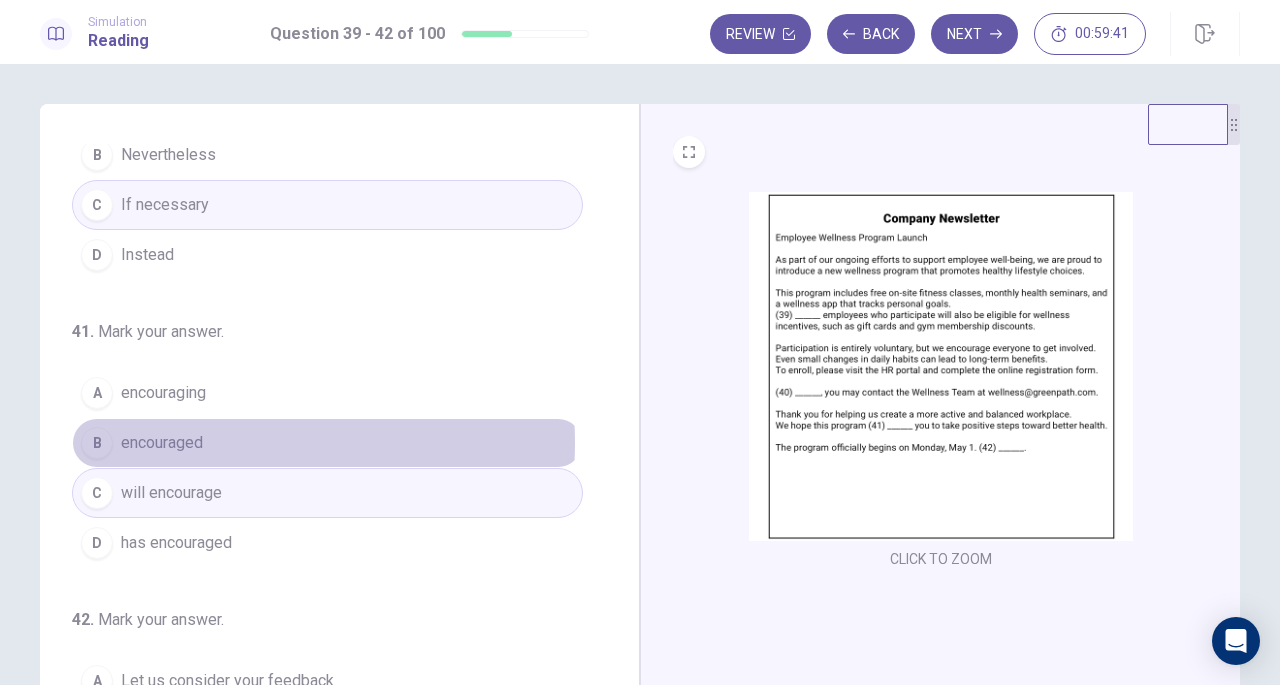 click on "B encouraged" at bounding box center (327, 443) 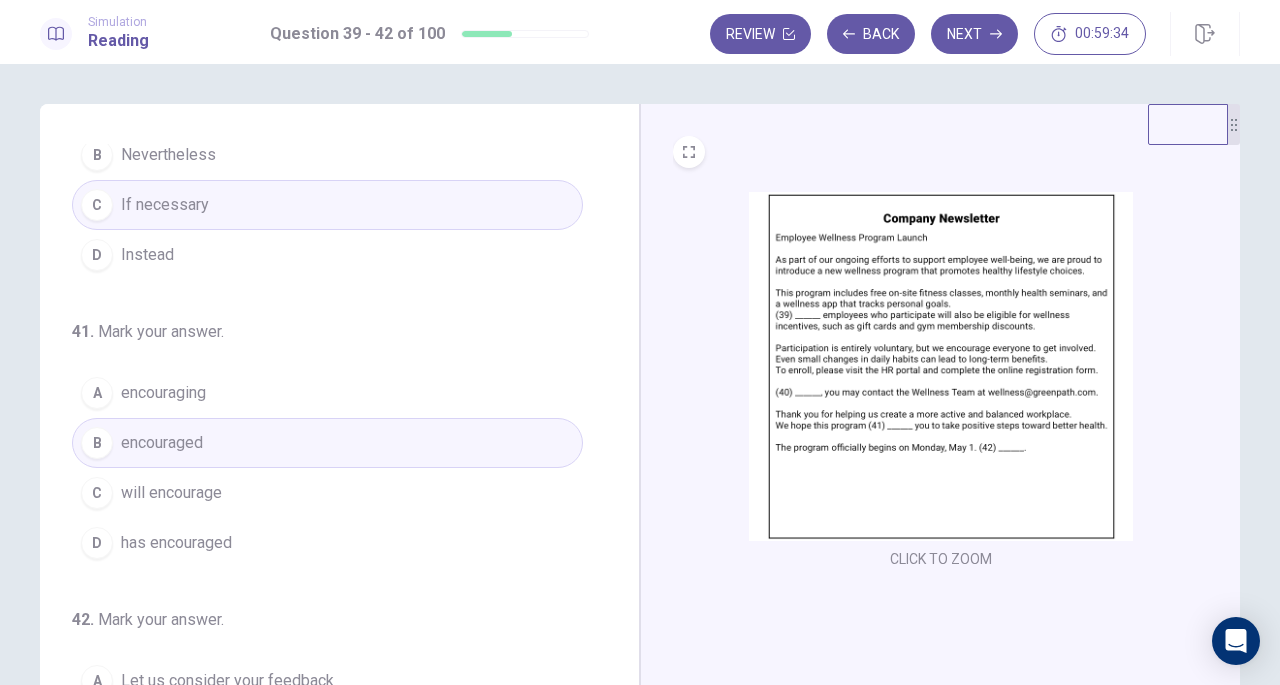scroll, scrollTop: 486, scrollLeft: 0, axis: vertical 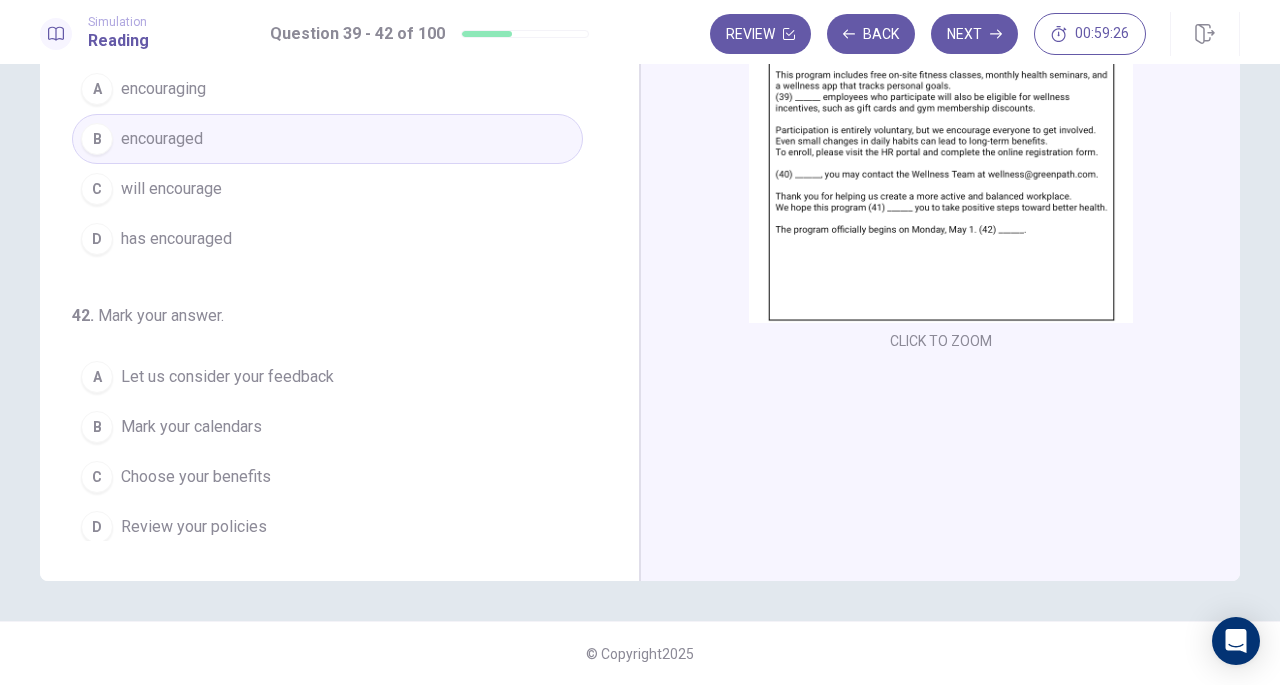 click on "Mark your calendars" at bounding box center (191, 427) 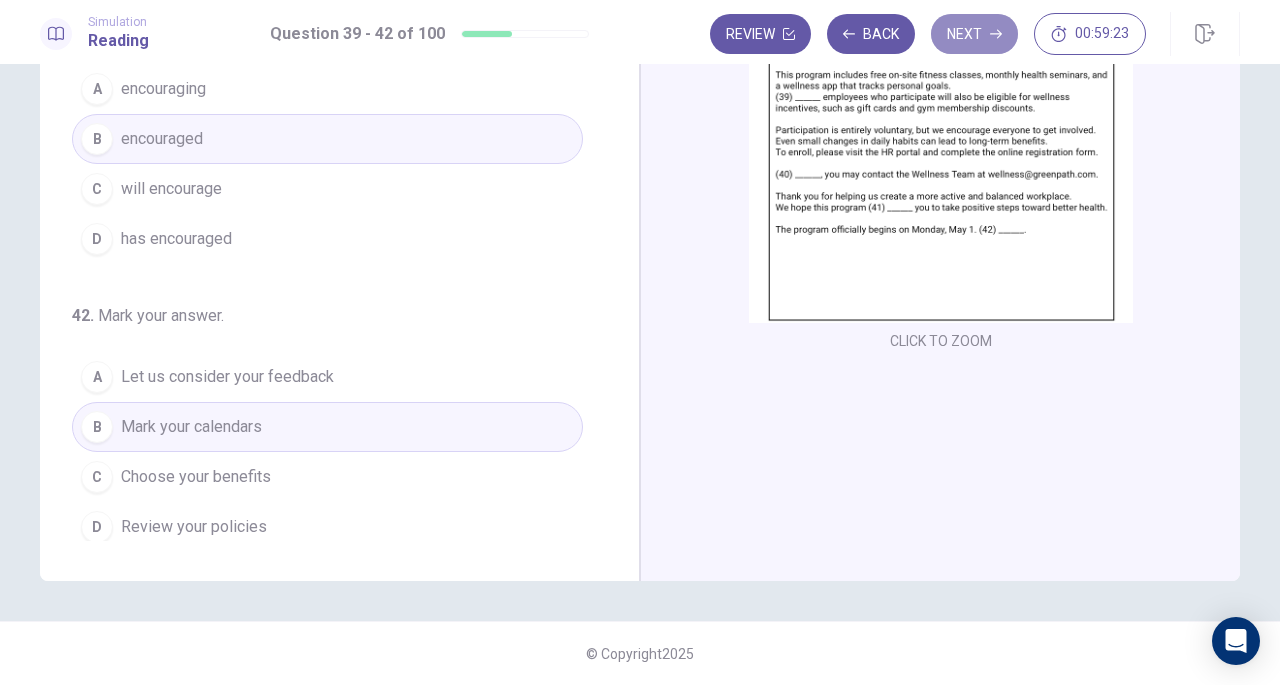 click 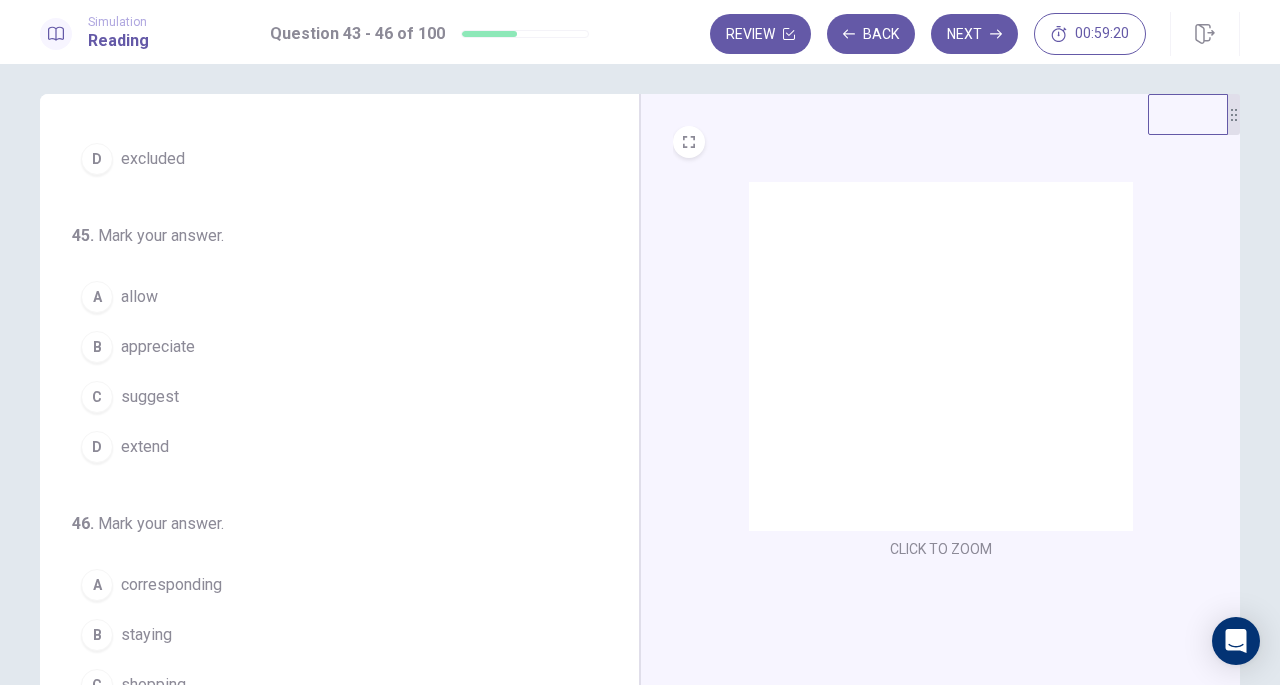 scroll, scrollTop: 0, scrollLeft: 0, axis: both 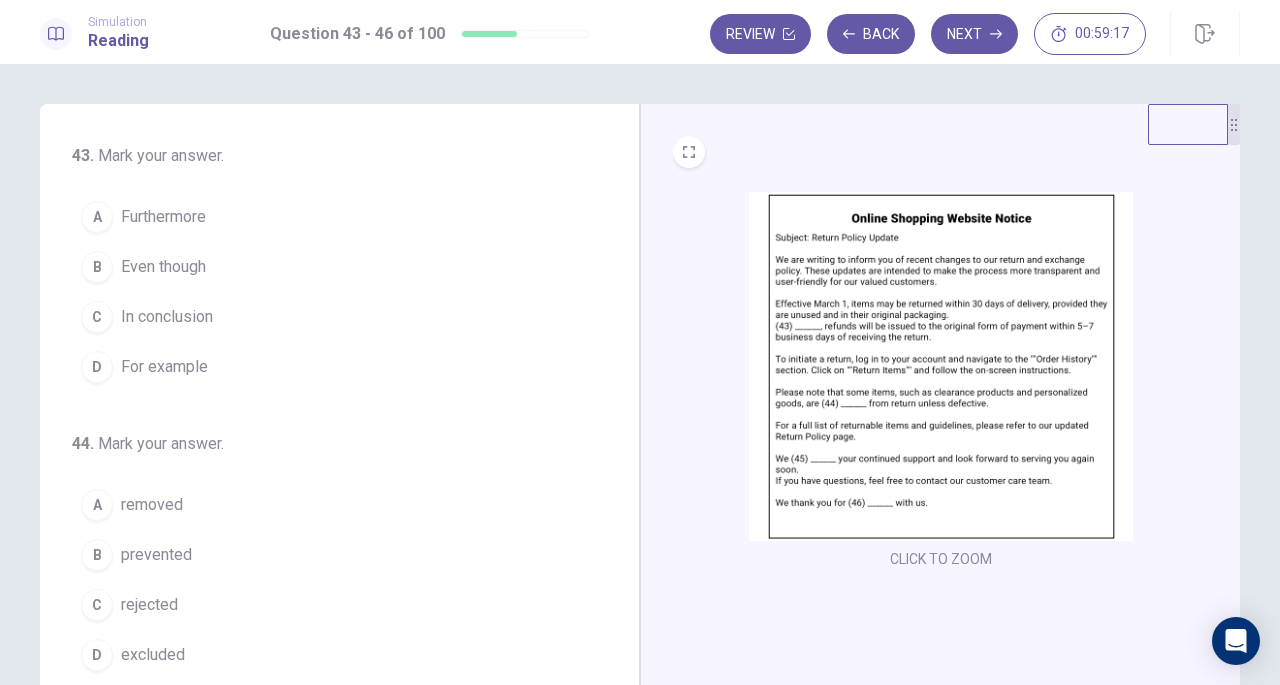 click at bounding box center (941, 366) 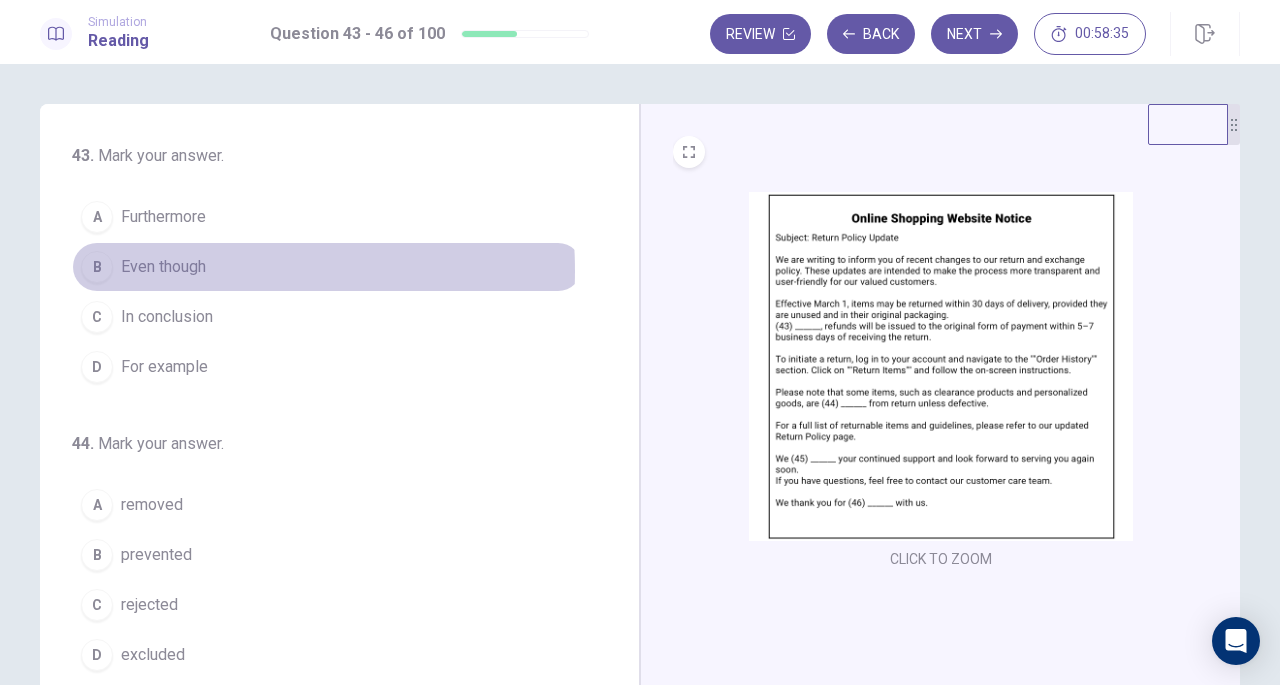 click on "Even though" at bounding box center (163, 267) 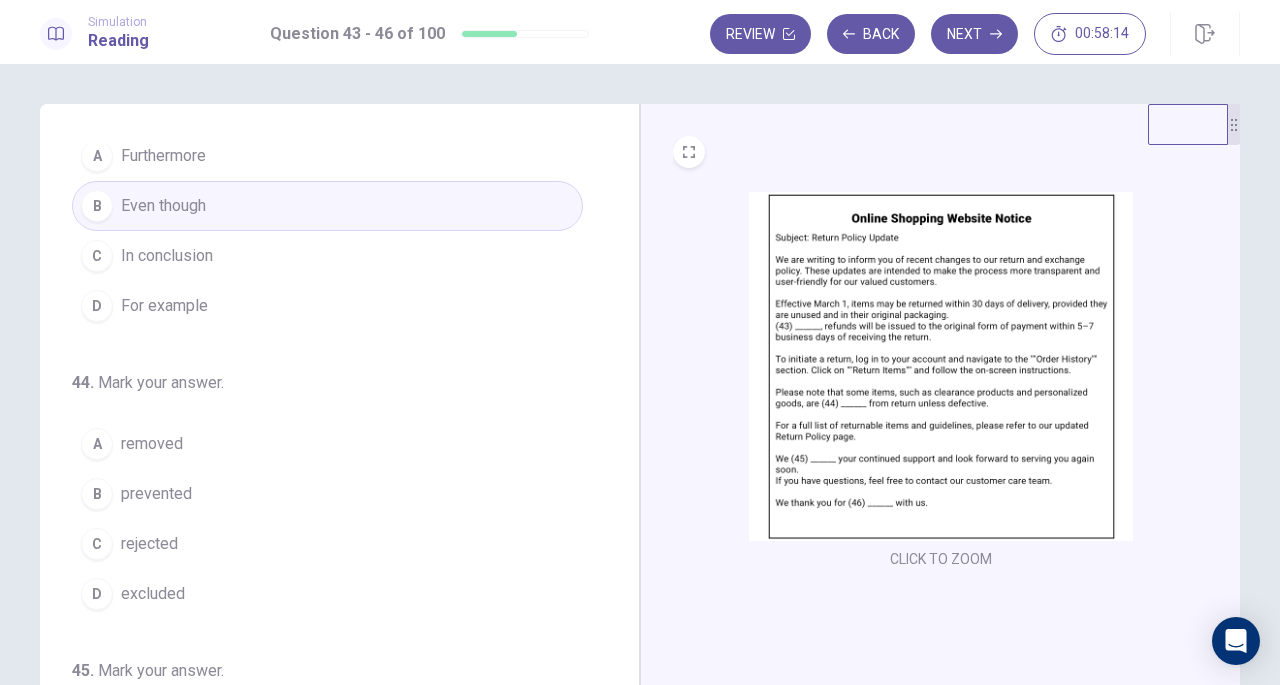 scroll, scrollTop: 100, scrollLeft: 0, axis: vertical 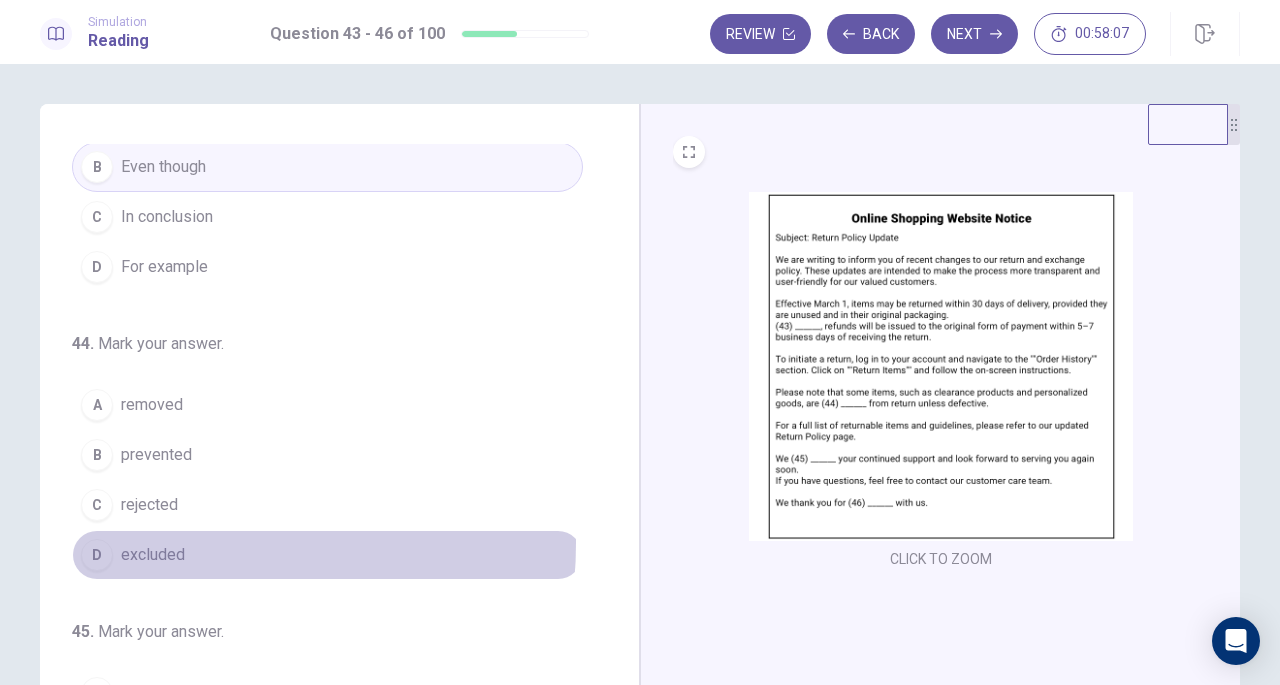 click on "excluded" at bounding box center (153, 555) 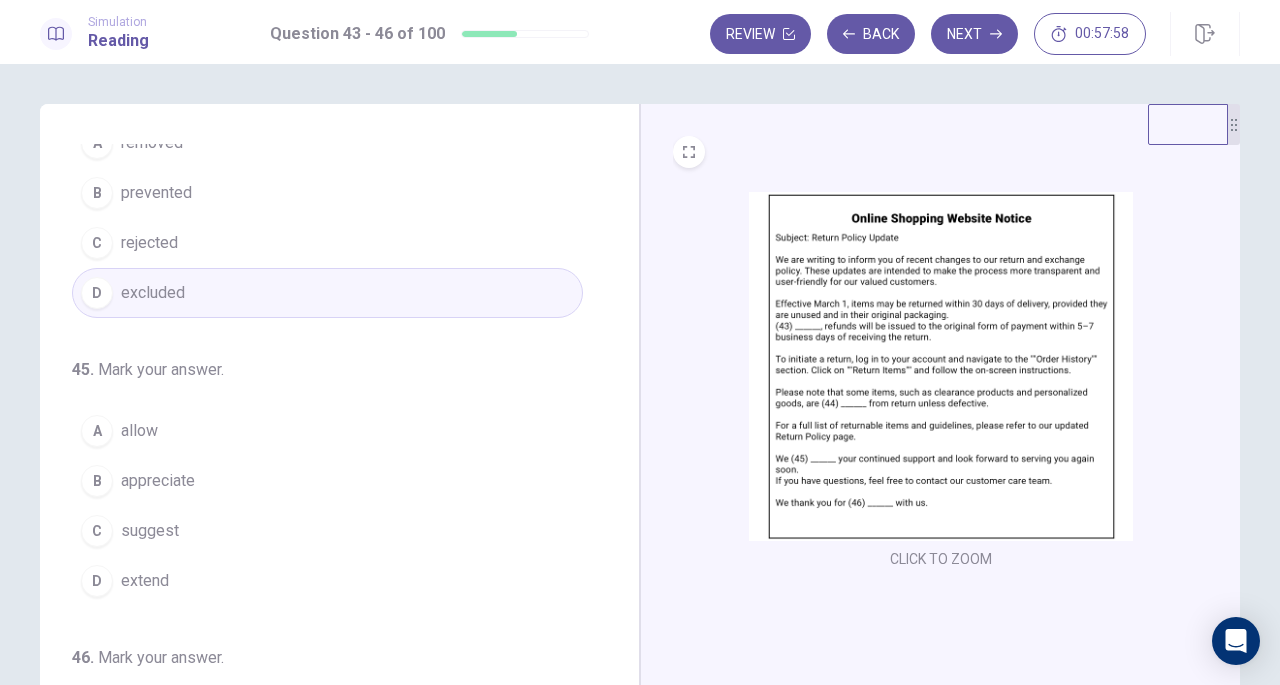 scroll, scrollTop: 486, scrollLeft: 0, axis: vertical 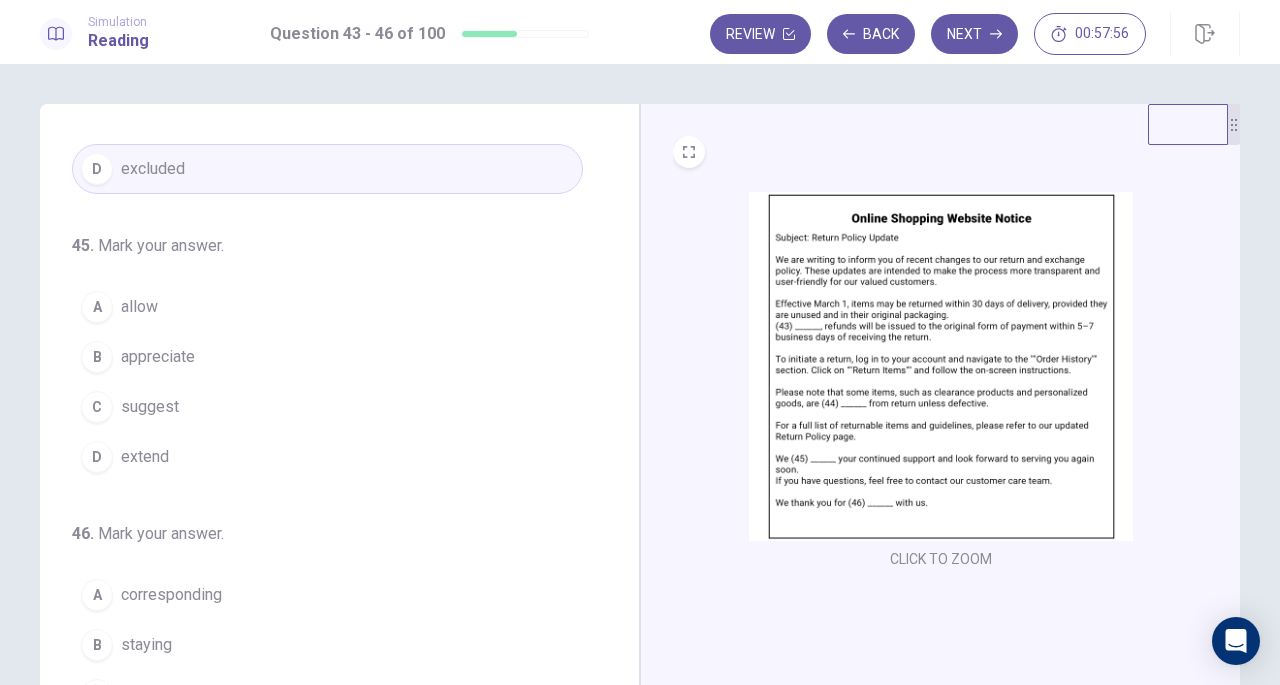 click on "appreciate" at bounding box center (158, 357) 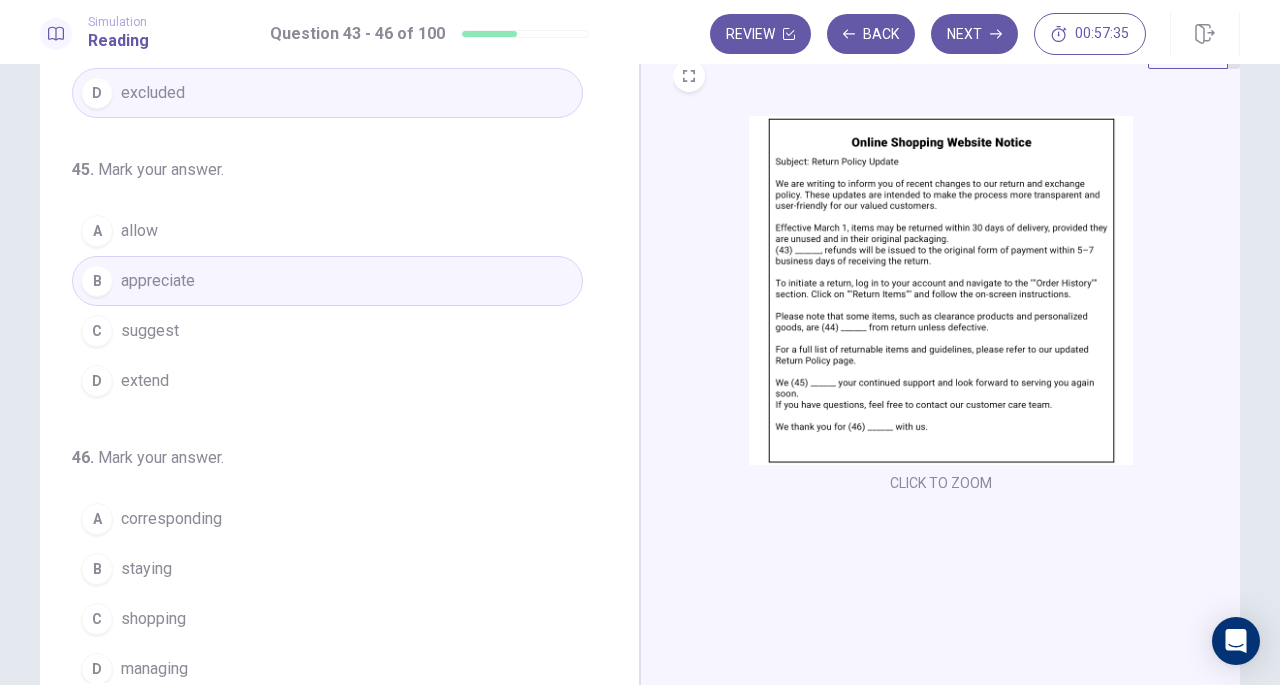 scroll, scrollTop: 200, scrollLeft: 0, axis: vertical 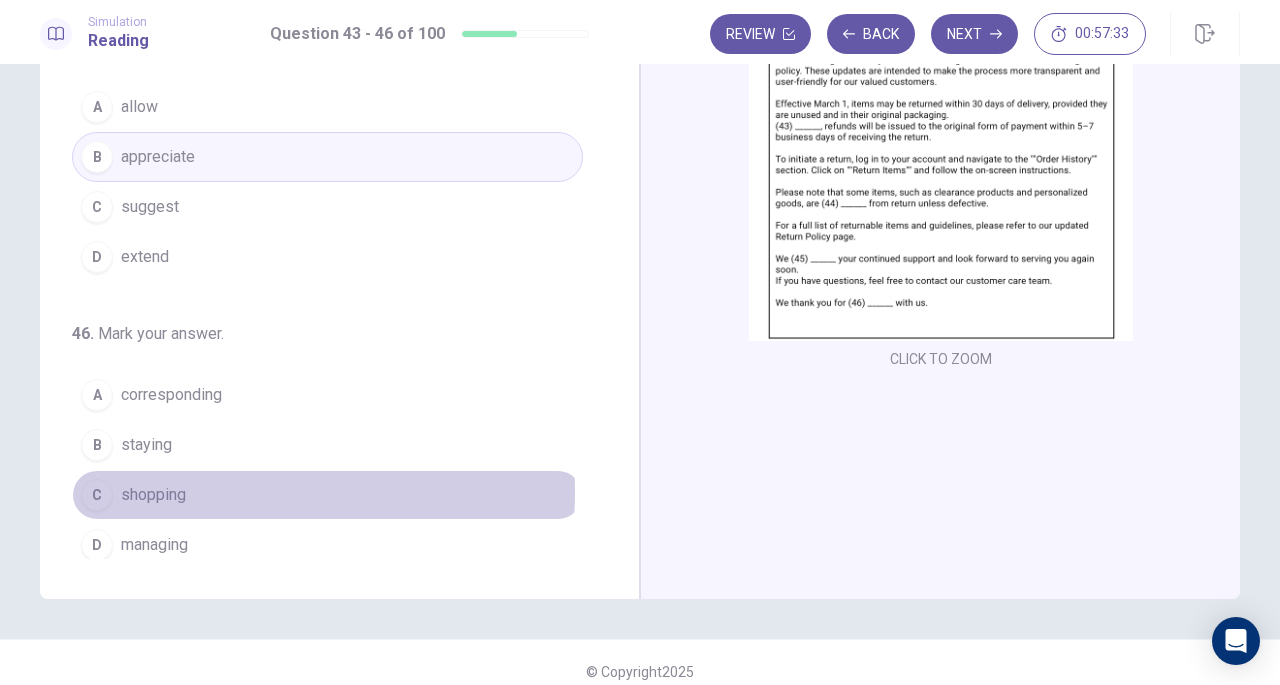 click on "C shopping" at bounding box center (327, 495) 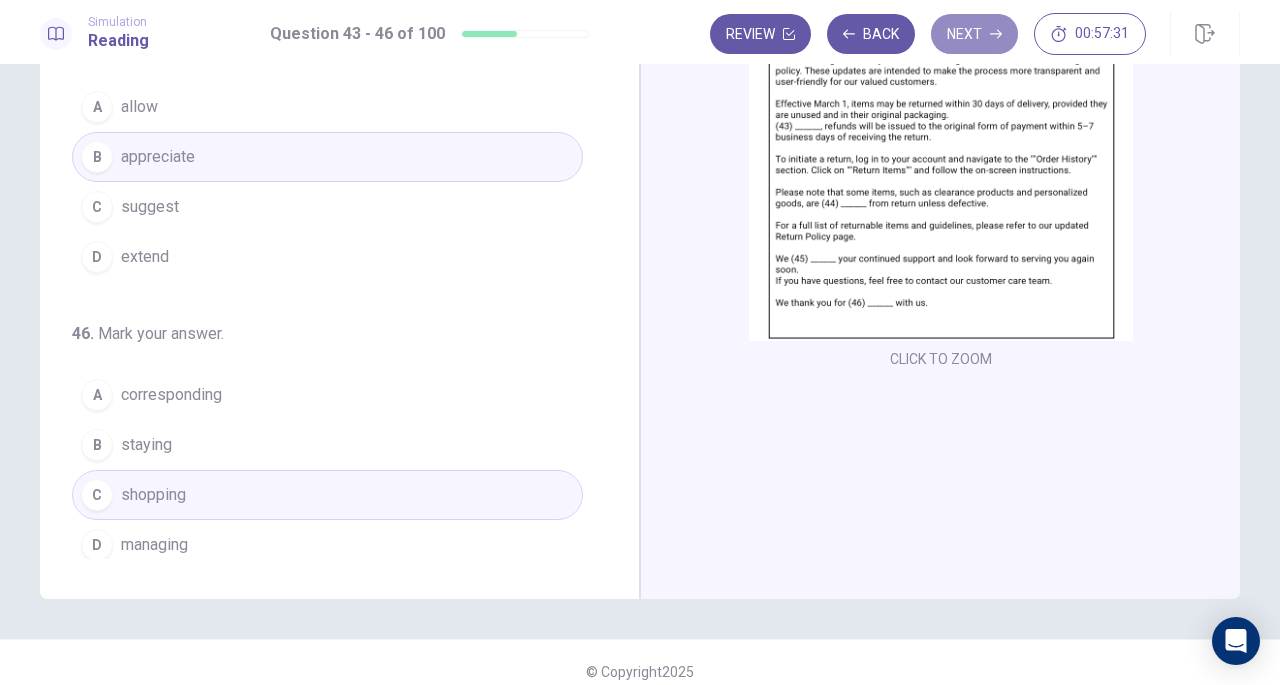 click on "Next" at bounding box center (974, 34) 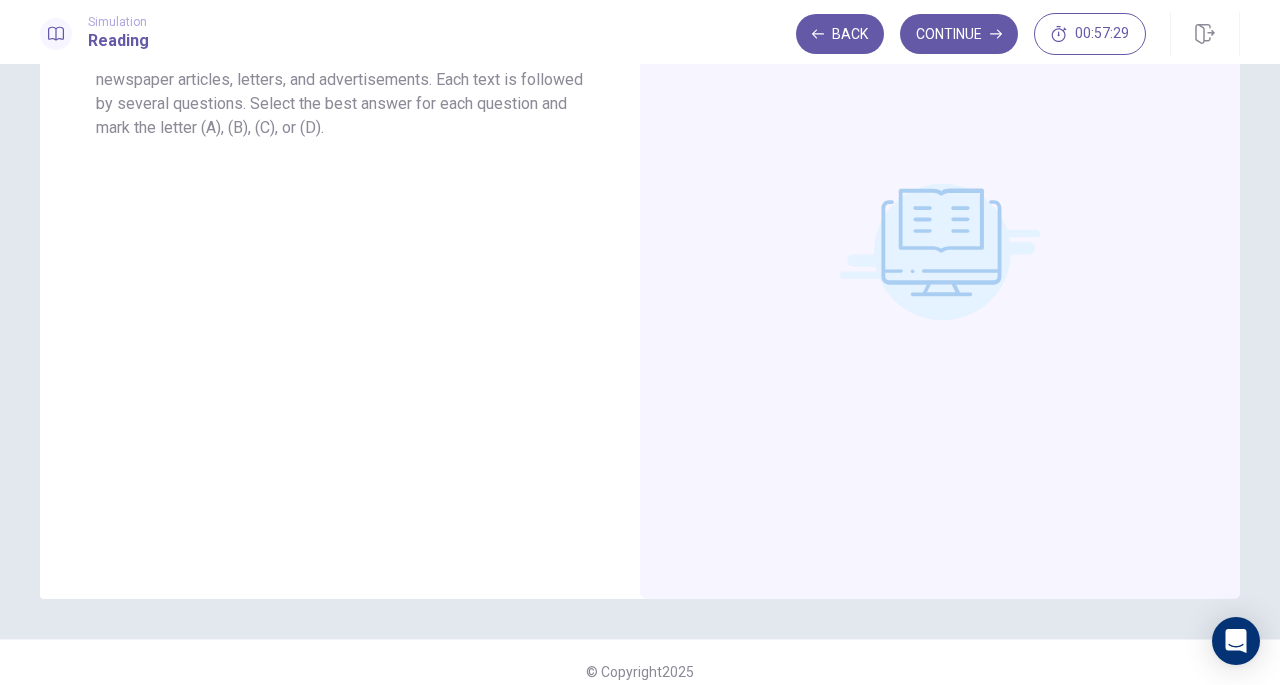 scroll, scrollTop: 0, scrollLeft: 0, axis: both 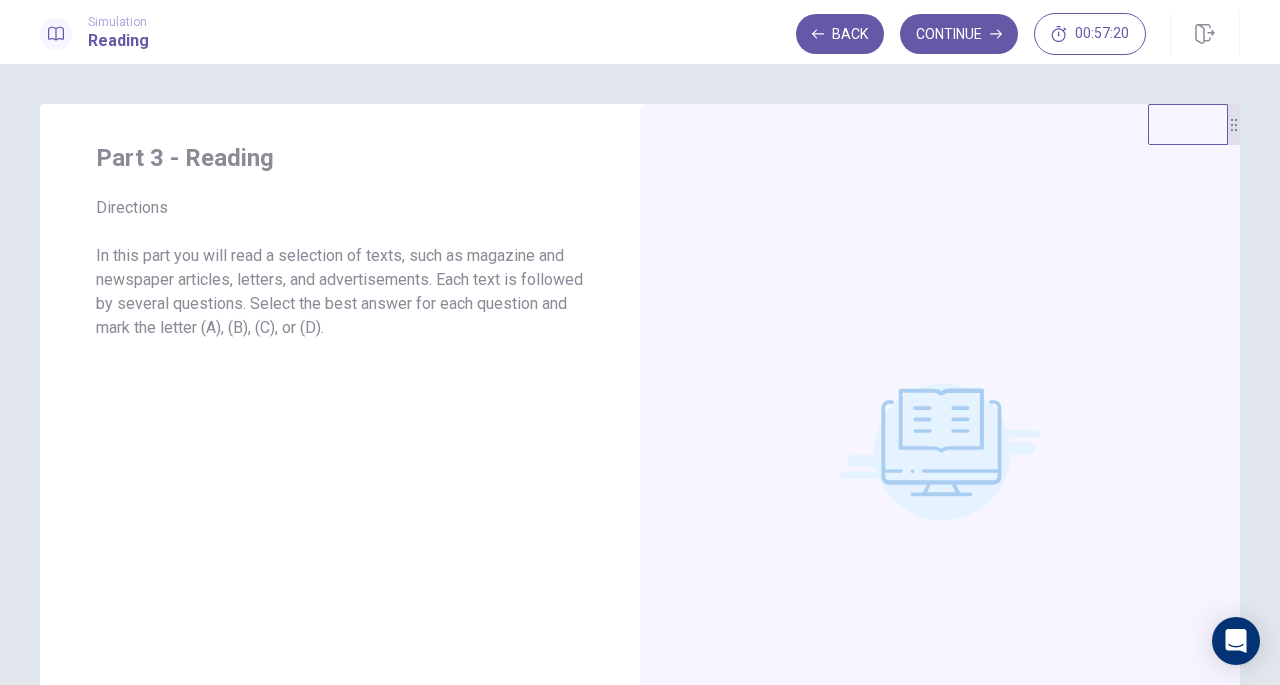 click on "Continue" at bounding box center (959, 34) 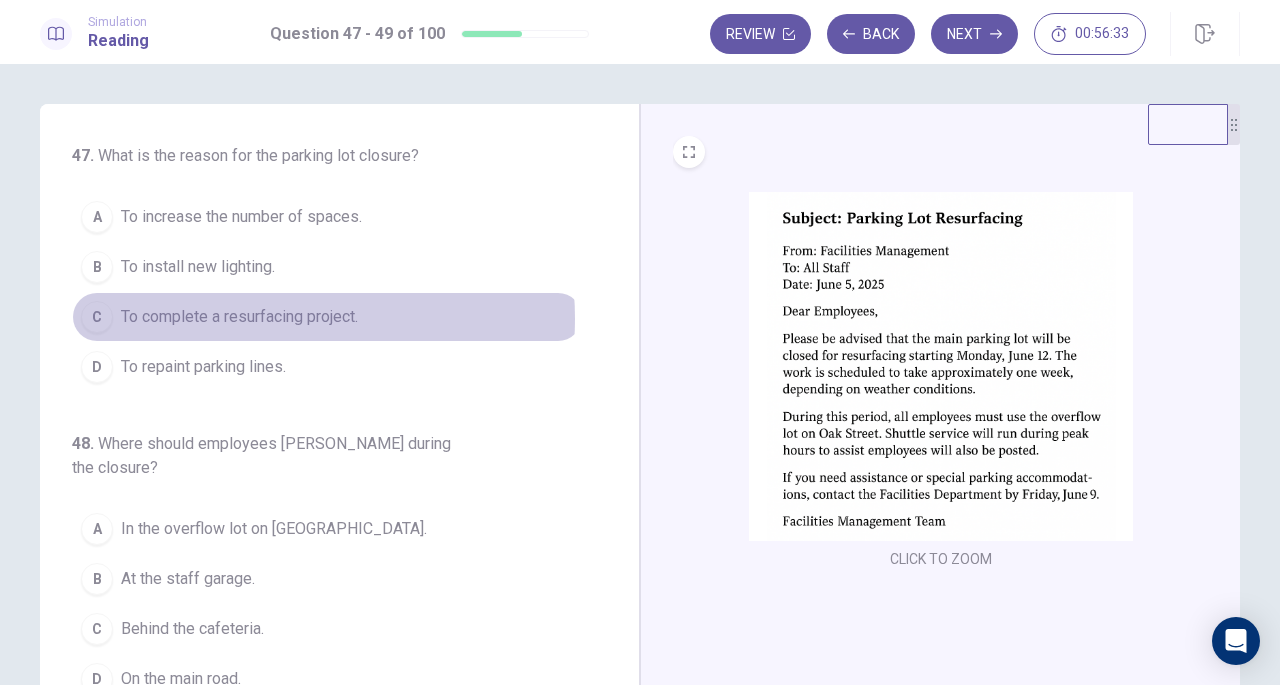 click on "To complete a resurfacing project." at bounding box center [239, 317] 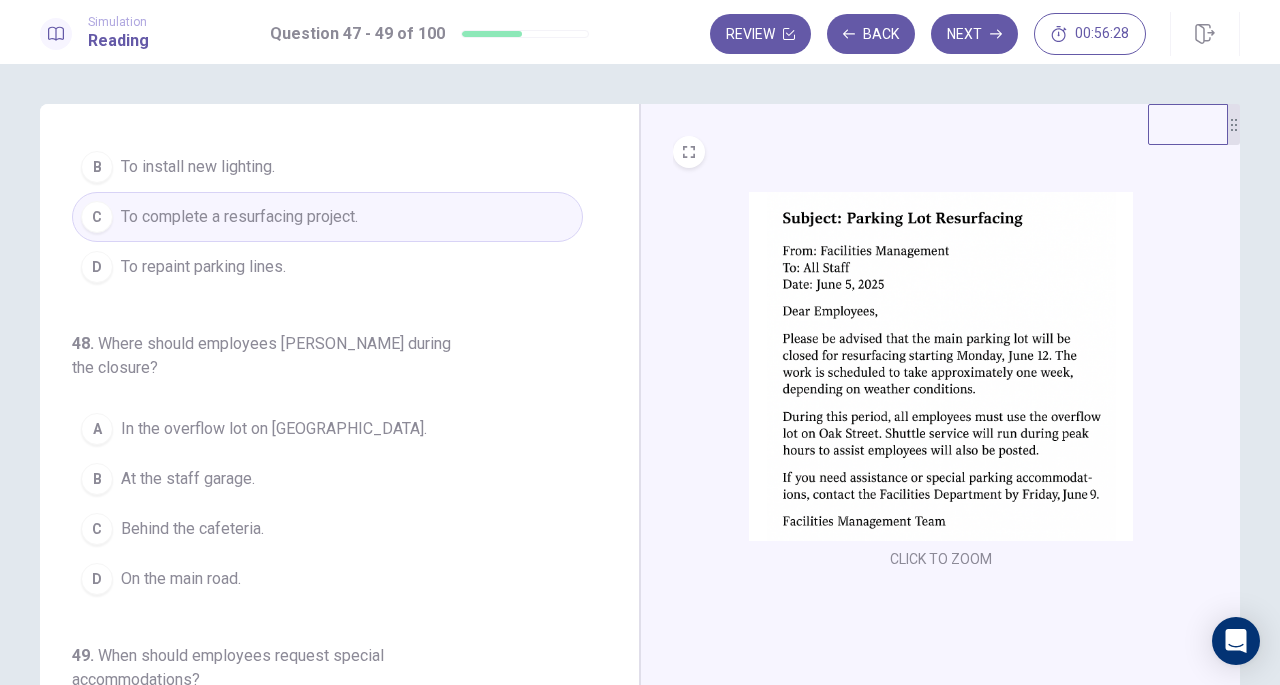 scroll, scrollTop: 200, scrollLeft: 0, axis: vertical 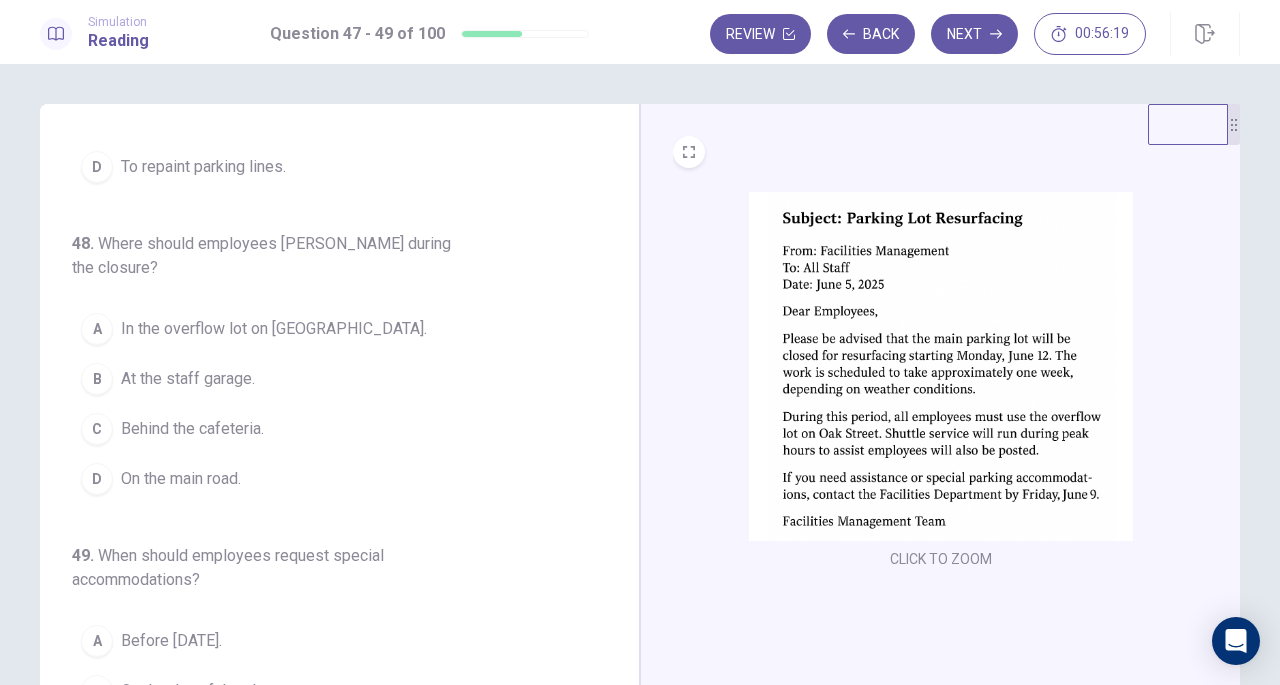click on "In the overflow lot on Oak Street." at bounding box center [274, 329] 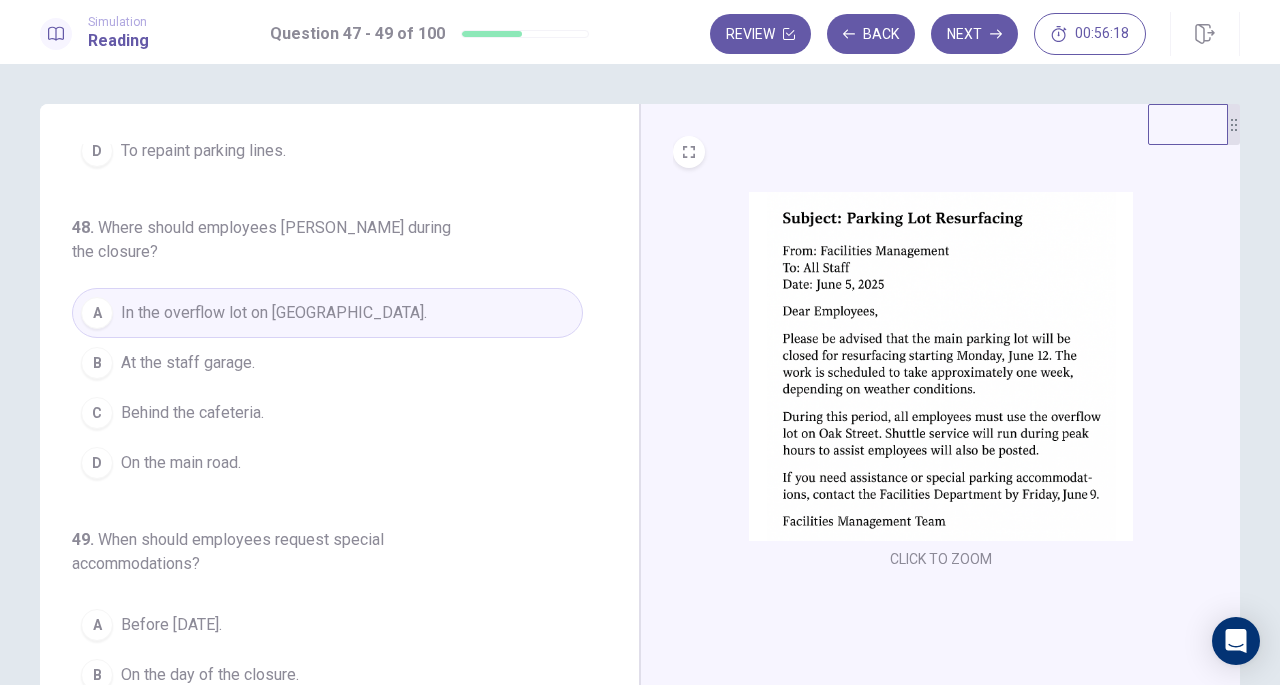 scroll, scrollTop: 224, scrollLeft: 0, axis: vertical 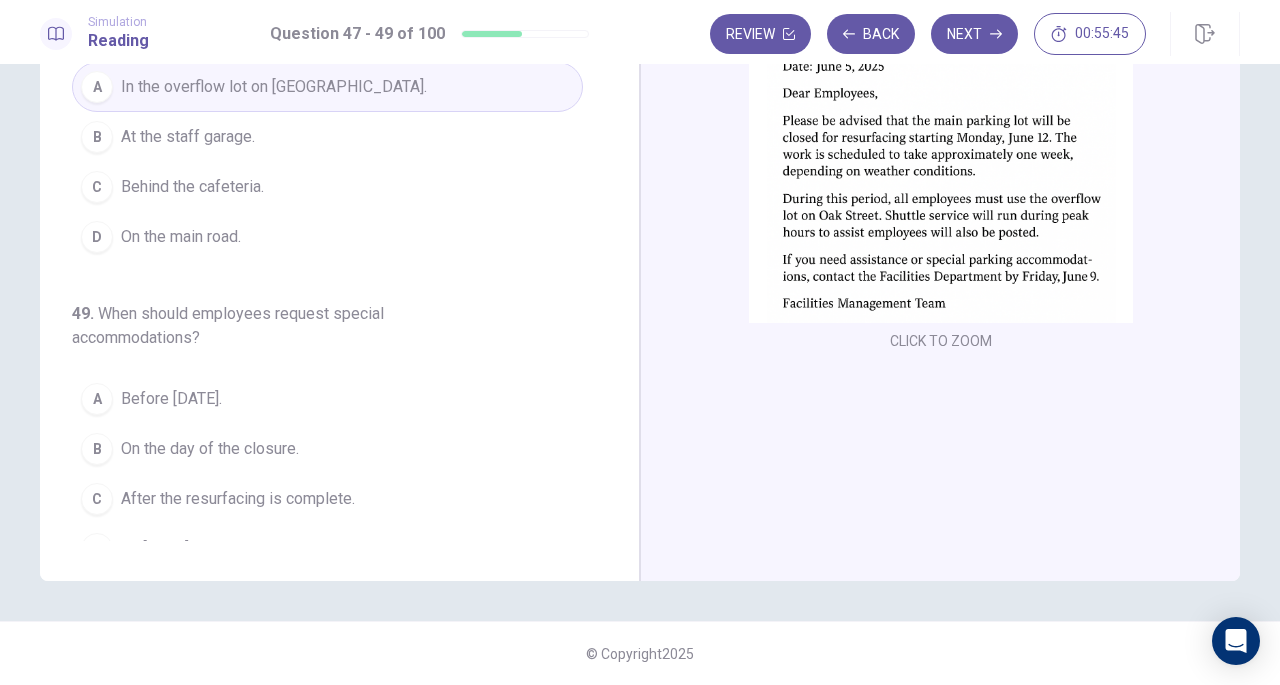 click on "By June 9." at bounding box center (156, 549) 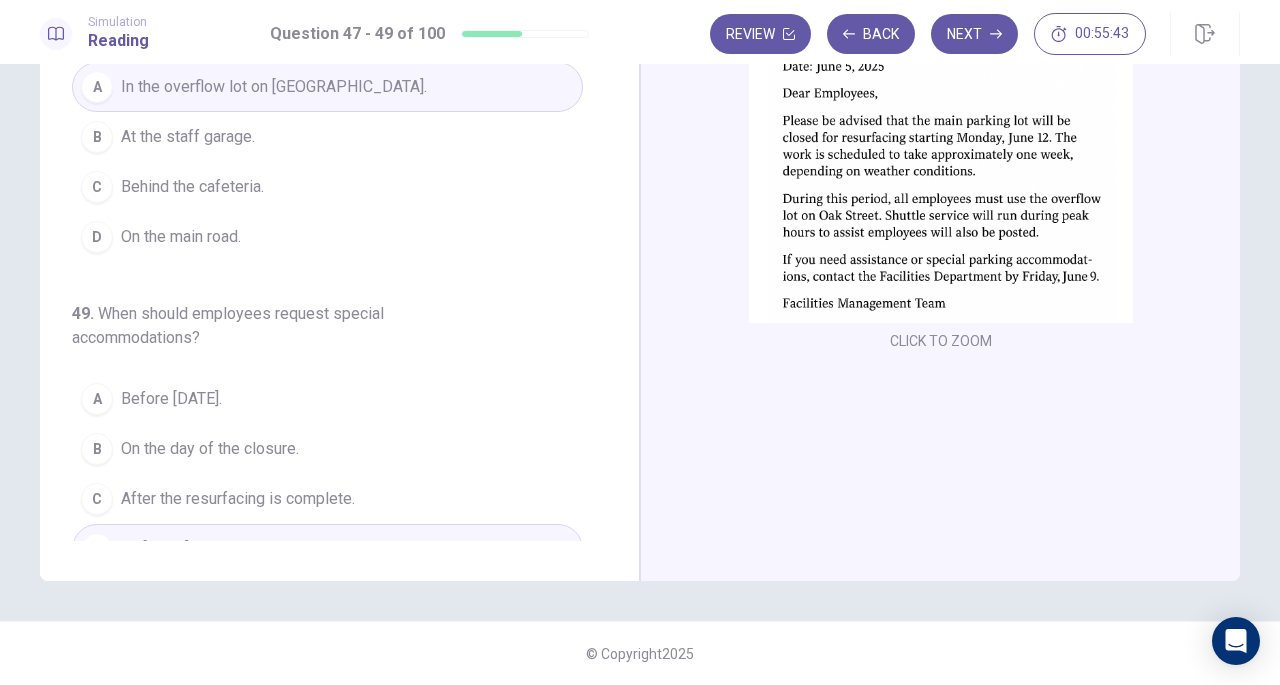 click on "Next" at bounding box center [974, 34] 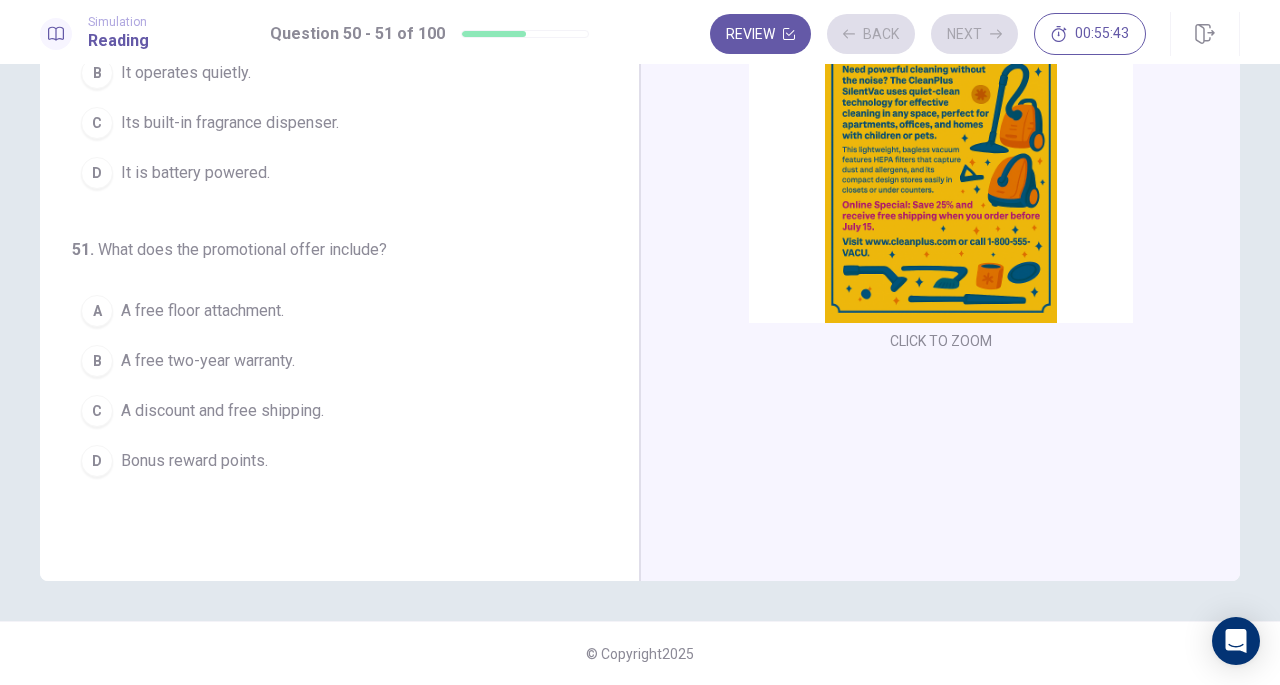 scroll, scrollTop: 0, scrollLeft: 0, axis: both 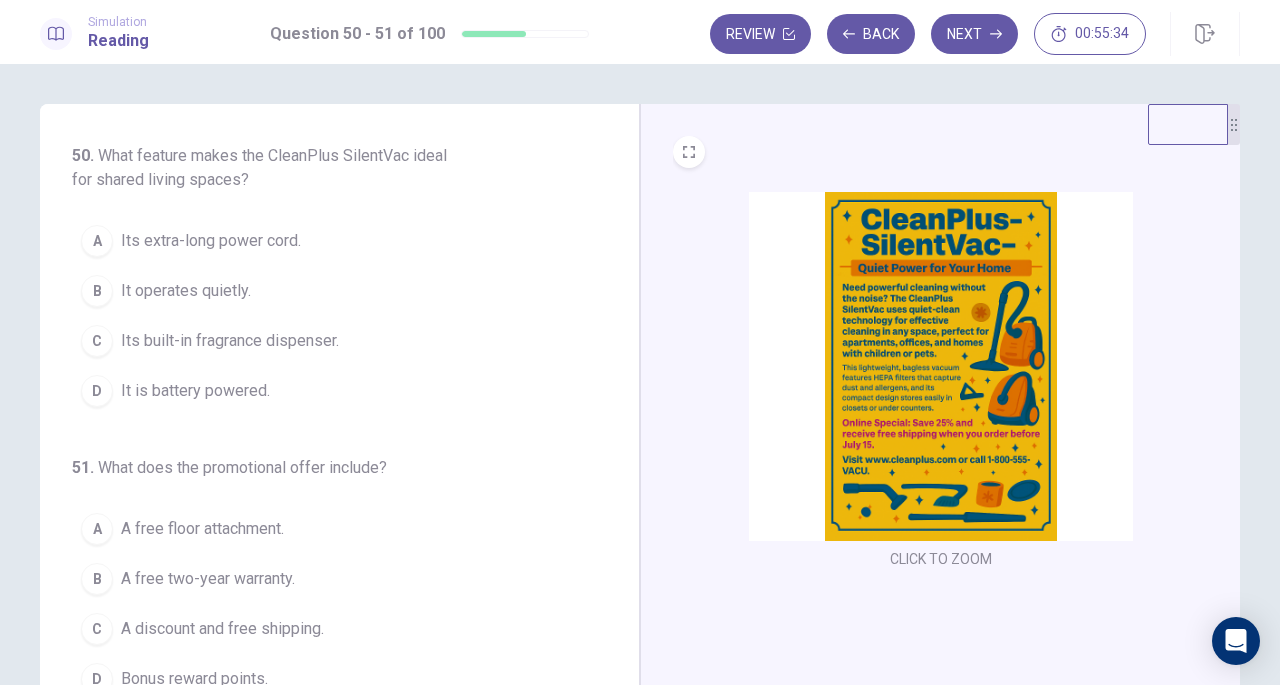 click at bounding box center [941, 366] 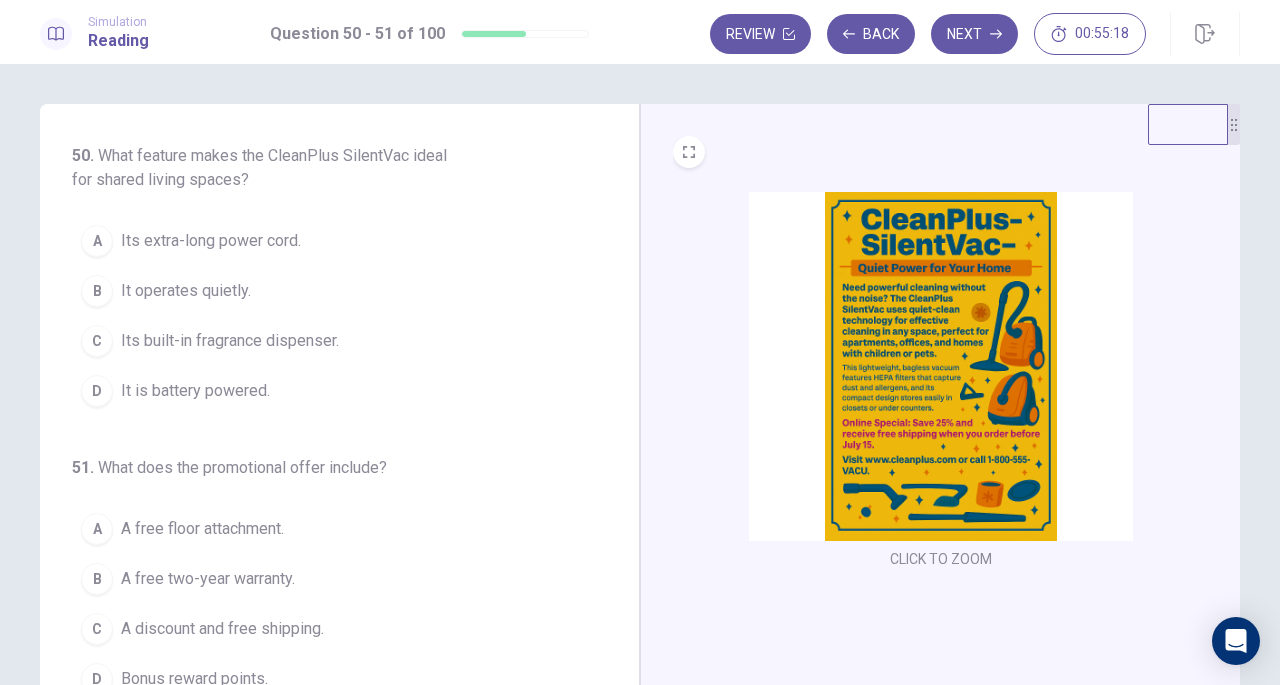 click on "It operates quietly." at bounding box center (186, 291) 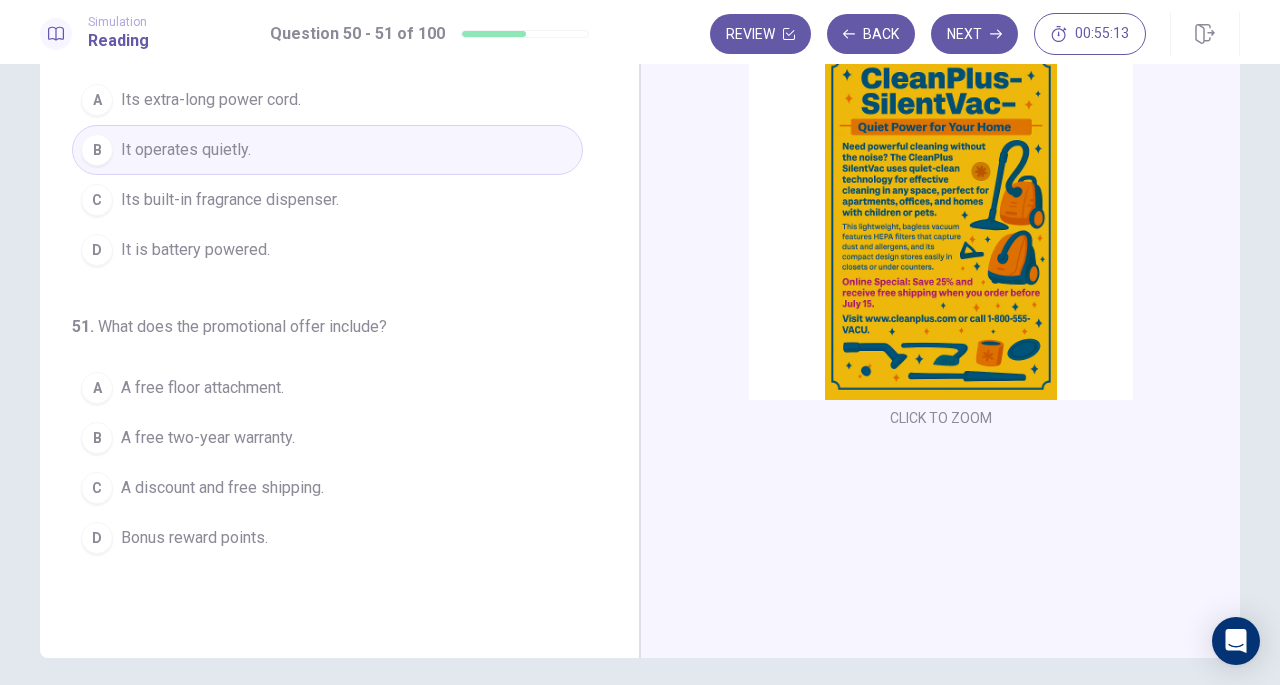 scroll, scrollTop: 100, scrollLeft: 0, axis: vertical 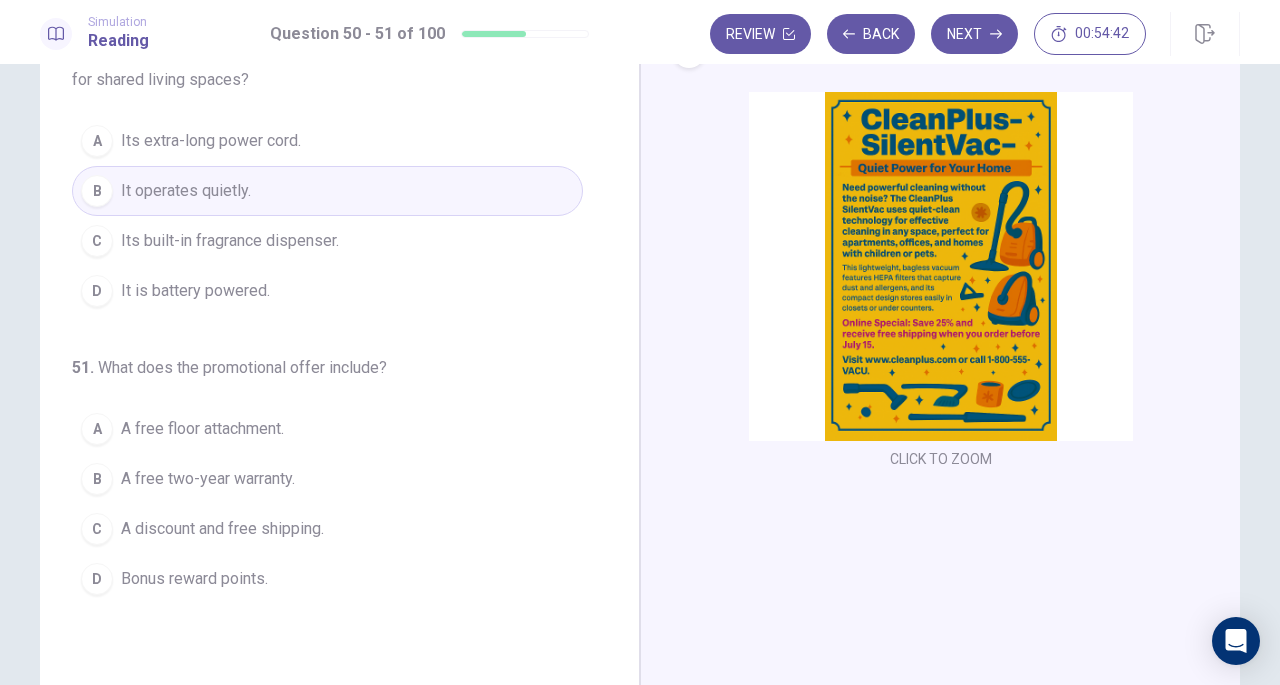 click on "A discount and free shipping." at bounding box center (222, 529) 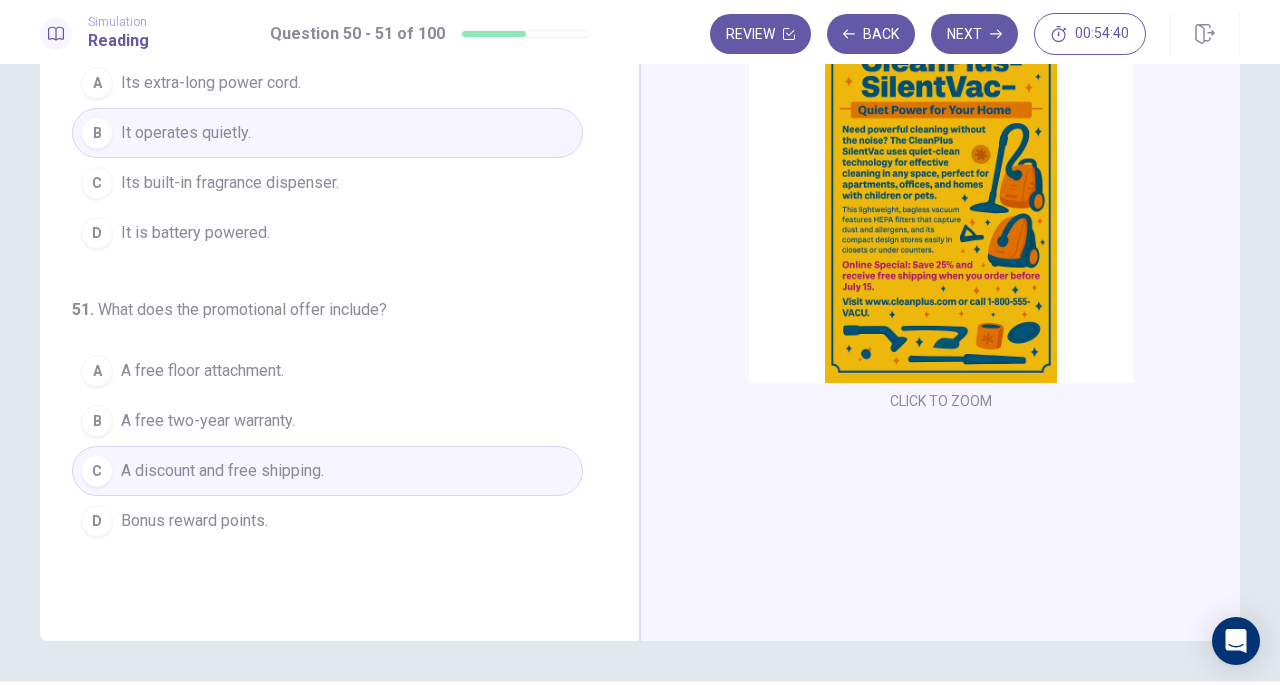 scroll, scrollTop: 0, scrollLeft: 0, axis: both 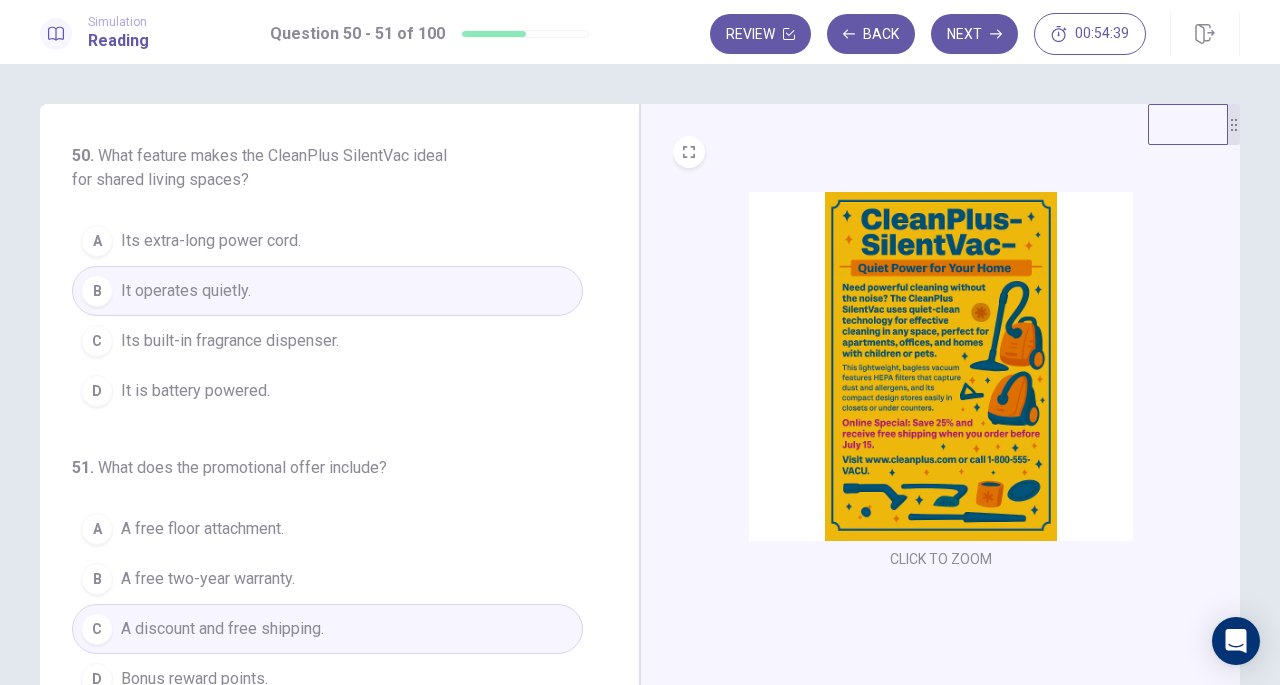 click on "Next" at bounding box center [974, 34] 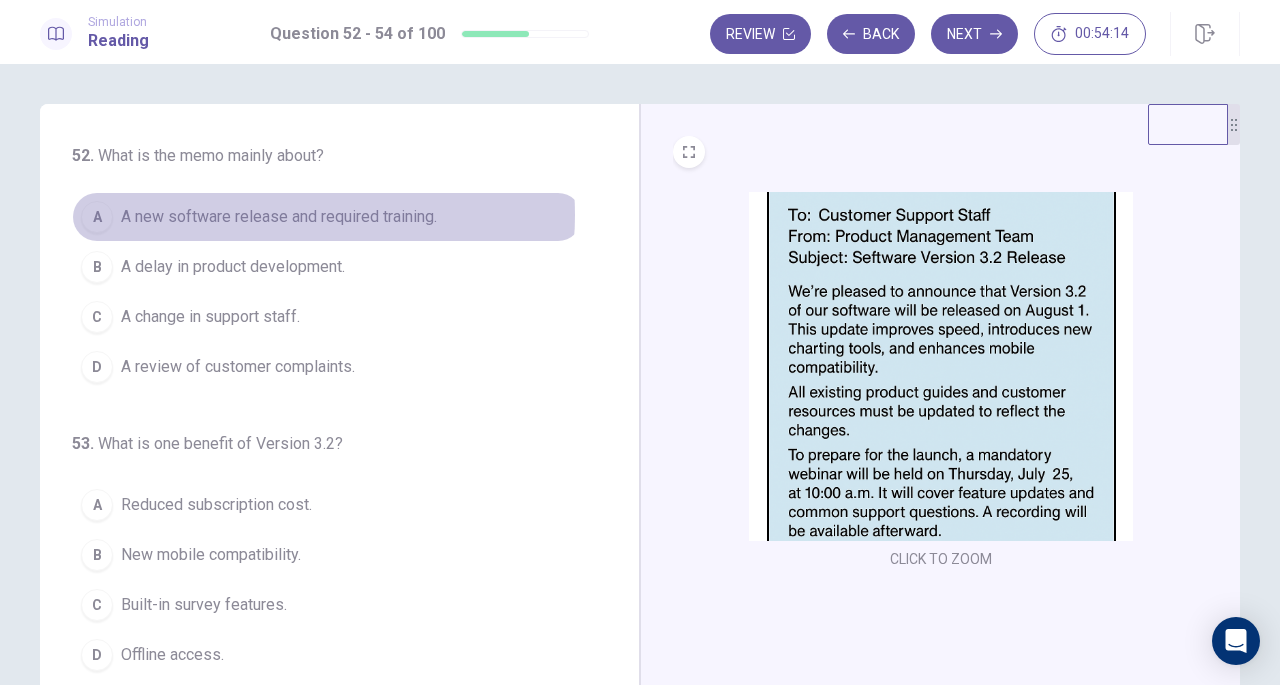 click on "A new software release and required training." at bounding box center [279, 217] 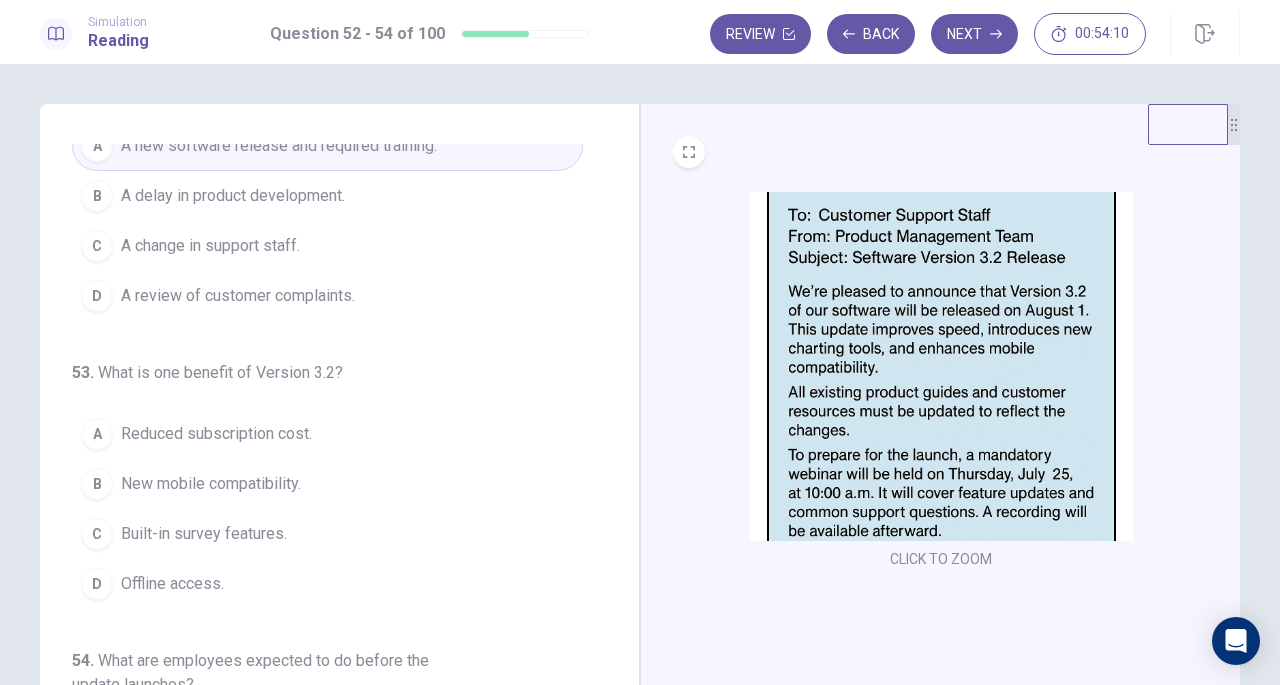 scroll, scrollTop: 100, scrollLeft: 0, axis: vertical 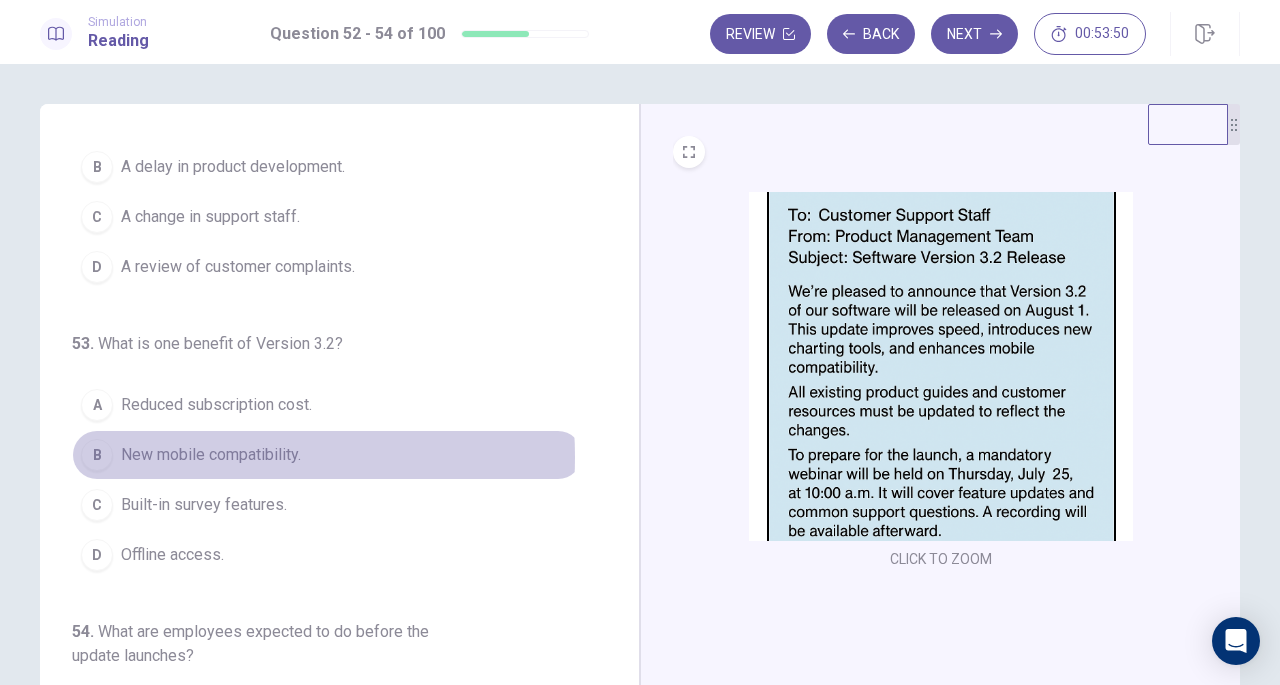 click on "New mobile compatibility." at bounding box center (211, 455) 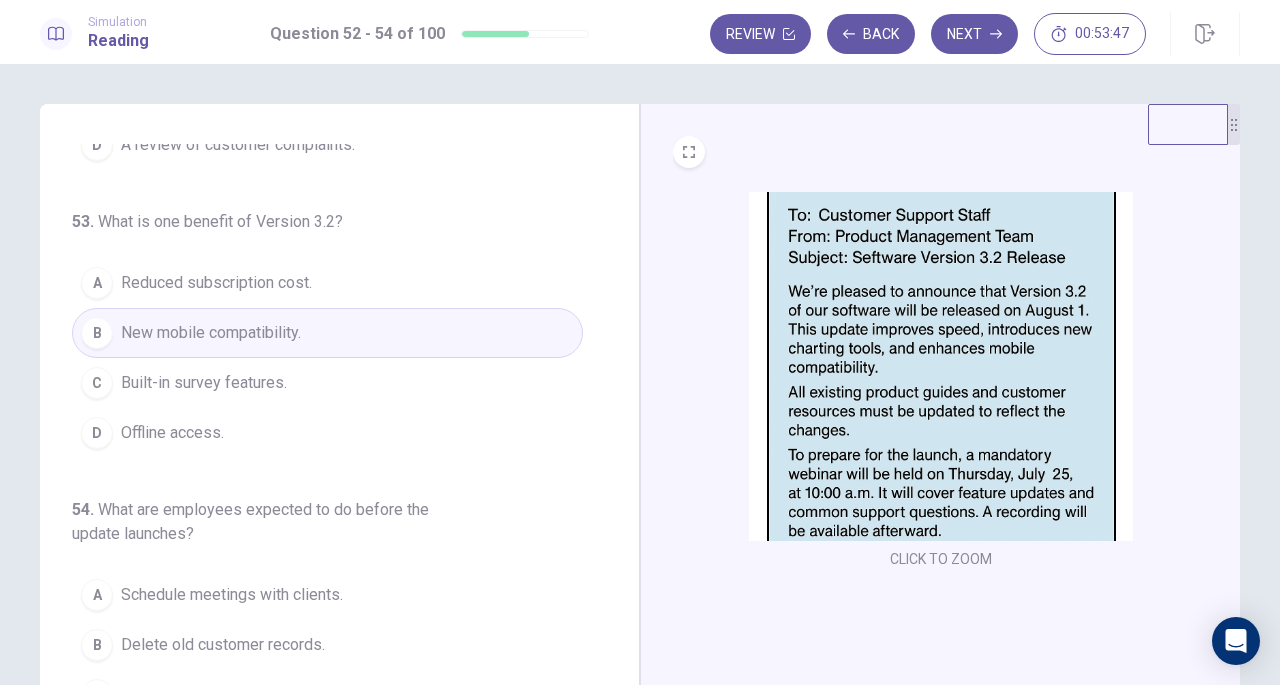 scroll, scrollTop: 224, scrollLeft: 0, axis: vertical 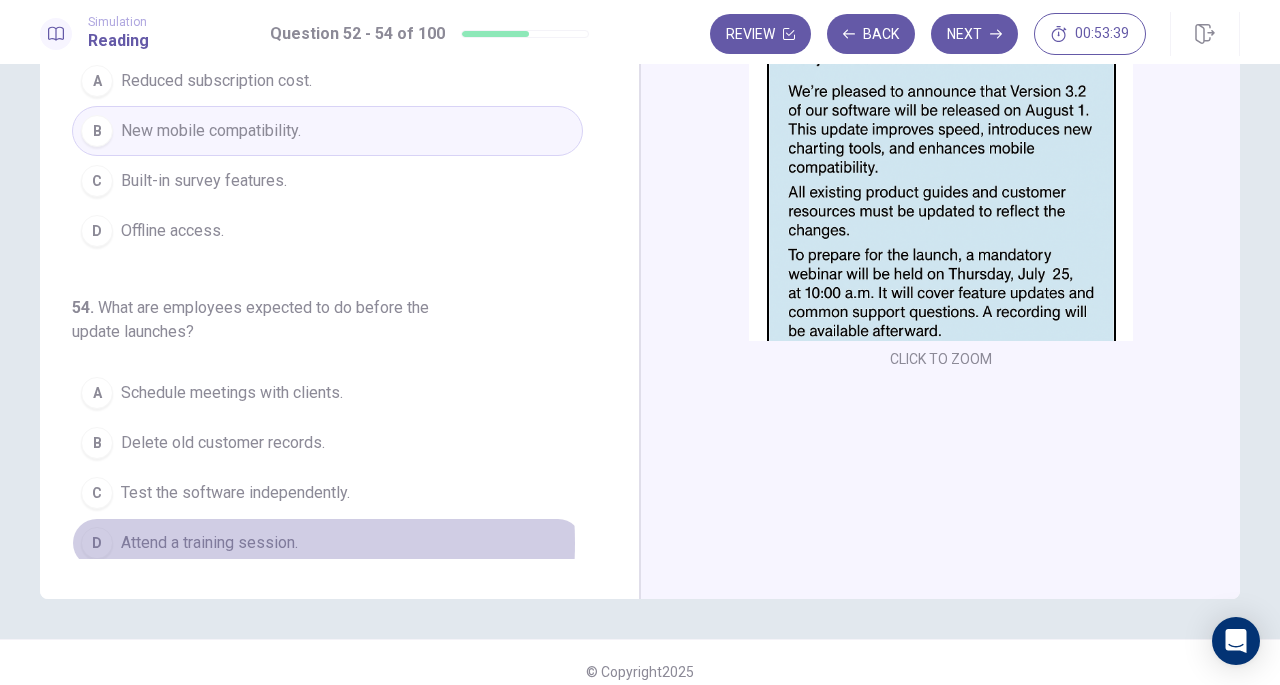 click on "Attend a training session." at bounding box center (209, 543) 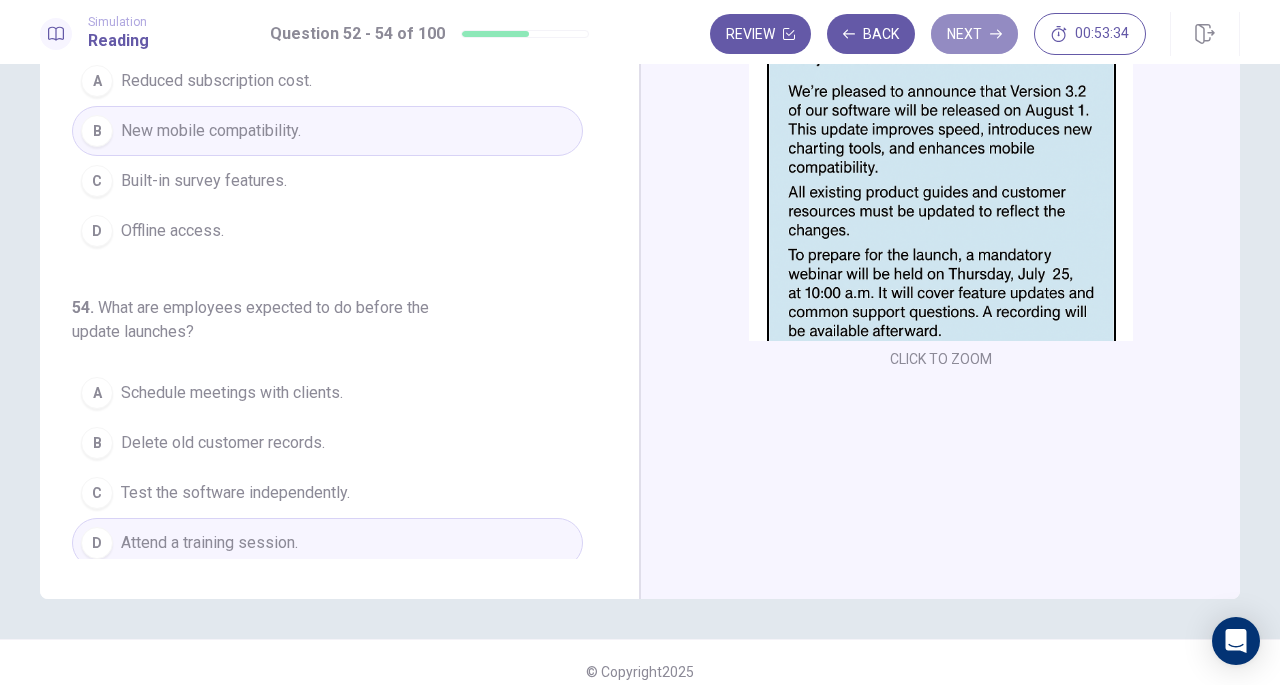 click on "Next" at bounding box center [974, 34] 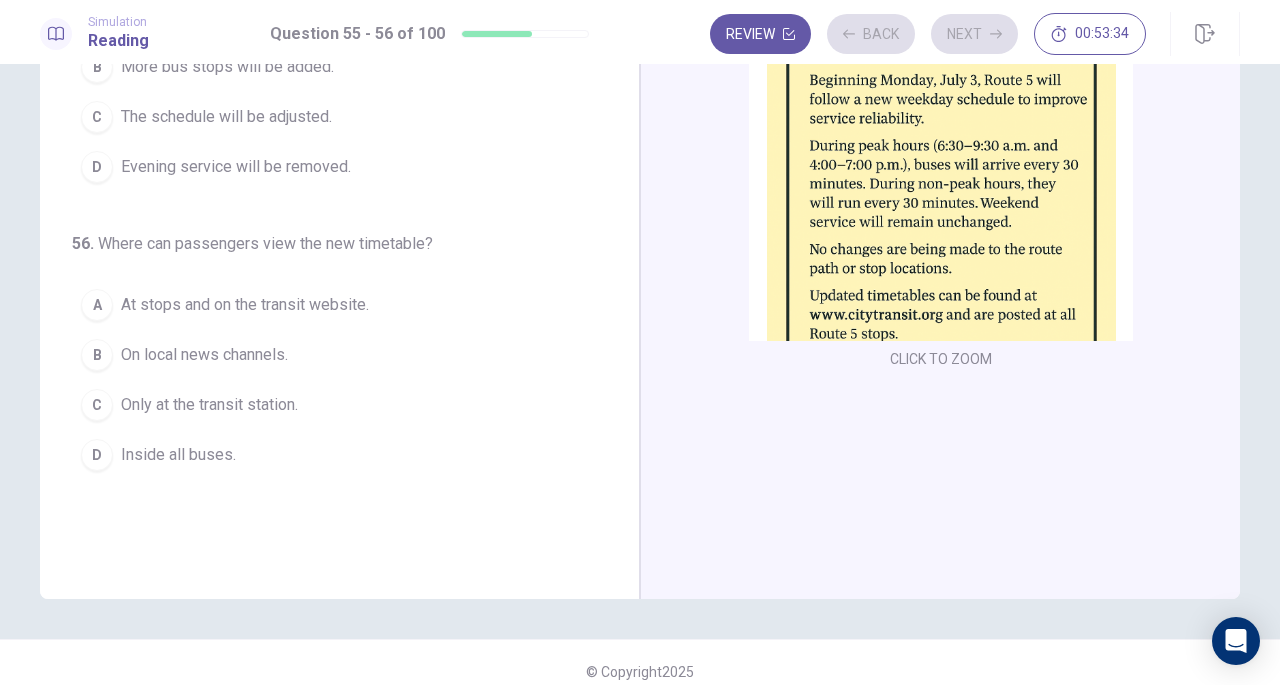 scroll, scrollTop: 0, scrollLeft: 0, axis: both 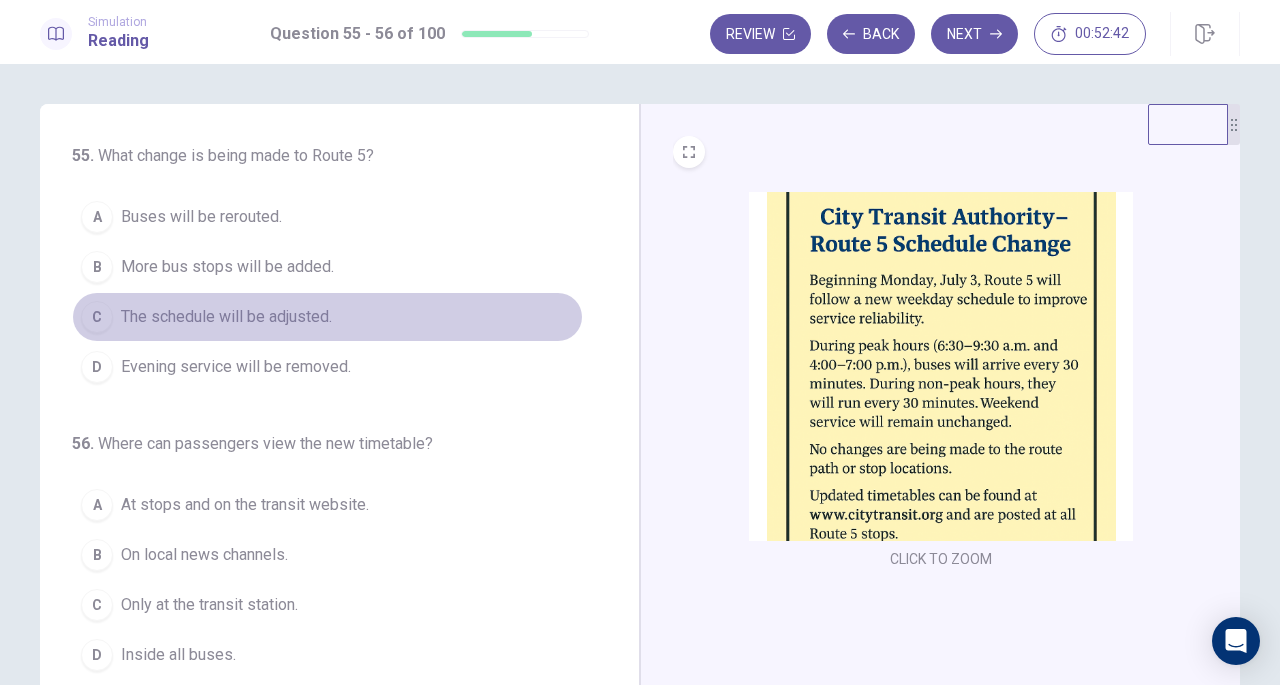 click on "The schedule will be adjusted." at bounding box center (226, 317) 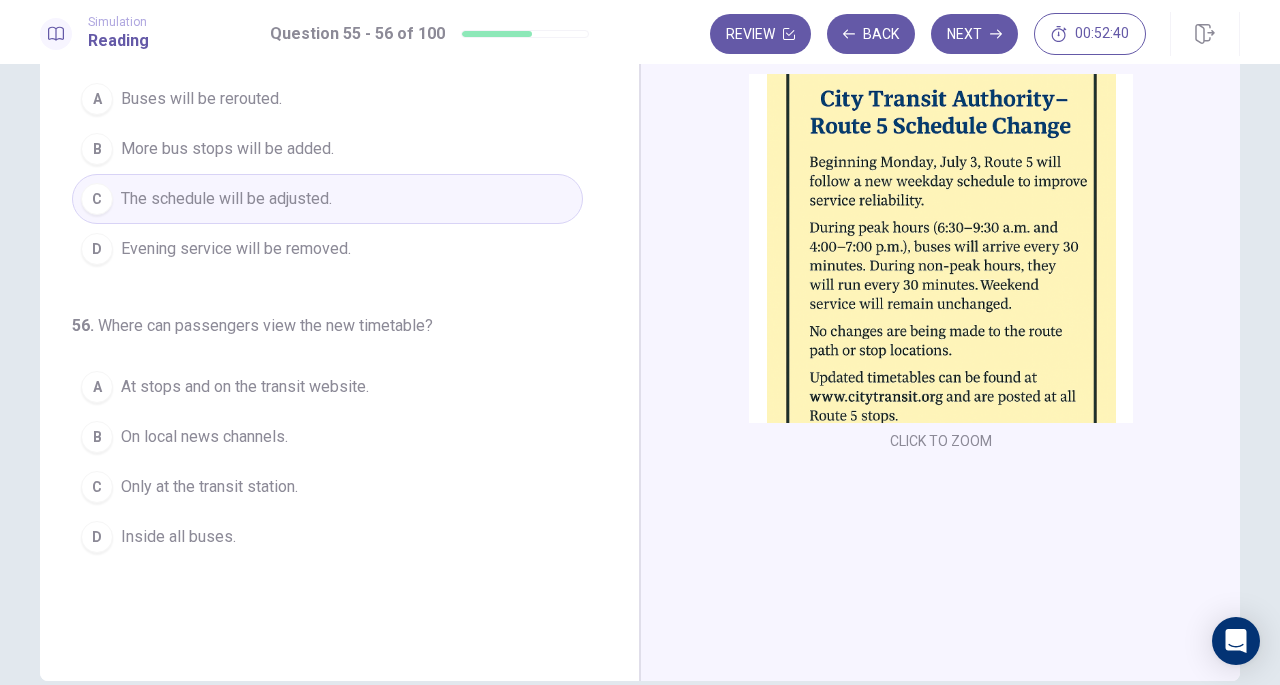 scroll, scrollTop: 119, scrollLeft: 0, axis: vertical 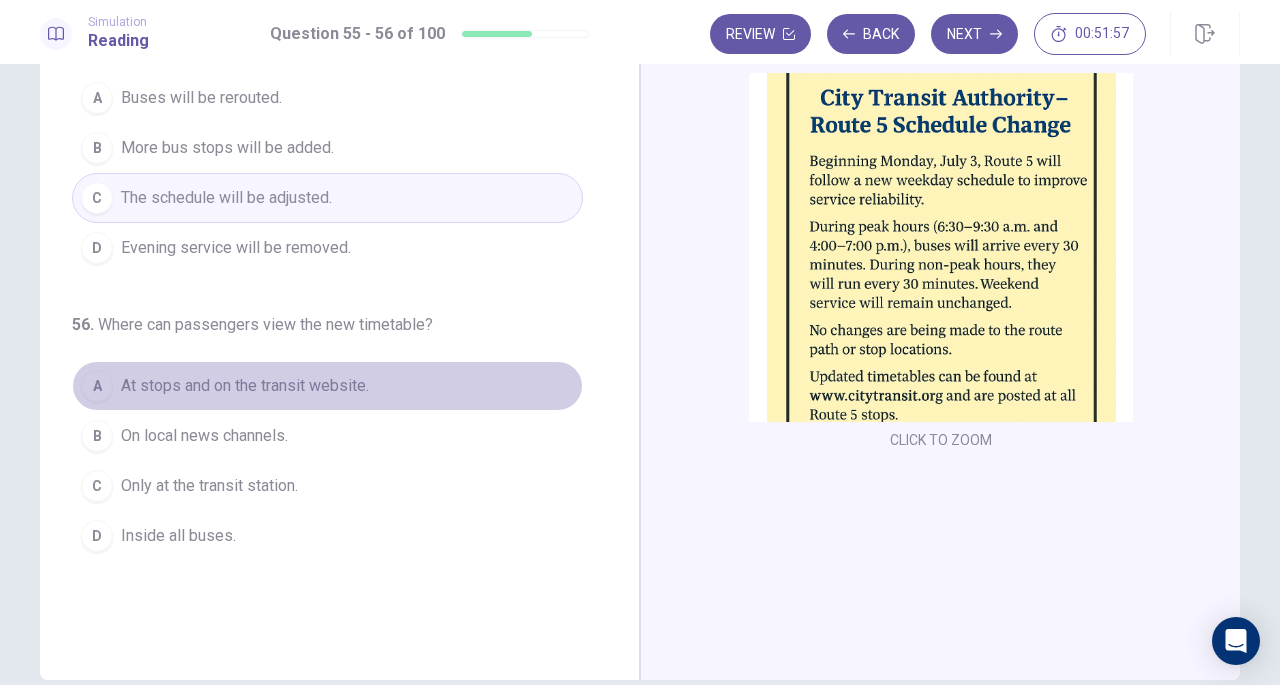 click on "At stops and on the transit website." at bounding box center (245, 386) 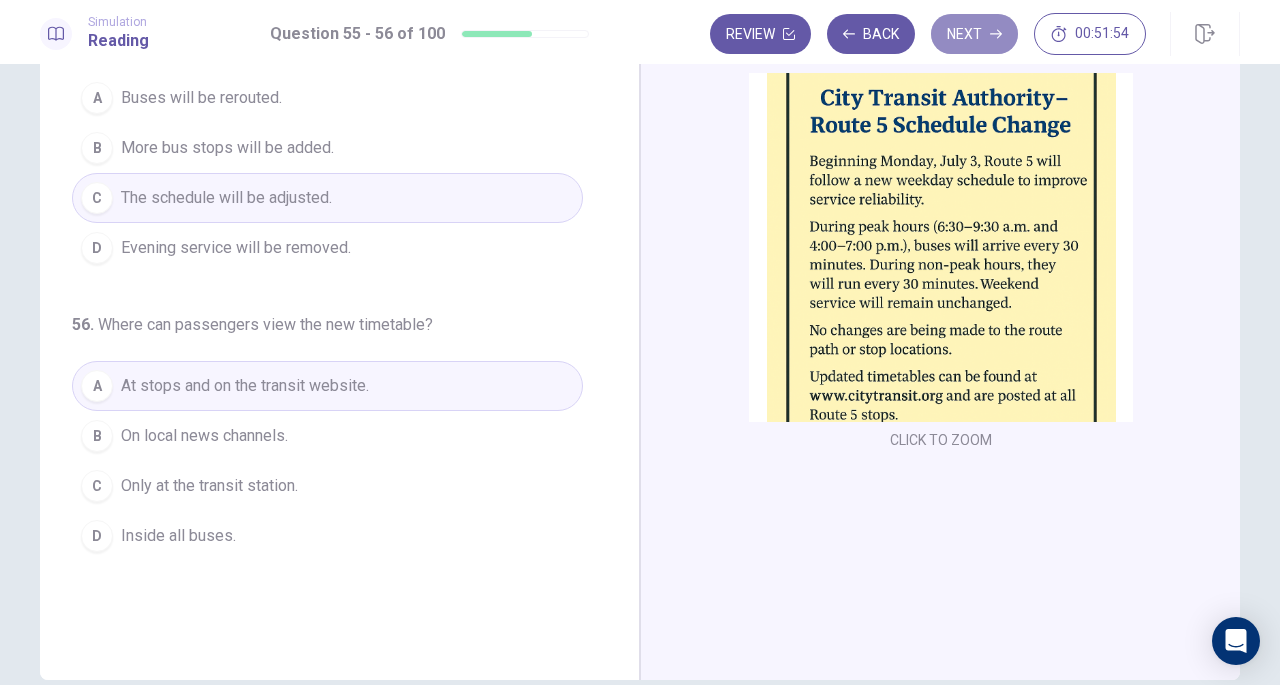 click on "Next" at bounding box center (974, 34) 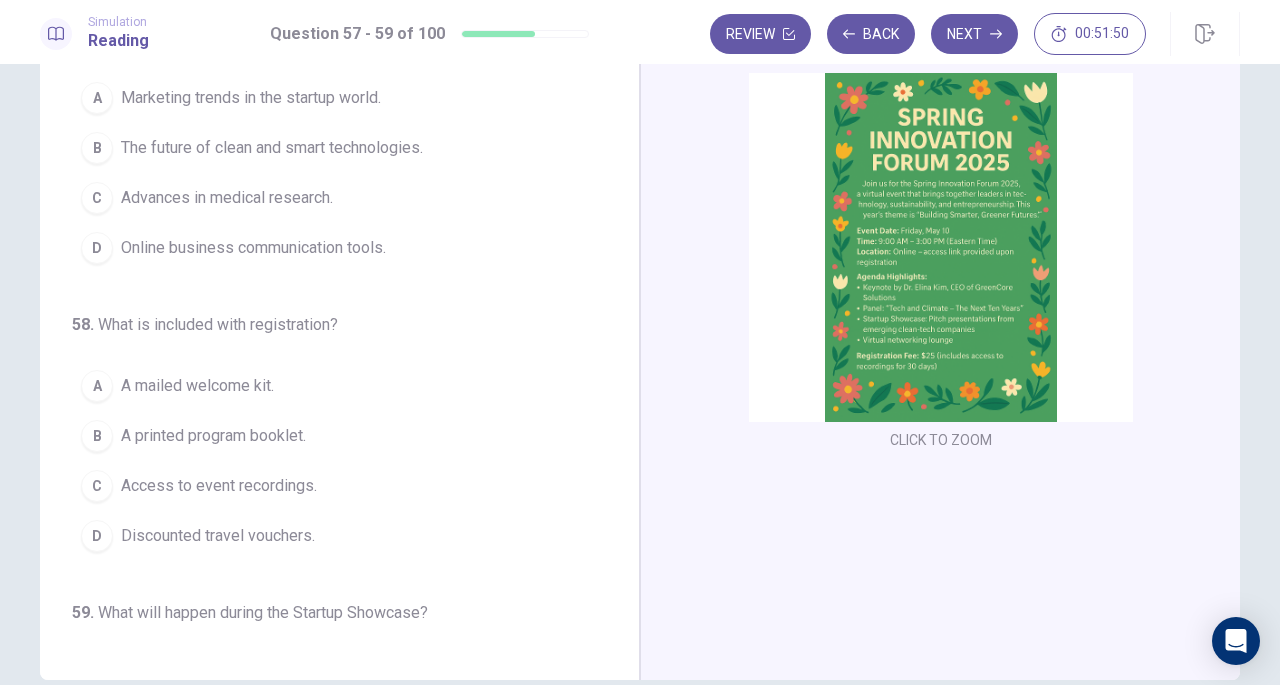 click at bounding box center (941, 247) 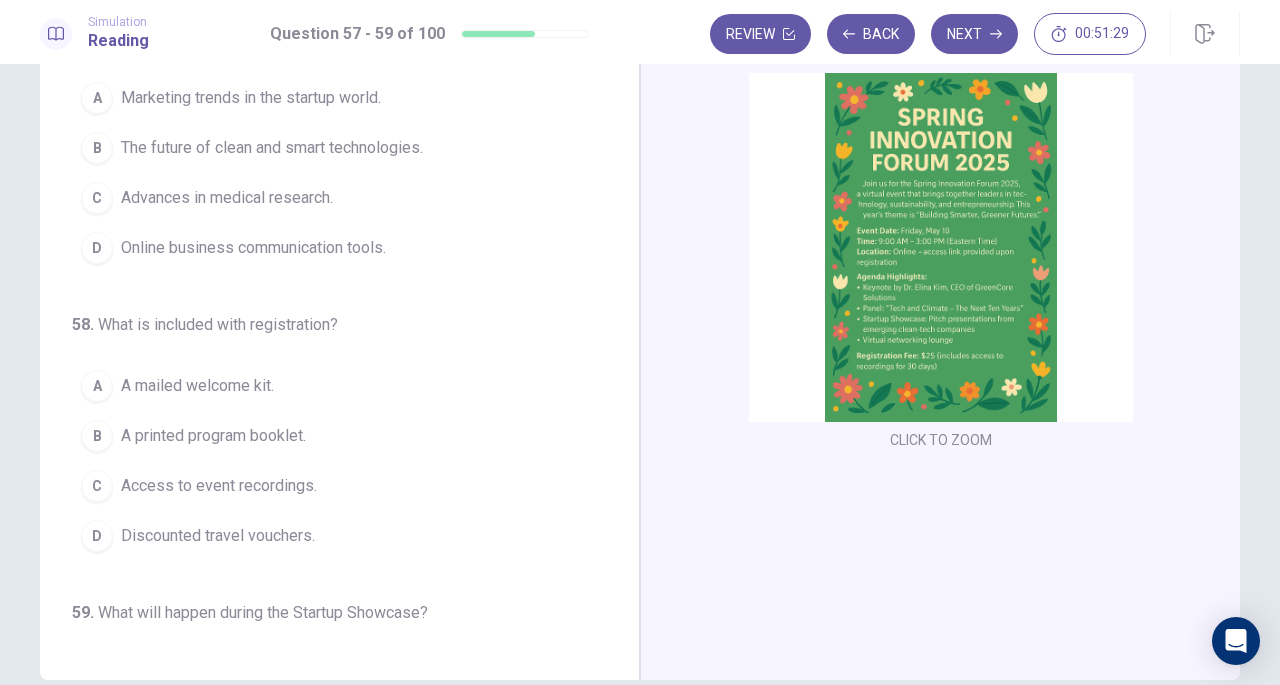 scroll, scrollTop: 0, scrollLeft: 0, axis: both 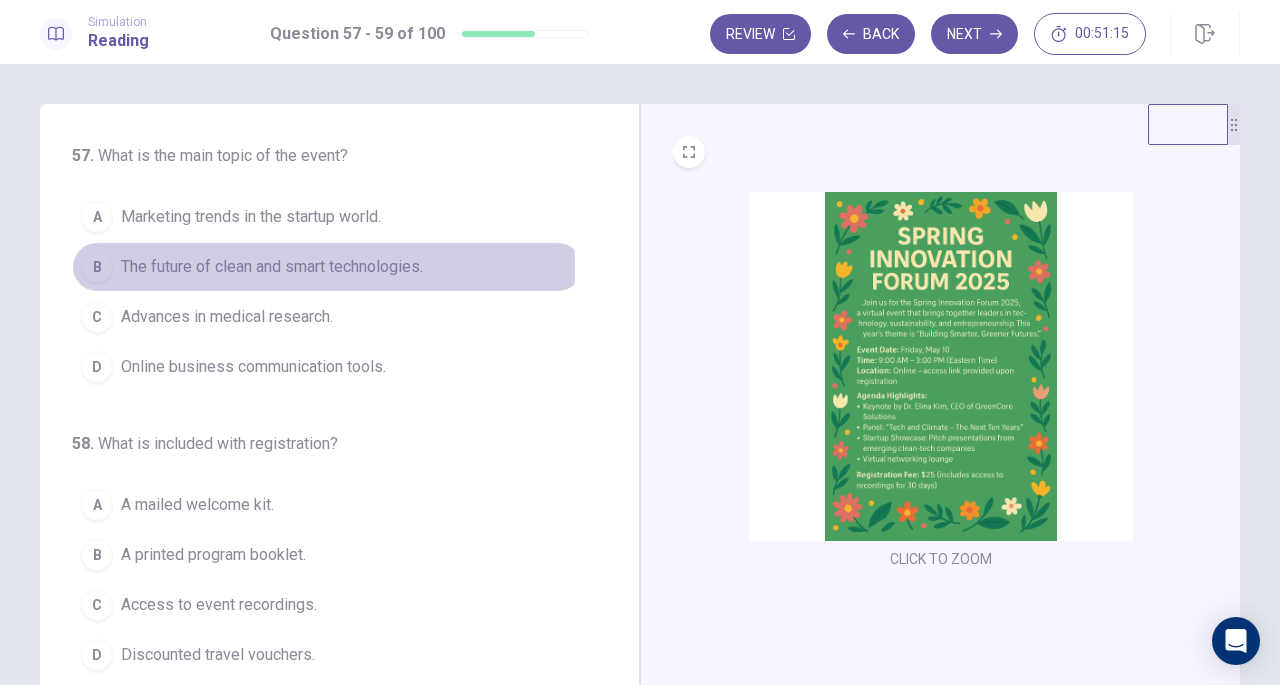 click on "The future of clean and smart technologies." at bounding box center [272, 267] 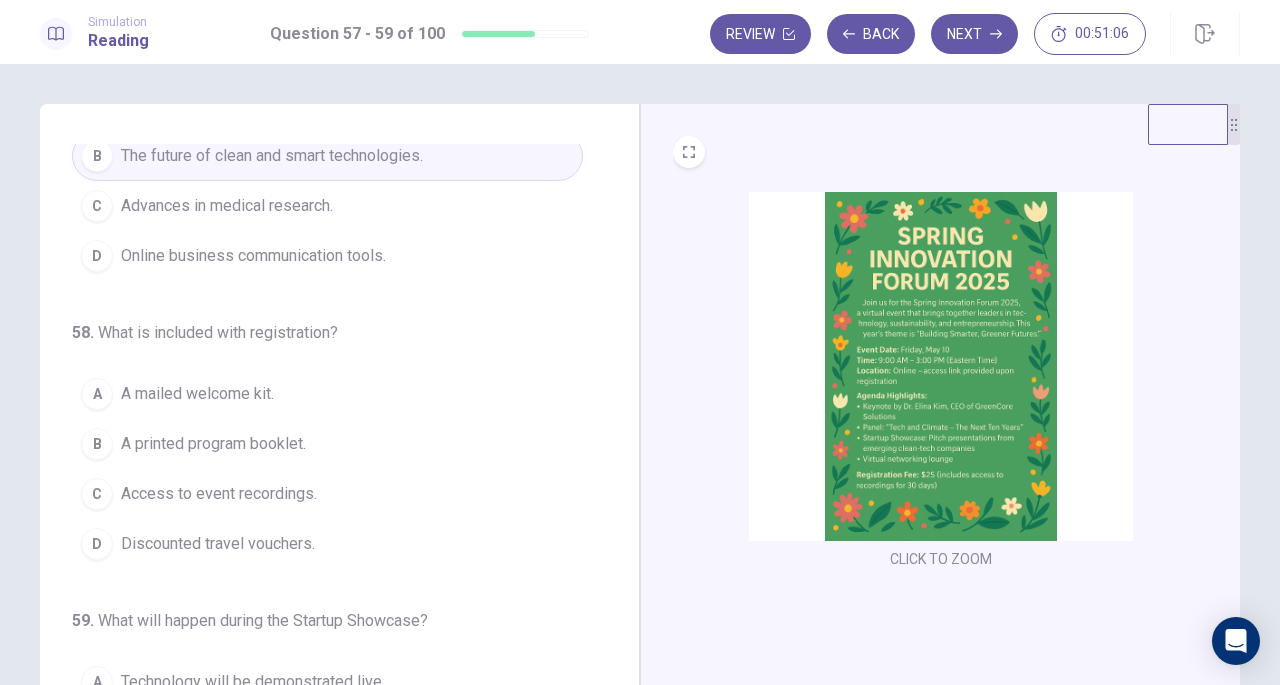 scroll, scrollTop: 112, scrollLeft: 0, axis: vertical 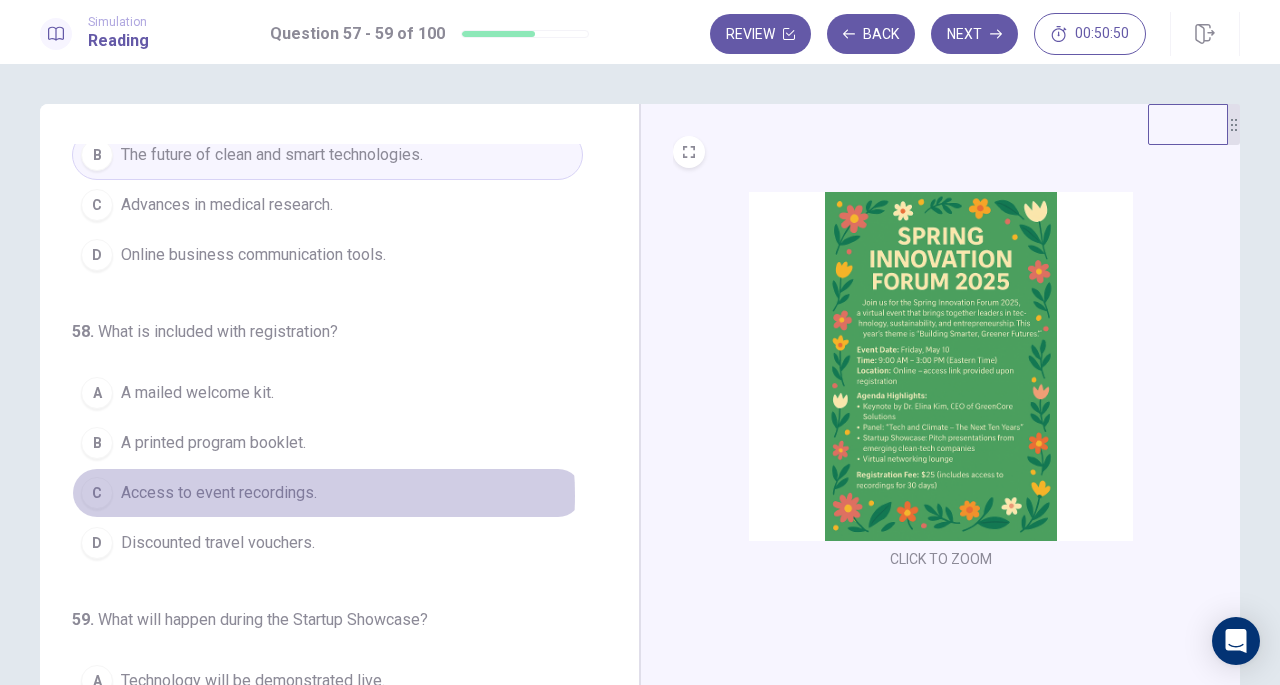 click on "Access to event recordings." at bounding box center [219, 493] 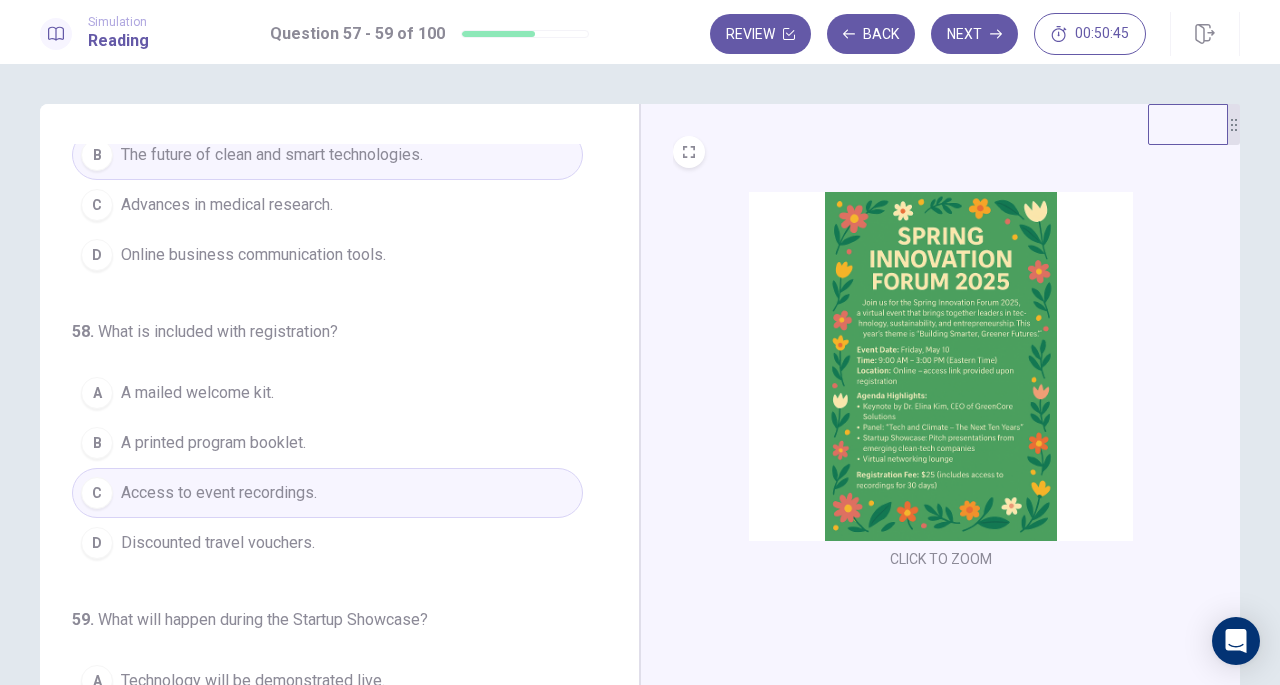 scroll, scrollTop: 200, scrollLeft: 0, axis: vertical 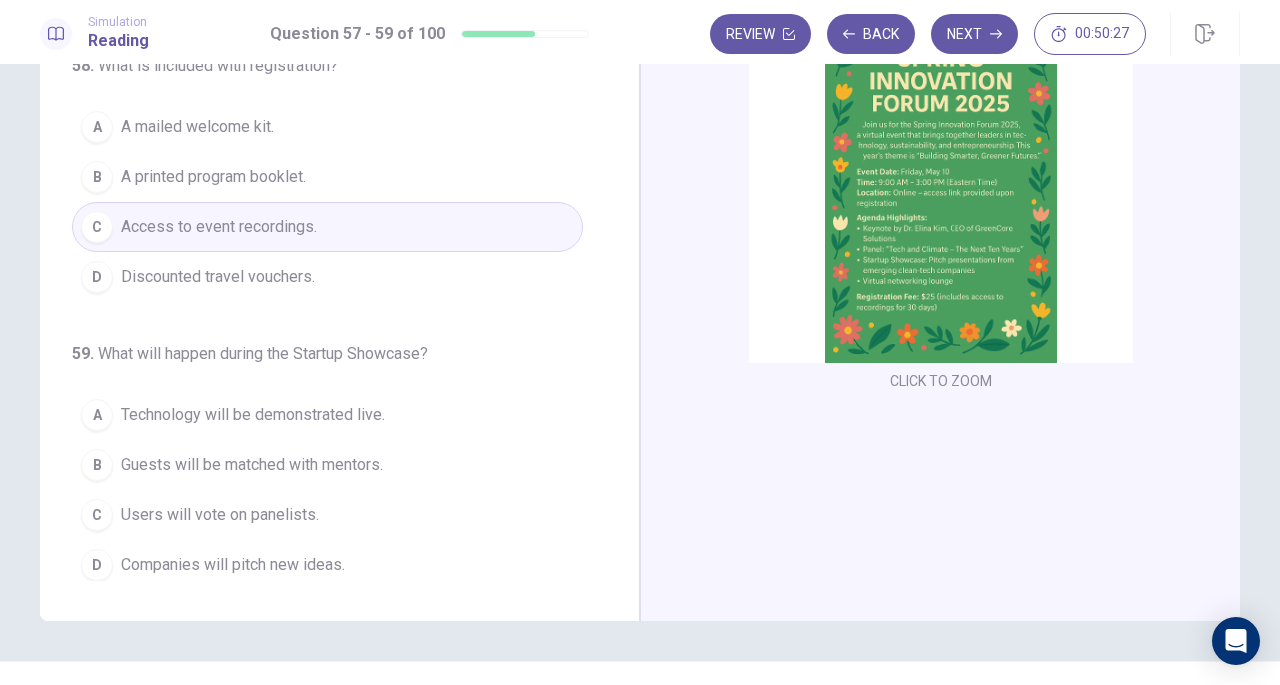 click on "Companies will pitch new ideas." at bounding box center [233, 565] 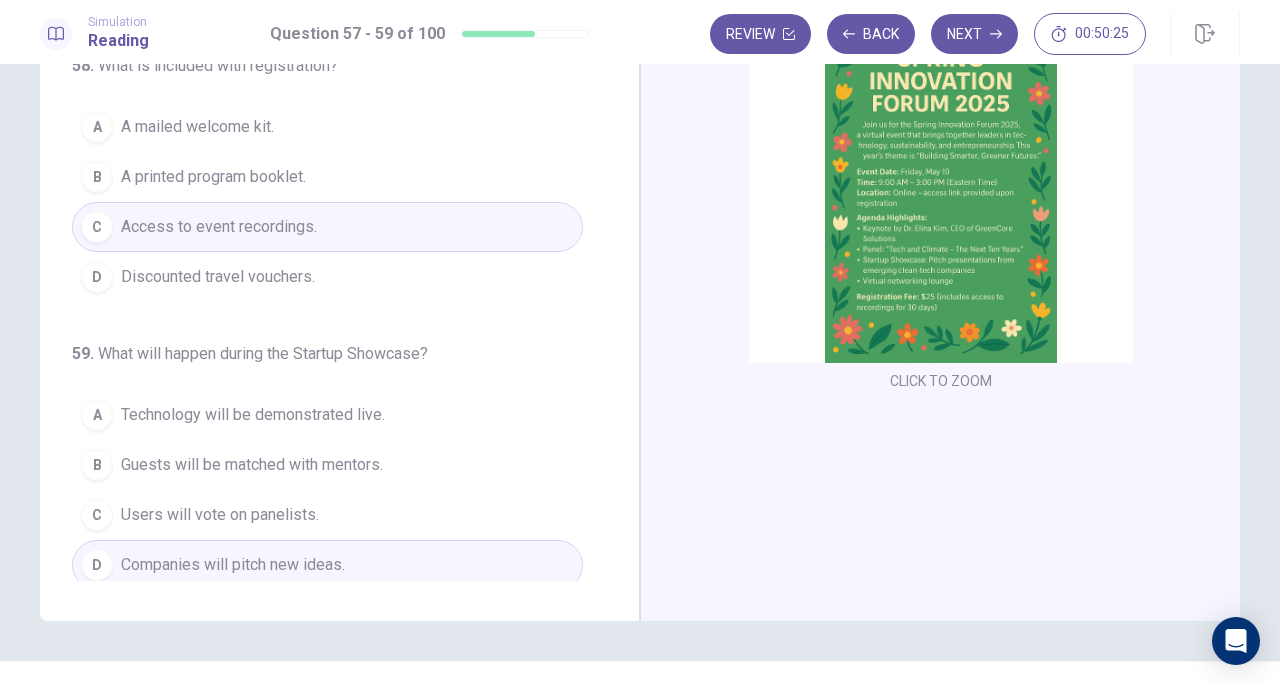 click on "Next" at bounding box center [974, 34] 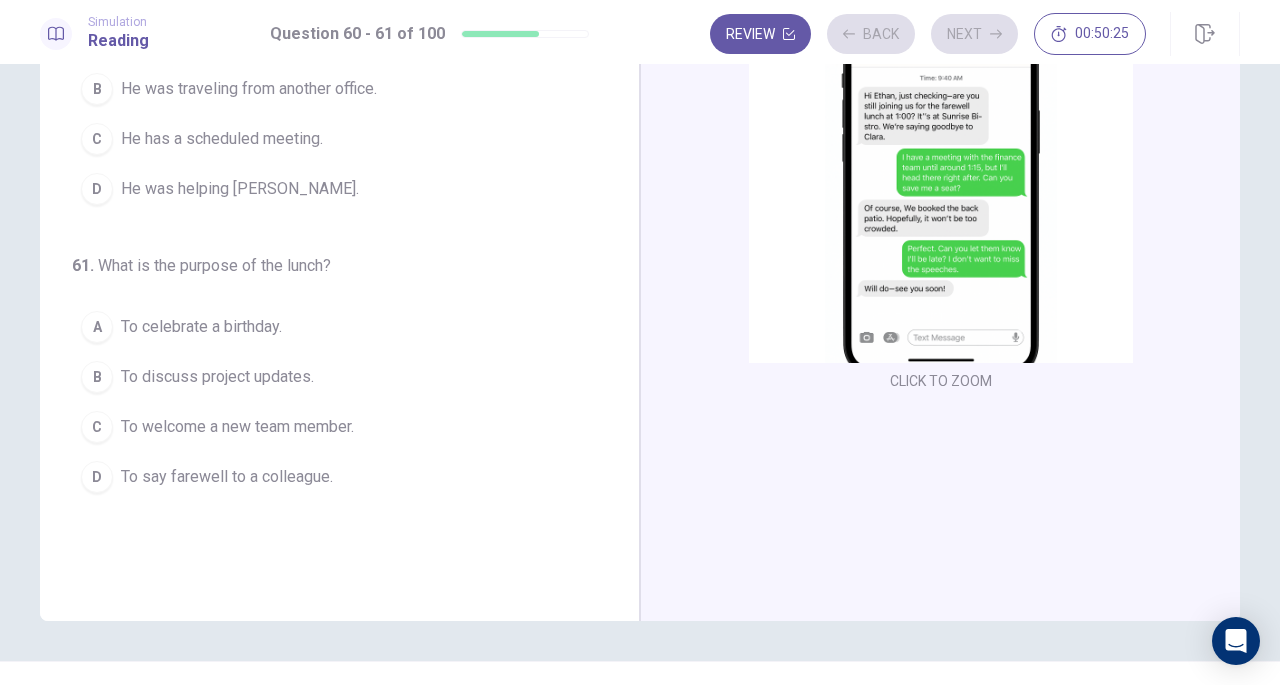 scroll, scrollTop: 0, scrollLeft: 0, axis: both 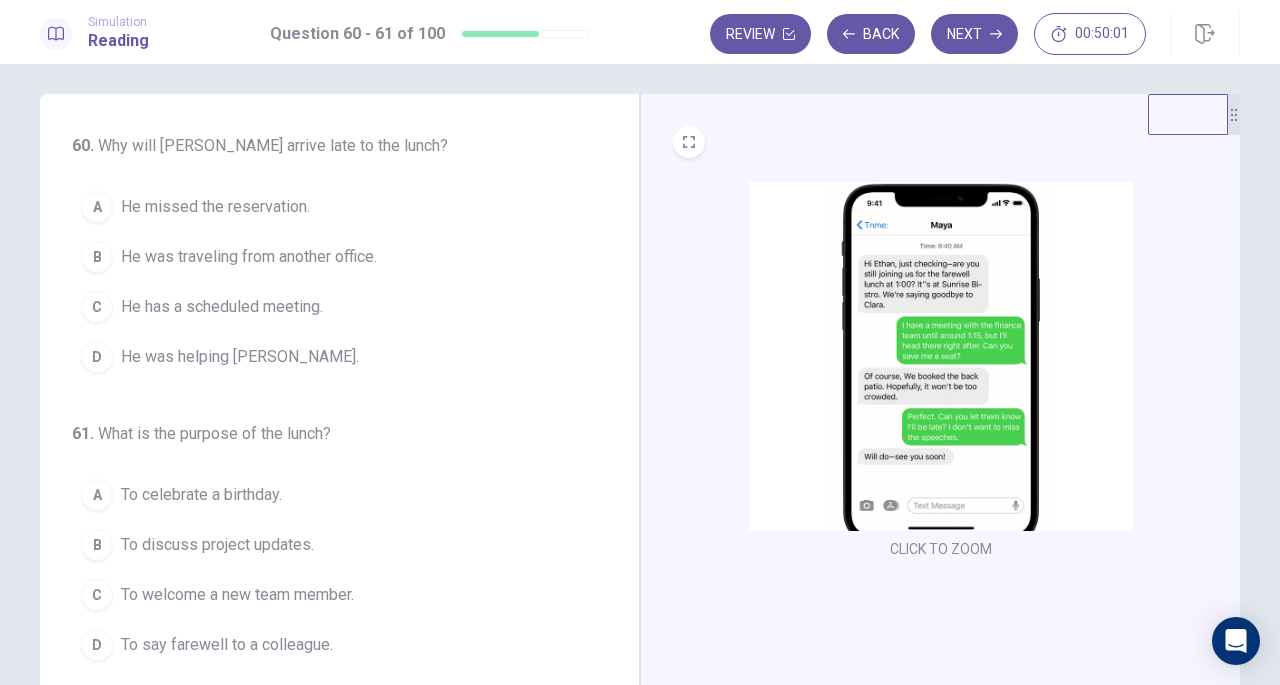 click on "He has a scheduled meeting." at bounding box center (222, 307) 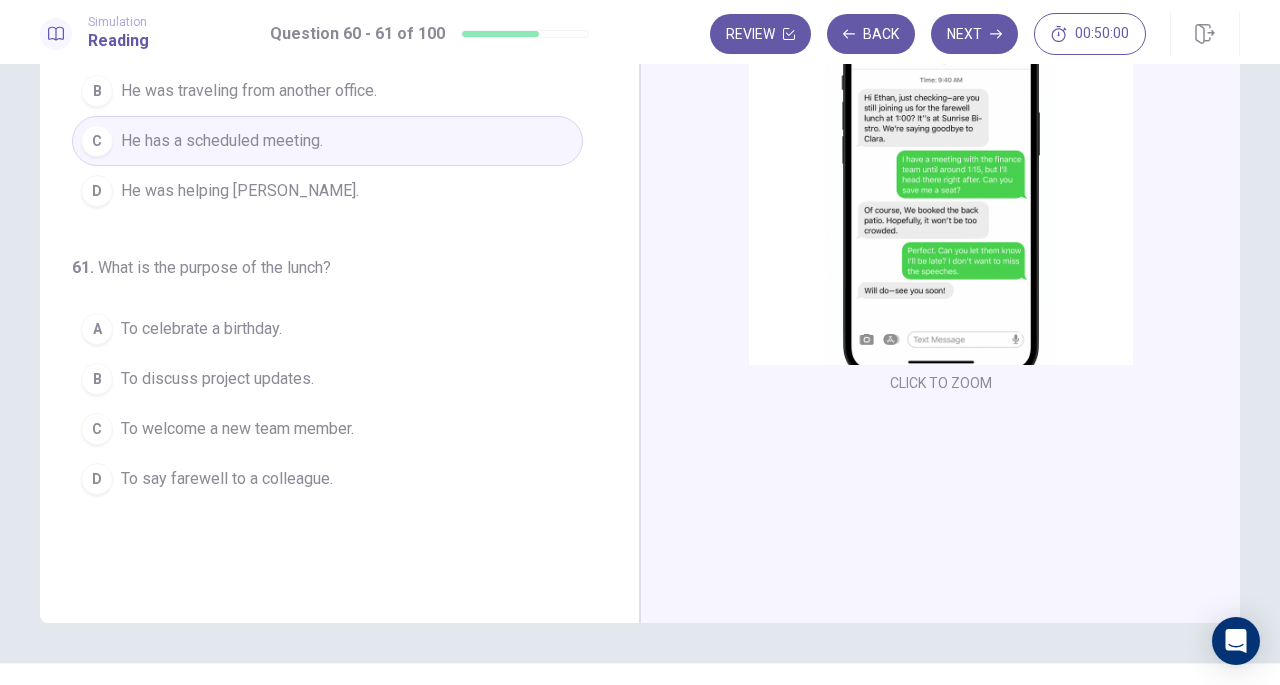 scroll, scrollTop: 177, scrollLeft: 0, axis: vertical 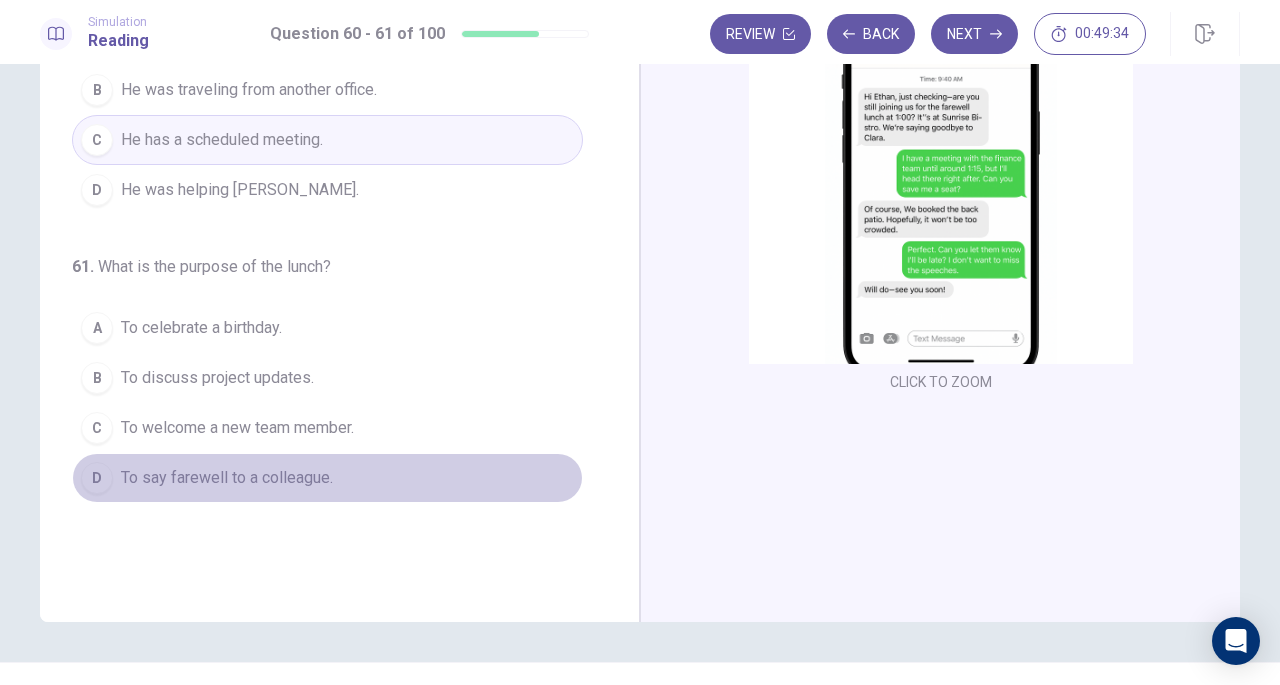click on "To say farewell to a colleague." at bounding box center [227, 478] 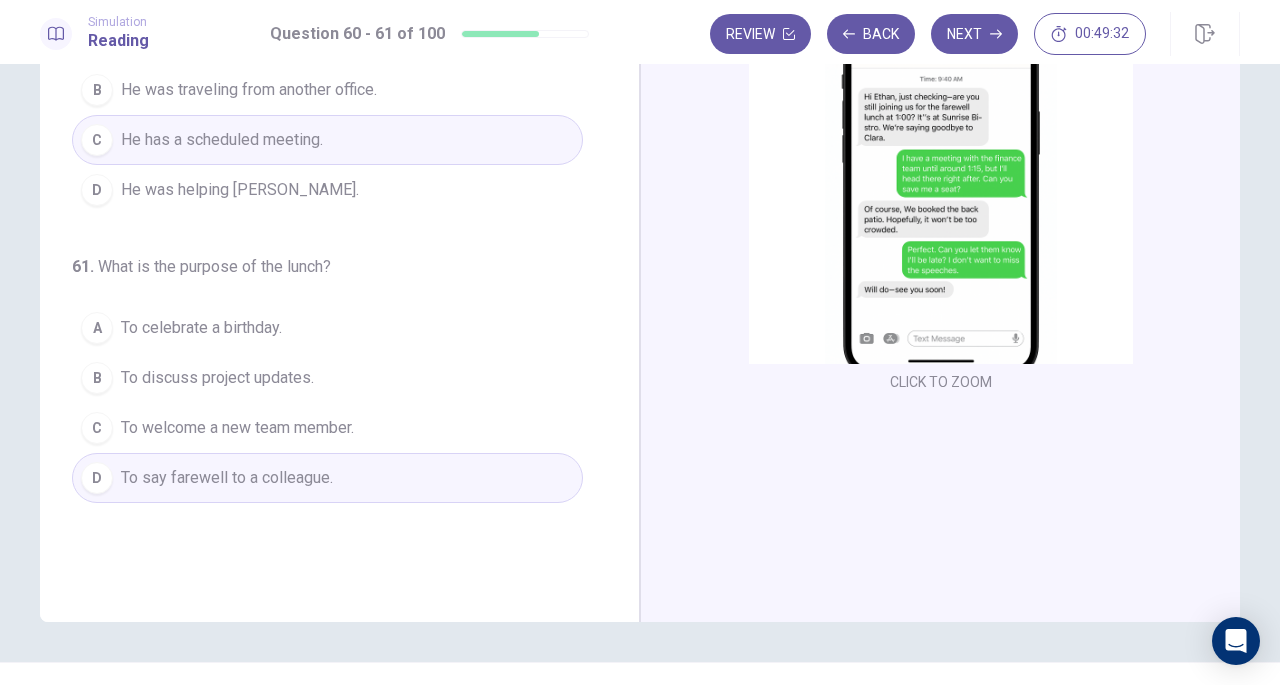 scroll, scrollTop: 0, scrollLeft: 0, axis: both 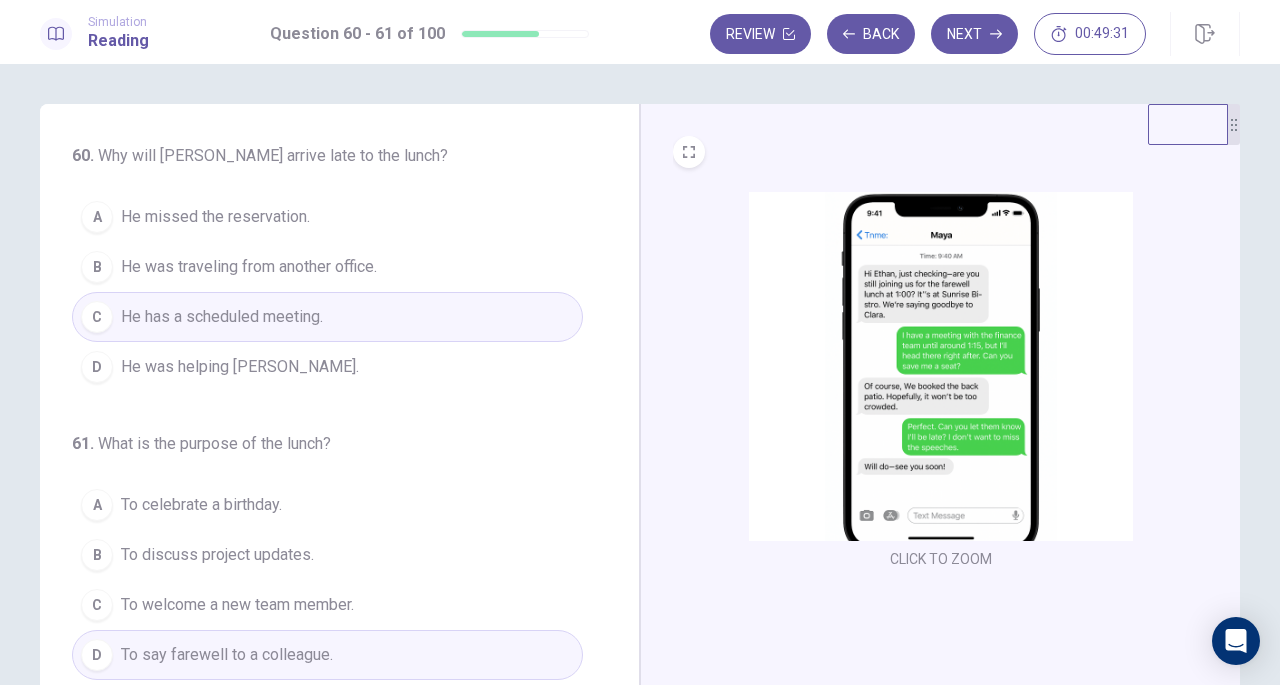 click on "Next" at bounding box center [974, 34] 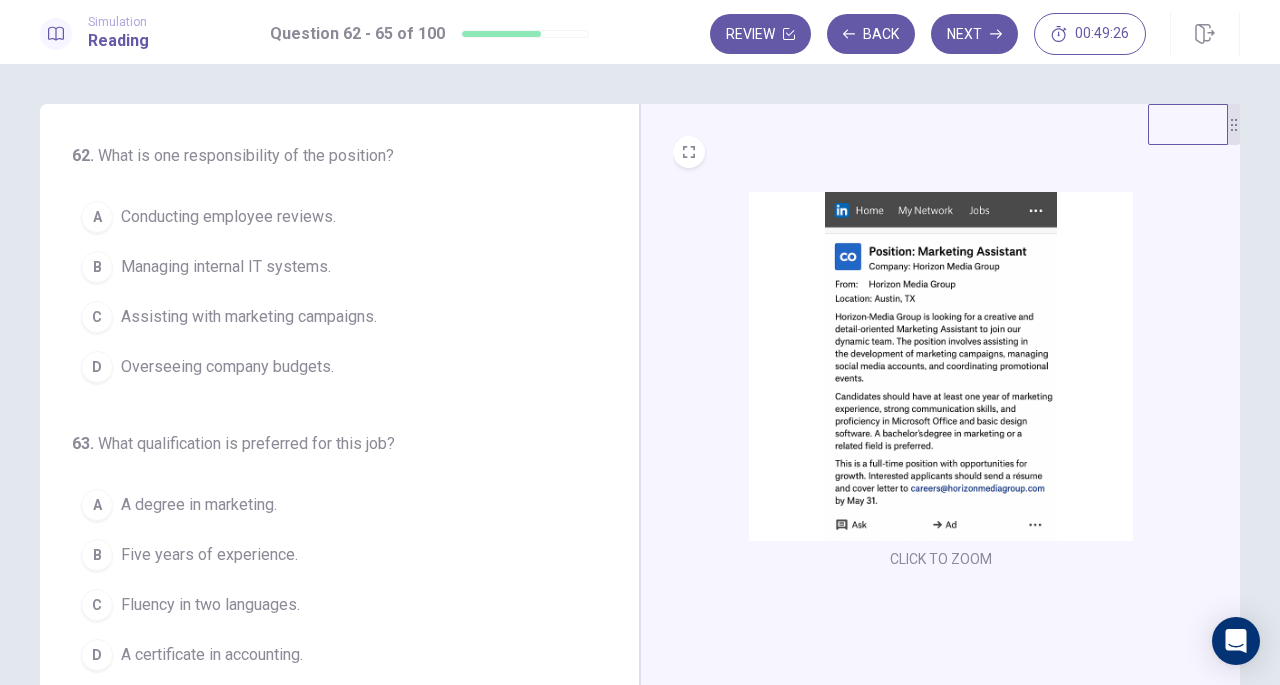 click on "Back" at bounding box center (871, 34) 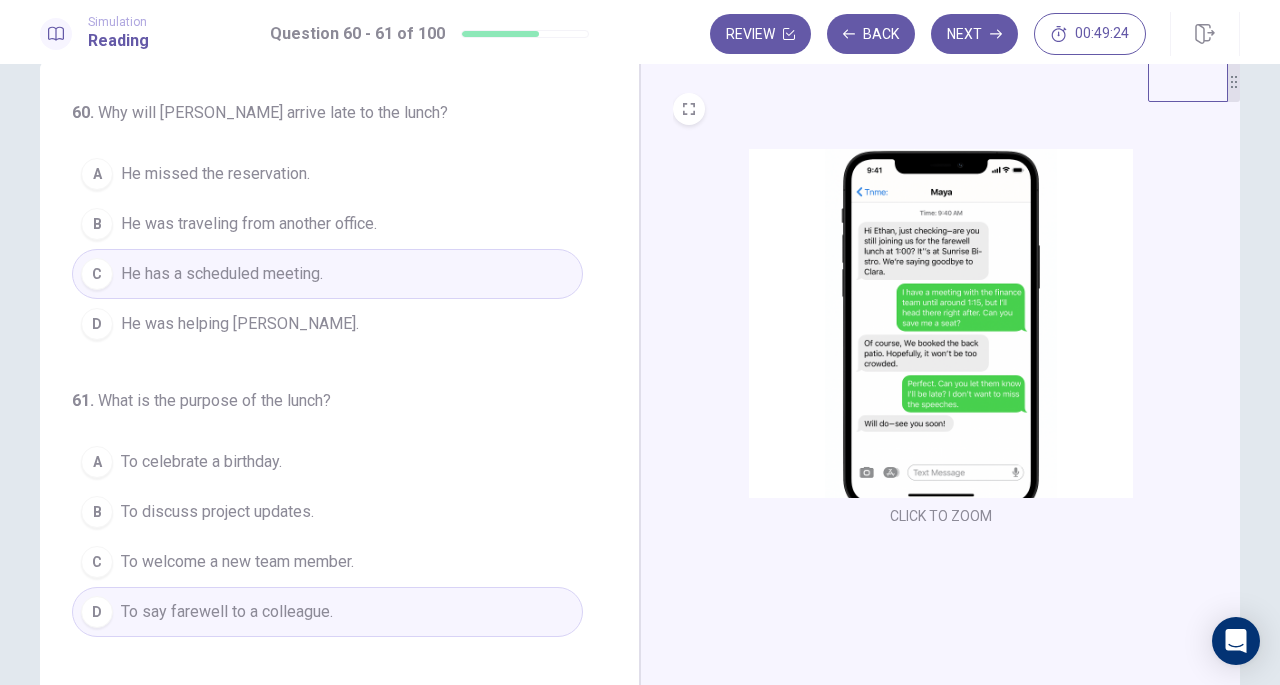 scroll, scrollTop: 0, scrollLeft: 0, axis: both 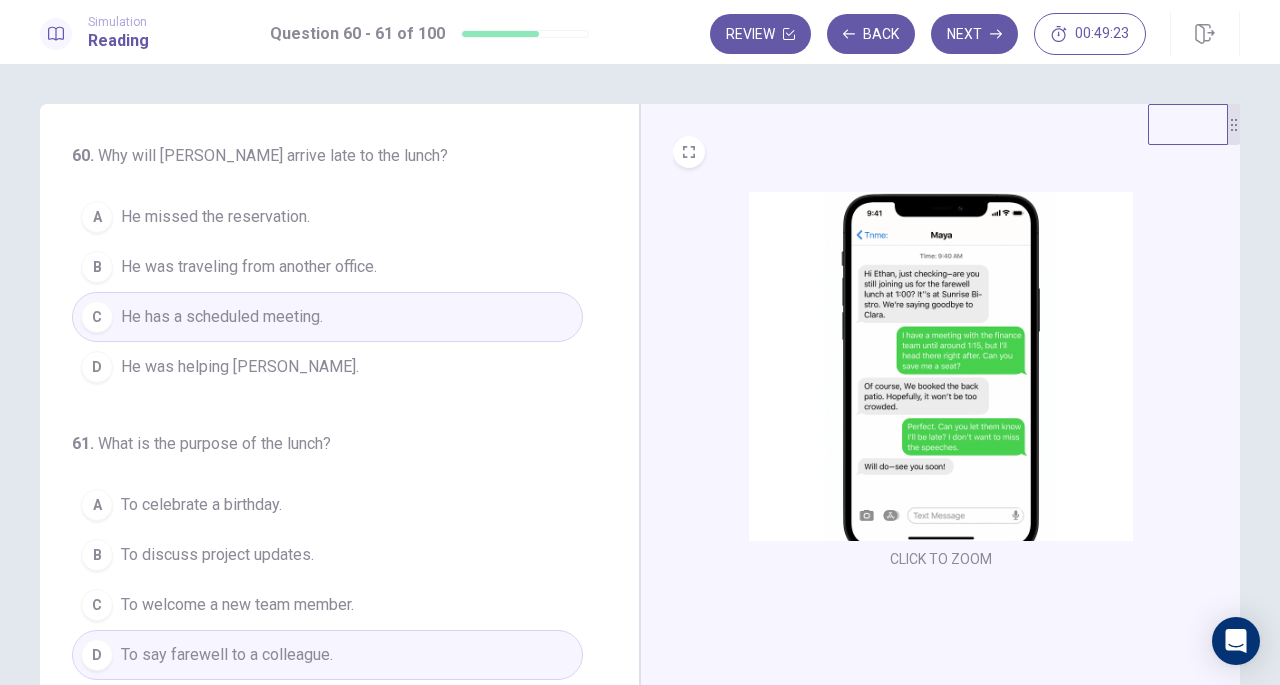 click on "Next" at bounding box center [974, 34] 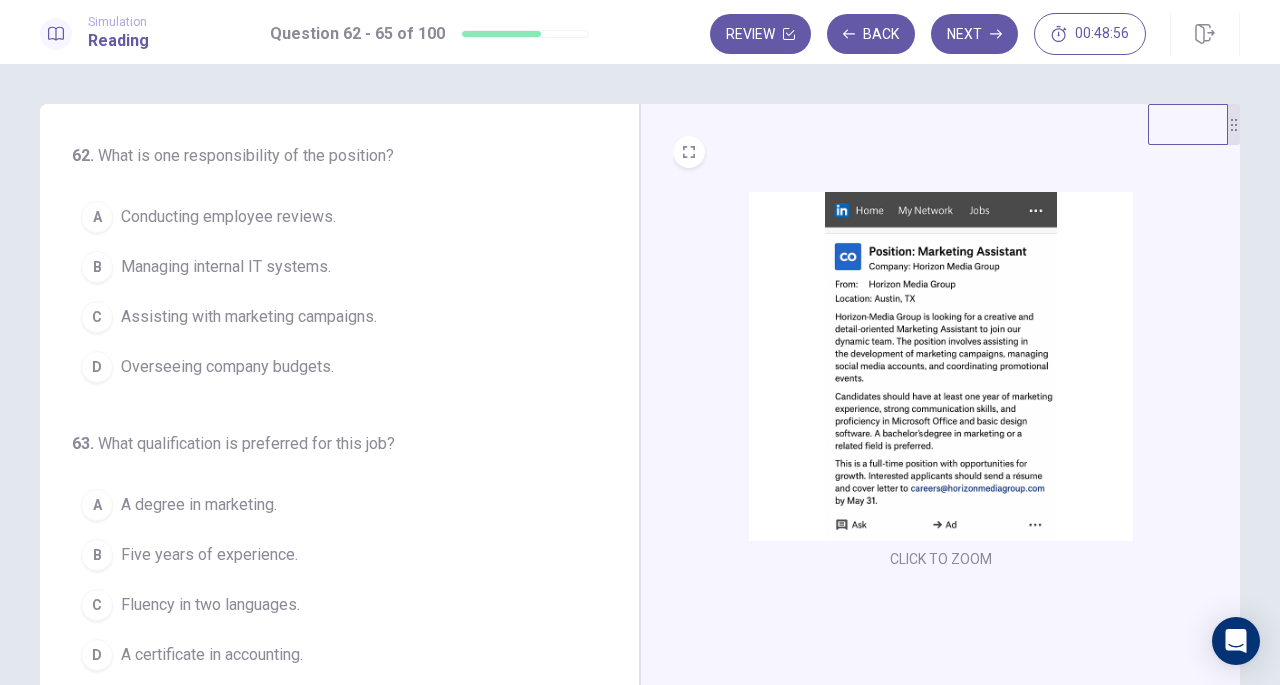 click on "Assisting with marketing campaigns." at bounding box center (249, 317) 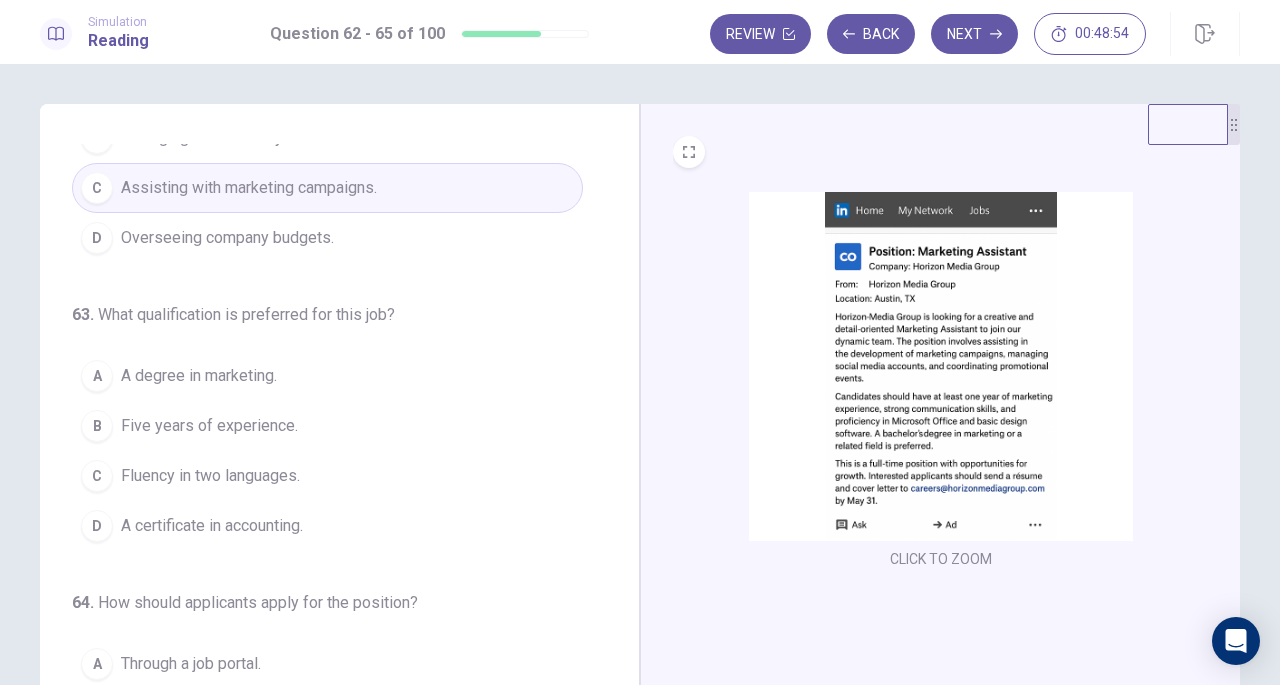 scroll, scrollTop: 172, scrollLeft: 0, axis: vertical 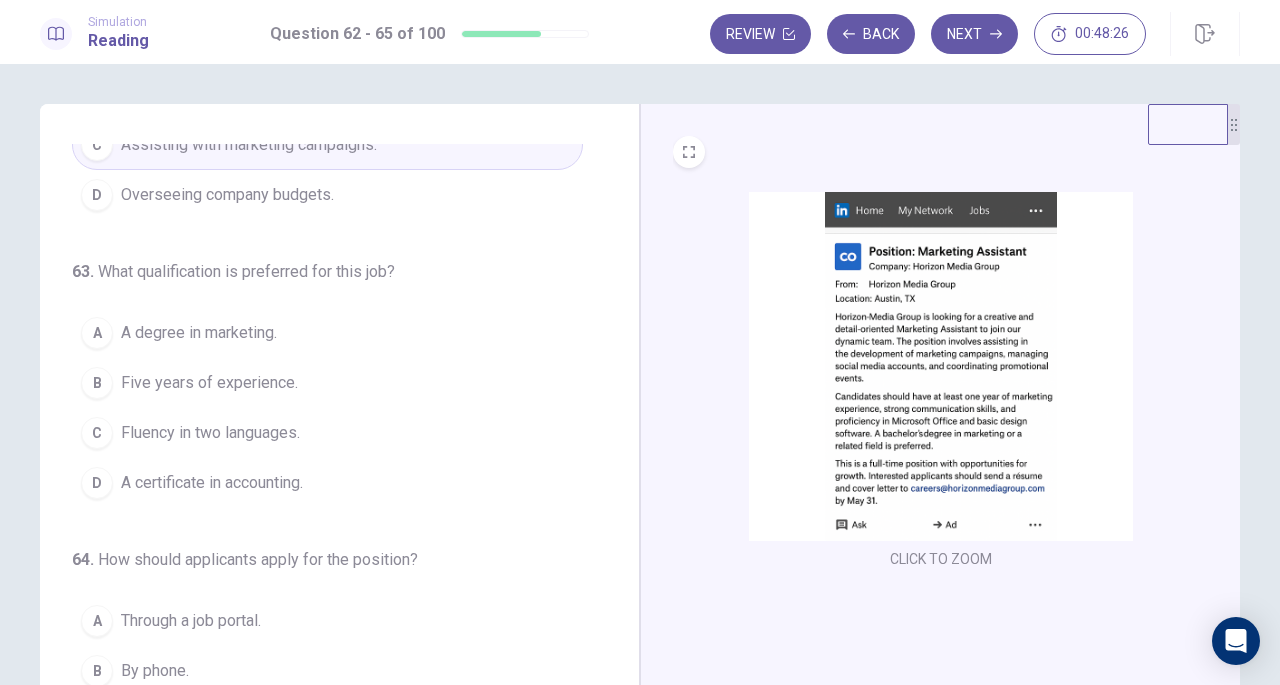 click on "A degree in marketing." at bounding box center (199, 333) 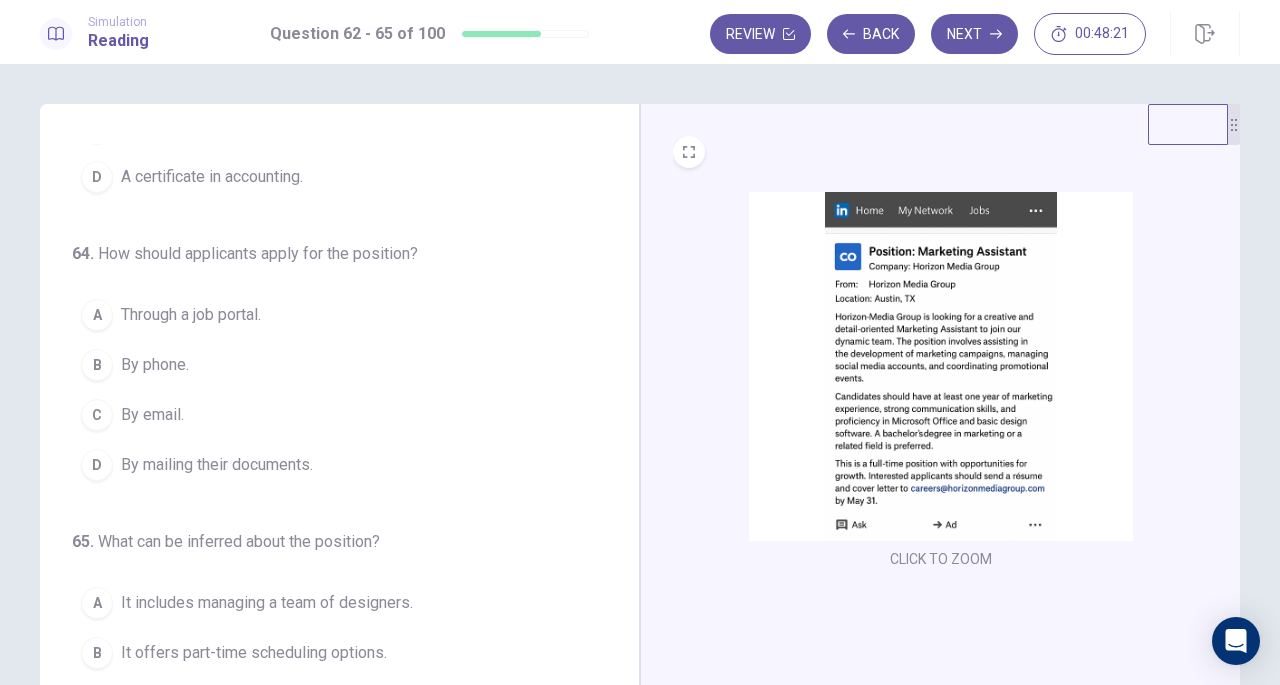 scroll, scrollTop: 483, scrollLeft: 0, axis: vertical 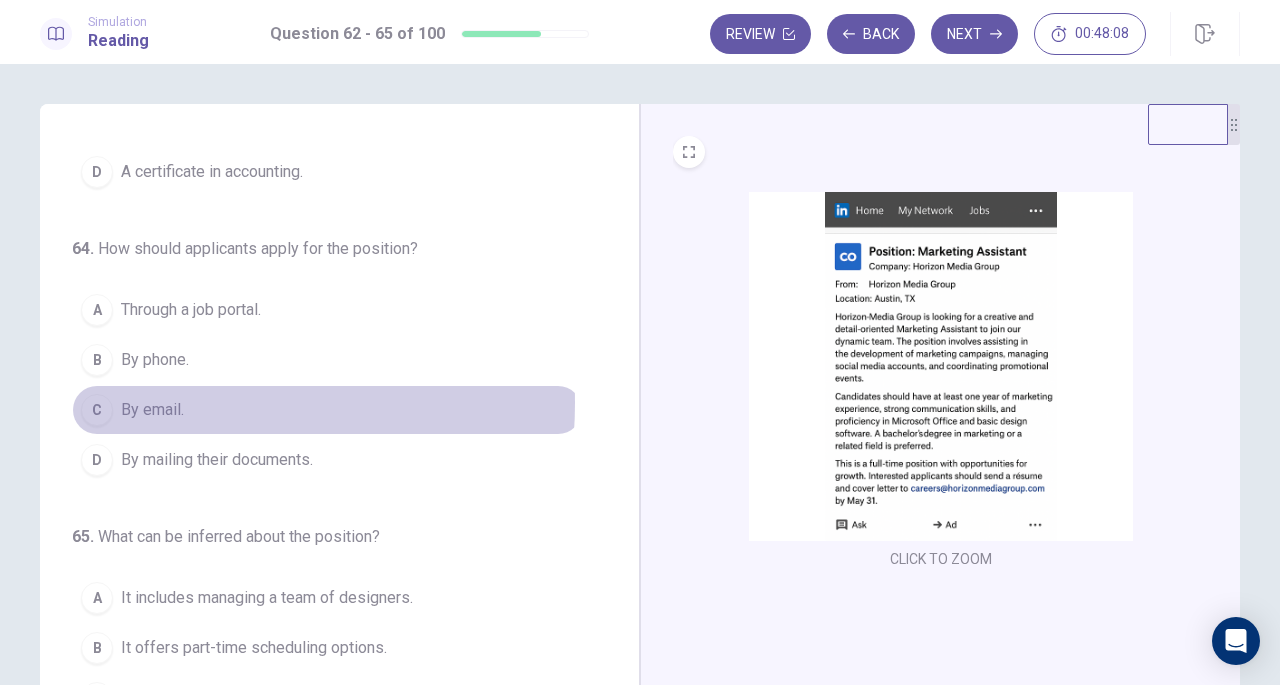 click on "By email." at bounding box center (152, 410) 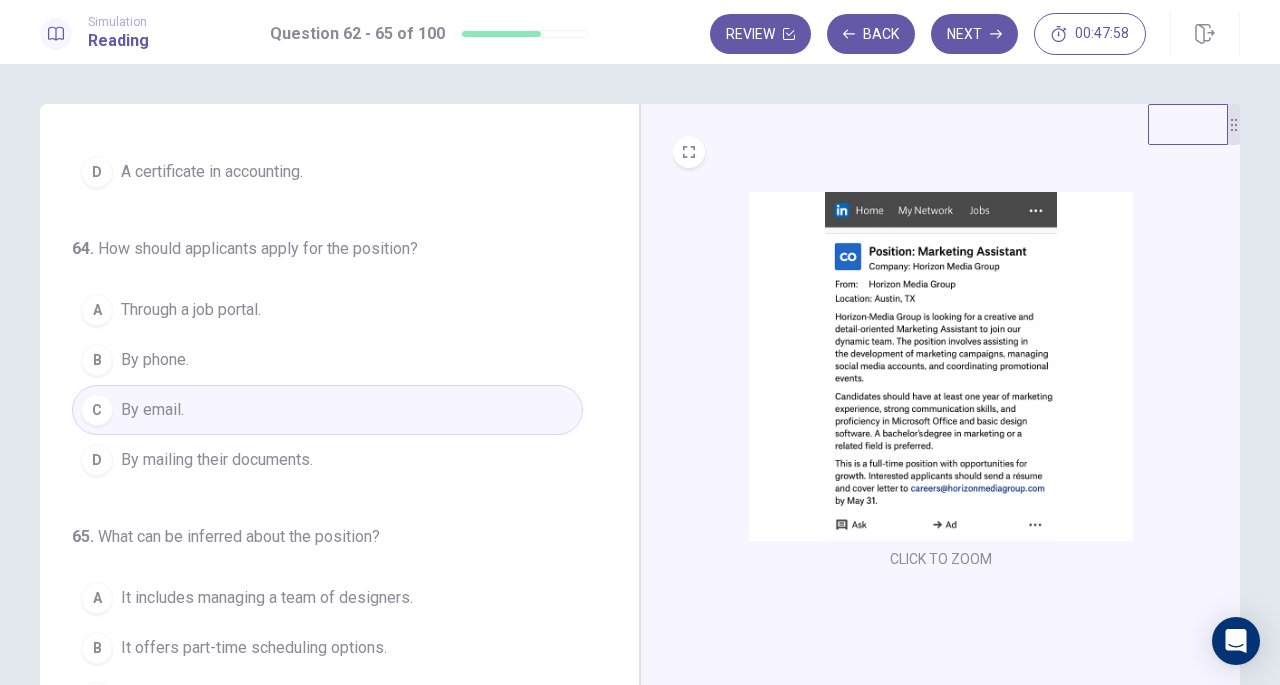 click on "By mailing their documents." at bounding box center (217, 460) 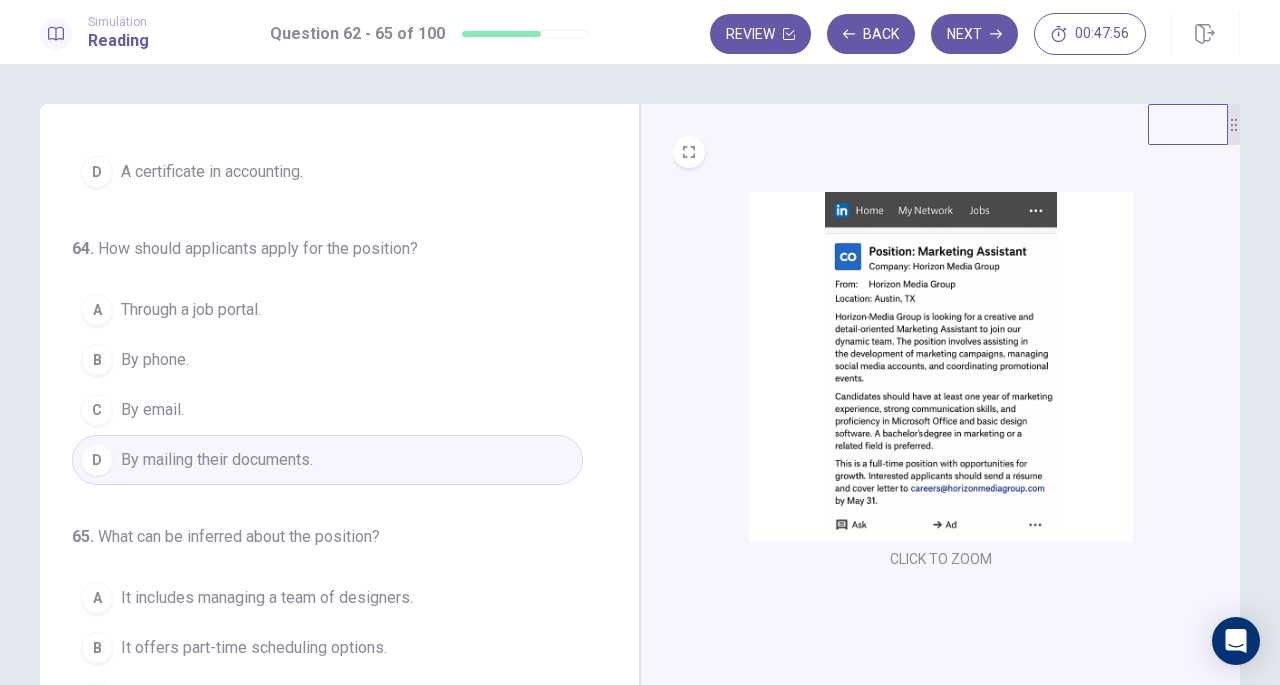 scroll, scrollTop: 486, scrollLeft: 0, axis: vertical 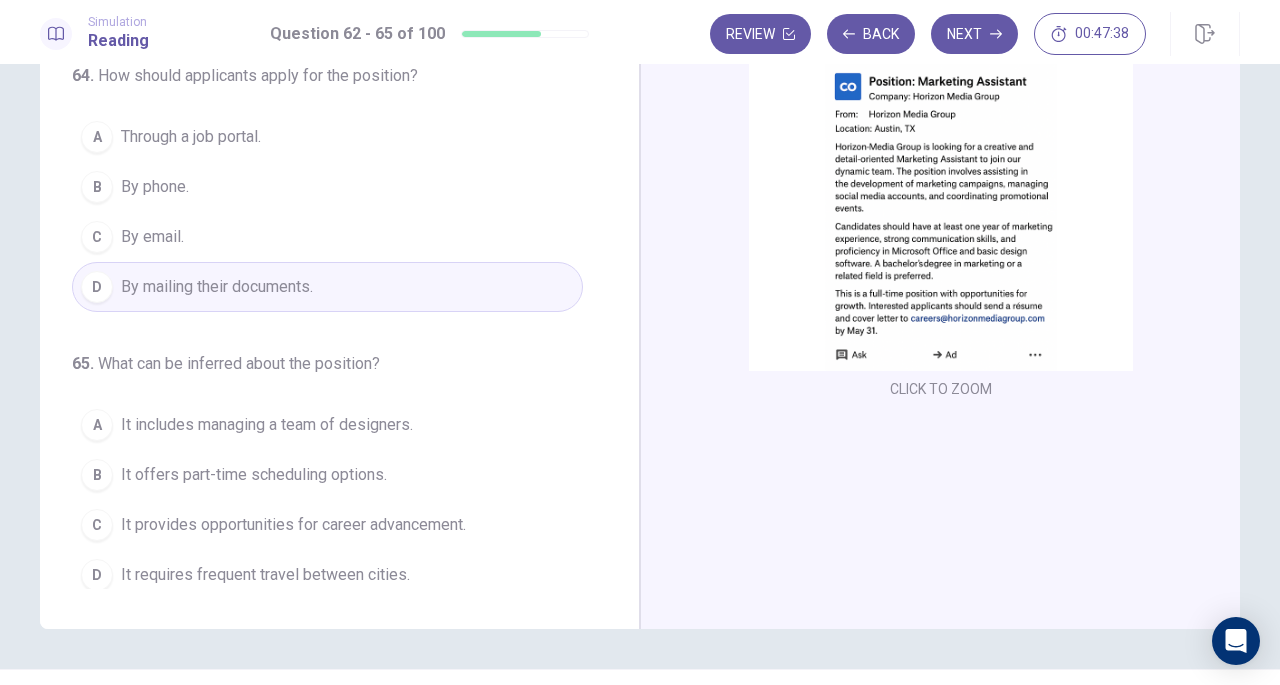 click on "It provides opportunities for career advancement." at bounding box center [293, 525] 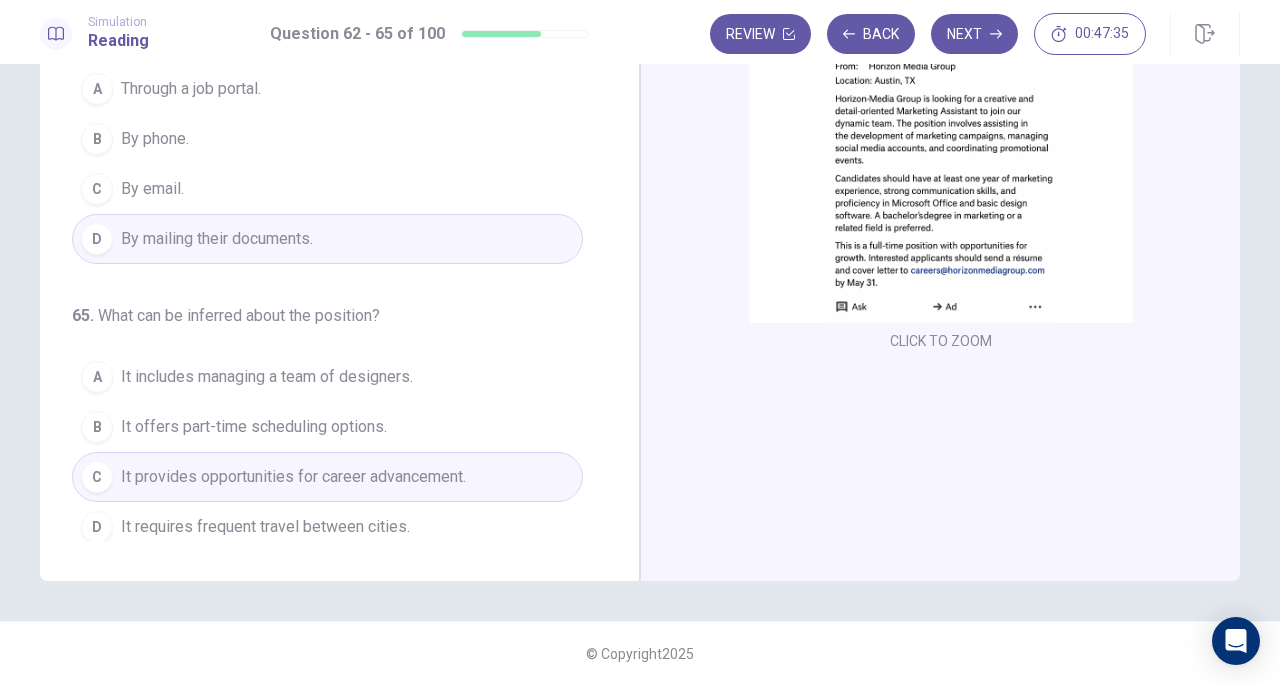 scroll, scrollTop: 0, scrollLeft: 0, axis: both 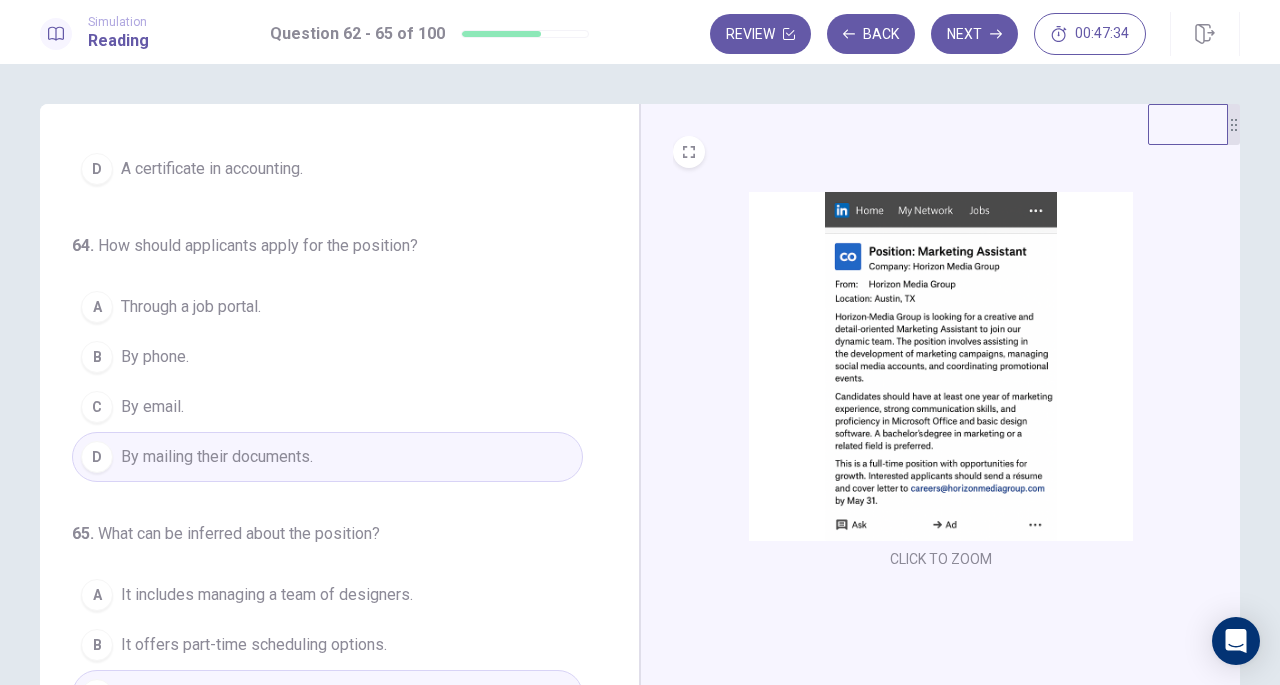 click on "Next" at bounding box center (974, 34) 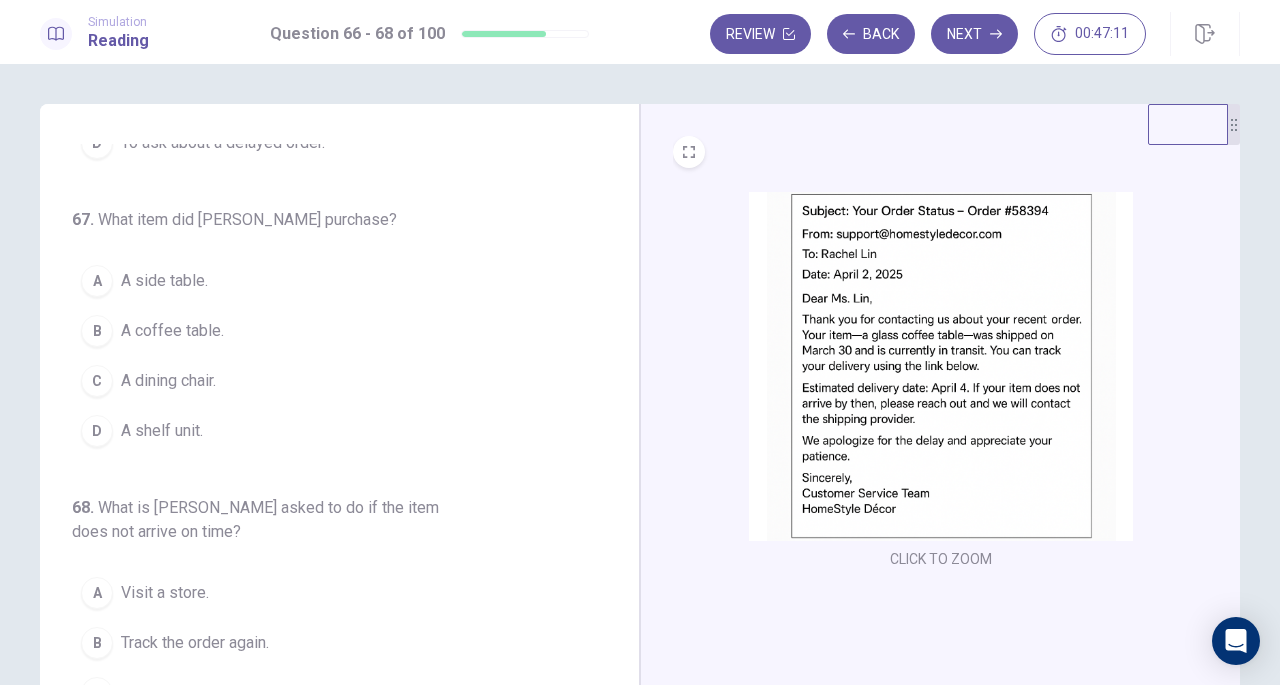 scroll, scrollTop: 0, scrollLeft: 0, axis: both 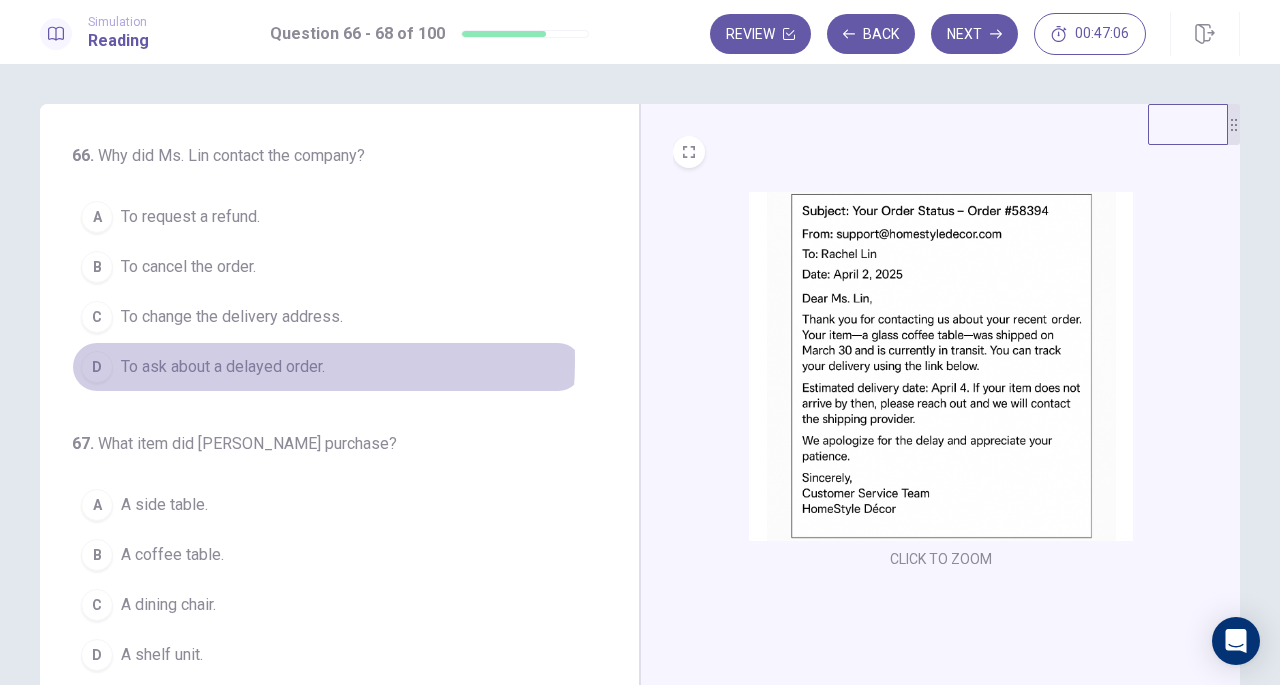 click on "To ask about a delayed order." at bounding box center (223, 367) 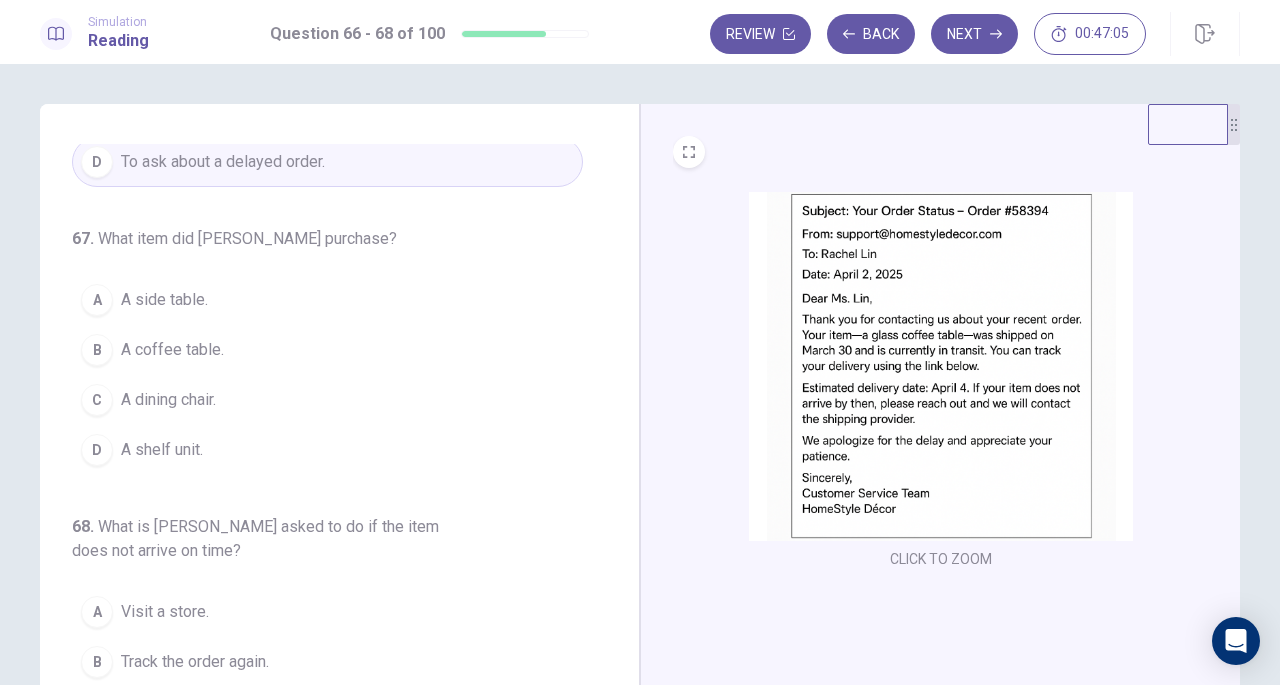 scroll, scrollTop: 206, scrollLeft: 0, axis: vertical 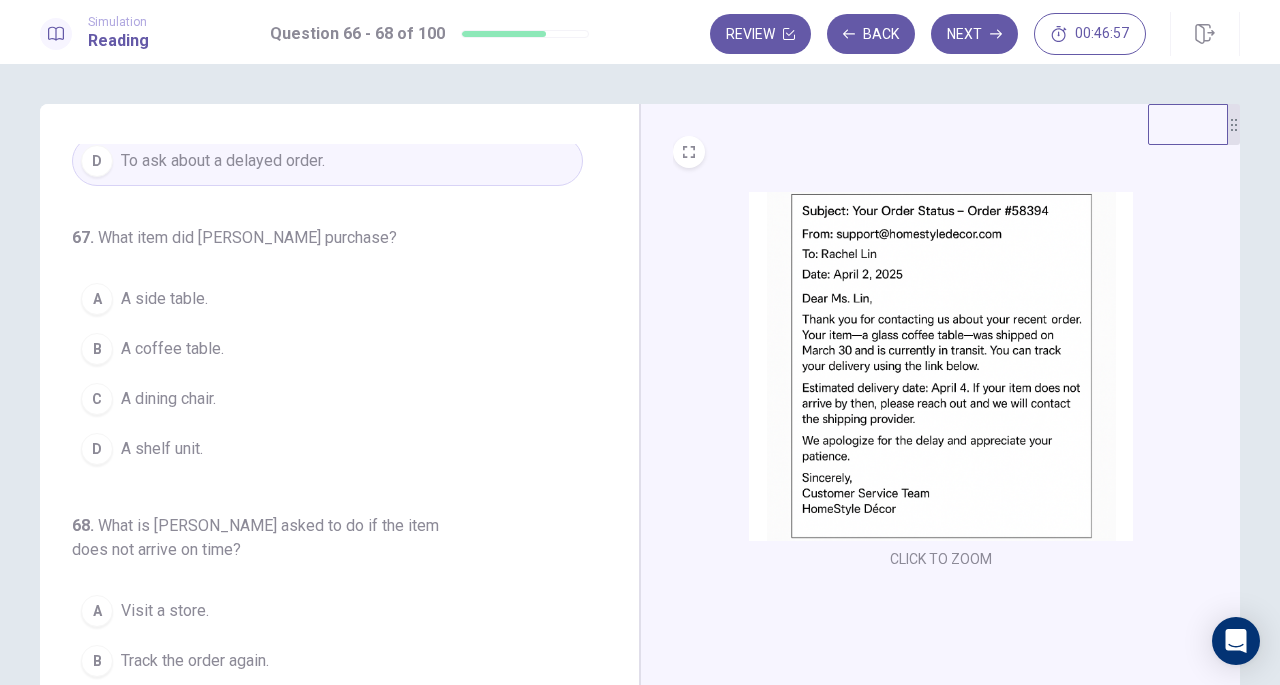click on "A coffee table." at bounding box center (172, 349) 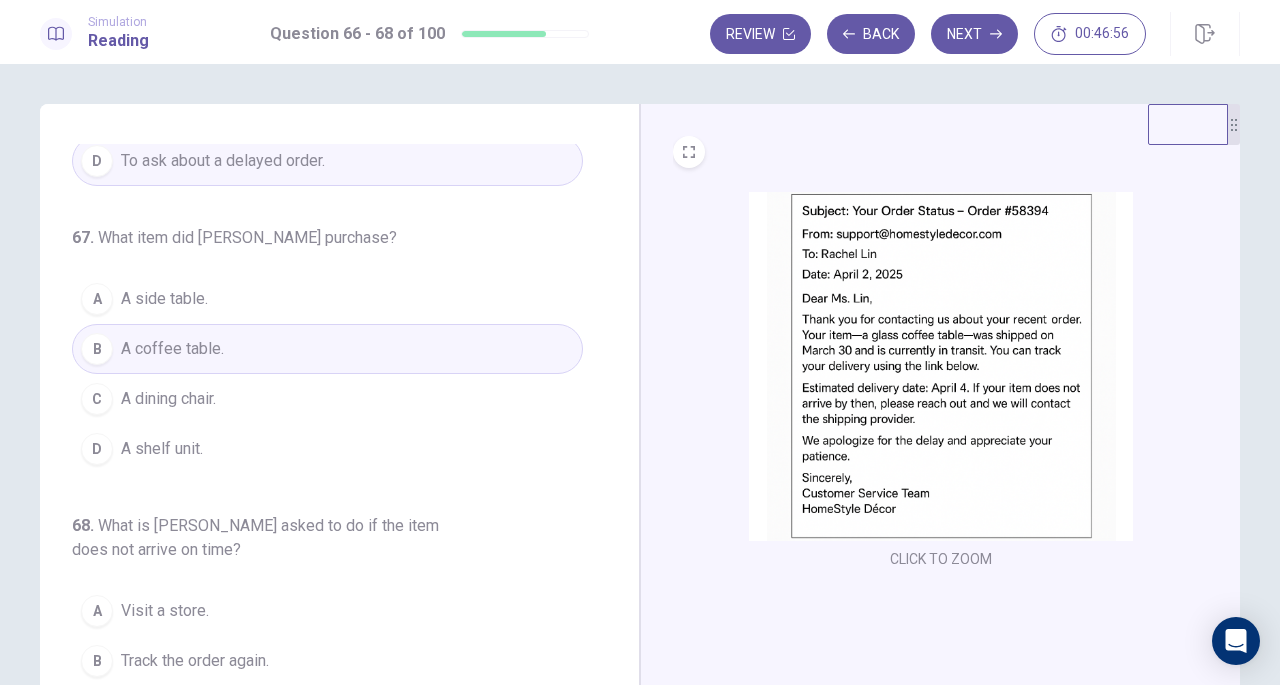 scroll, scrollTop: 224, scrollLeft: 0, axis: vertical 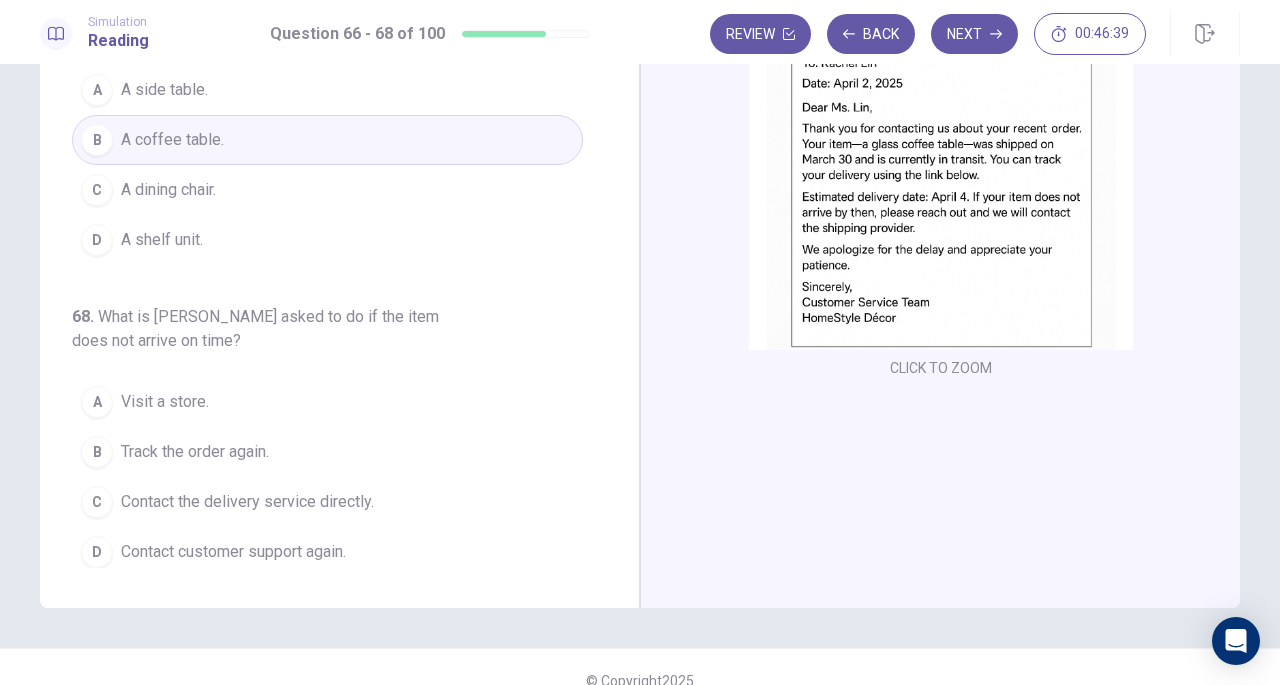 click on "Contact customer support again." at bounding box center [233, 552] 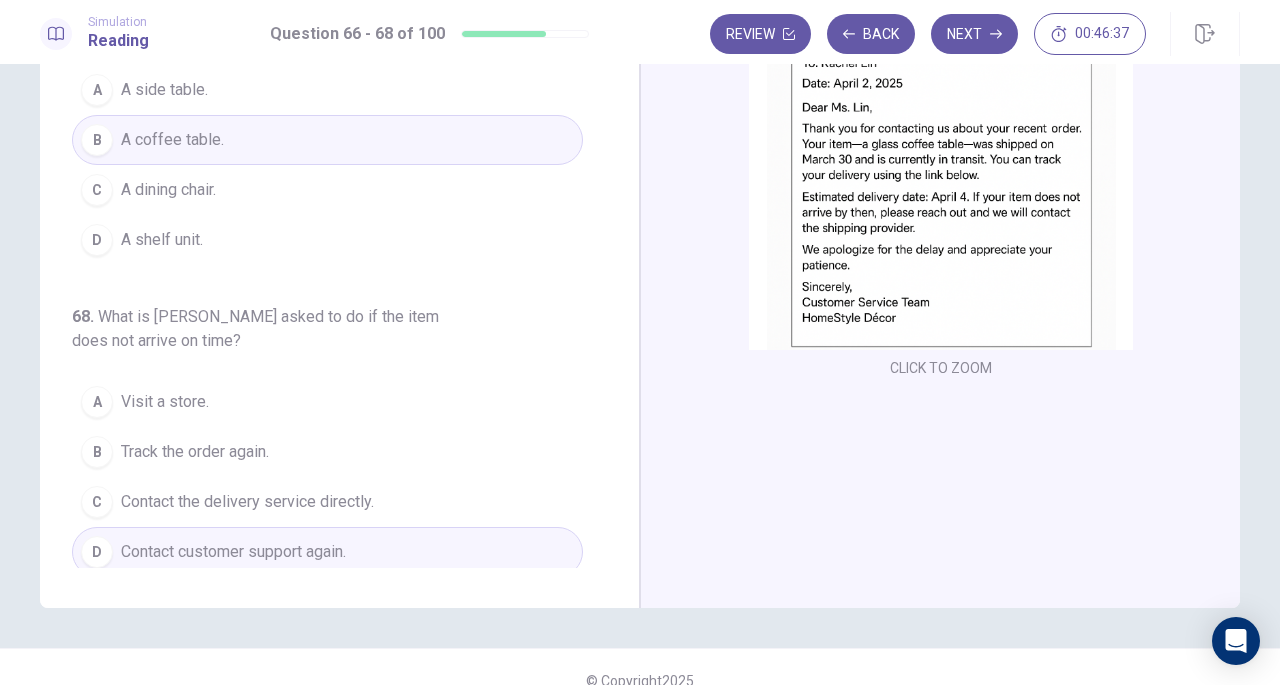 scroll, scrollTop: 218, scrollLeft: 0, axis: vertical 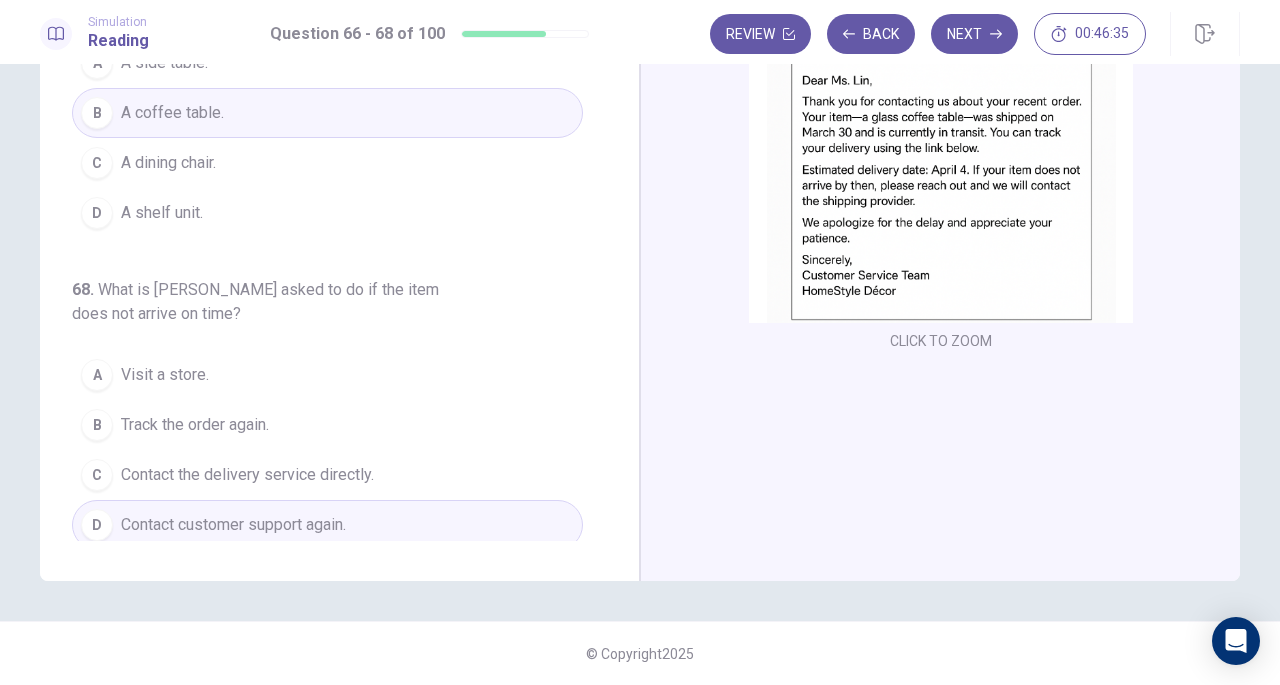 click on "Next" at bounding box center (974, 34) 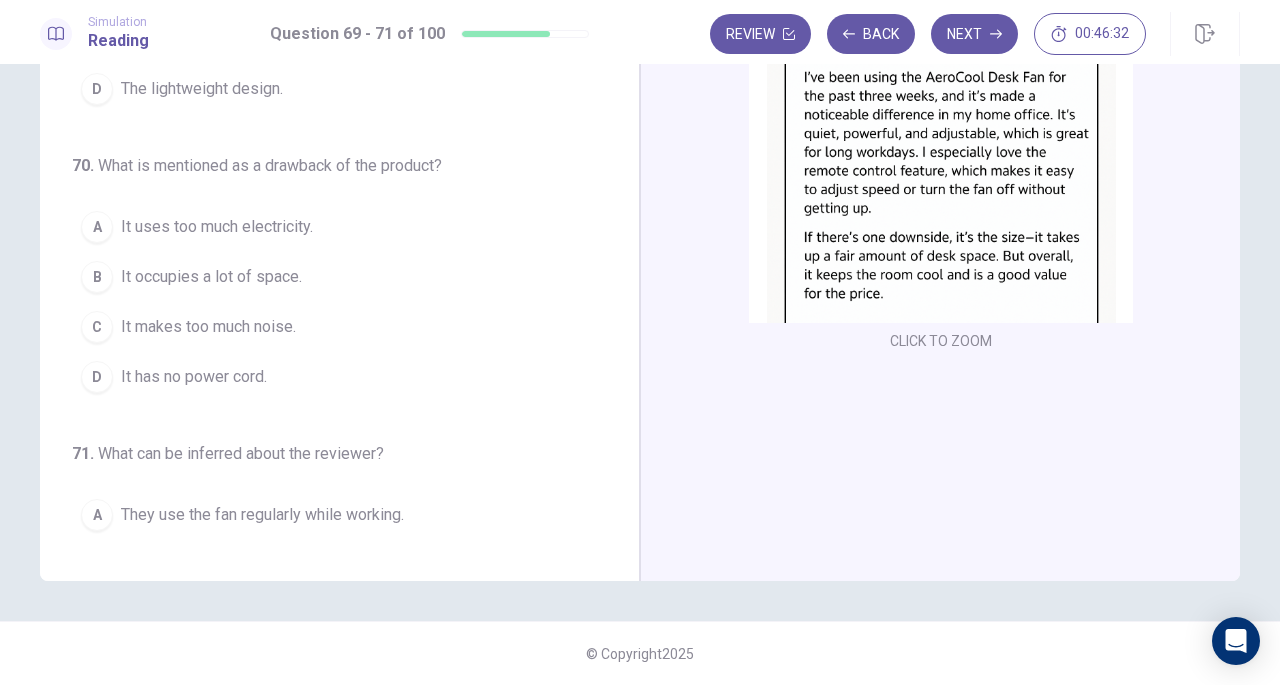 scroll, scrollTop: 0, scrollLeft: 0, axis: both 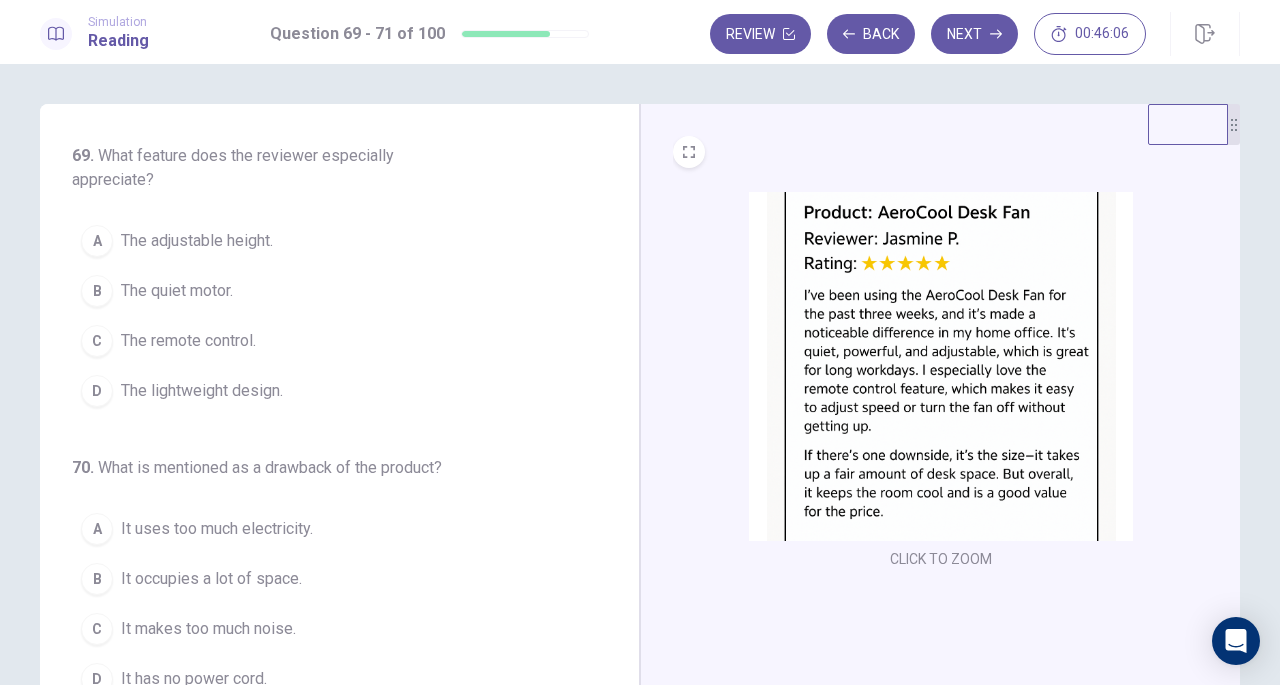 click on "The remote control." at bounding box center (188, 341) 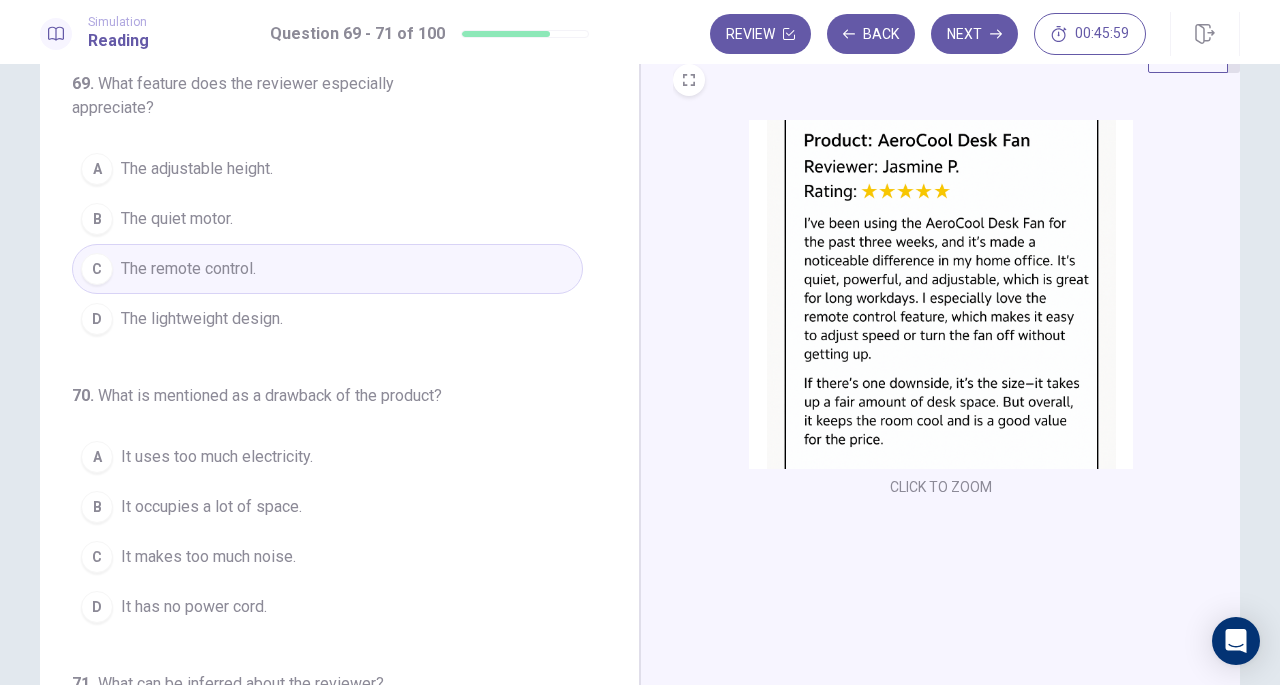 scroll, scrollTop: 78, scrollLeft: 0, axis: vertical 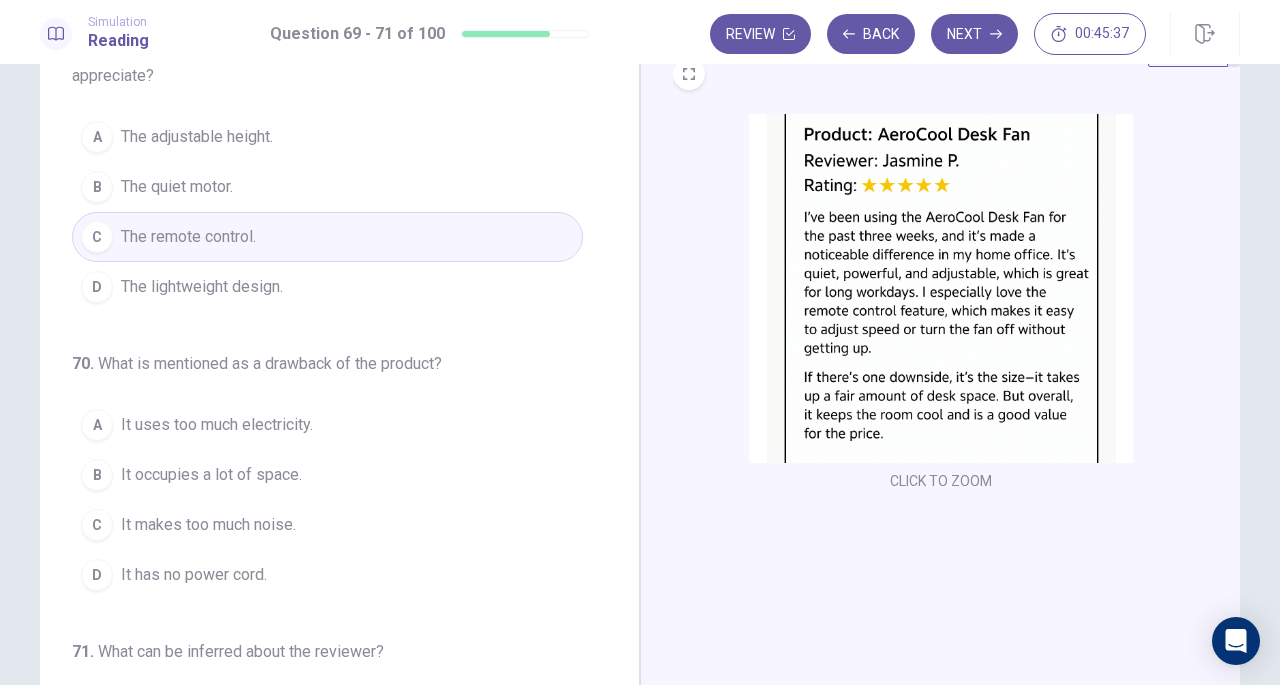 click on "It occupies a lot of space." at bounding box center (211, 475) 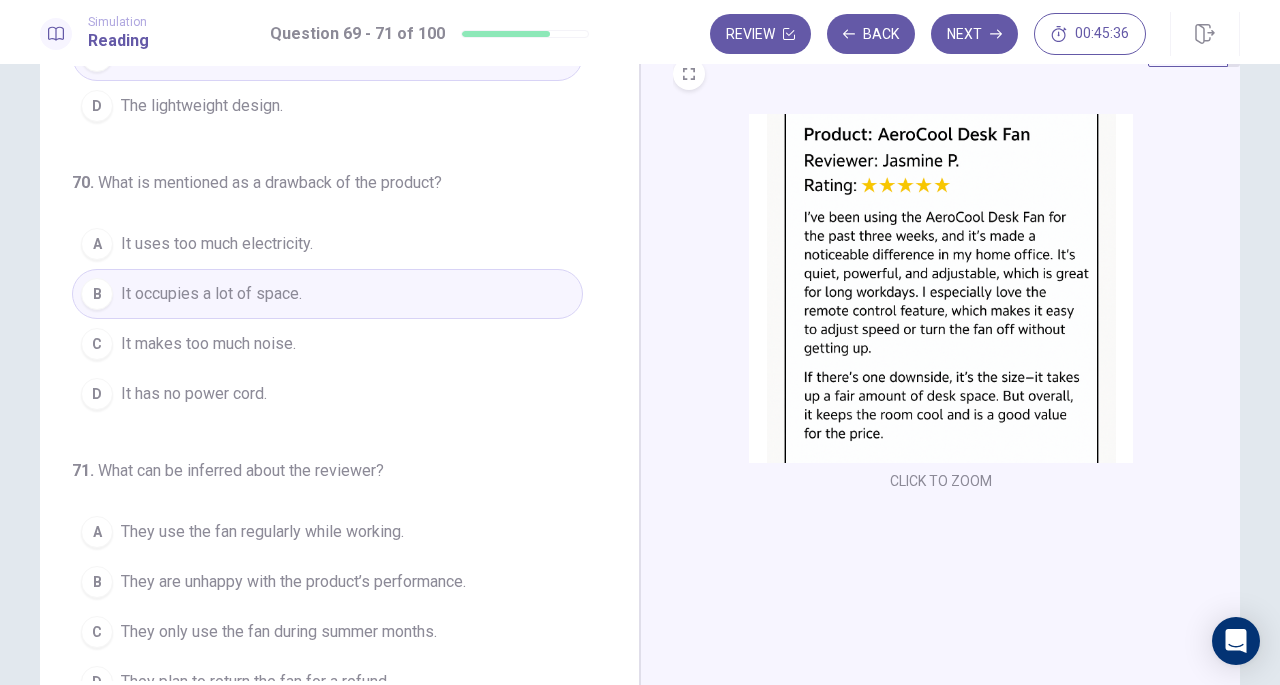 scroll, scrollTop: 224, scrollLeft: 0, axis: vertical 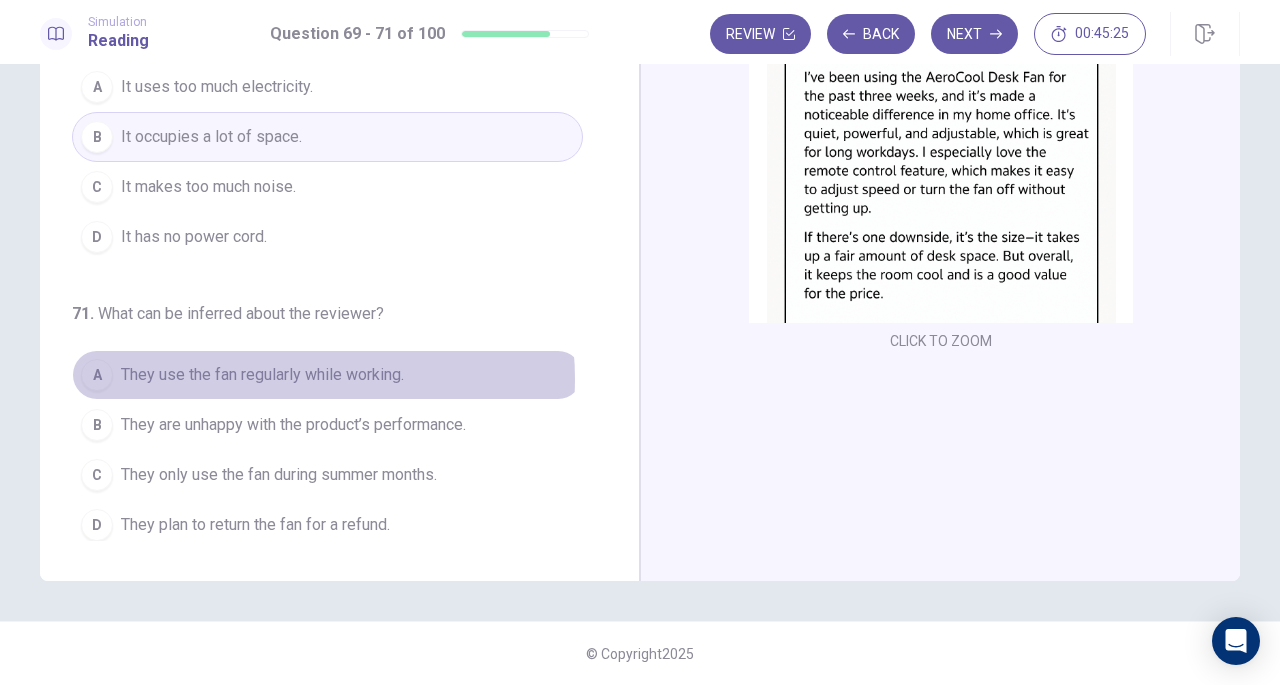 click on "They use the fan regularly while working." at bounding box center [262, 375] 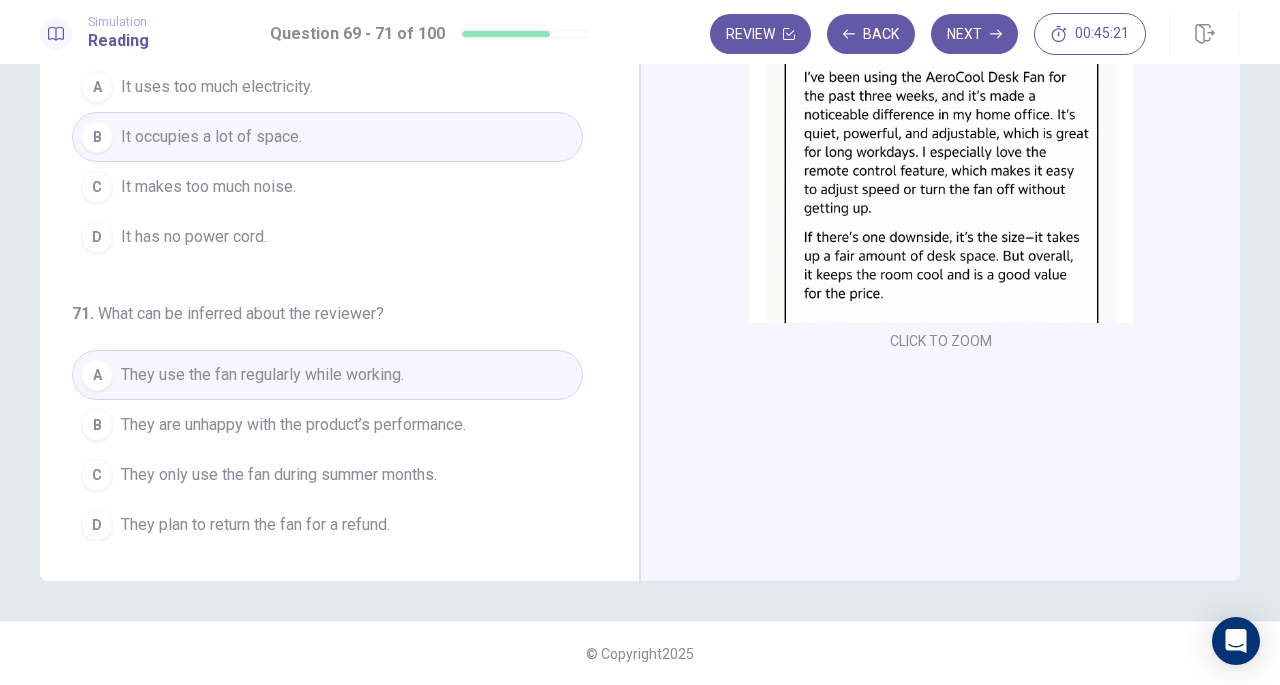 click on "Next" at bounding box center (974, 34) 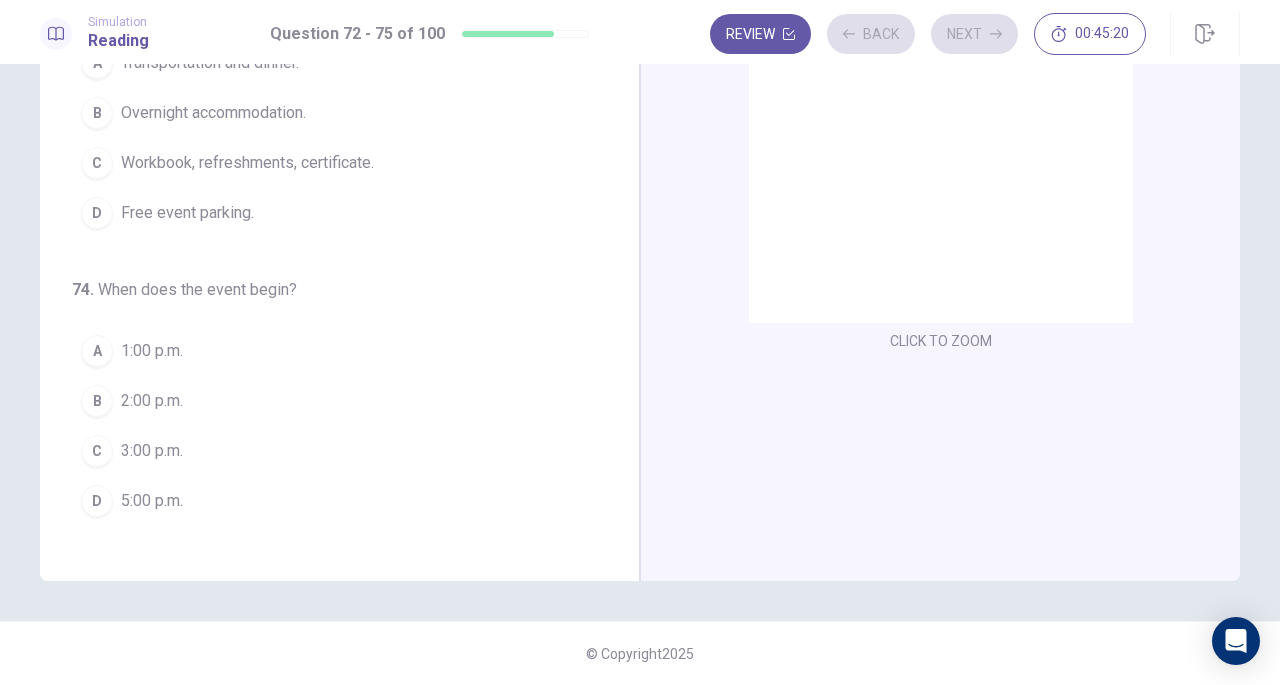 scroll, scrollTop: 218, scrollLeft: 0, axis: vertical 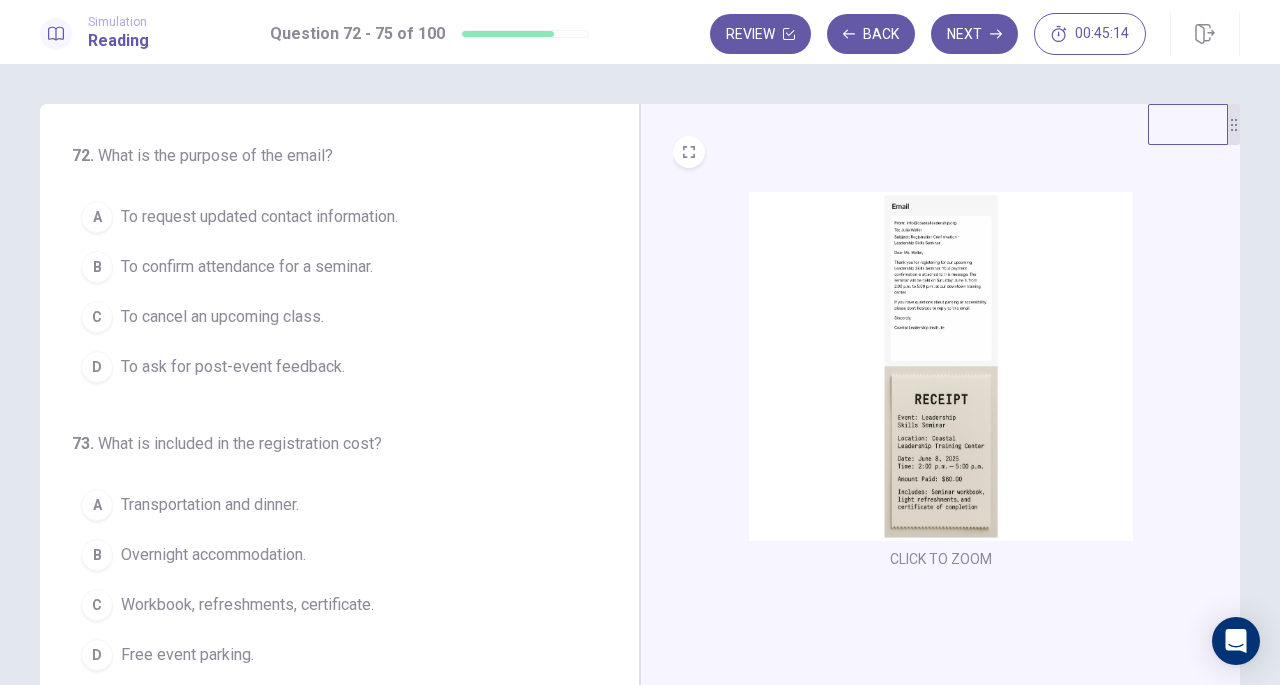 click at bounding box center (941, 366) 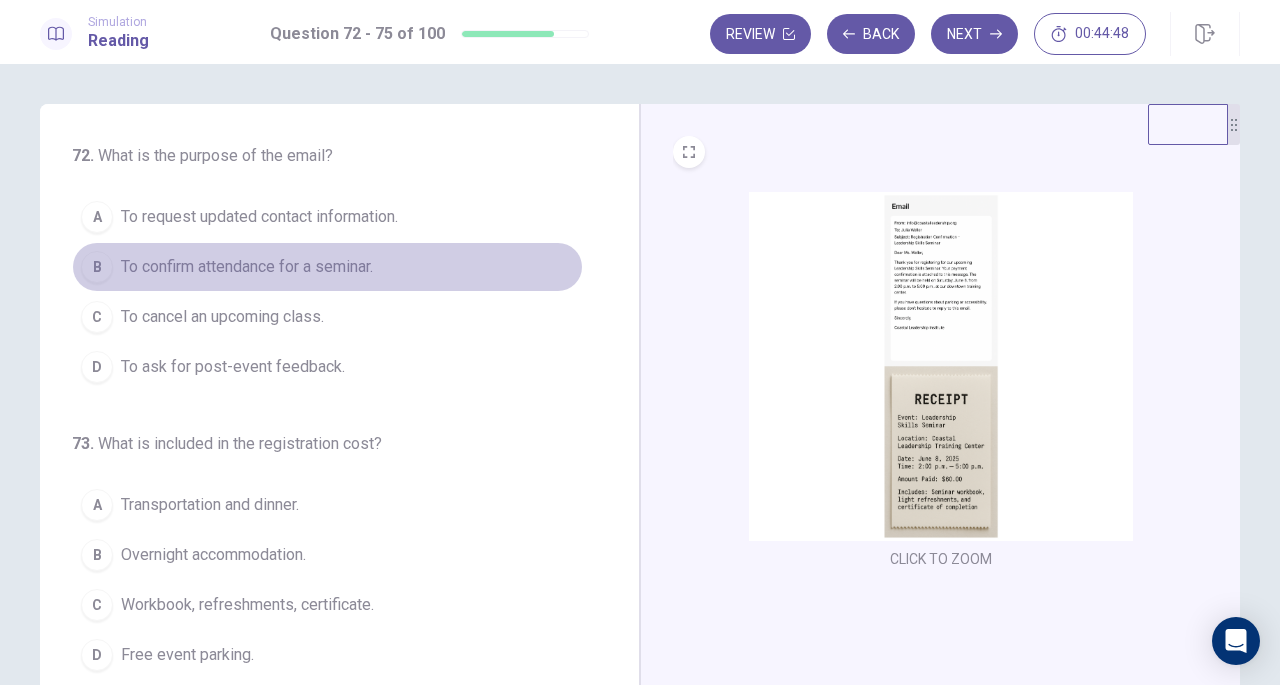 click on "To confirm attendance for a seminar." at bounding box center [247, 267] 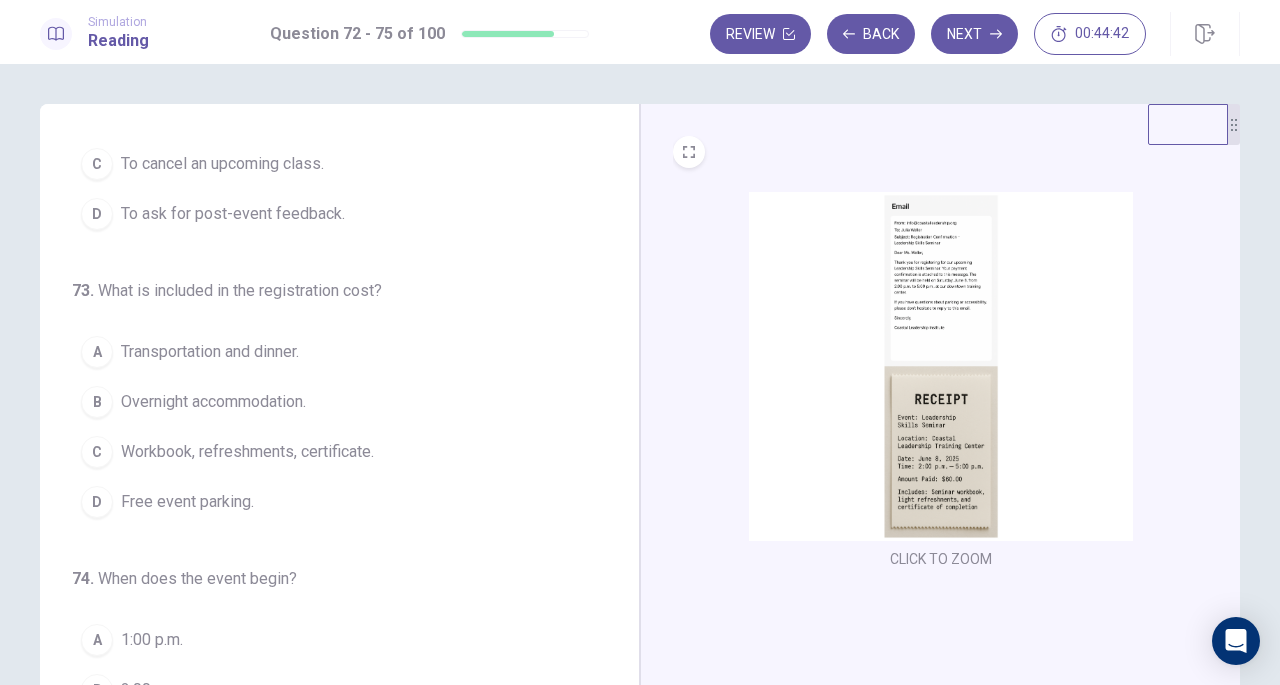 scroll, scrollTop: 154, scrollLeft: 0, axis: vertical 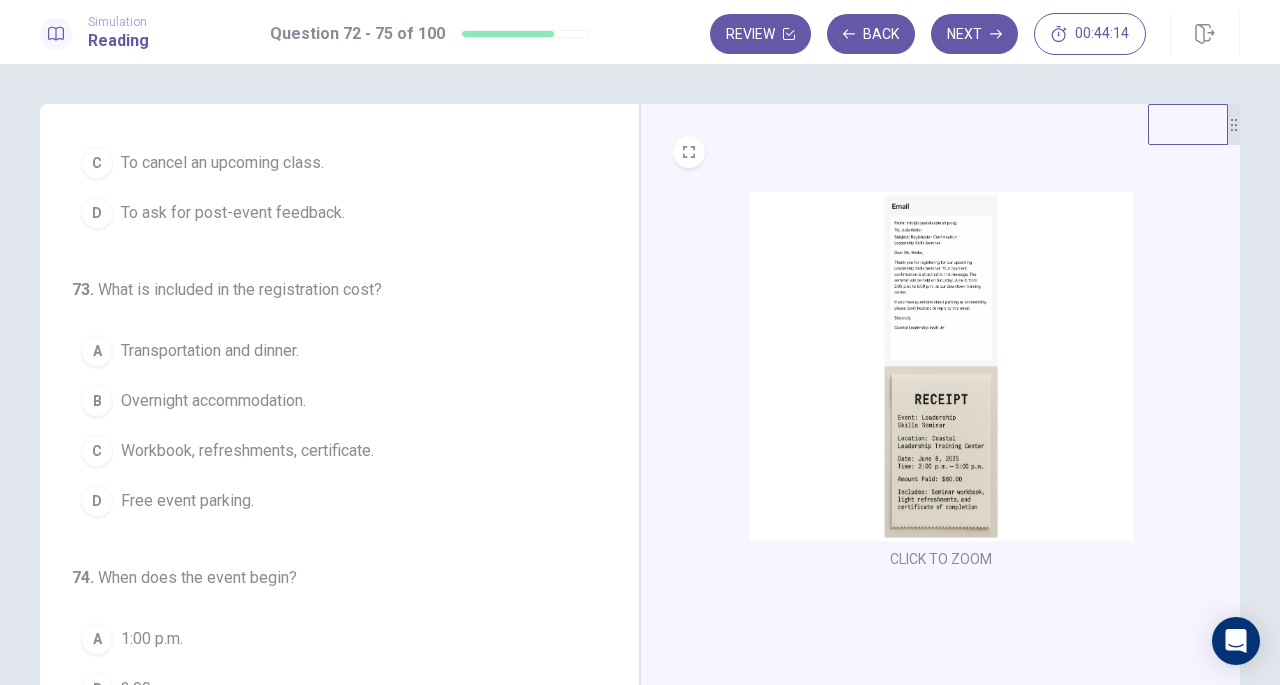 click at bounding box center [941, 366] 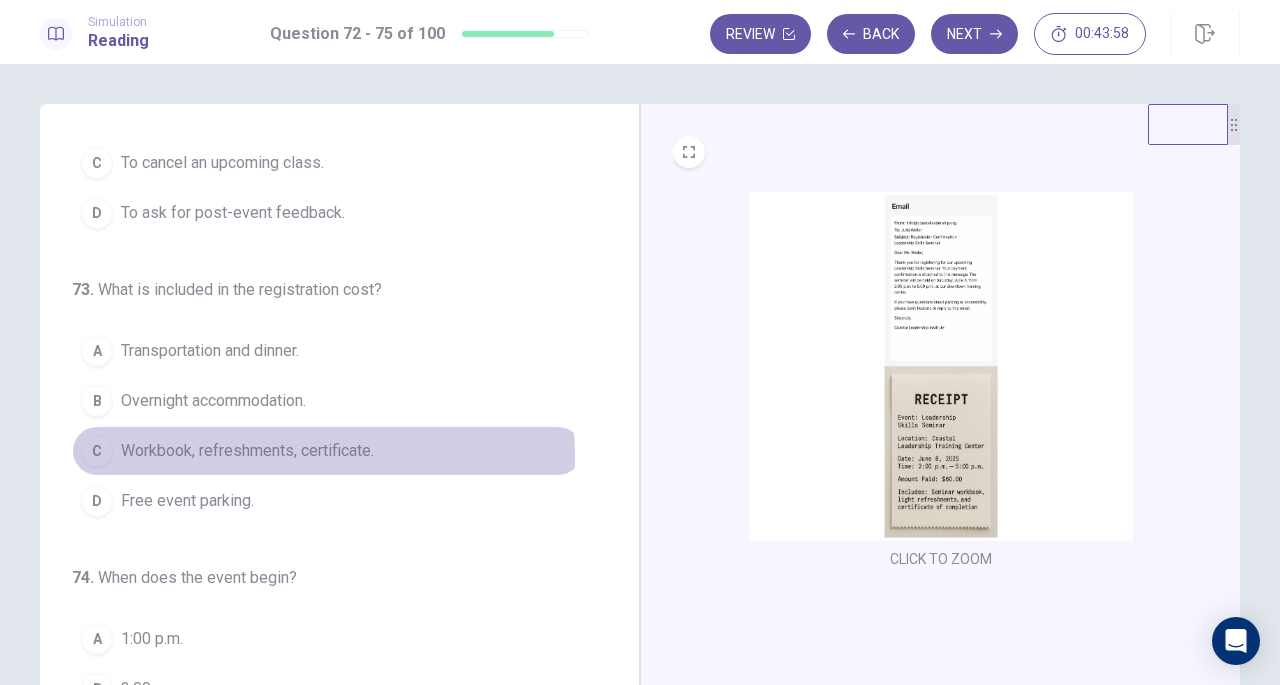 click on "Workbook, refreshments, certificate." at bounding box center [247, 451] 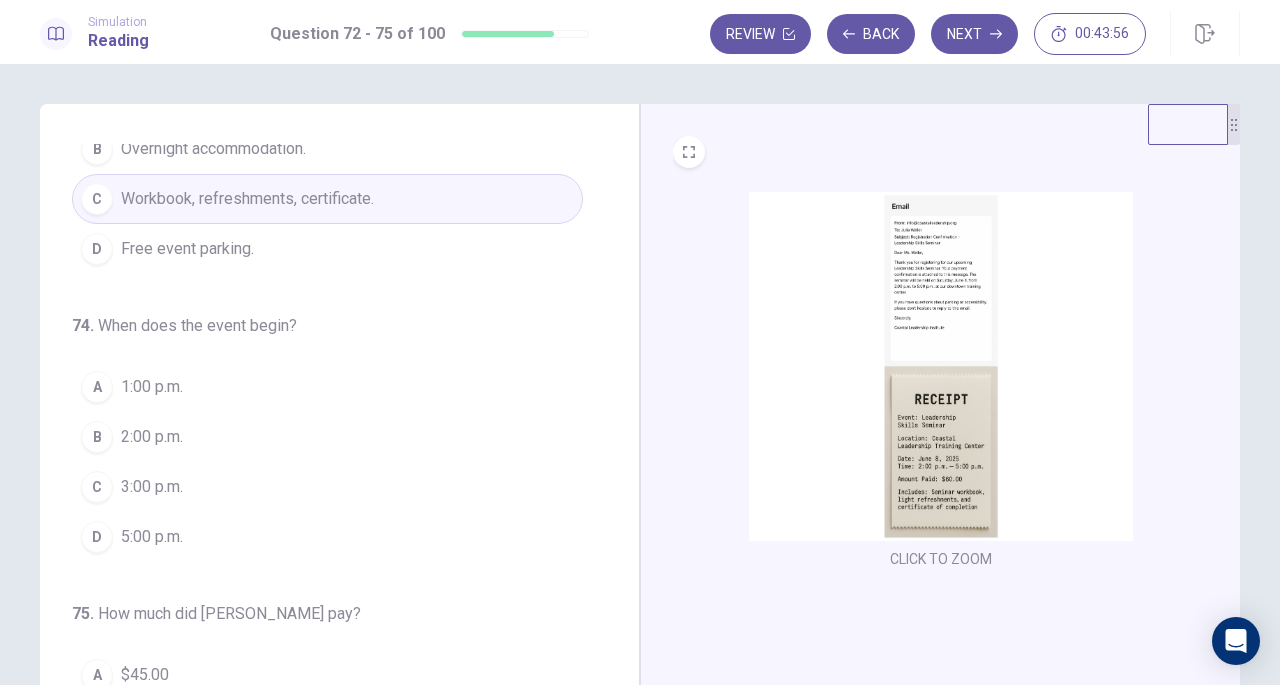 scroll, scrollTop: 408, scrollLeft: 0, axis: vertical 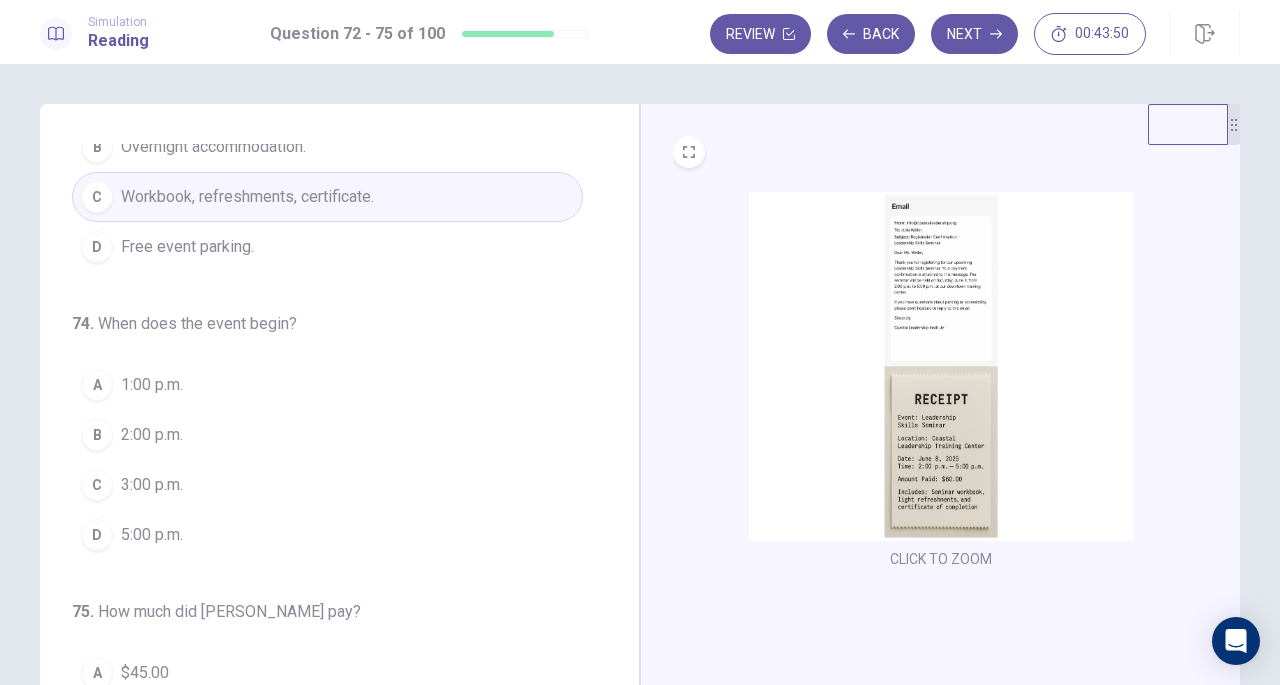 click on "2:00 p.m." at bounding box center (152, 435) 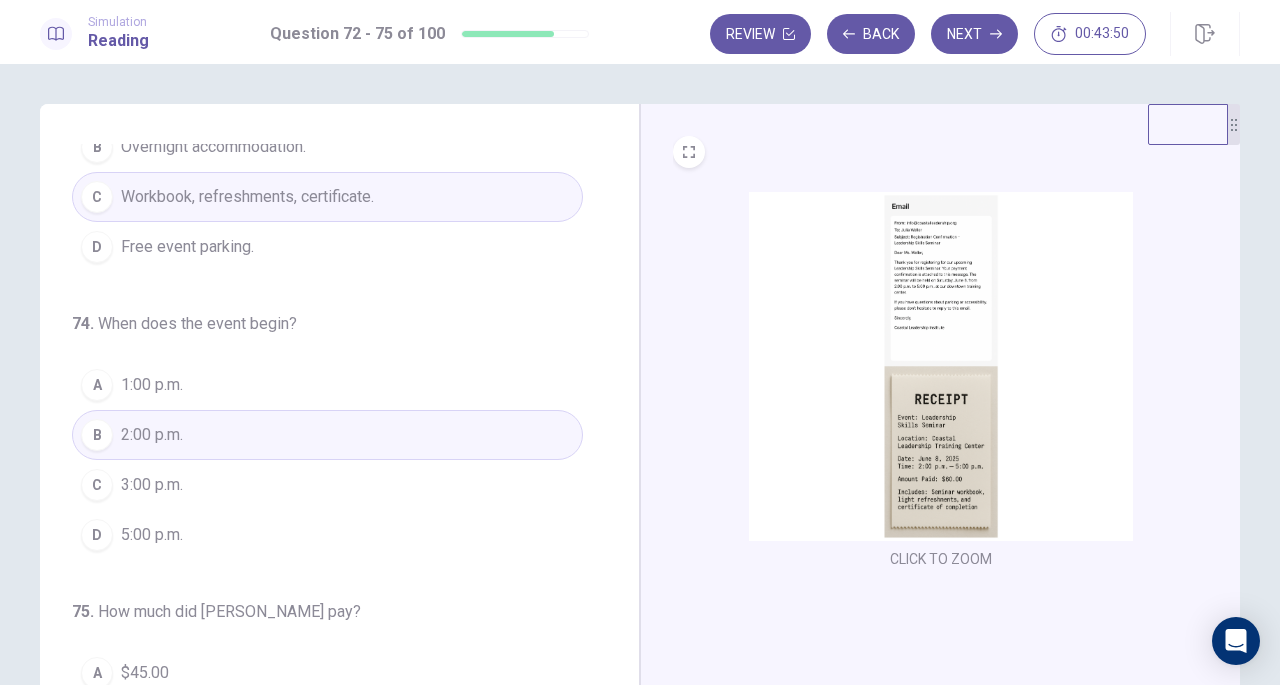 scroll, scrollTop: 486, scrollLeft: 0, axis: vertical 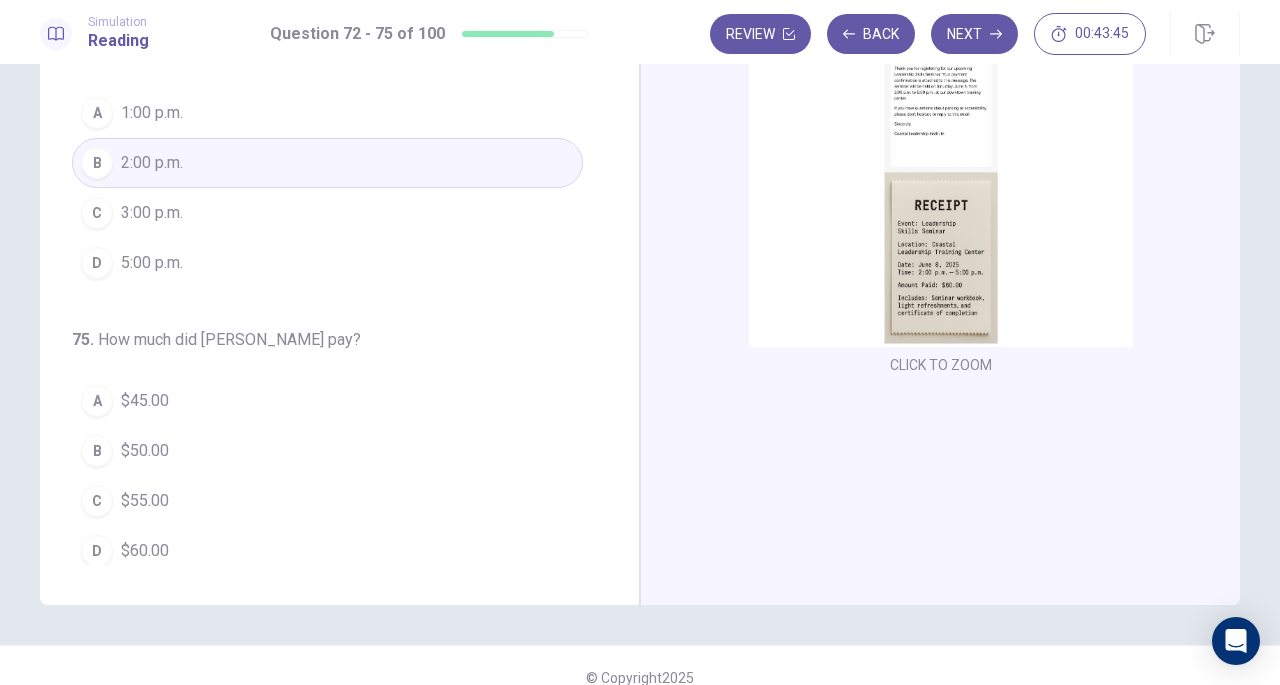 click on "$60.00" at bounding box center [145, 551] 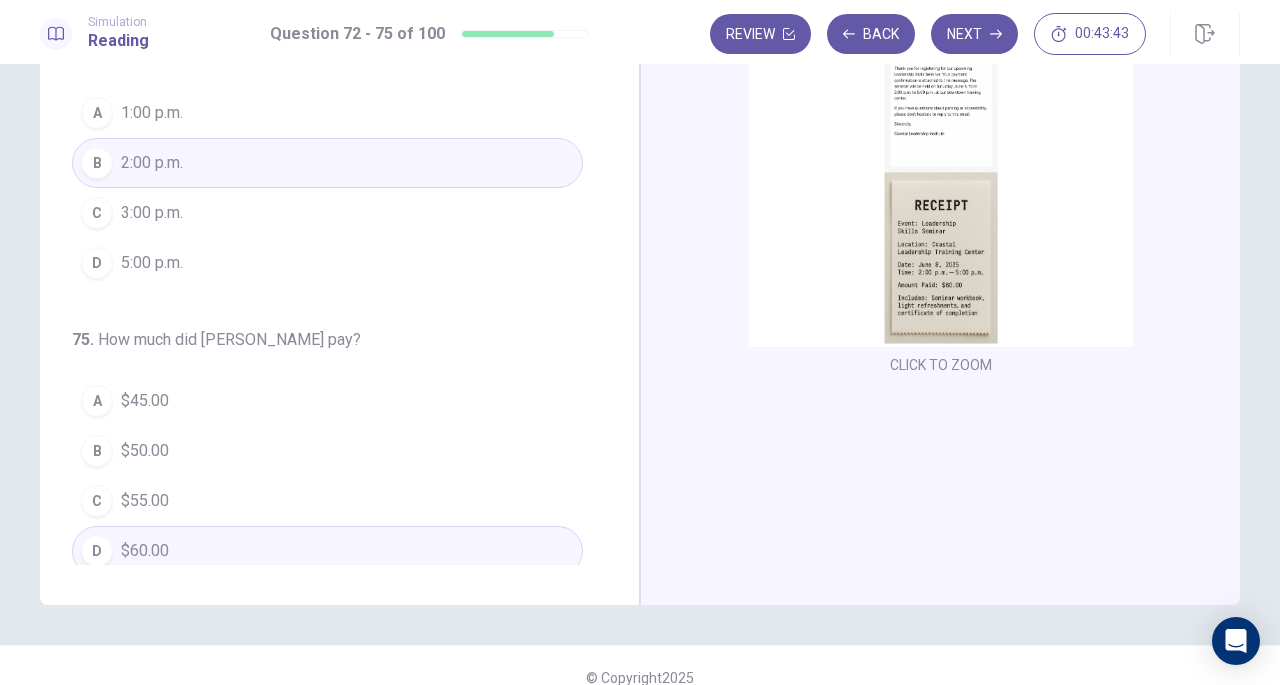 click on "Next" at bounding box center (974, 34) 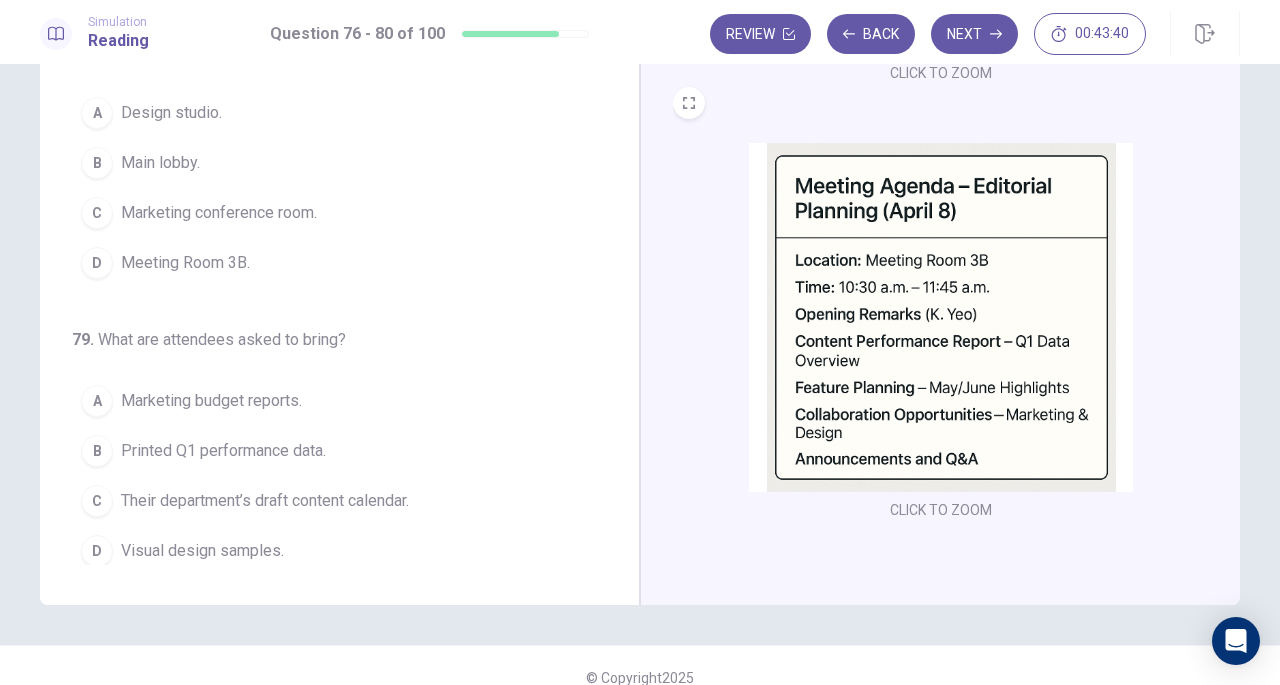 scroll, scrollTop: 298, scrollLeft: 0, axis: vertical 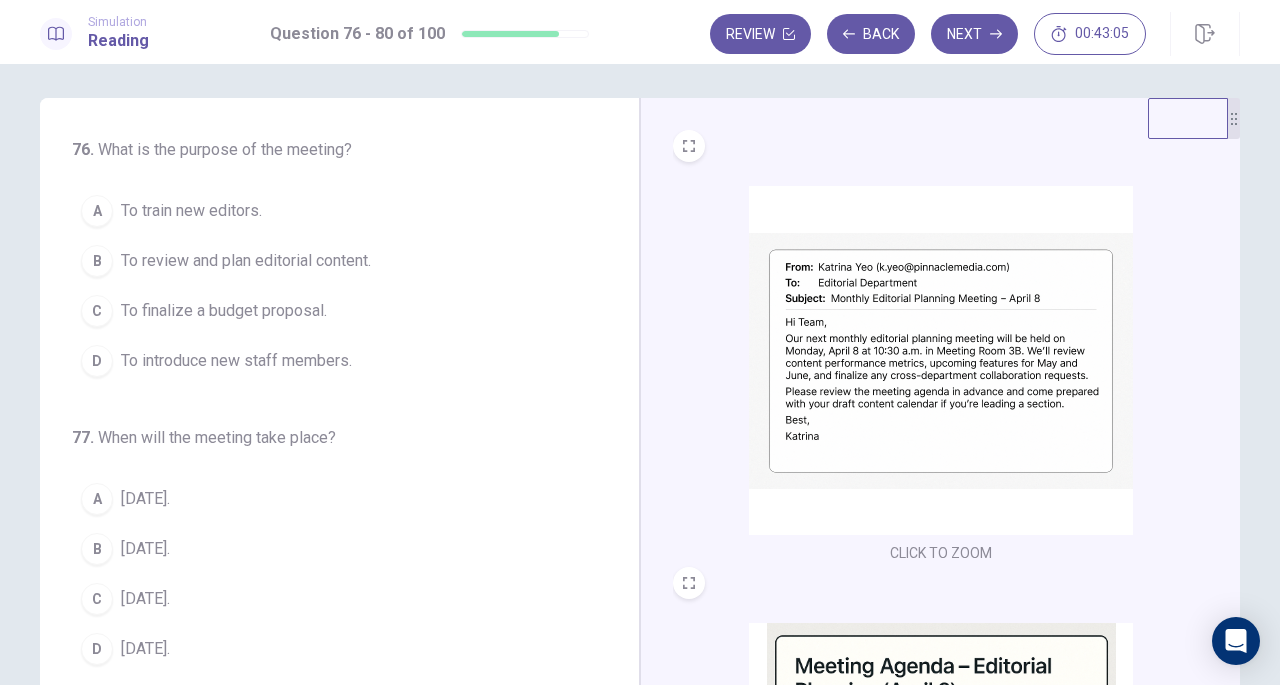 click on "To review and plan editorial content." at bounding box center (246, 261) 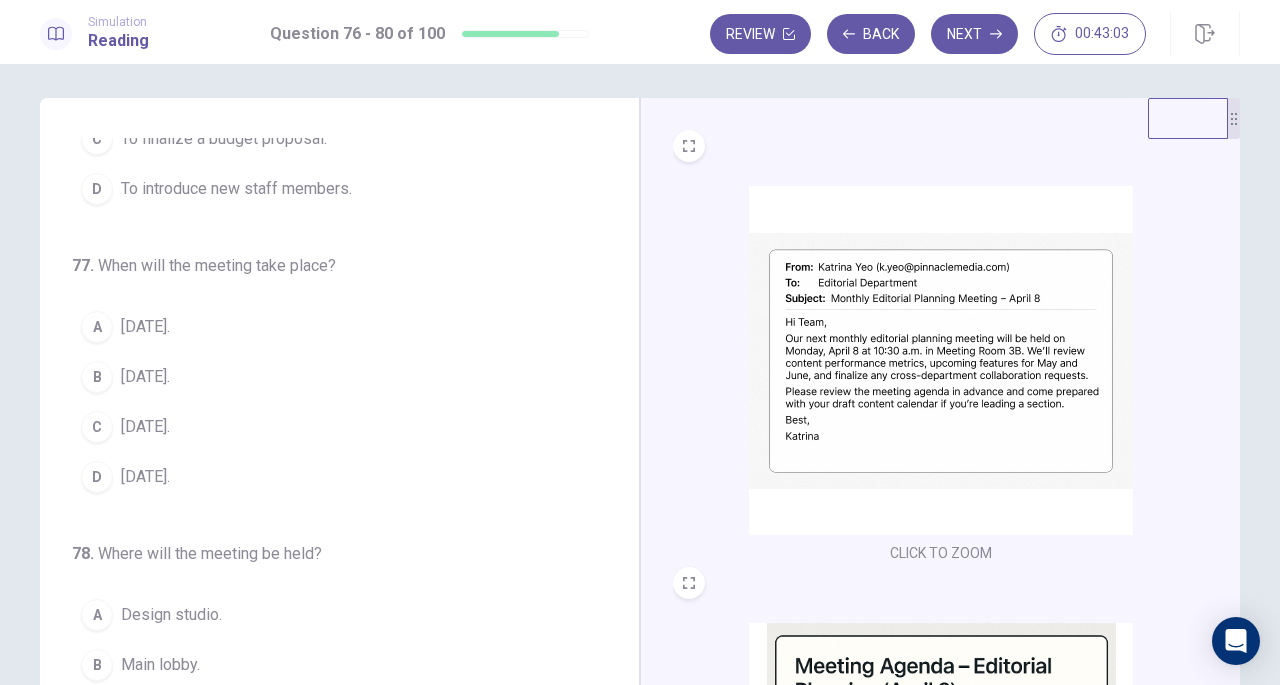 scroll, scrollTop: 181, scrollLeft: 0, axis: vertical 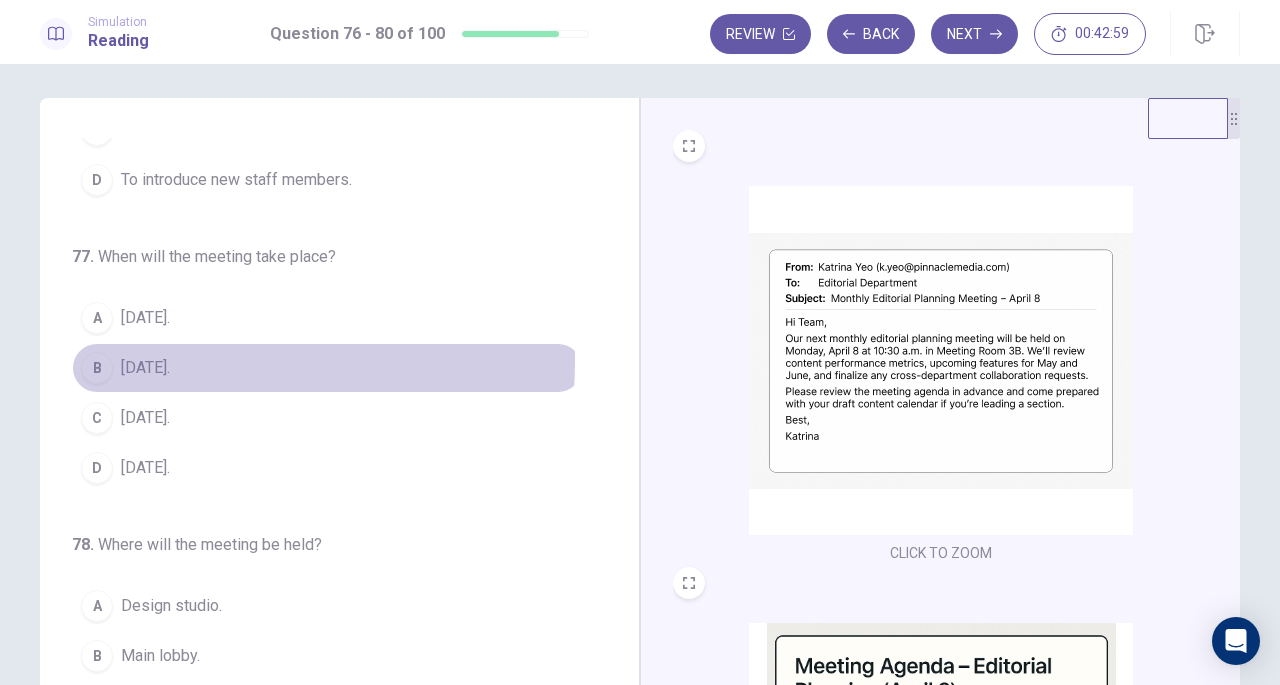 click on "April 8." at bounding box center [145, 368] 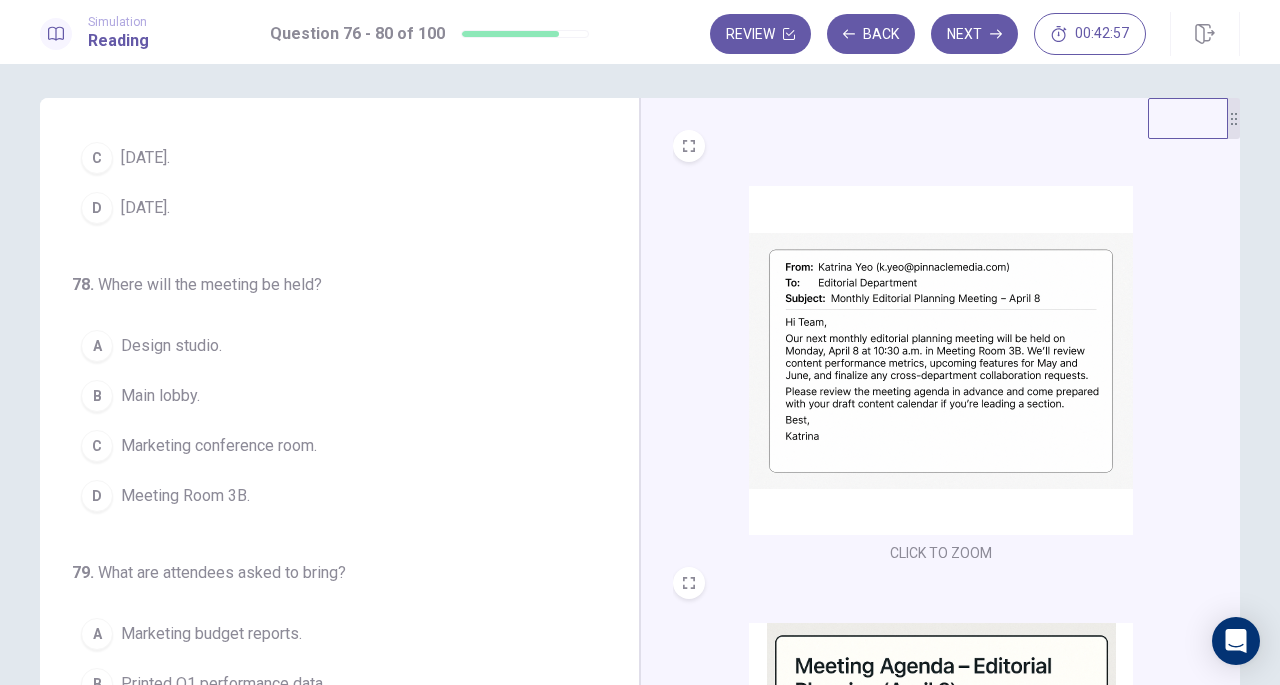 scroll, scrollTop: 461, scrollLeft: 0, axis: vertical 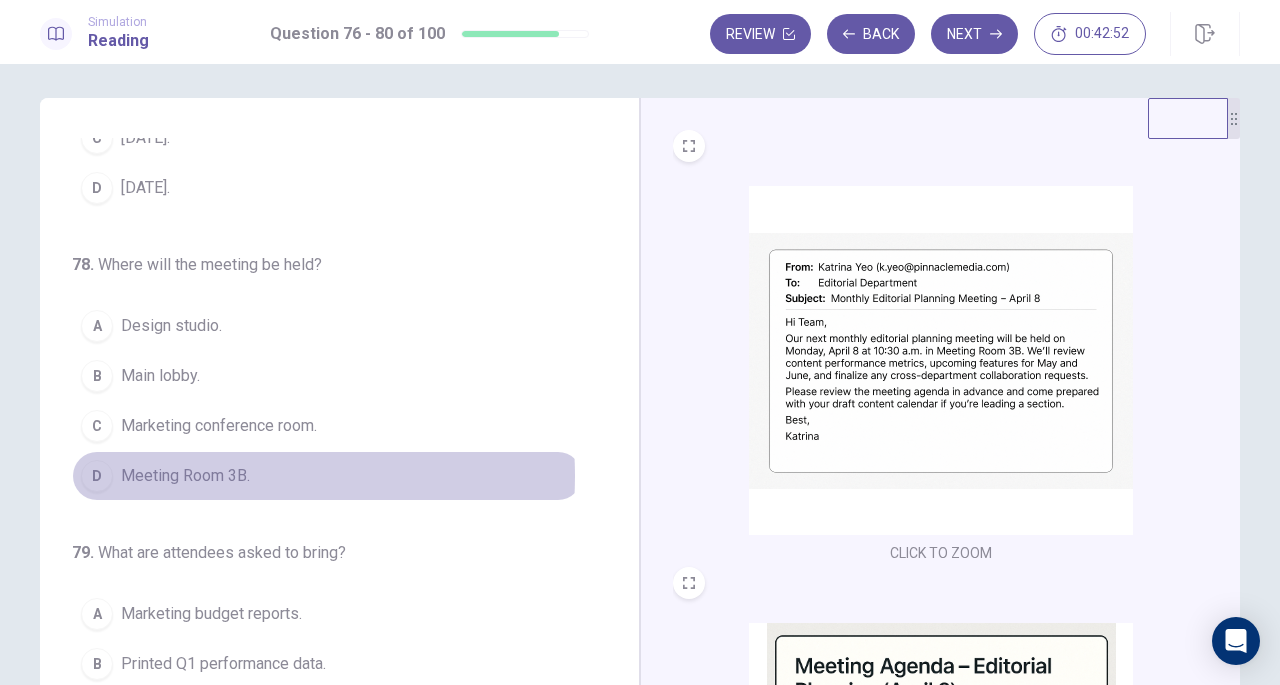 click on "Meeting Room 3B." at bounding box center (185, 476) 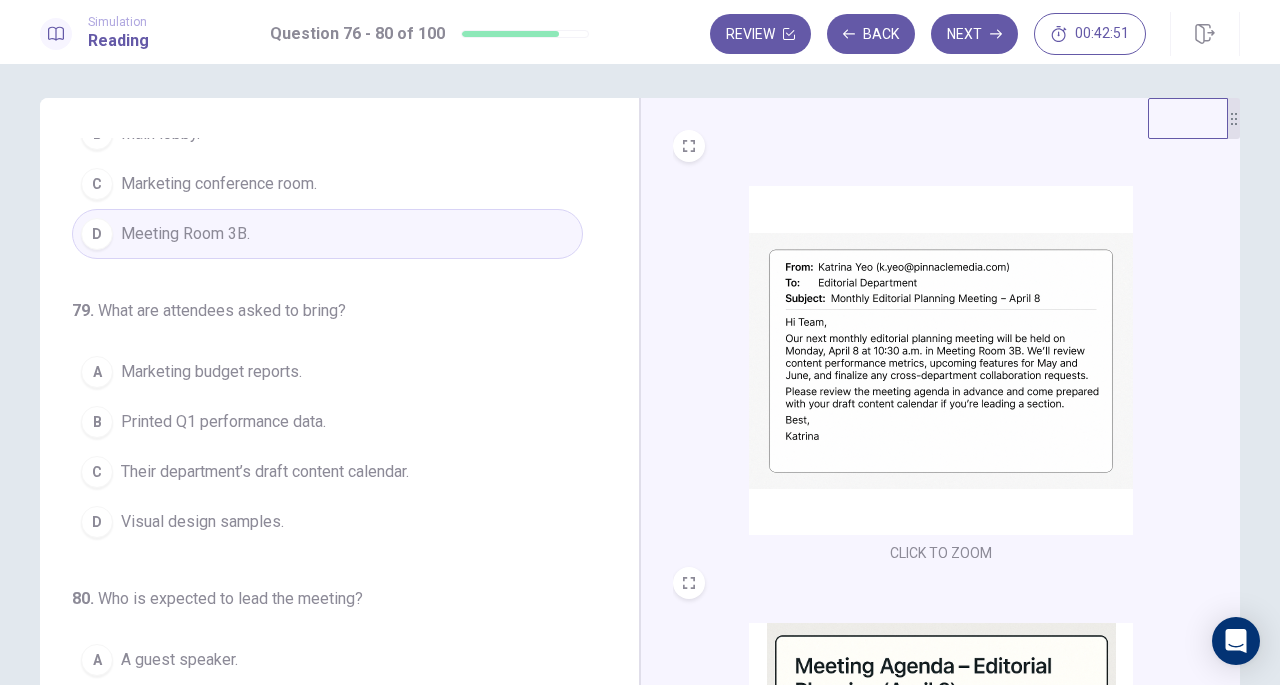 scroll, scrollTop: 710, scrollLeft: 0, axis: vertical 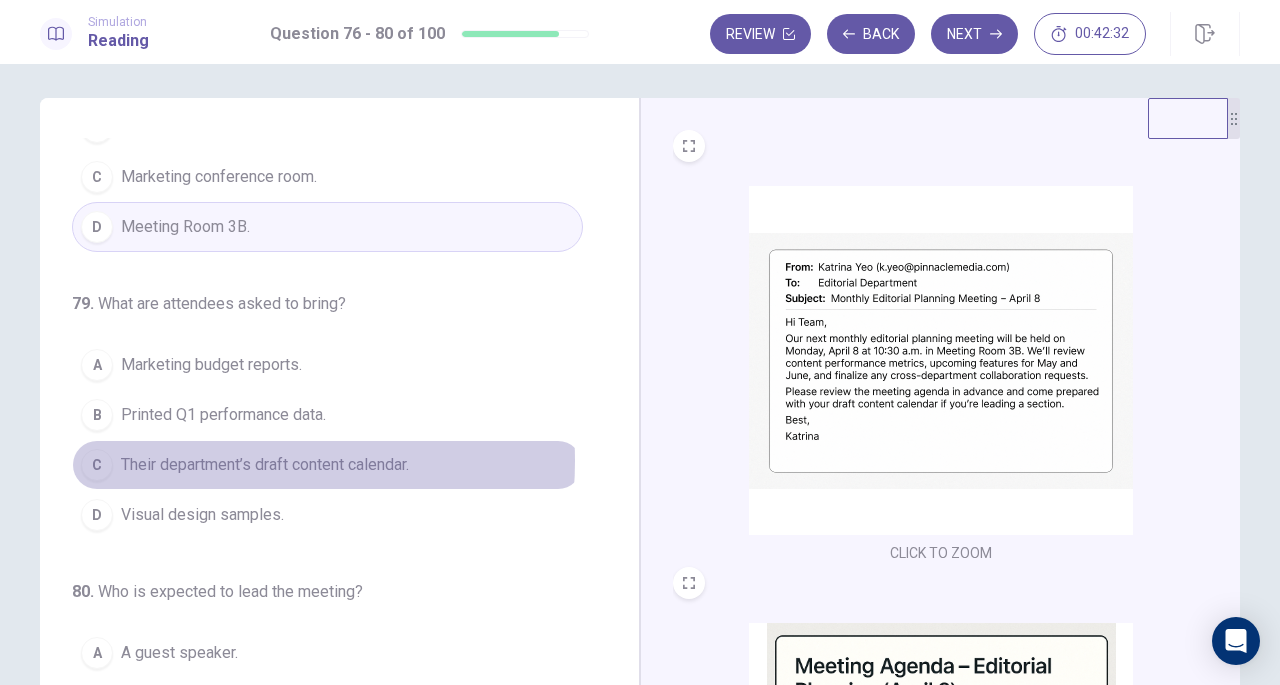 click on "Their department’s draft content calendar." at bounding box center (265, 465) 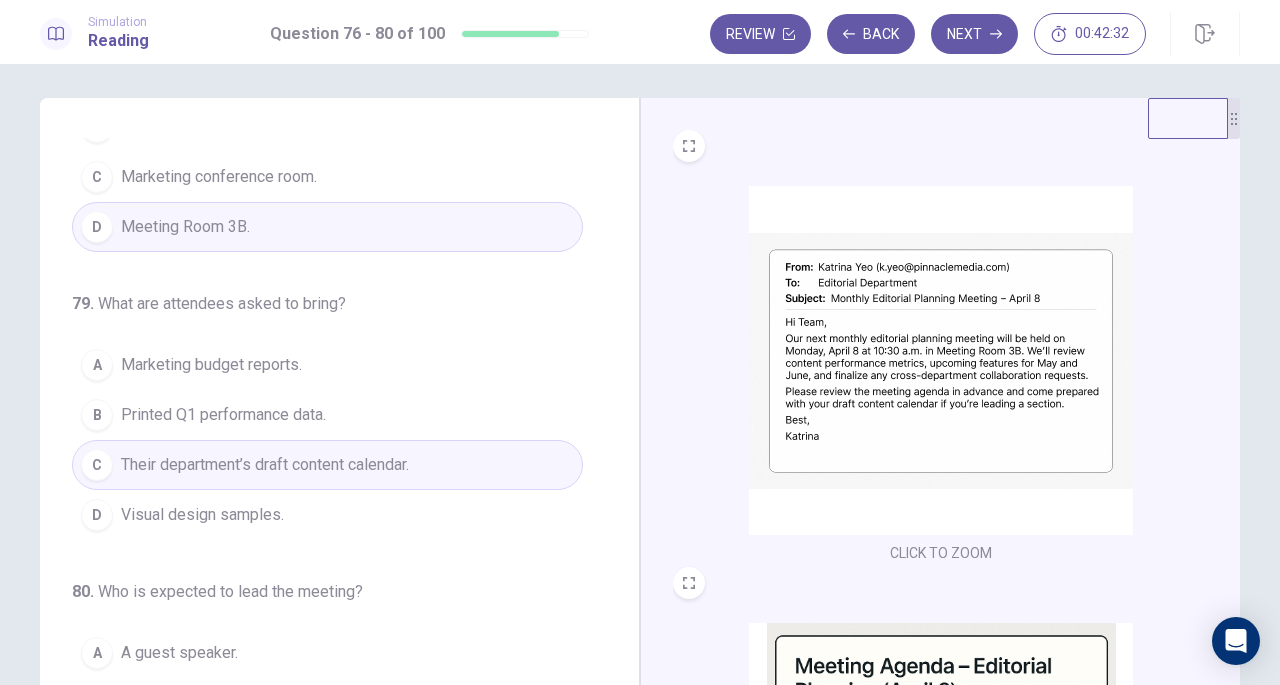 scroll, scrollTop: 771, scrollLeft: 0, axis: vertical 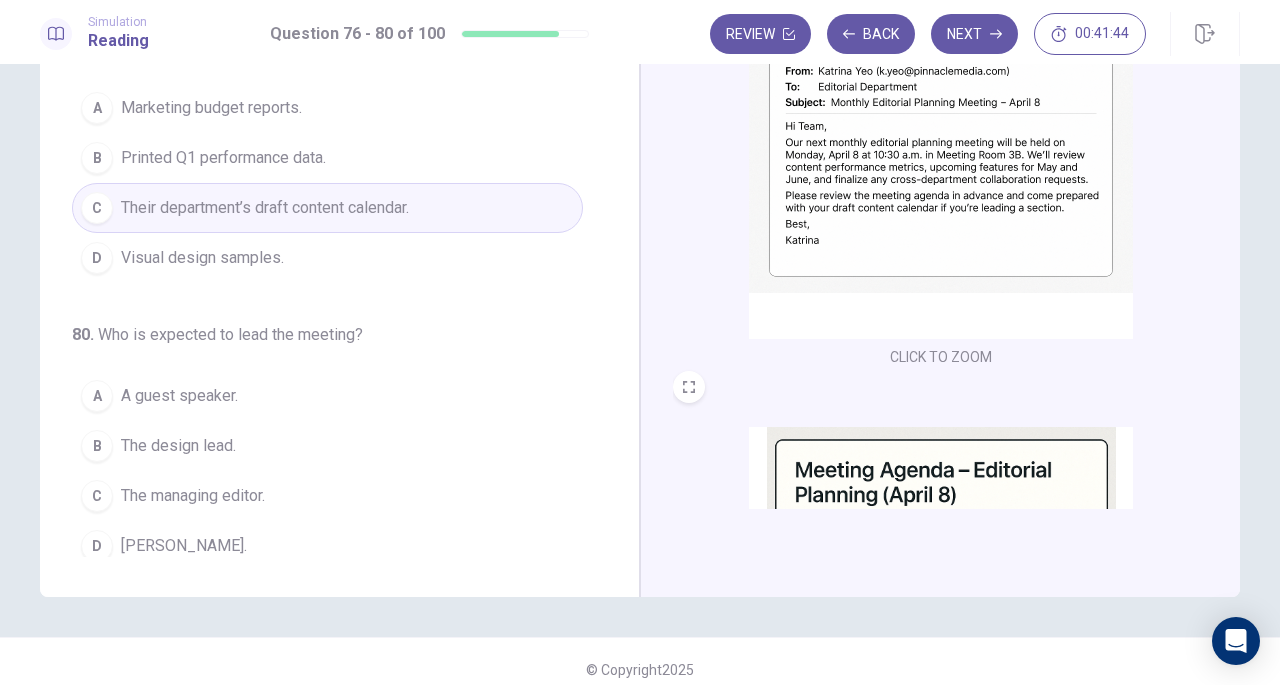 click on "The design lead." at bounding box center (178, 446) 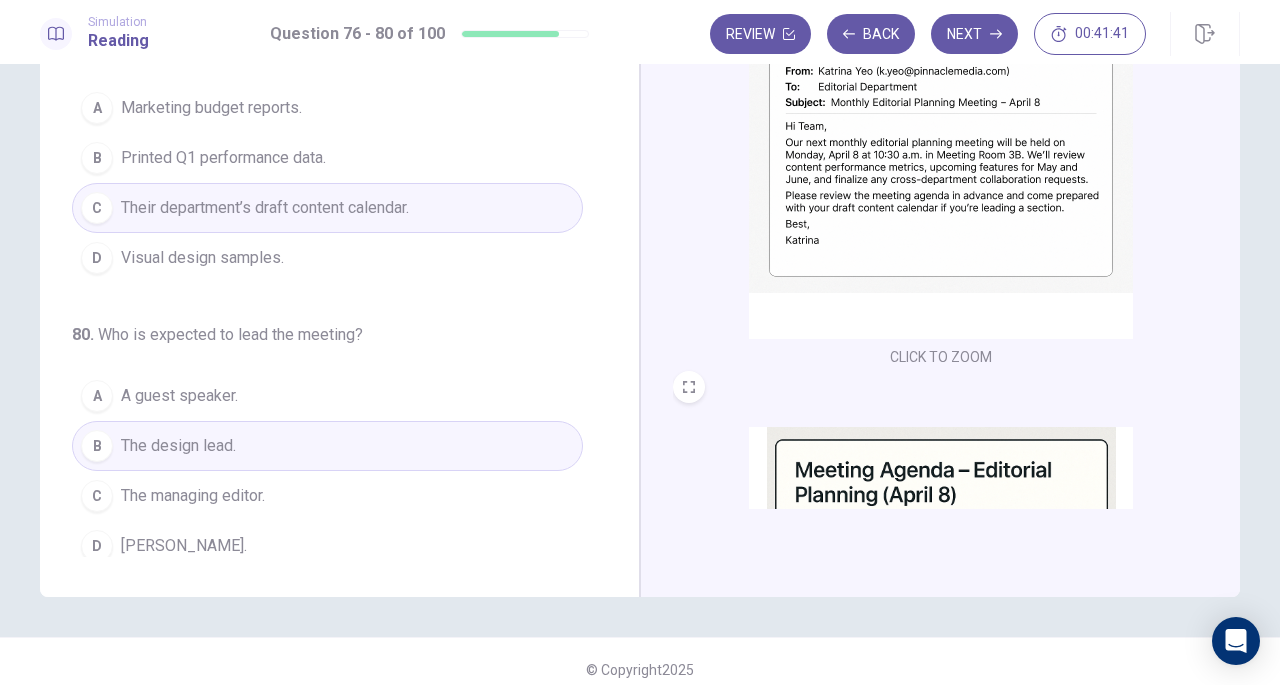 click on "C The managing editor." at bounding box center [327, 496] 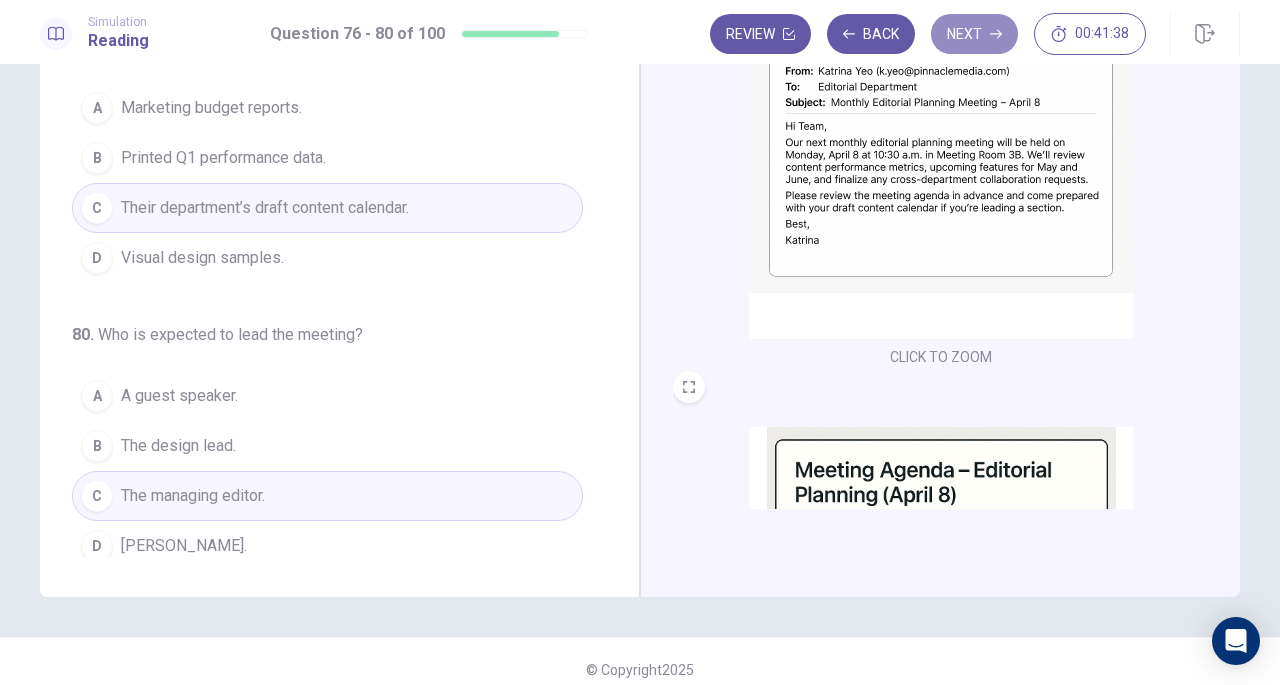 click on "Next" at bounding box center [974, 34] 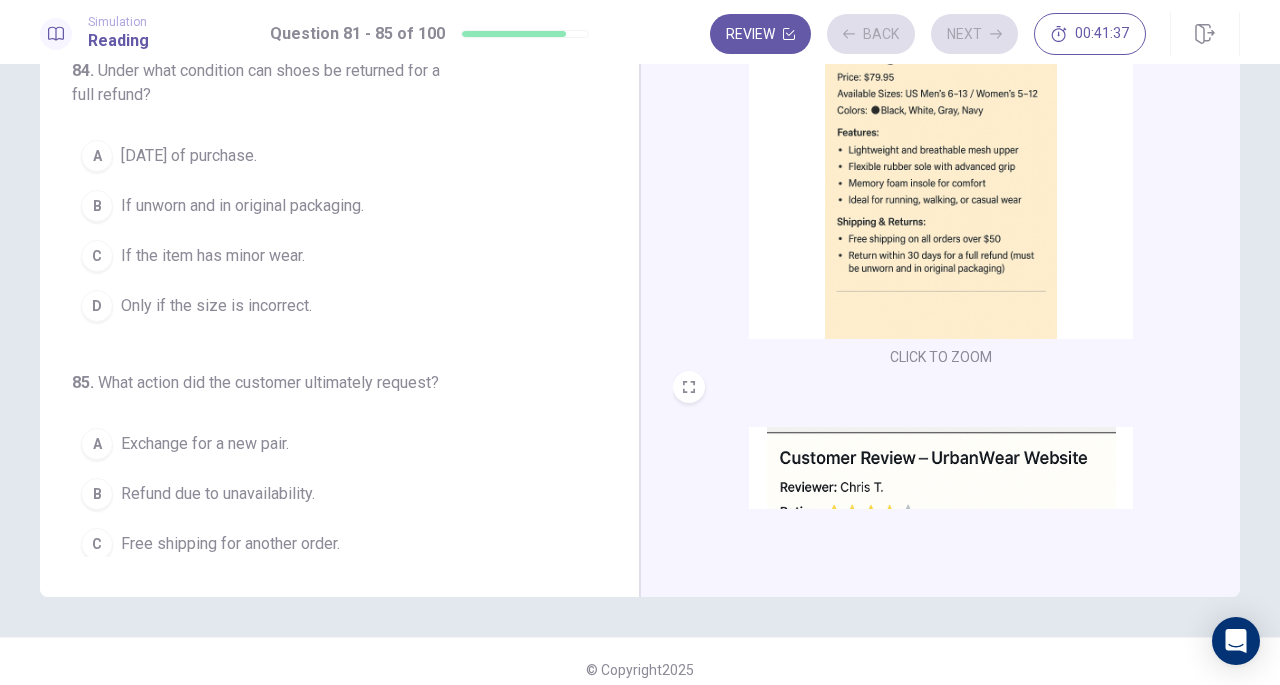 scroll, scrollTop: 218, scrollLeft: 0, axis: vertical 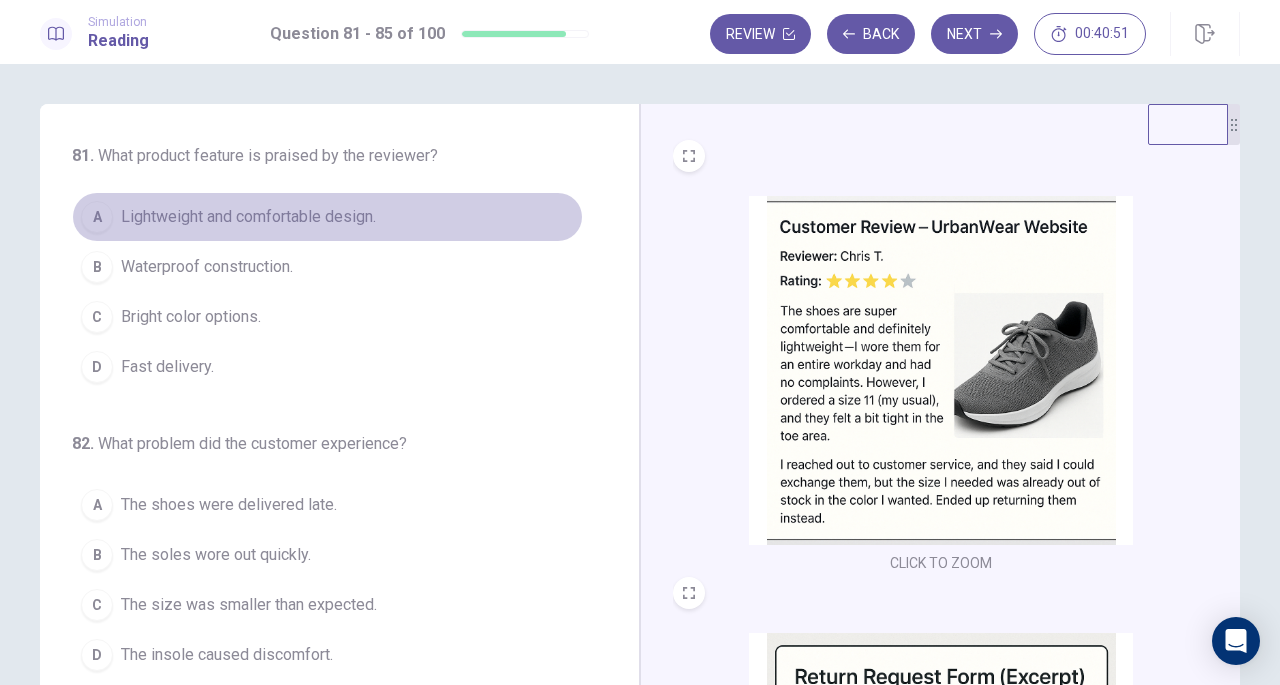 click on "Lightweight and comfortable design." at bounding box center [248, 217] 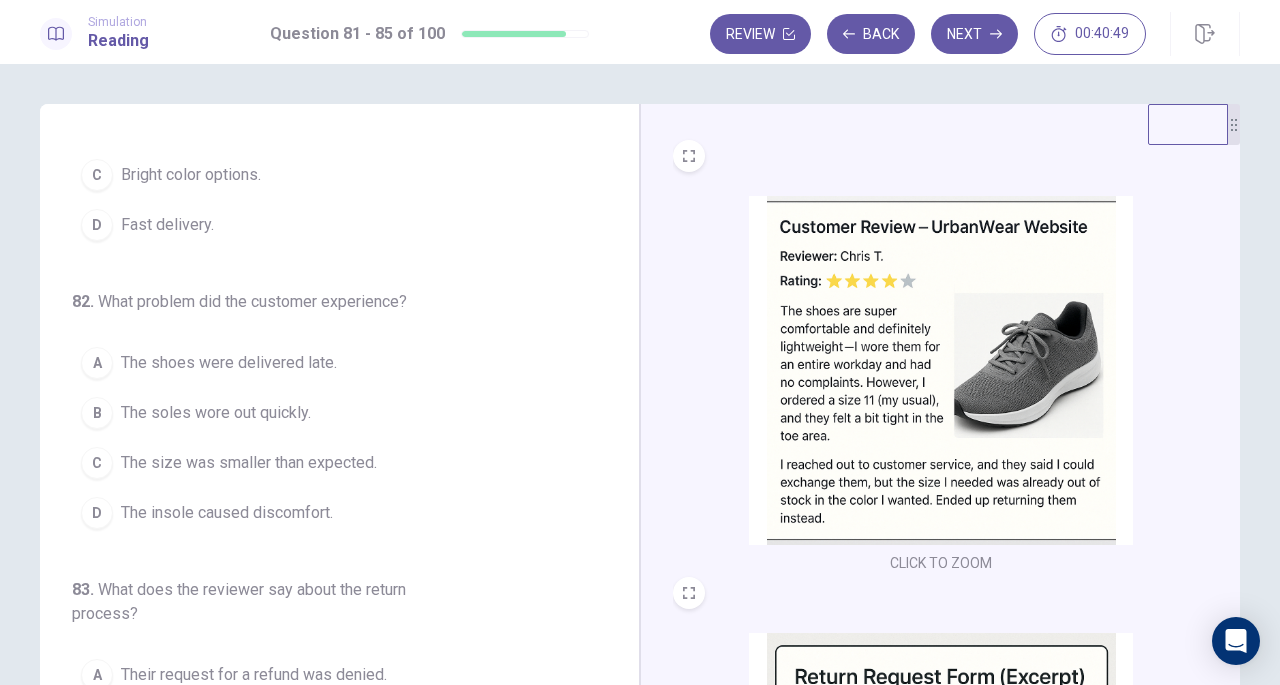 scroll, scrollTop: 144, scrollLeft: 0, axis: vertical 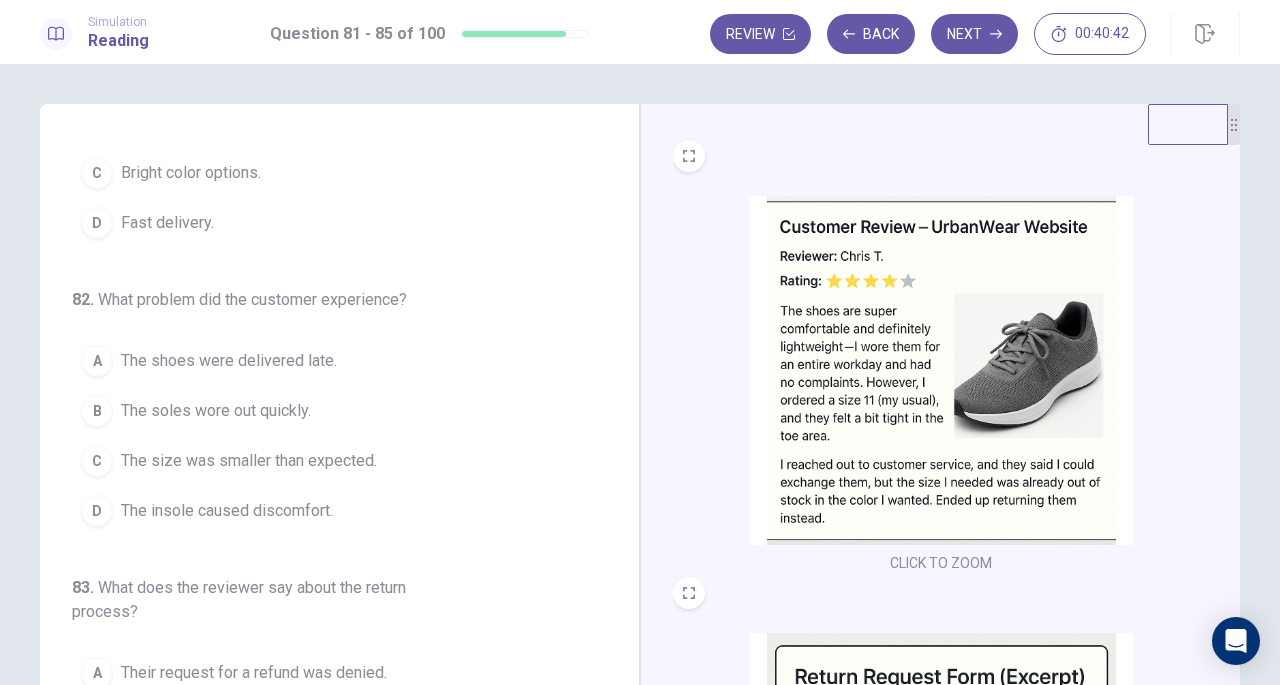 click on "The size was smaller than expected." at bounding box center [249, 461] 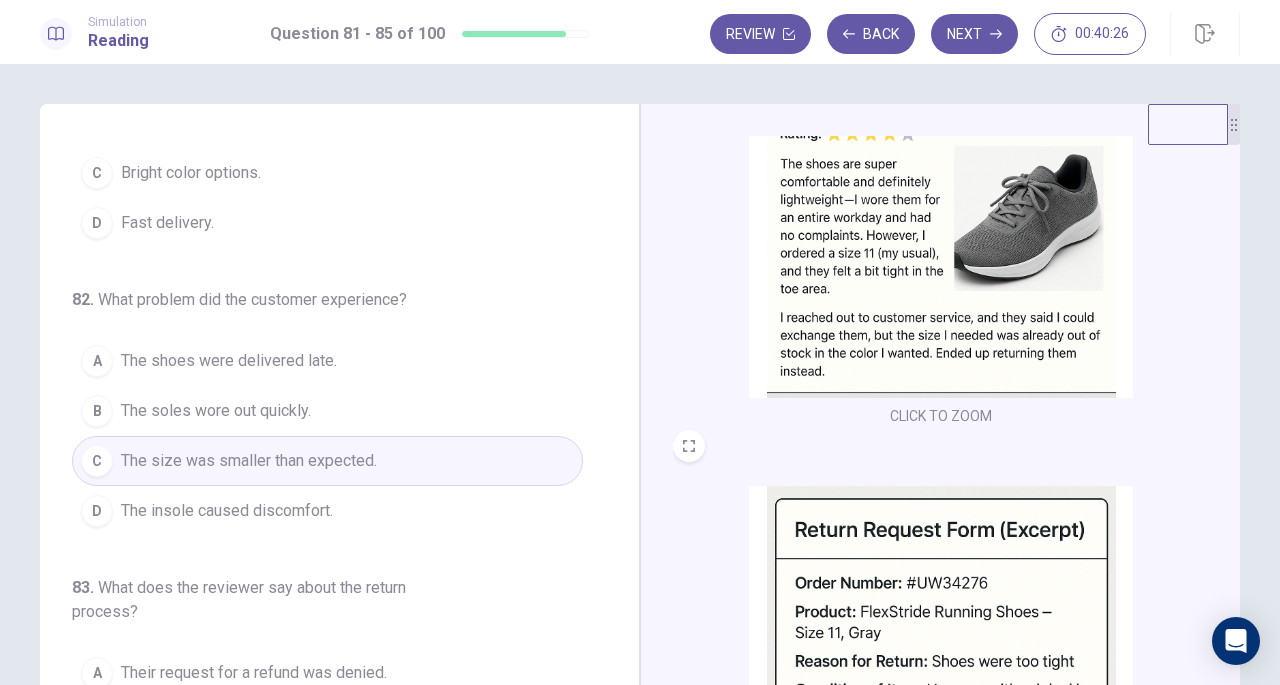 scroll, scrollTop: 582, scrollLeft: 0, axis: vertical 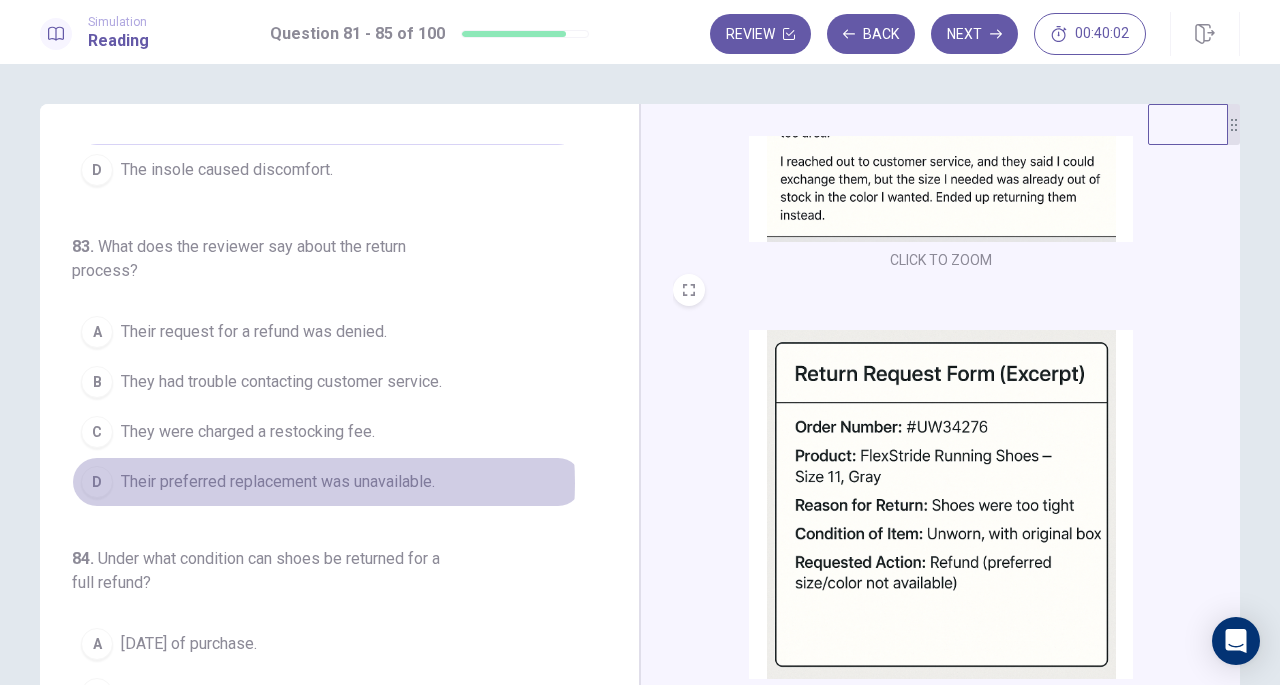click on "Their preferred replacement was unavailable." at bounding box center [278, 482] 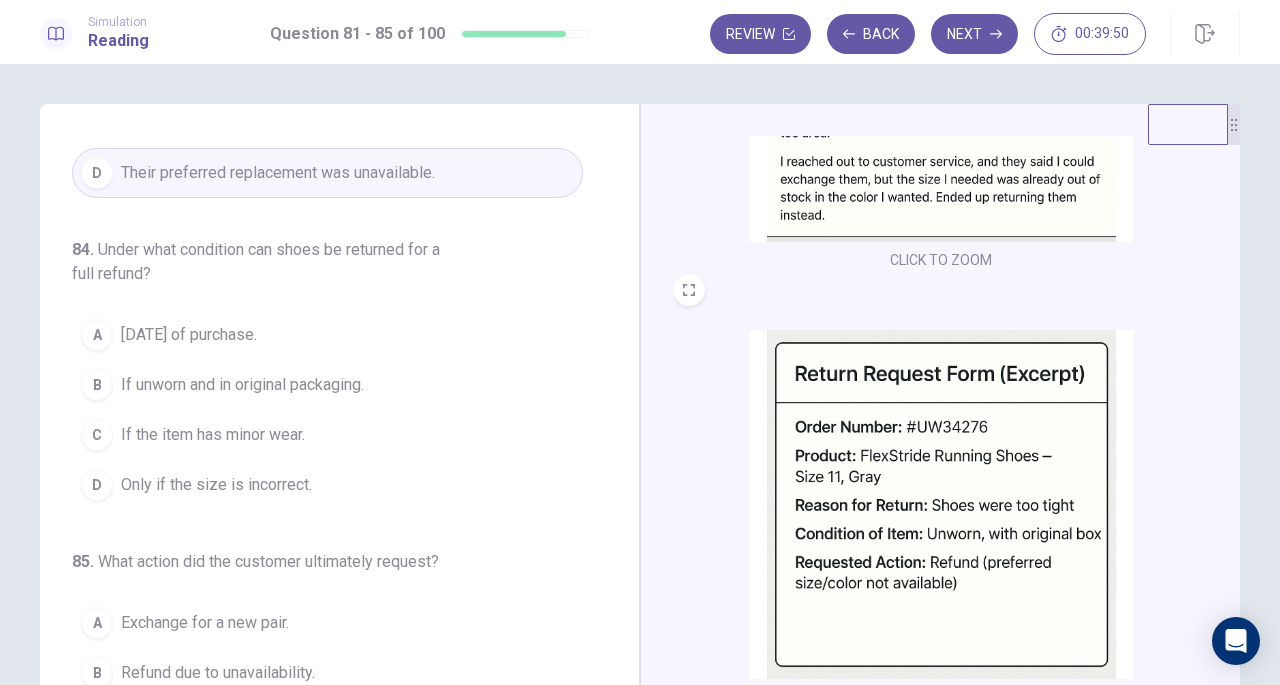 scroll, scrollTop: 795, scrollLeft: 0, axis: vertical 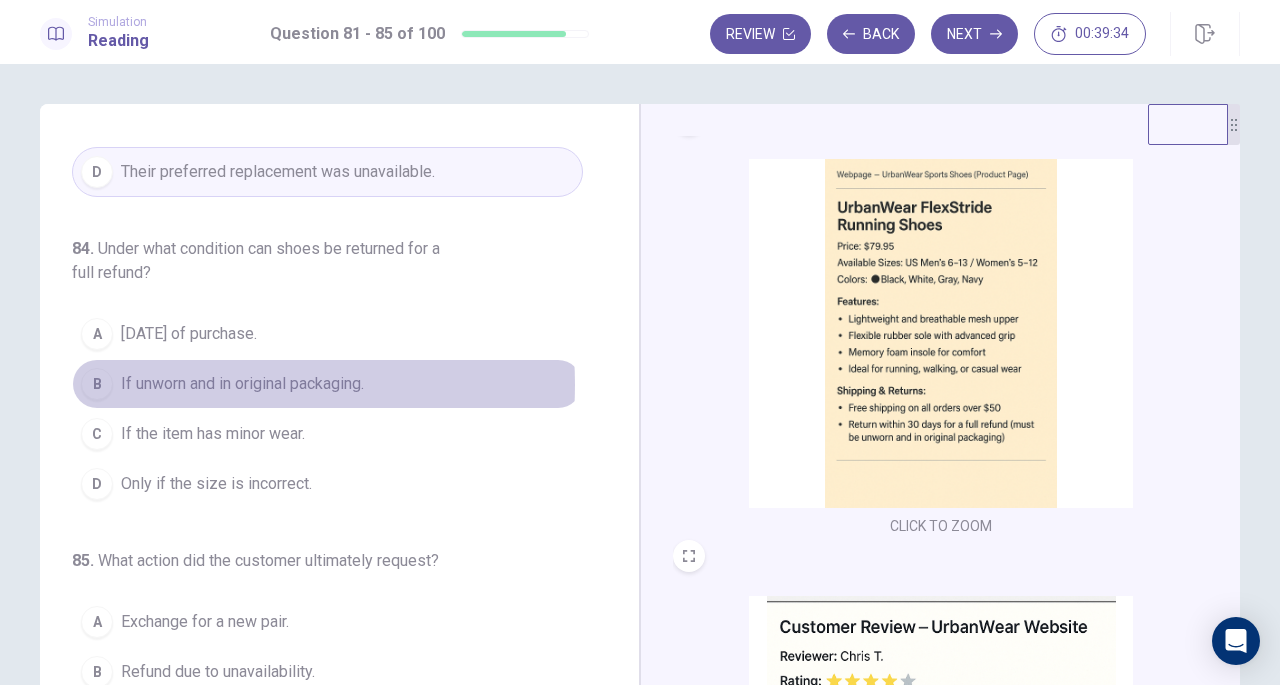 click on "If unworn and in original packaging." at bounding box center [242, 384] 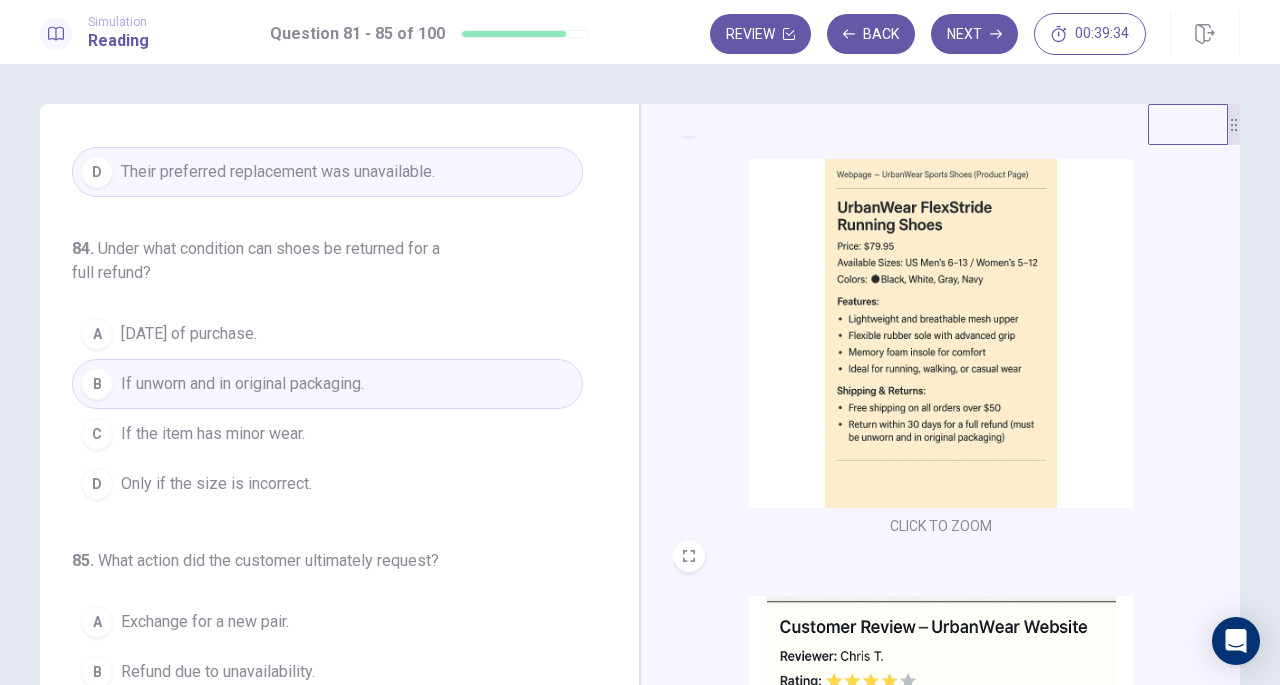 scroll, scrollTop: 819, scrollLeft: 0, axis: vertical 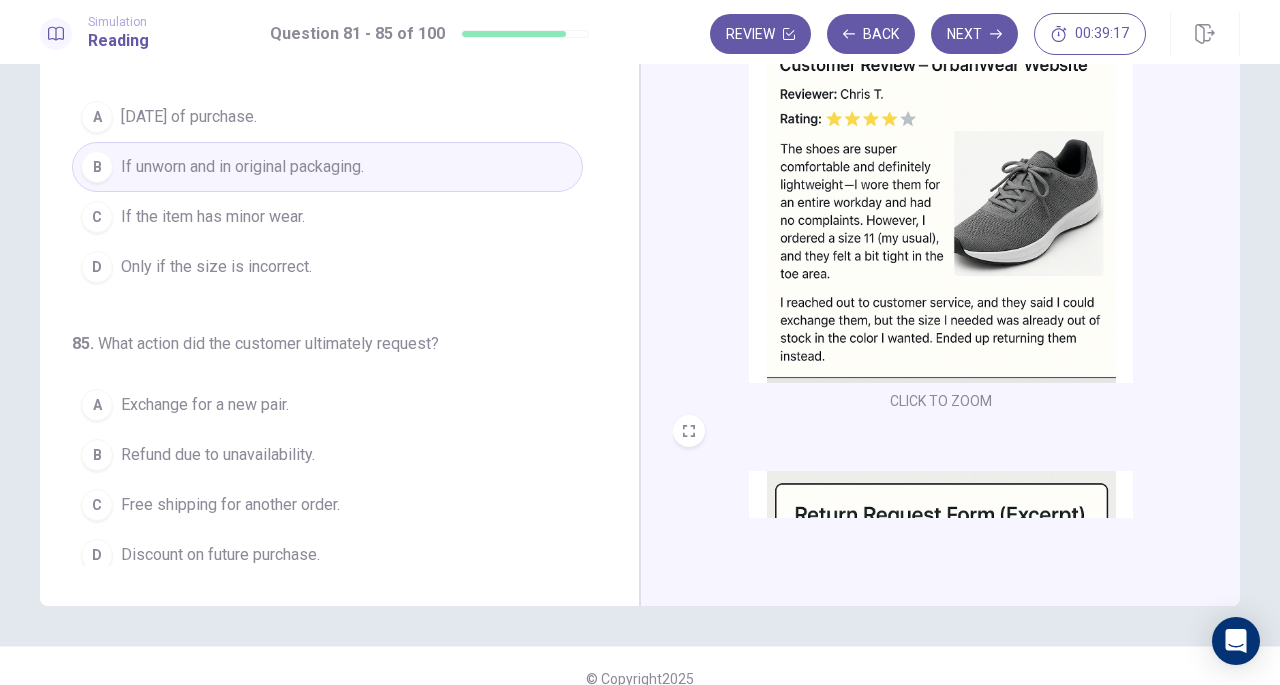 click on "Refund due to unavailability." at bounding box center (218, 455) 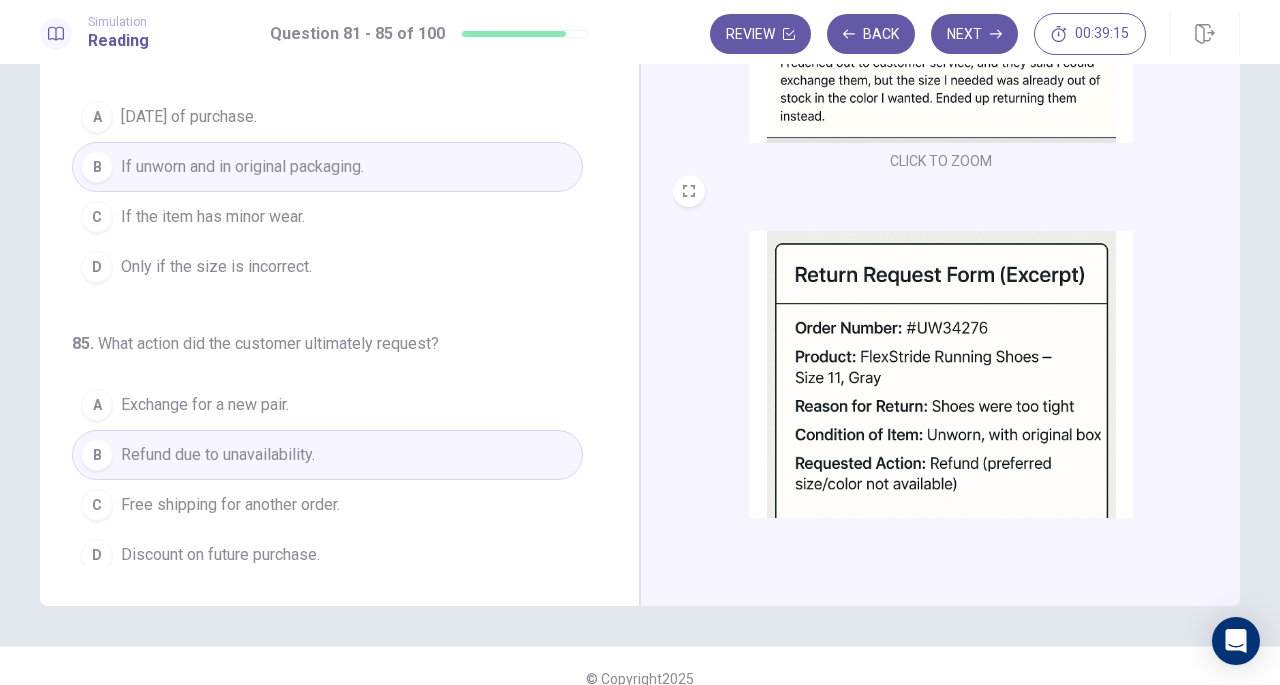 scroll, scrollTop: 736, scrollLeft: 0, axis: vertical 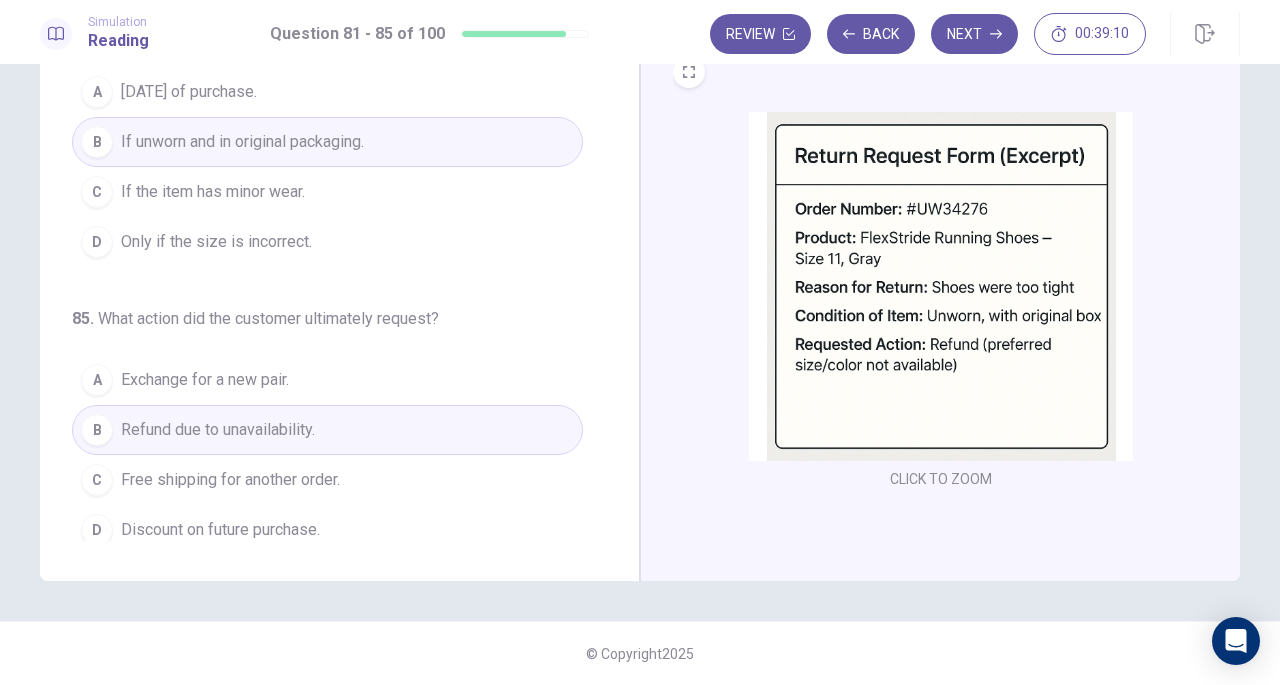 click on "Next" at bounding box center [974, 34] 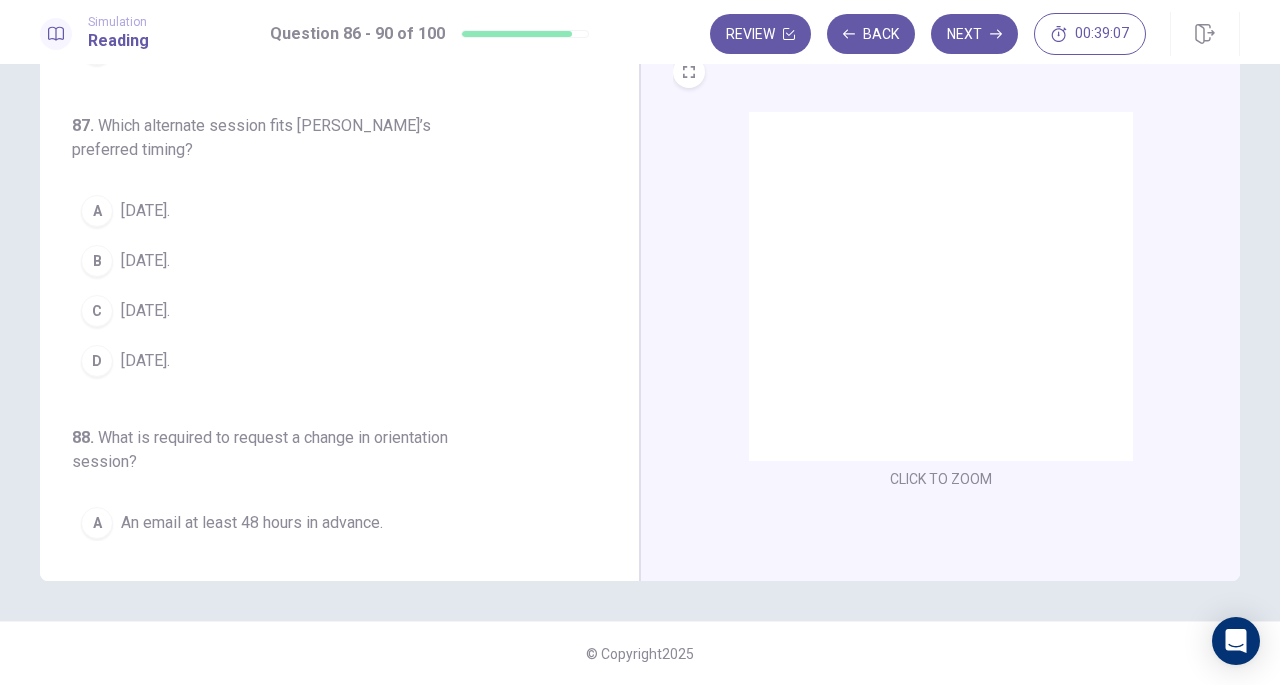 scroll, scrollTop: 0, scrollLeft: 0, axis: both 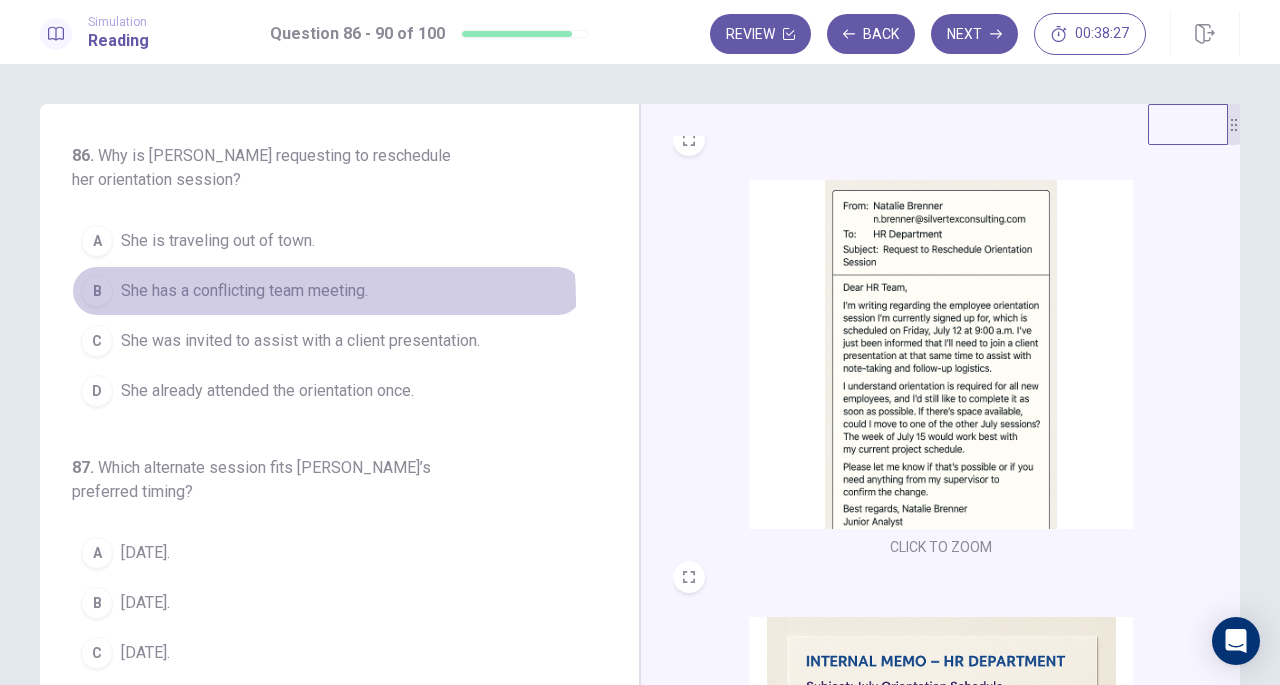click on "She has a conflicting team meeting." at bounding box center [244, 291] 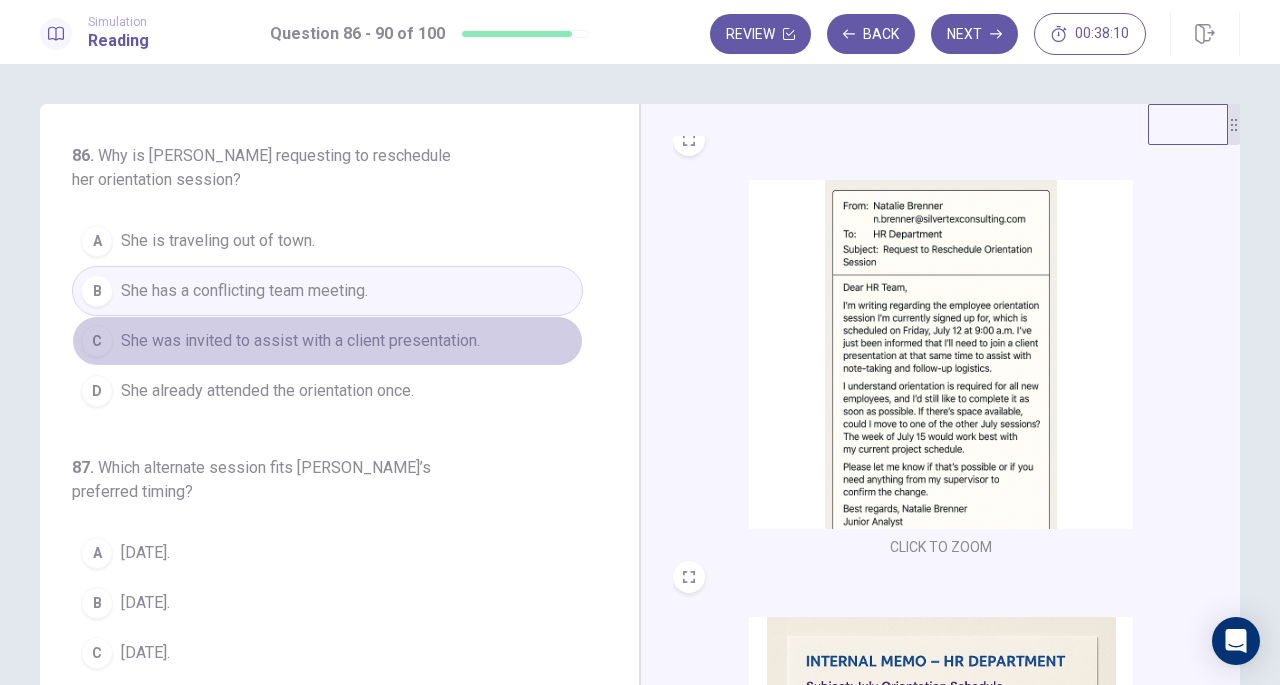 click on "She was invited to assist with a client presentation." at bounding box center (300, 341) 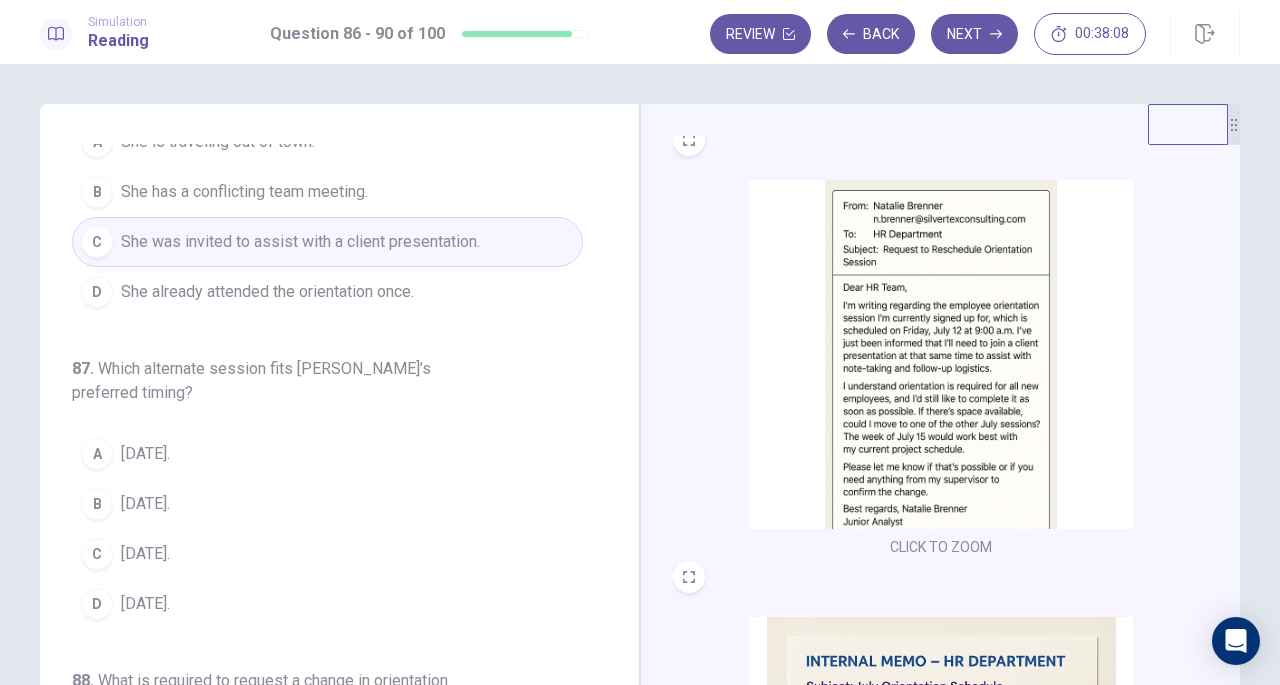 scroll, scrollTop: 265, scrollLeft: 0, axis: vertical 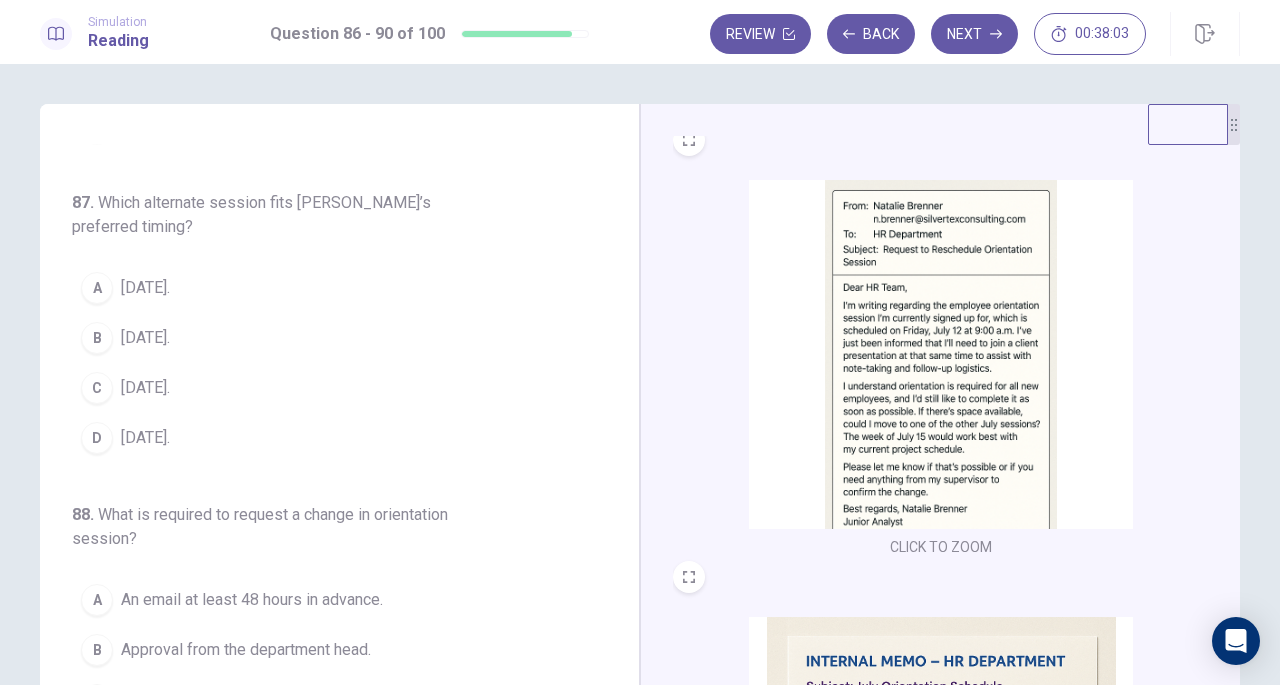 click on "July 15." at bounding box center [145, 288] 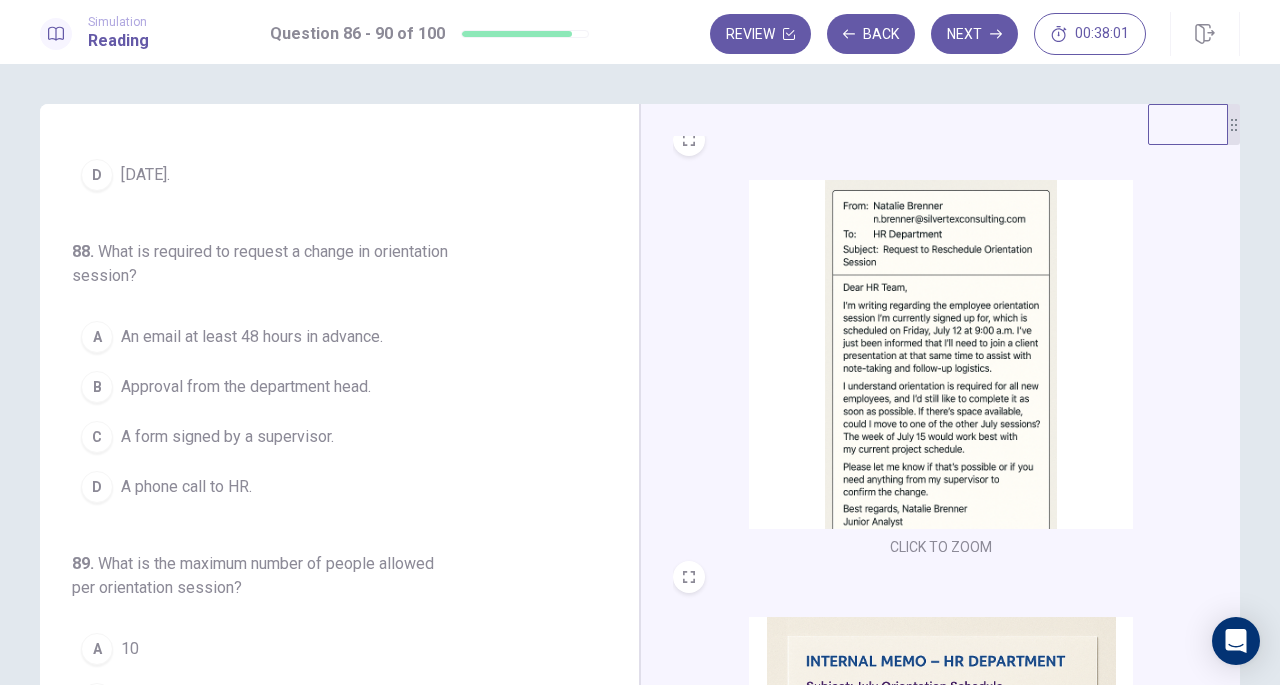 scroll, scrollTop: 529, scrollLeft: 0, axis: vertical 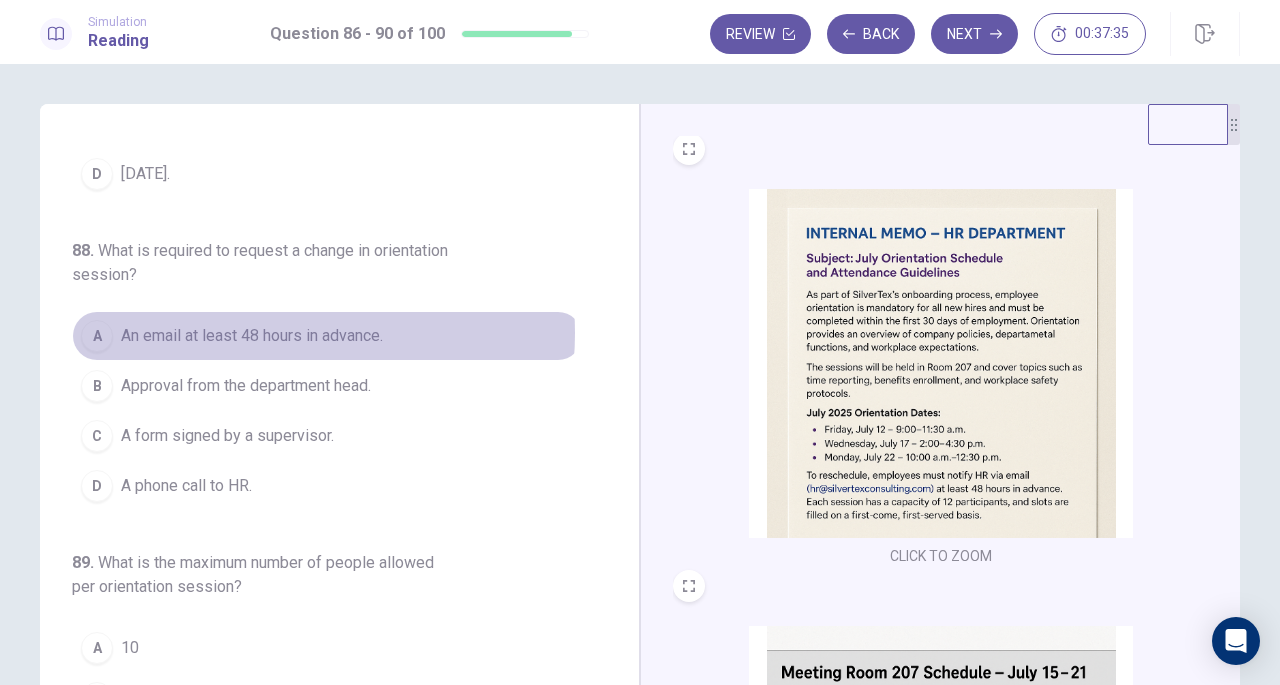 click on "An email at least 48 hours in advance." at bounding box center (252, 336) 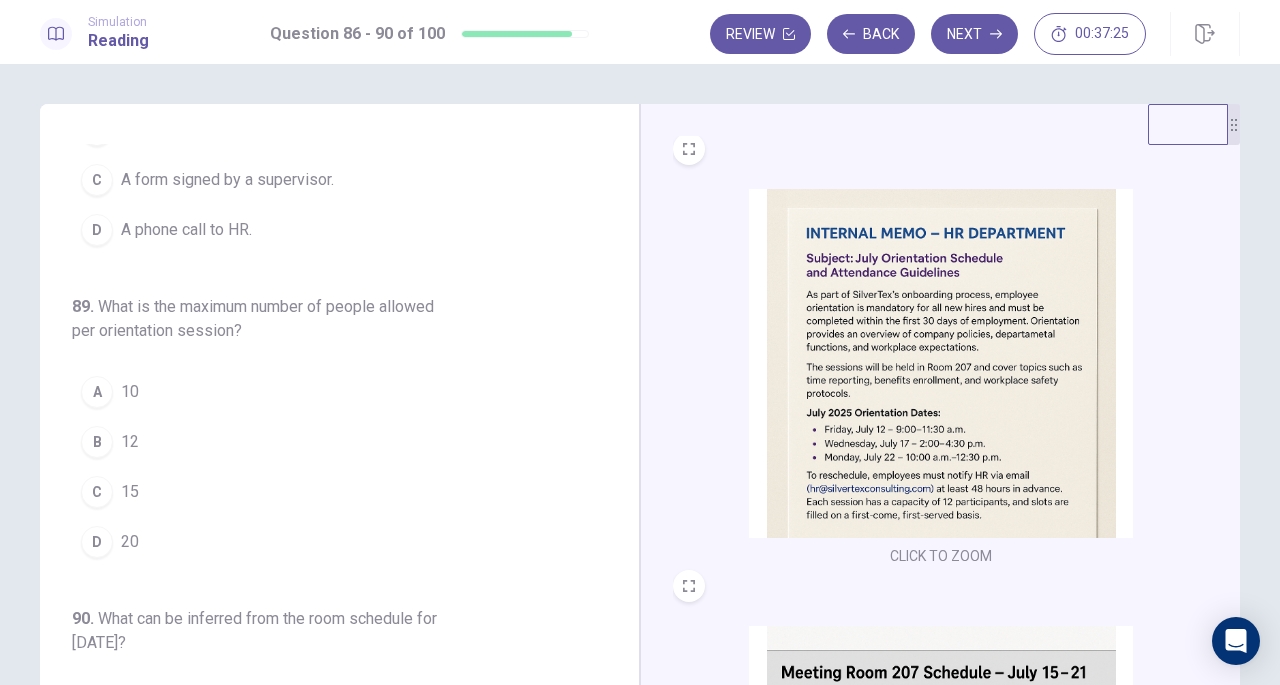scroll, scrollTop: 784, scrollLeft: 0, axis: vertical 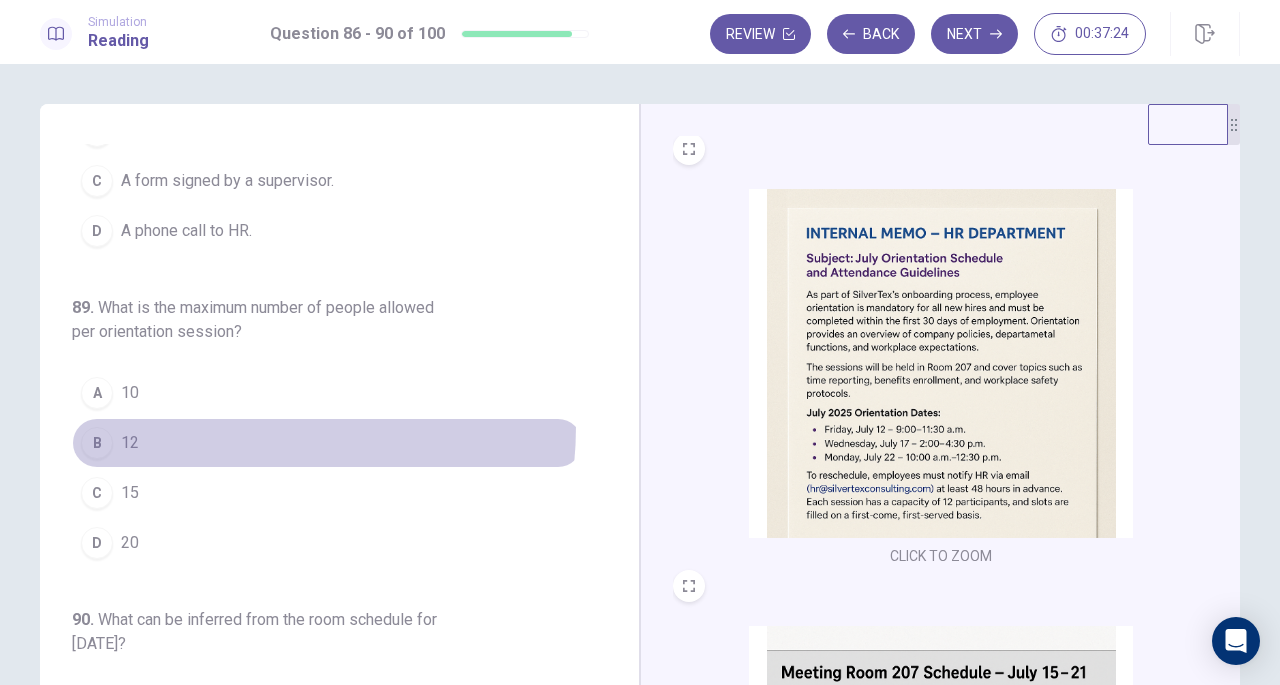 click on "B 12" at bounding box center (327, 443) 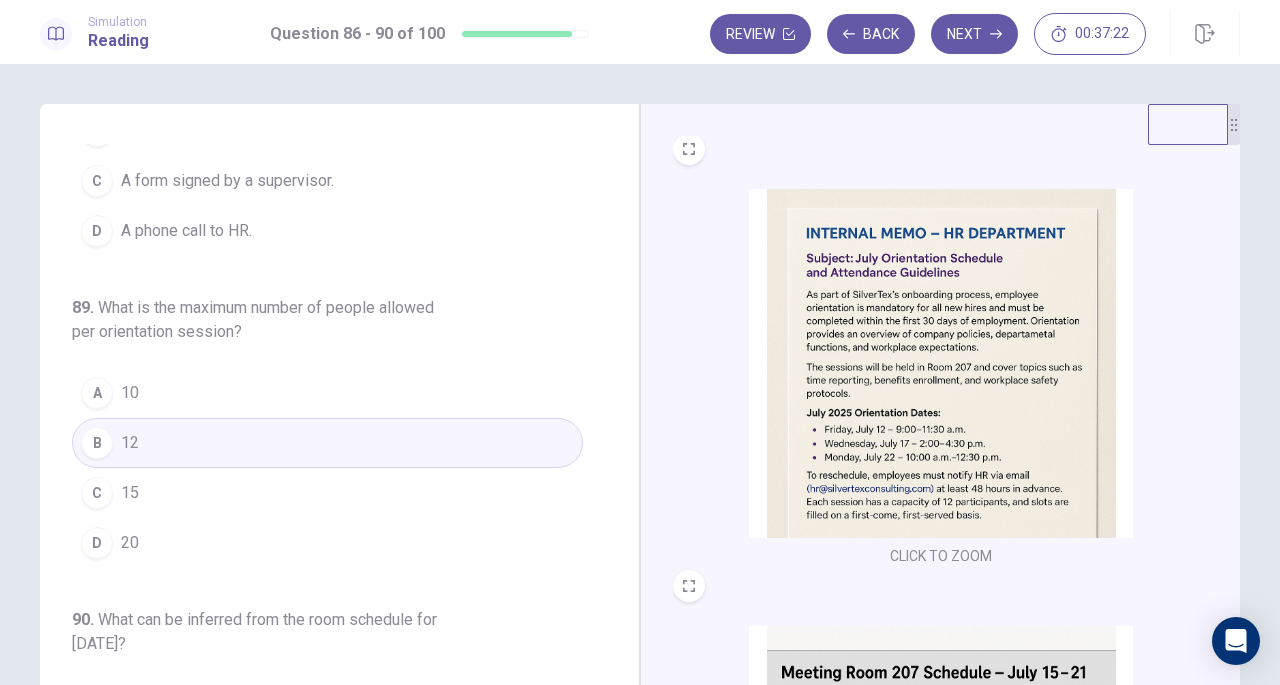 scroll, scrollTop: 891, scrollLeft: 0, axis: vertical 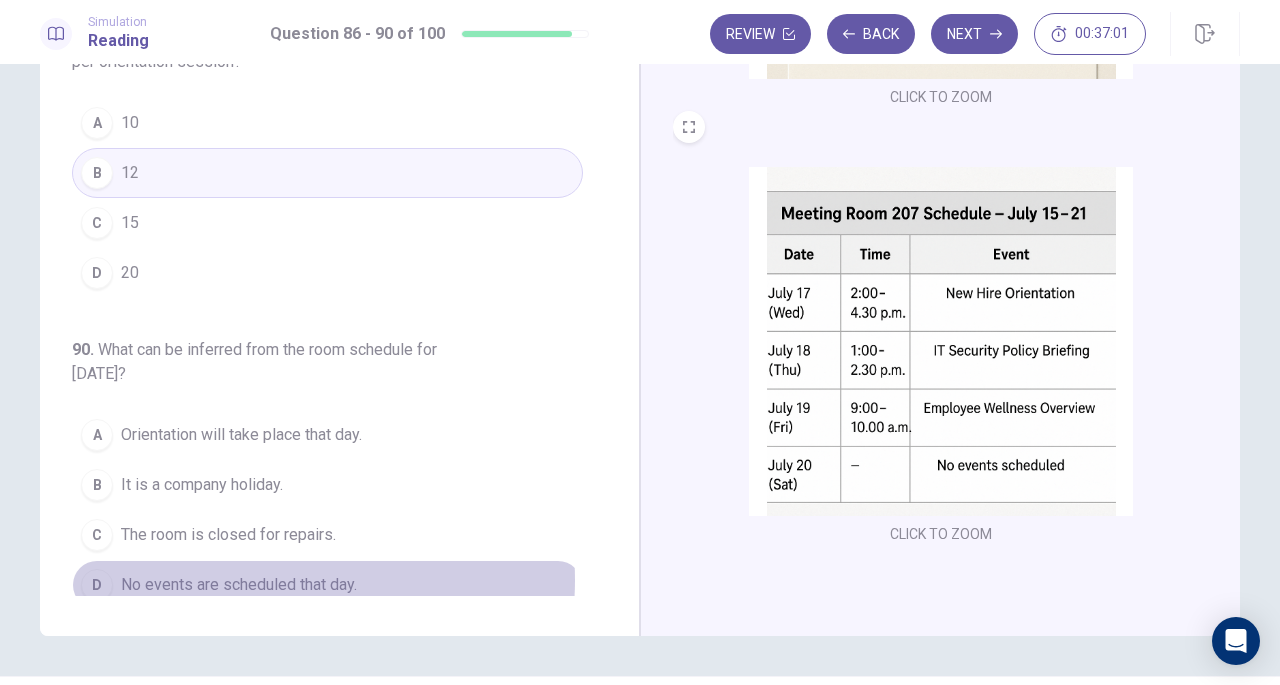 click on "No events are scheduled that day." at bounding box center [239, 585] 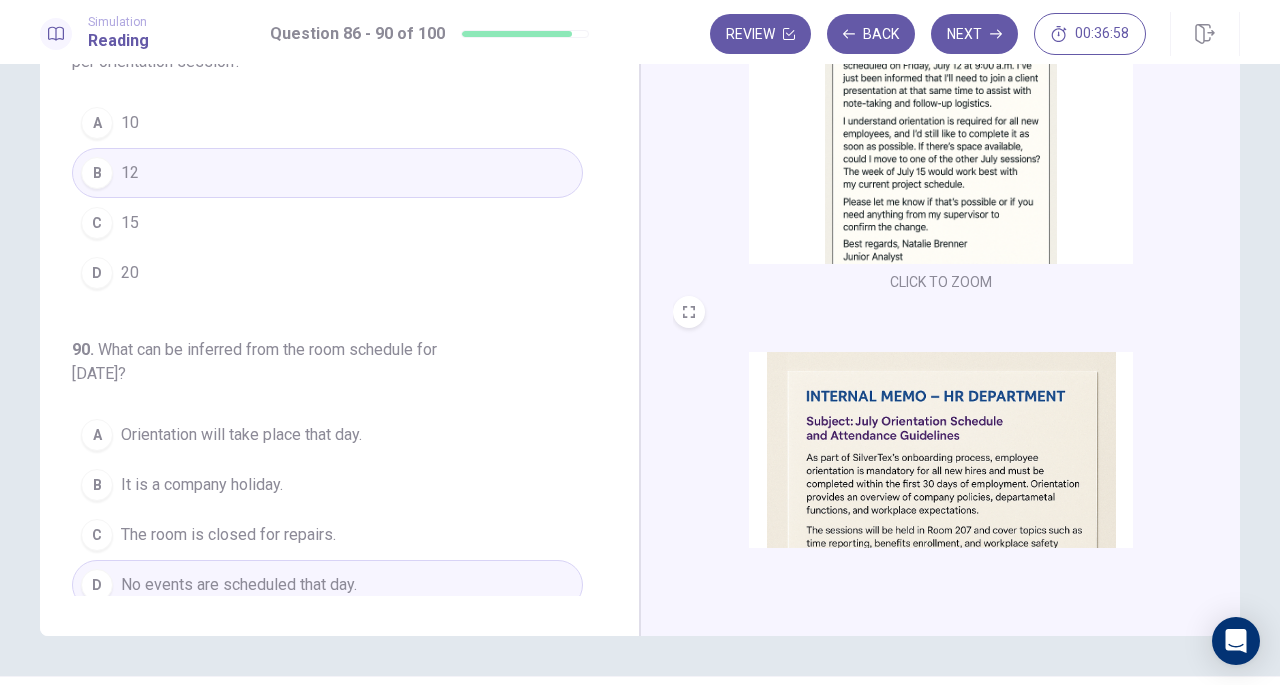 scroll, scrollTop: 0, scrollLeft: 0, axis: both 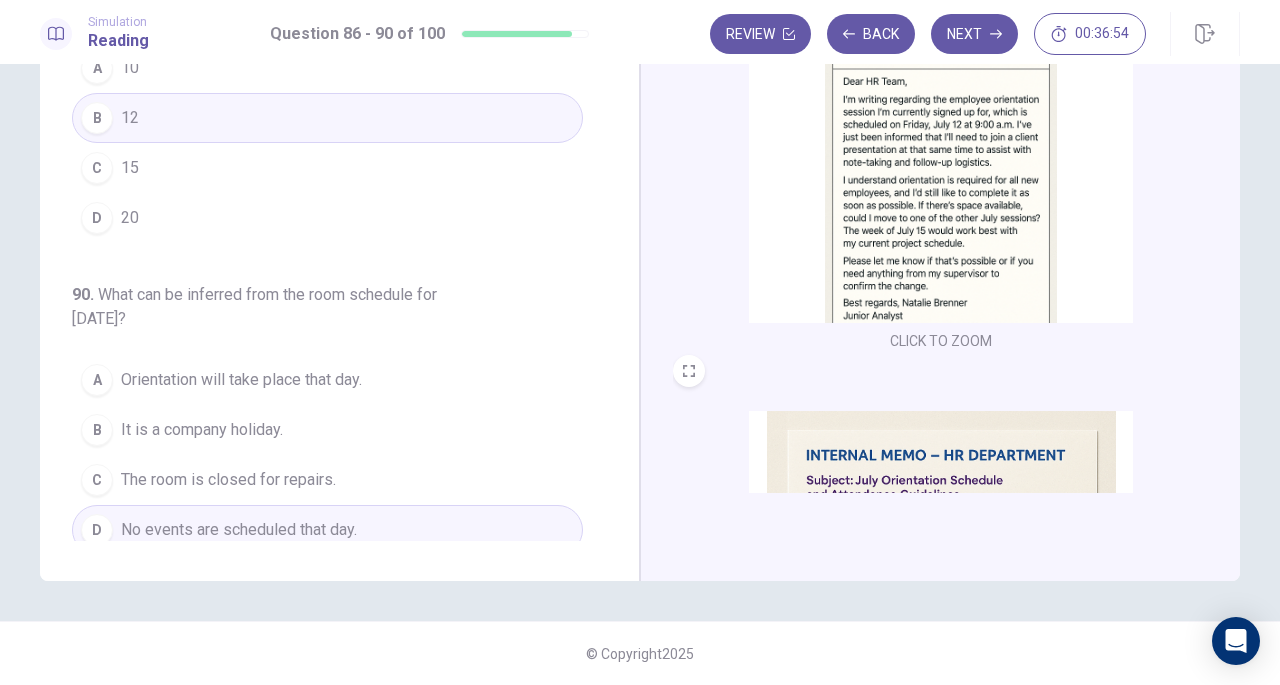 click on "Next" at bounding box center [974, 34] 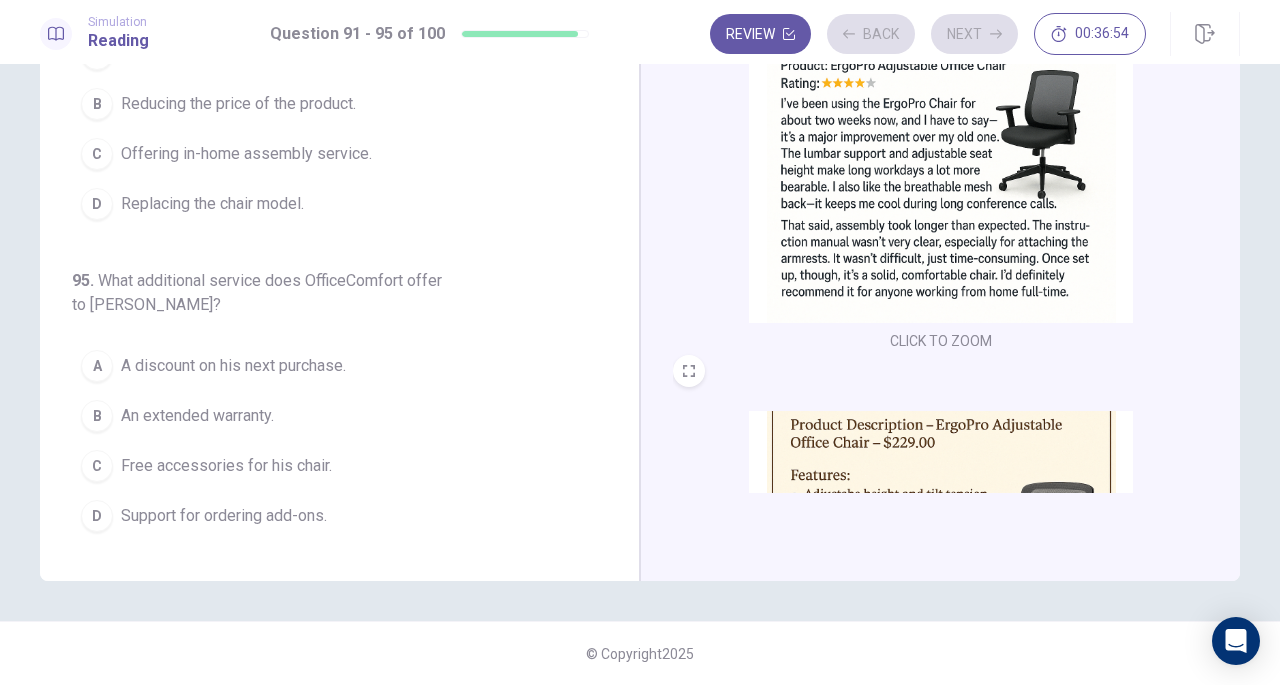 scroll, scrollTop: 843, scrollLeft: 0, axis: vertical 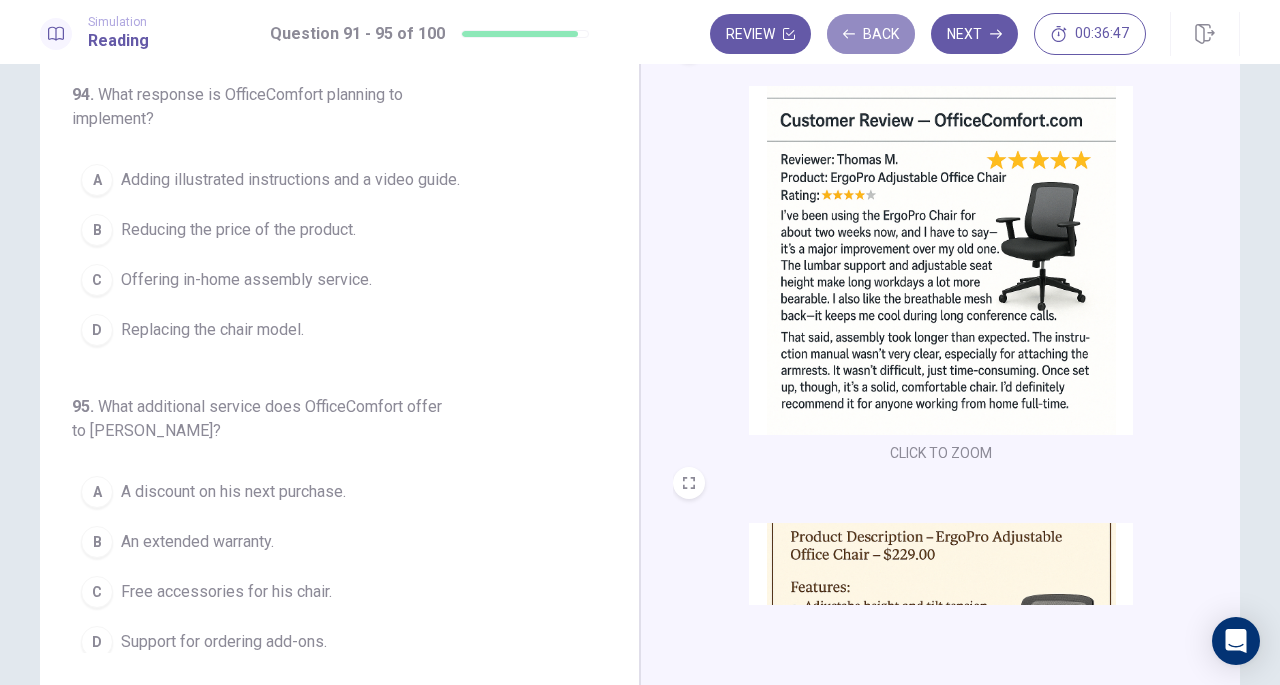 click 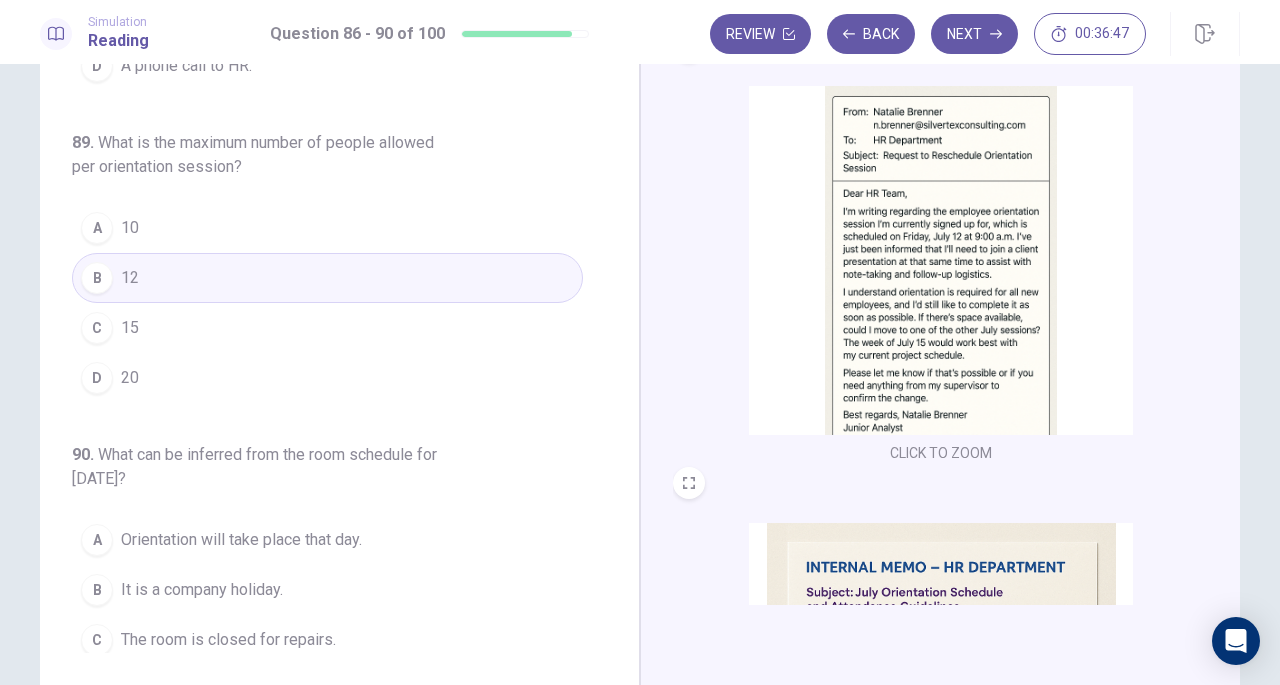 scroll, scrollTop: 106, scrollLeft: 0, axis: vertical 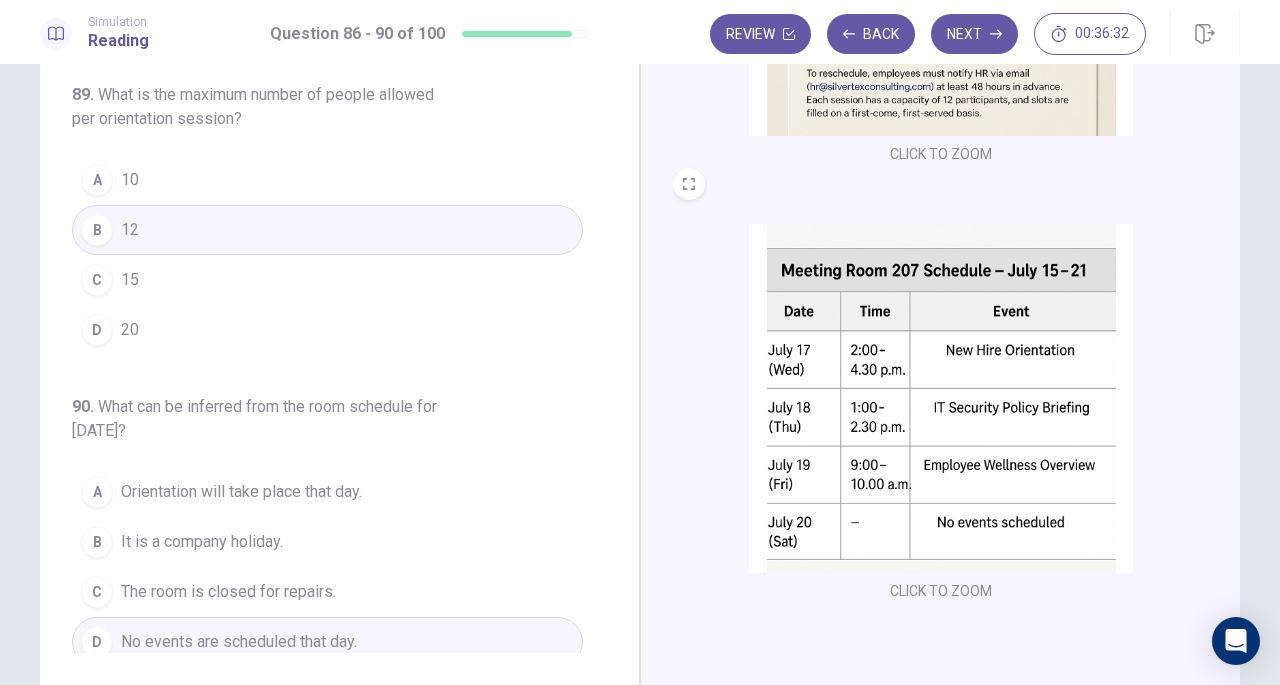 click on "Next" at bounding box center (974, 34) 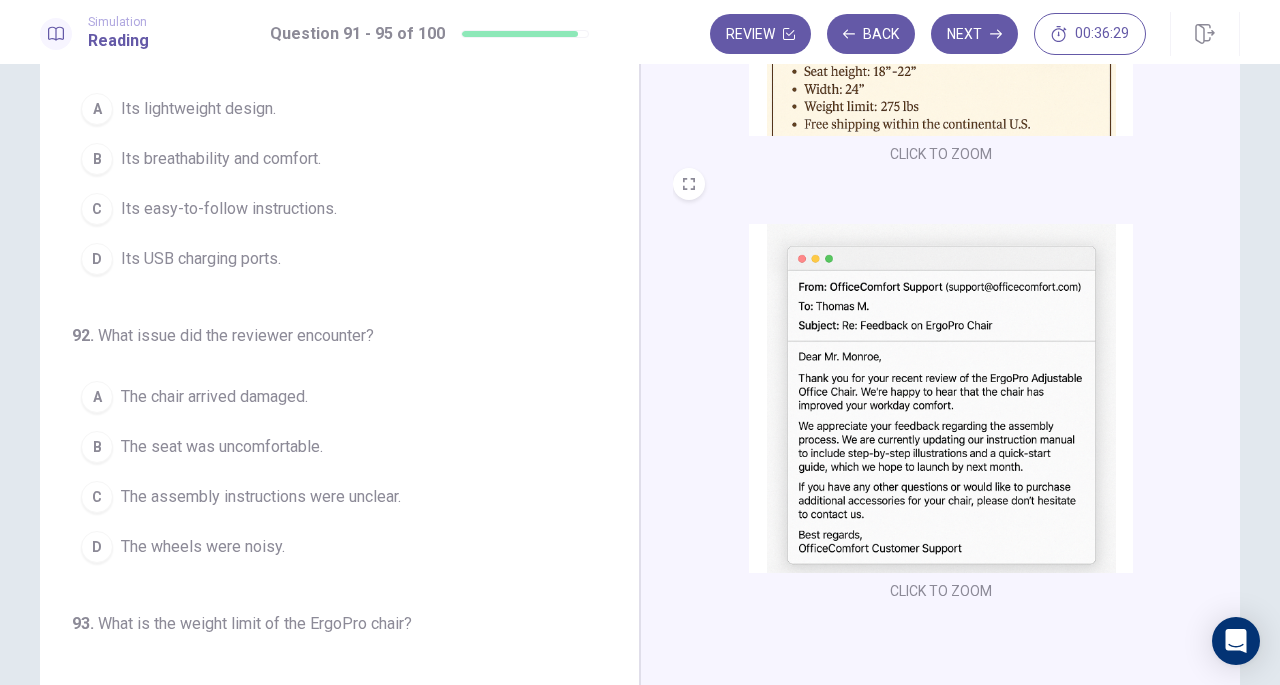 scroll, scrollTop: 0, scrollLeft: 0, axis: both 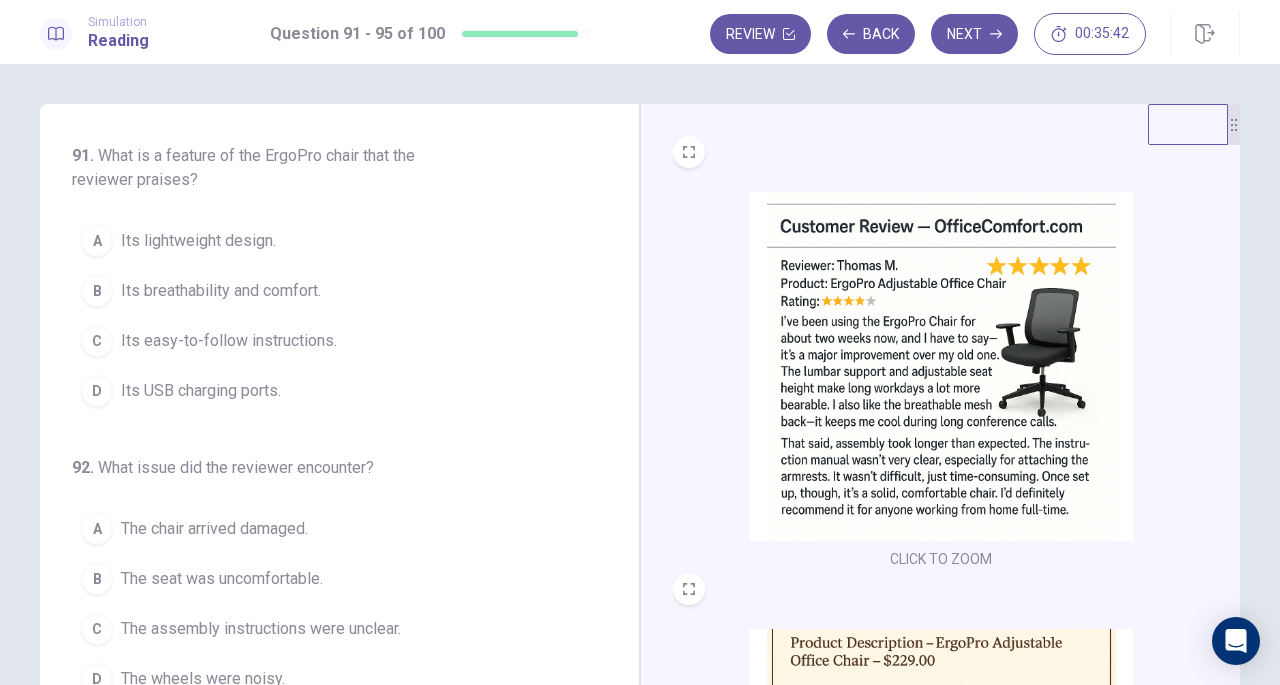 click on "Its breathability and comfort." at bounding box center (221, 291) 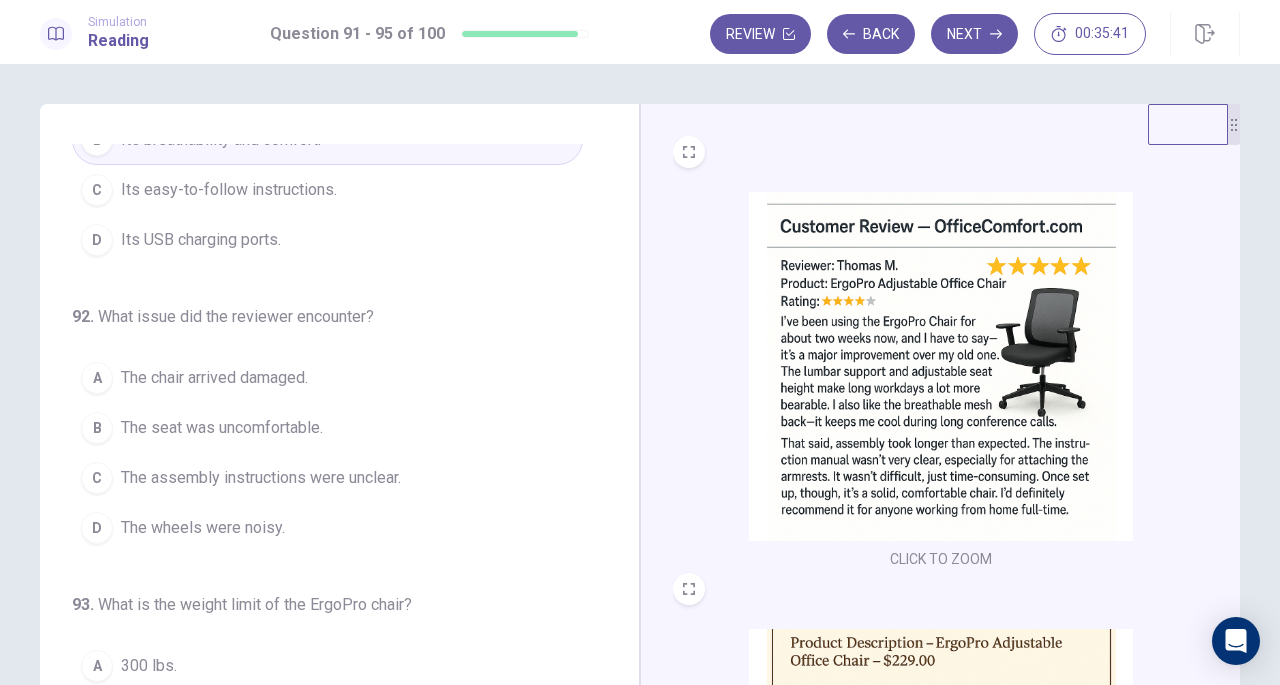 scroll, scrollTop: 152, scrollLeft: 0, axis: vertical 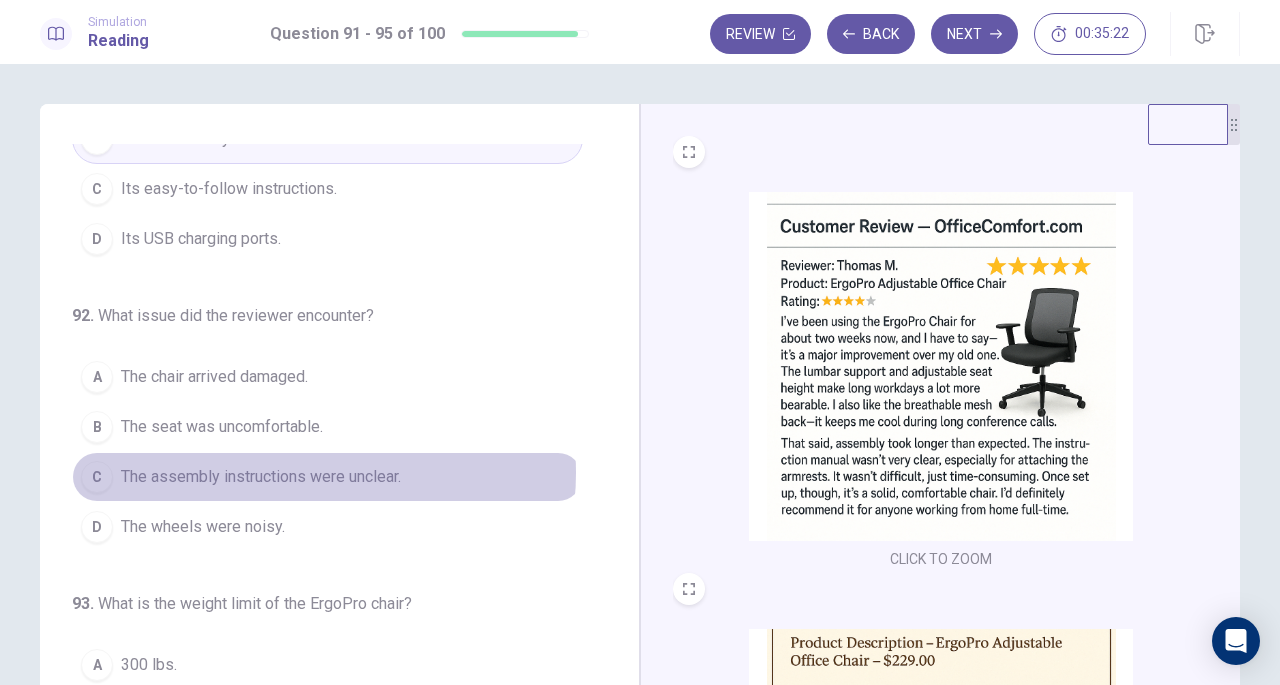 click on "The assembly instructions were unclear." at bounding box center (261, 477) 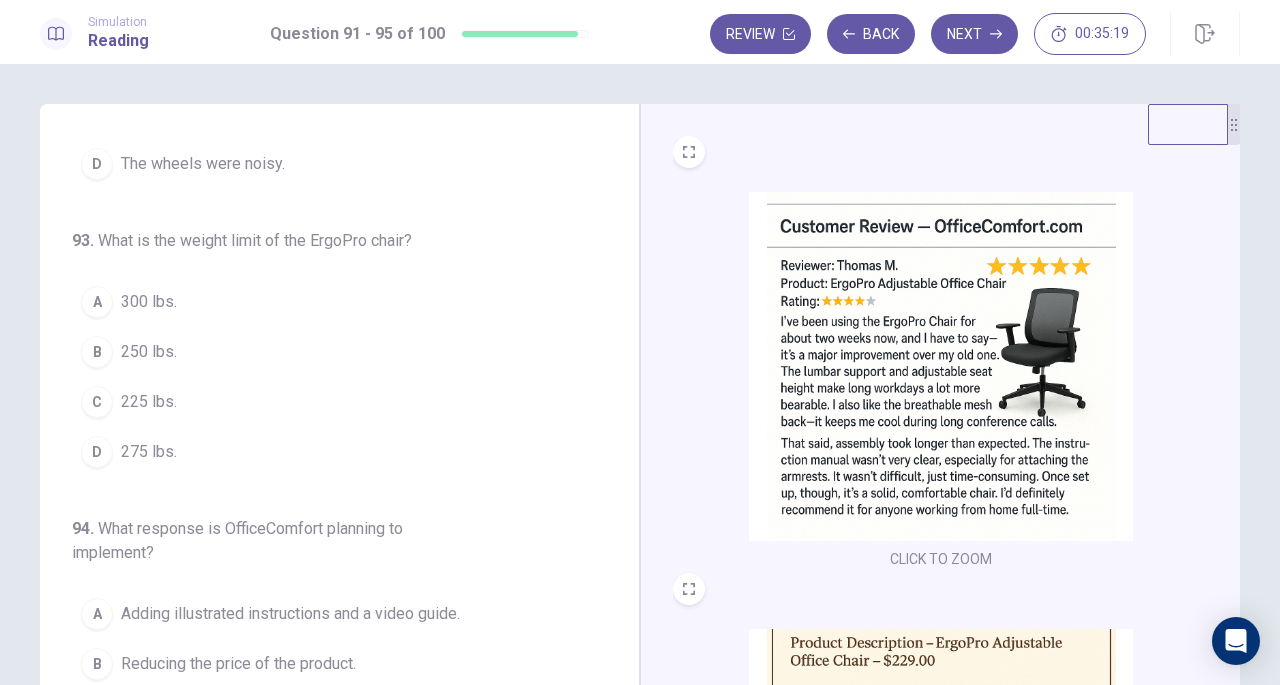 scroll, scrollTop: 516, scrollLeft: 0, axis: vertical 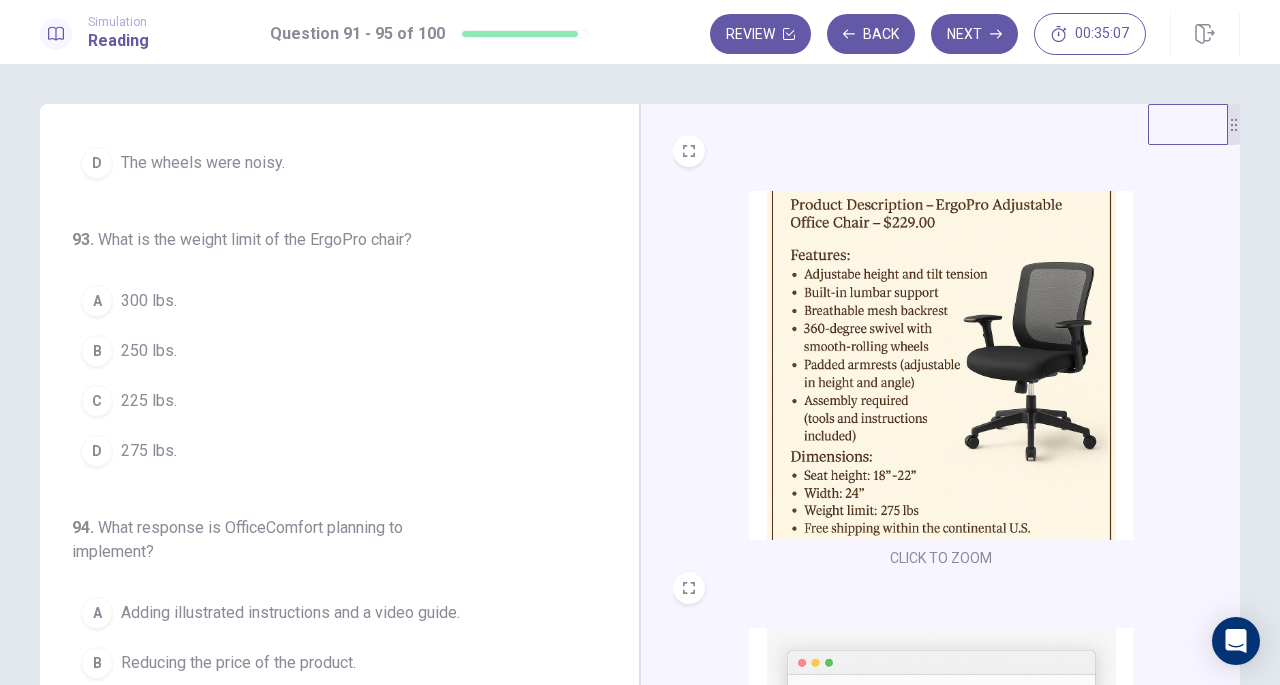 click on "275 lbs." at bounding box center (149, 451) 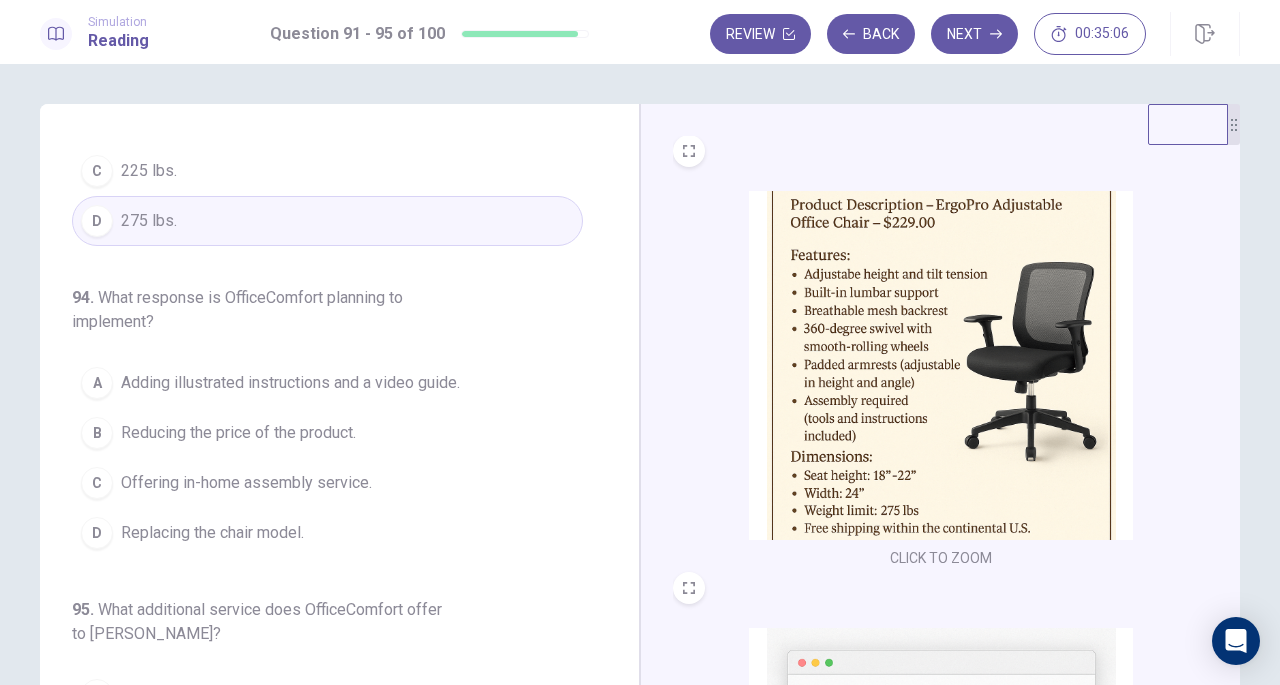 scroll, scrollTop: 771, scrollLeft: 0, axis: vertical 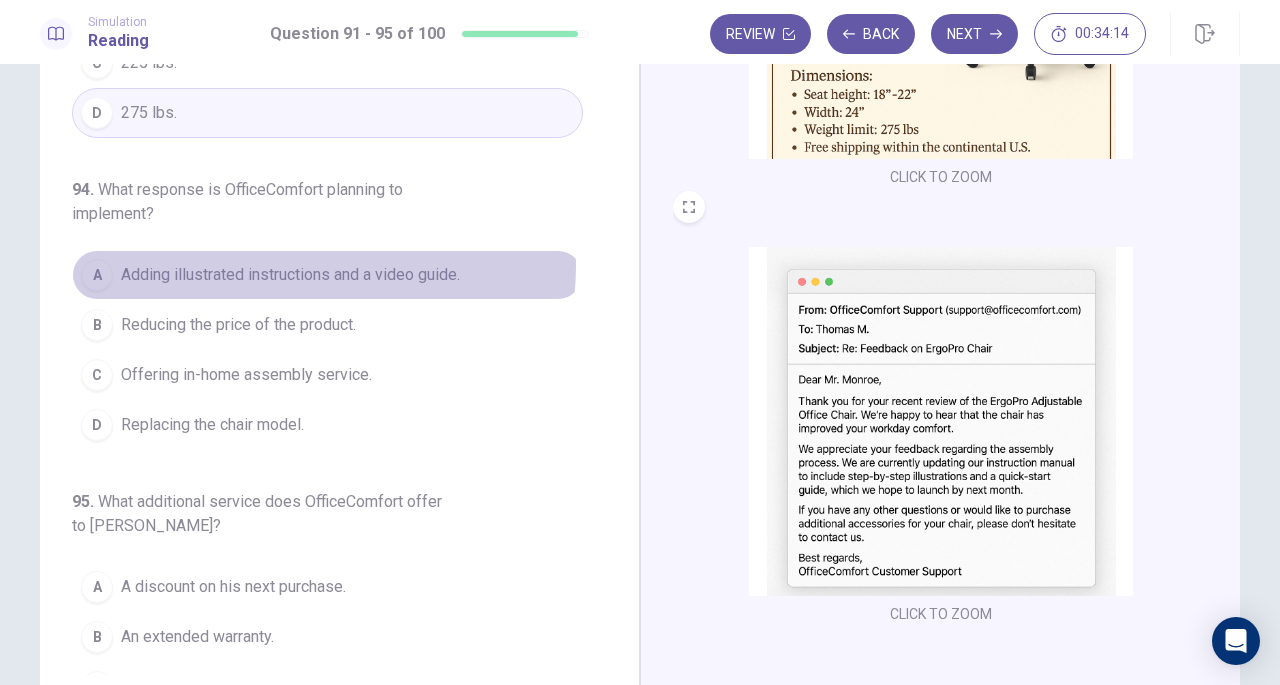 click on "Adding illustrated instructions and a video guide." at bounding box center (290, 275) 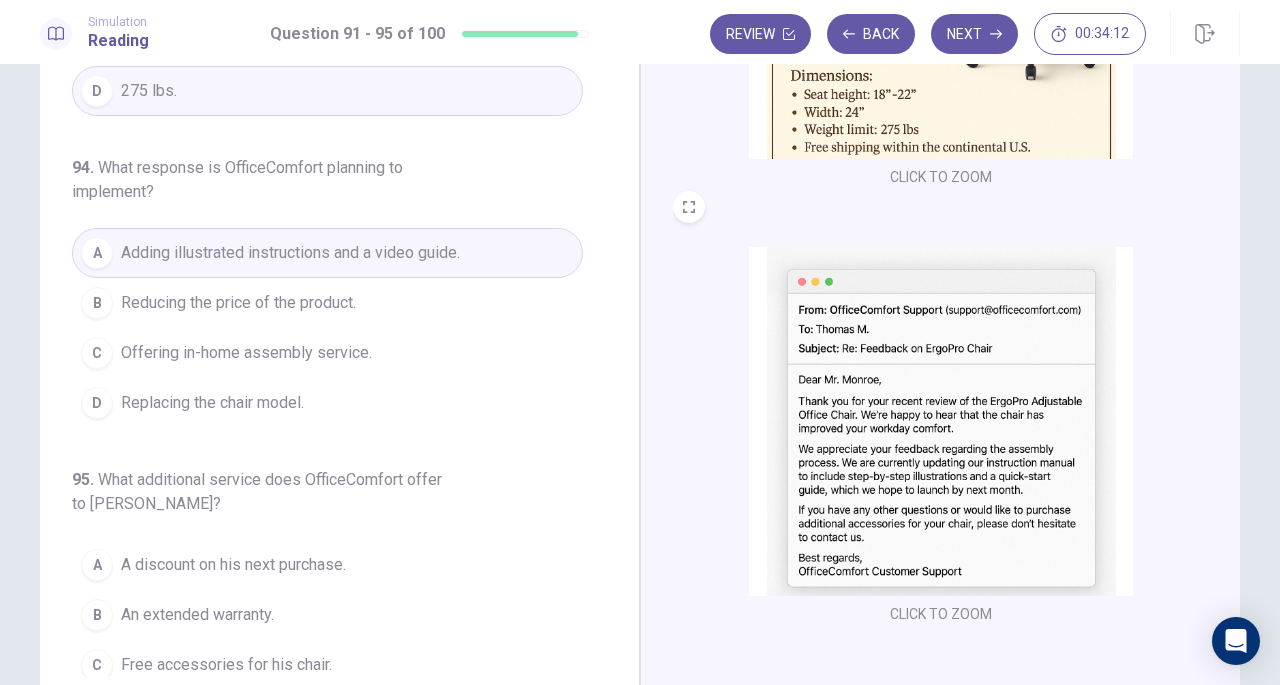 scroll, scrollTop: 843, scrollLeft: 0, axis: vertical 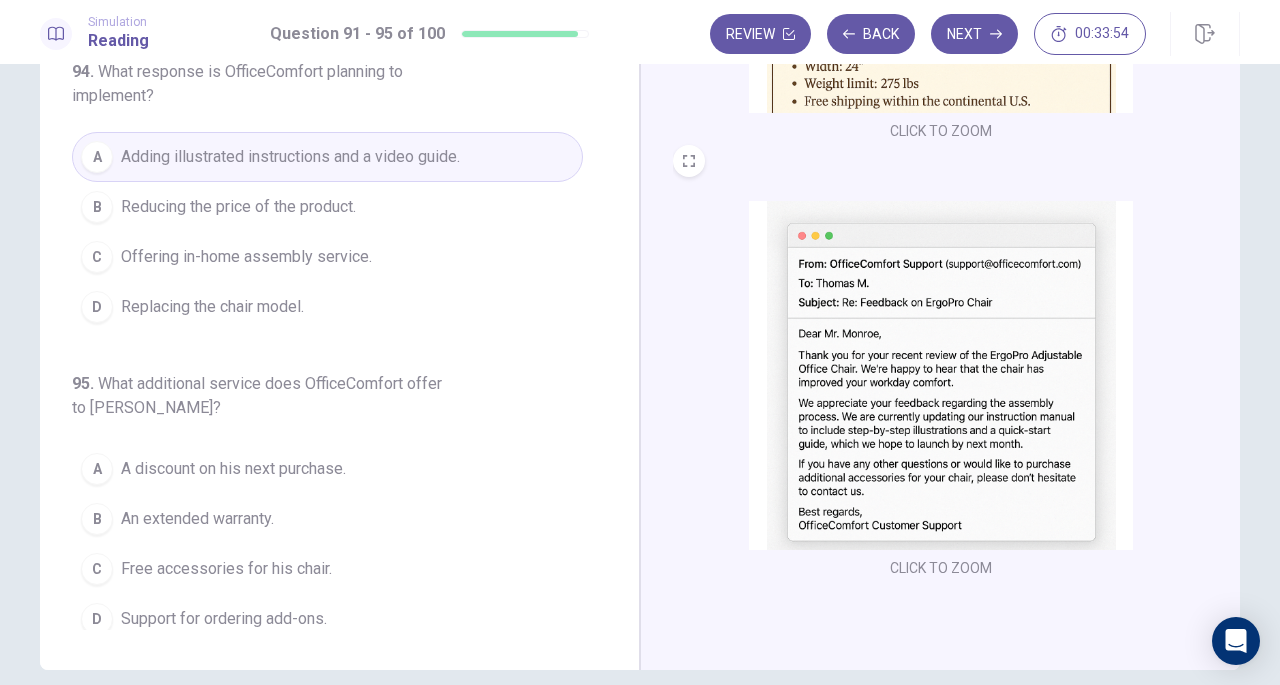 click on "Support for ordering add-ons." at bounding box center (224, 619) 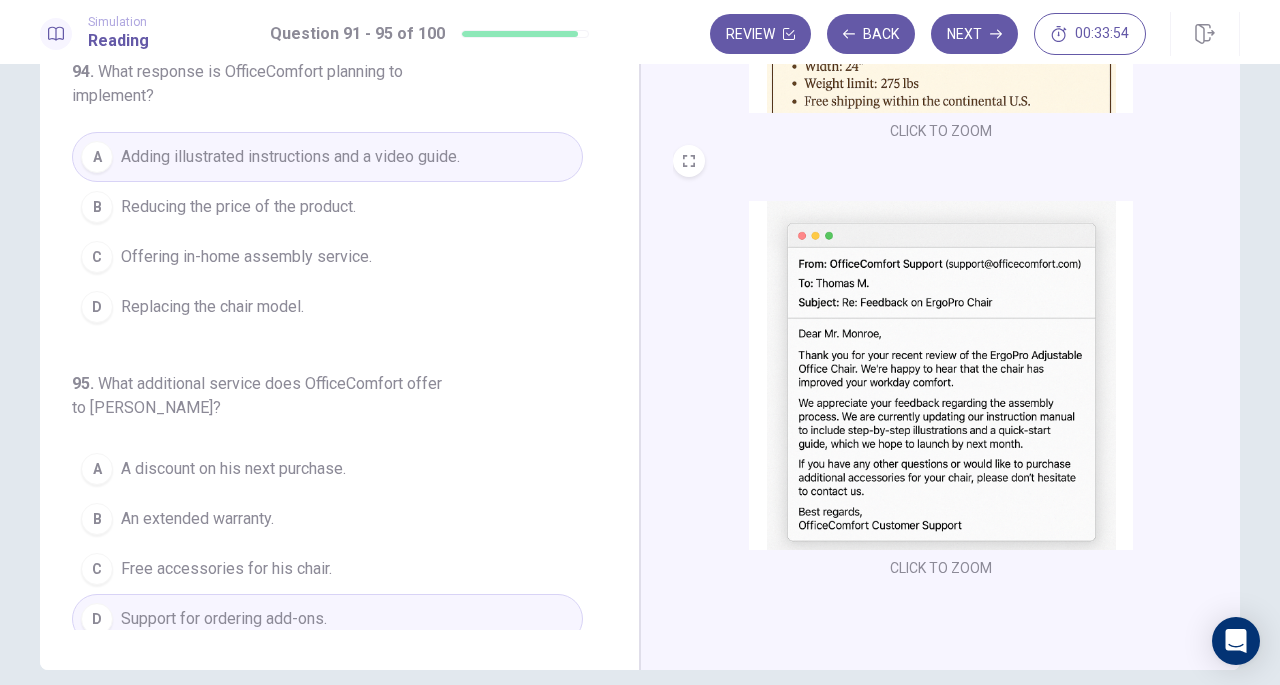 scroll, scrollTop: 218, scrollLeft: 0, axis: vertical 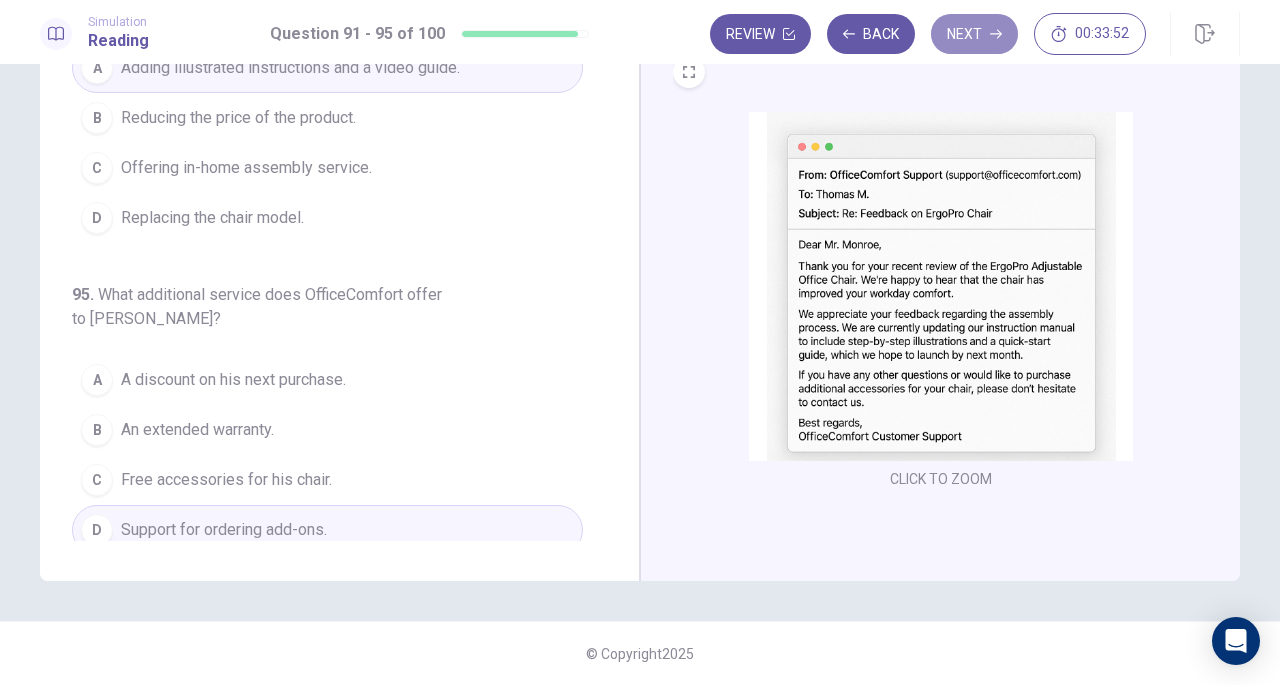 click on "Next" at bounding box center [974, 34] 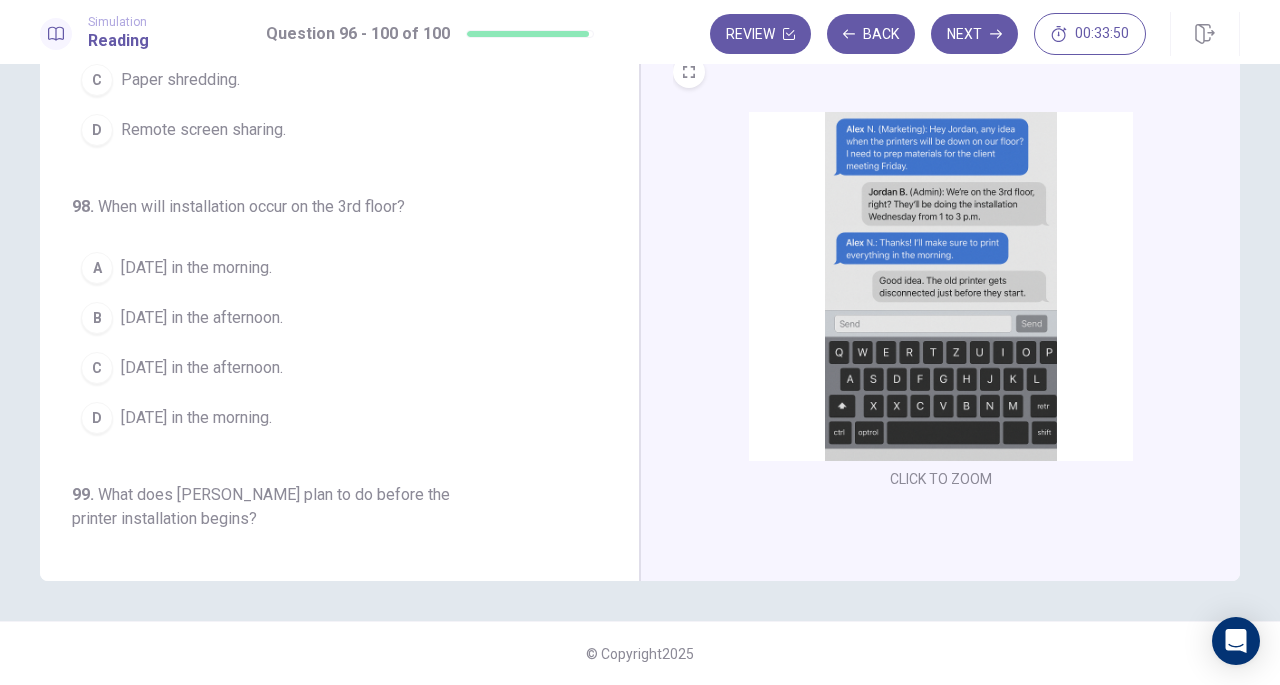 scroll, scrollTop: 0, scrollLeft: 0, axis: both 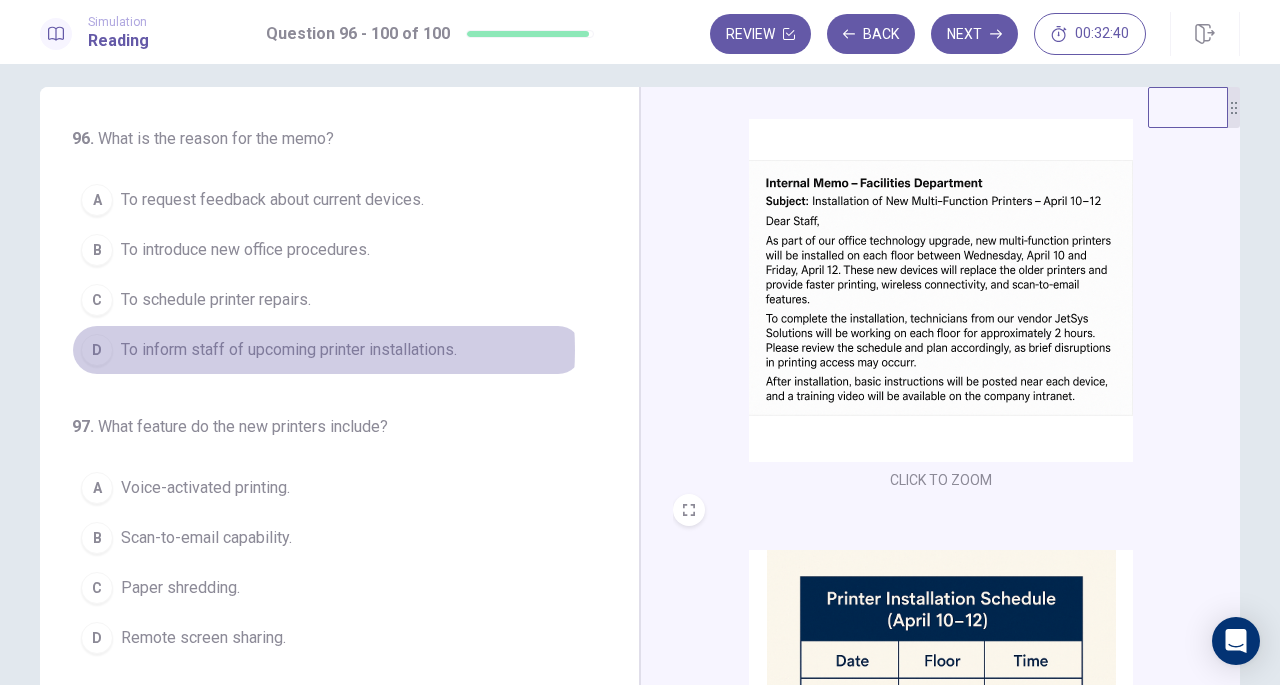 click on "To inform staff of upcoming printer installations." at bounding box center (289, 350) 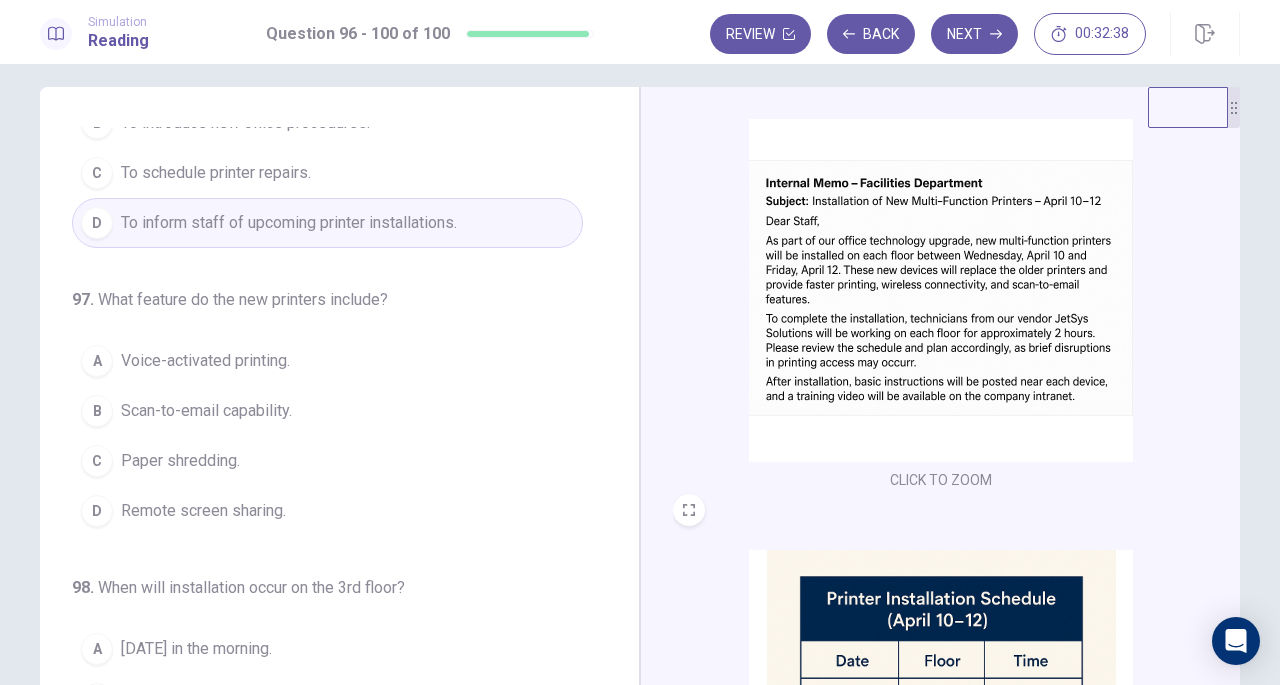 scroll, scrollTop: 128, scrollLeft: 0, axis: vertical 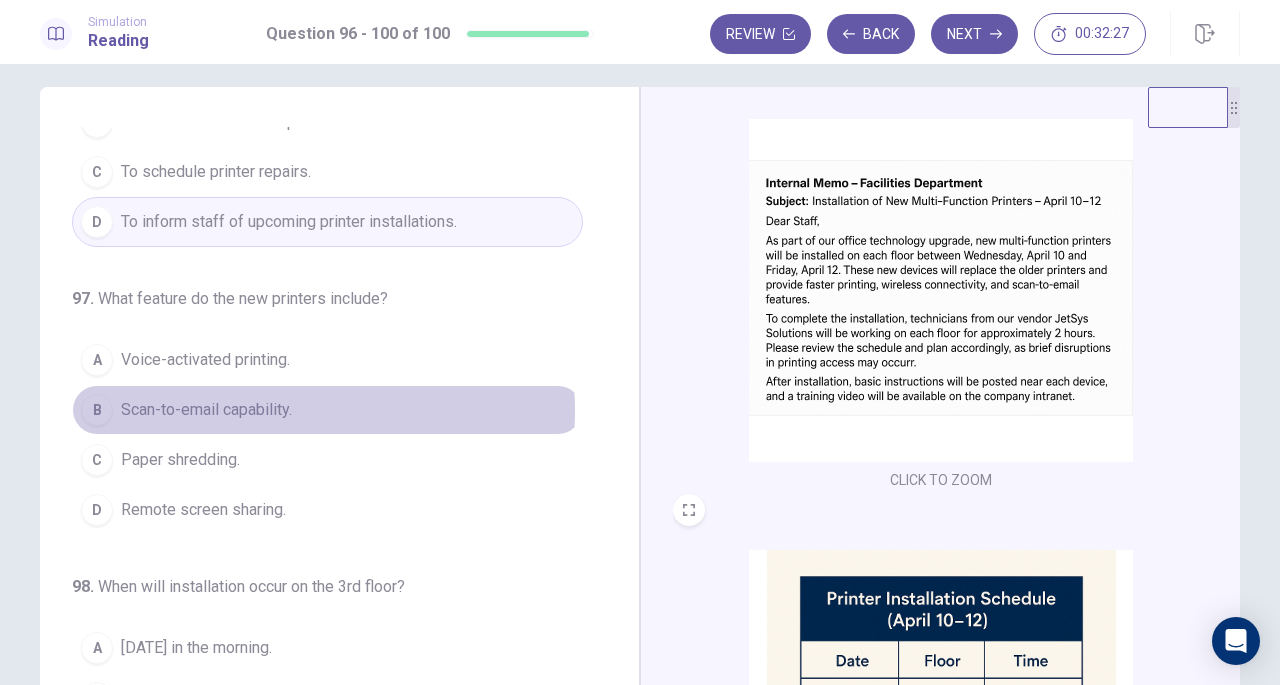 click on "Scan-to-email capability." at bounding box center (206, 410) 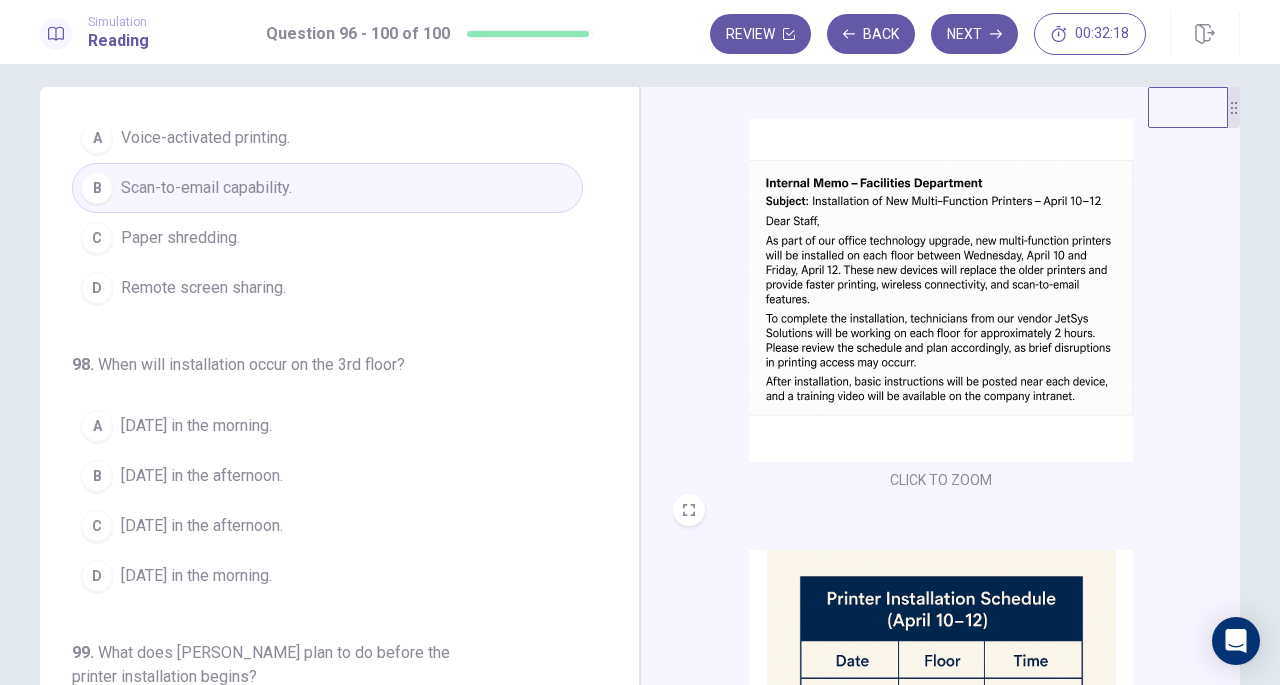 scroll, scrollTop: 352, scrollLeft: 0, axis: vertical 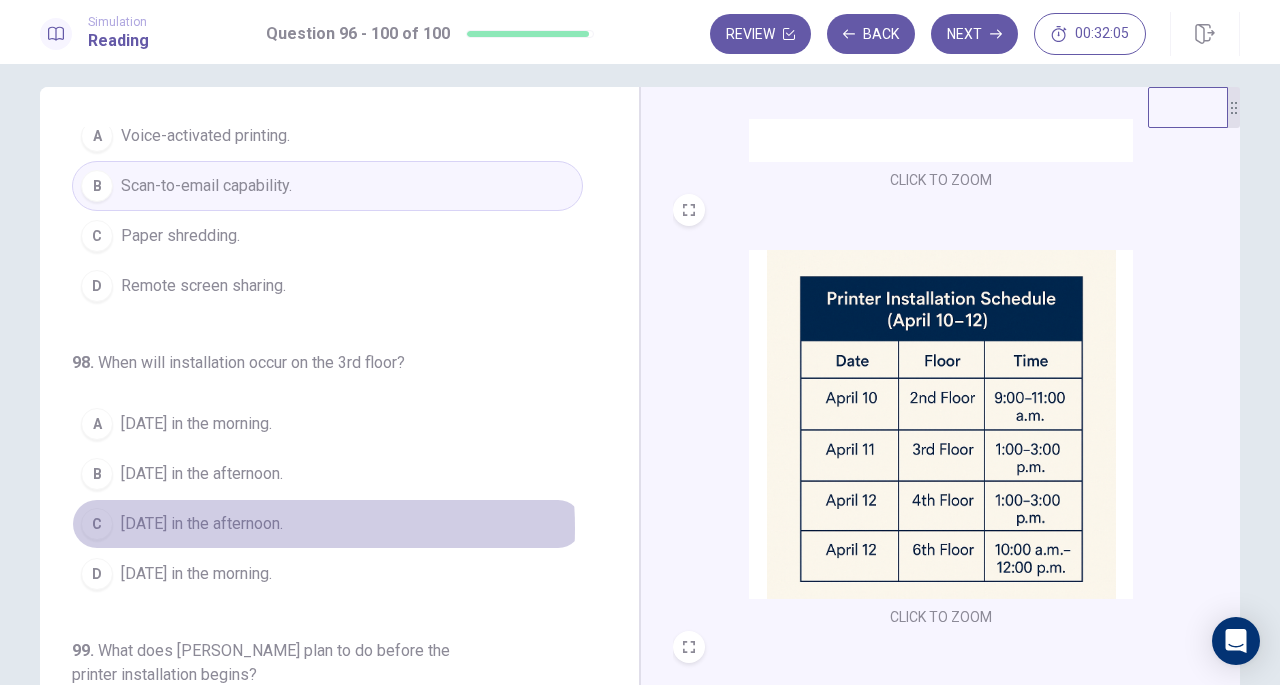click on "April 11 in the afternoon." at bounding box center [202, 524] 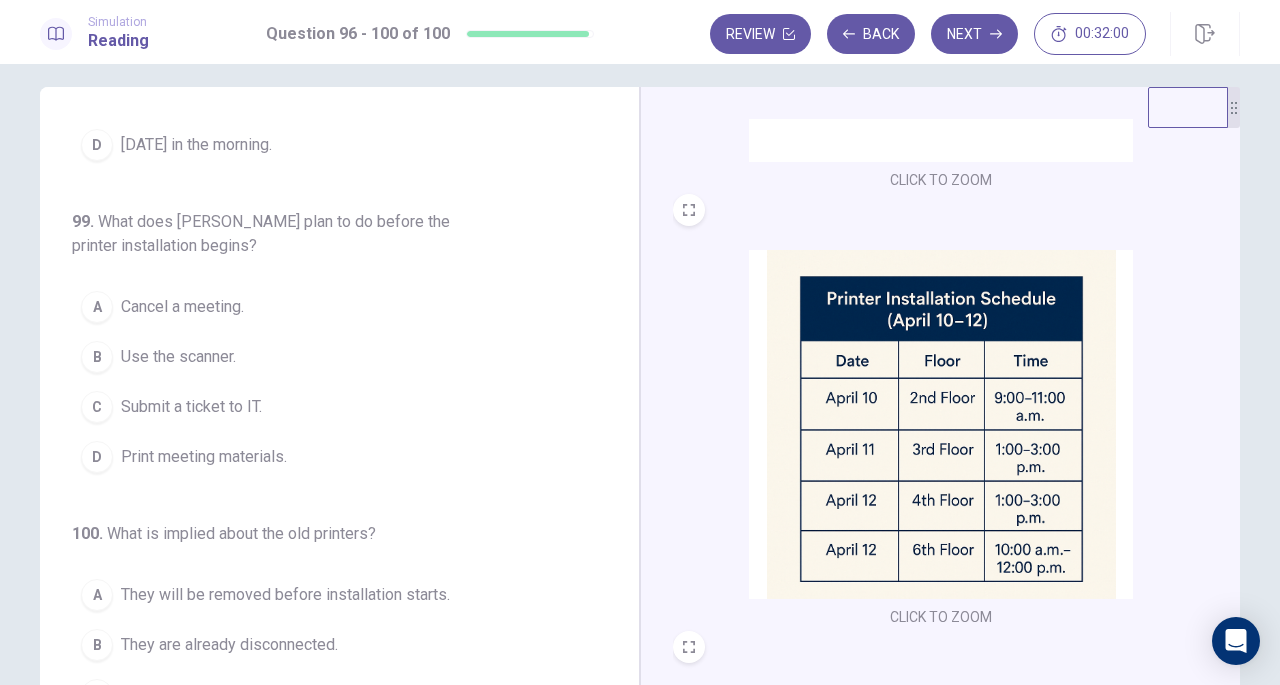 scroll, scrollTop: 791, scrollLeft: 0, axis: vertical 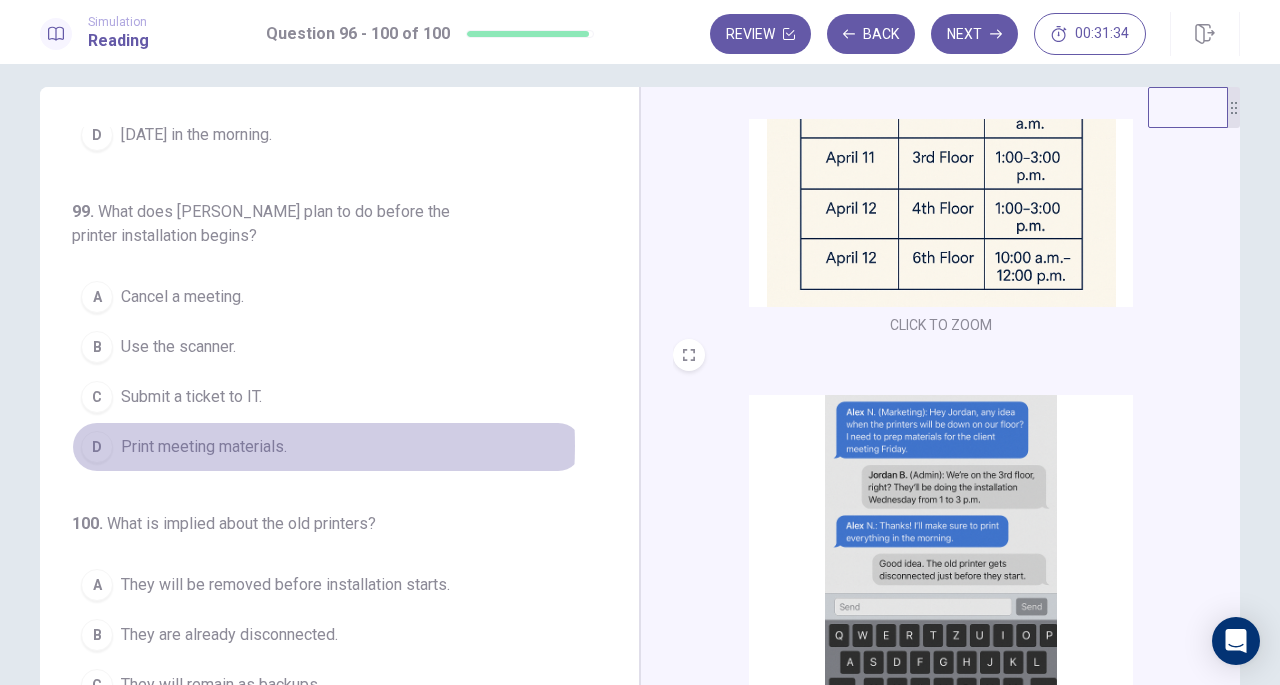 click on "Print meeting materials." at bounding box center [204, 447] 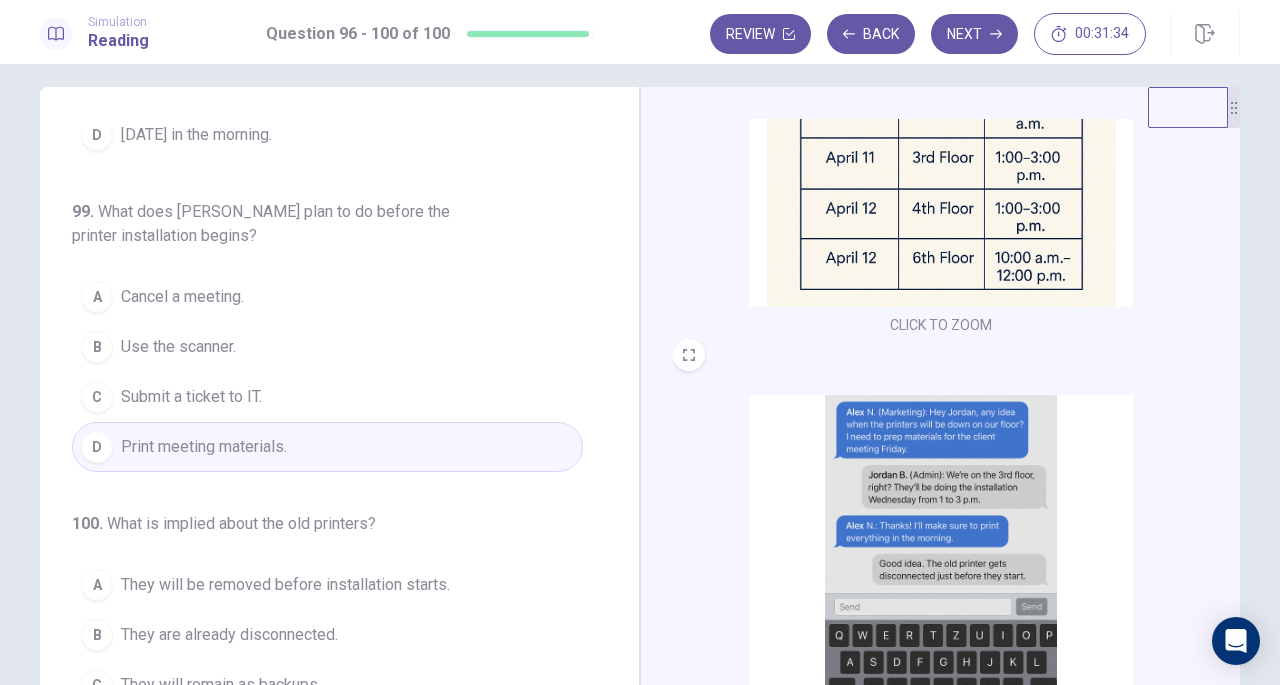 scroll, scrollTop: 795, scrollLeft: 0, axis: vertical 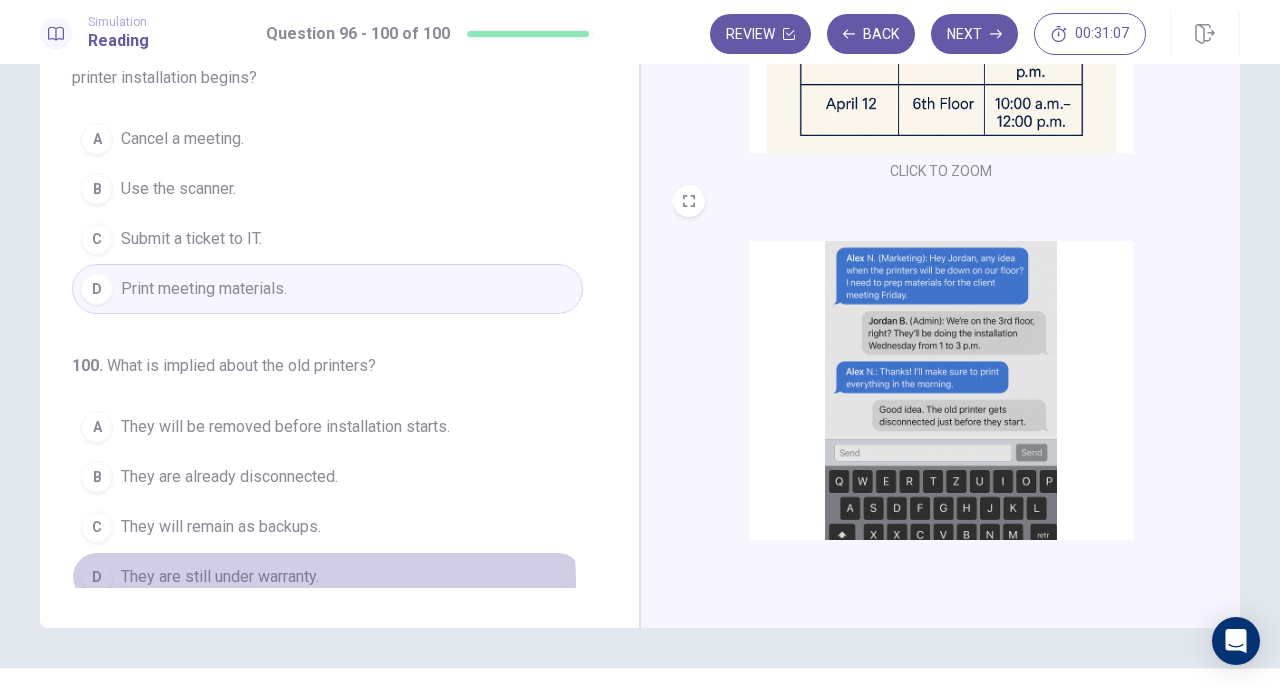 click on "They are still under warranty." at bounding box center (220, 577) 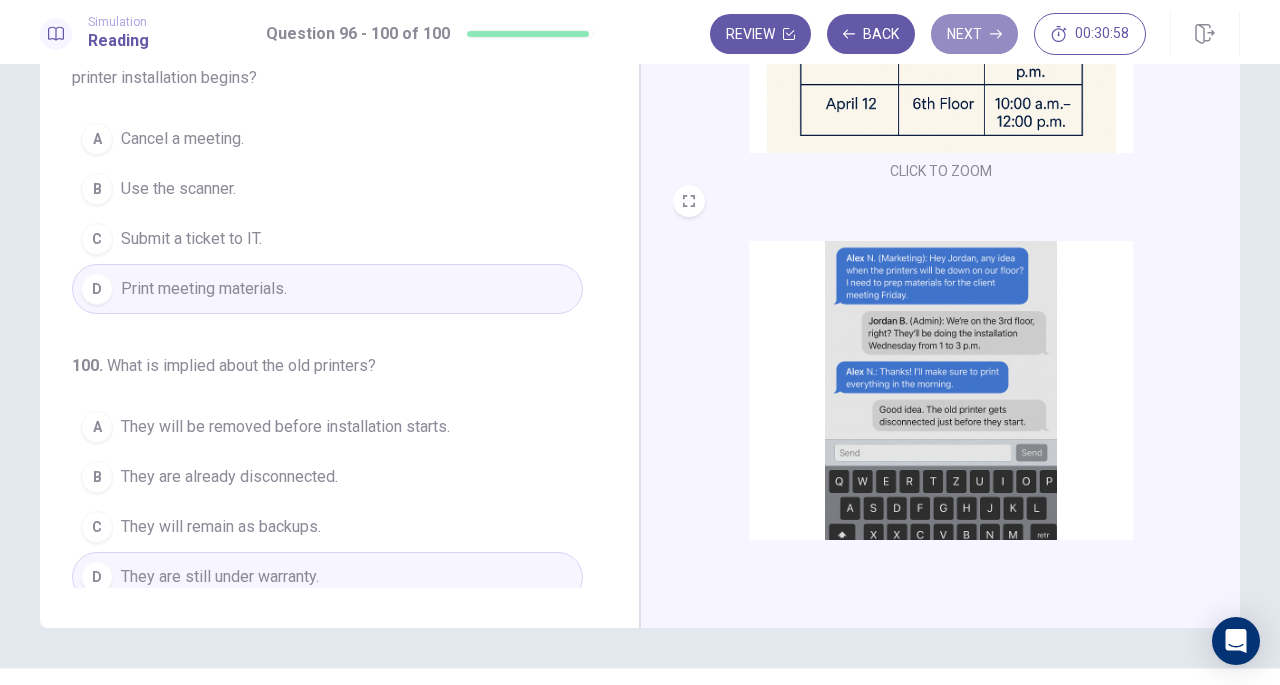 click on "Next" at bounding box center (974, 34) 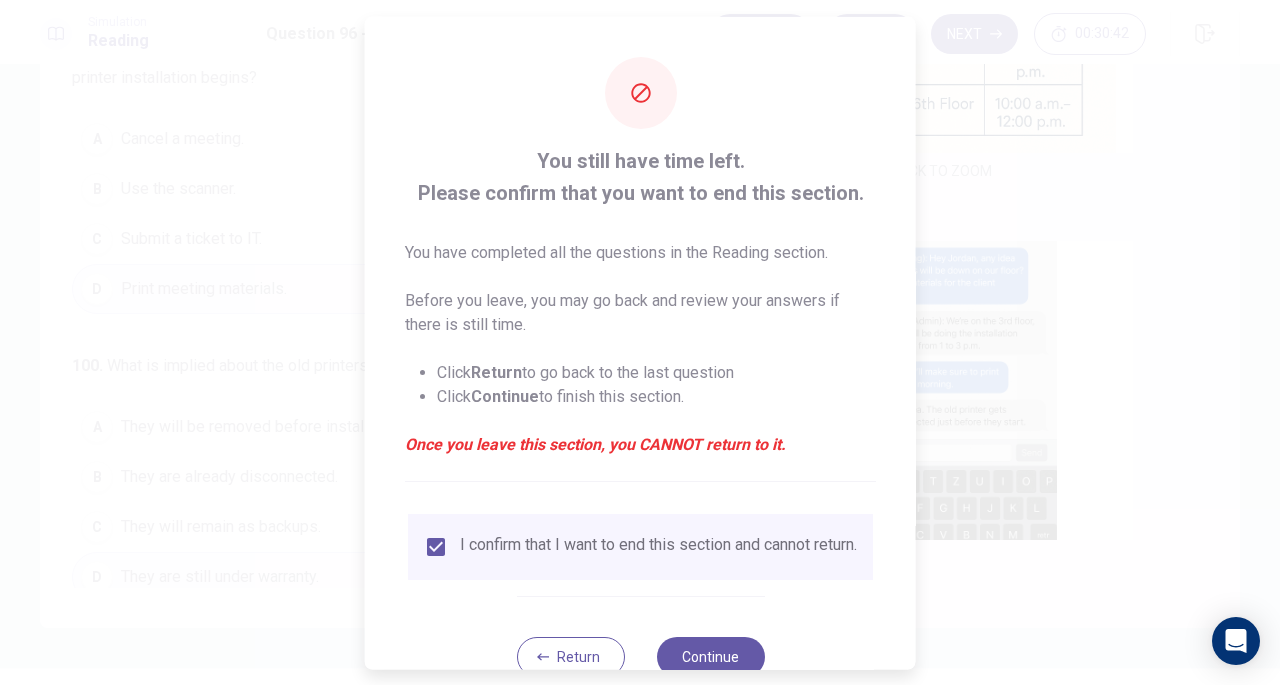 scroll, scrollTop: 60, scrollLeft: 0, axis: vertical 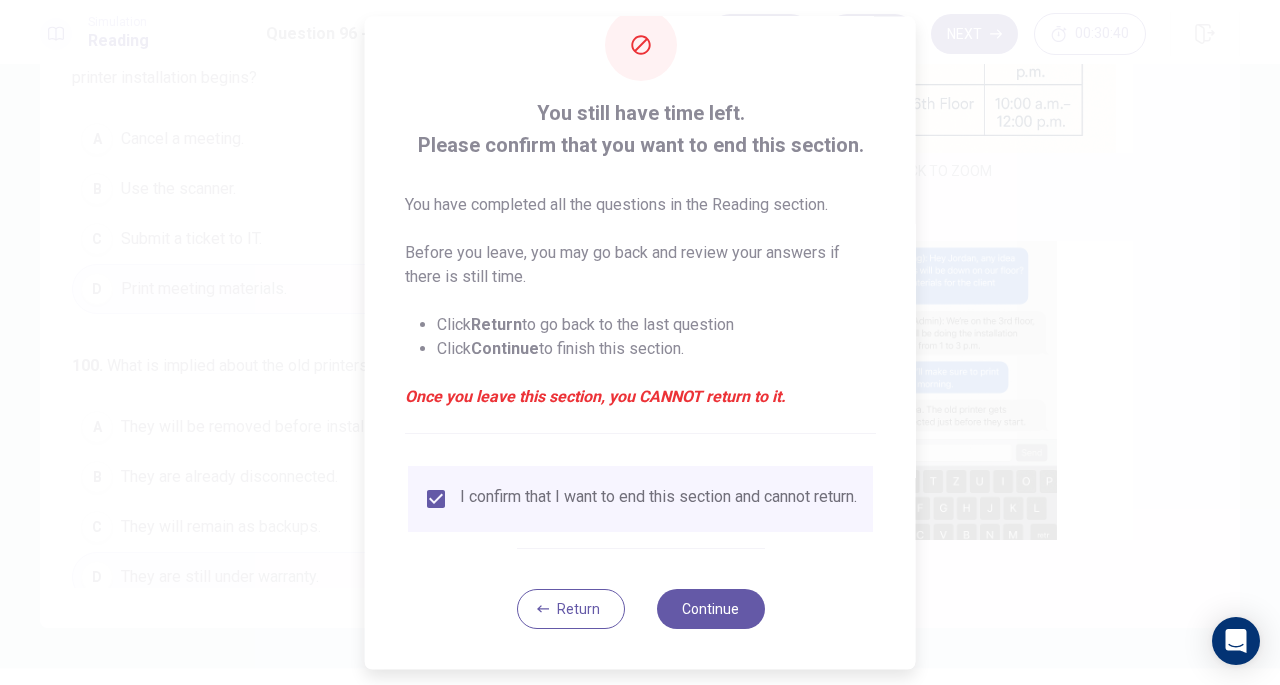 click on "Continue" at bounding box center (710, 609) 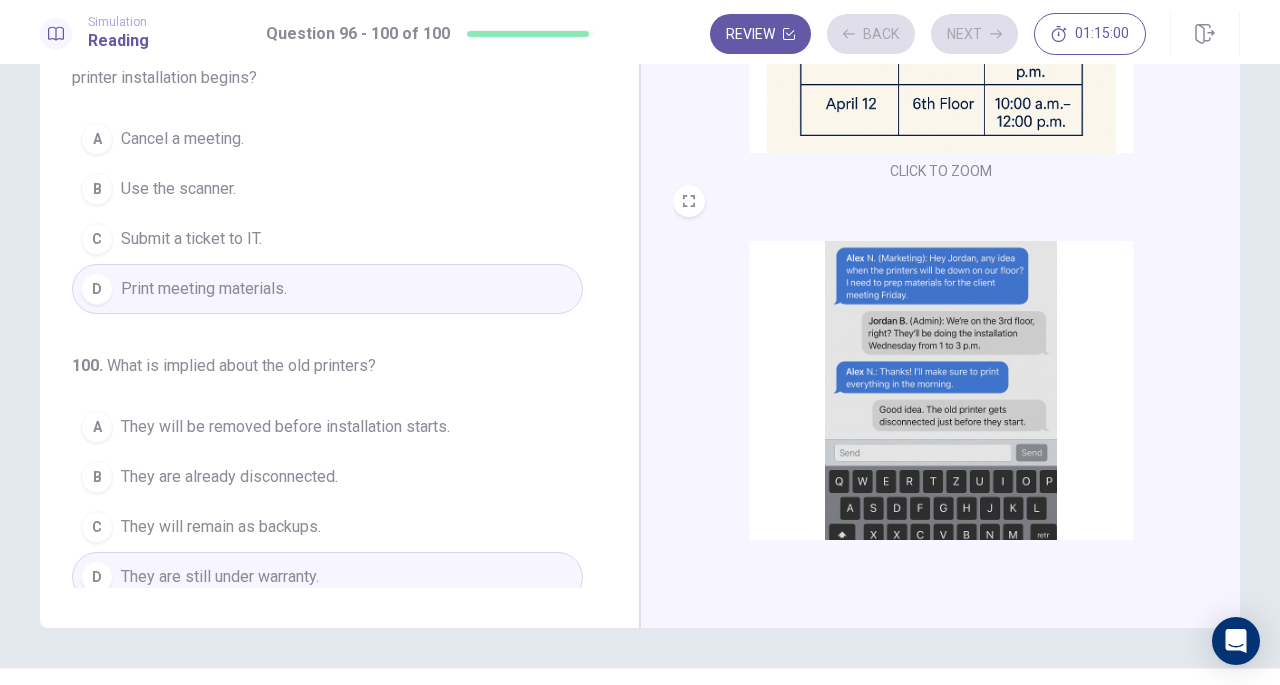 scroll, scrollTop: 42, scrollLeft: 0, axis: vertical 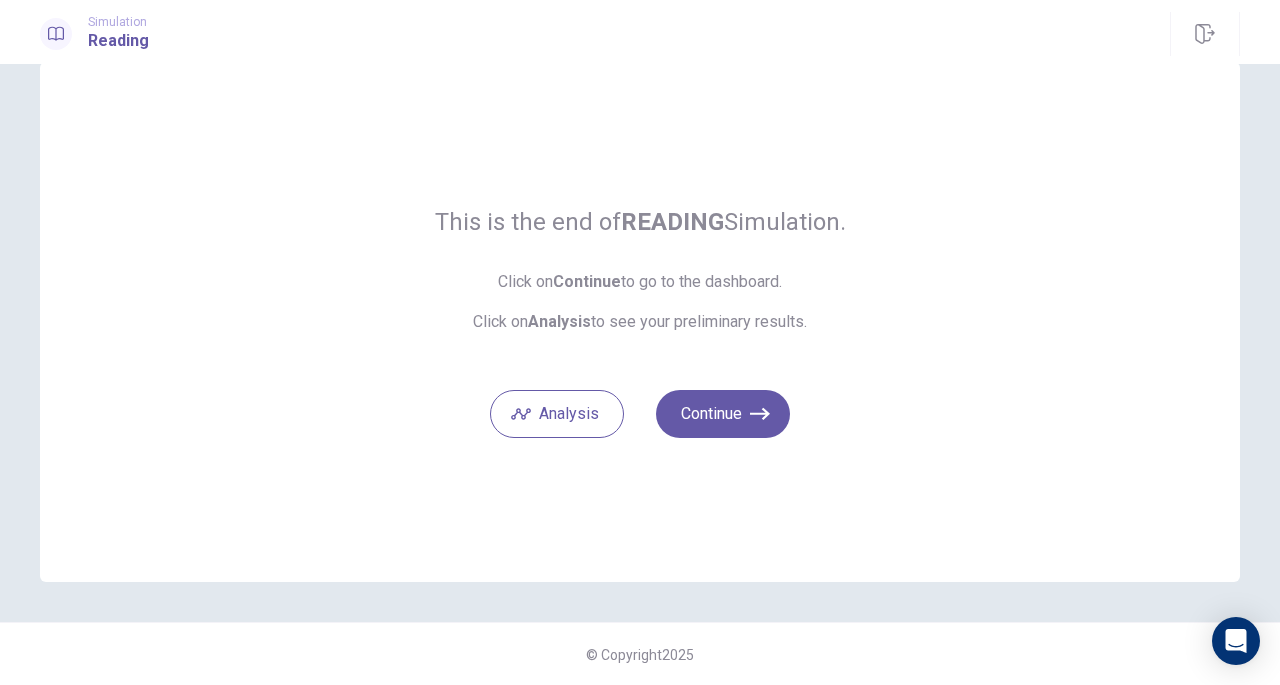 click on "Continue" at bounding box center (723, 414) 